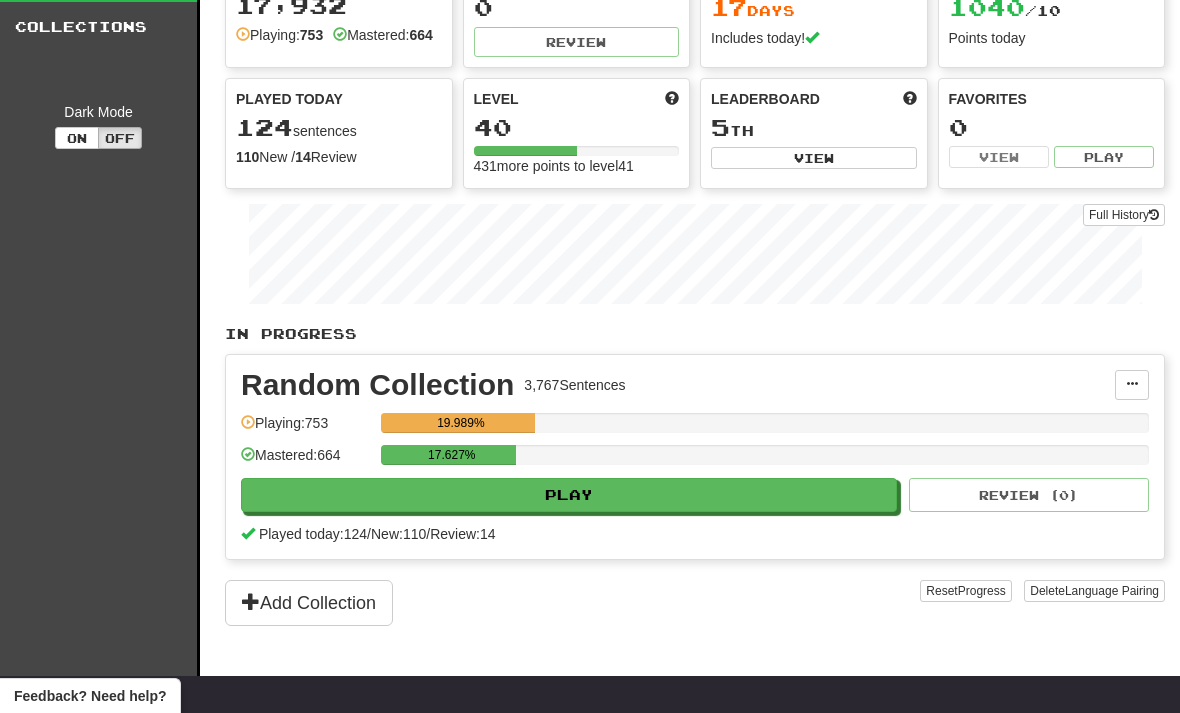 scroll, scrollTop: 0, scrollLeft: 0, axis: both 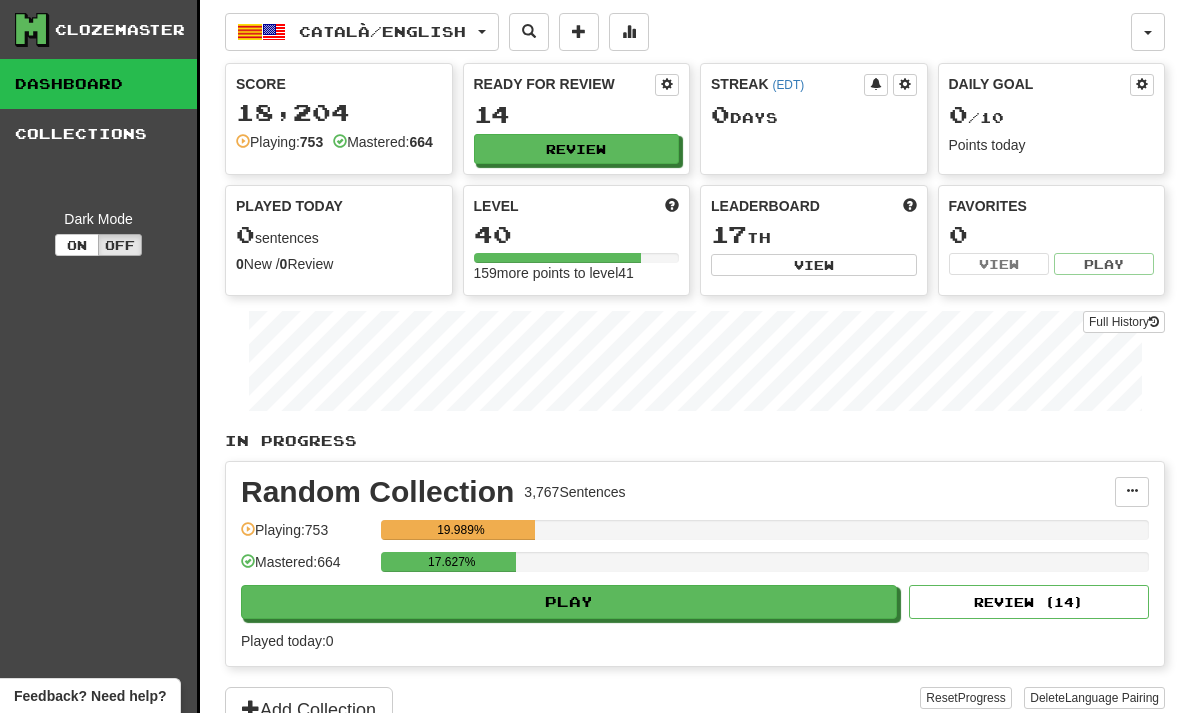 click on "Català  /  English" at bounding box center [382, 31] 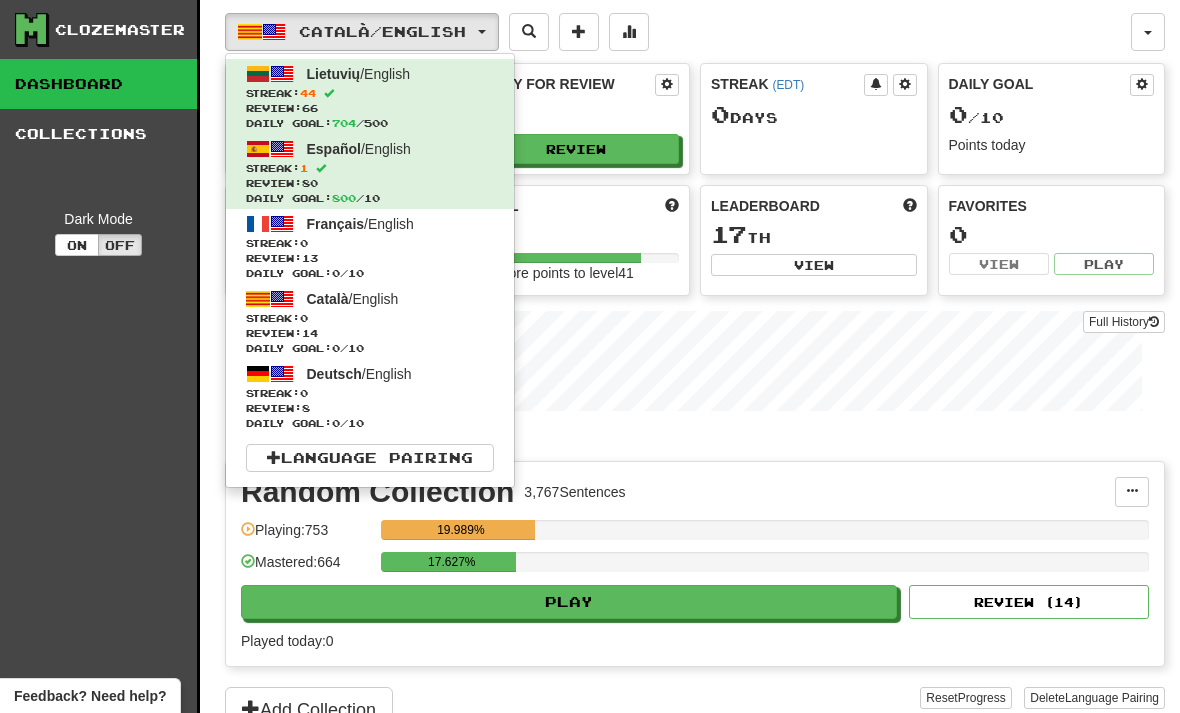 click on "Streak:  44" at bounding box center [370, 93] 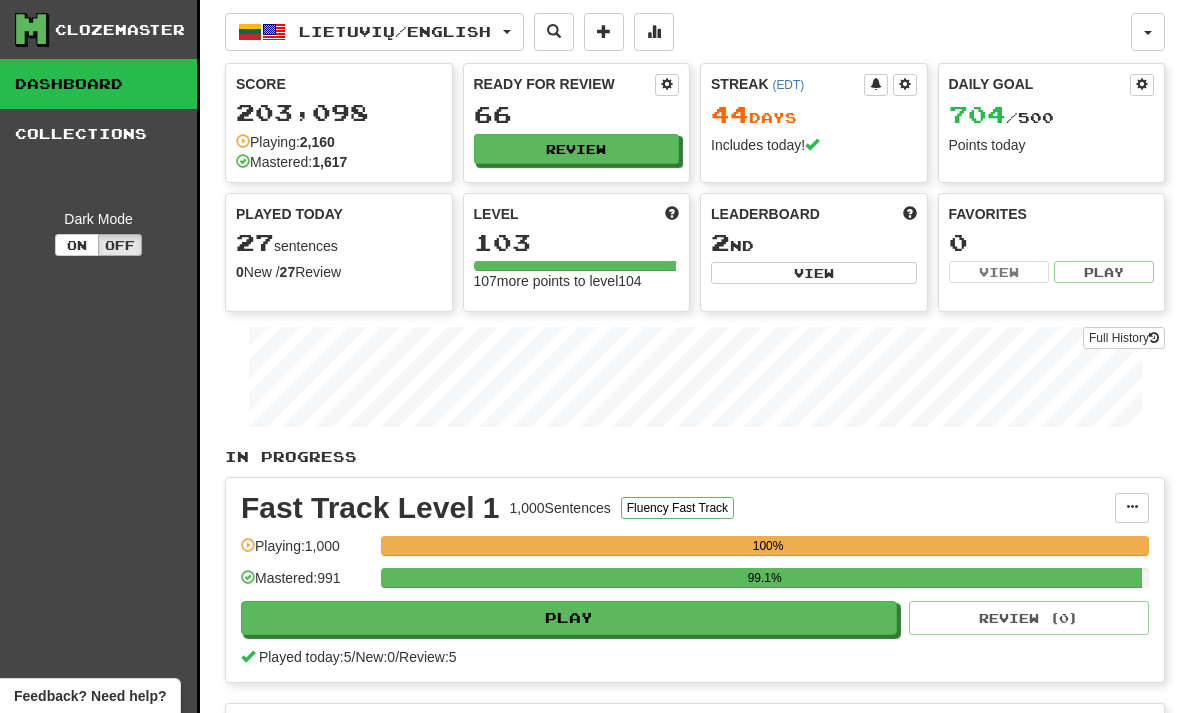 scroll, scrollTop: 0, scrollLeft: 0, axis: both 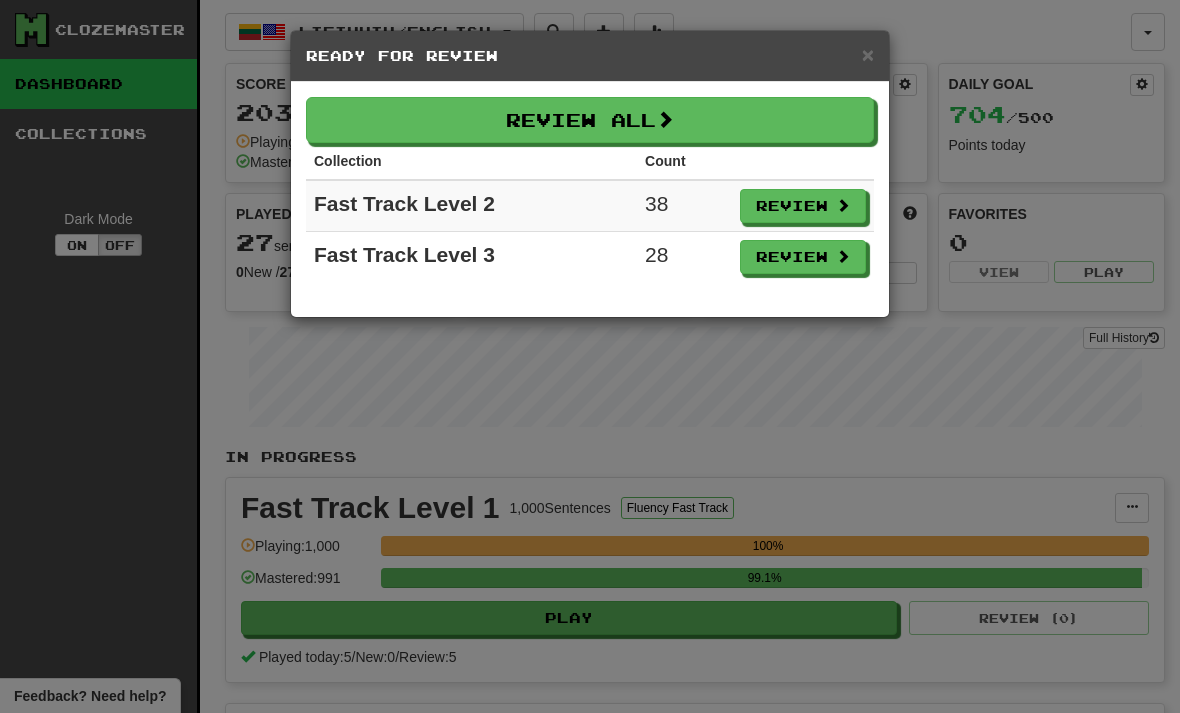 click on "Review" at bounding box center [803, 206] 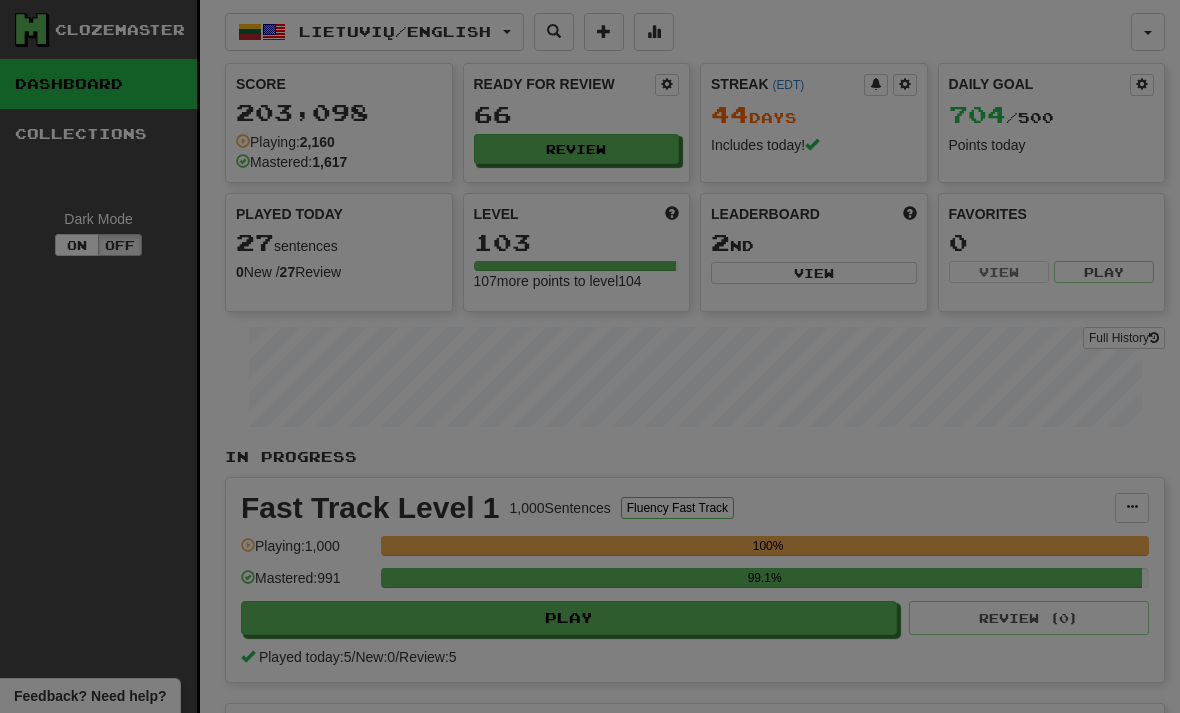 select on "**" 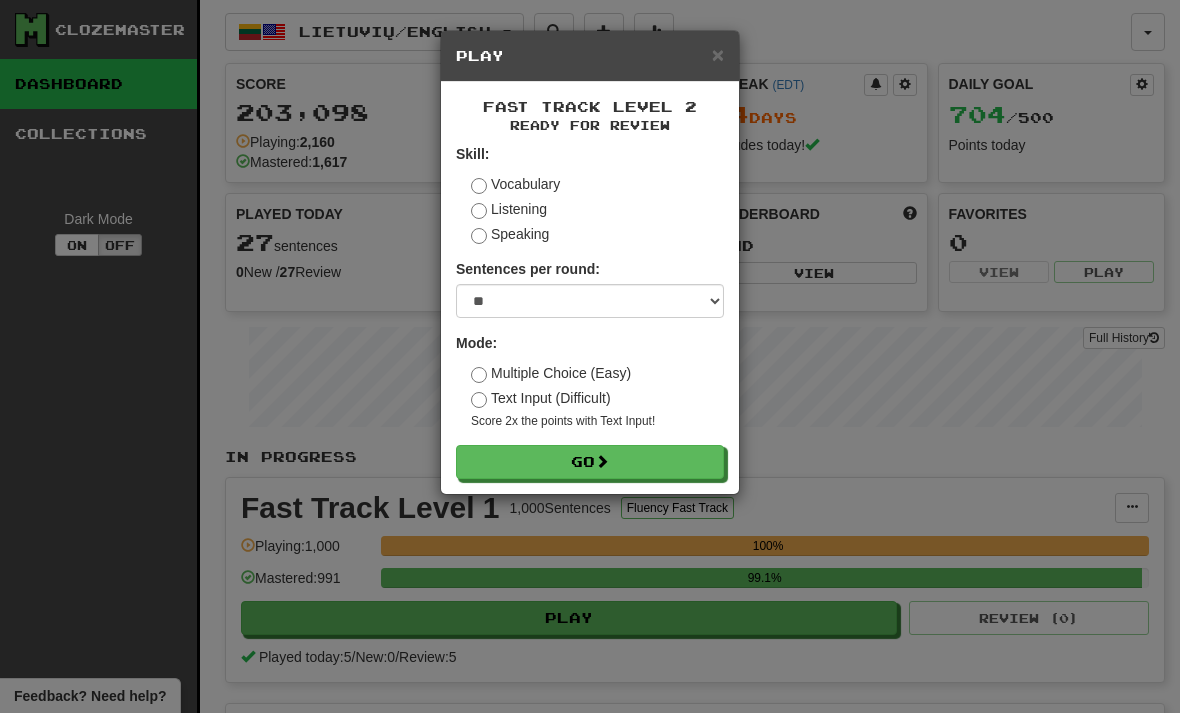 click on "Go" at bounding box center [590, 462] 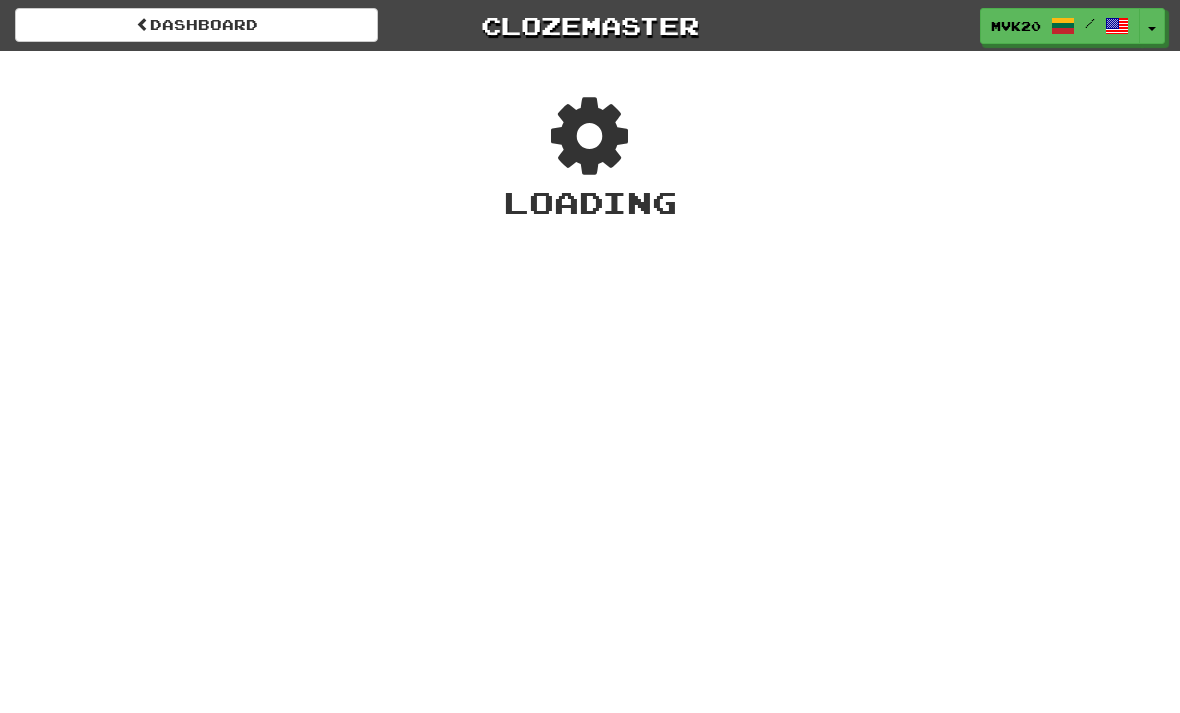 scroll, scrollTop: 0, scrollLeft: 0, axis: both 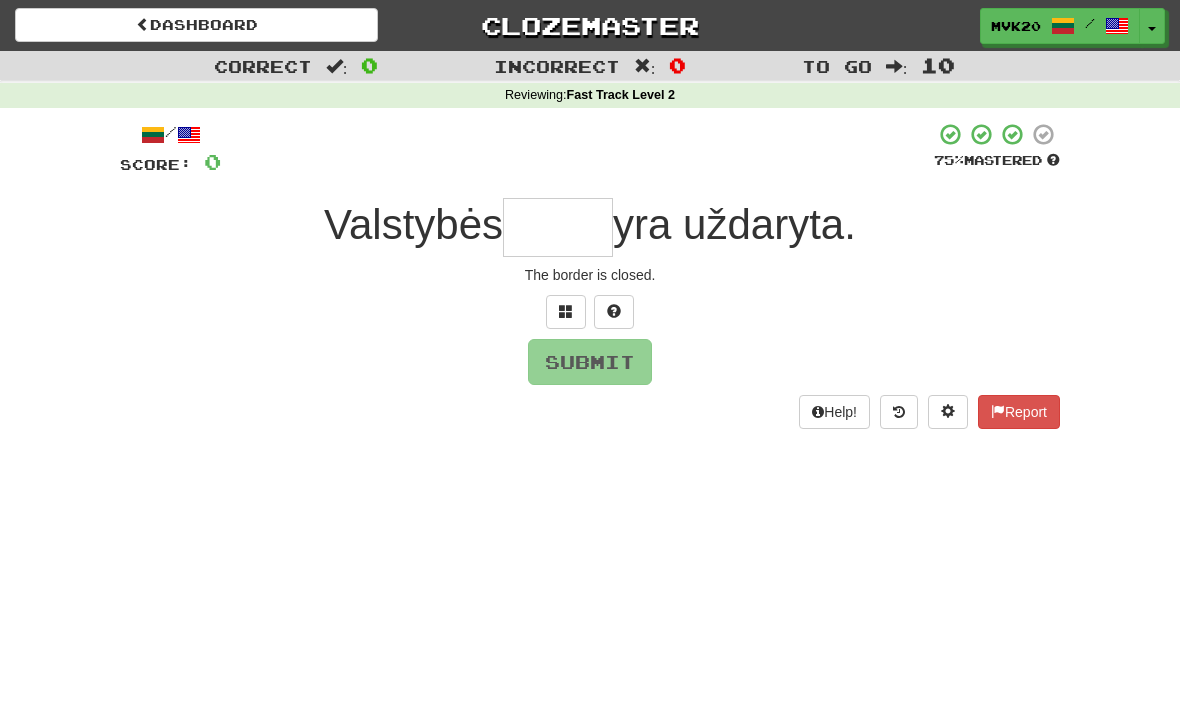 type on "*" 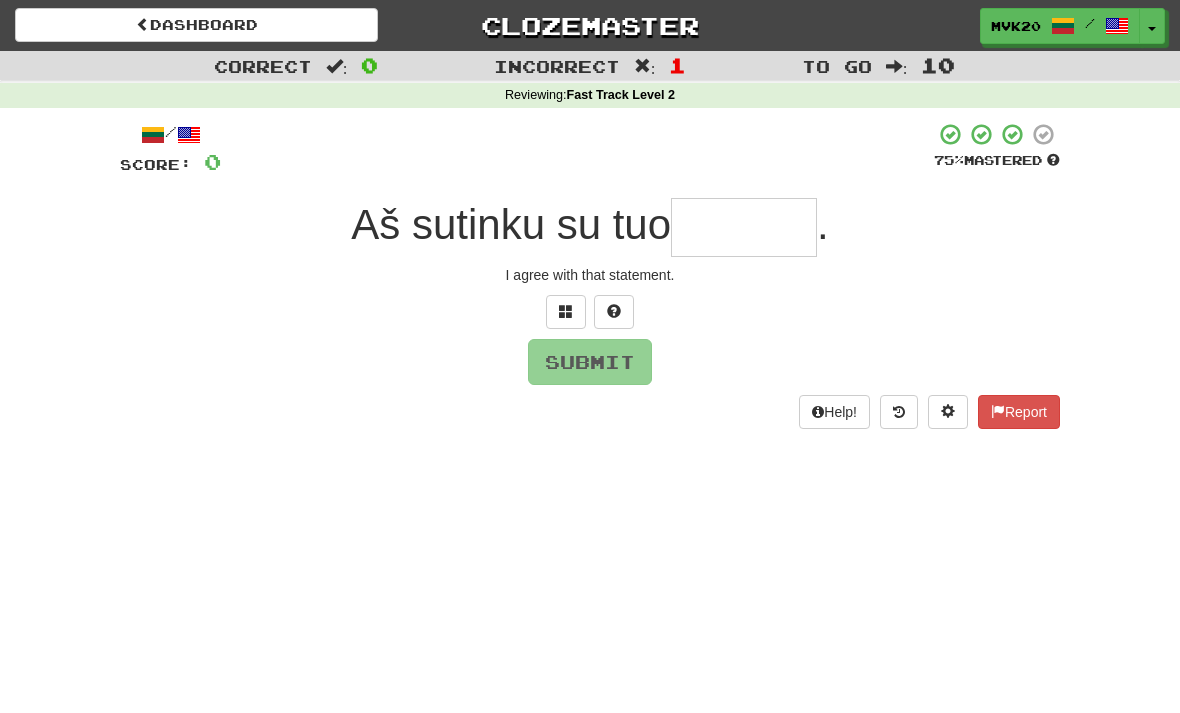 type on "*" 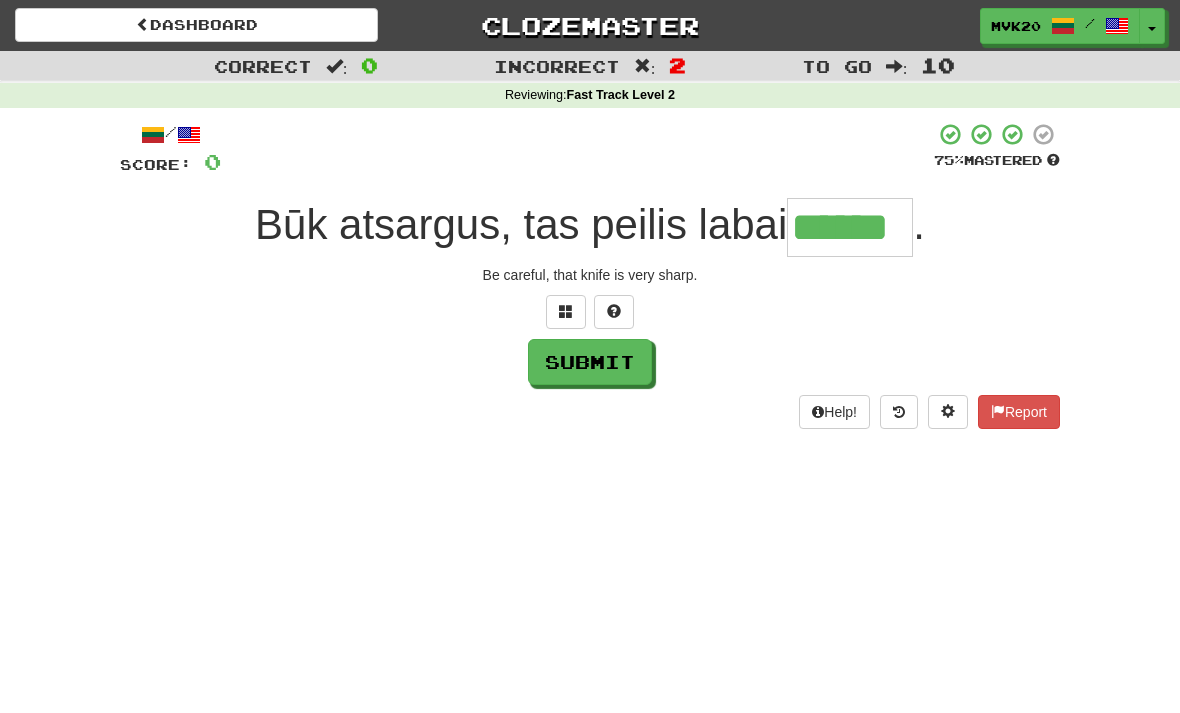 type on "******" 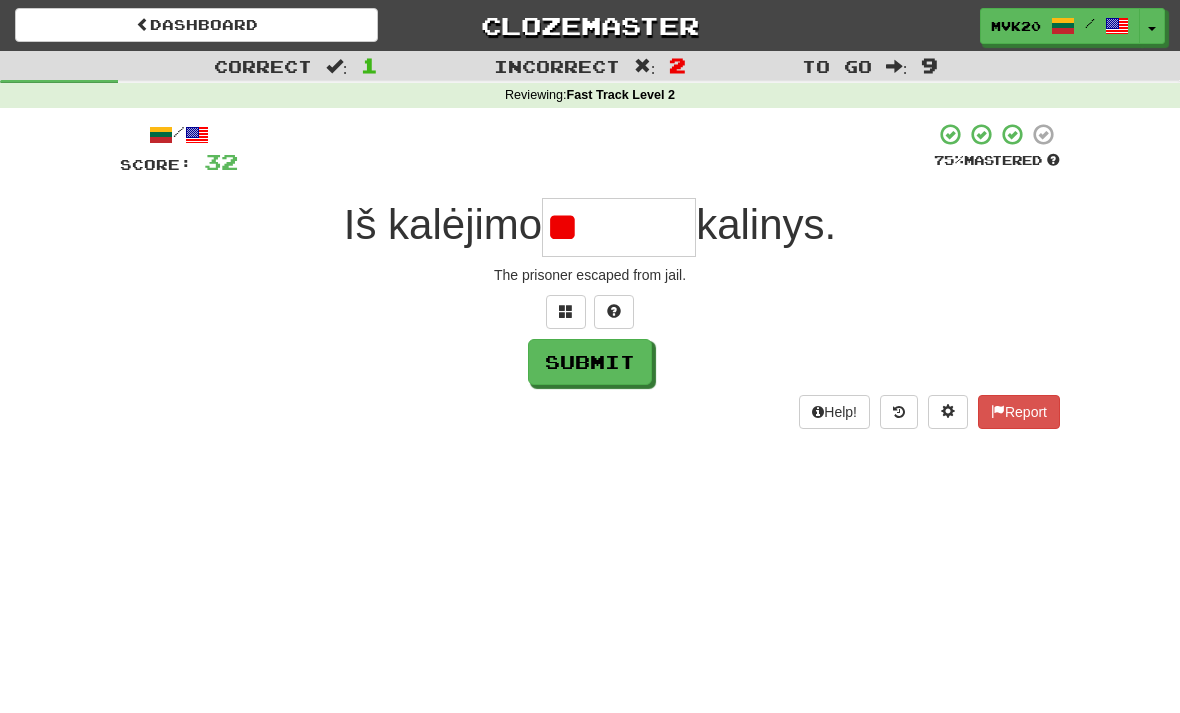 type on "*" 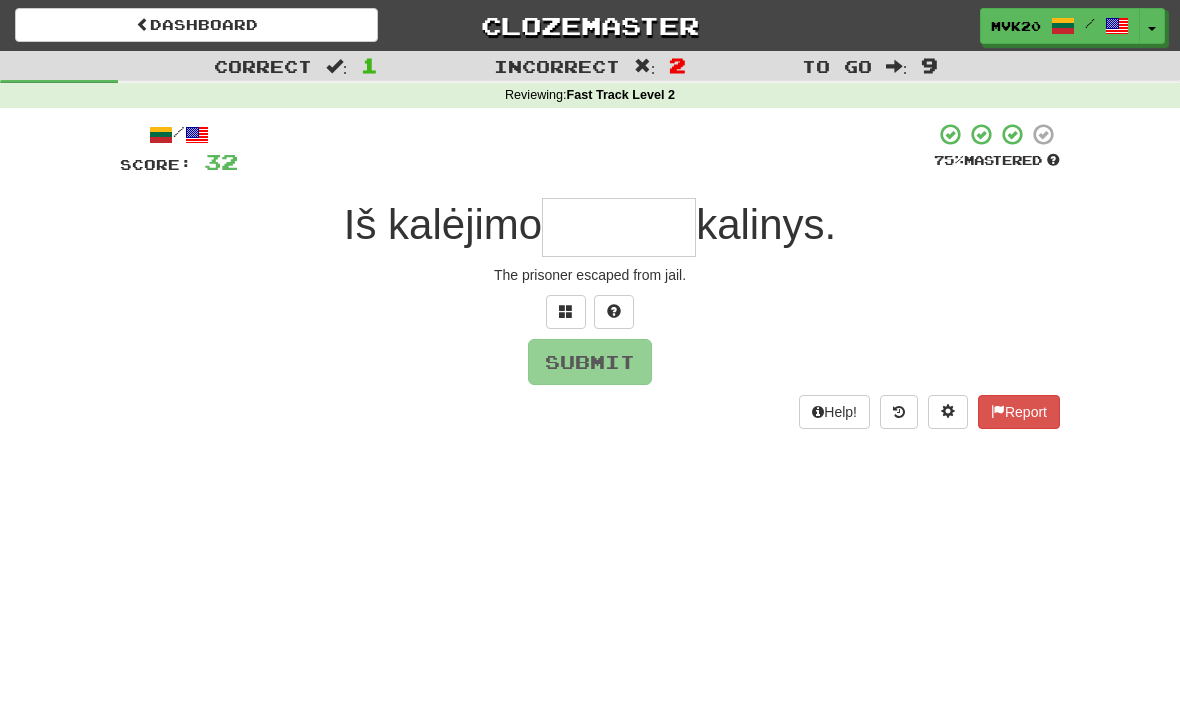 type on "*" 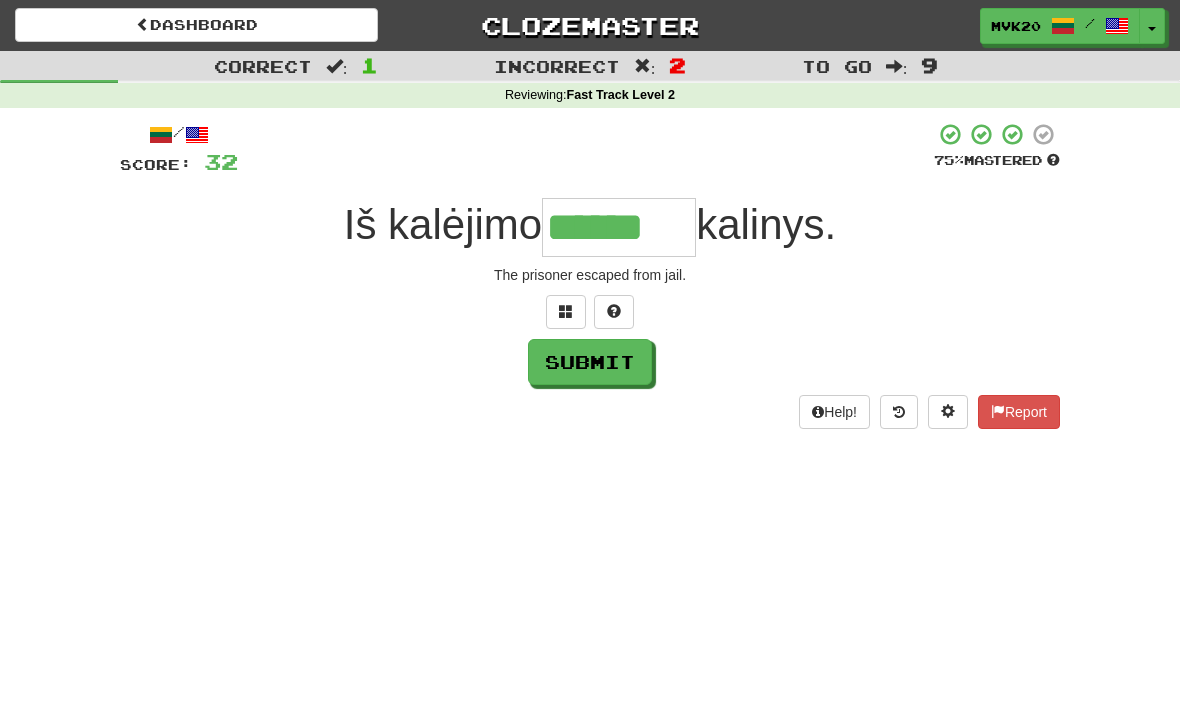 type on "******" 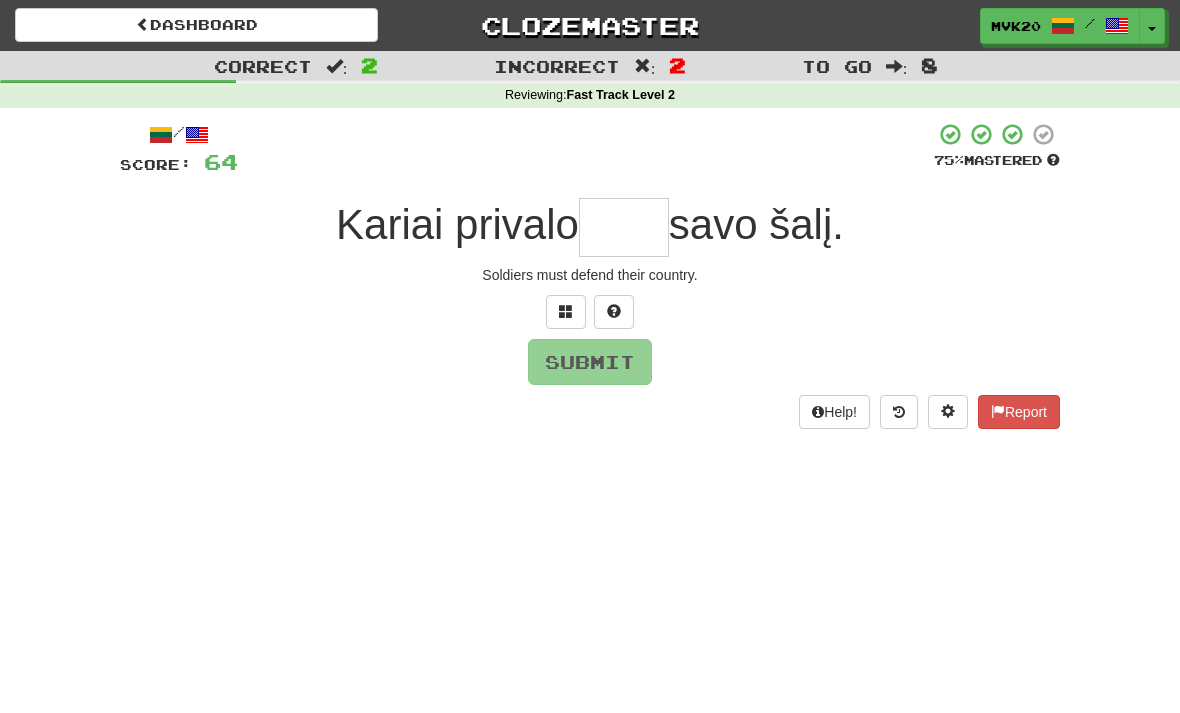 type on "*" 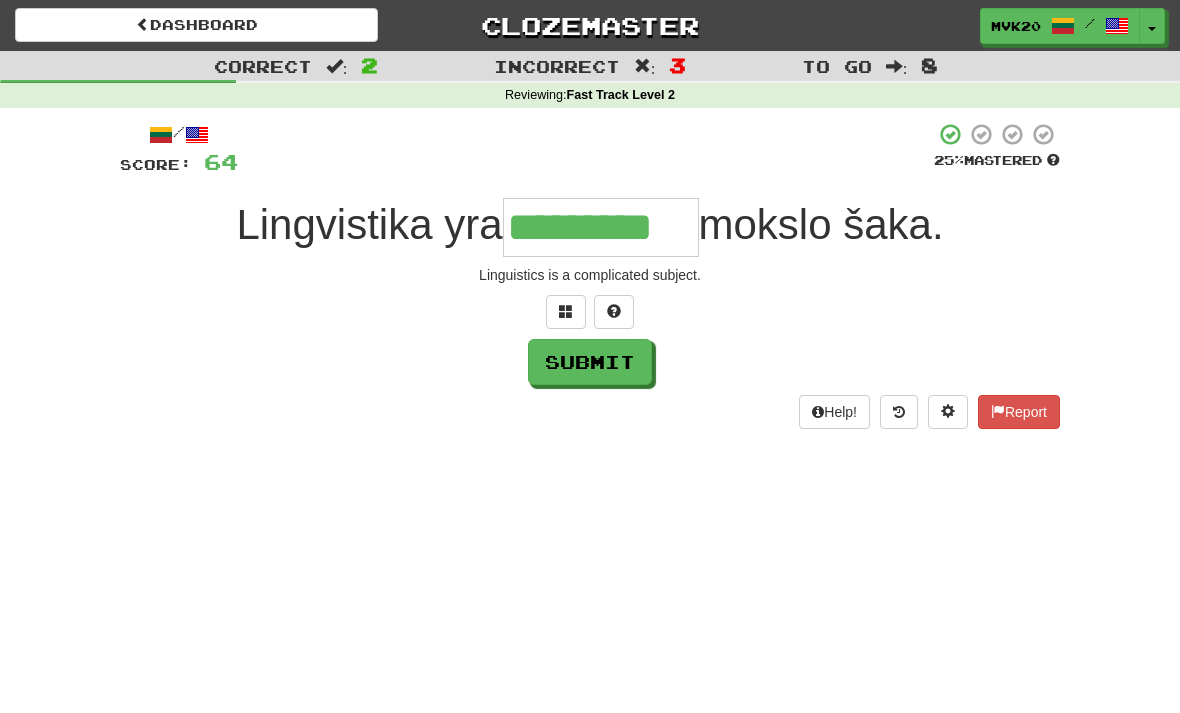 type on "*********" 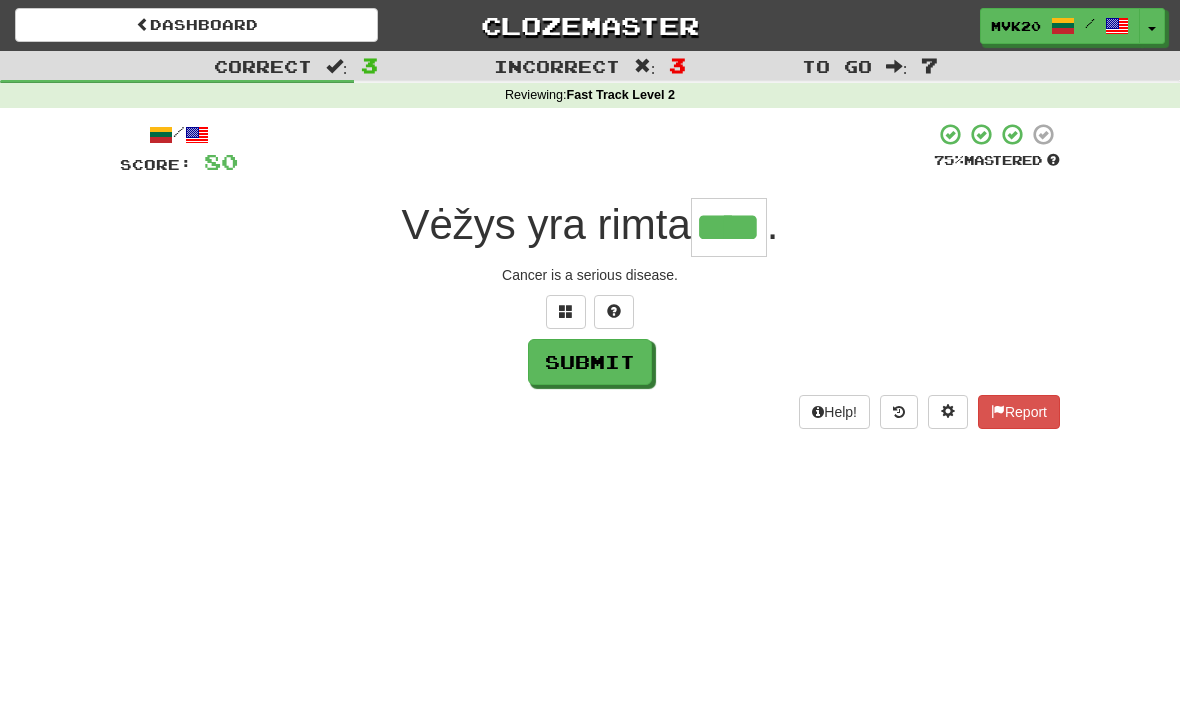 type on "****" 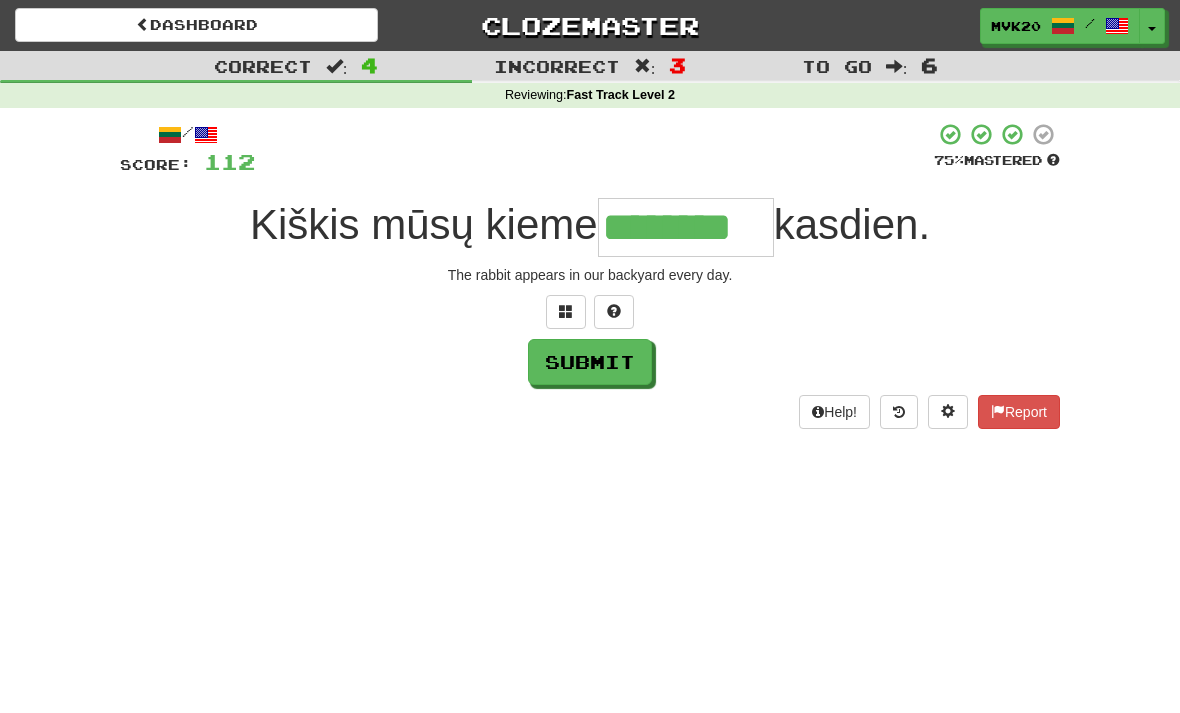 type on "********" 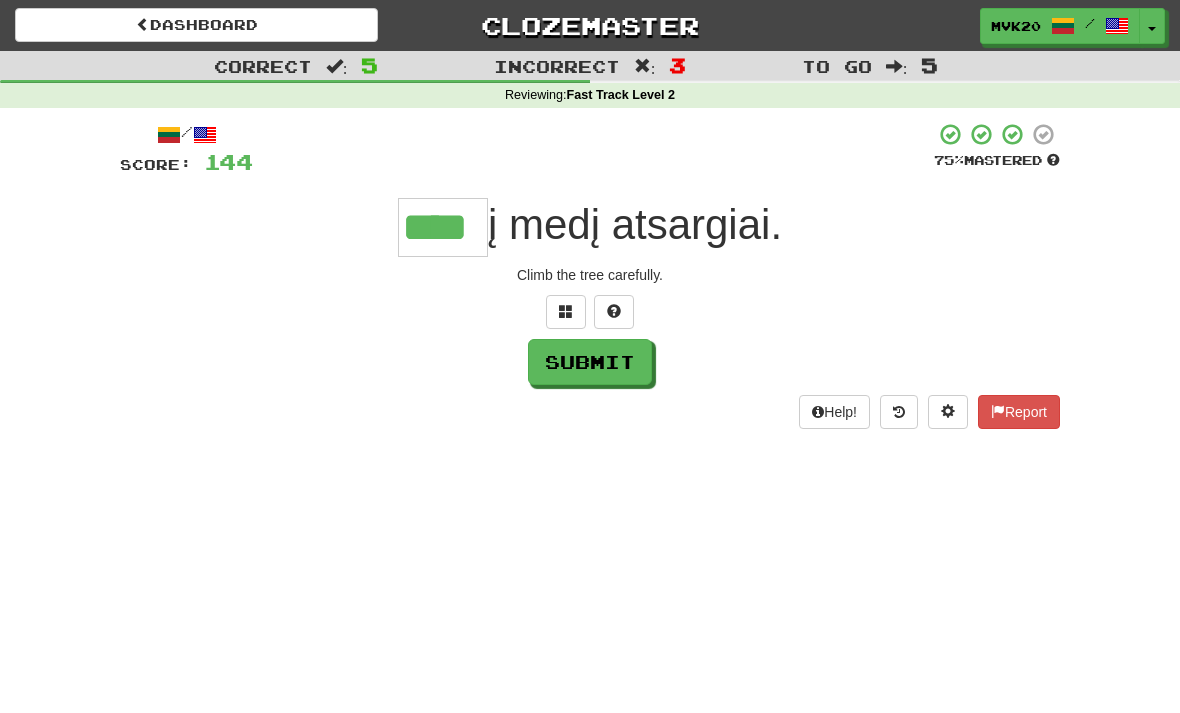 type on "****" 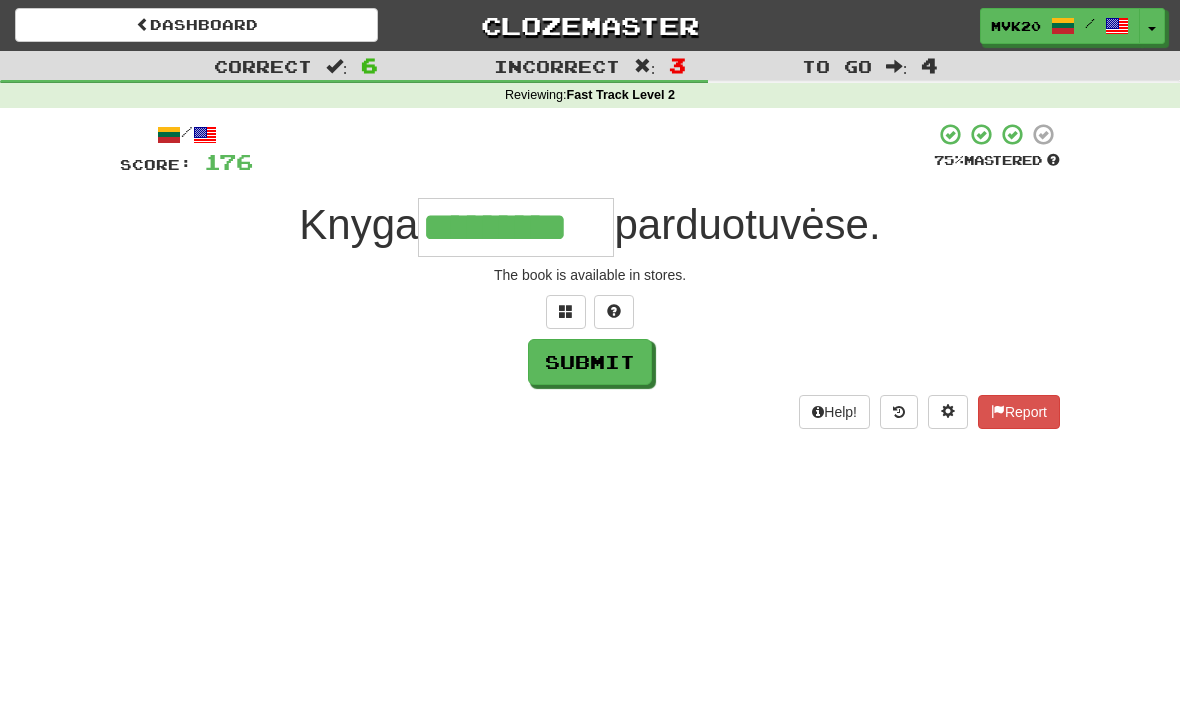 type on "*********" 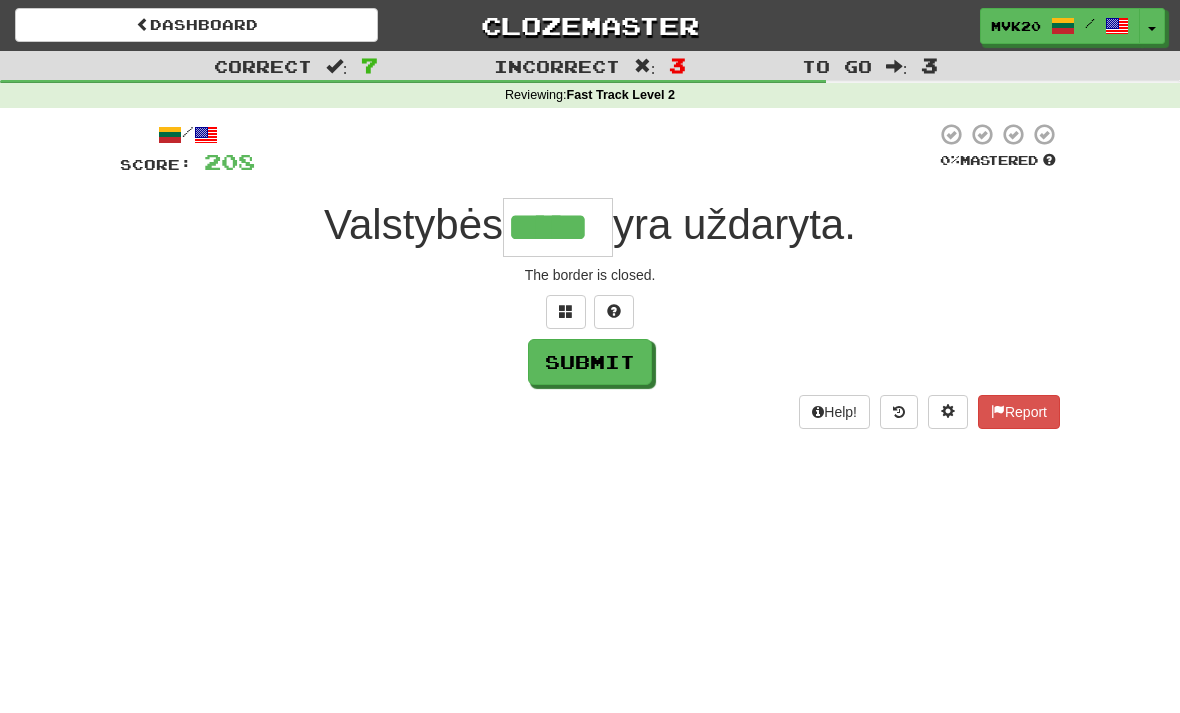 type on "*****" 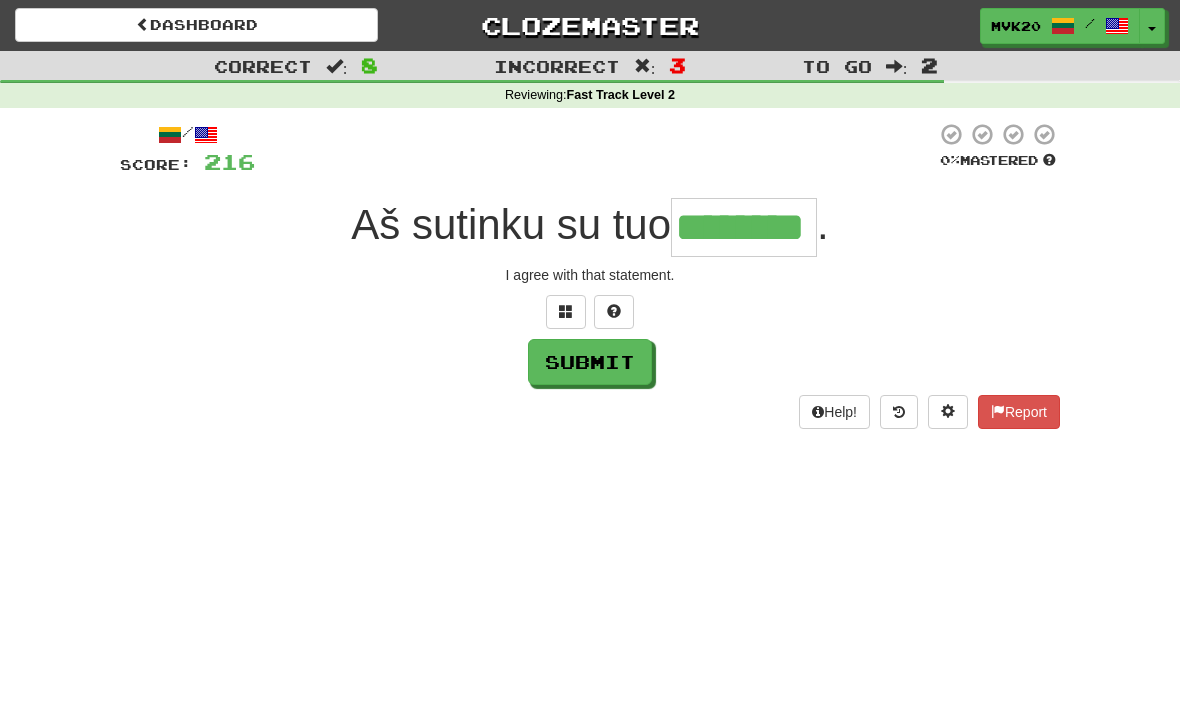 type on "********" 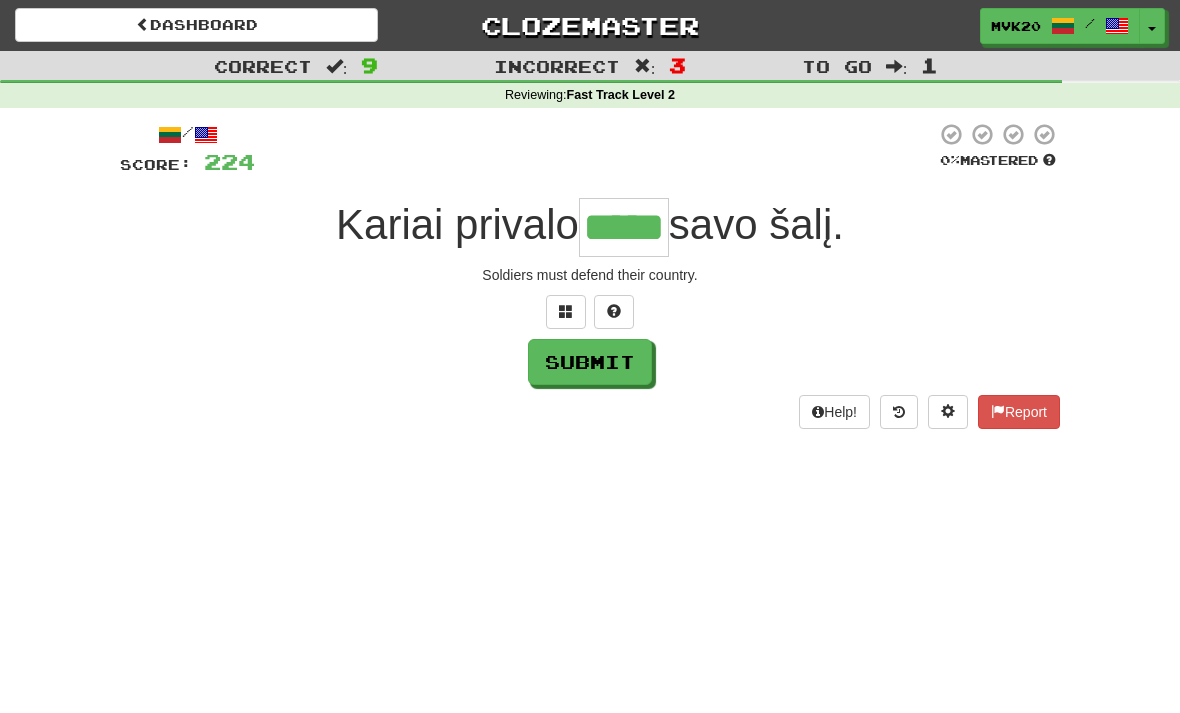 type on "*****" 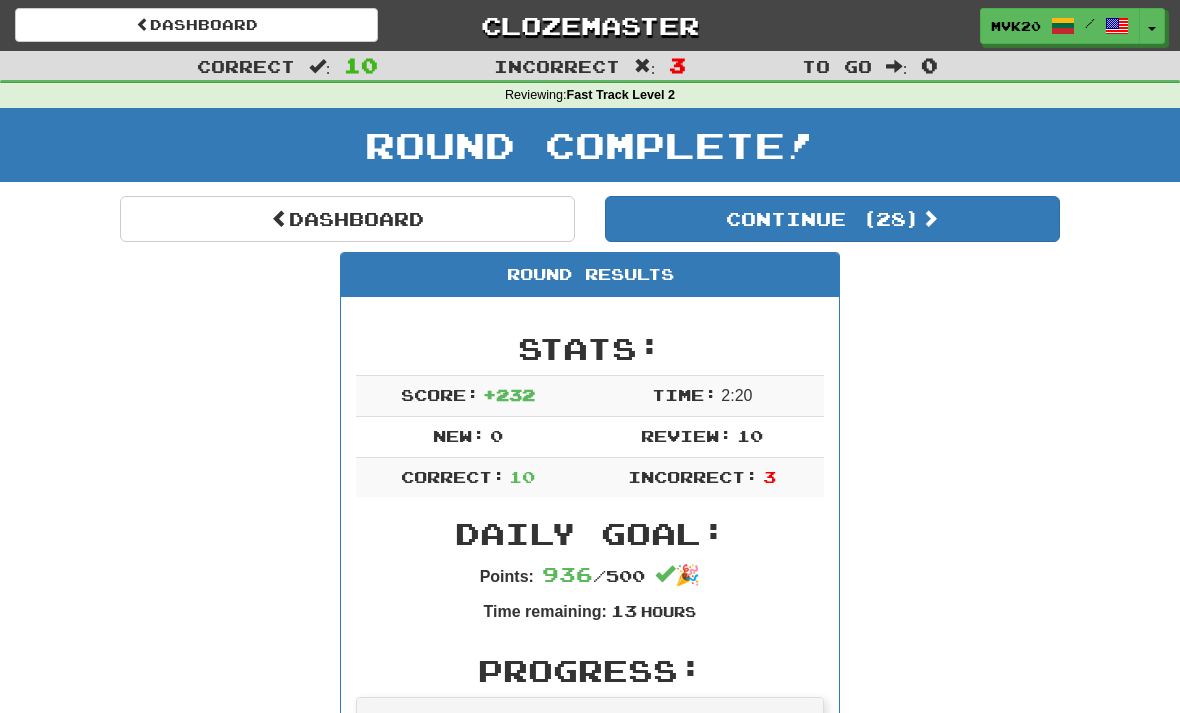 click on "Dashboard" at bounding box center (347, 219) 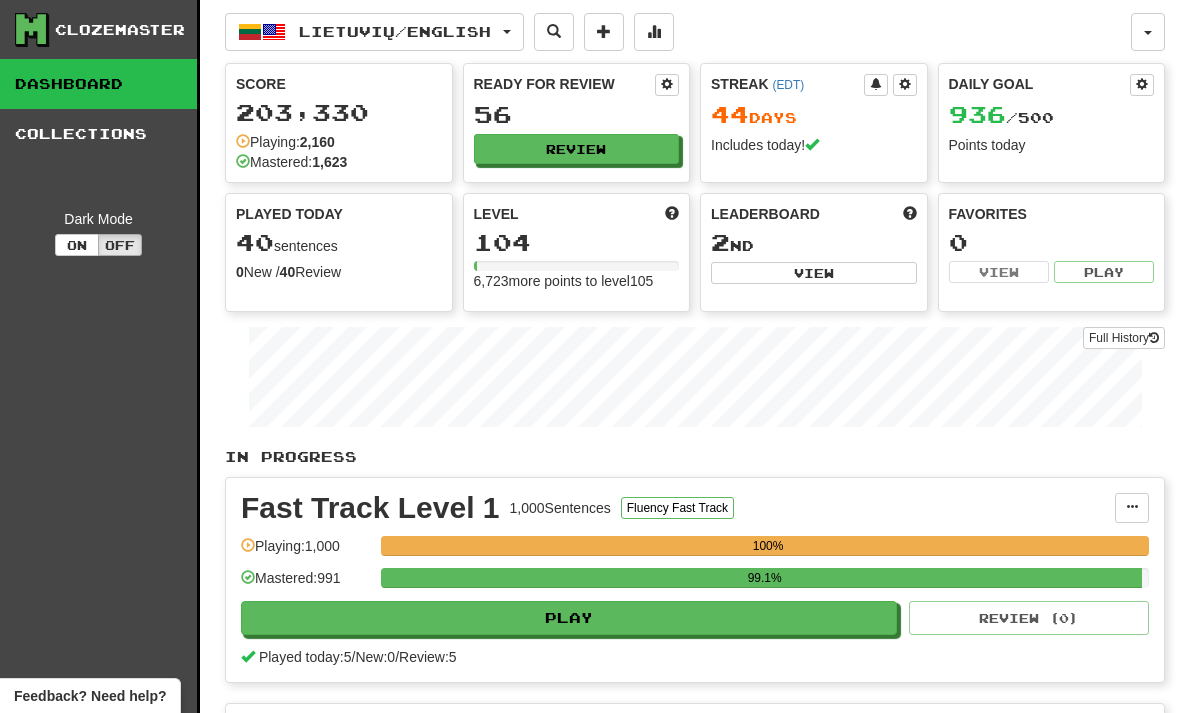 scroll, scrollTop: 0, scrollLeft: 0, axis: both 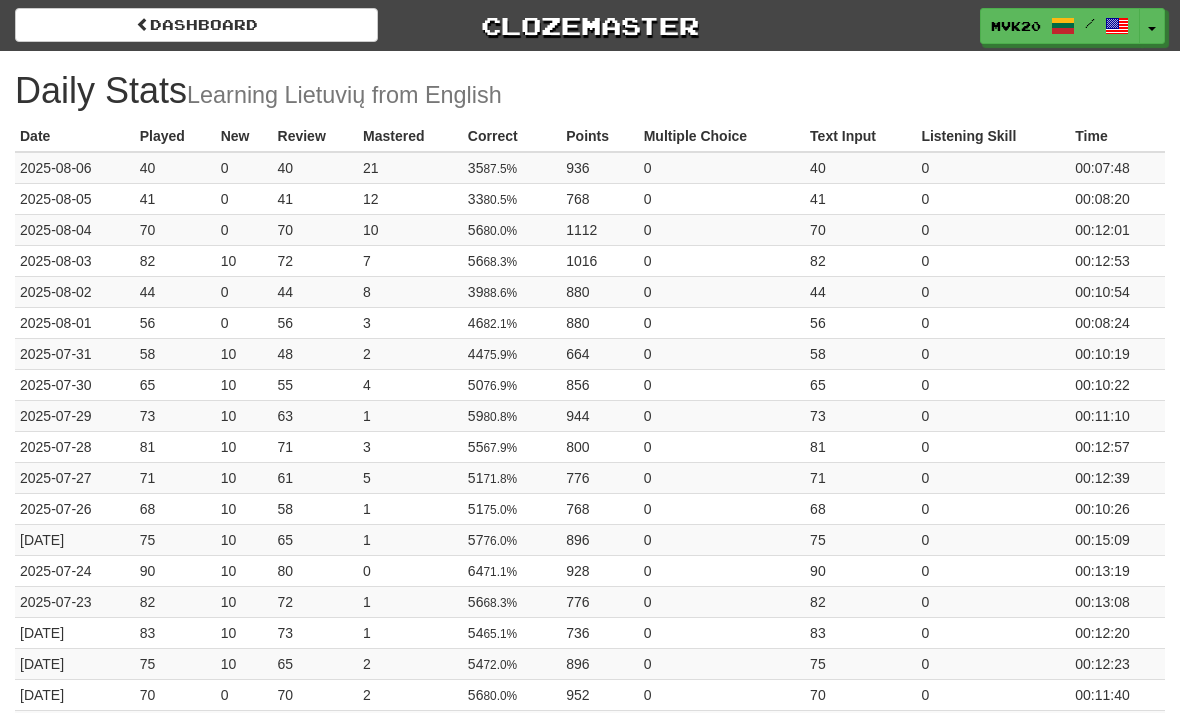 click on "Dashboard" at bounding box center (196, 25) 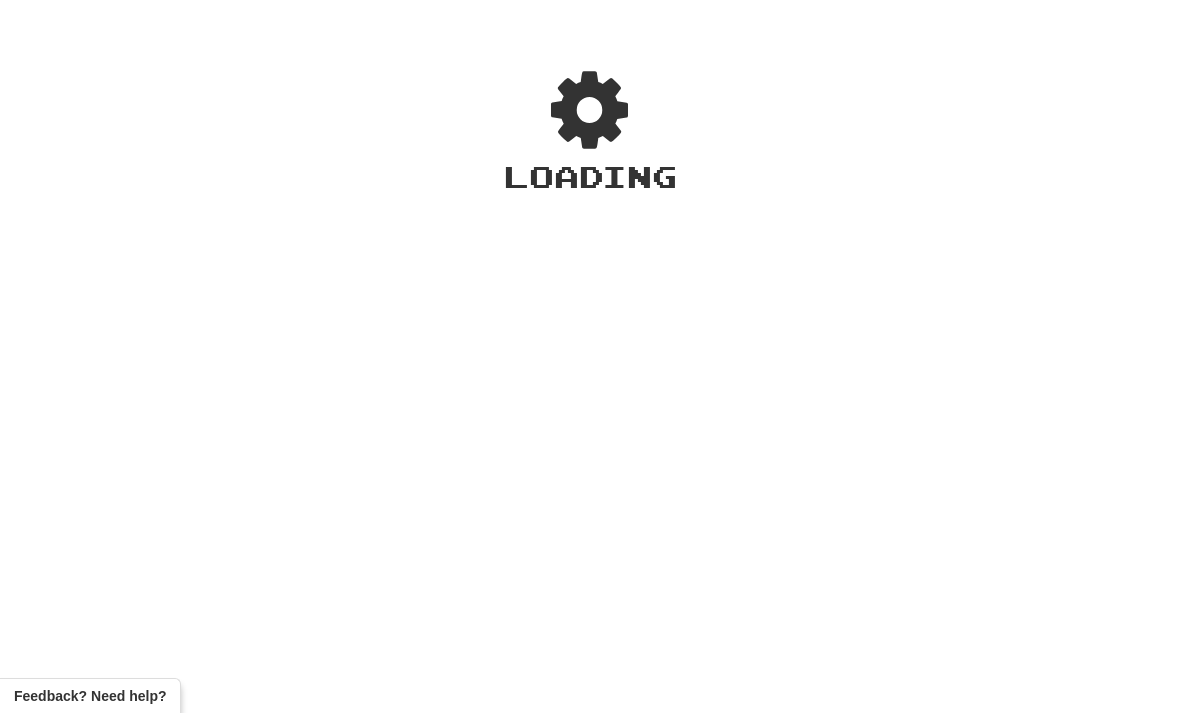 scroll, scrollTop: 0, scrollLeft: 0, axis: both 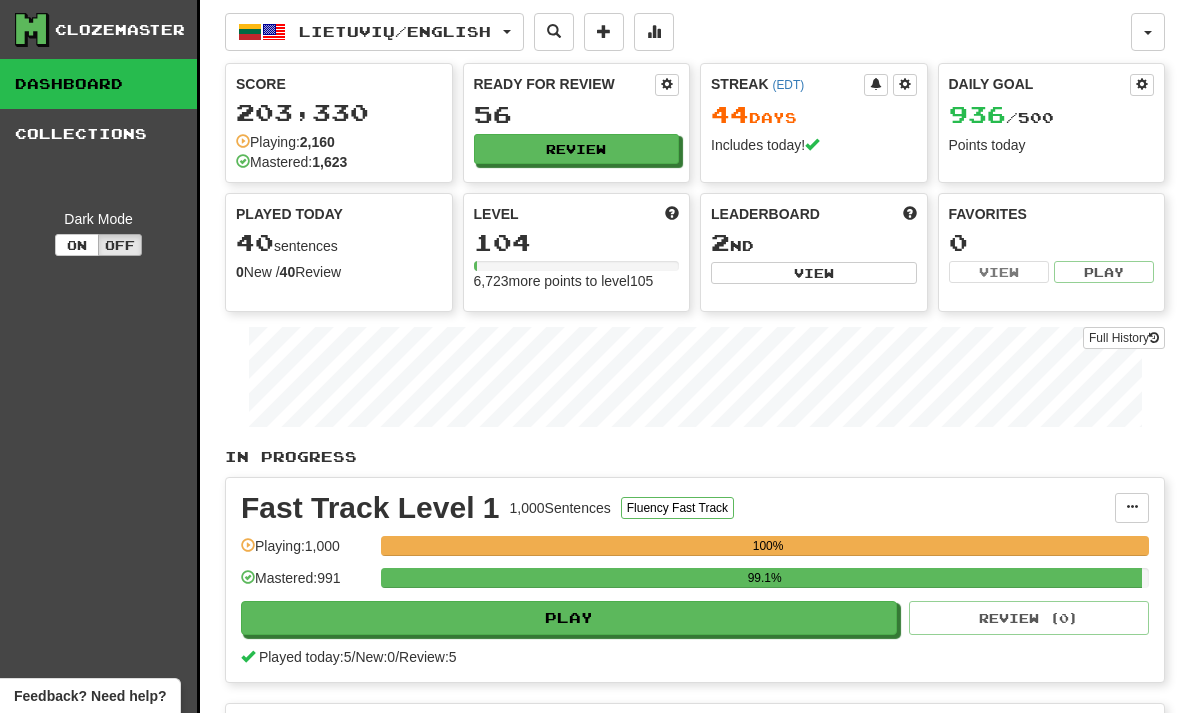 click at bounding box center [654, 32] 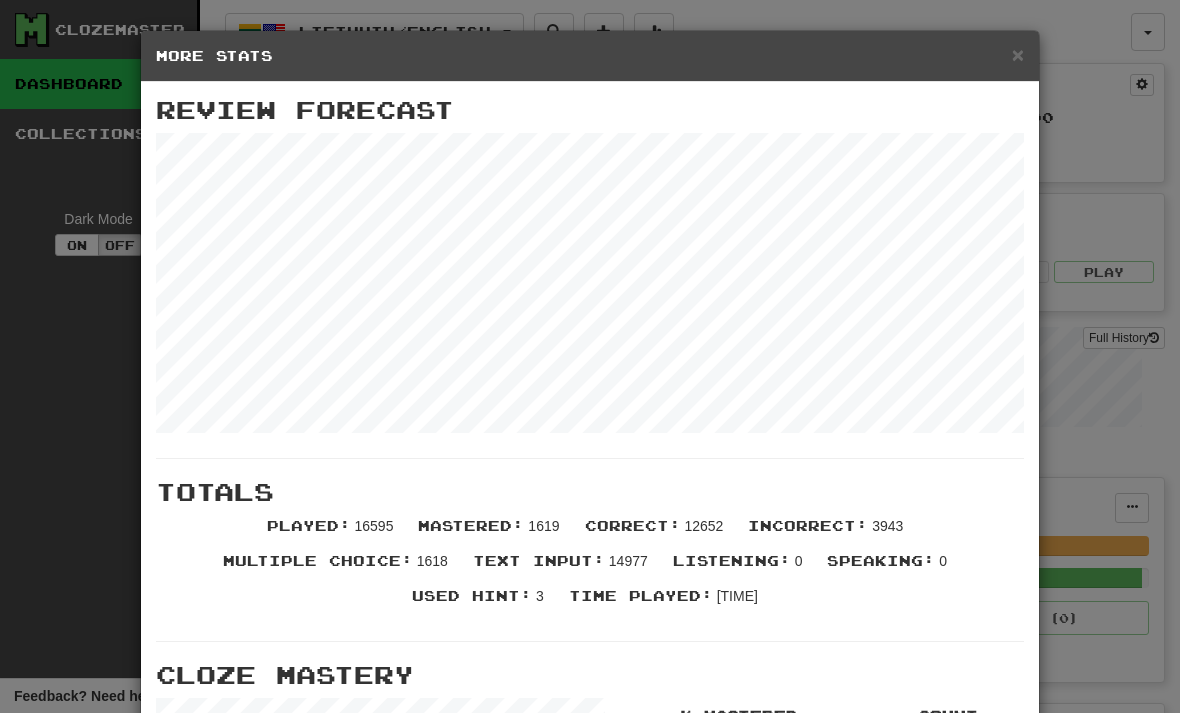 scroll, scrollTop: 0, scrollLeft: 0, axis: both 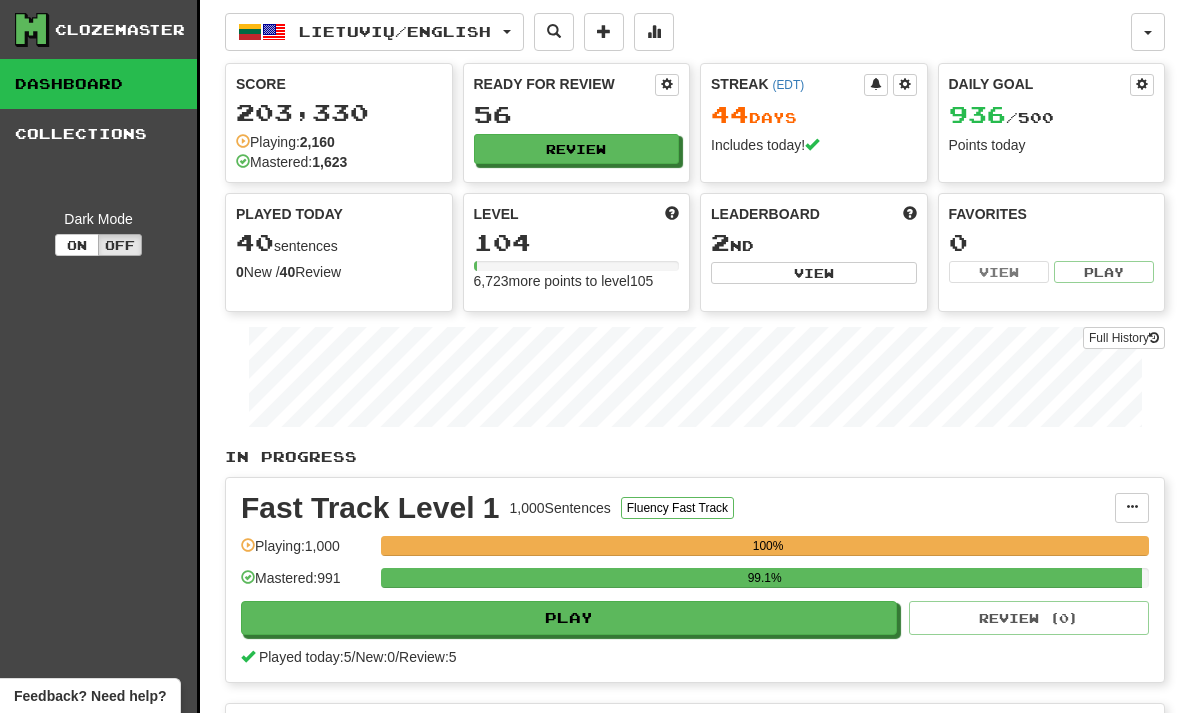 click on "Review" at bounding box center (577, 149) 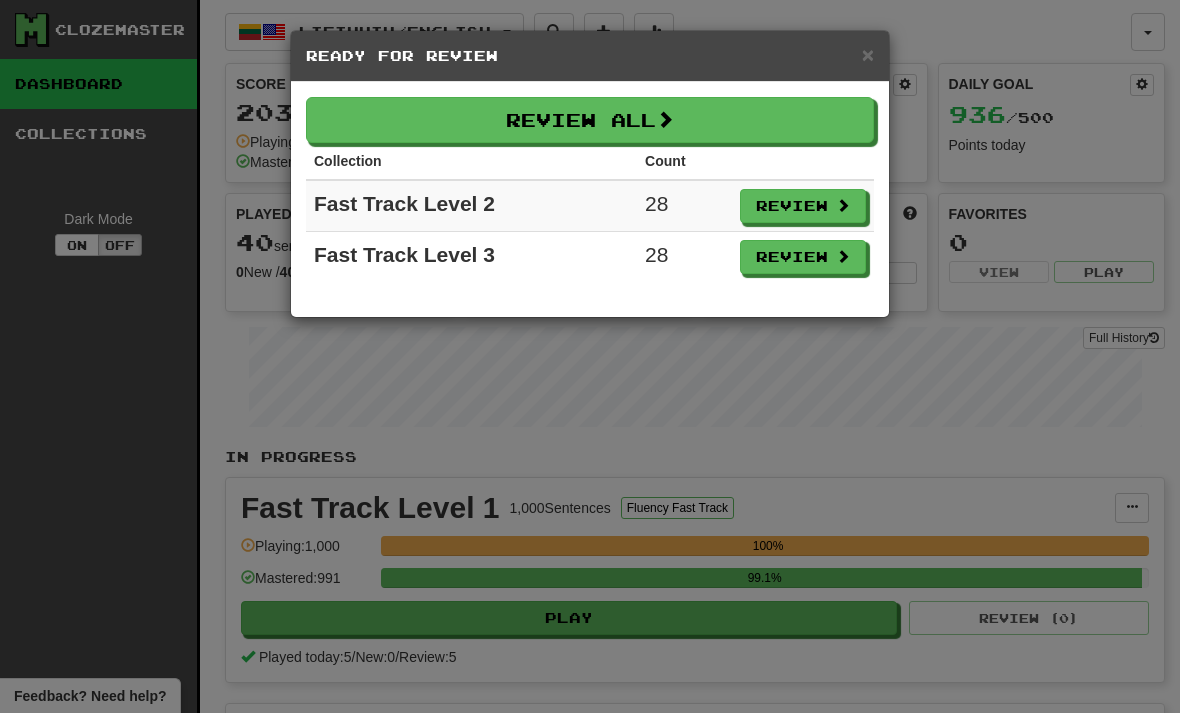 click on "Review" at bounding box center [803, 206] 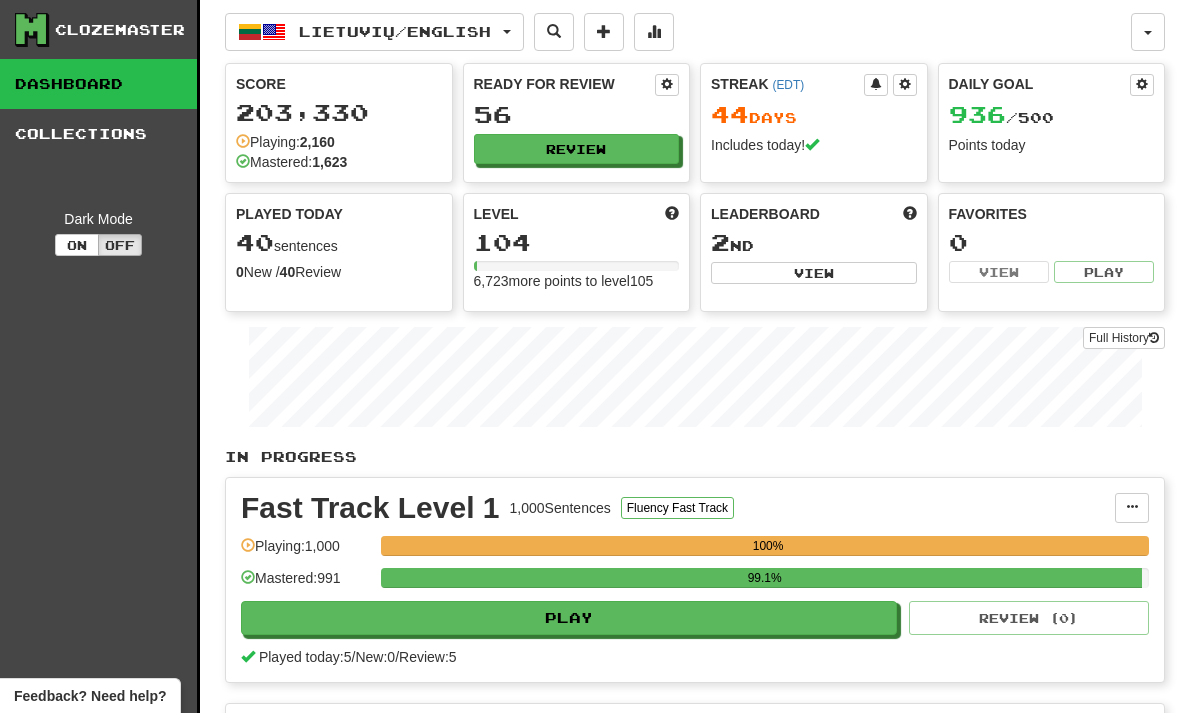 select on "**" 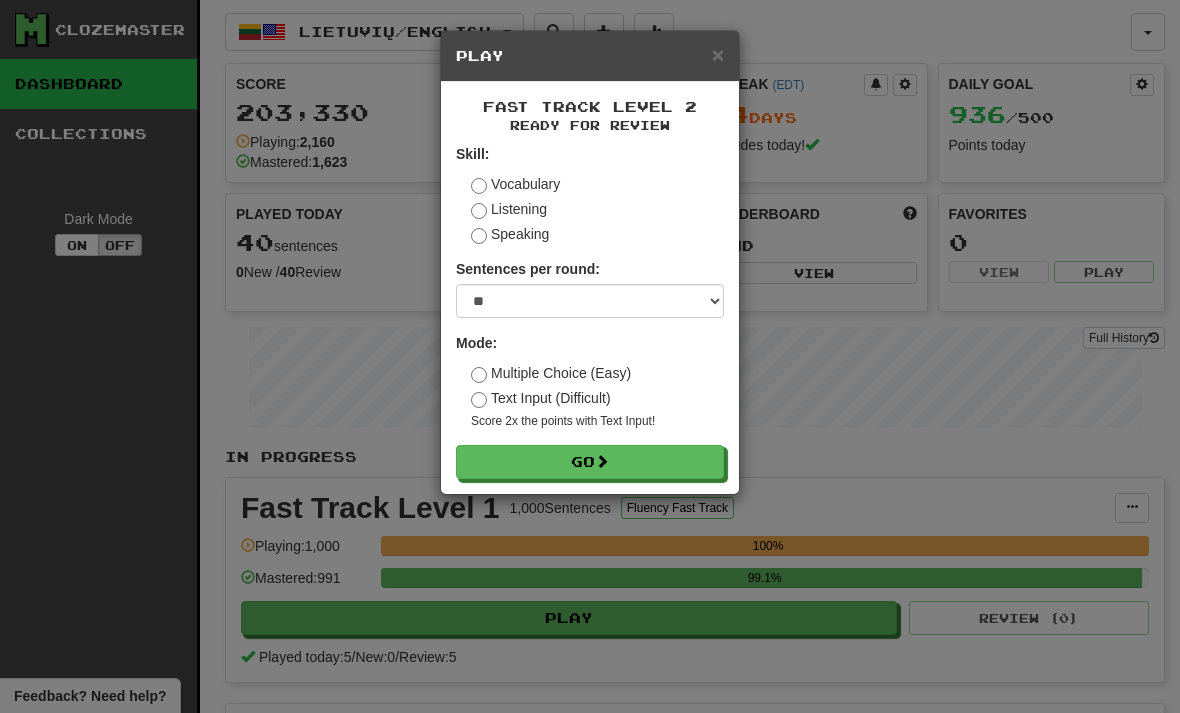 click on "Go" at bounding box center [590, 462] 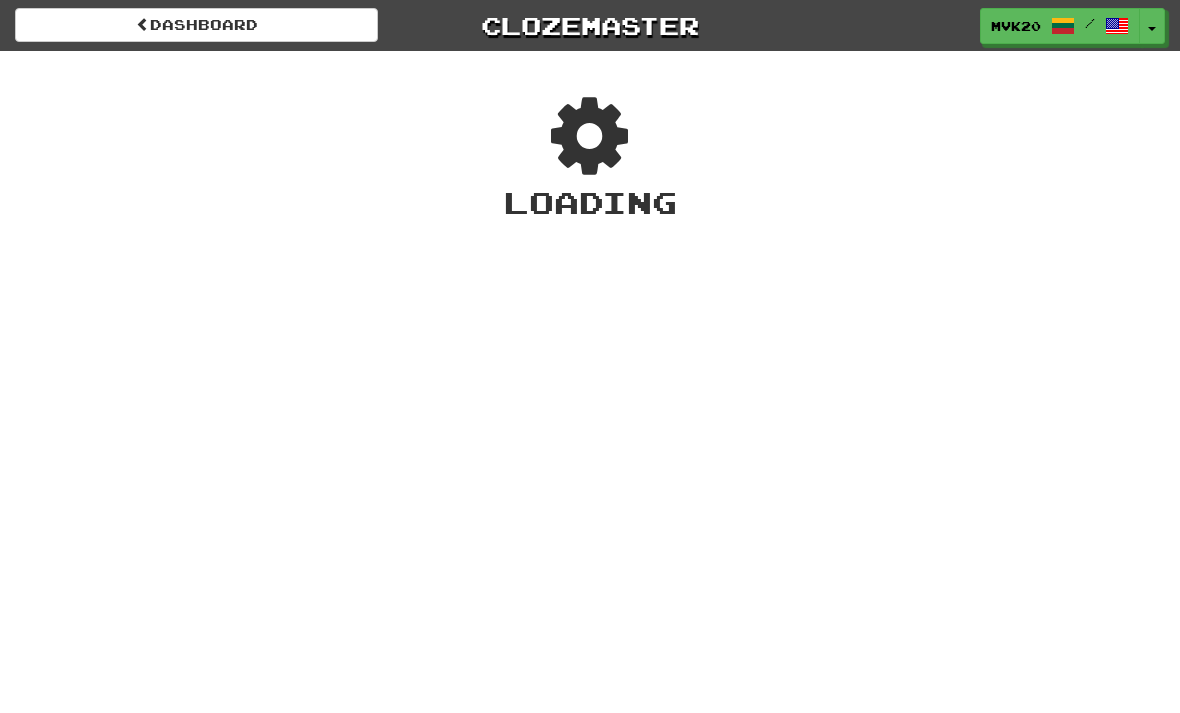scroll, scrollTop: 0, scrollLeft: 0, axis: both 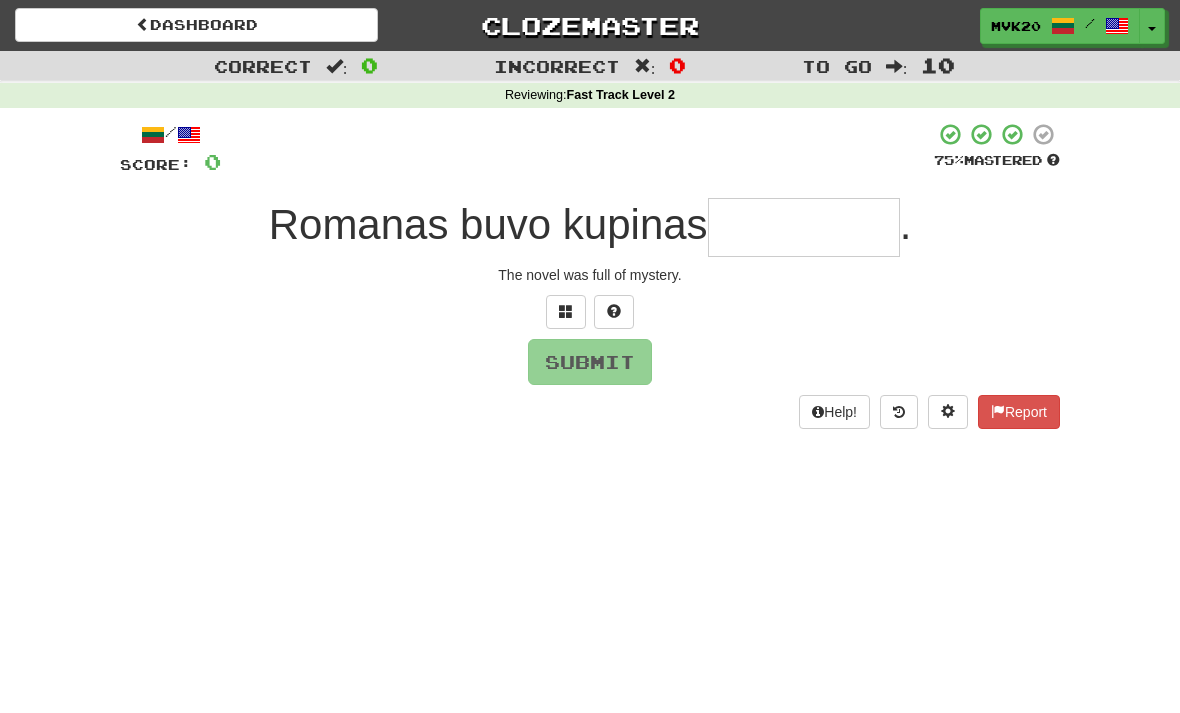 click at bounding box center (804, 227) 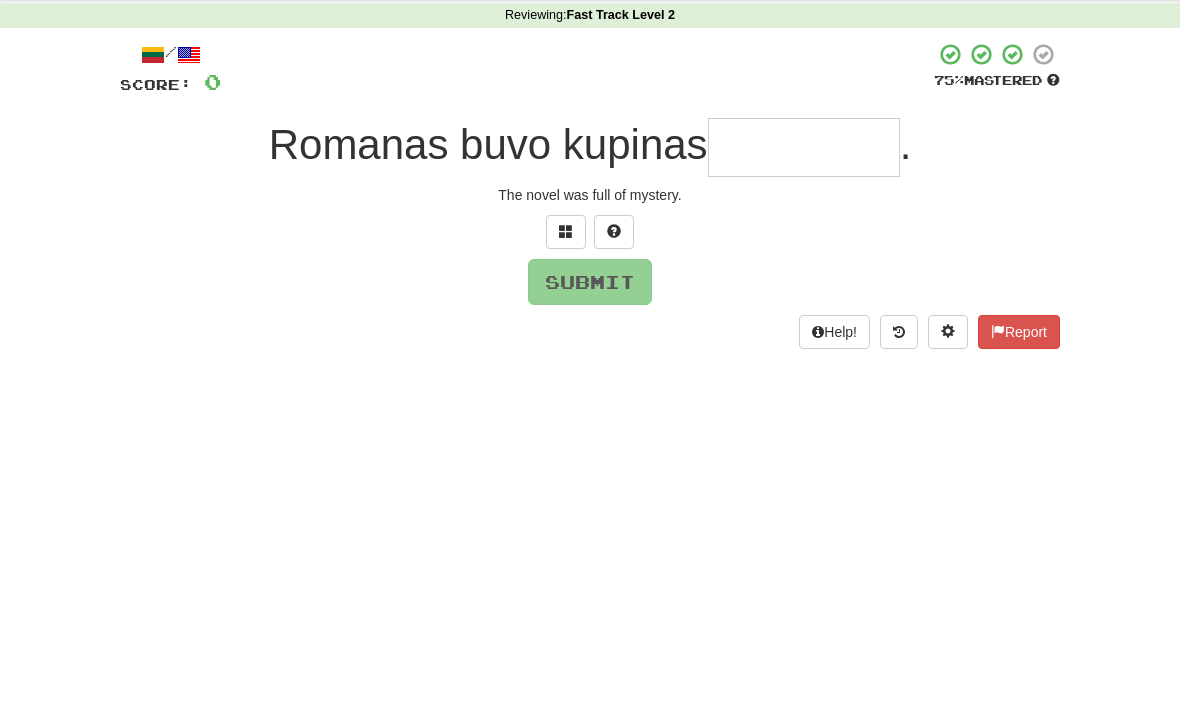 scroll, scrollTop: 80, scrollLeft: 0, axis: vertical 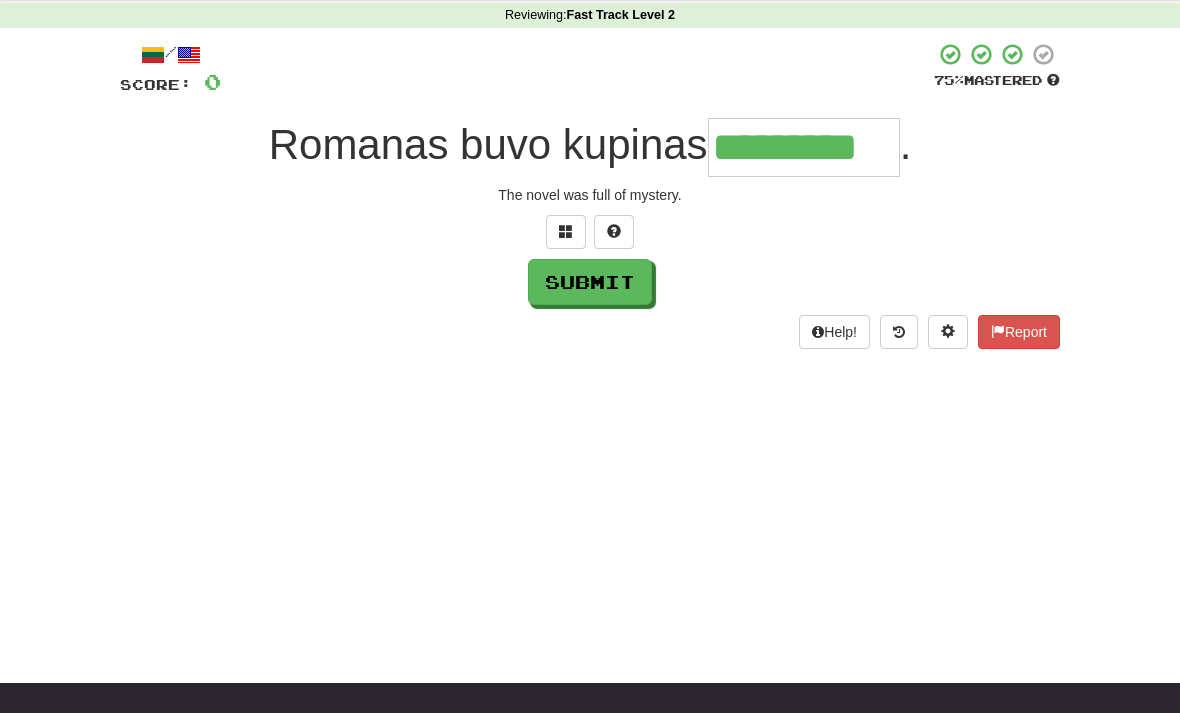 type on "*********" 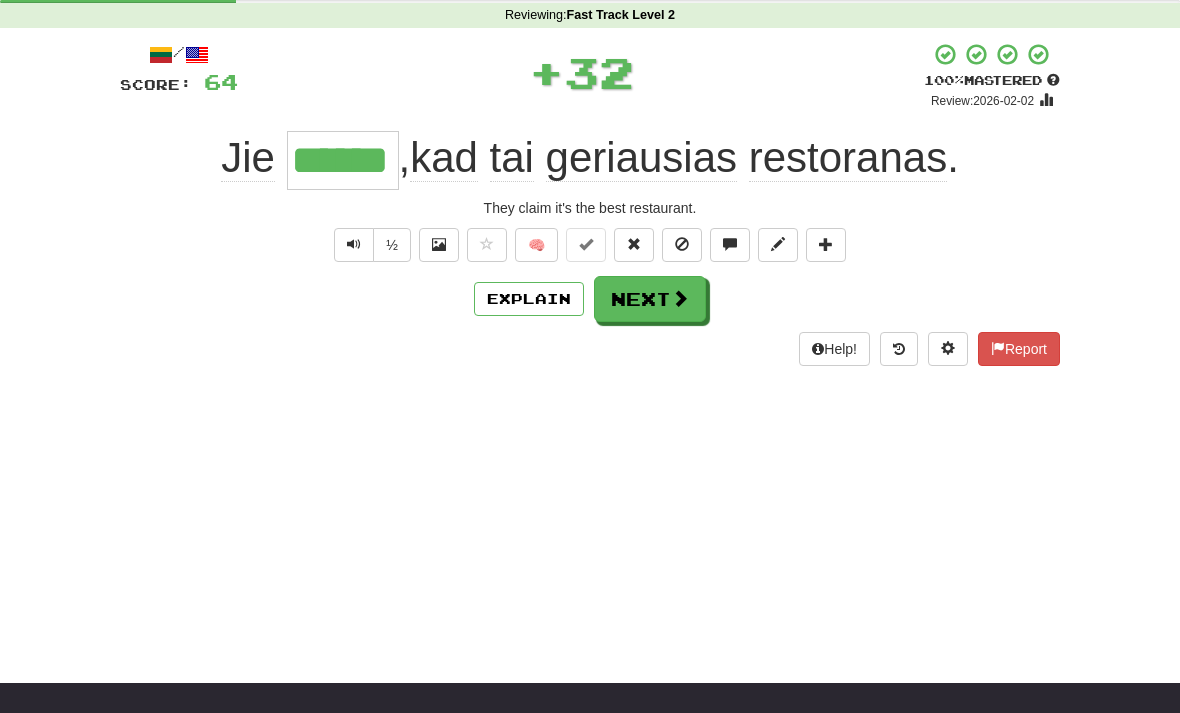 type on "******" 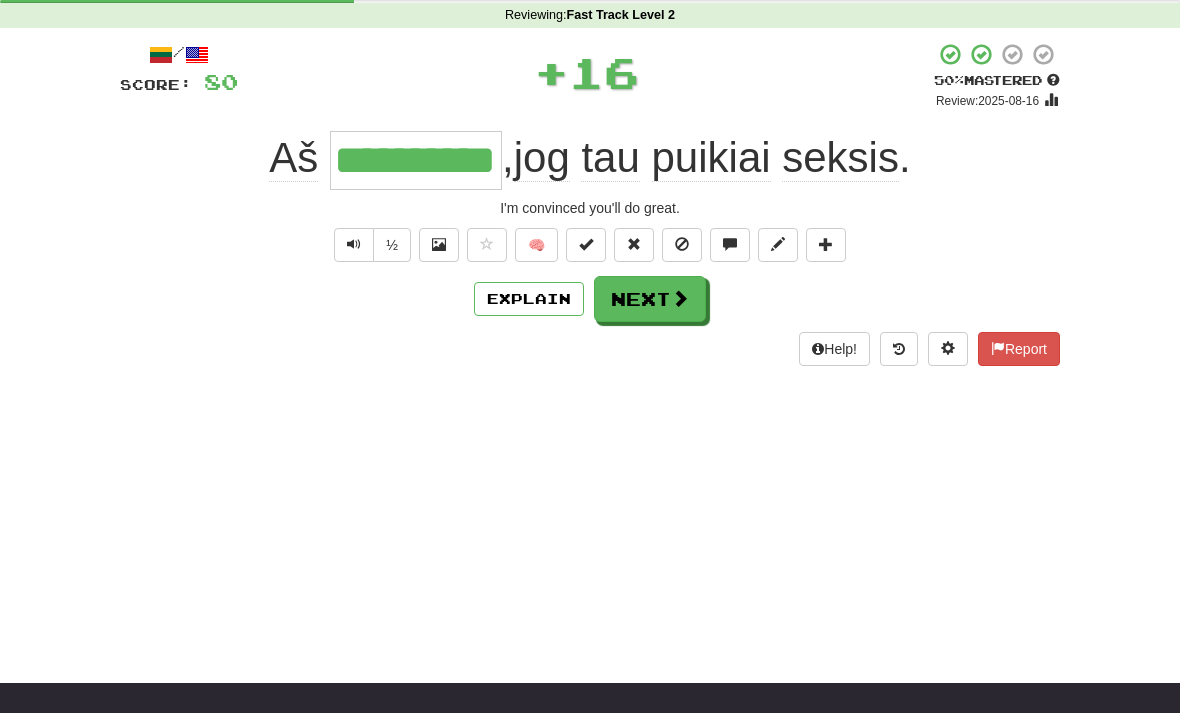 type on "**********" 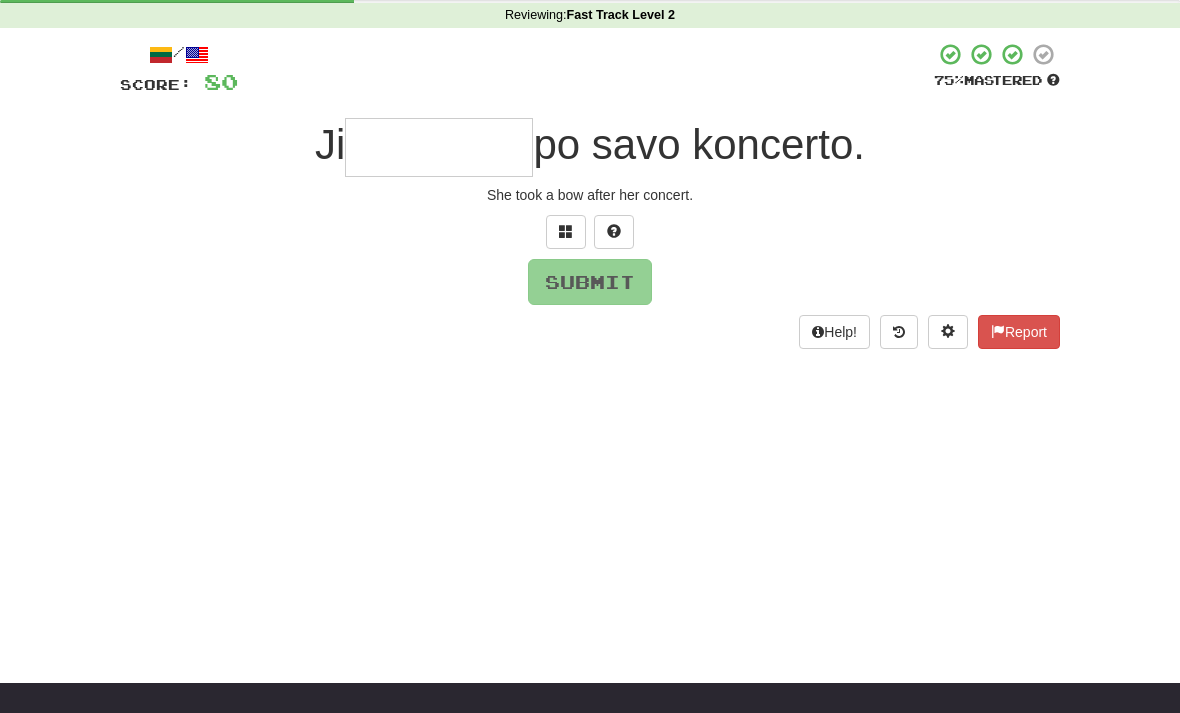 type on "*" 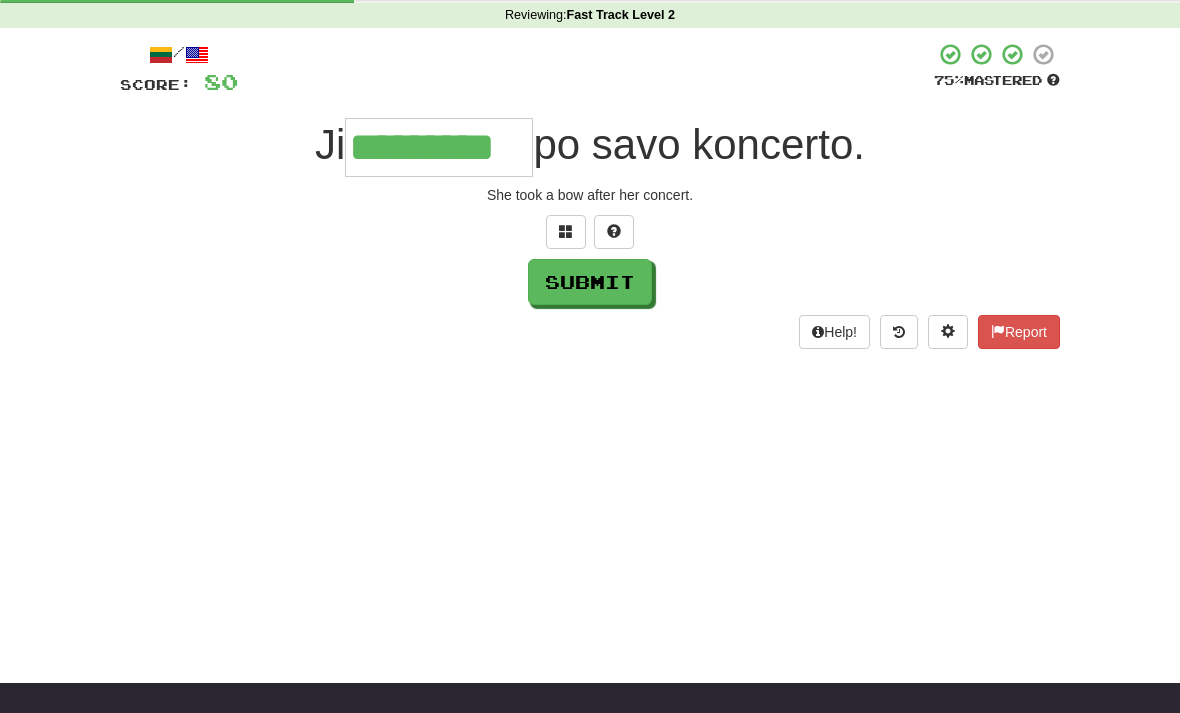 type on "*********" 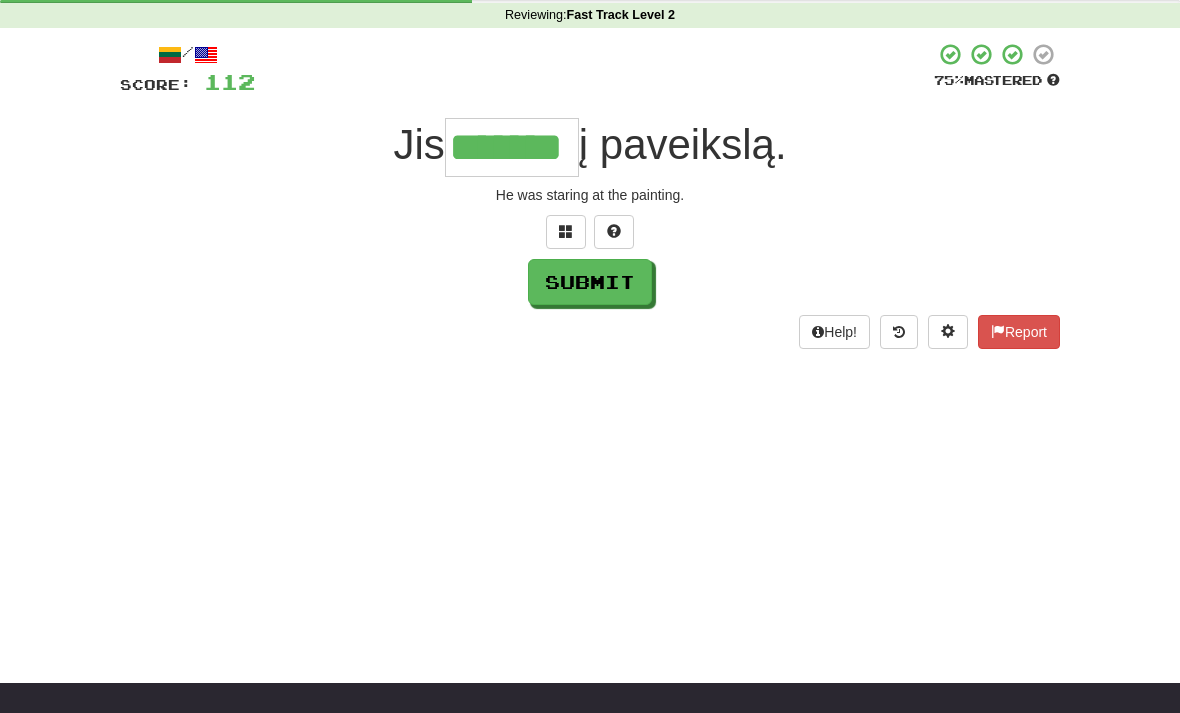 type on "*******" 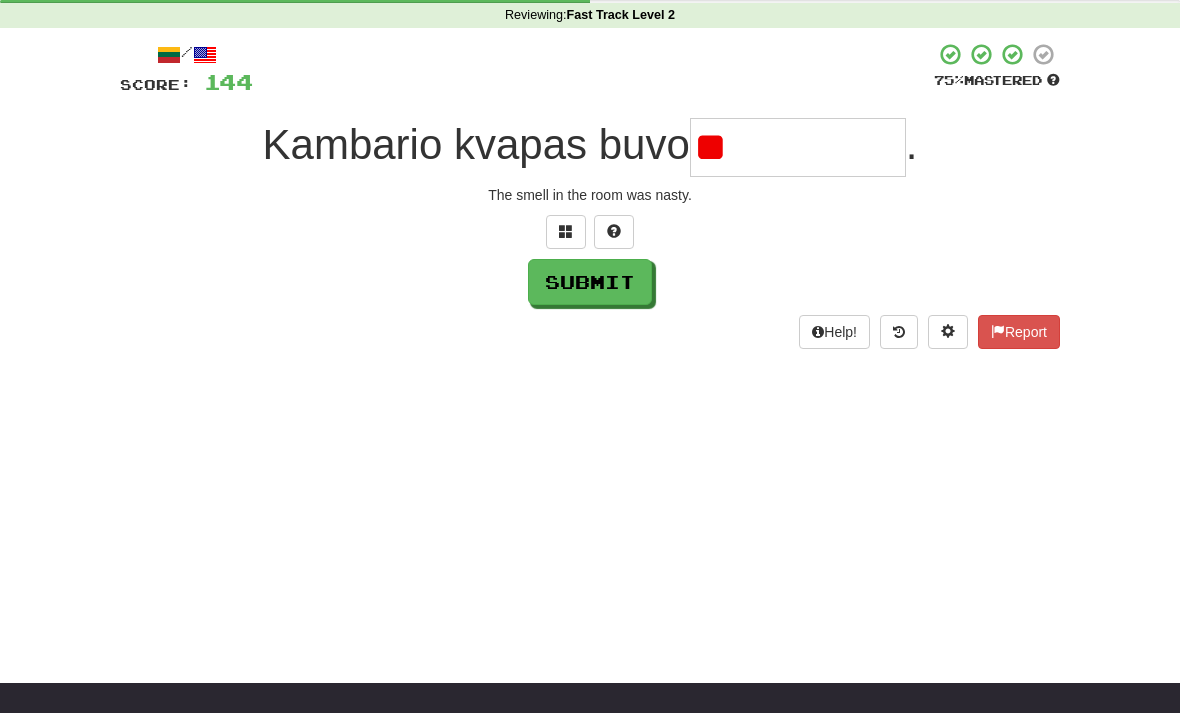type on "*" 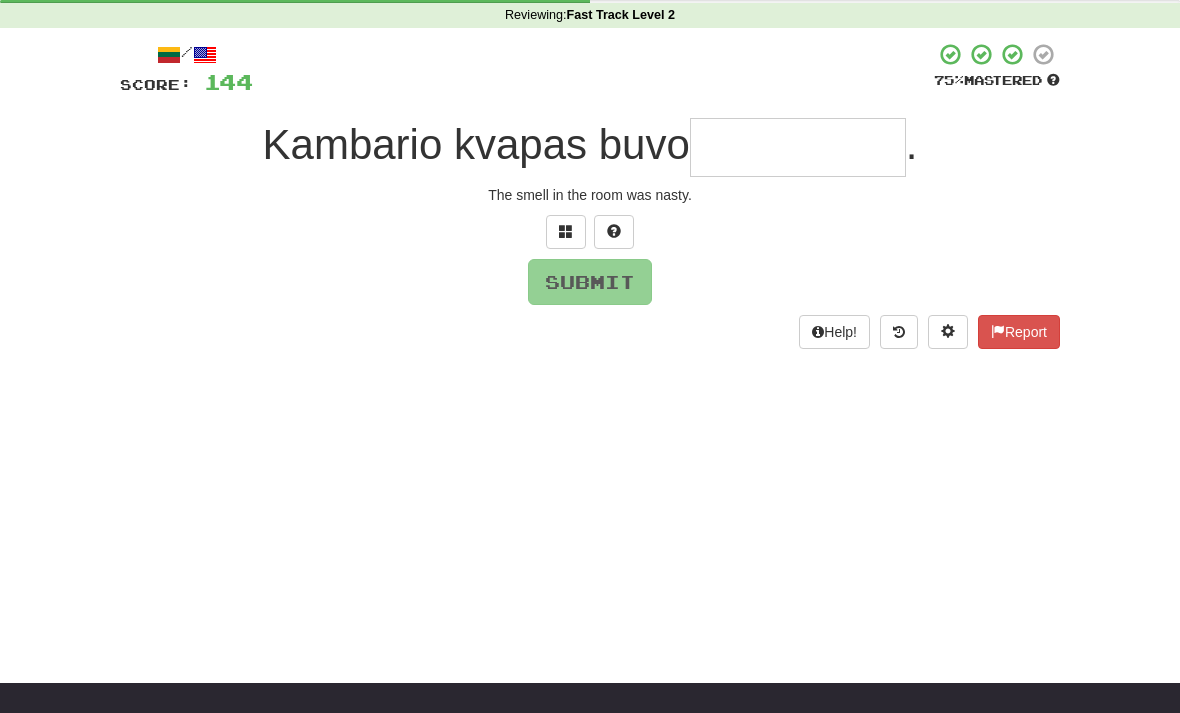 type on "*" 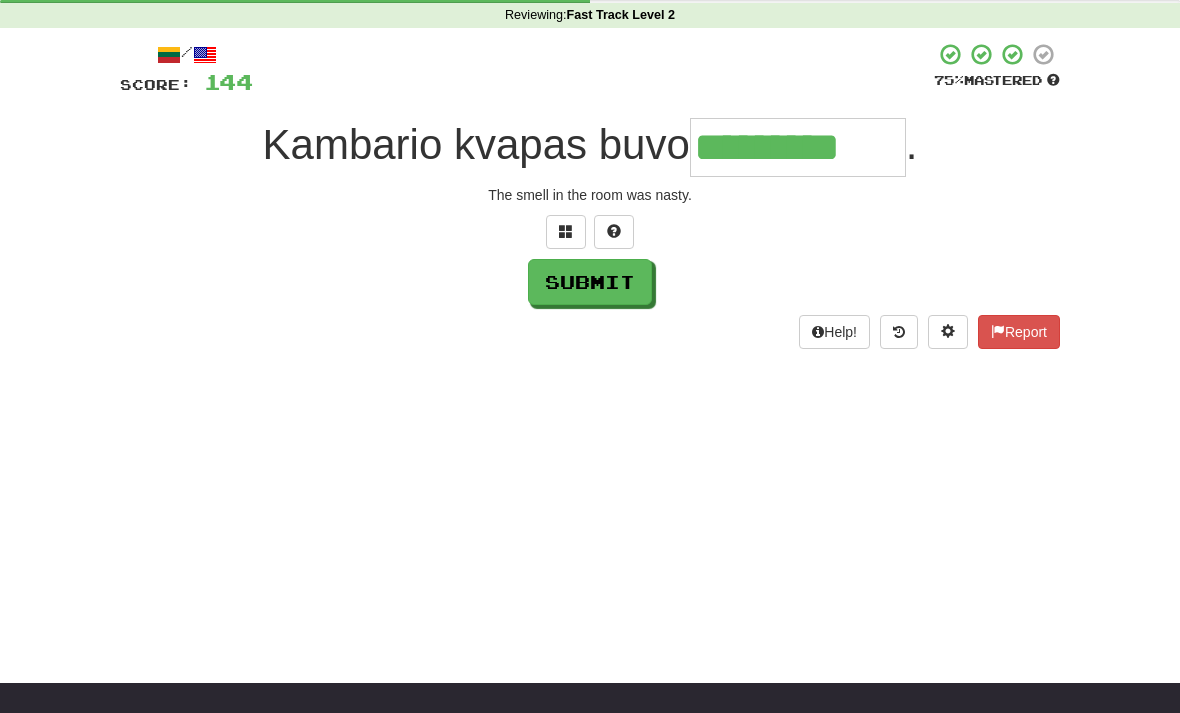 type on "*********" 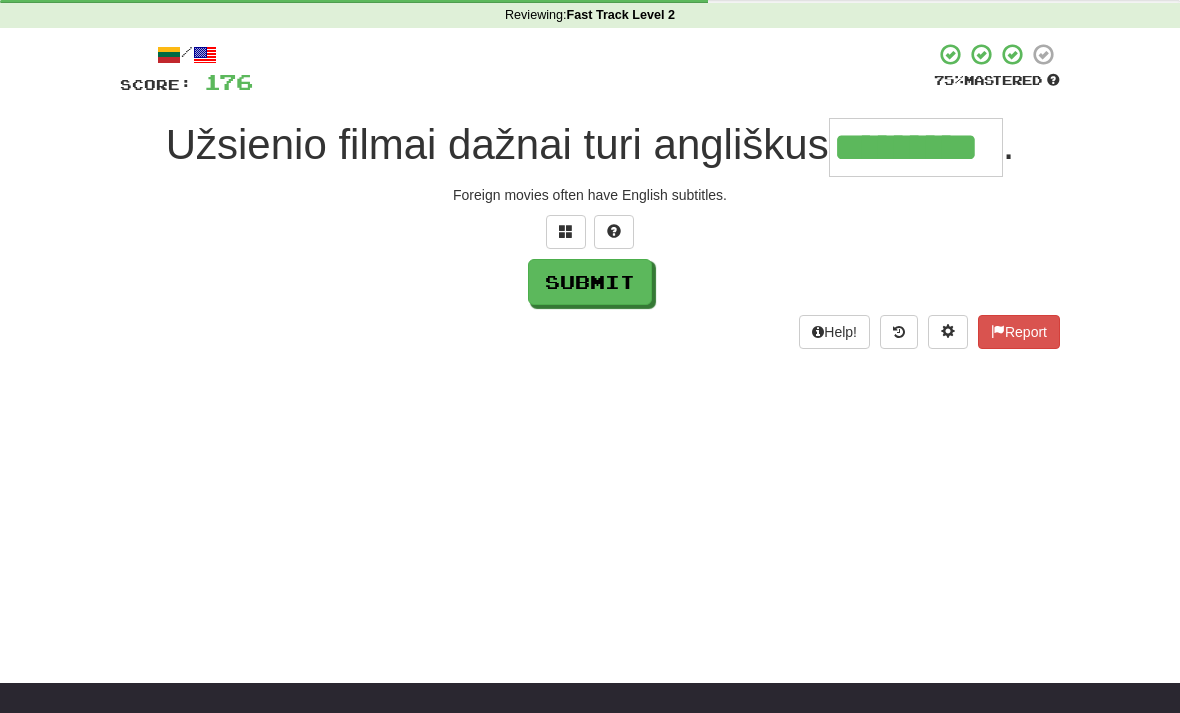 type on "*********" 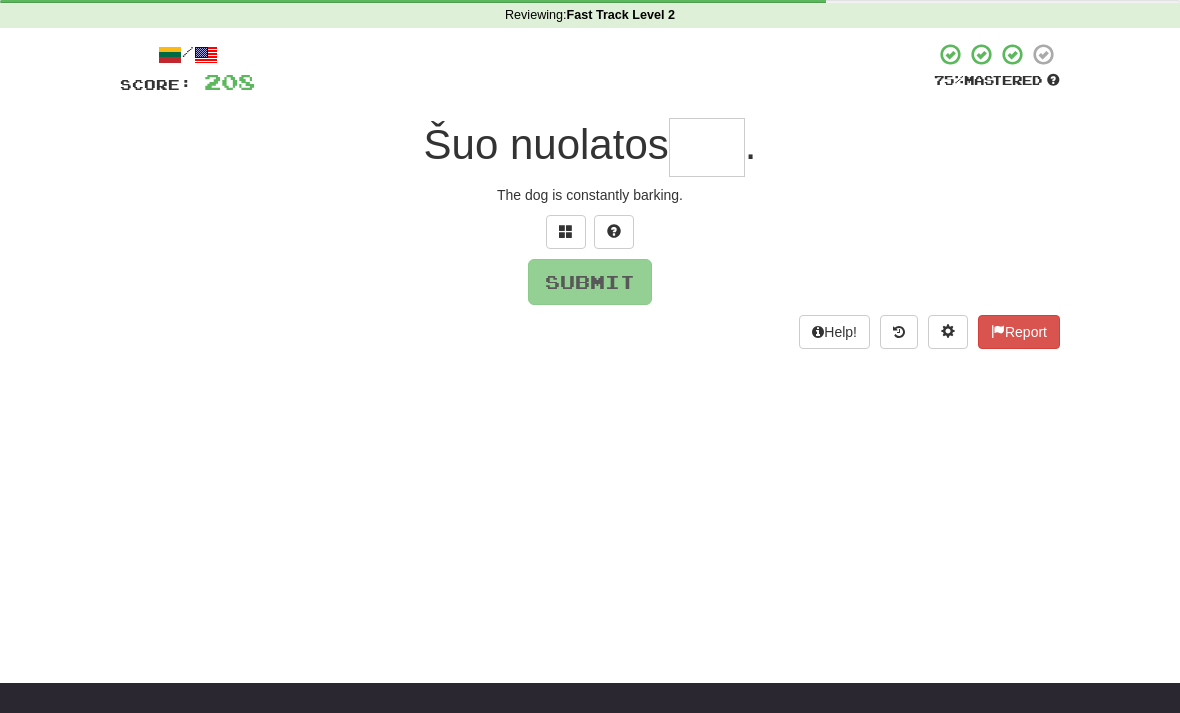 type on "*" 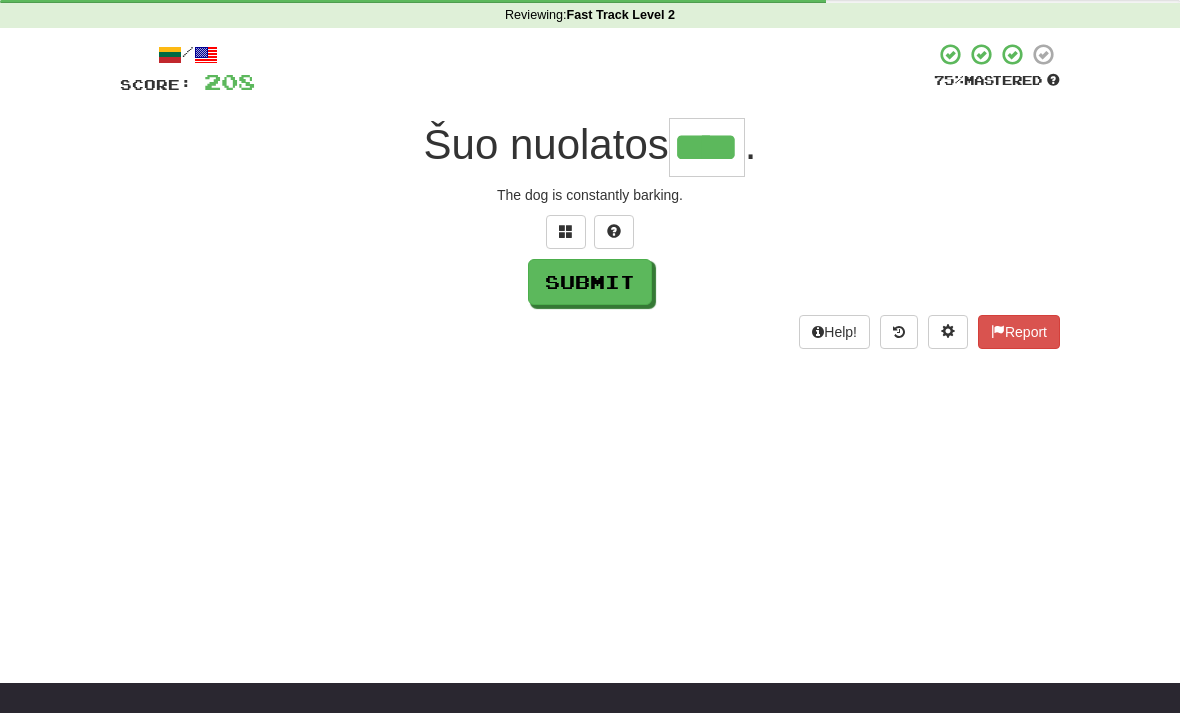 type on "****" 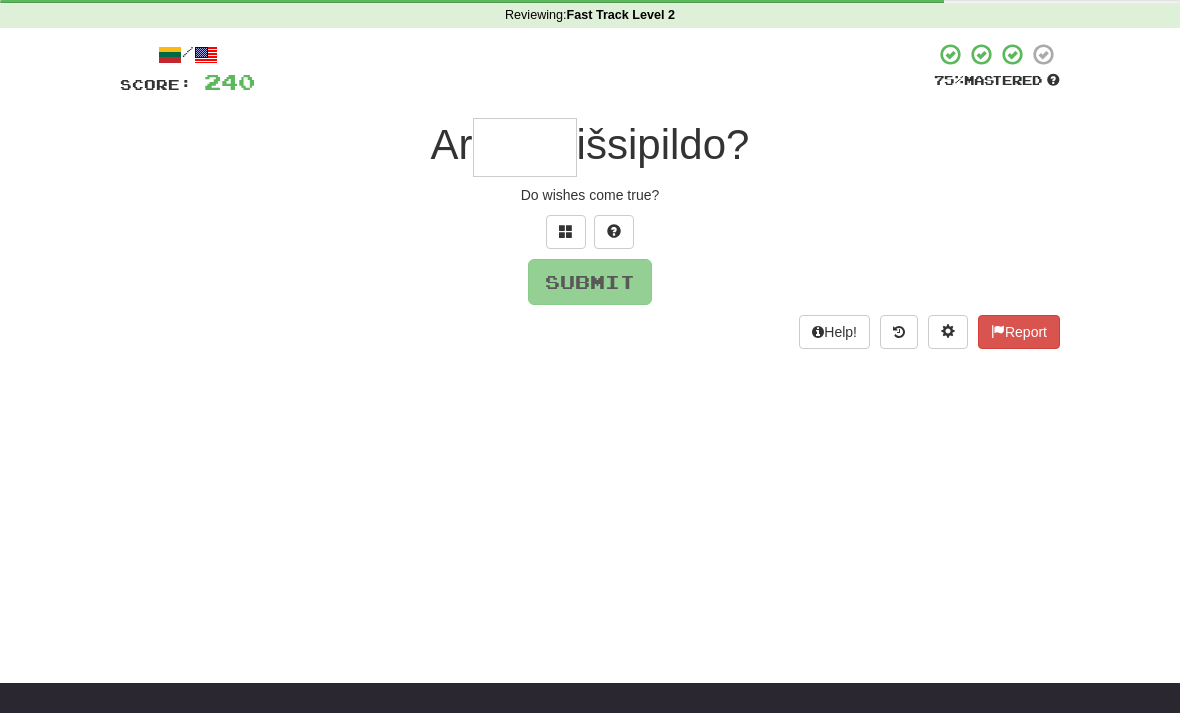 type on "*" 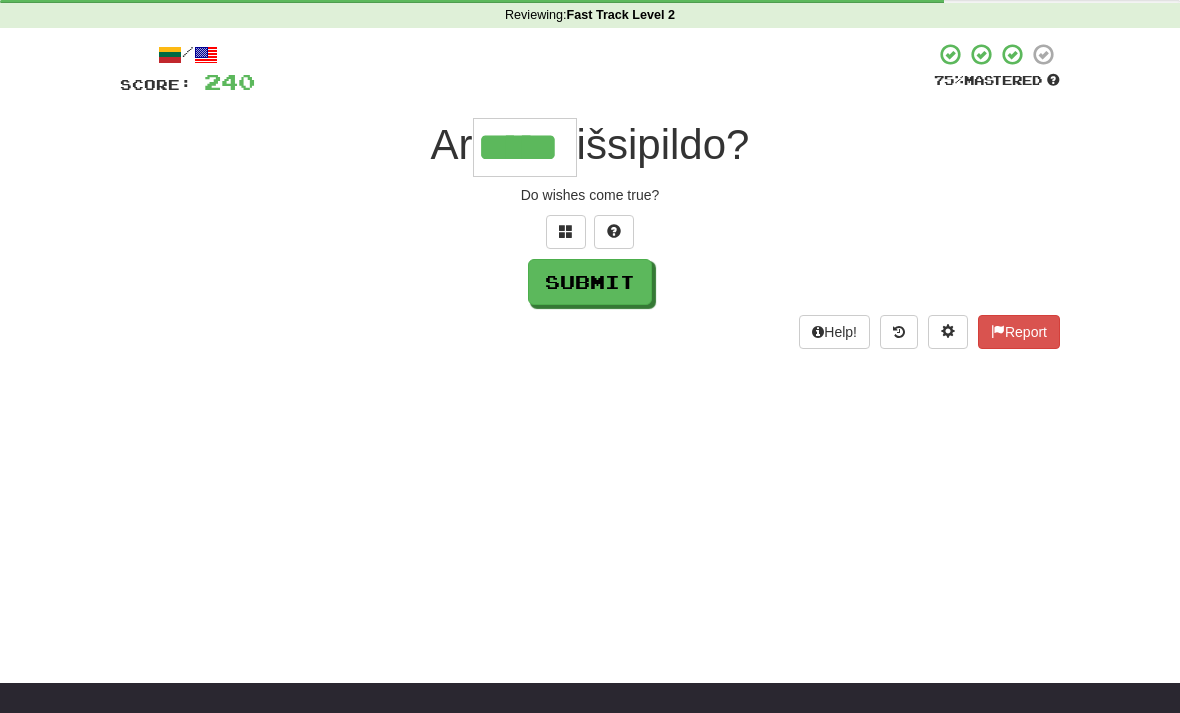 type on "*****" 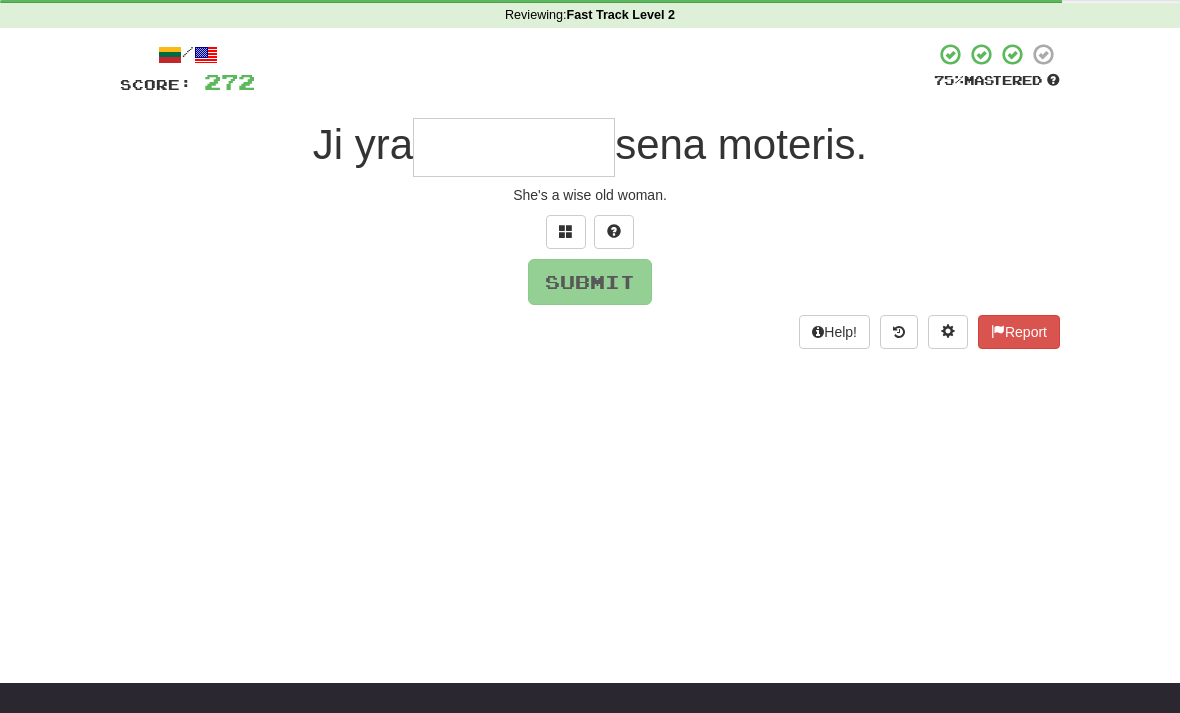 type on "*" 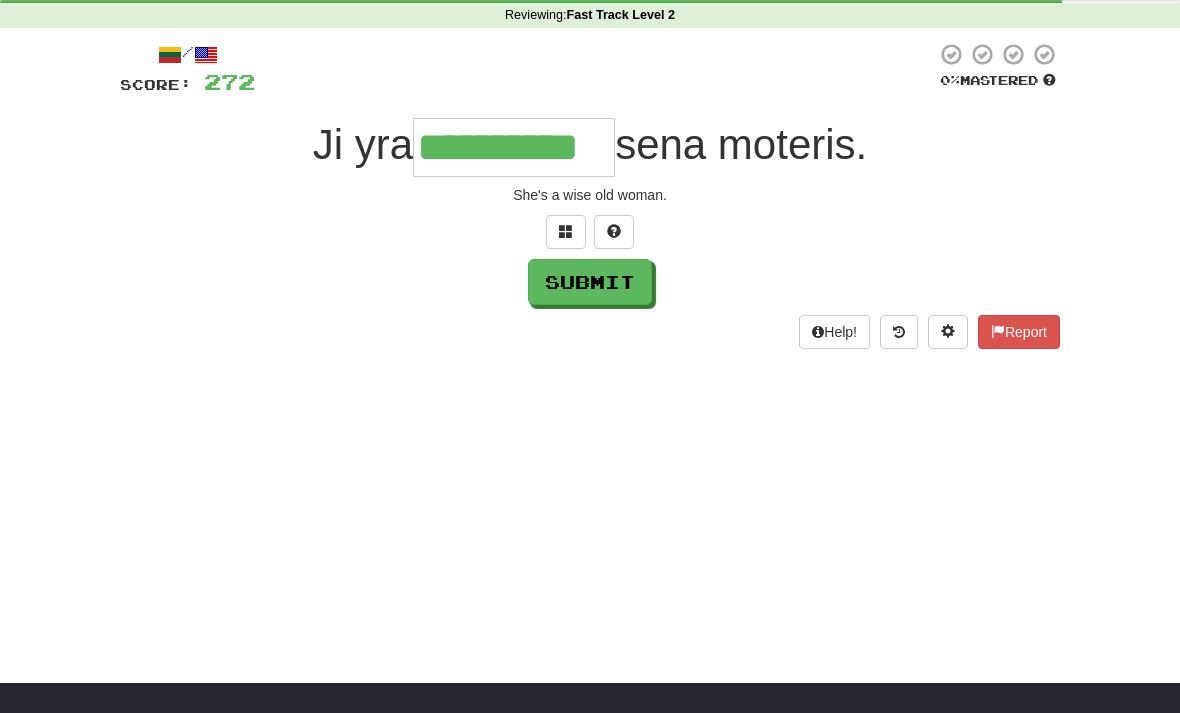 type on "**********" 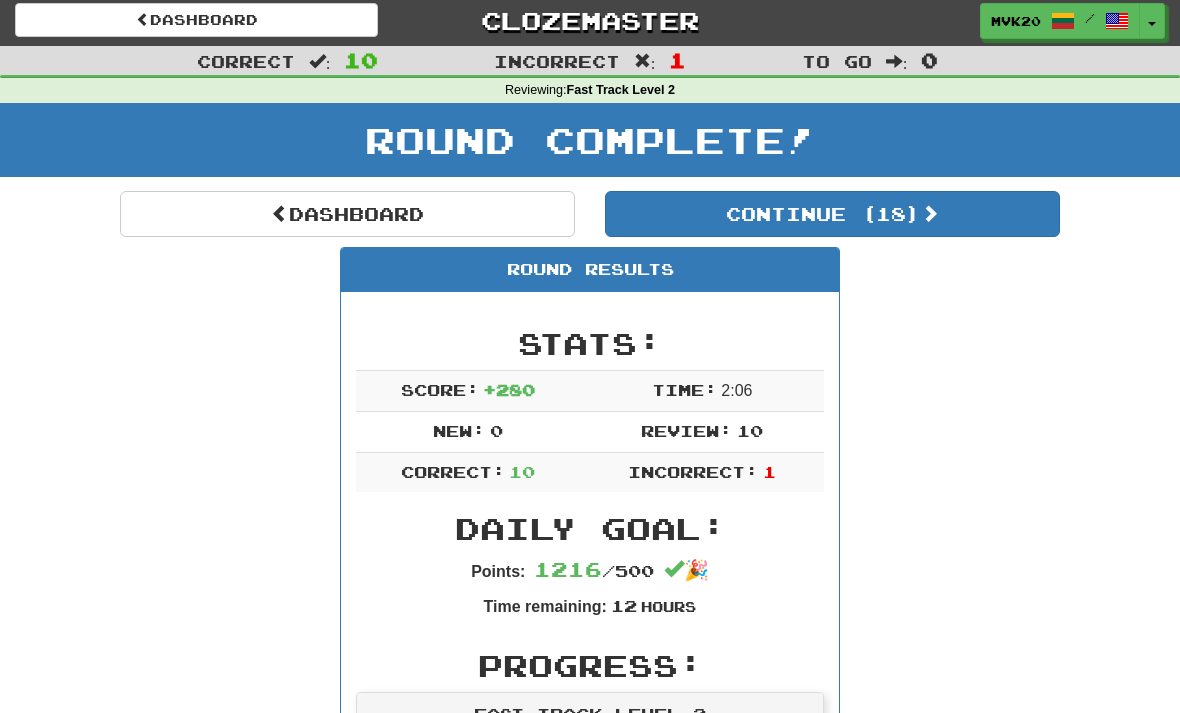 scroll, scrollTop: 0, scrollLeft: 0, axis: both 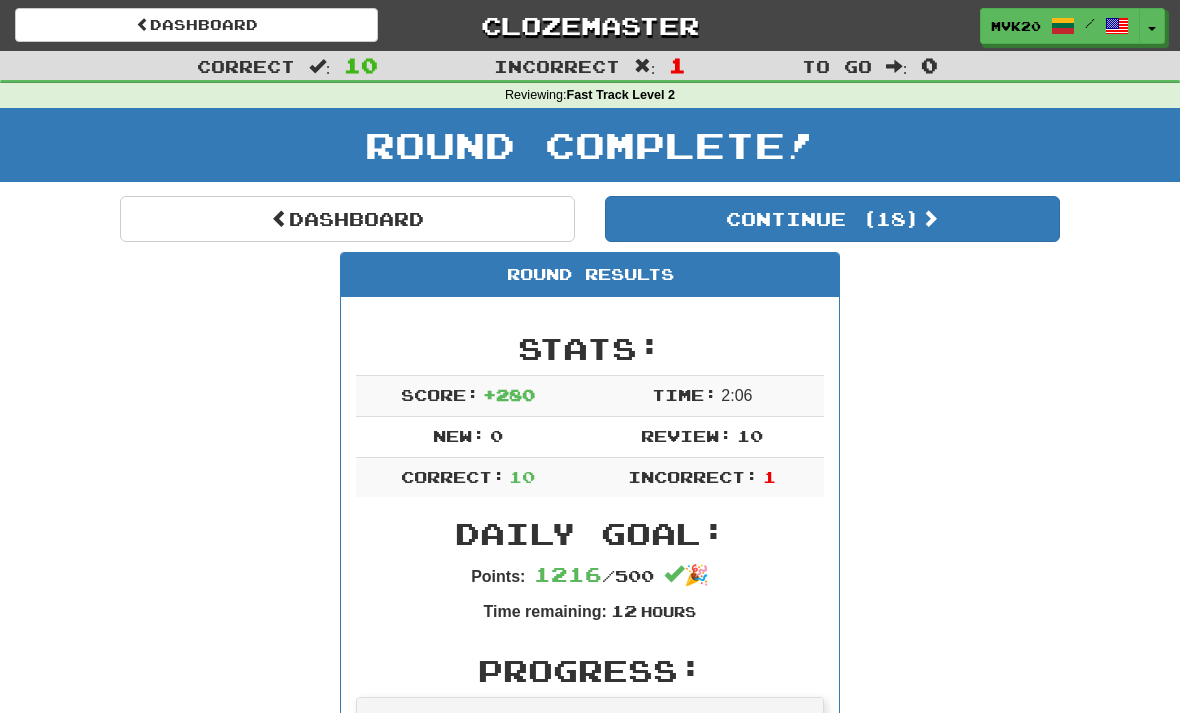 click on "Dashboard" at bounding box center (347, 219) 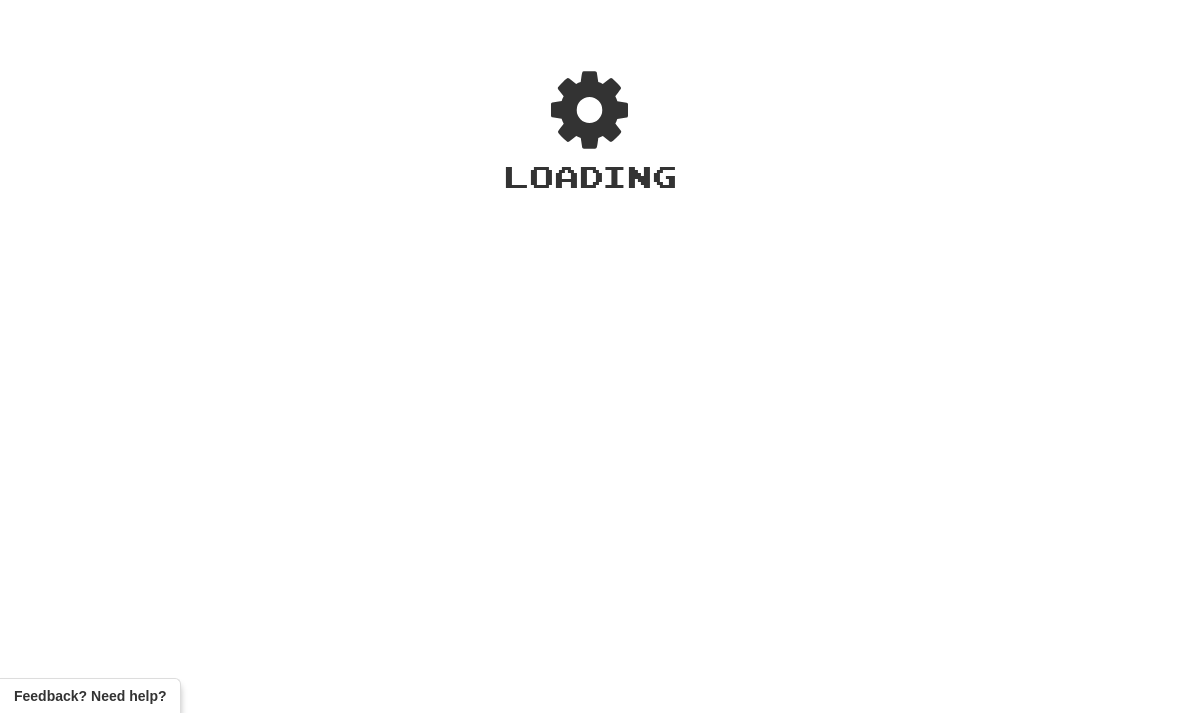 scroll, scrollTop: 0, scrollLeft: 0, axis: both 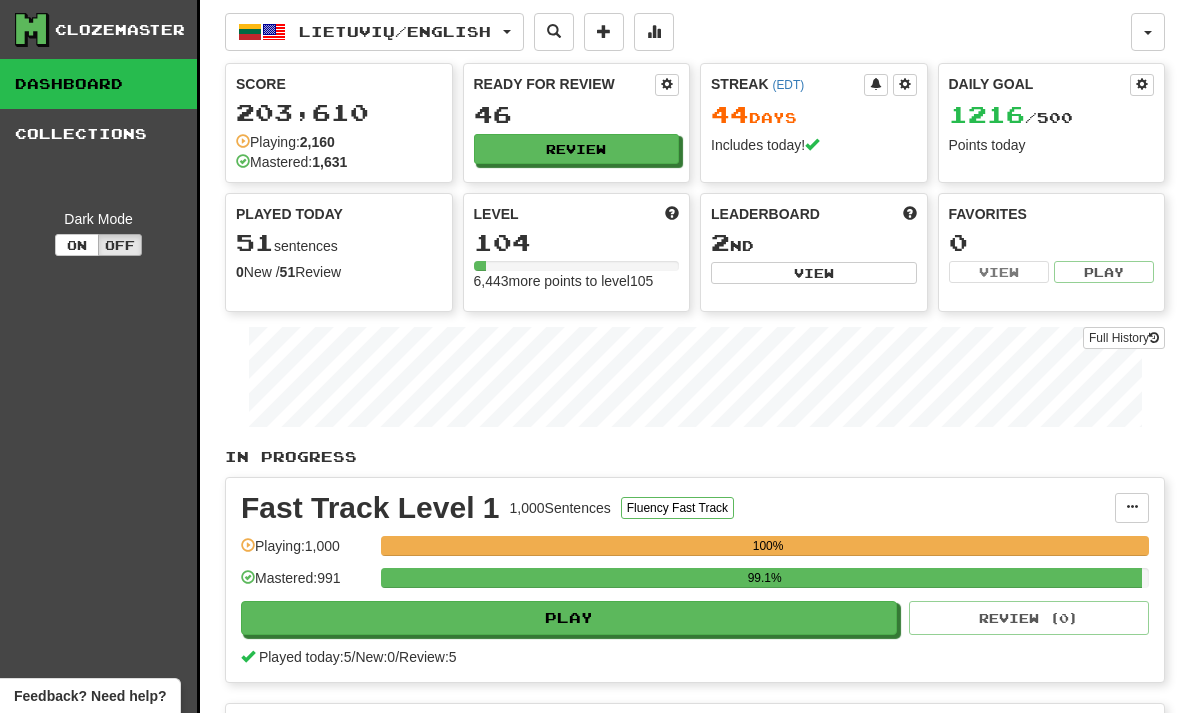 click at bounding box center (654, 32) 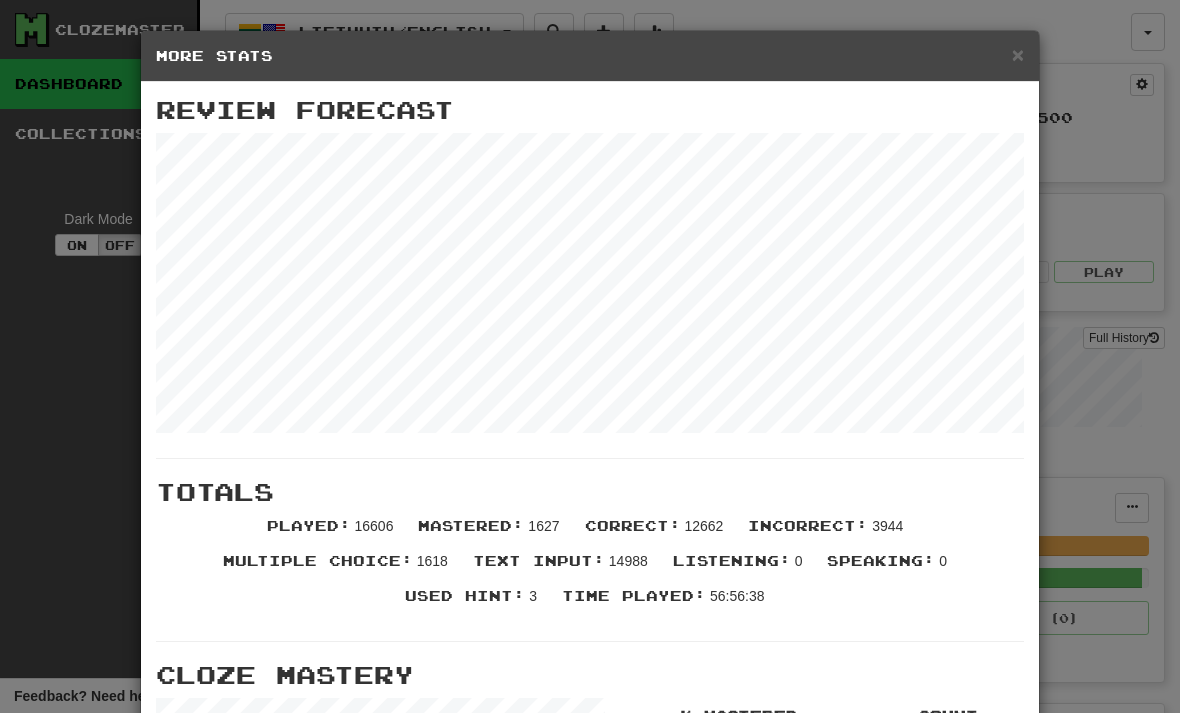 click on "×" at bounding box center (1018, 54) 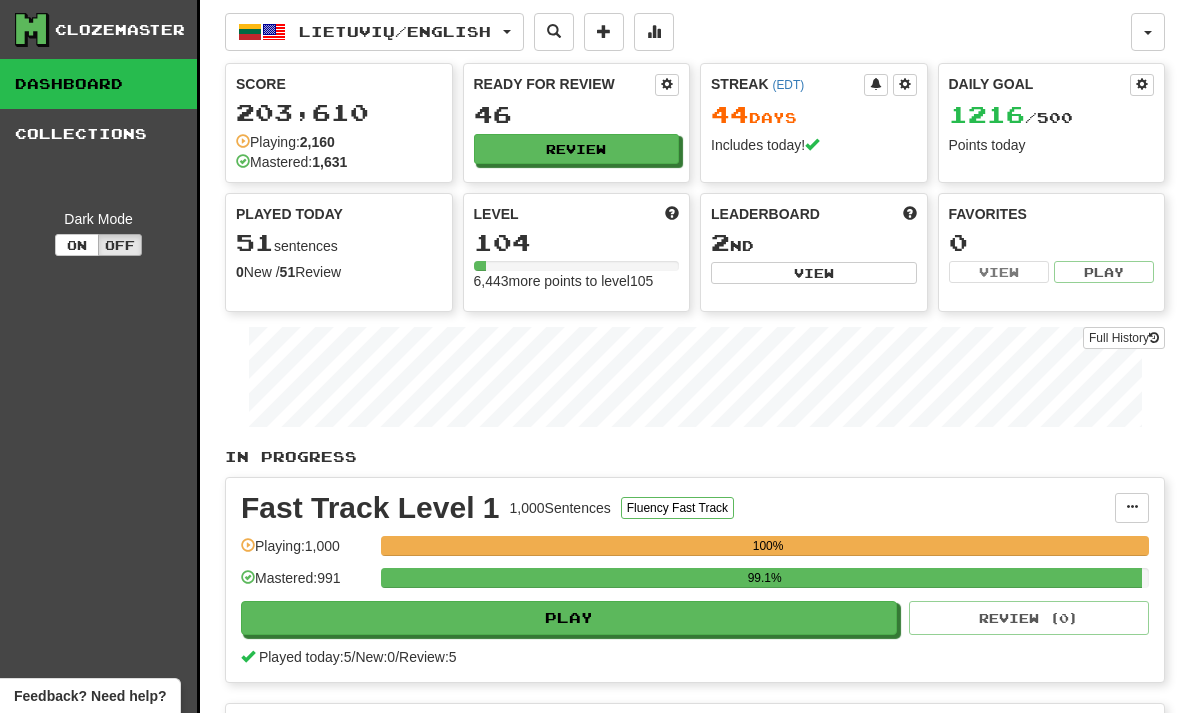click on "Ready for Review 46   Review" at bounding box center (577, 119) 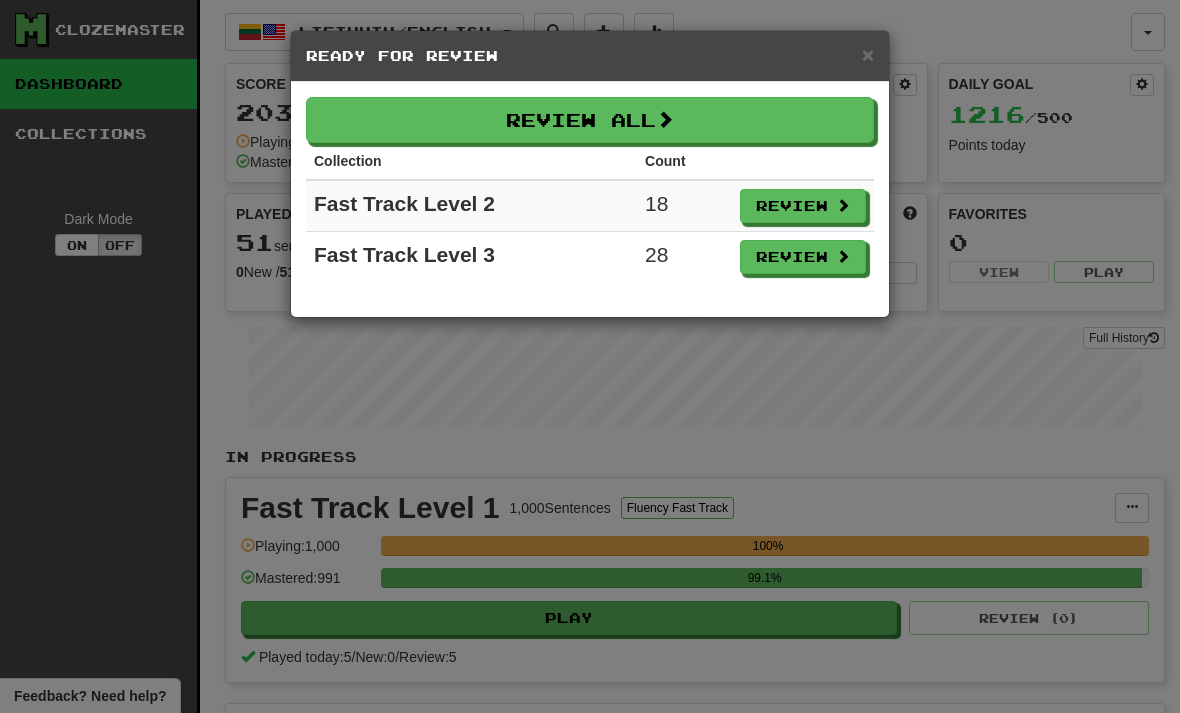 click on "Review" at bounding box center [803, 206] 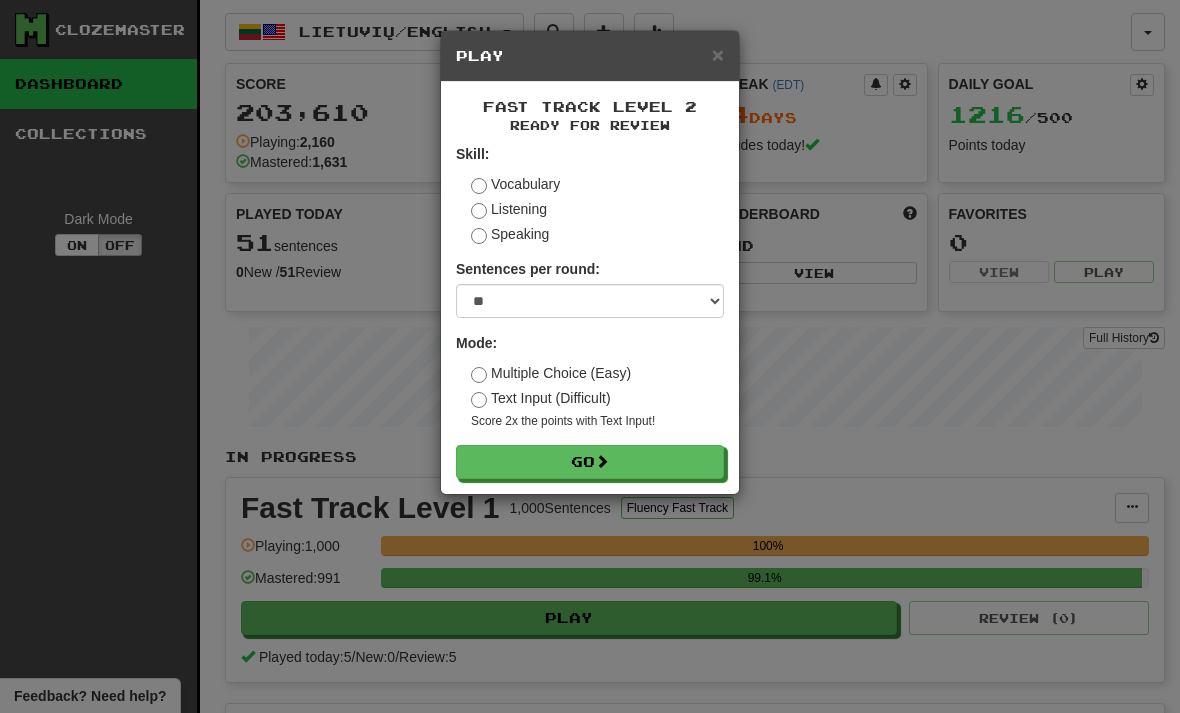 click on "× Play Fast Track Level 2 Ready for Review Skill: Vocabulary Listening Speaking Sentences per round: * ** ** ** ** ** *** ******** Mode: Multiple Choice (Easy) Text Input (Difficult) Score 2x the points with Text Input ! Go" at bounding box center (590, 356) 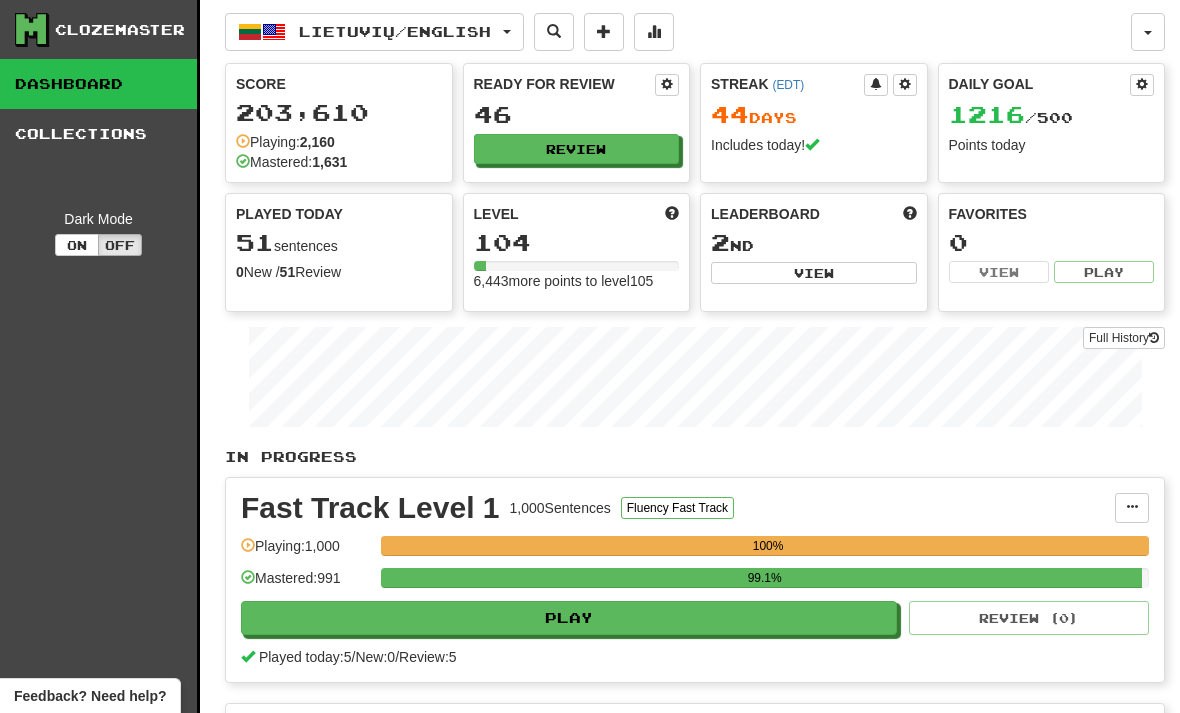 click on "Full History" at bounding box center [1124, 338] 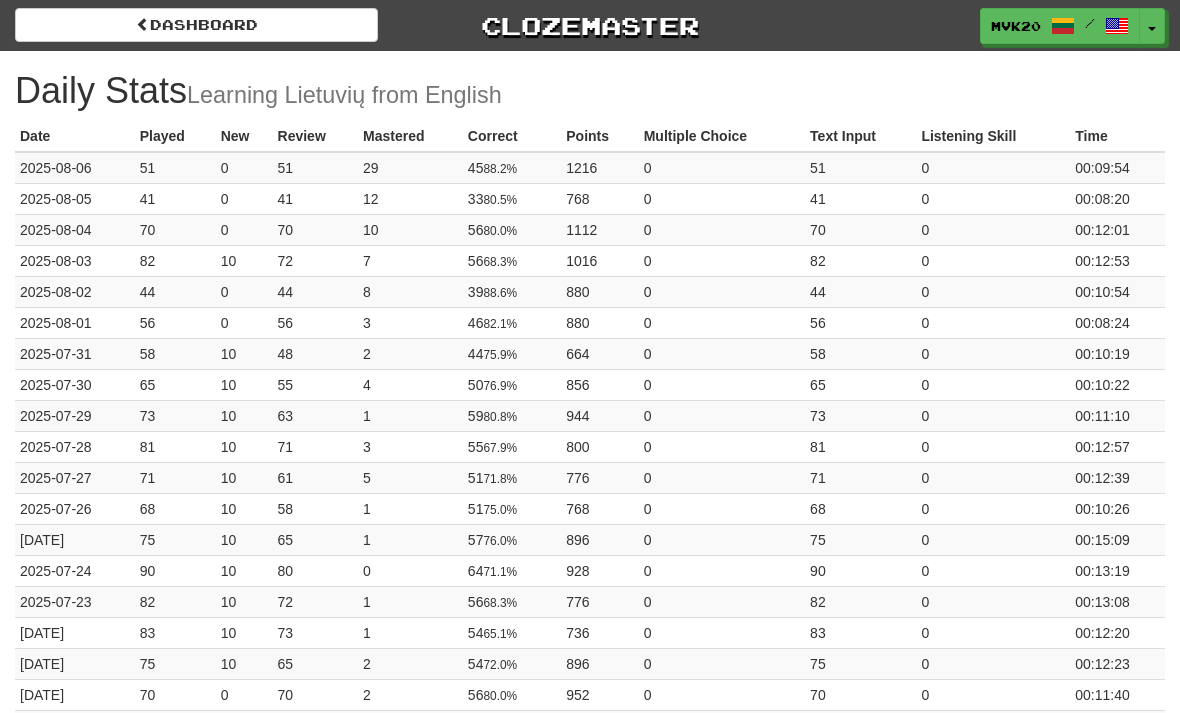 scroll, scrollTop: 0, scrollLeft: 0, axis: both 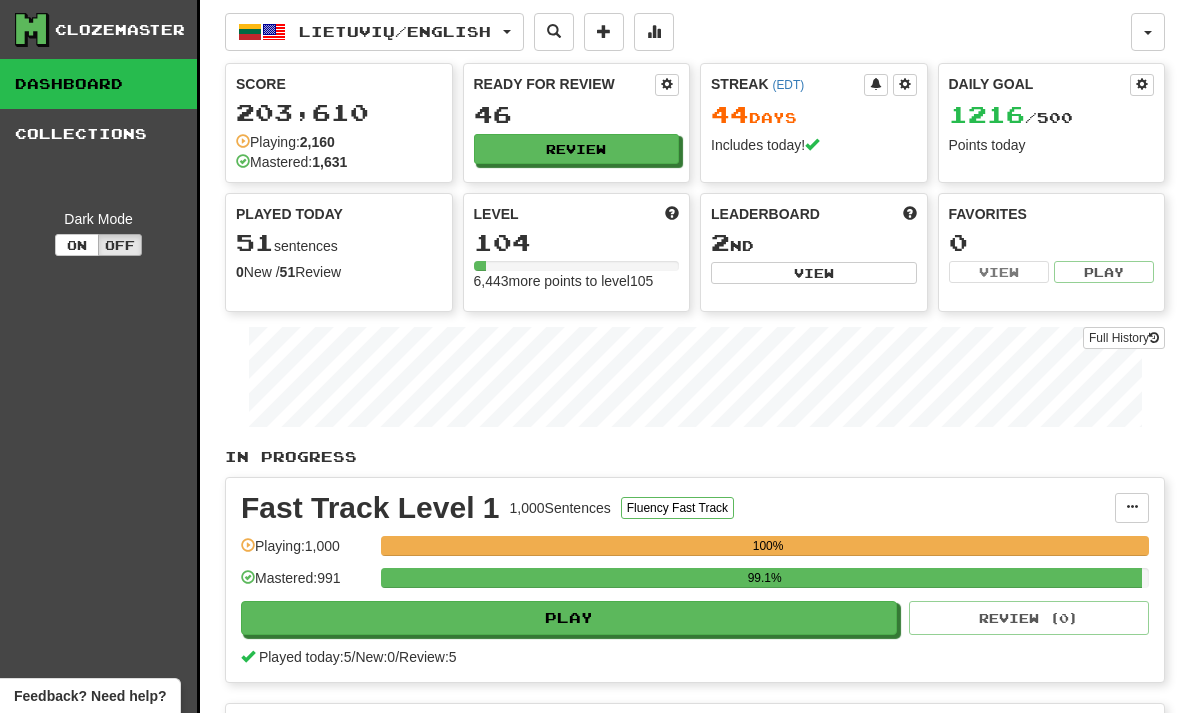 click on "Review" at bounding box center [577, 149] 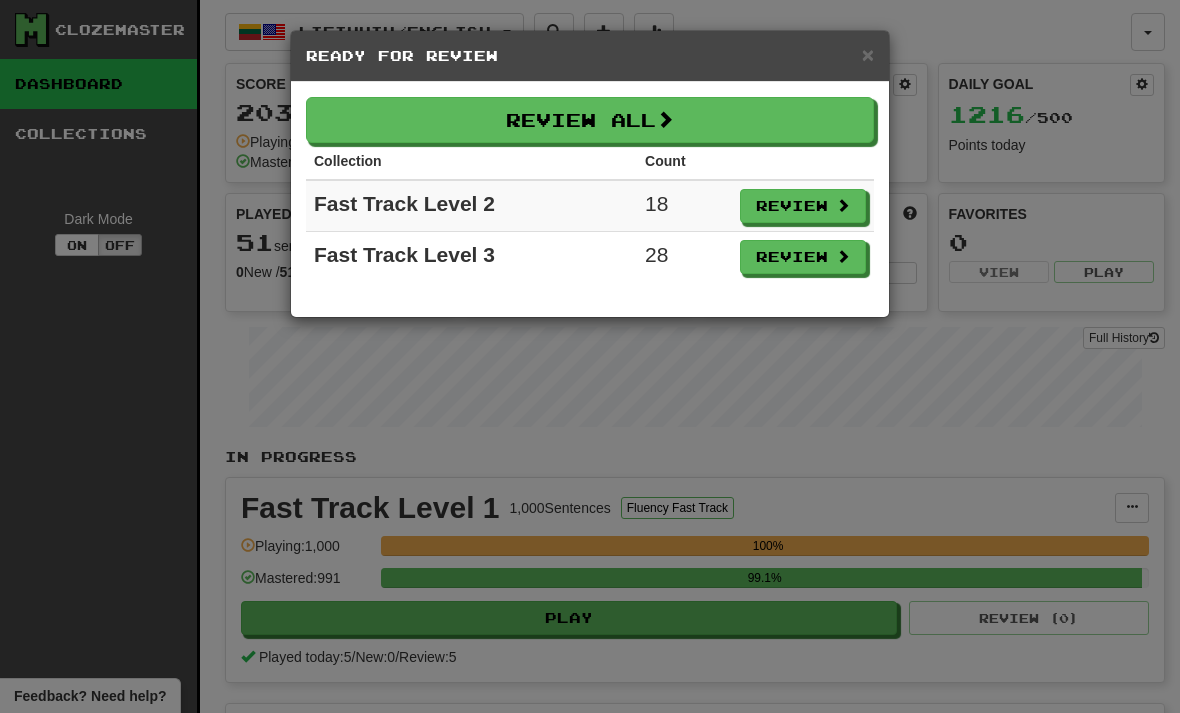 click on "Review" at bounding box center (803, 206) 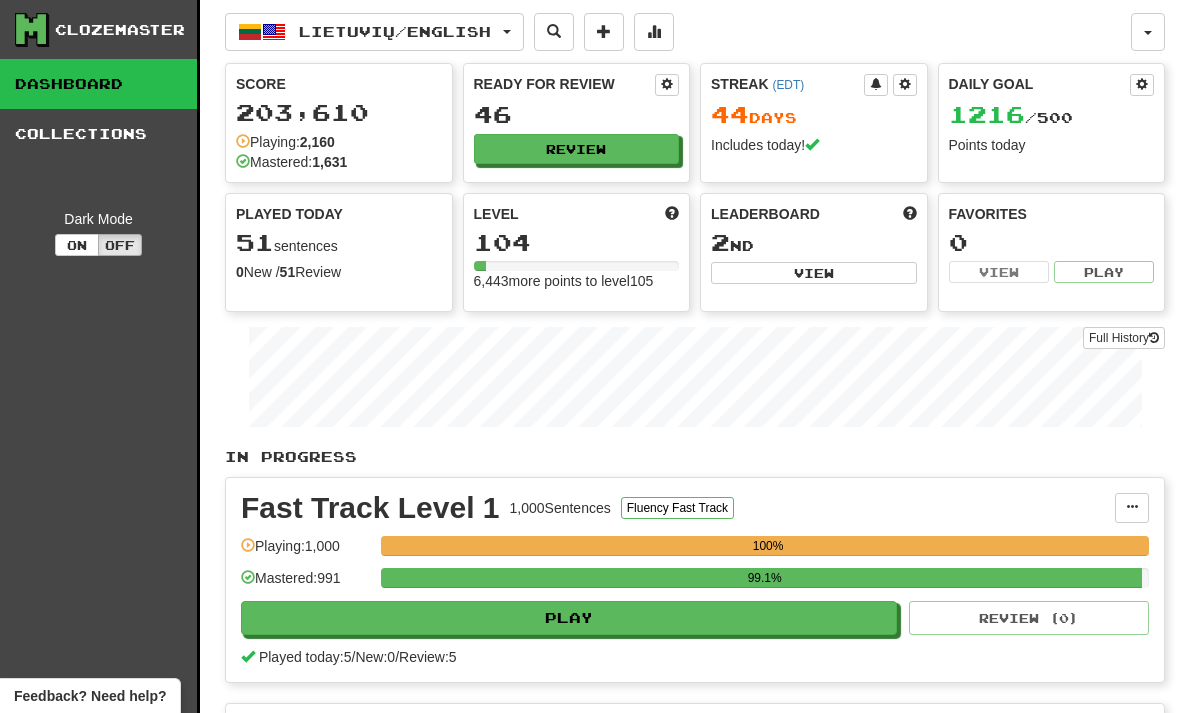 select on "**" 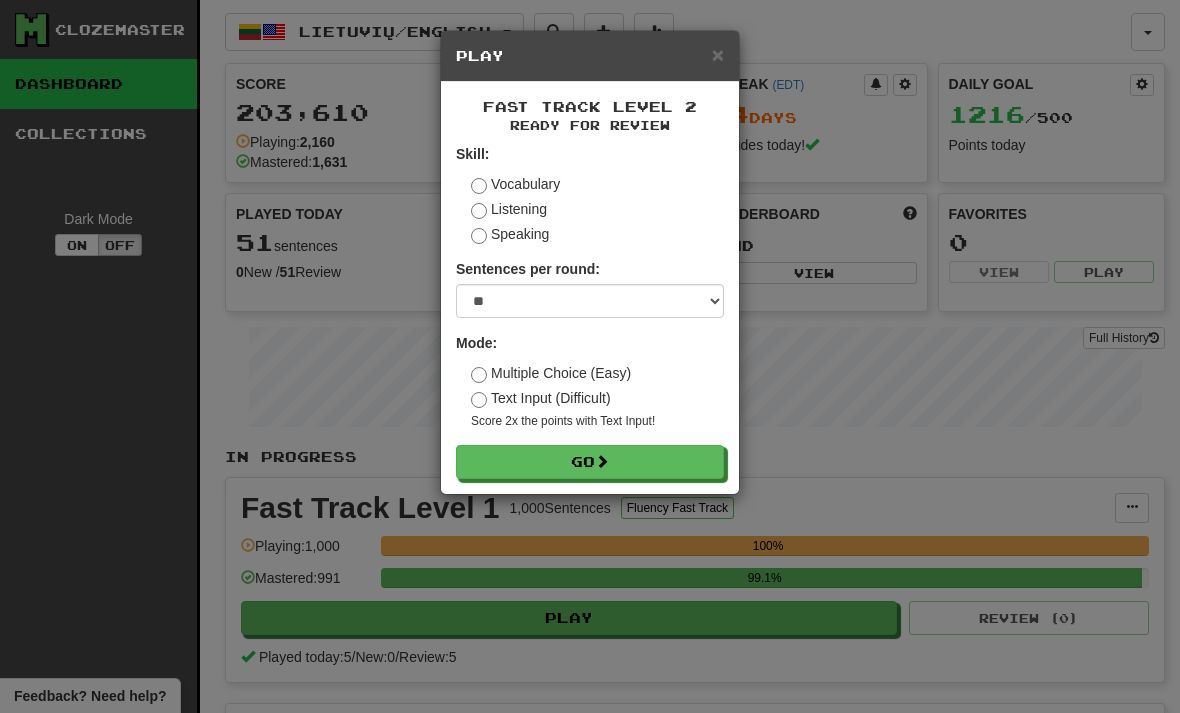 click on "Go" at bounding box center [590, 462] 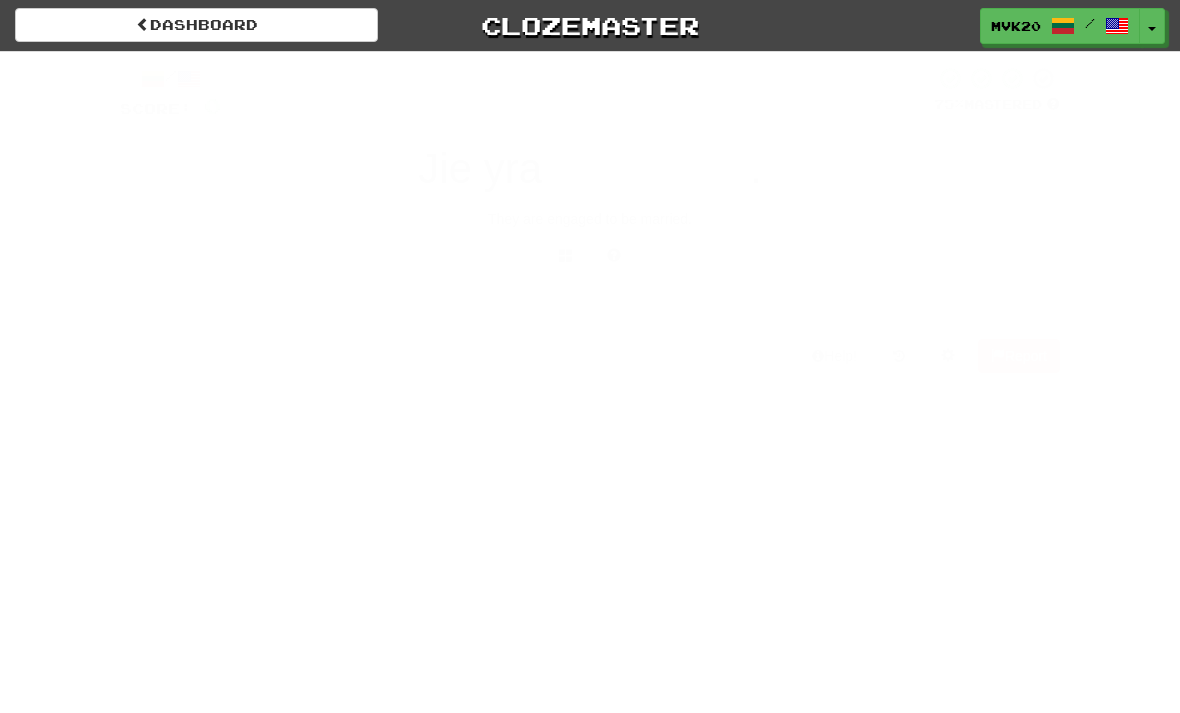 scroll, scrollTop: 0, scrollLeft: 0, axis: both 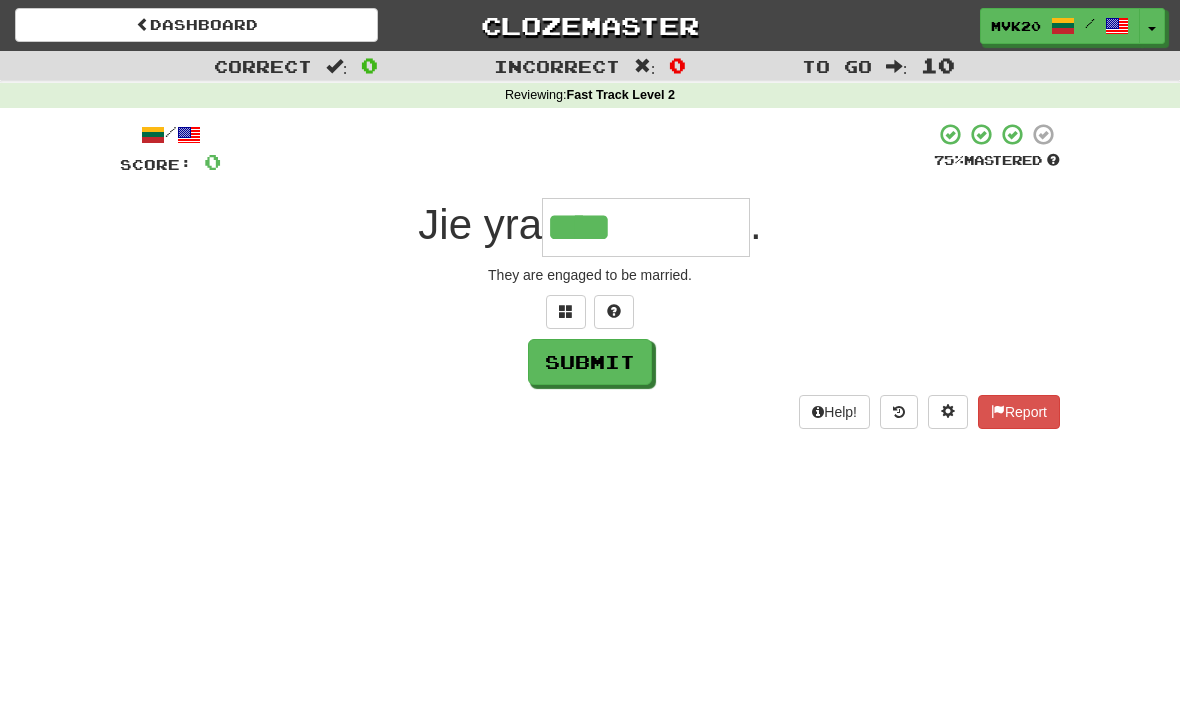type on "**********" 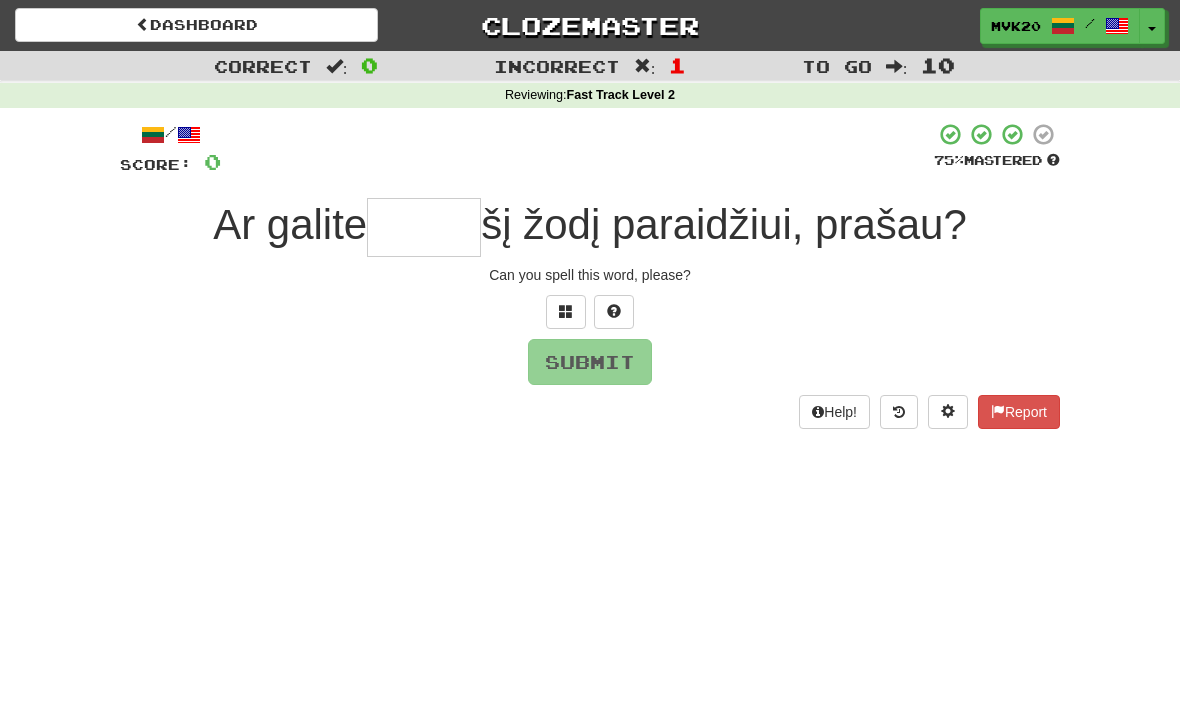 type on "*******" 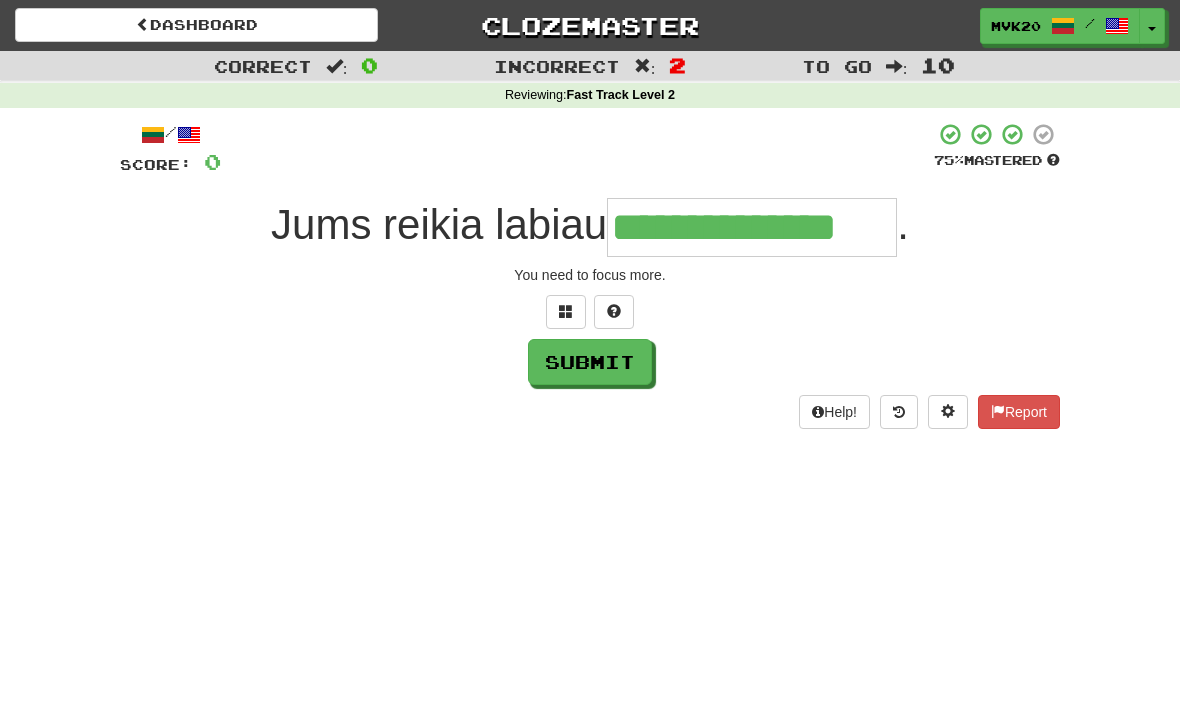type on "**********" 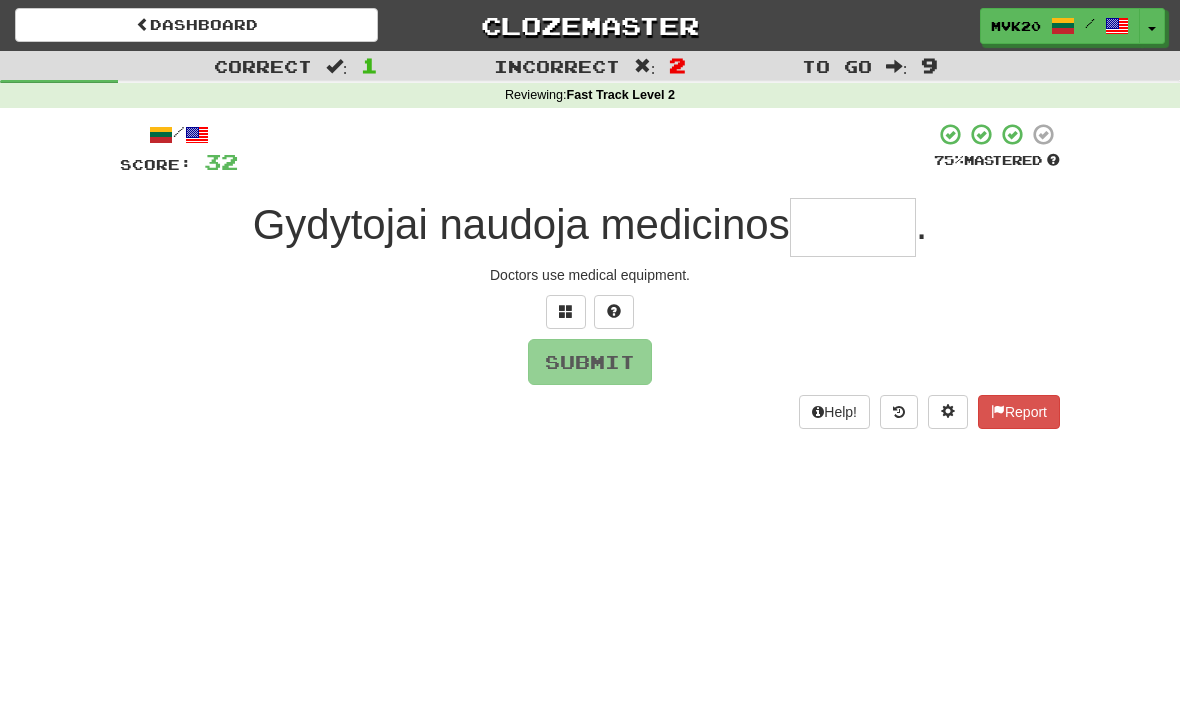 type on "*" 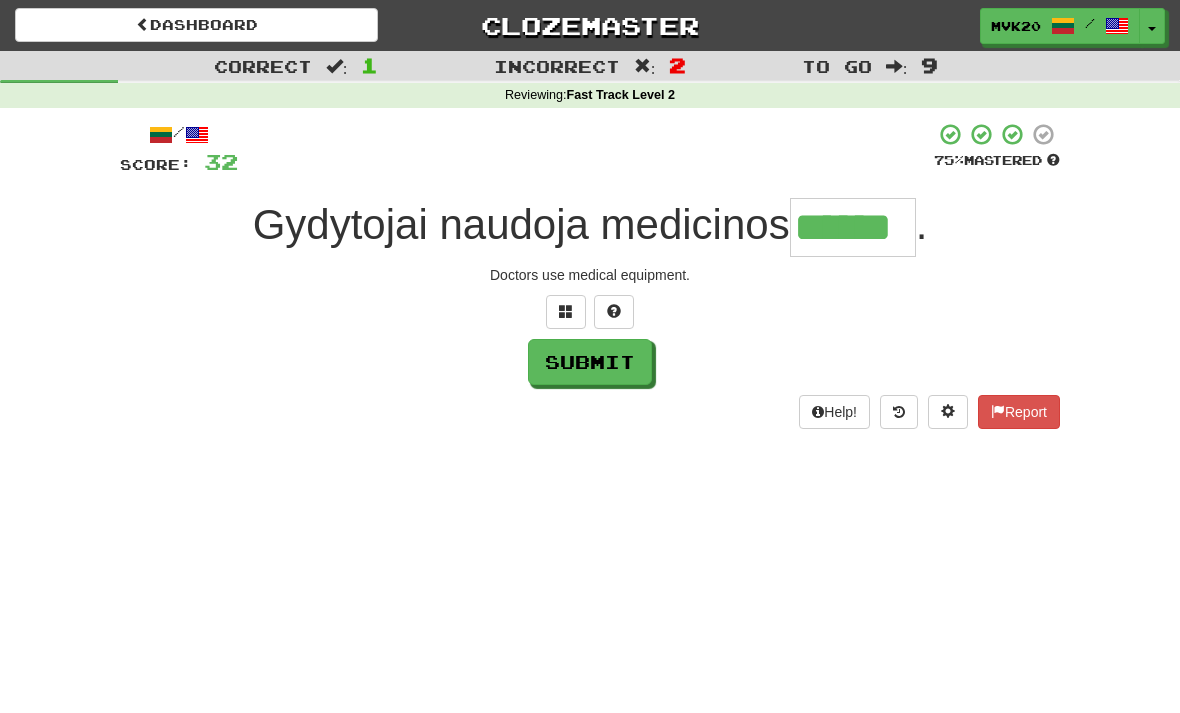 type on "******" 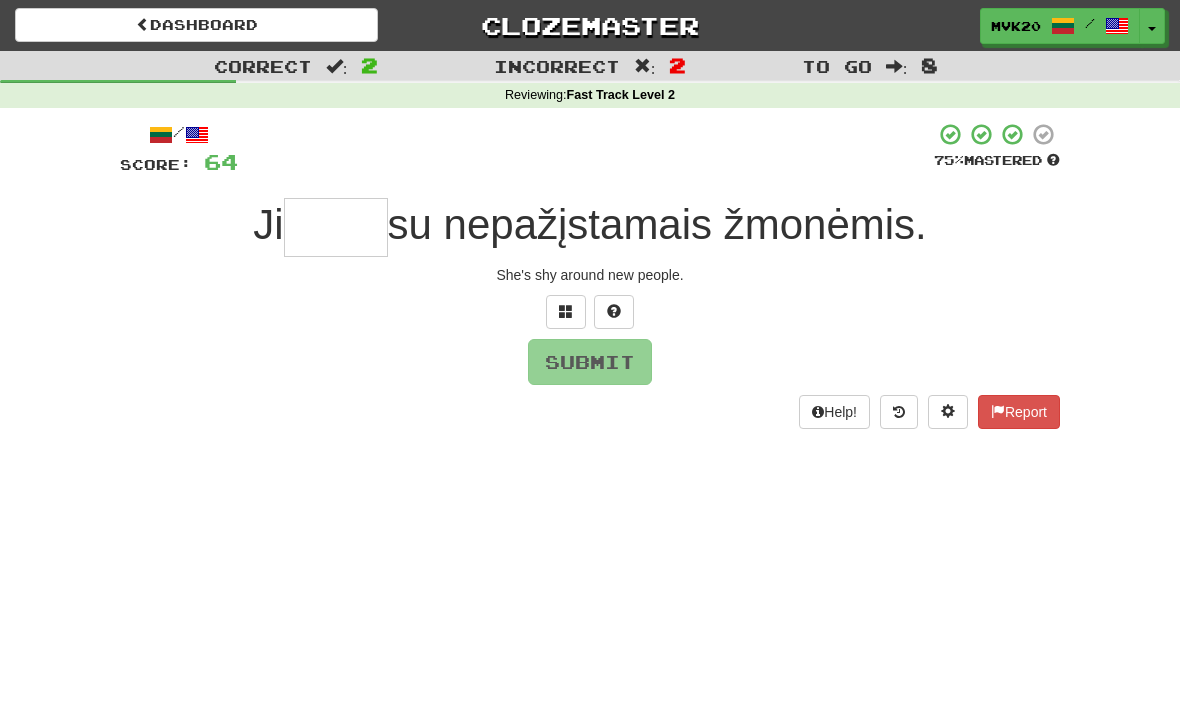 type on "*" 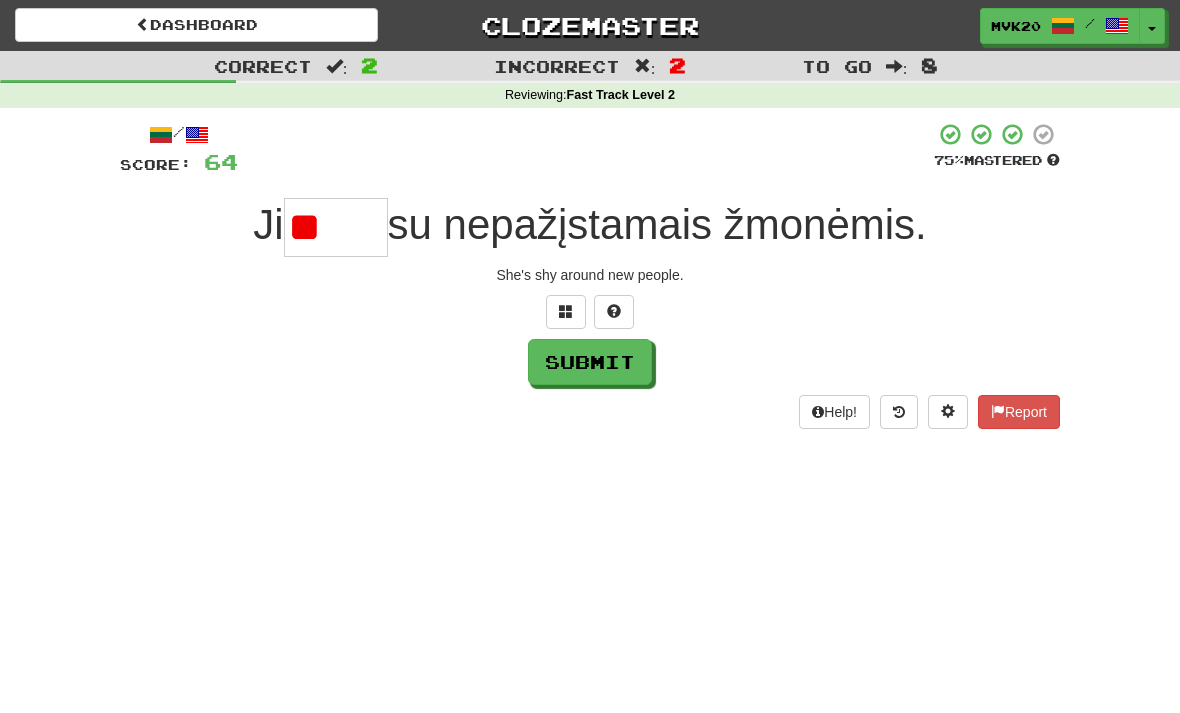 type on "*****" 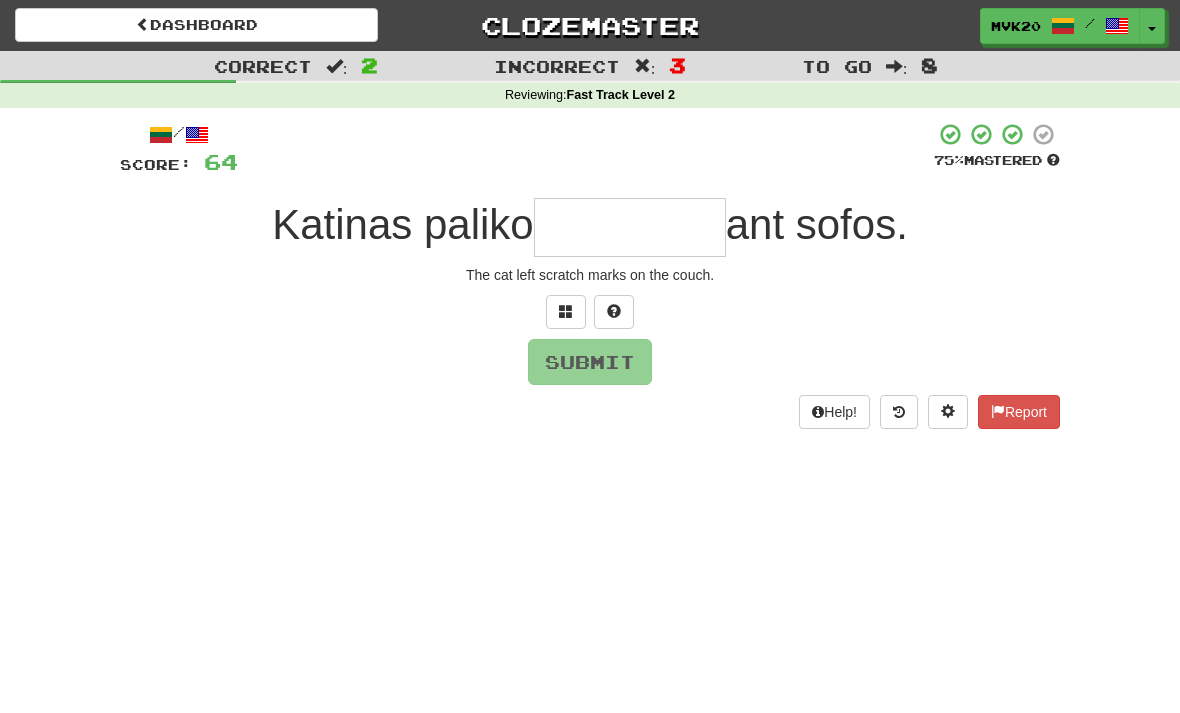 type on "*" 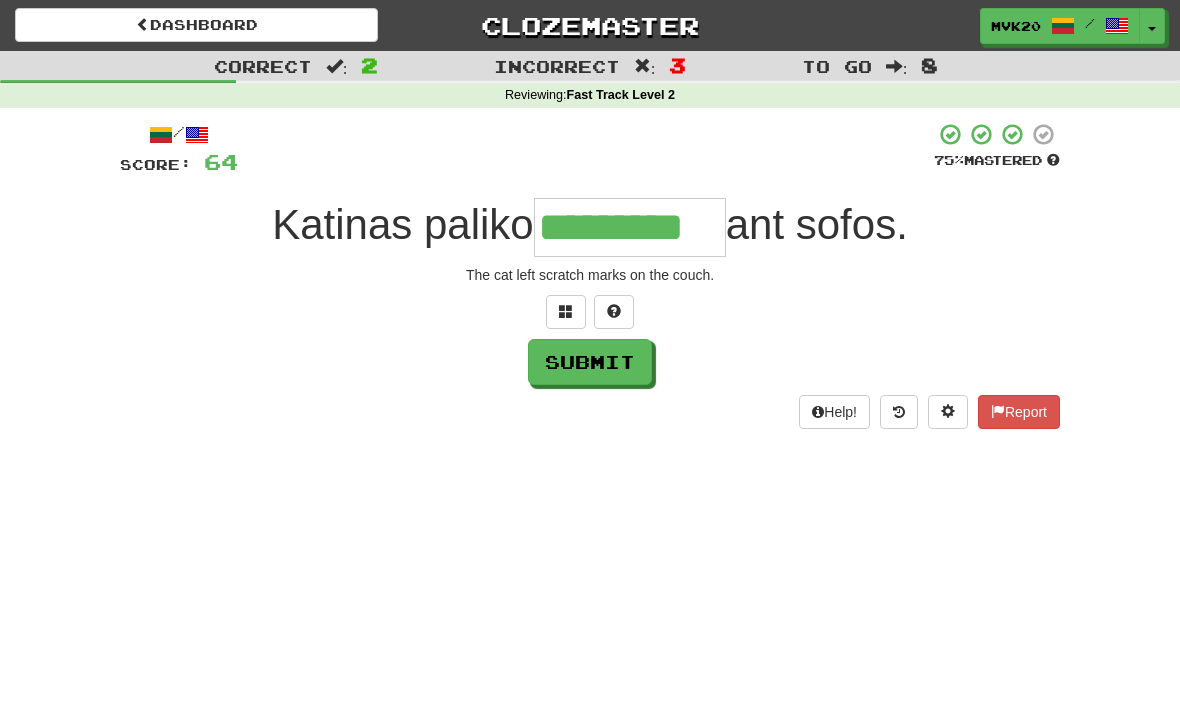 type on "*********" 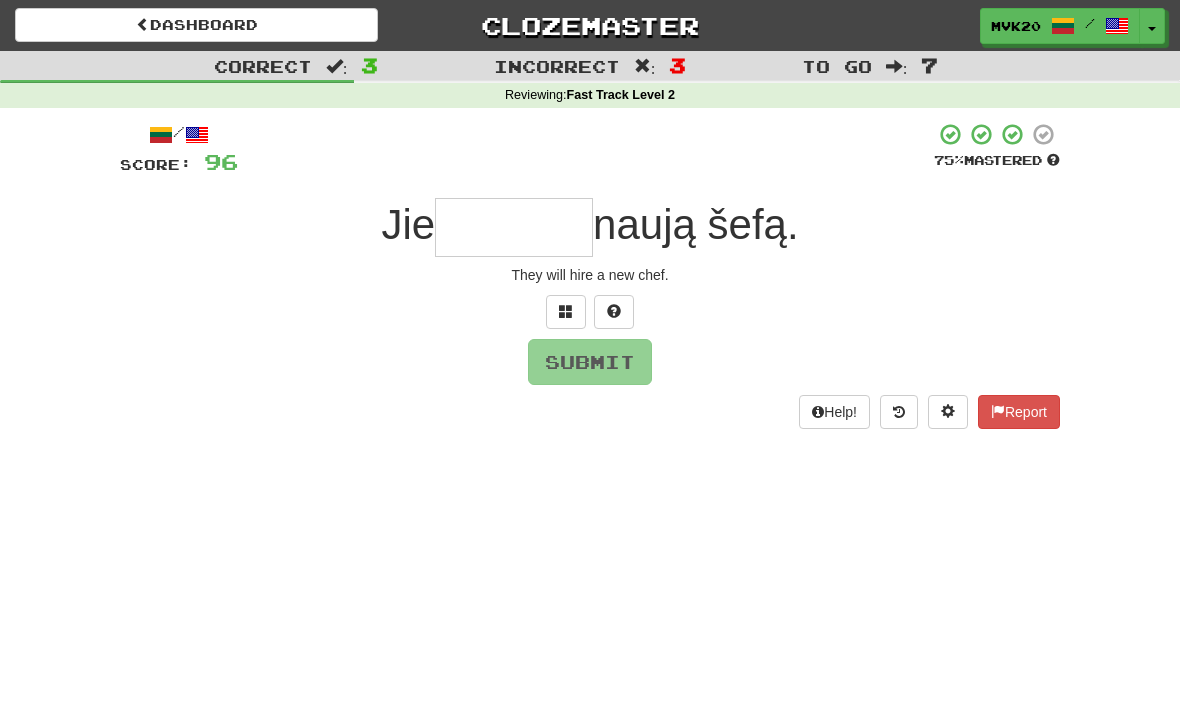 type on "*" 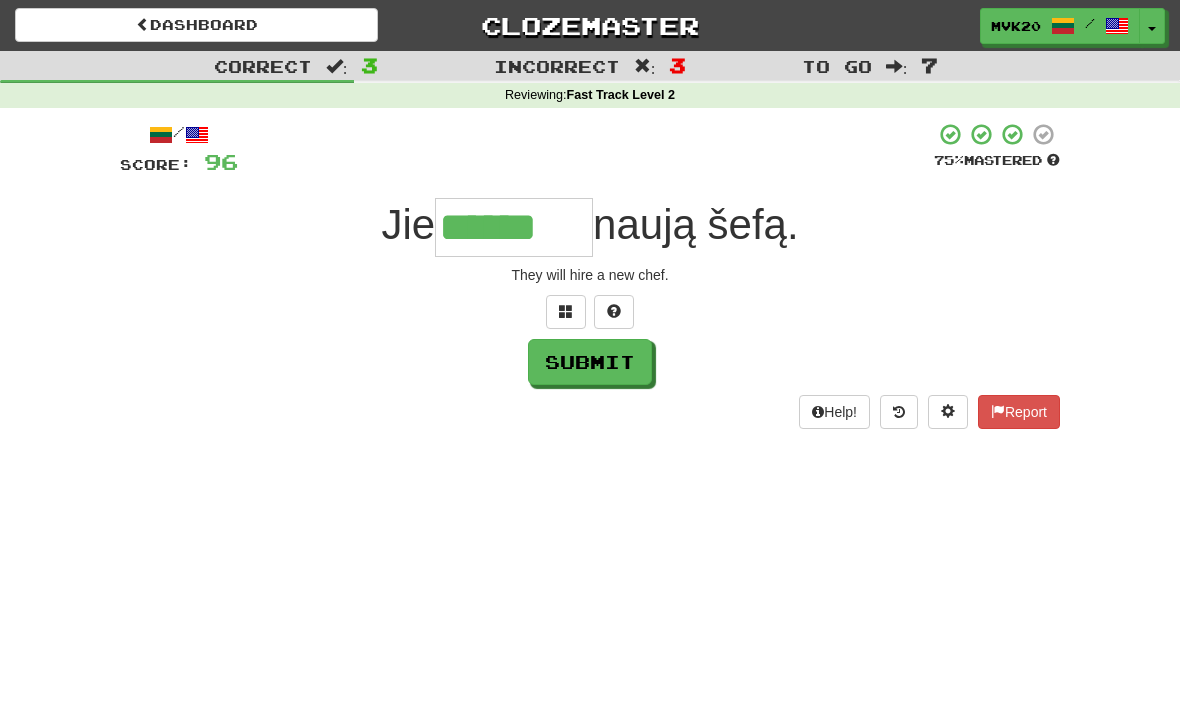 type on "******" 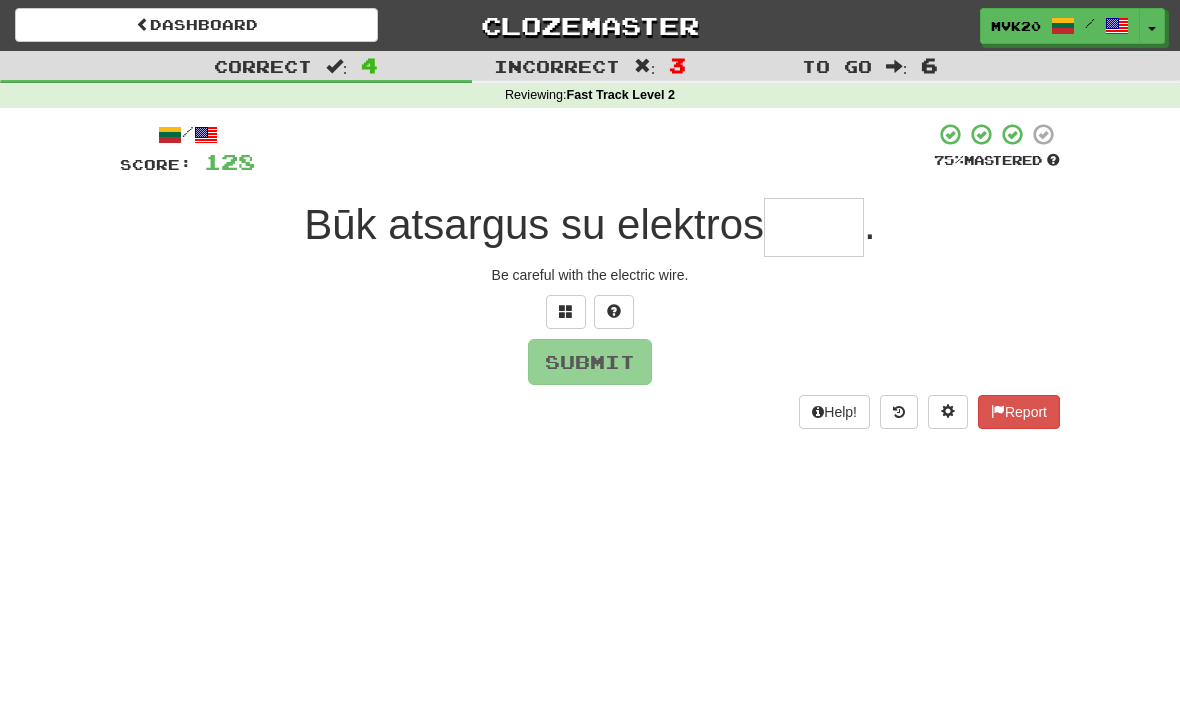 type on "*" 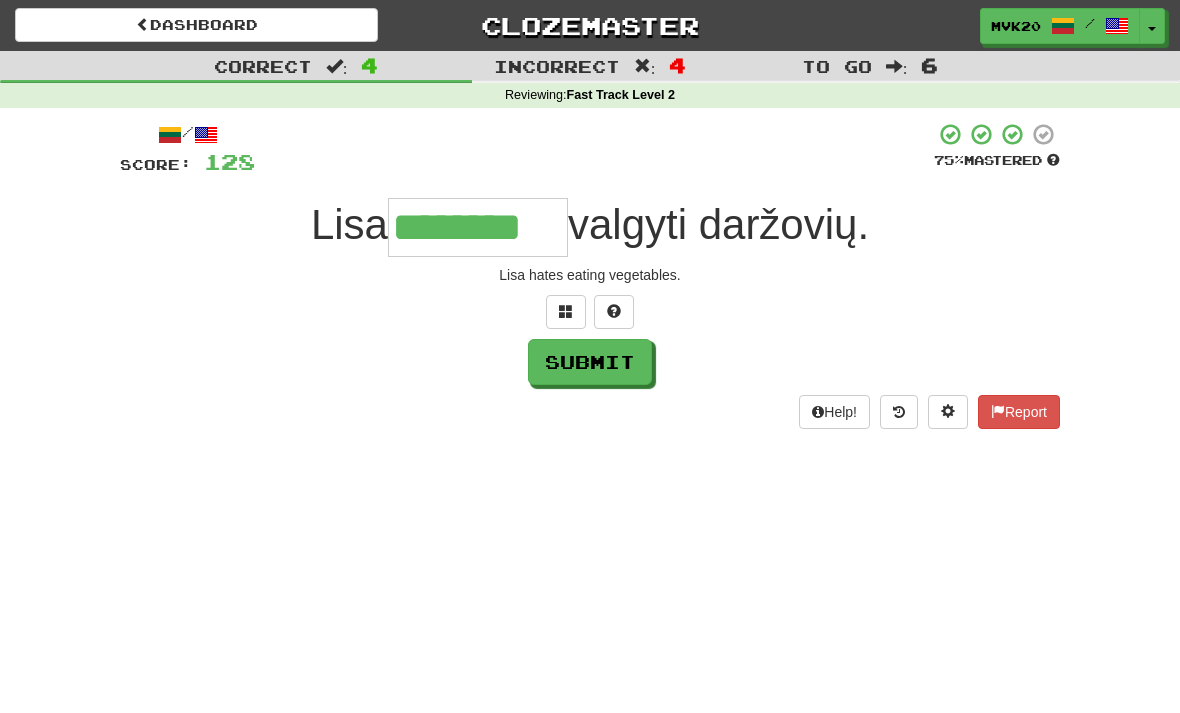 type on "********" 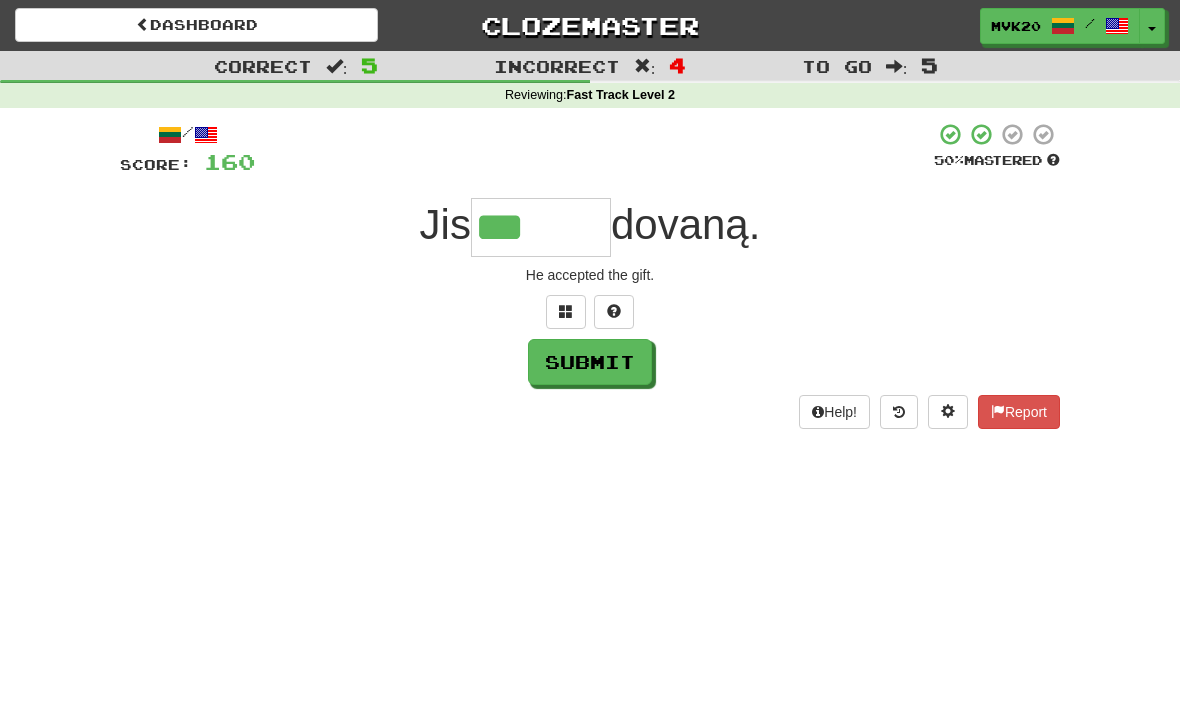 type on "******" 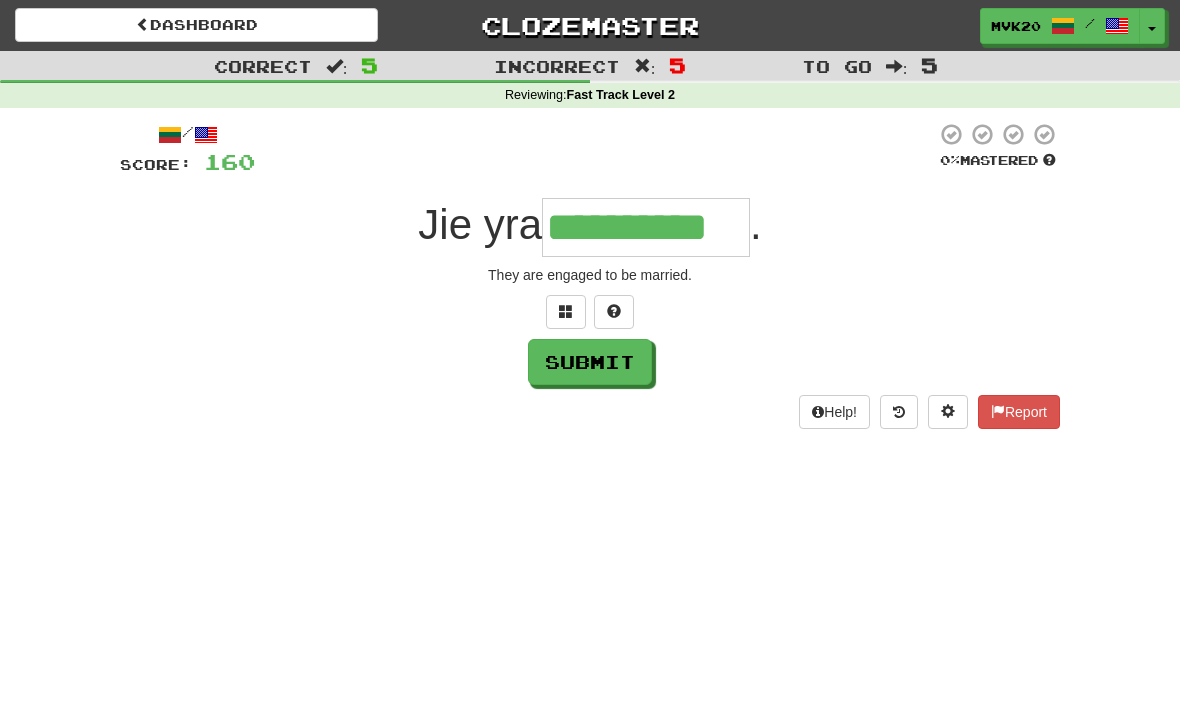 type on "**********" 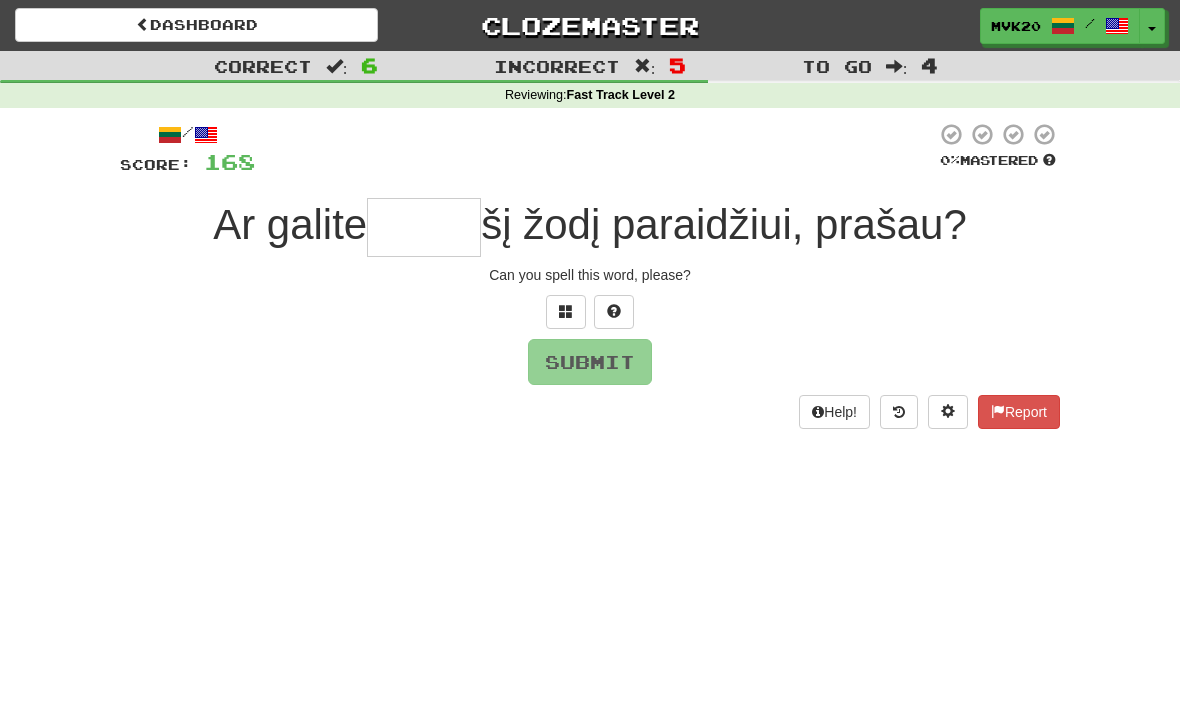 type on "*" 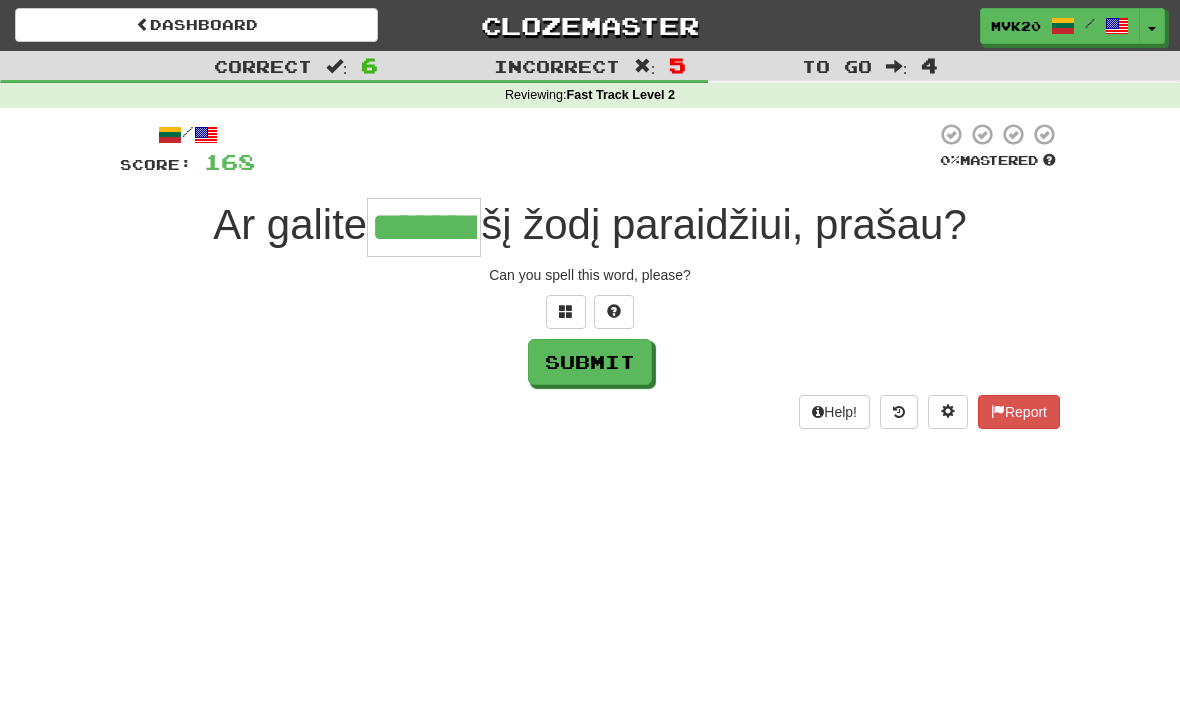 type on "*******" 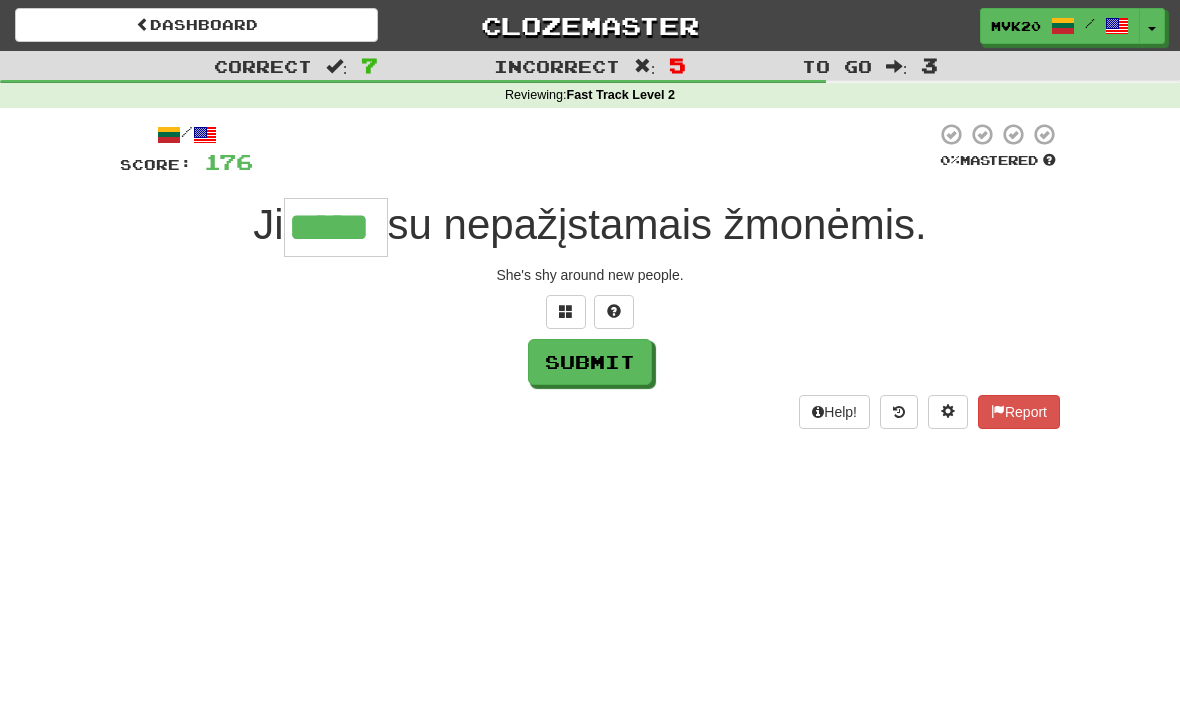 type on "*****" 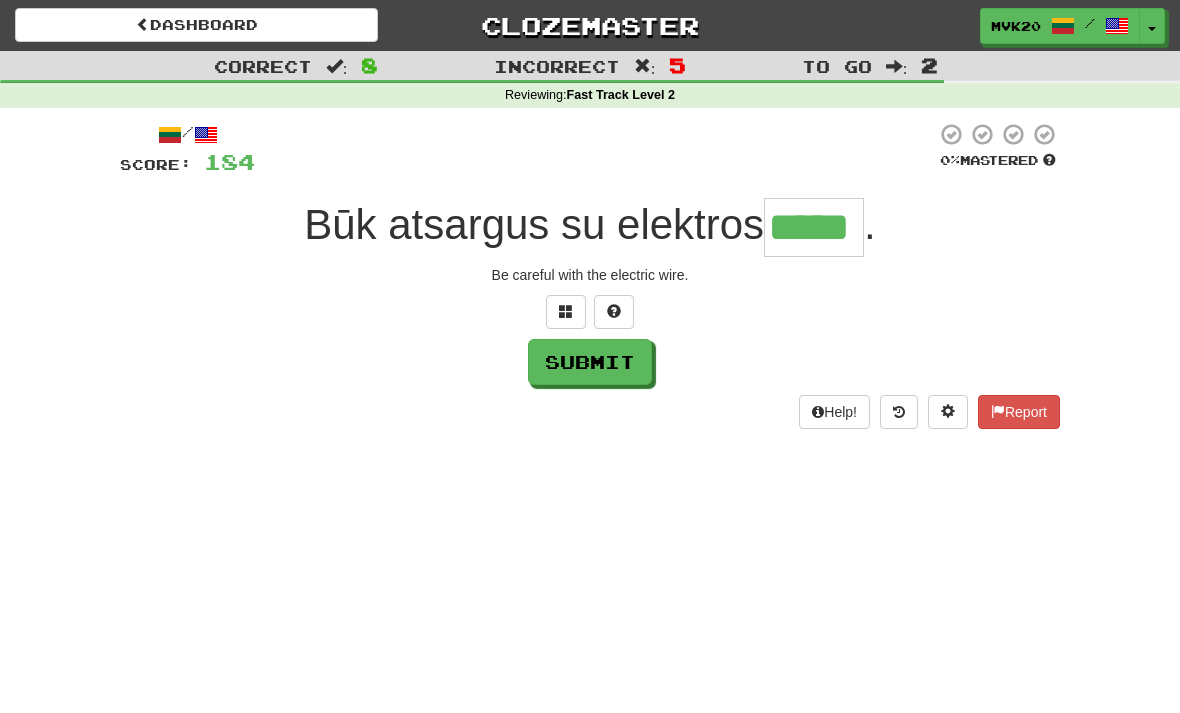 type on "*****" 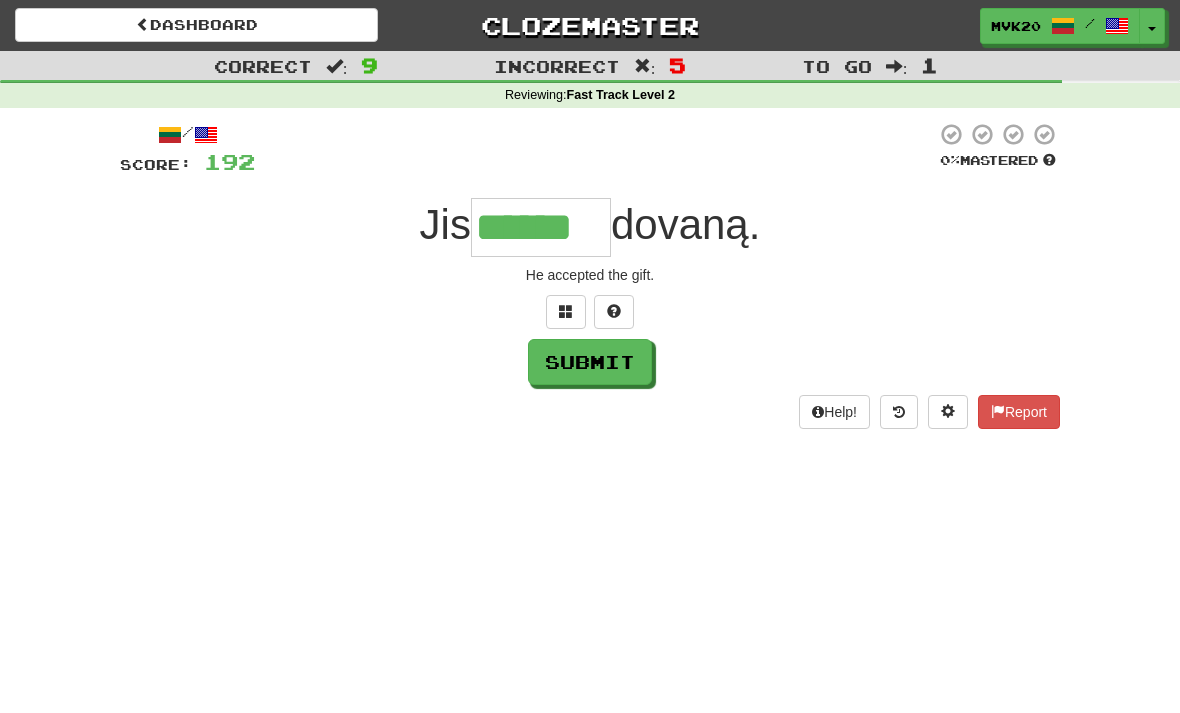 type on "******" 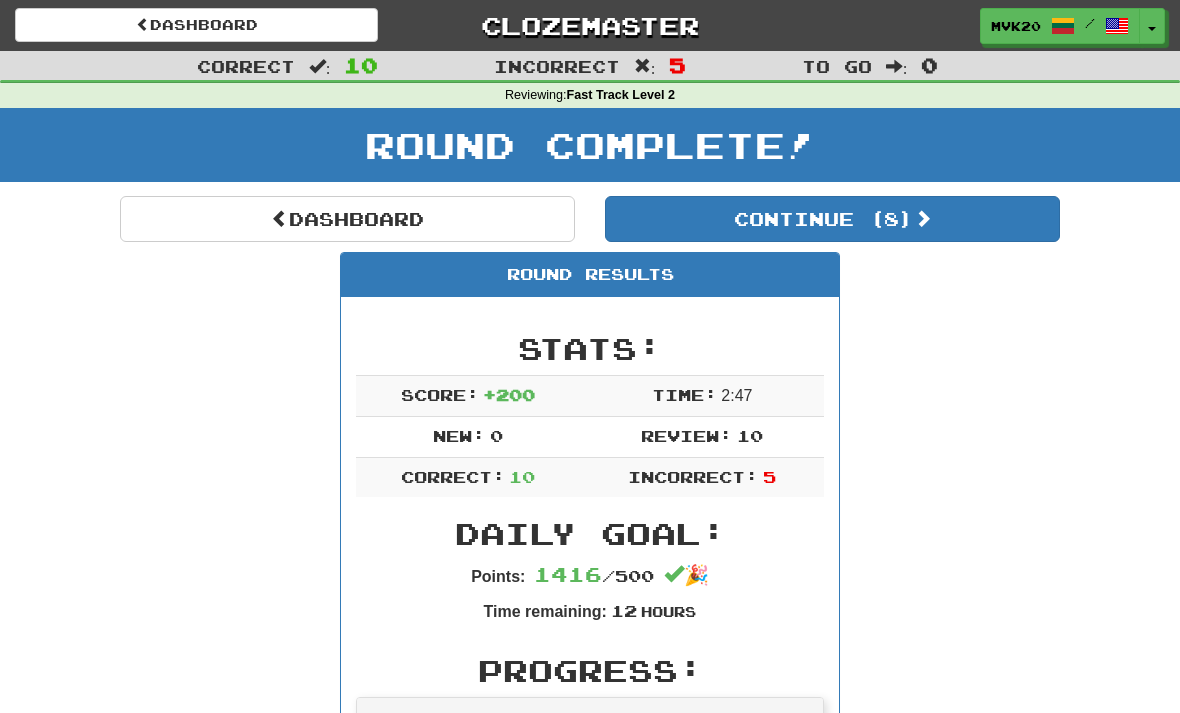 click on "Dashboard" at bounding box center [347, 219] 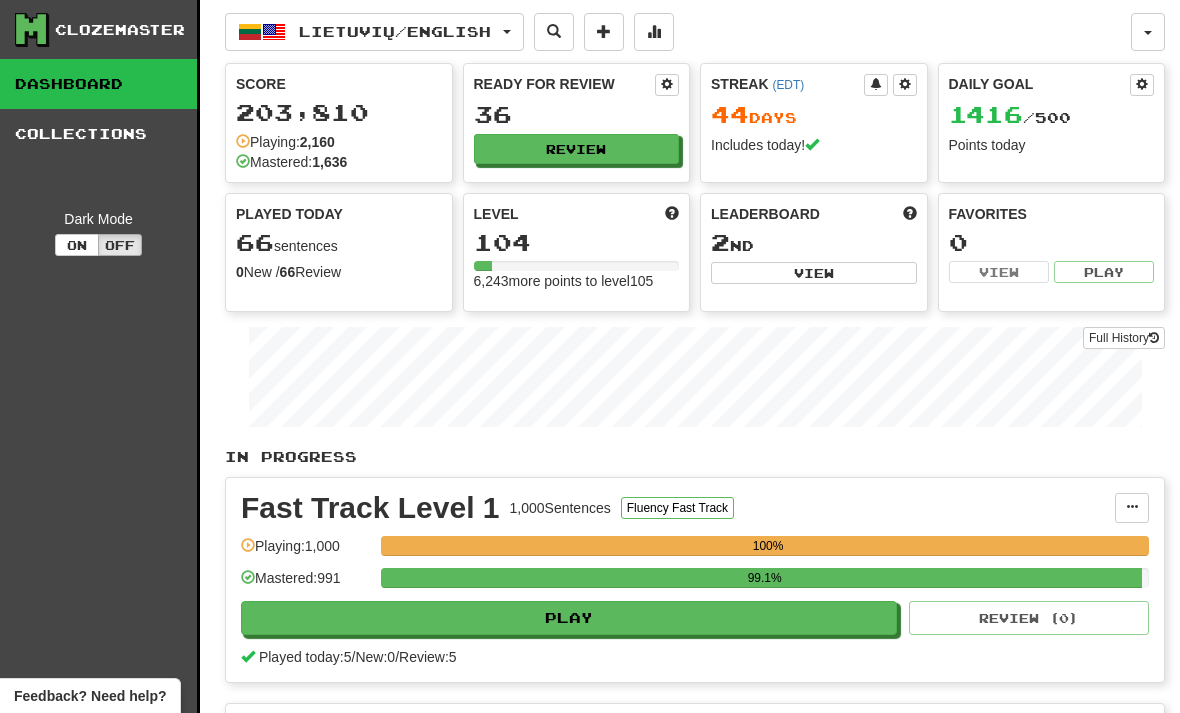 scroll, scrollTop: 0, scrollLeft: 0, axis: both 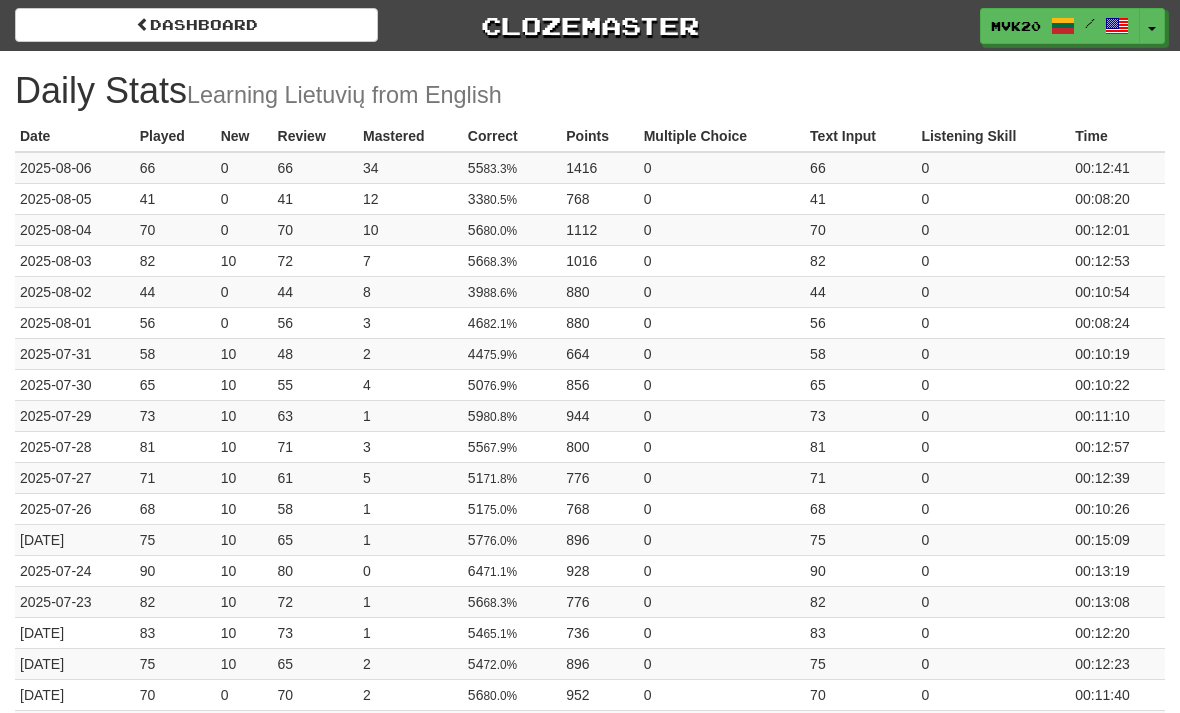 click at bounding box center (143, 24) 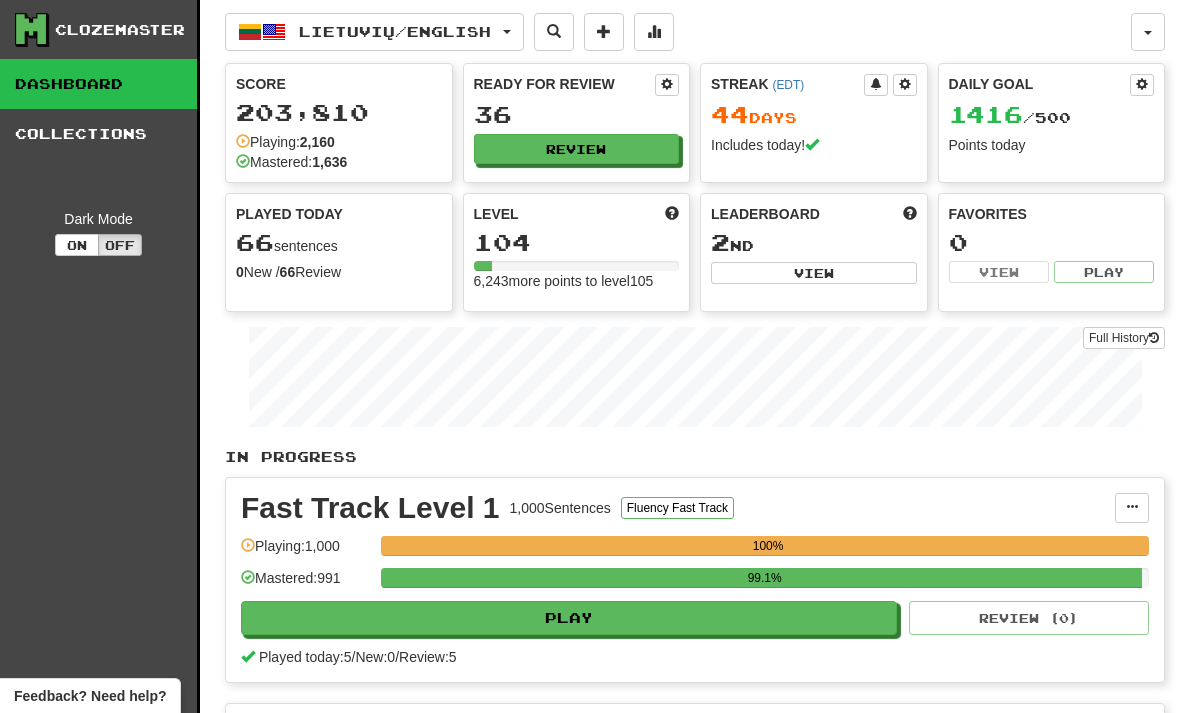 scroll, scrollTop: 0, scrollLeft: 0, axis: both 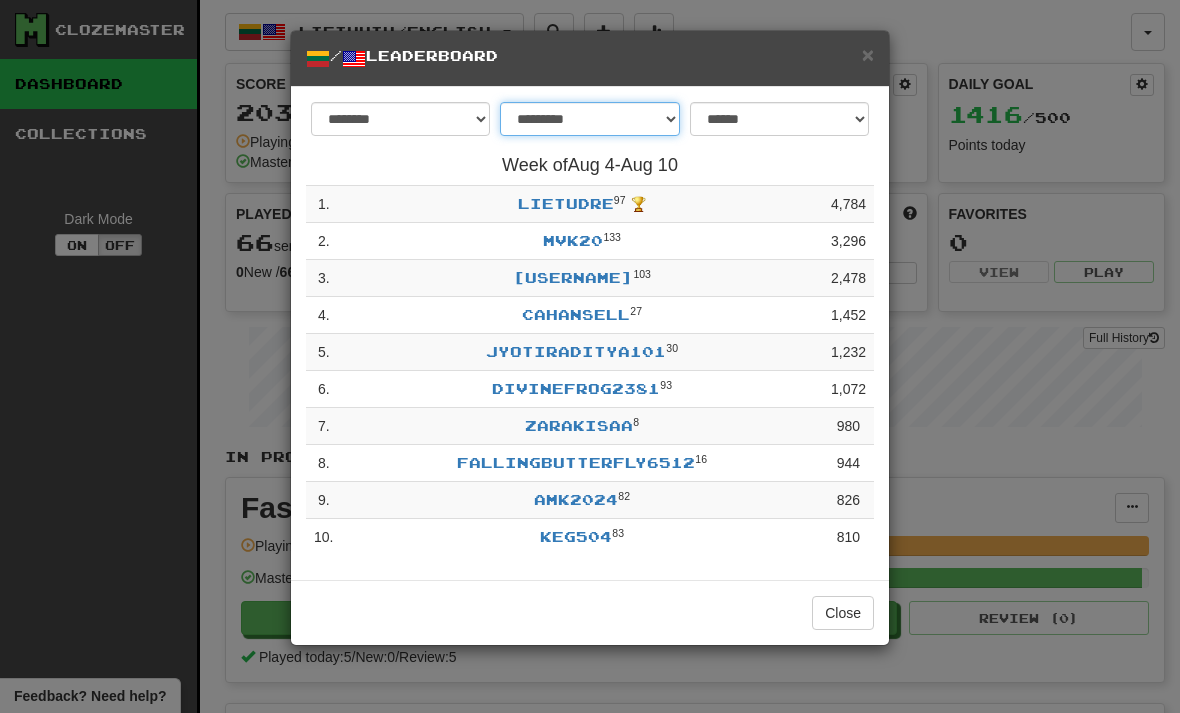 click on "**********" at bounding box center (589, 119) 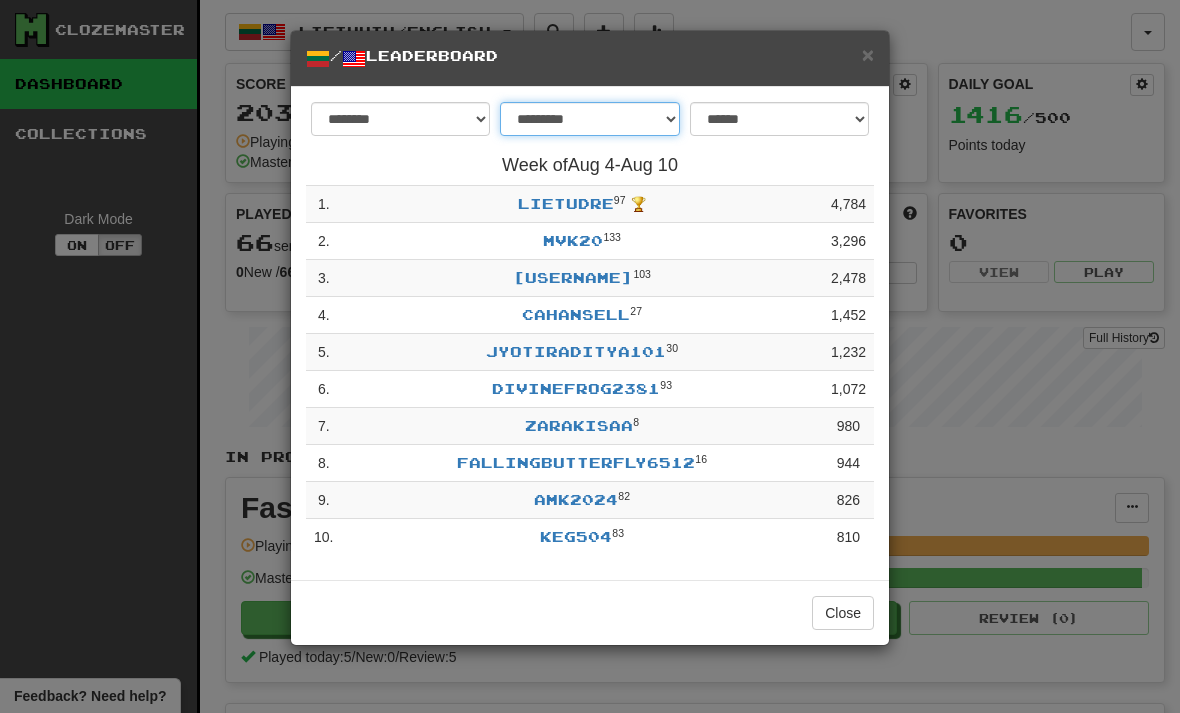 select on "********" 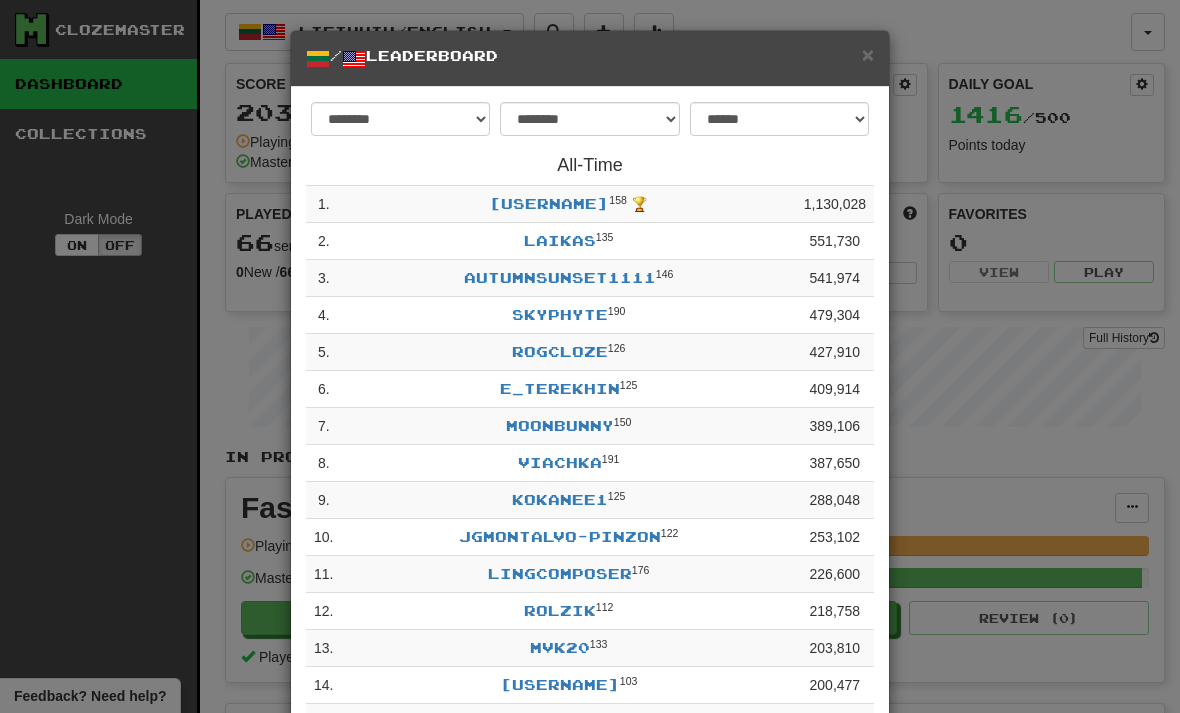 scroll, scrollTop: 0, scrollLeft: 0, axis: both 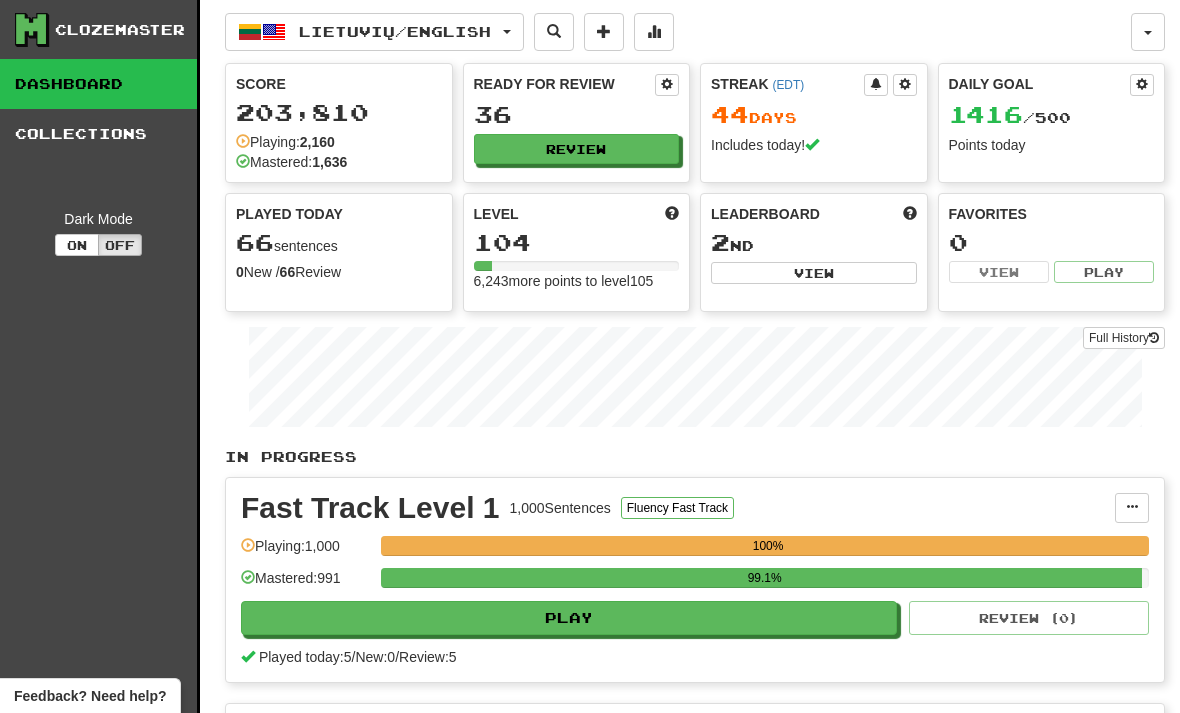 click on "Ready for Review 36   Review" at bounding box center (577, 119) 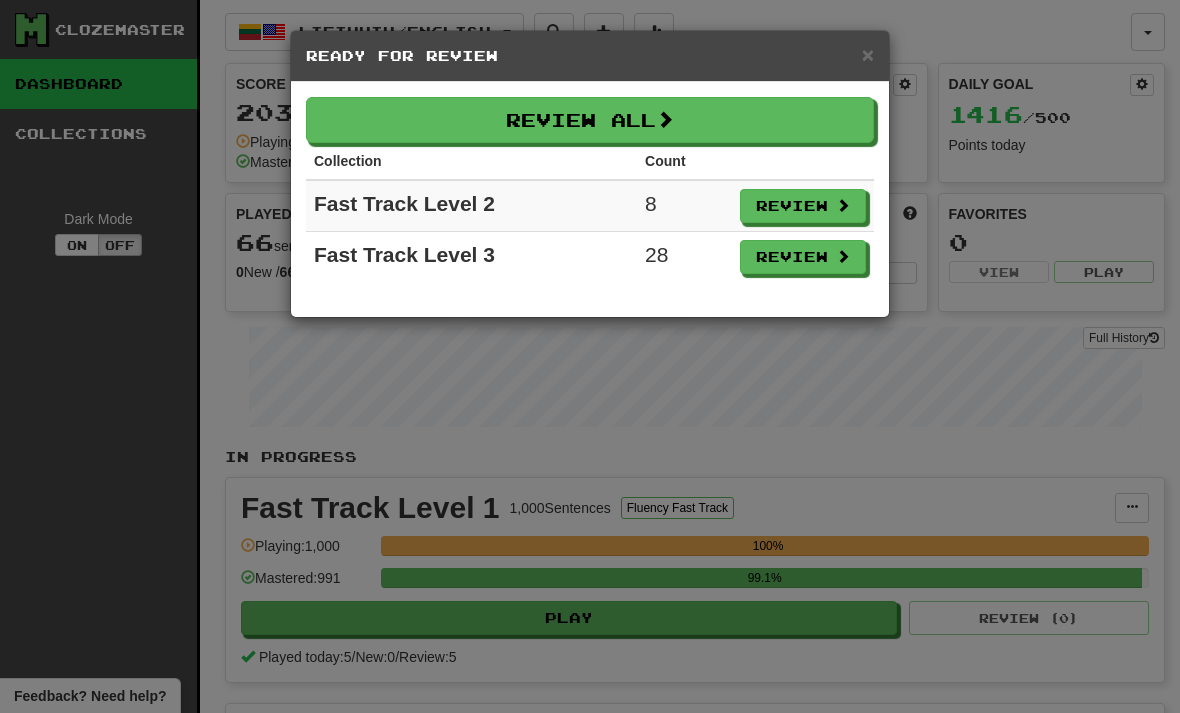 click on "Review" at bounding box center (803, 206) 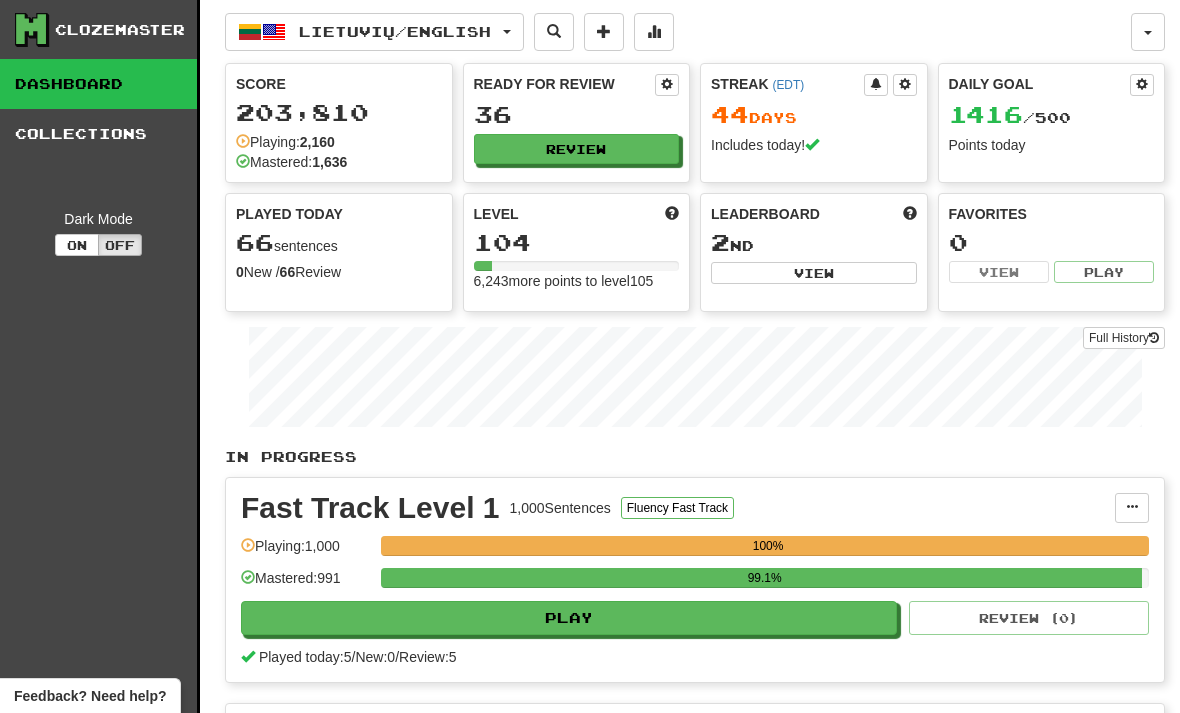 select on "**" 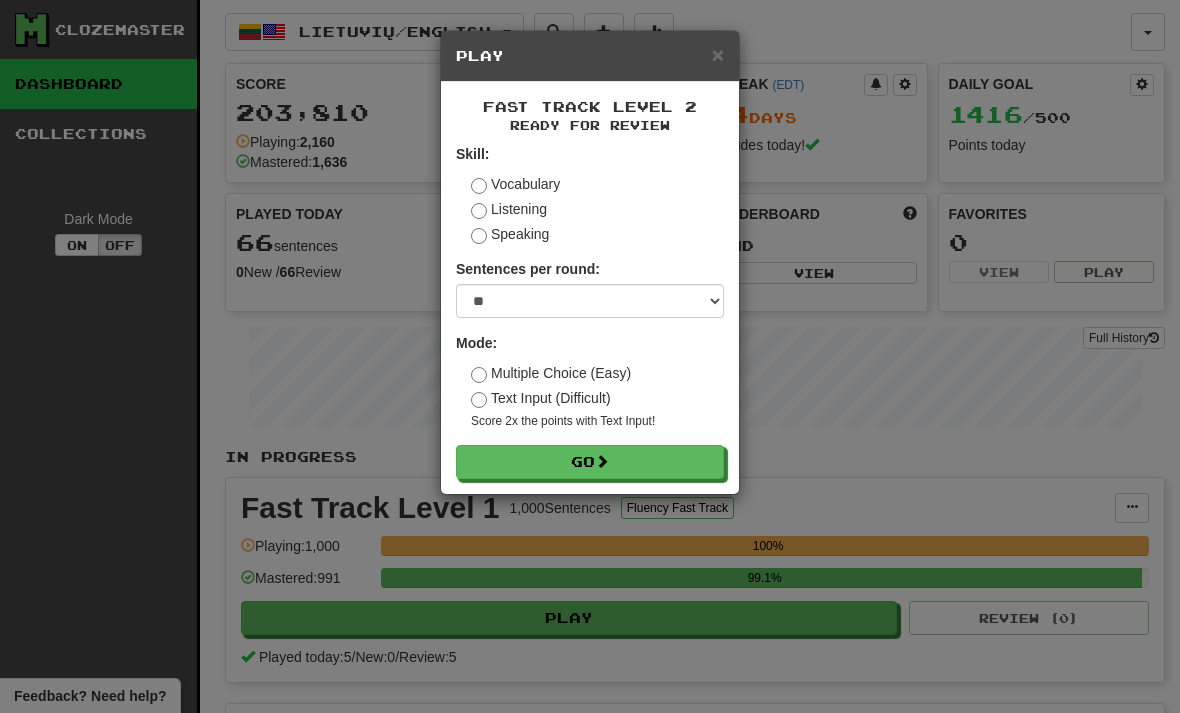 click on "Go" at bounding box center [590, 462] 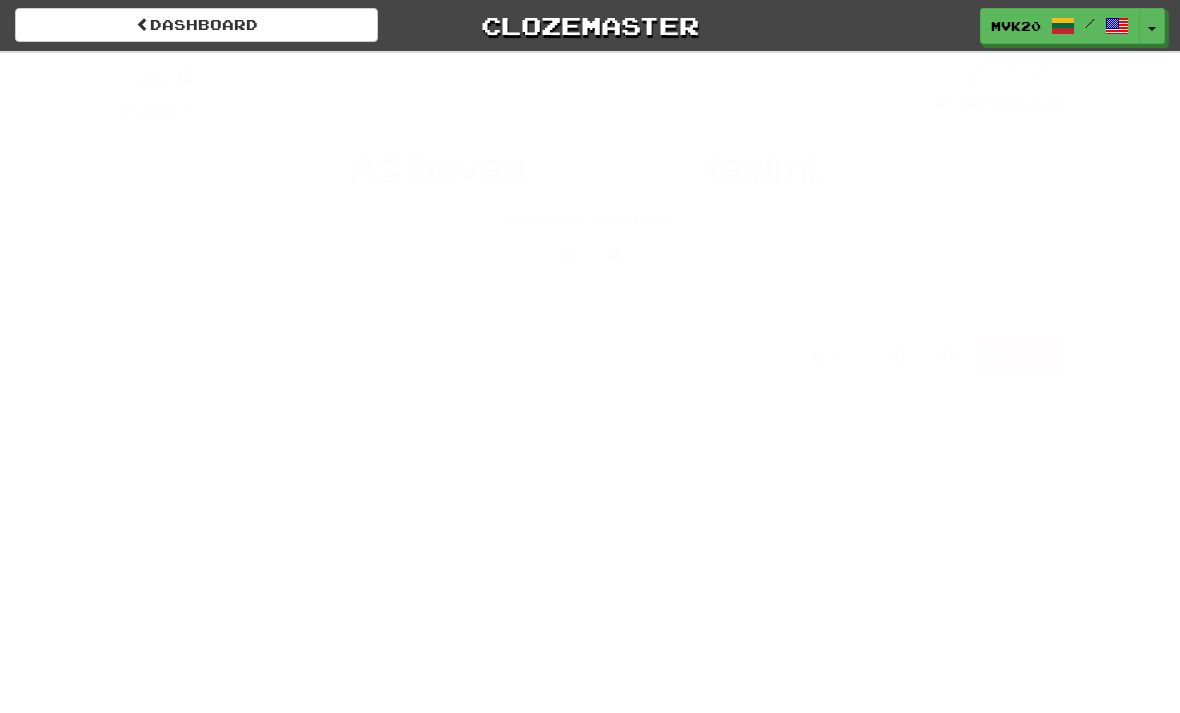 scroll, scrollTop: 0, scrollLeft: 0, axis: both 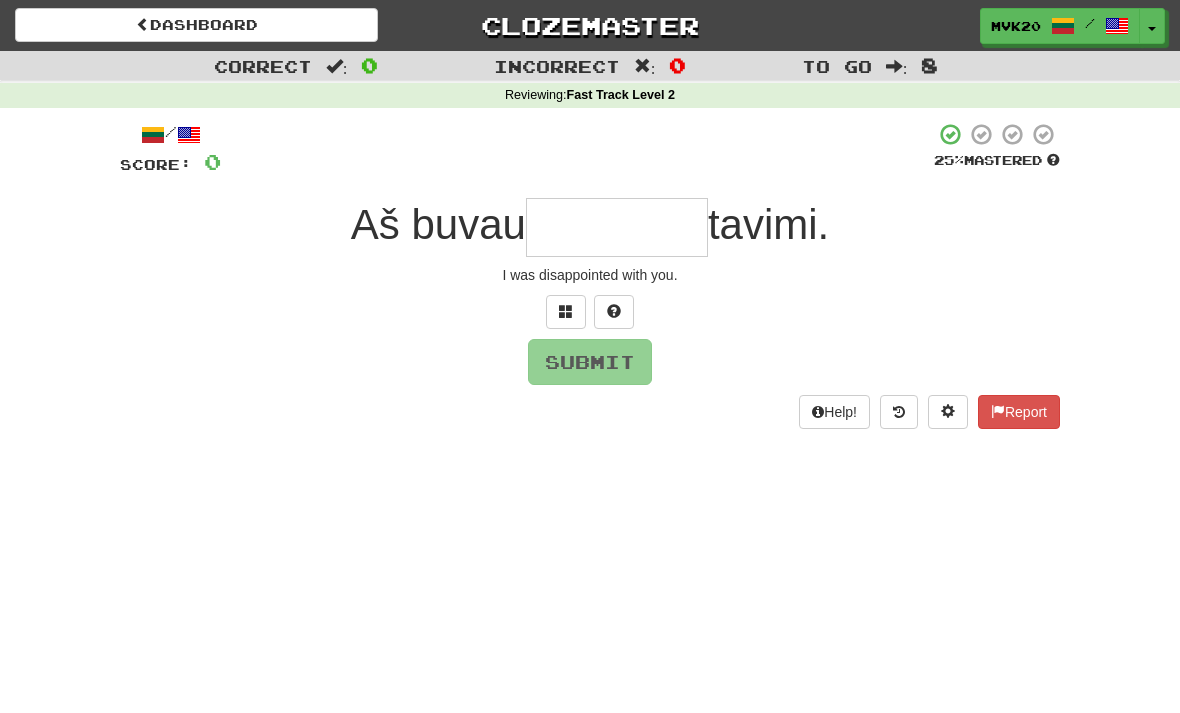 click at bounding box center [617, 227] 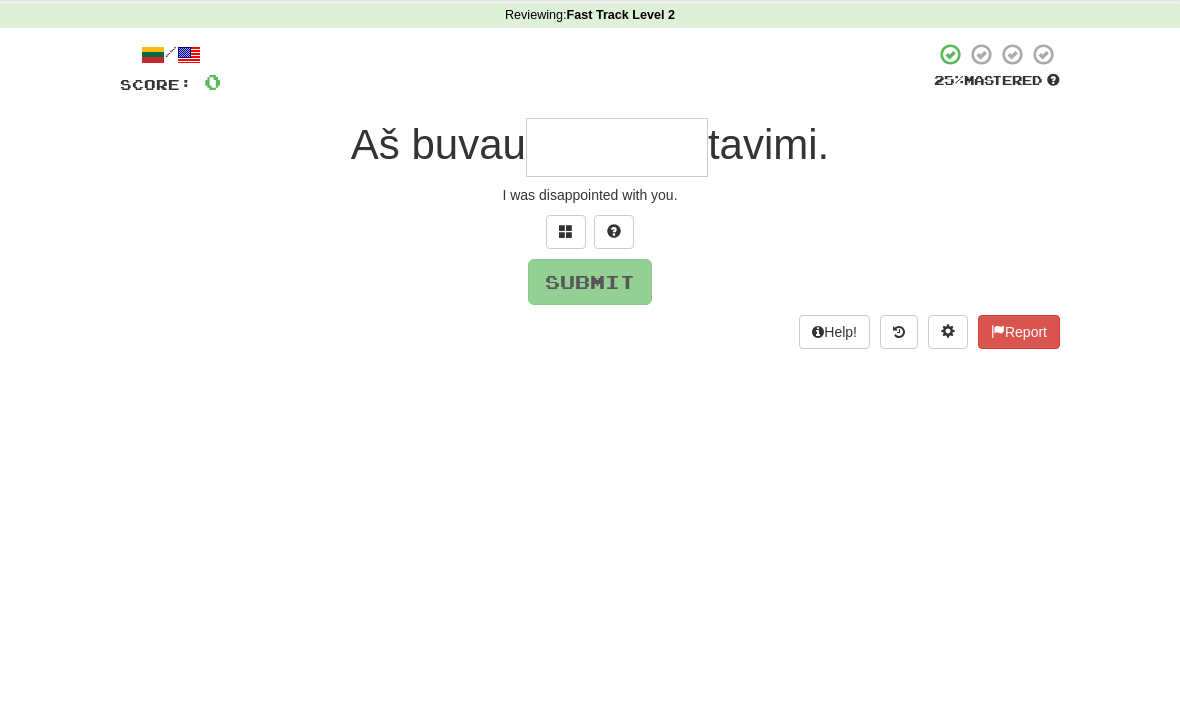 scroll, scrollTop: 80, scrollLeft: 0, axis: vertical 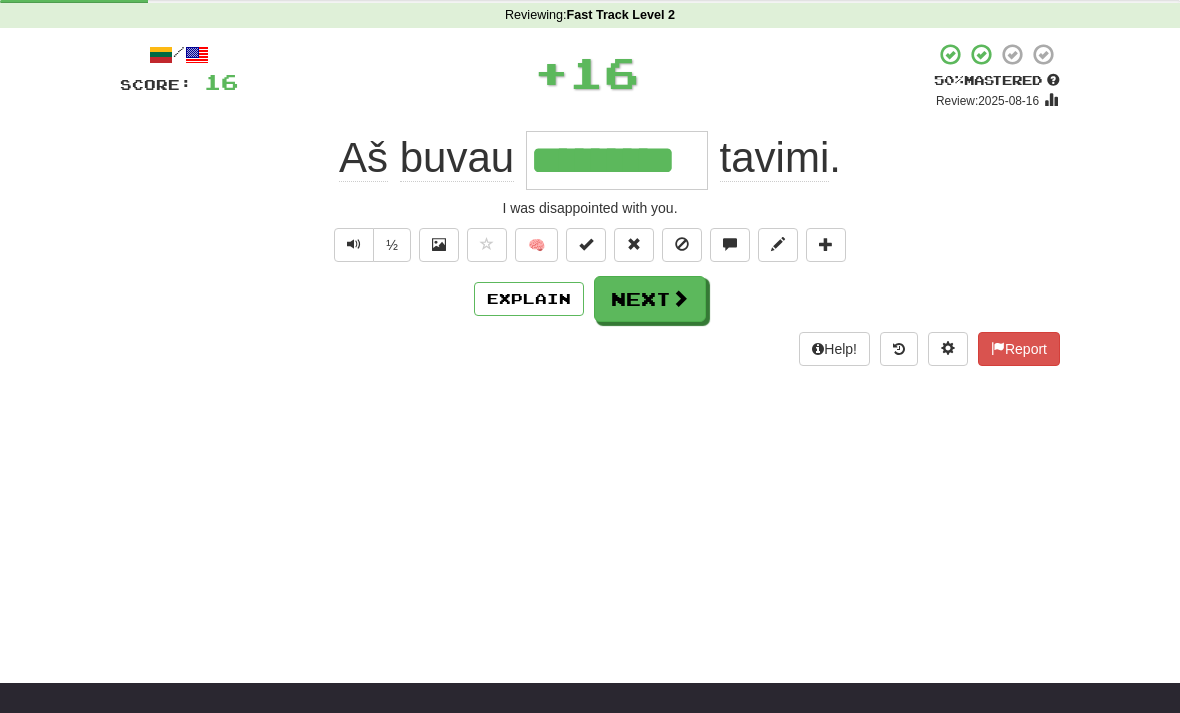 type on "*********" 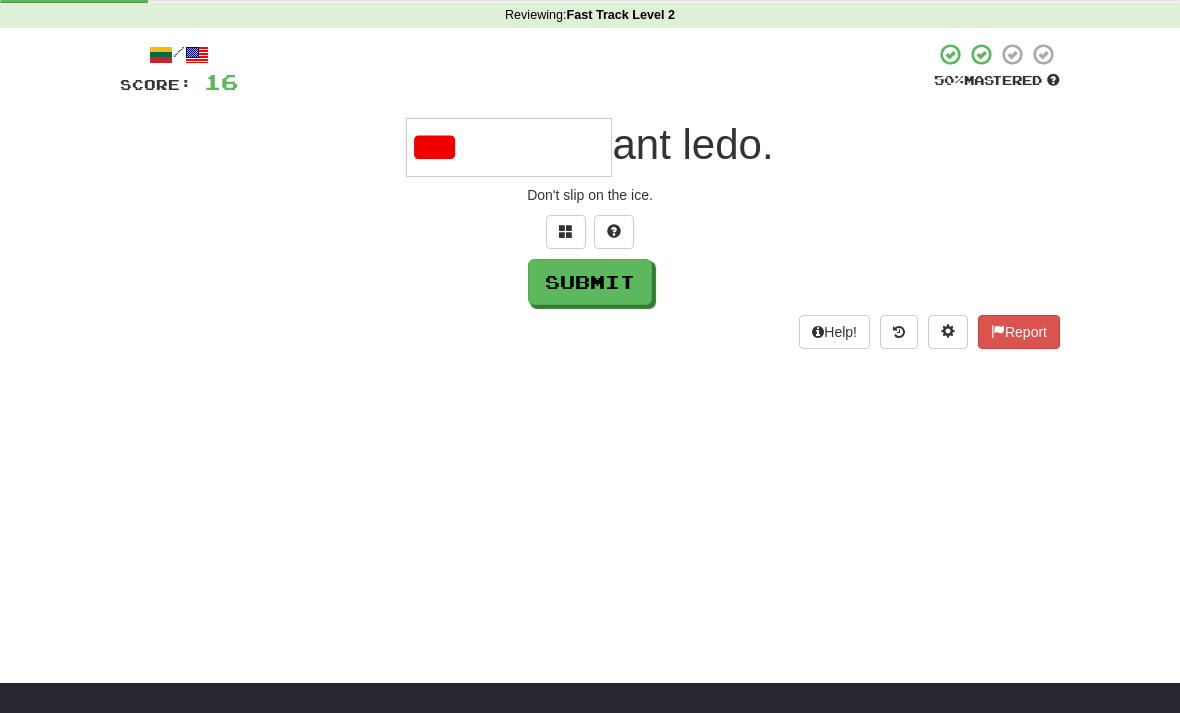 type on "*********" 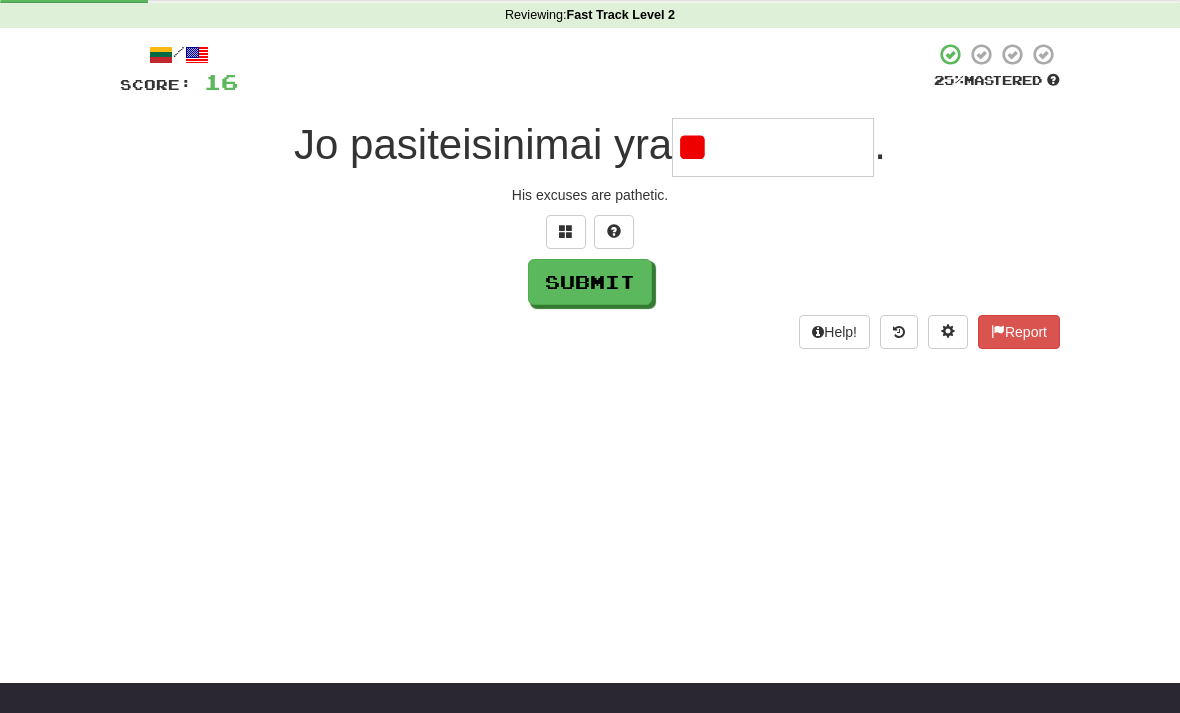 type on "*" 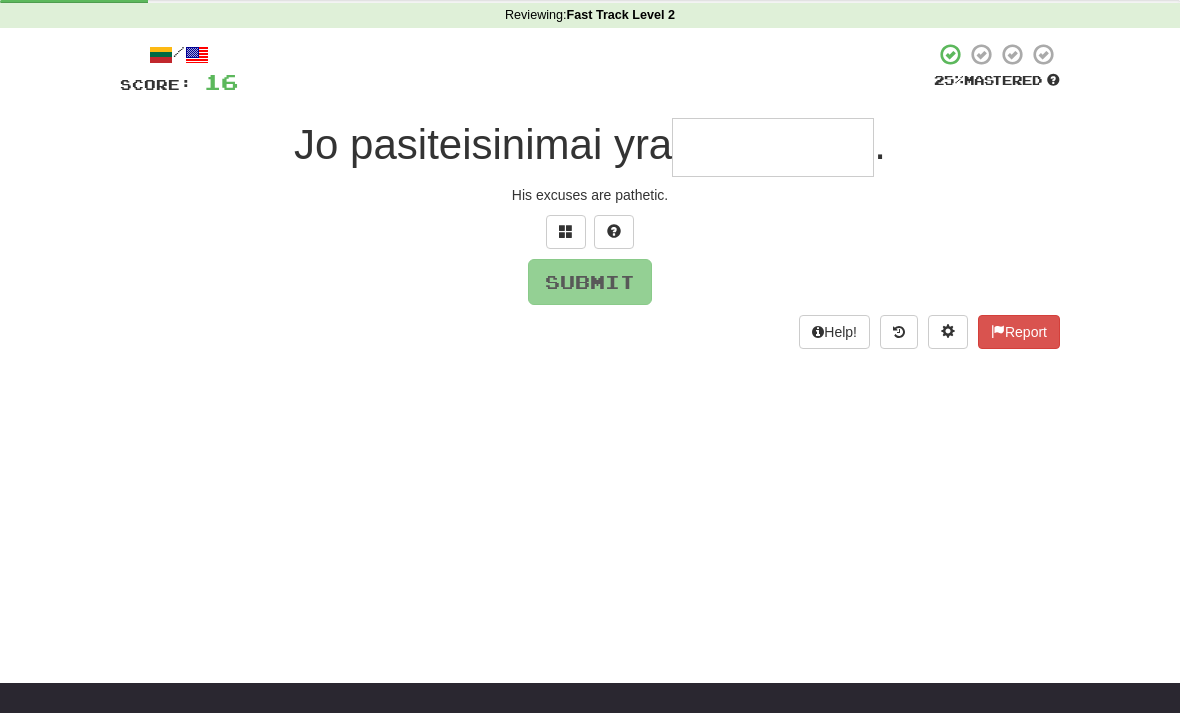 type on "*" 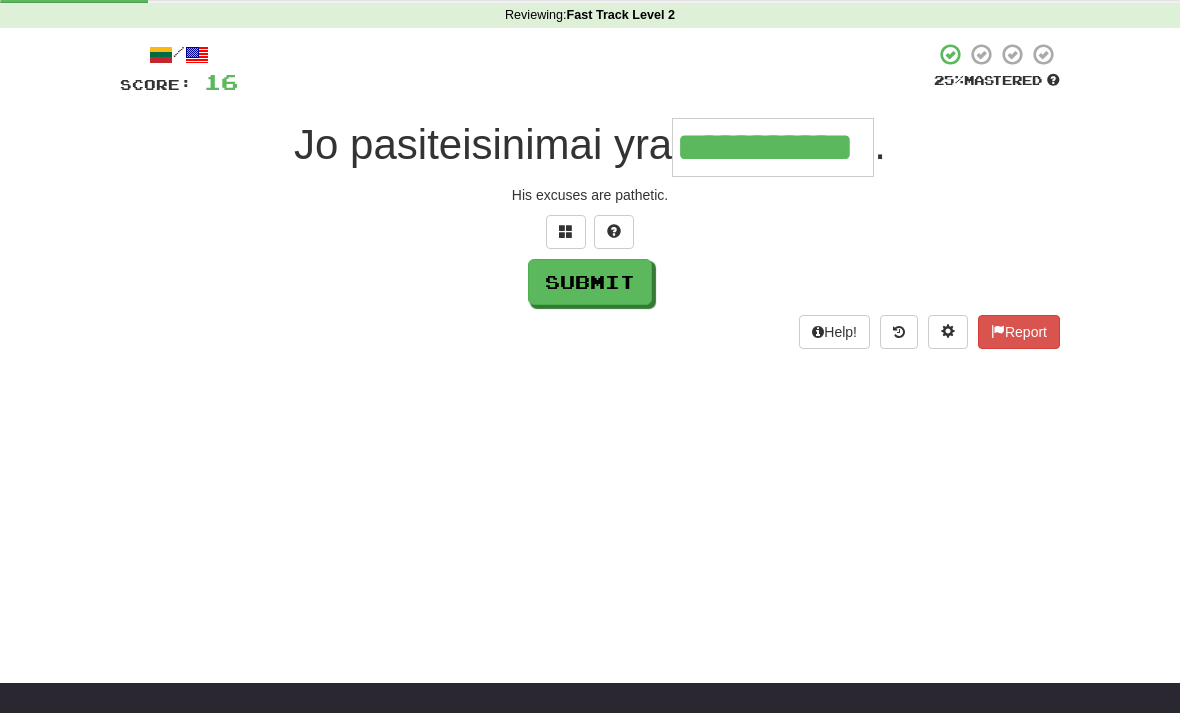 type on "**********" 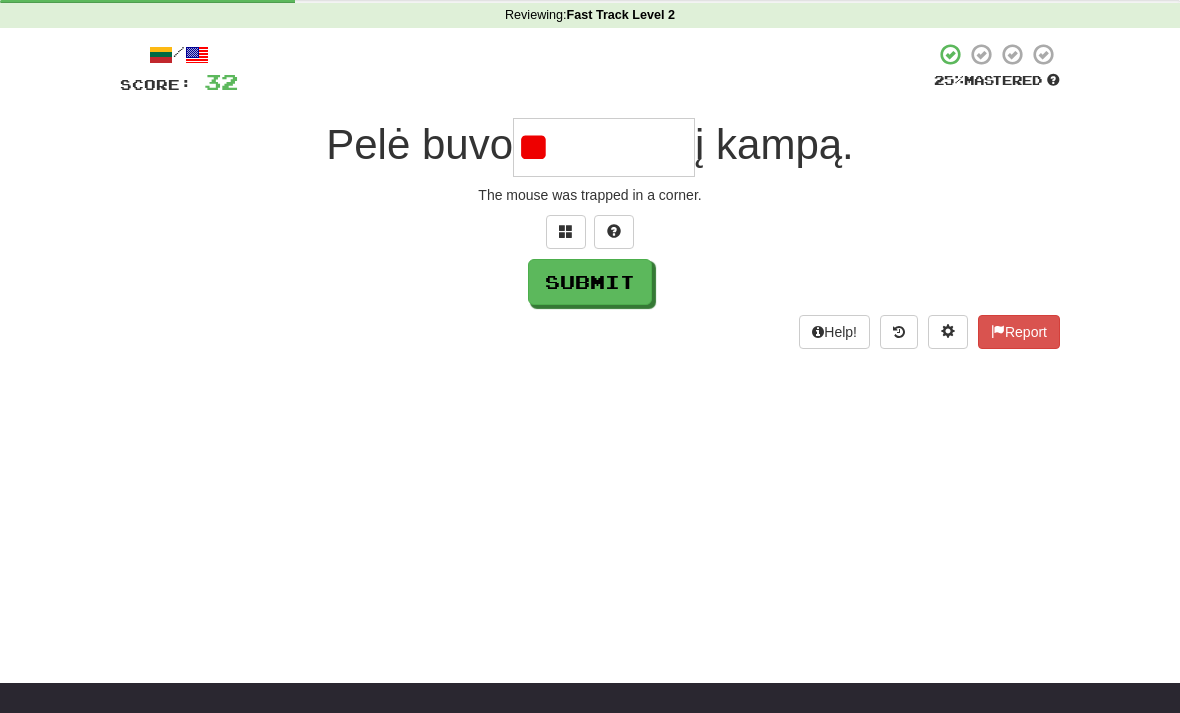 type on "*" 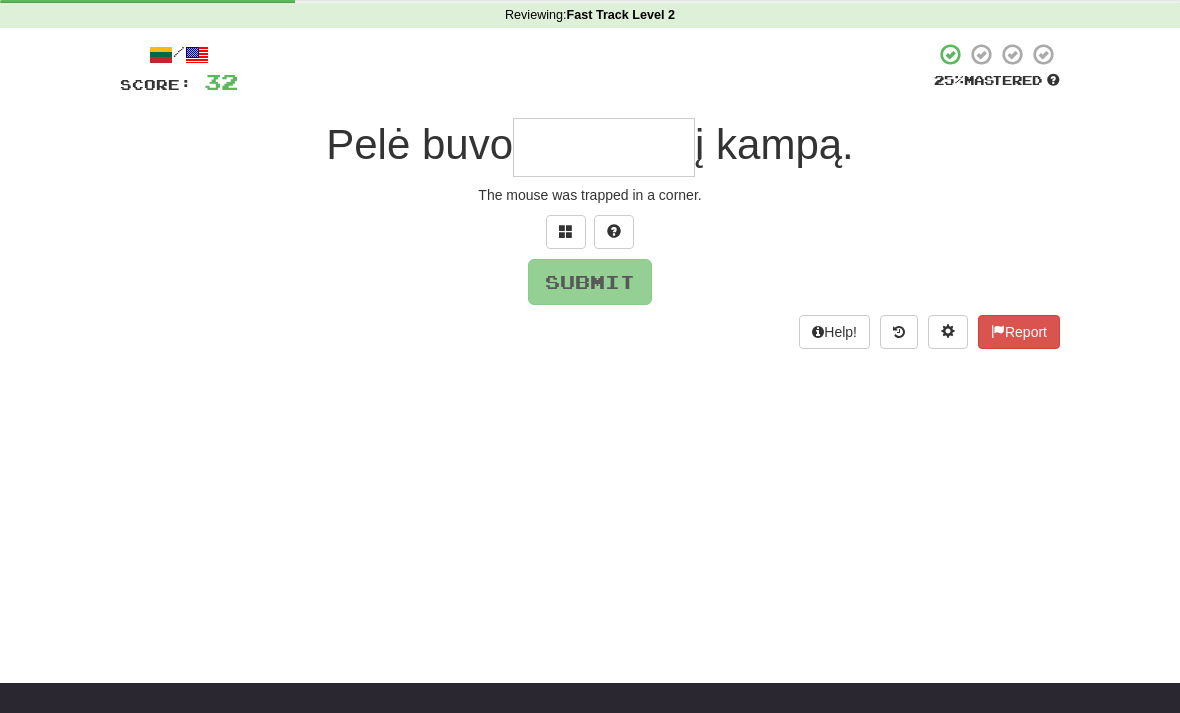 type on "*" 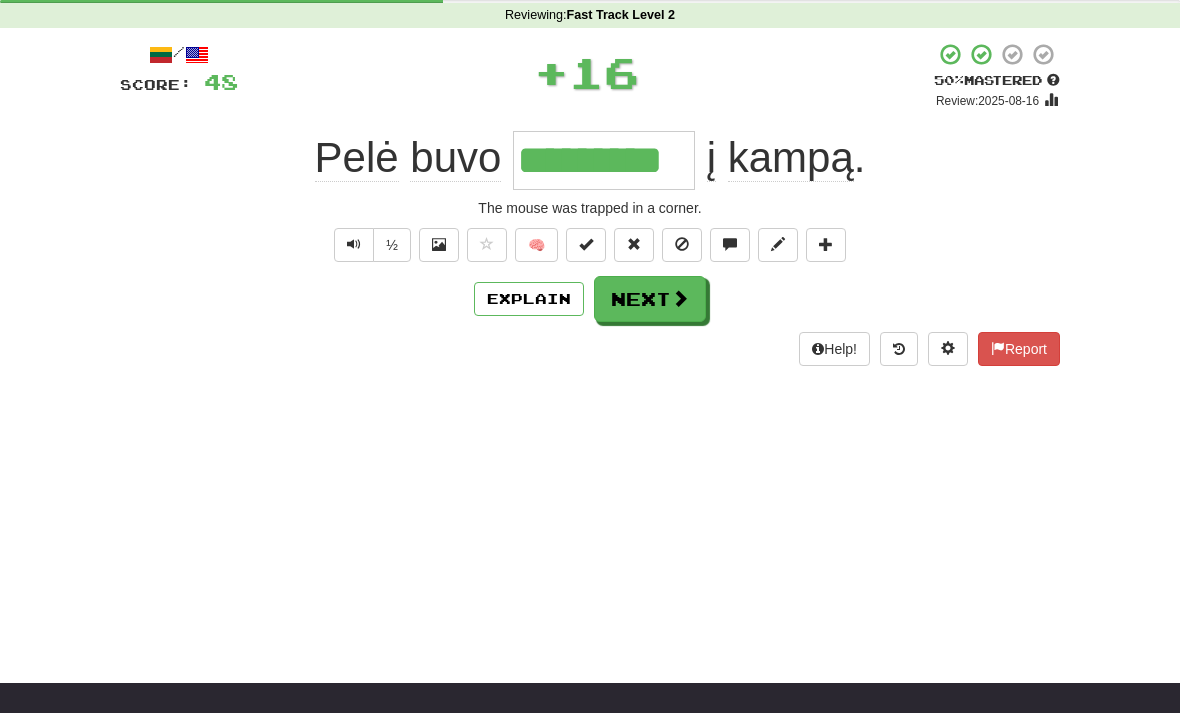 type on "*********" 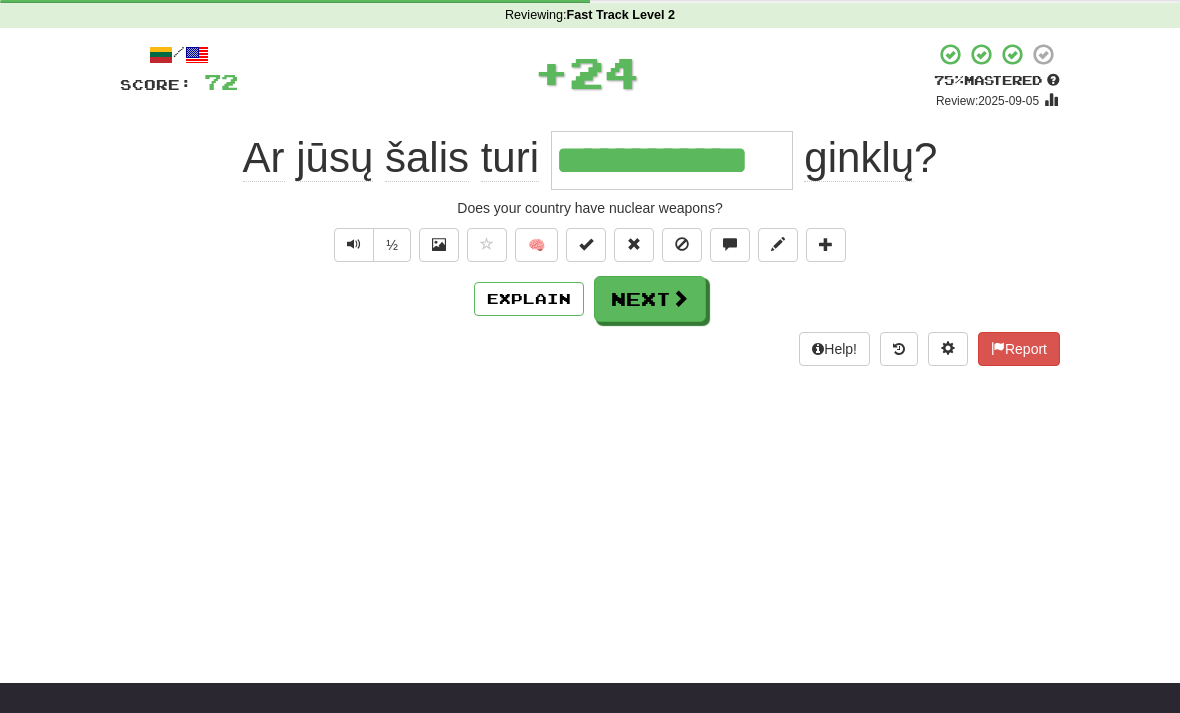 type on "**********" 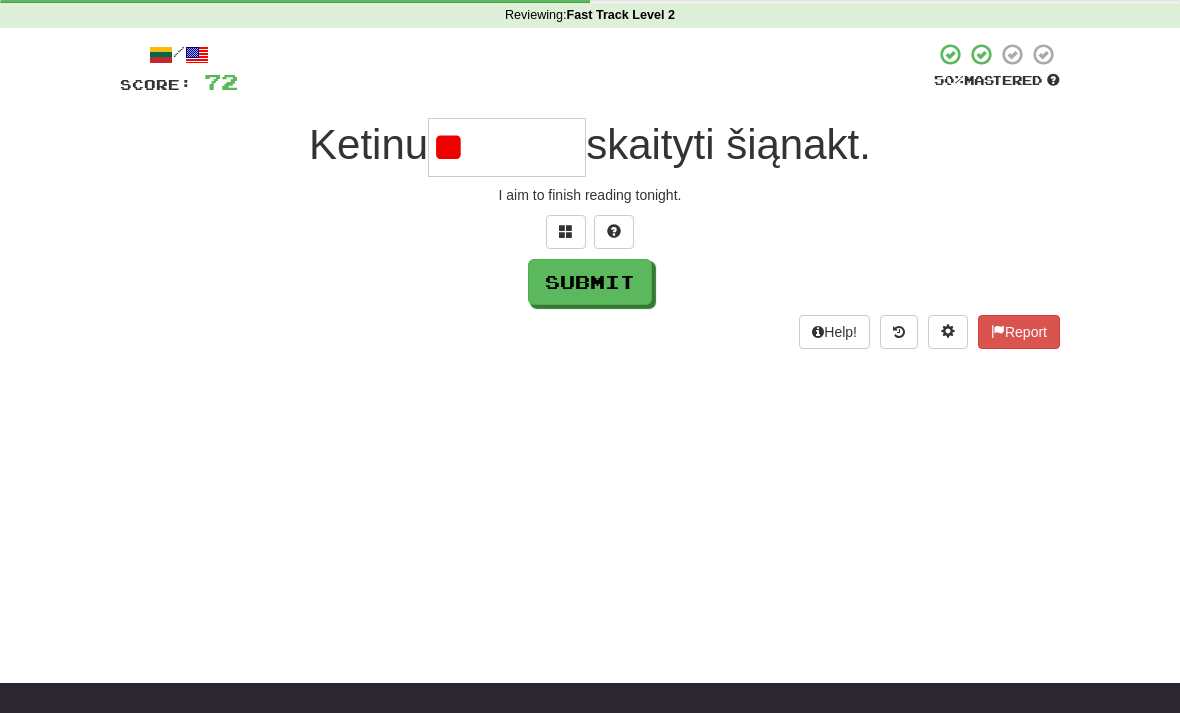 type on "*" 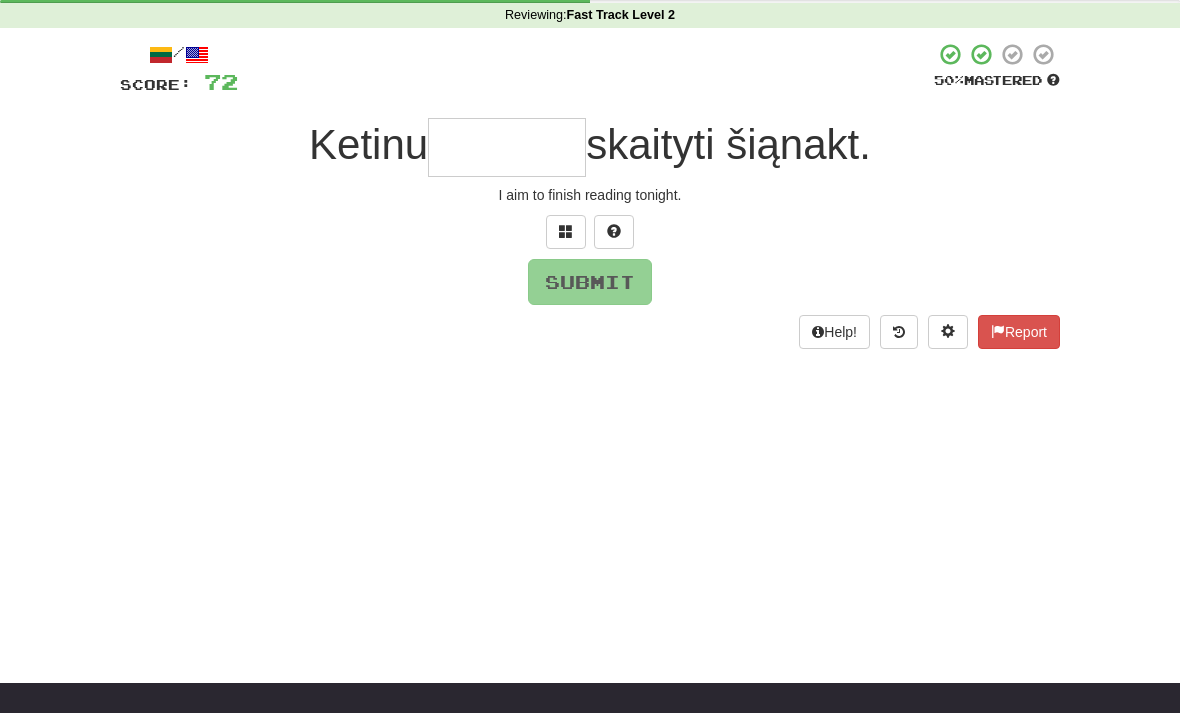 type on "*" 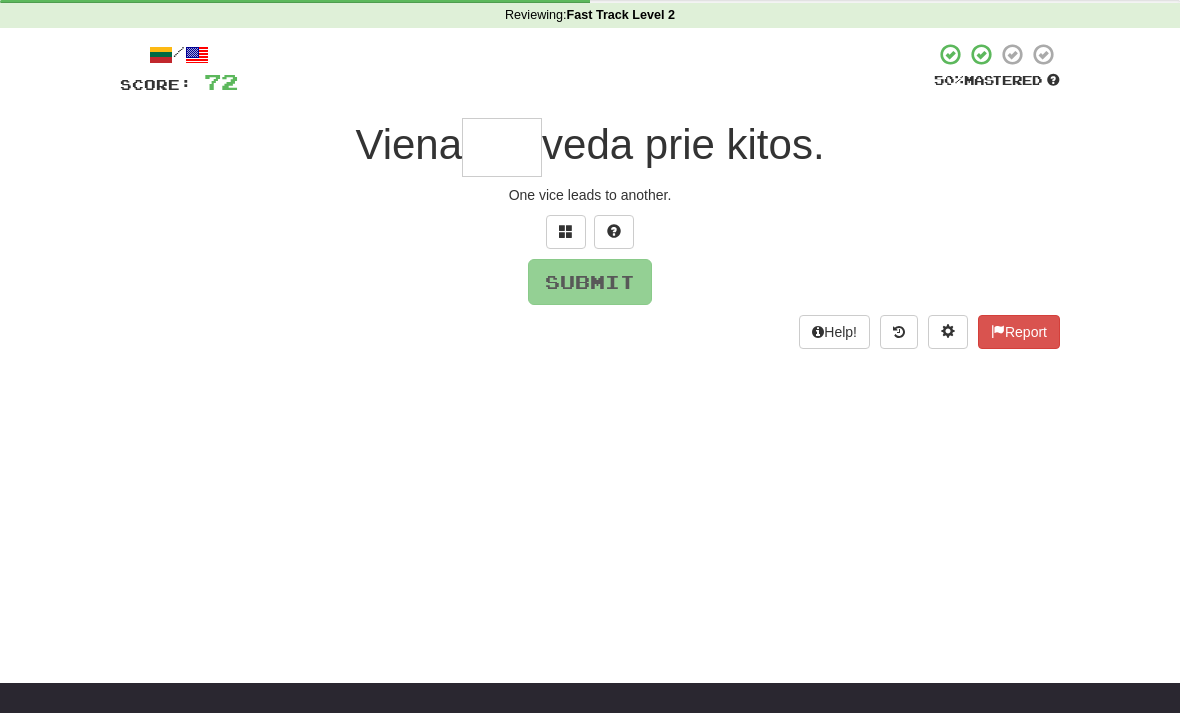 type on "*" 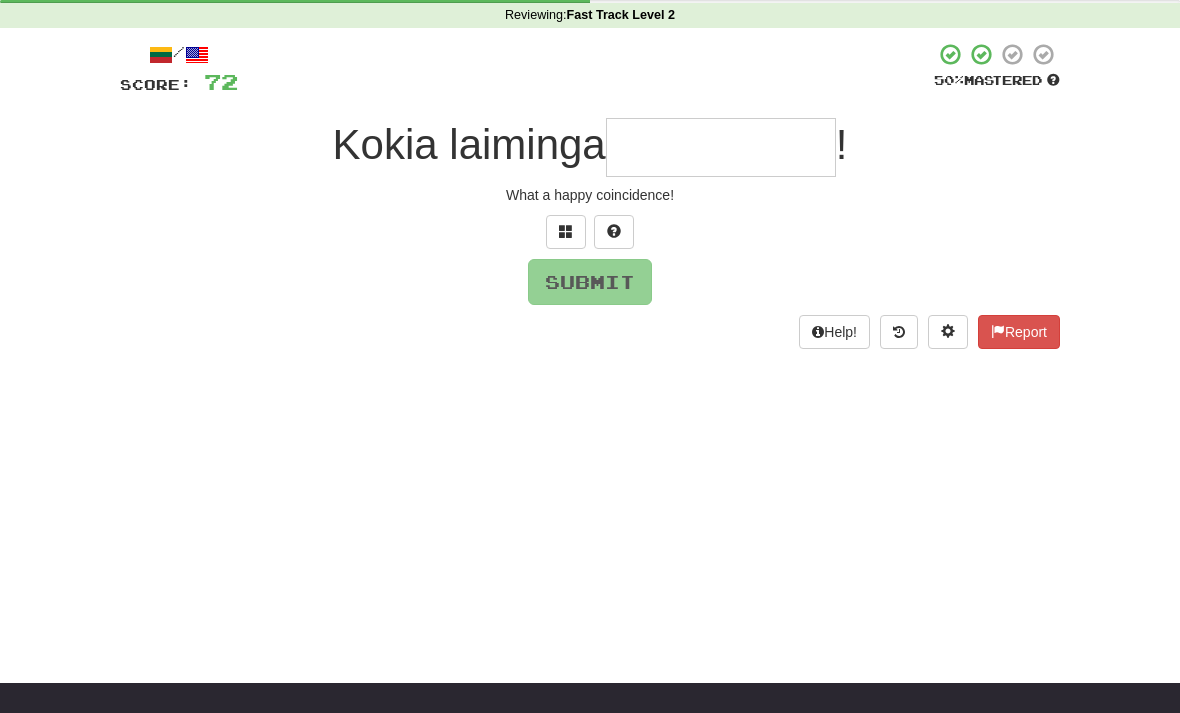 type on "*" 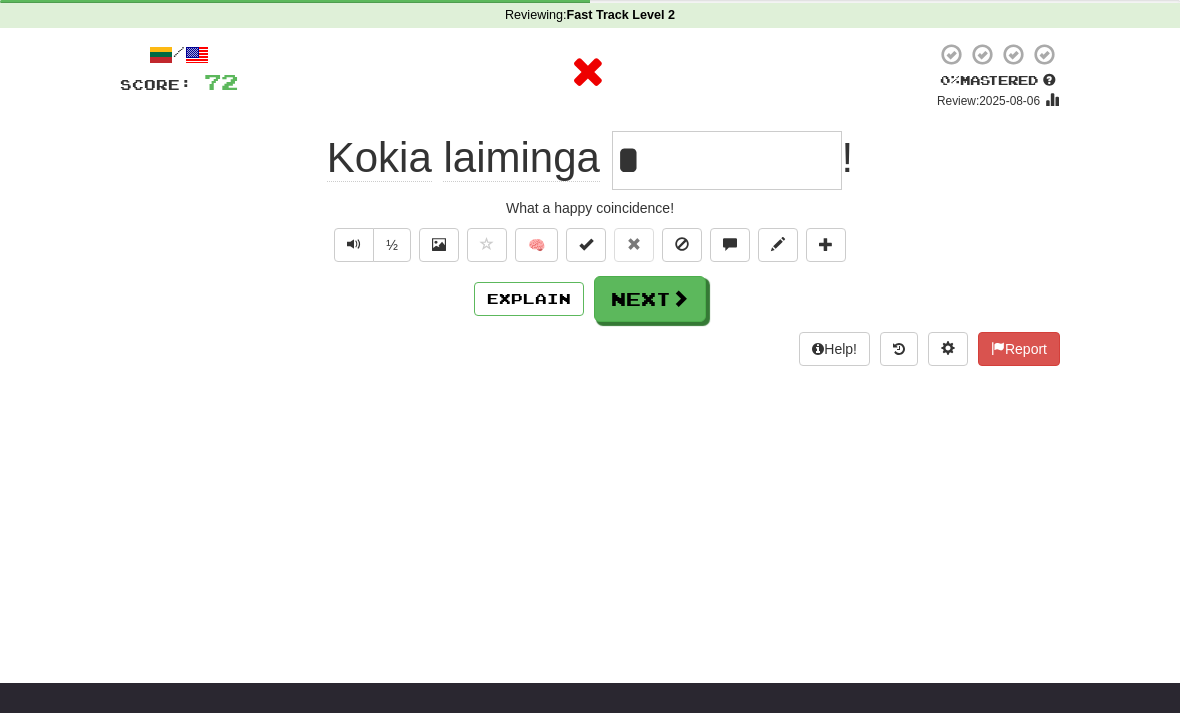 type on "**********" 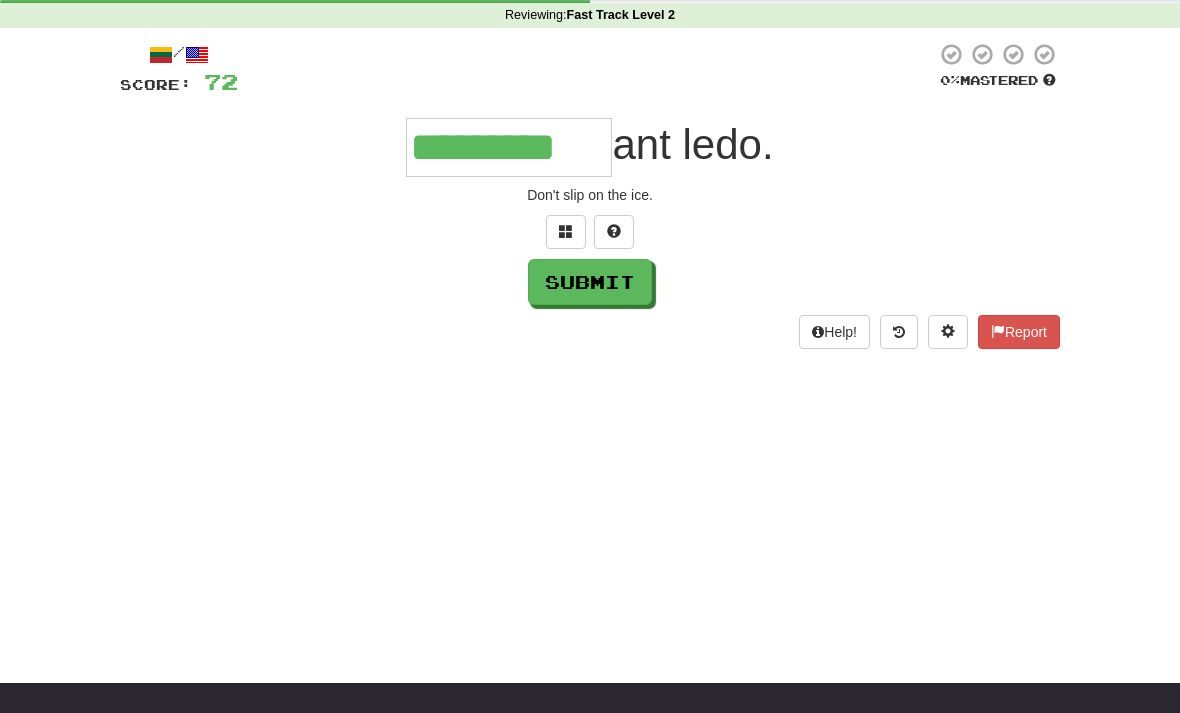 type on "*********" 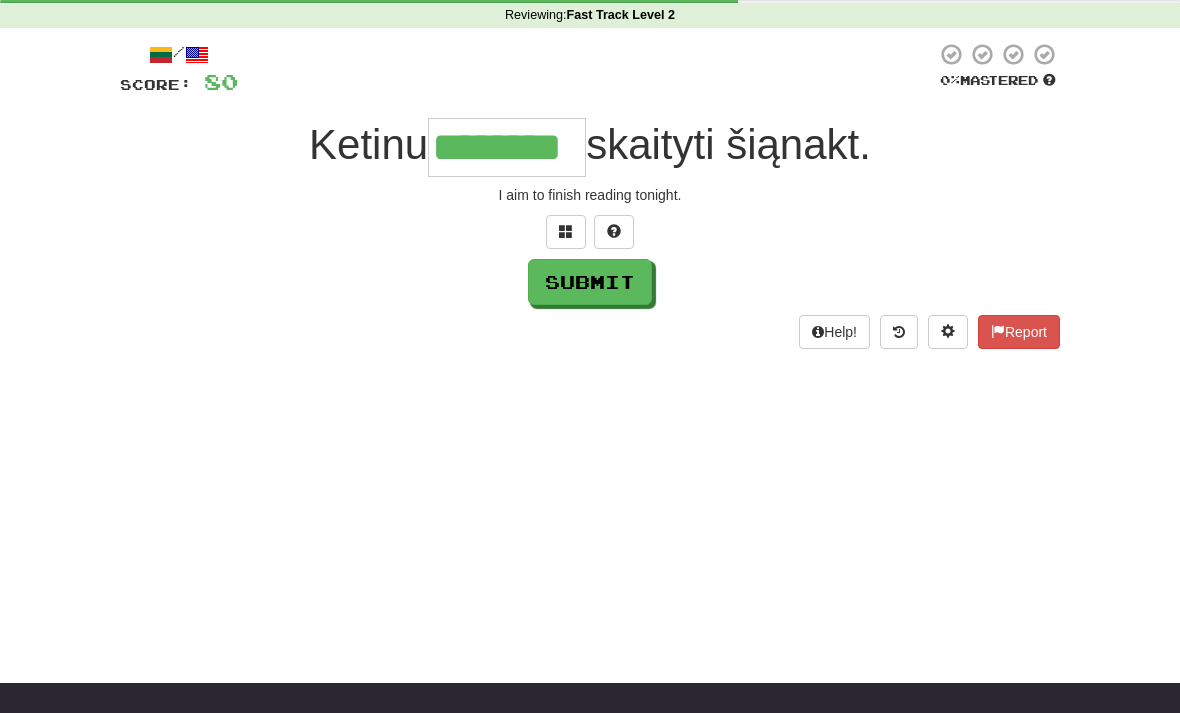 type on "********" 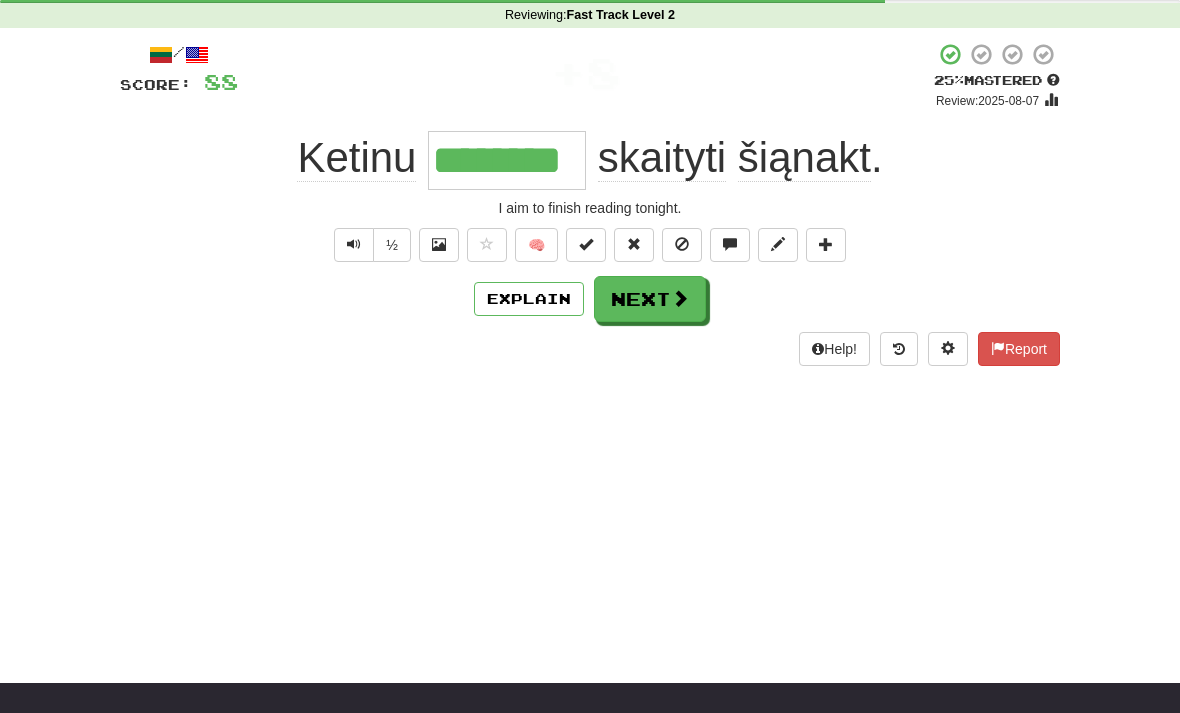 scroll, scrollTop: 0, scrollLeft: 0, axis: both 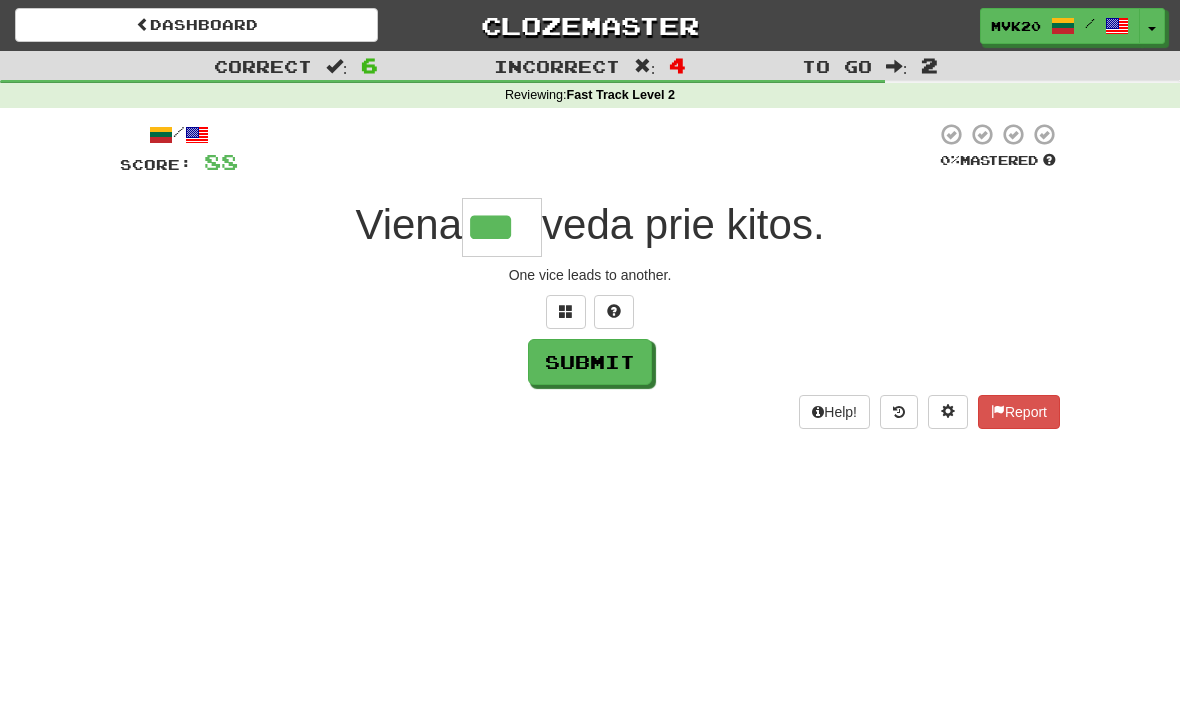 type on "***" 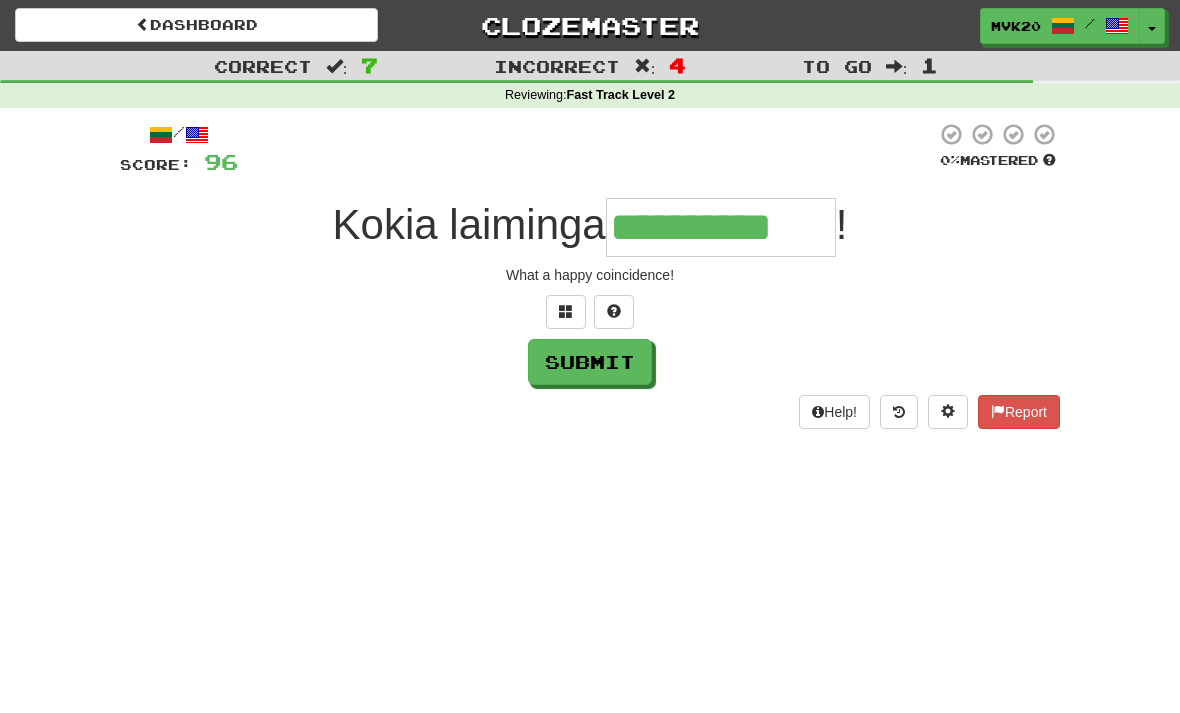 type on "**********" 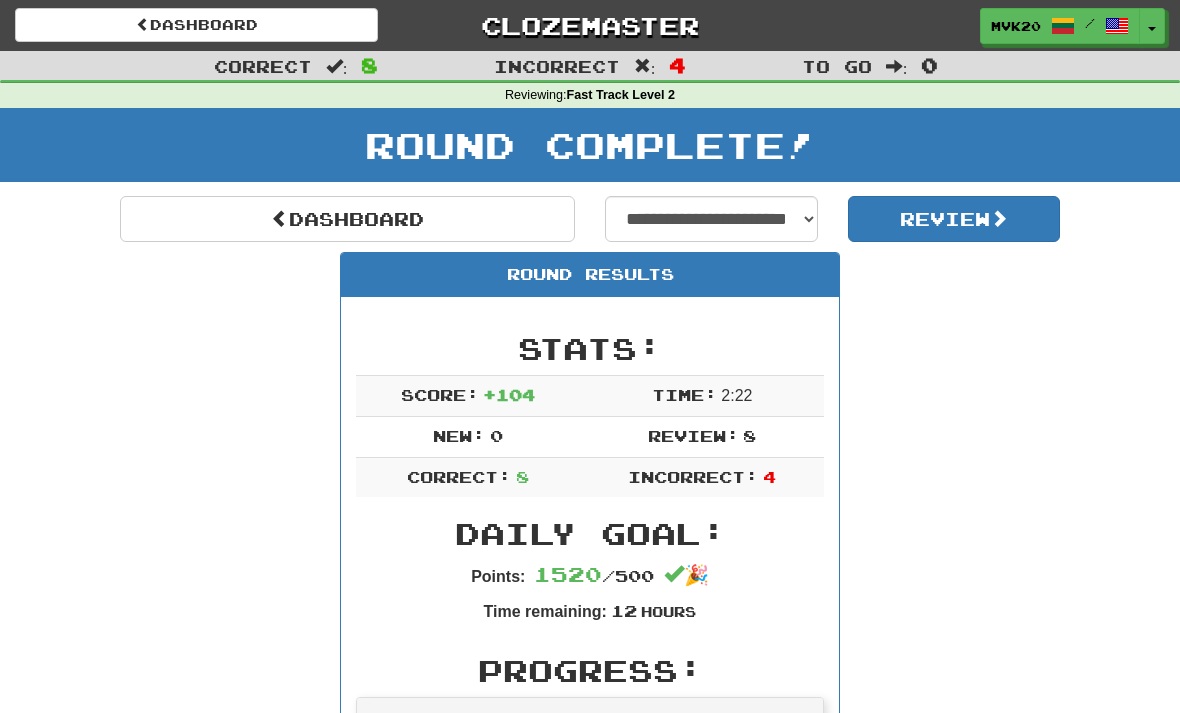 click on "Dashboard" at bounding box center [347, 219] 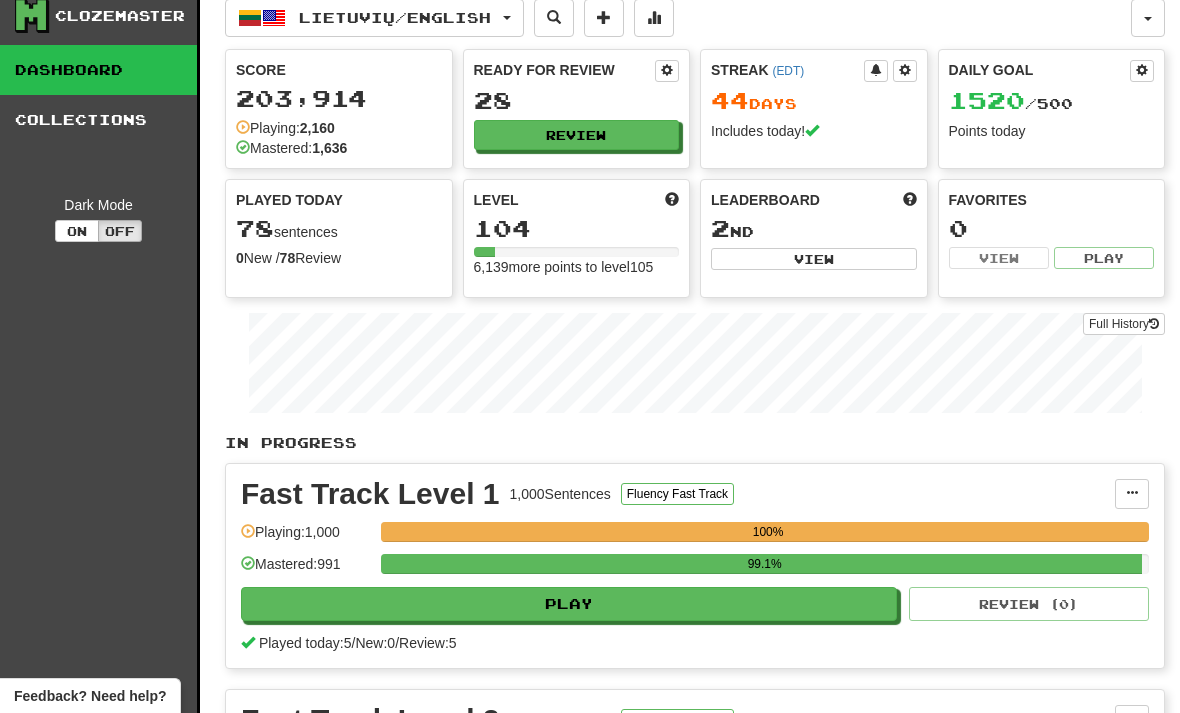 scroll, scrollTop: 0, scrollLeft: 0, axis: both 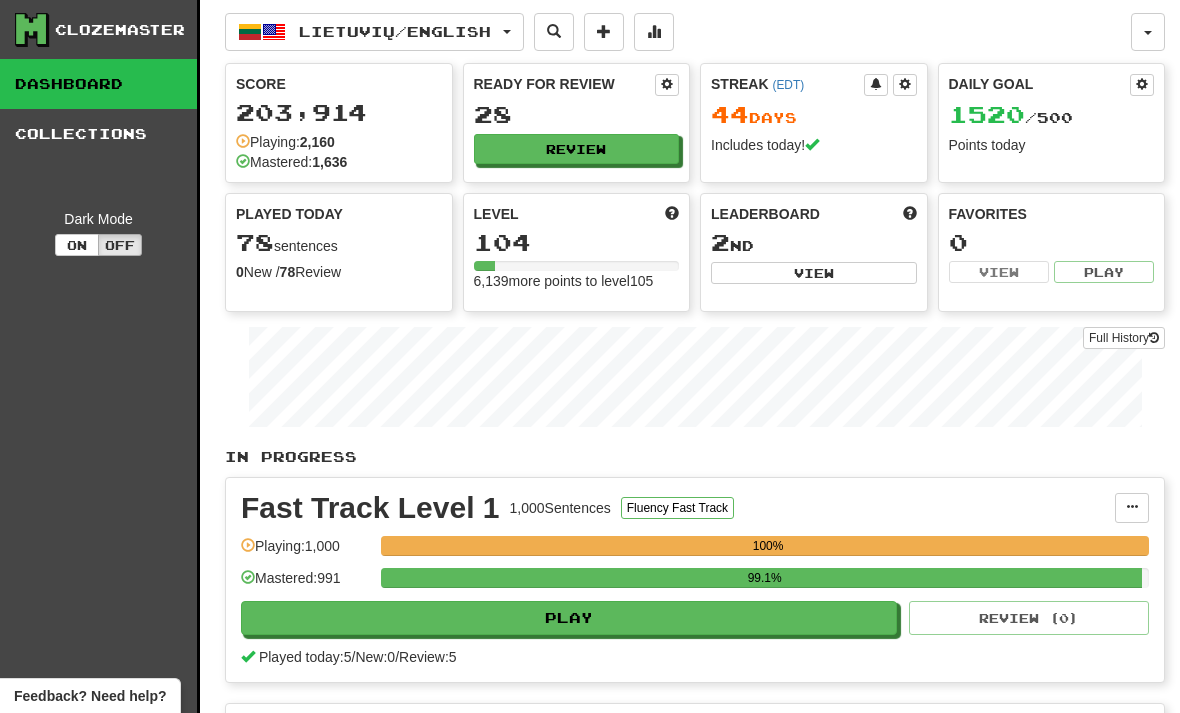 click at bounding box center [654, 31] 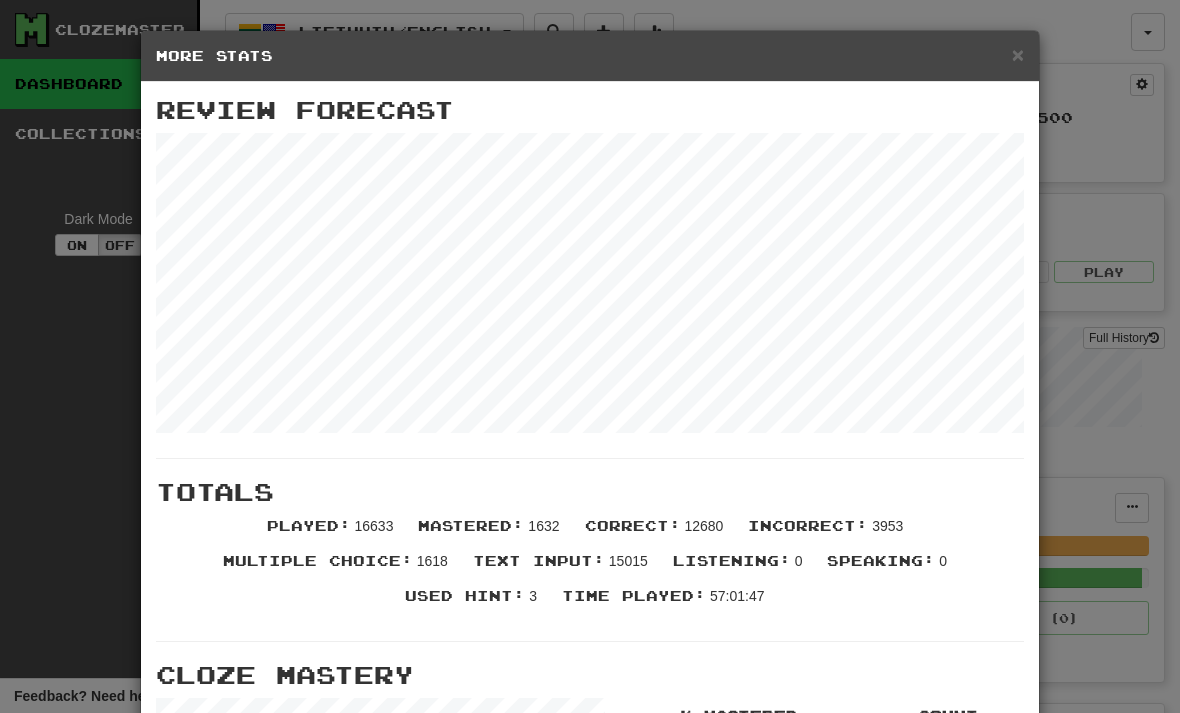 click on "More Stats" at bounding box center [590, 56] 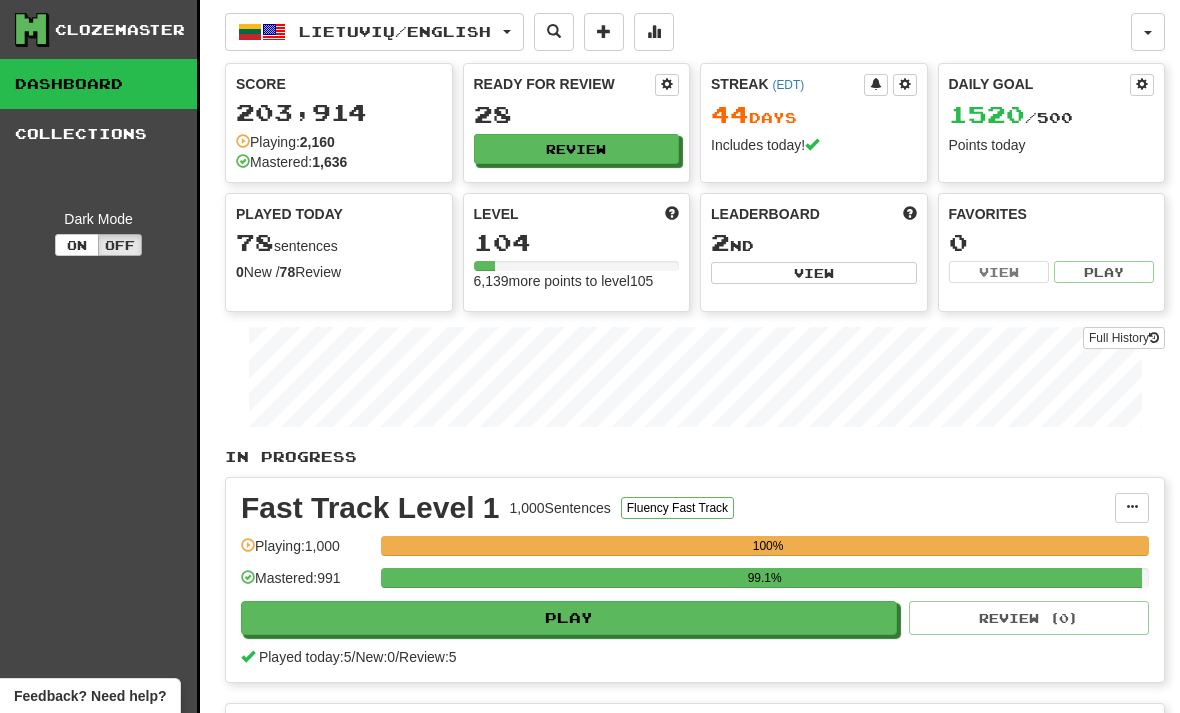 click on "Full History" at bounding box center [1124, 338] 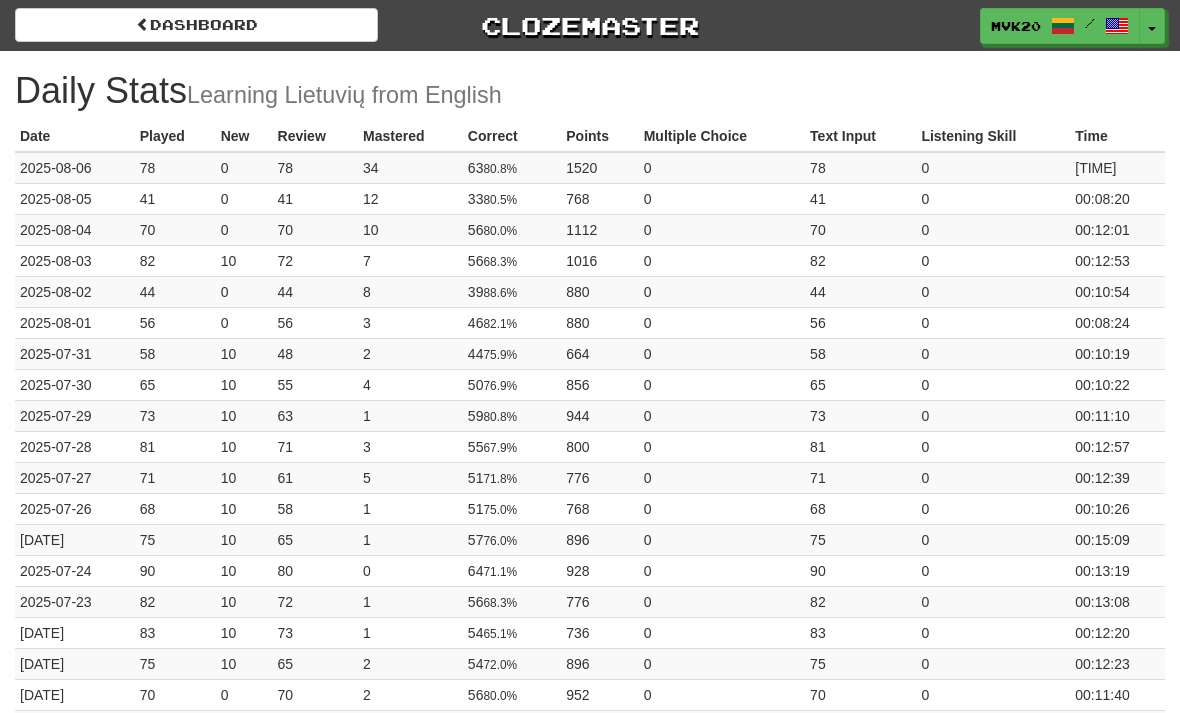 scroll, scrollTop: 0, scrollLeft: 0, axis: both 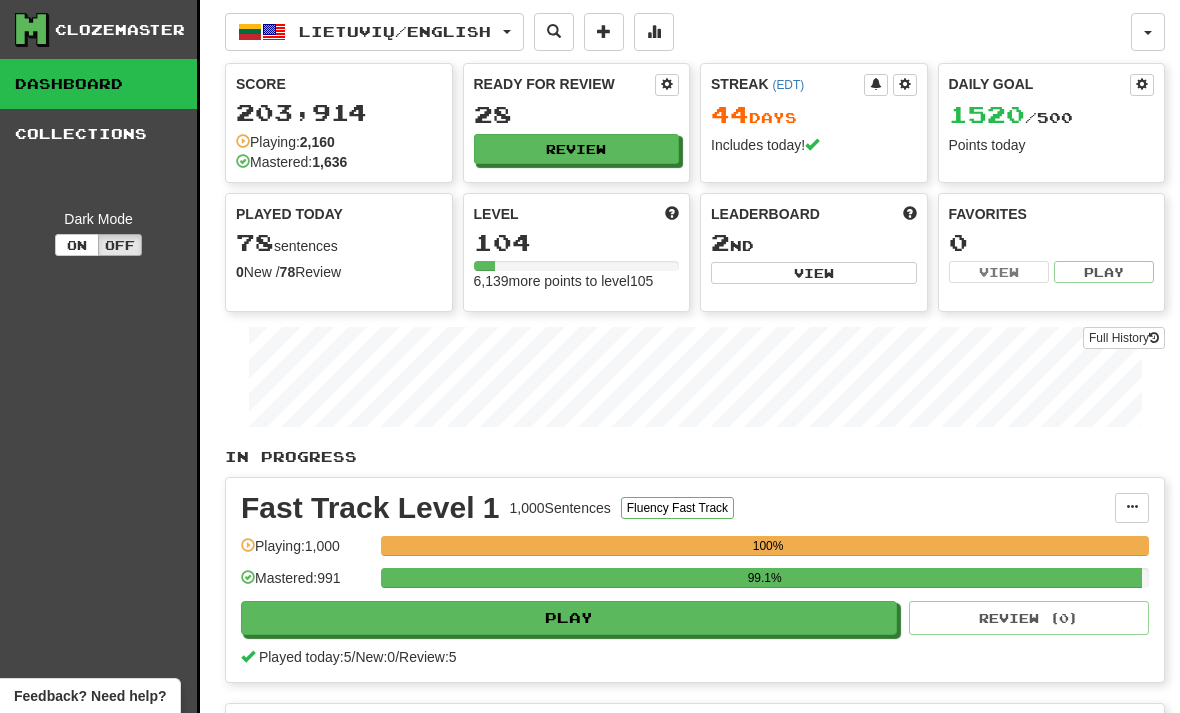 click on "Review" at bounding box center [577, 149] 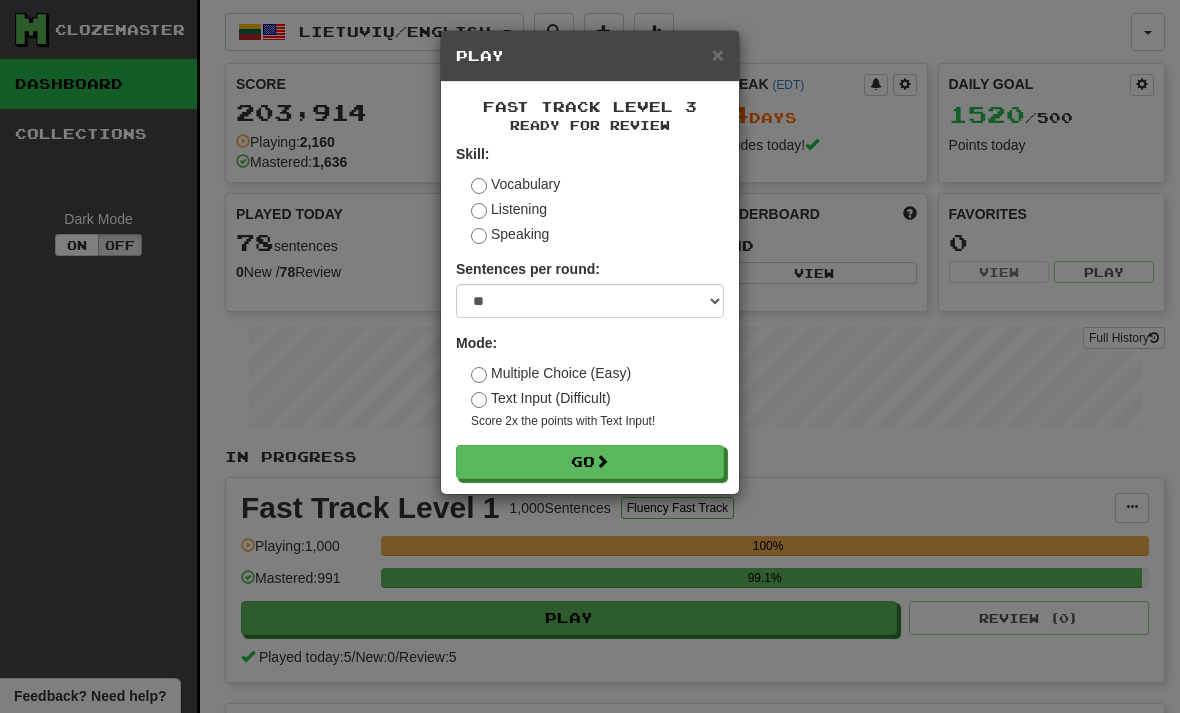 click on "Go" at bounding box center [590, 462] 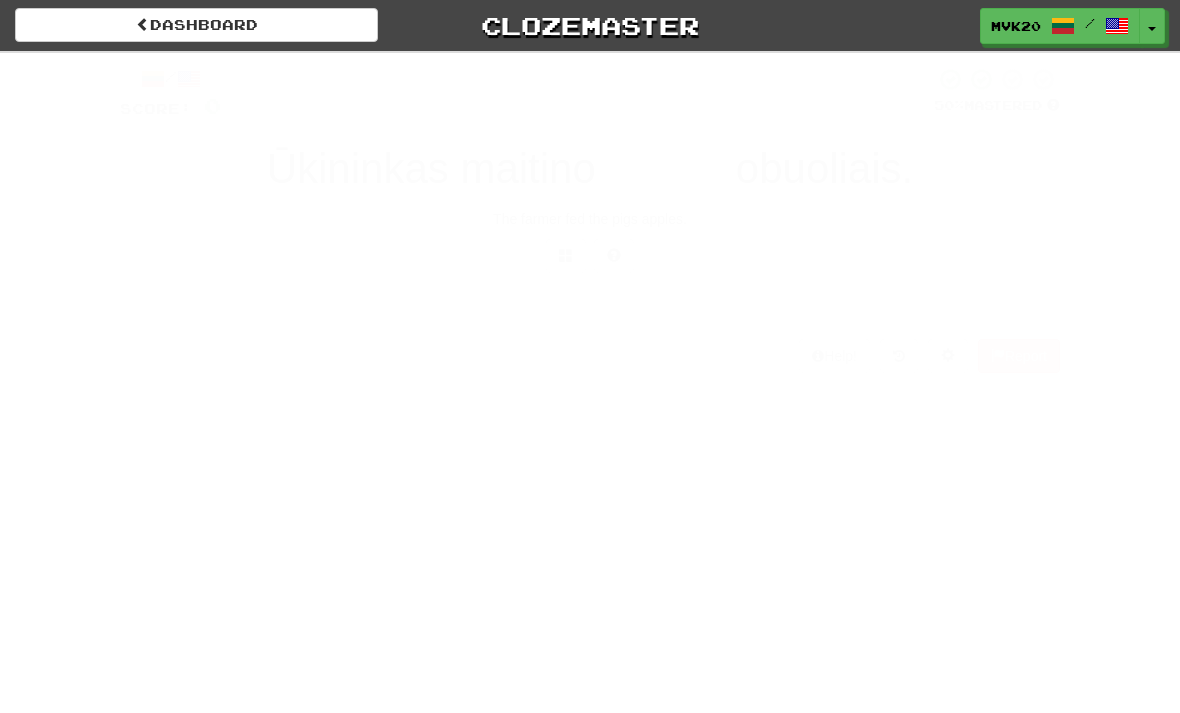 scroll, scrollTop: 0, scrollLeft: 0, axis: both 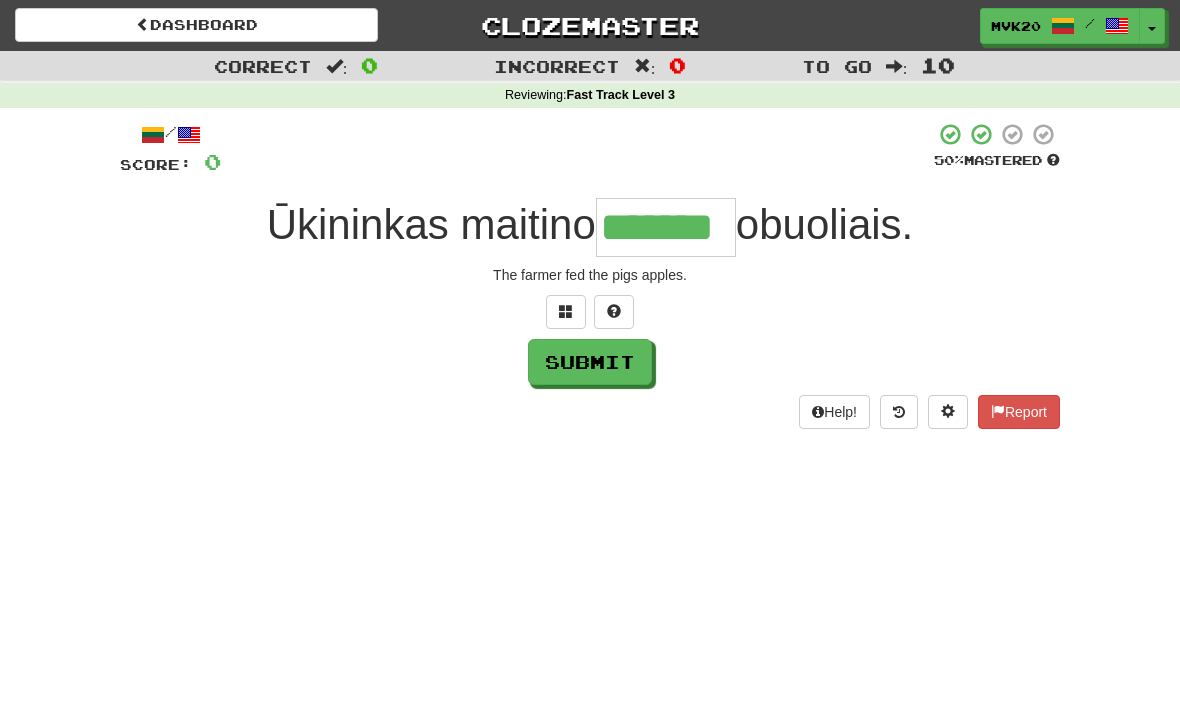 type on "*******" 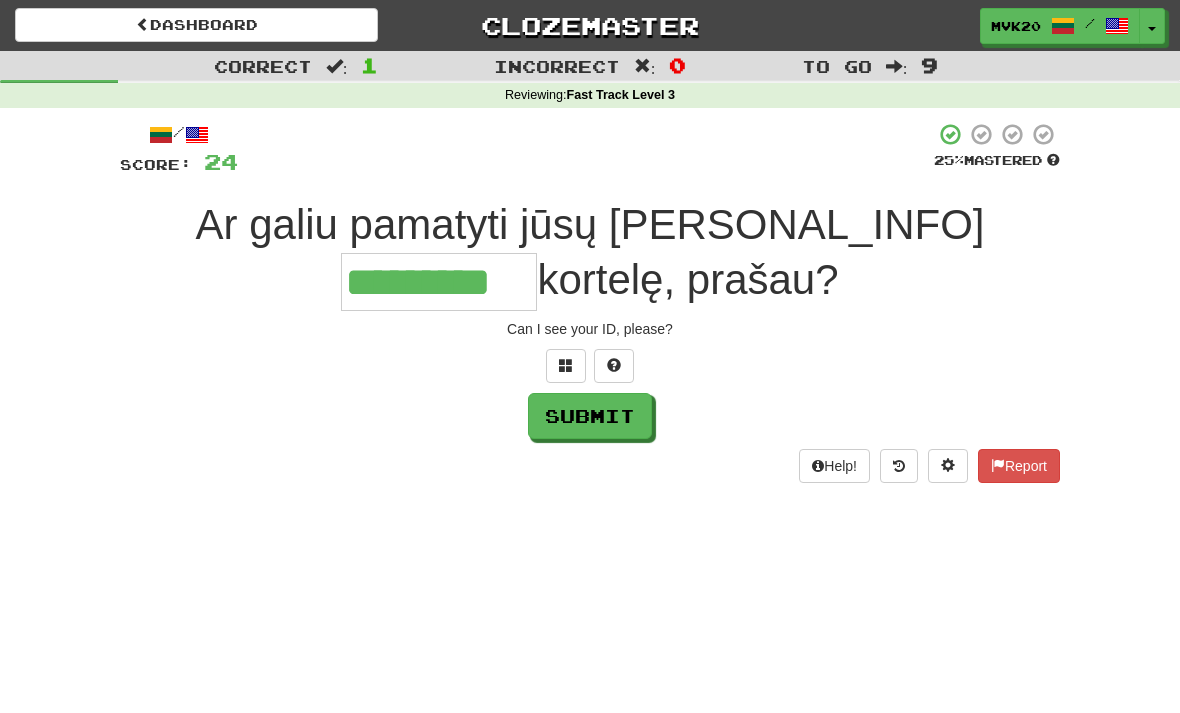type on "*********" 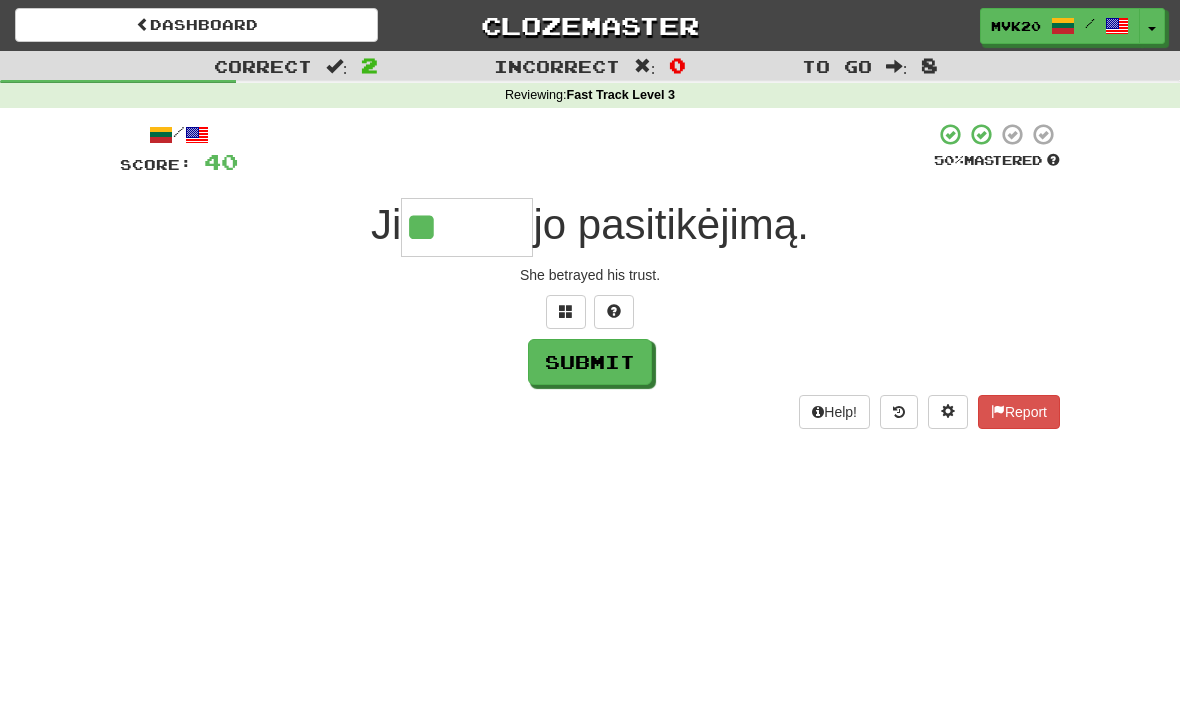 type on "******" 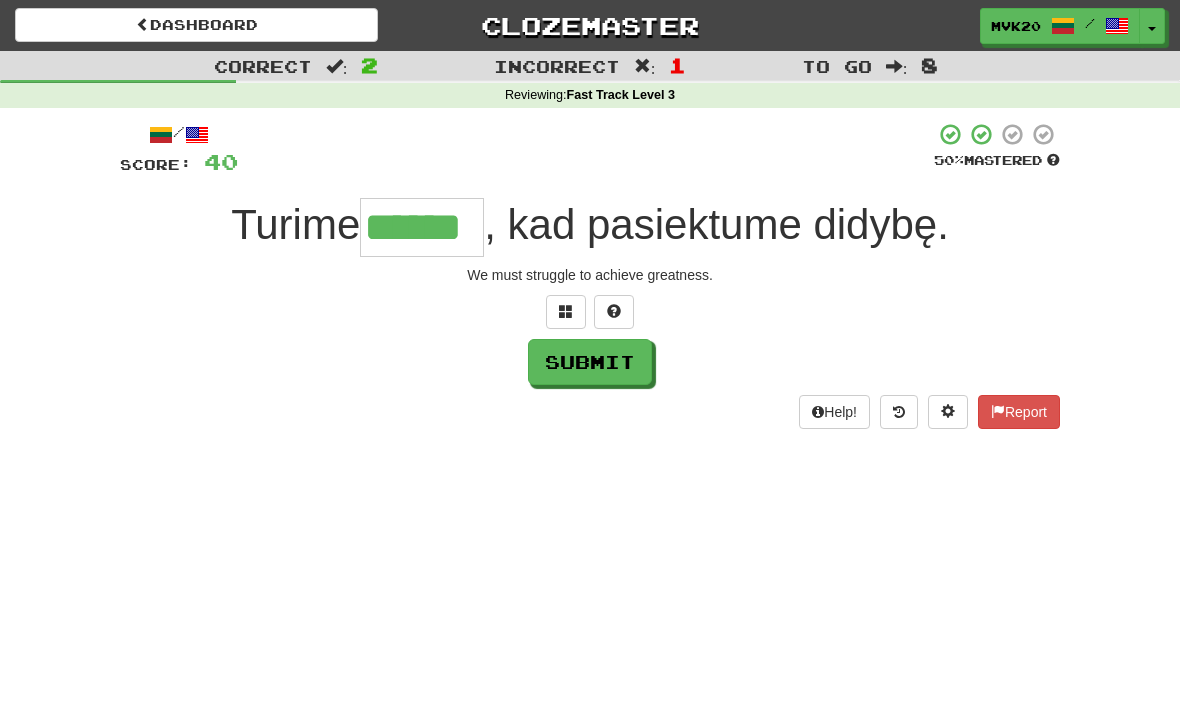type on "******" 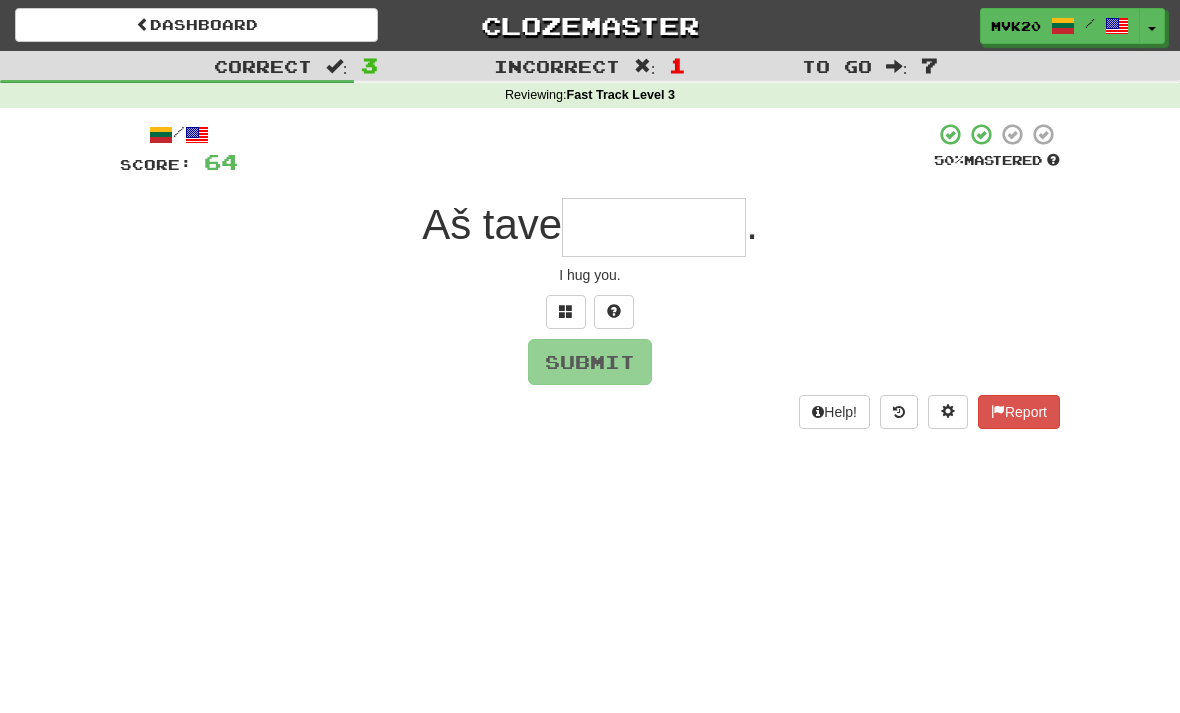 type on "*" 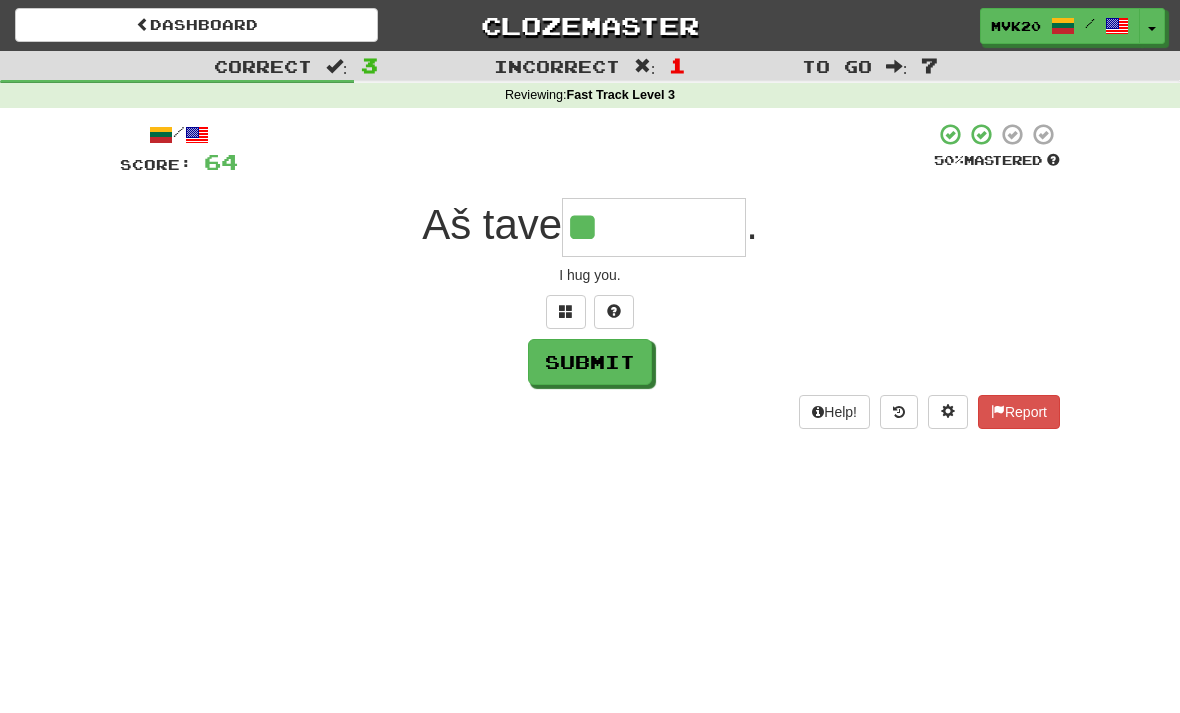 type on "********" 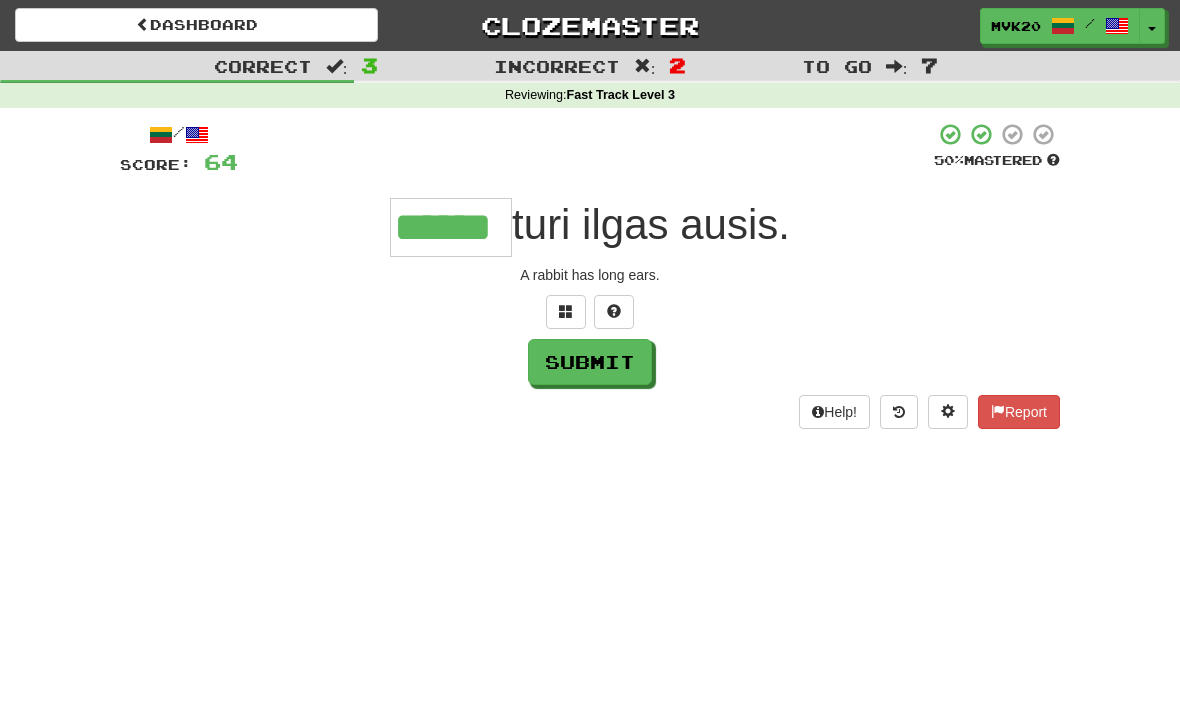type on "******" 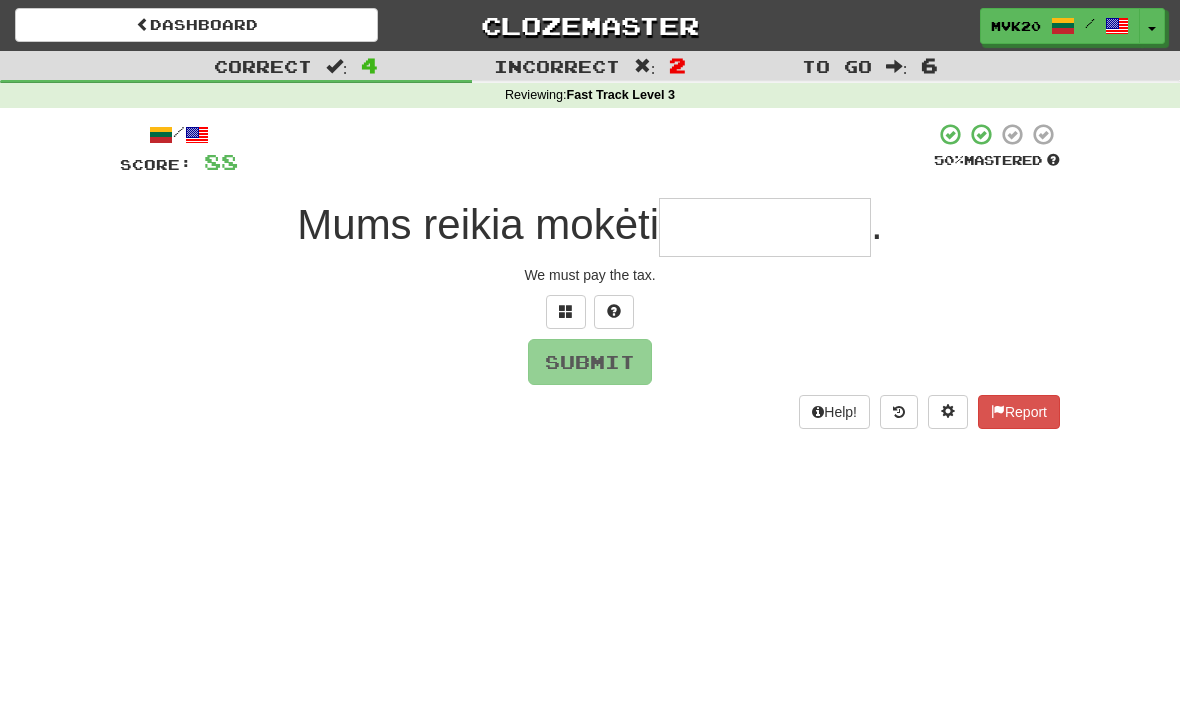 type on "*********" 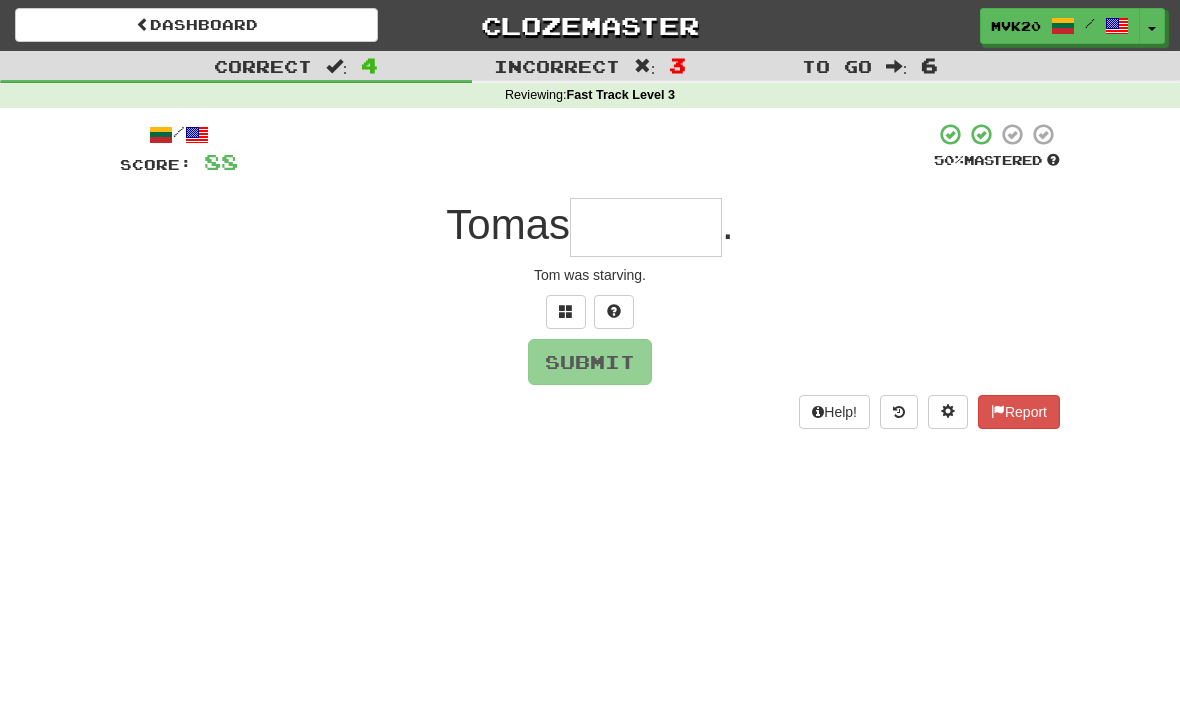 type on "******" 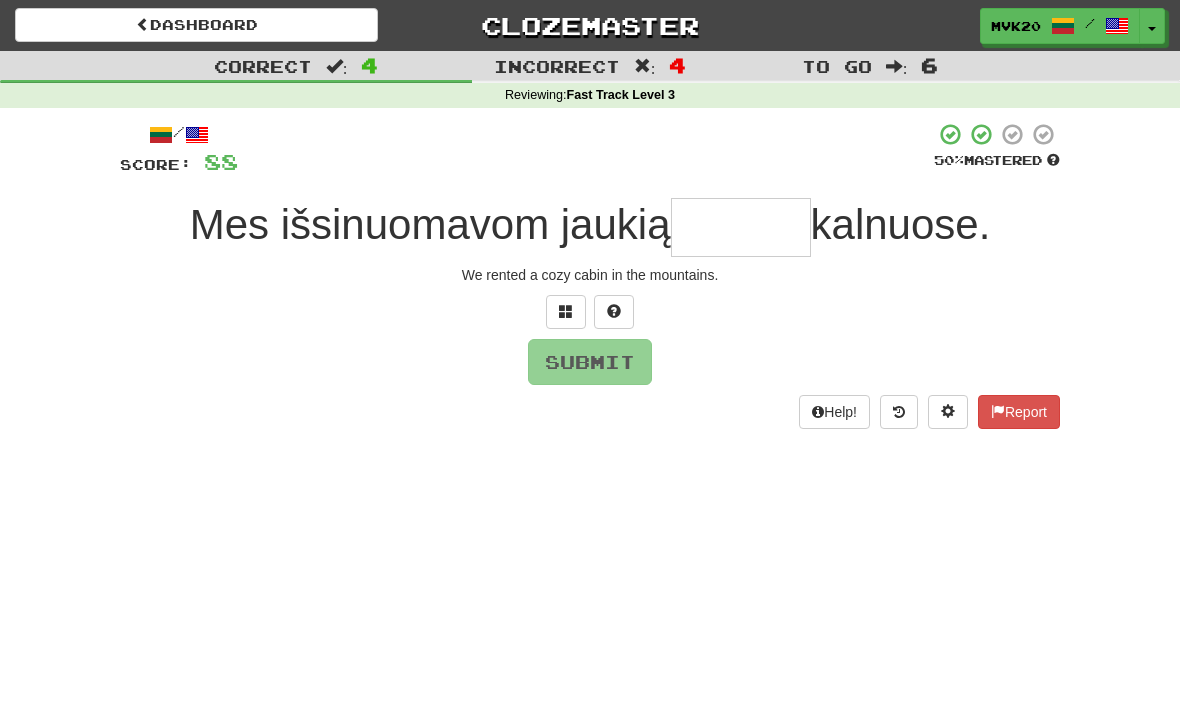 type on "*******" 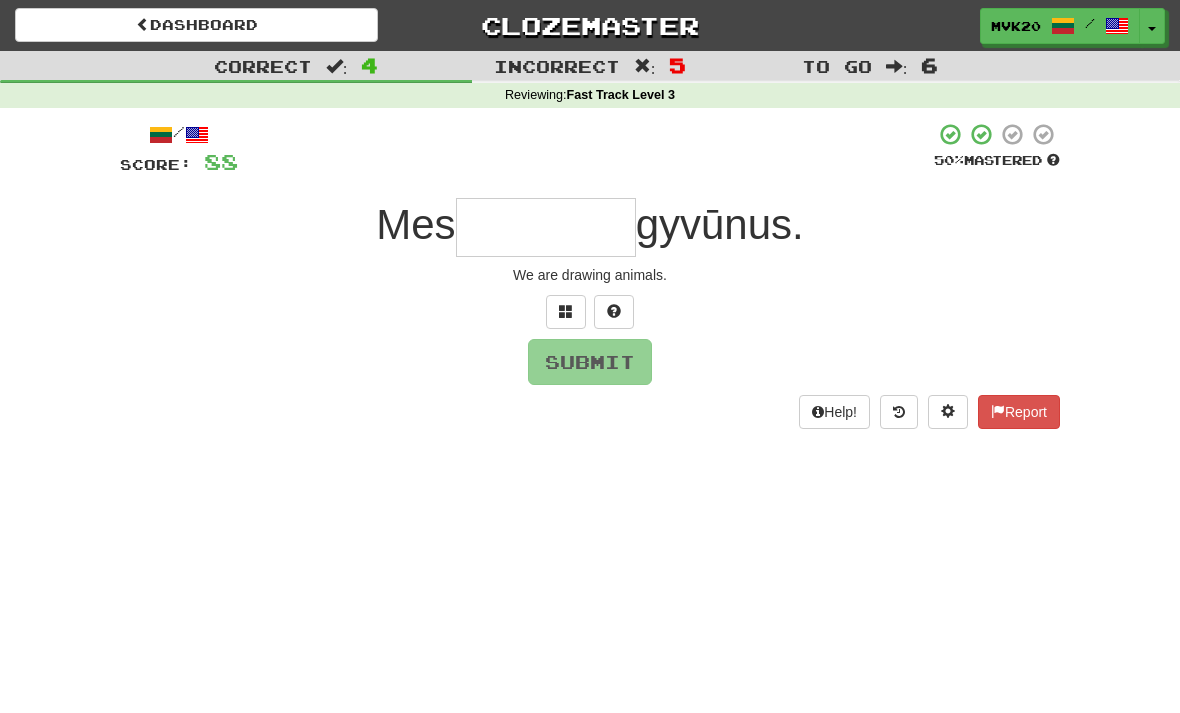 type on "*" 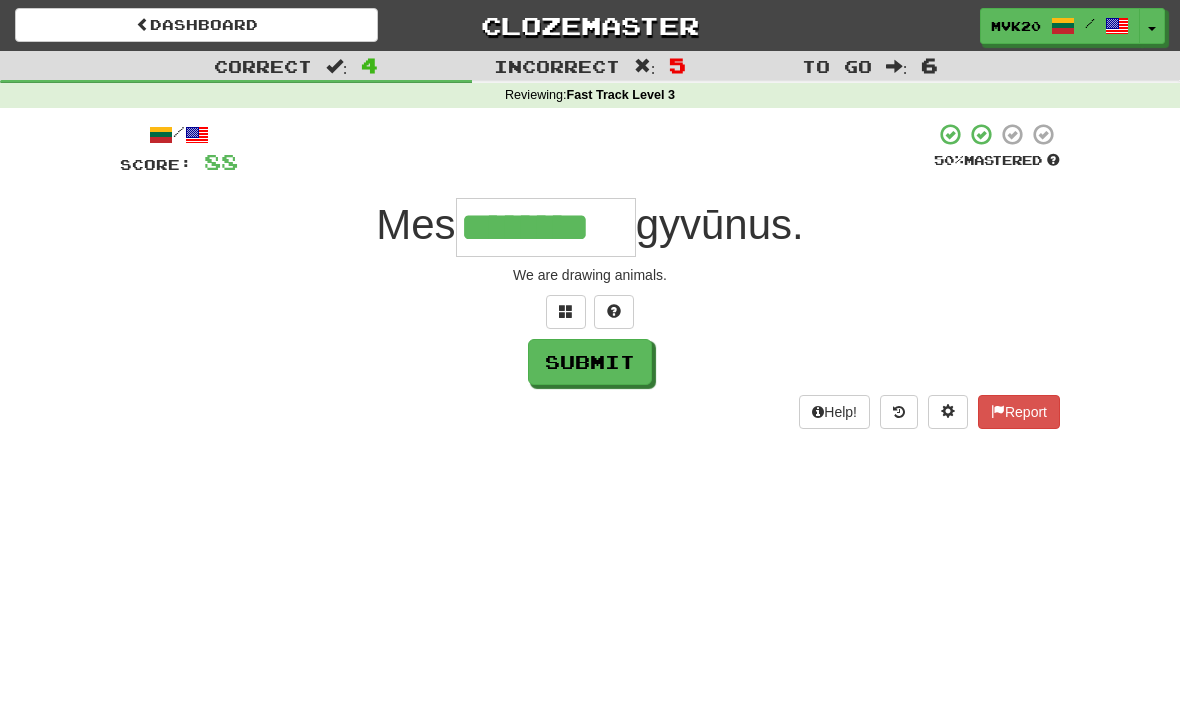 type on "********" 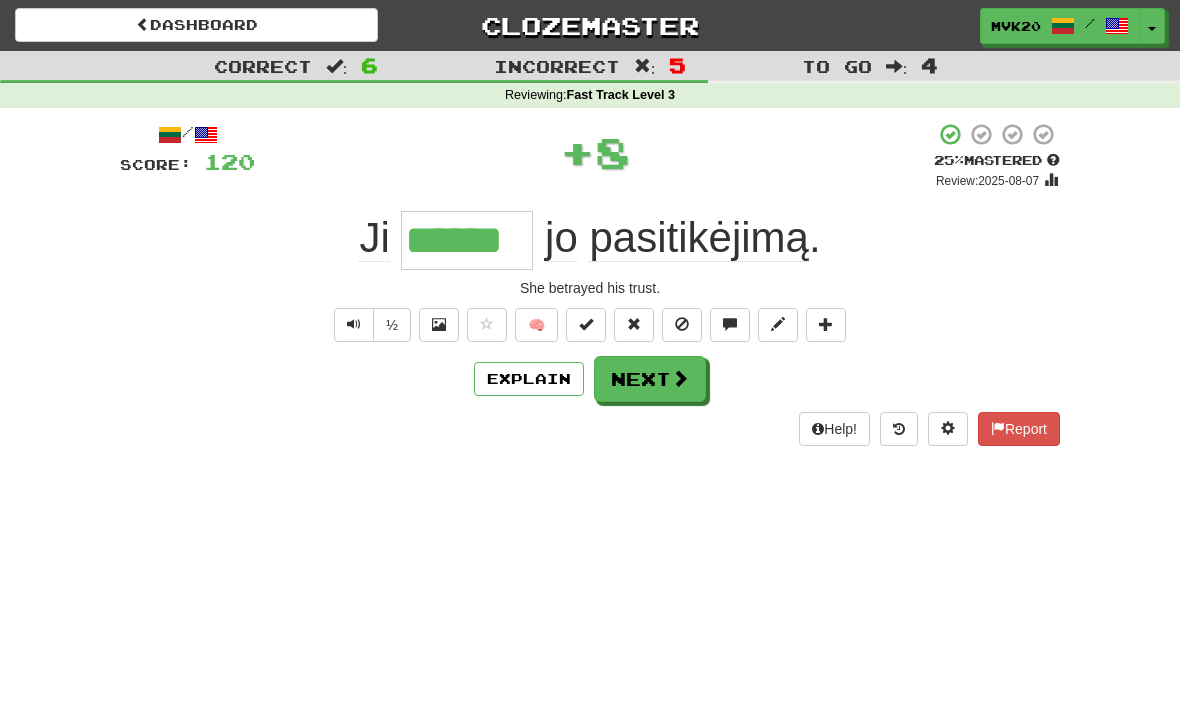 type on "******" 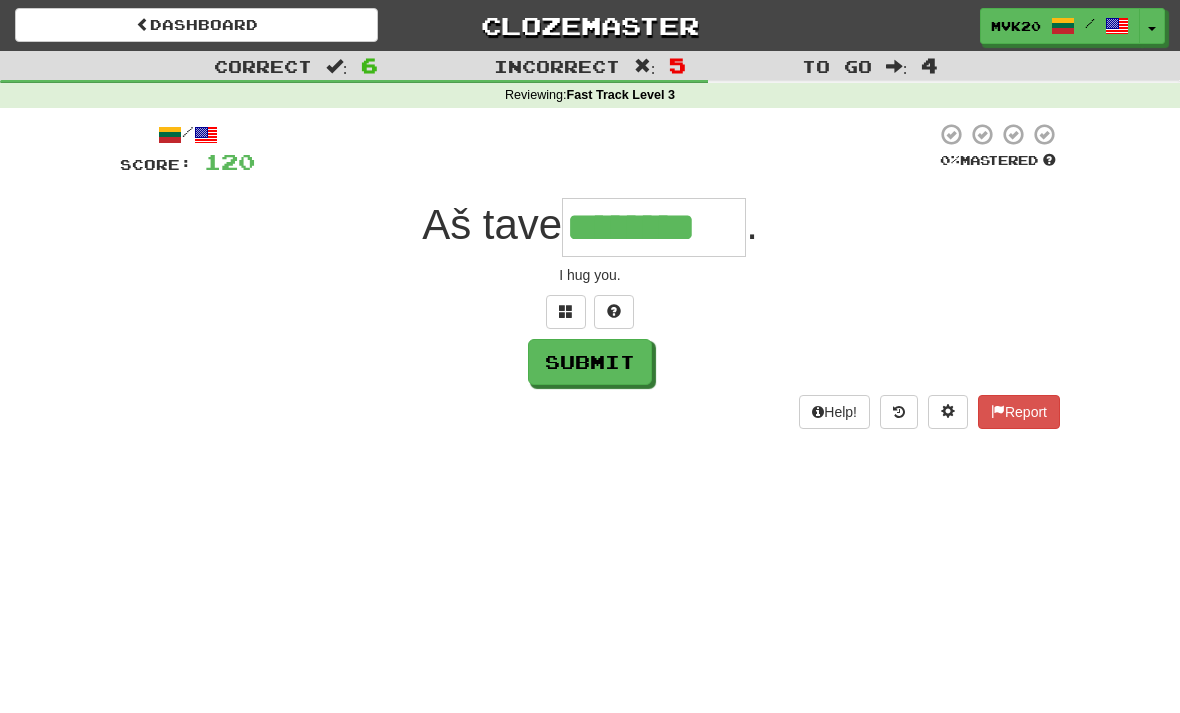 type on "********" 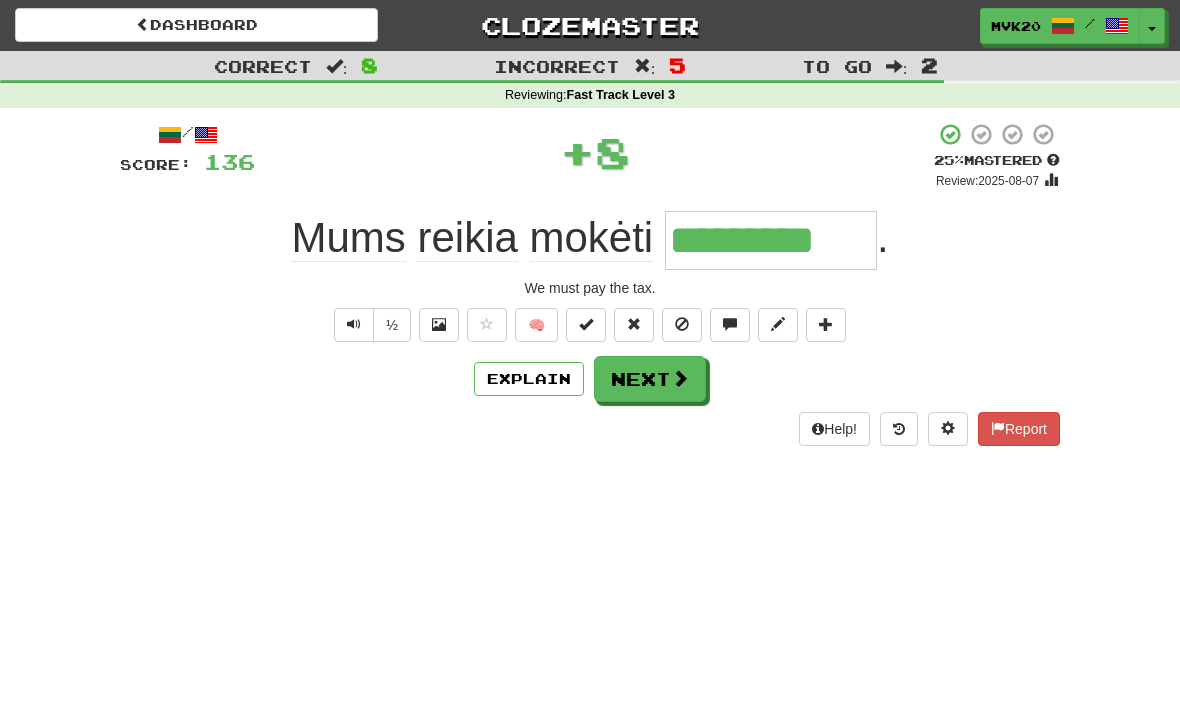 type on "*********" 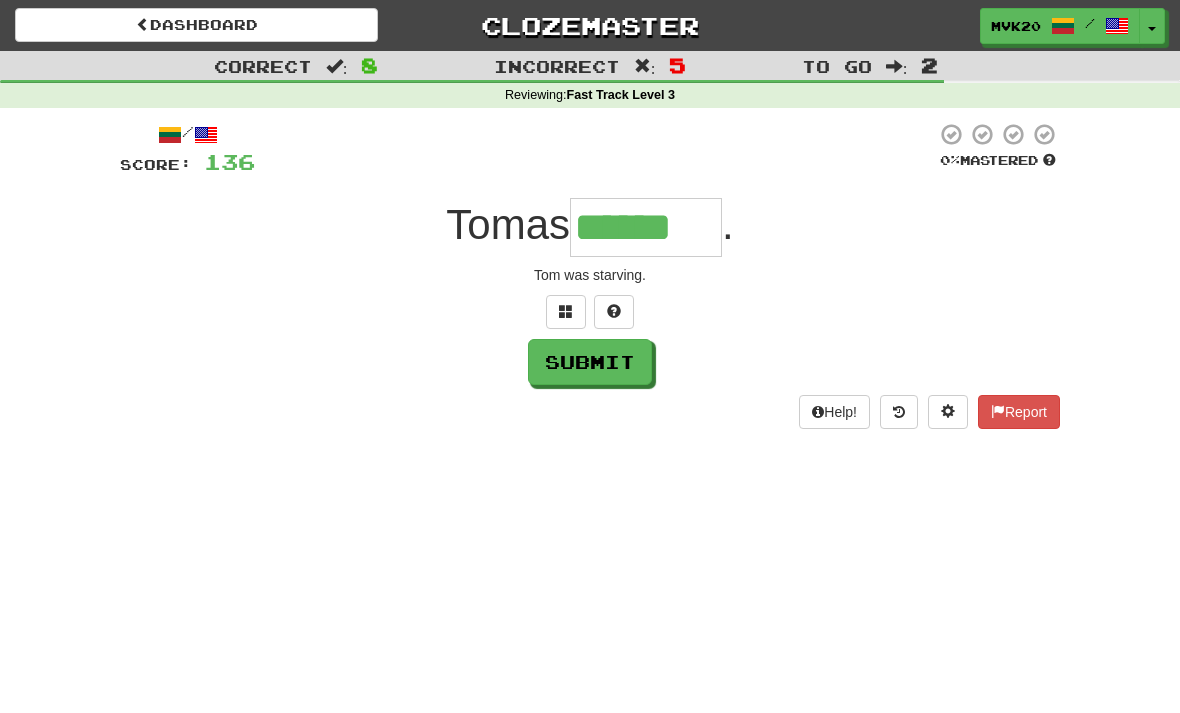 type on "******" 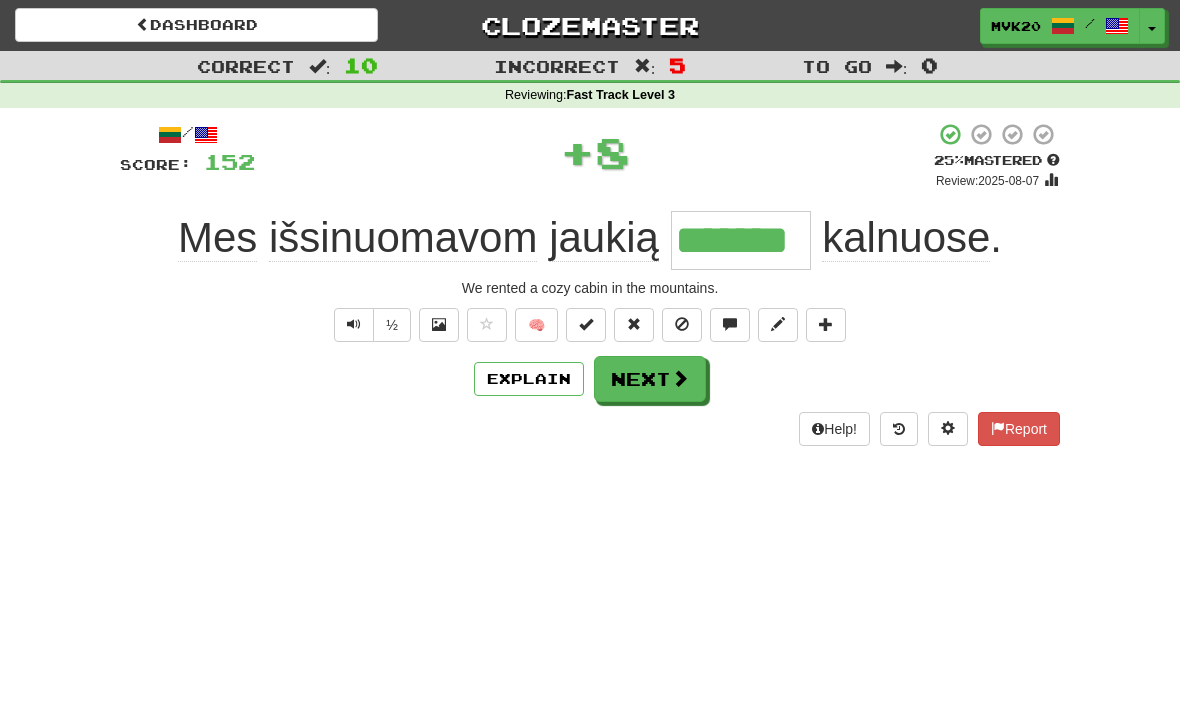 type on "*******" 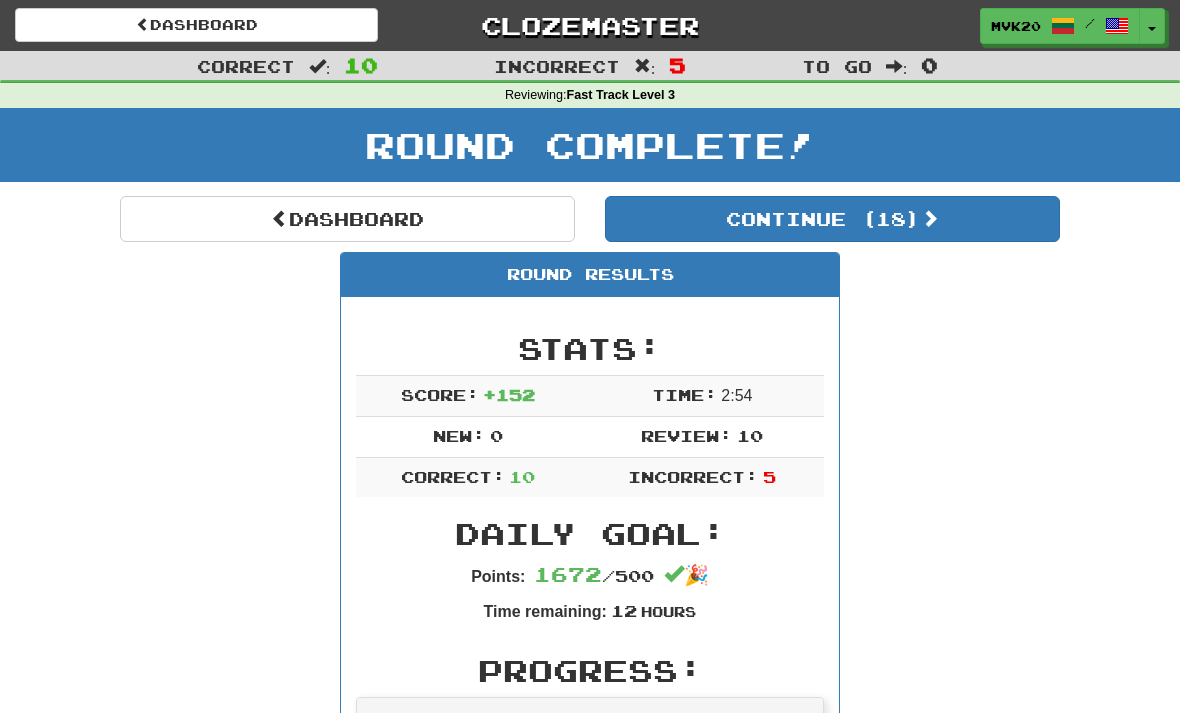 click on "Dashboard" at bounding box center [347, 219] 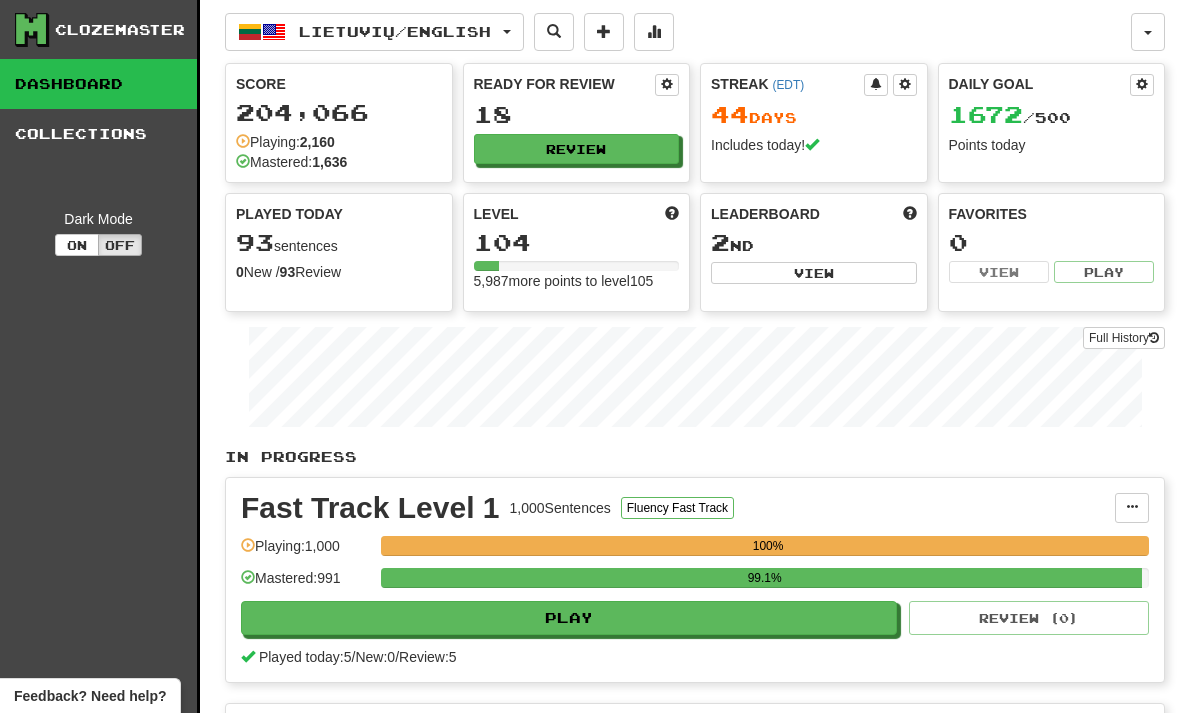 scroll, scrollTop: 0, scrollLeft: 0, axis: both 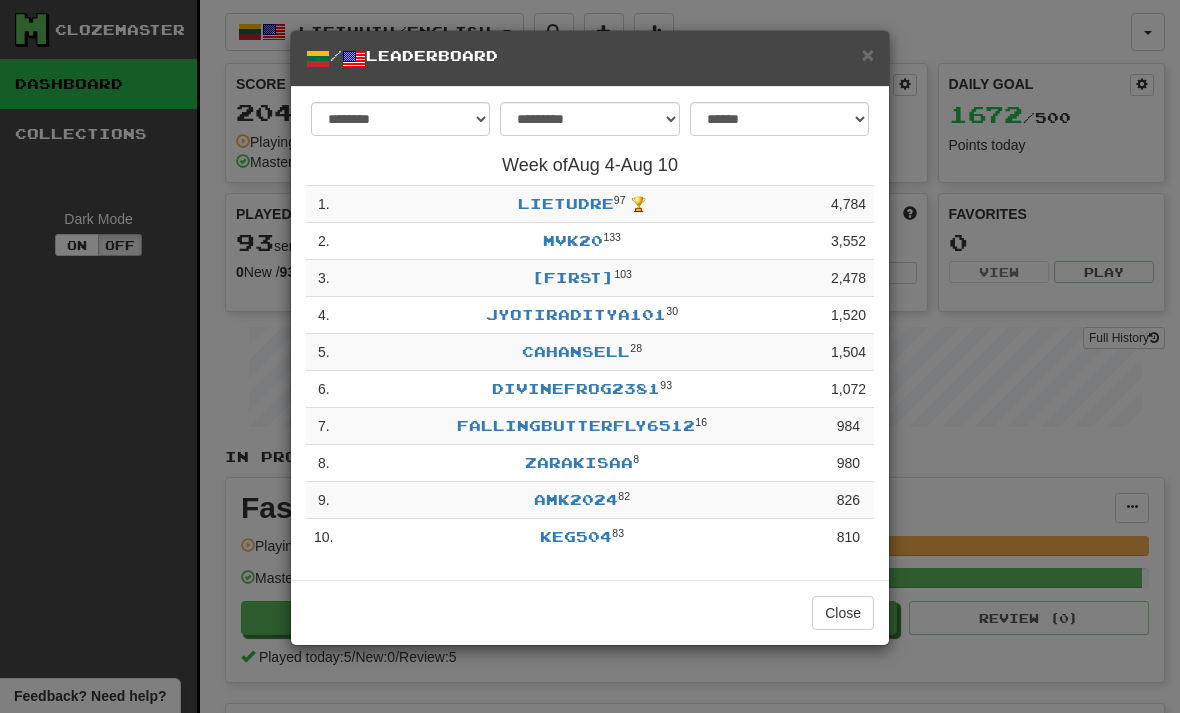 click on "Close" at bounding box center (843, 613) 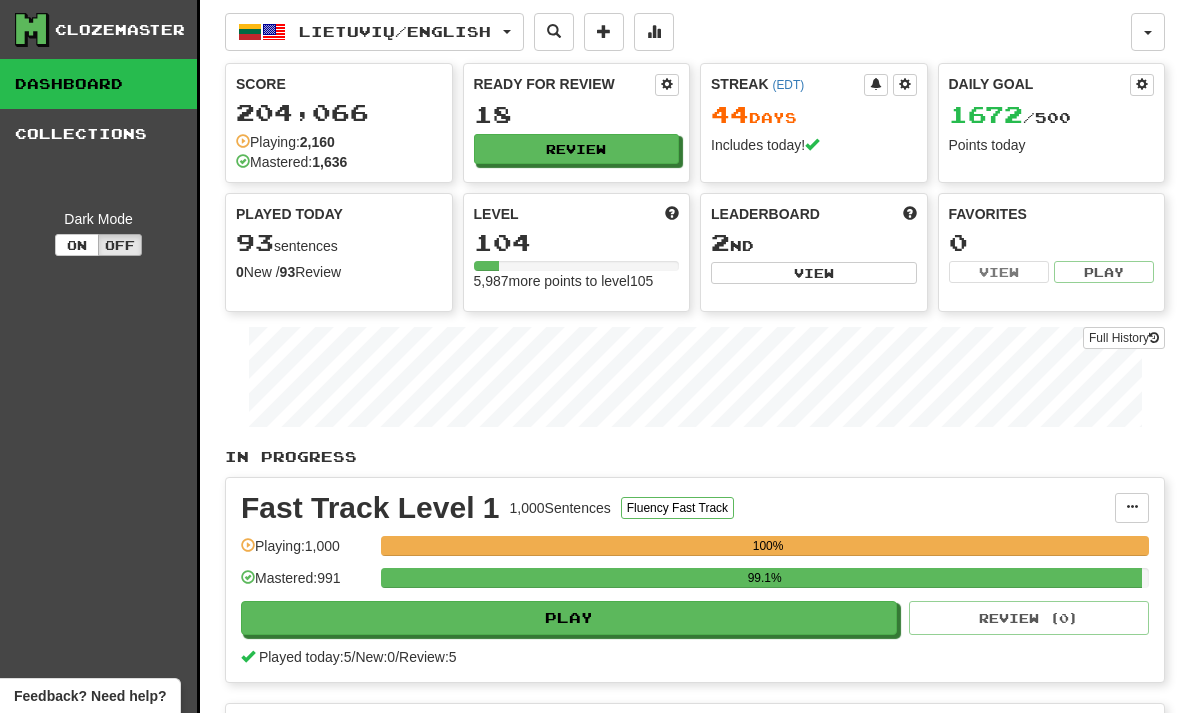 click at bounding box center [654, 31] 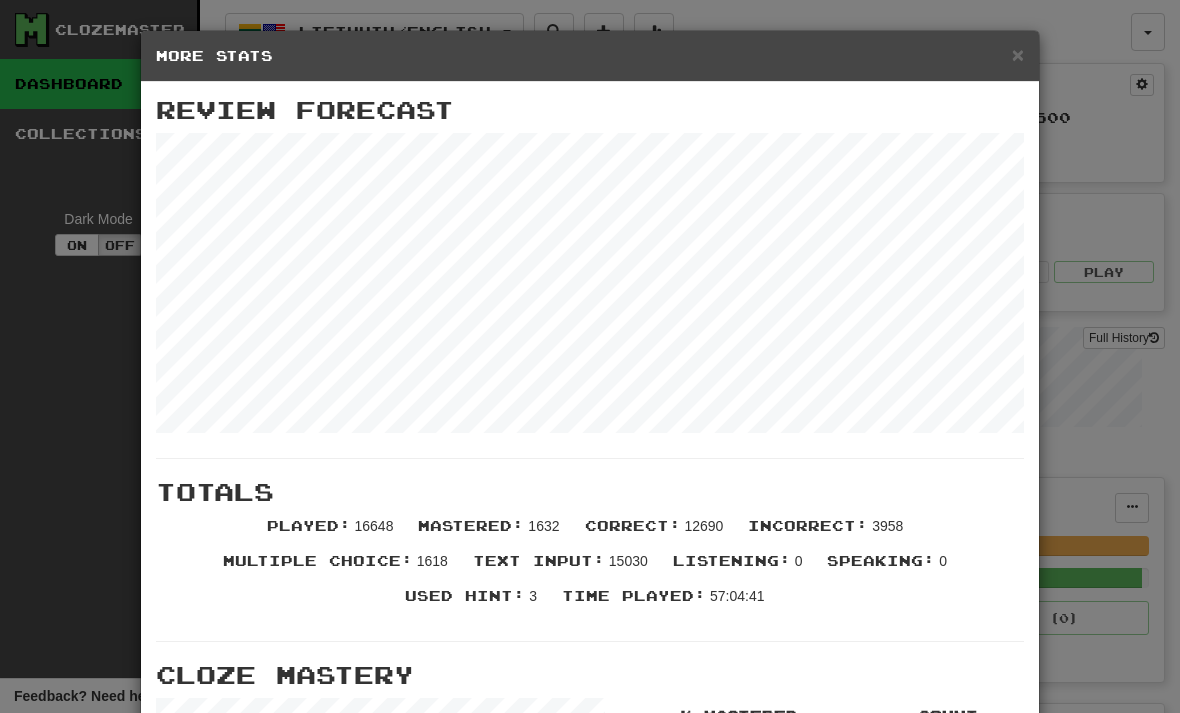 scroll, scrollTop: 0, scrollLeft: 0, axis: both 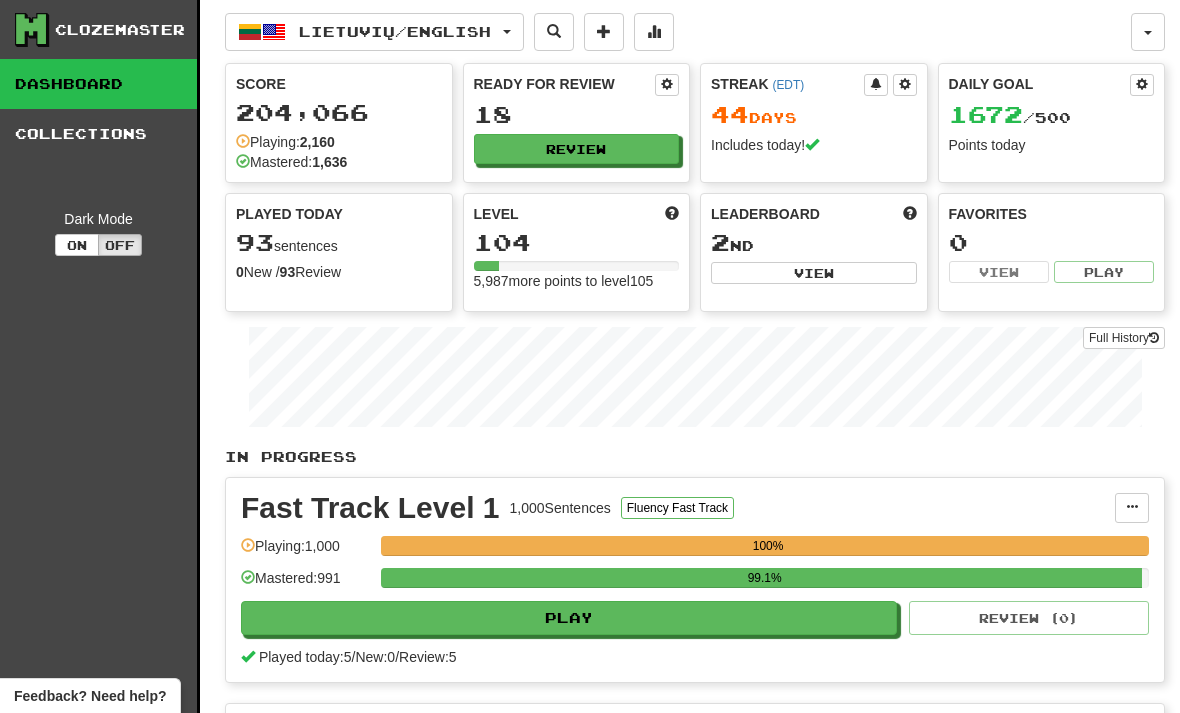 click on "Review" at bounding box center (577, 149) 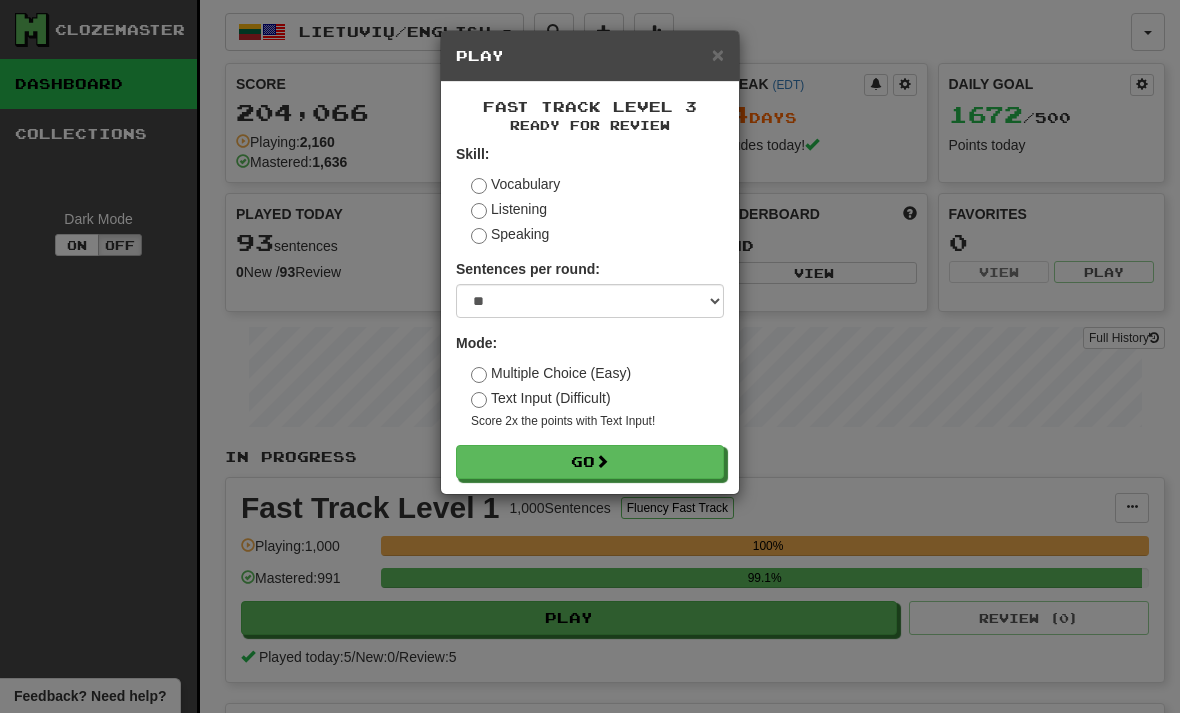 click on "Go" at bounding box center (590, 462) 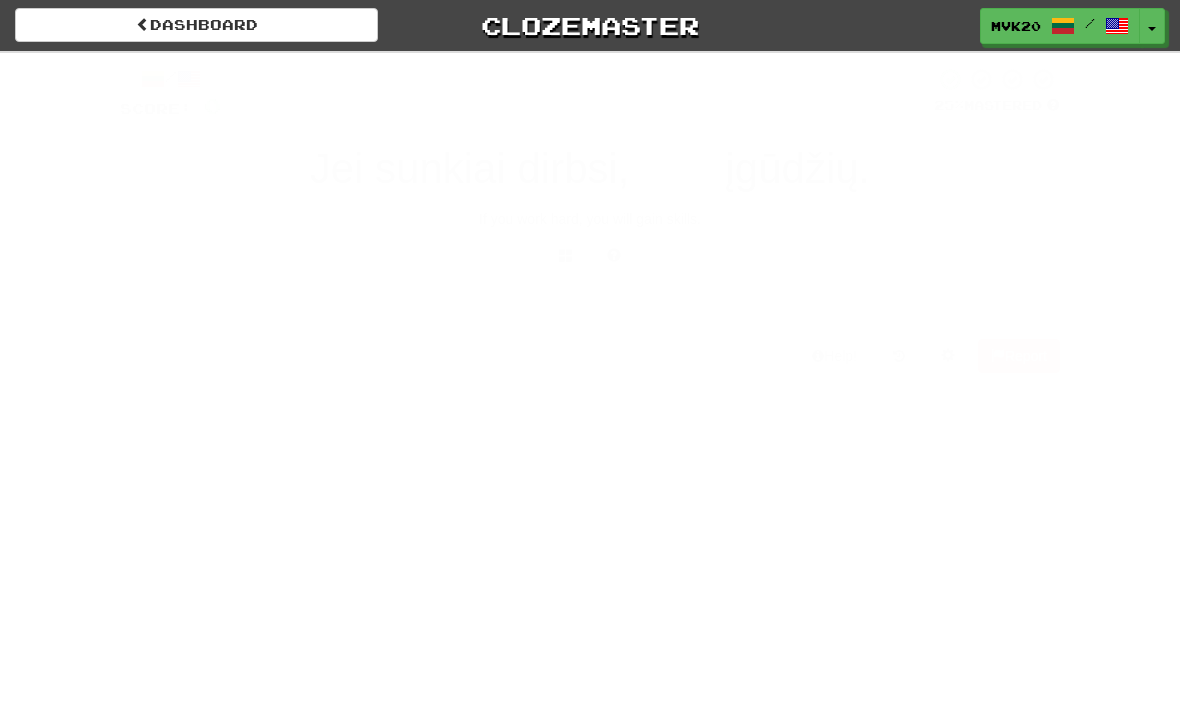 scroll, scrollTop: 0, scrollLeft: 0, axis: both 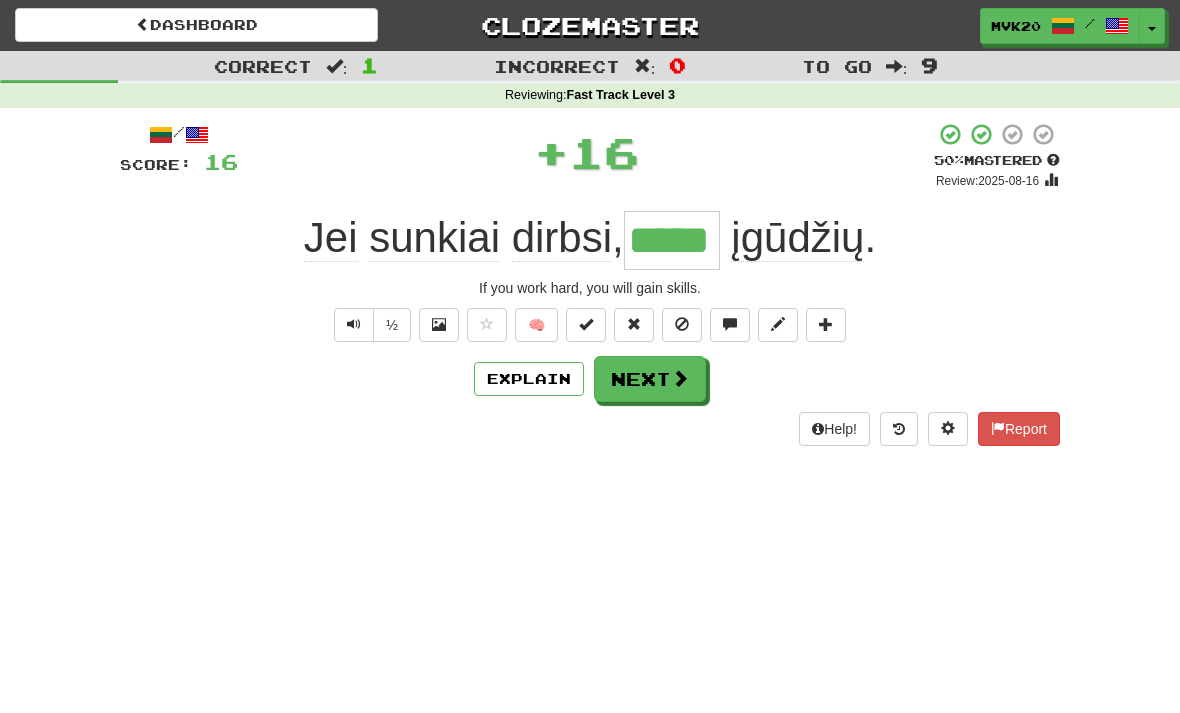 type on "*****" 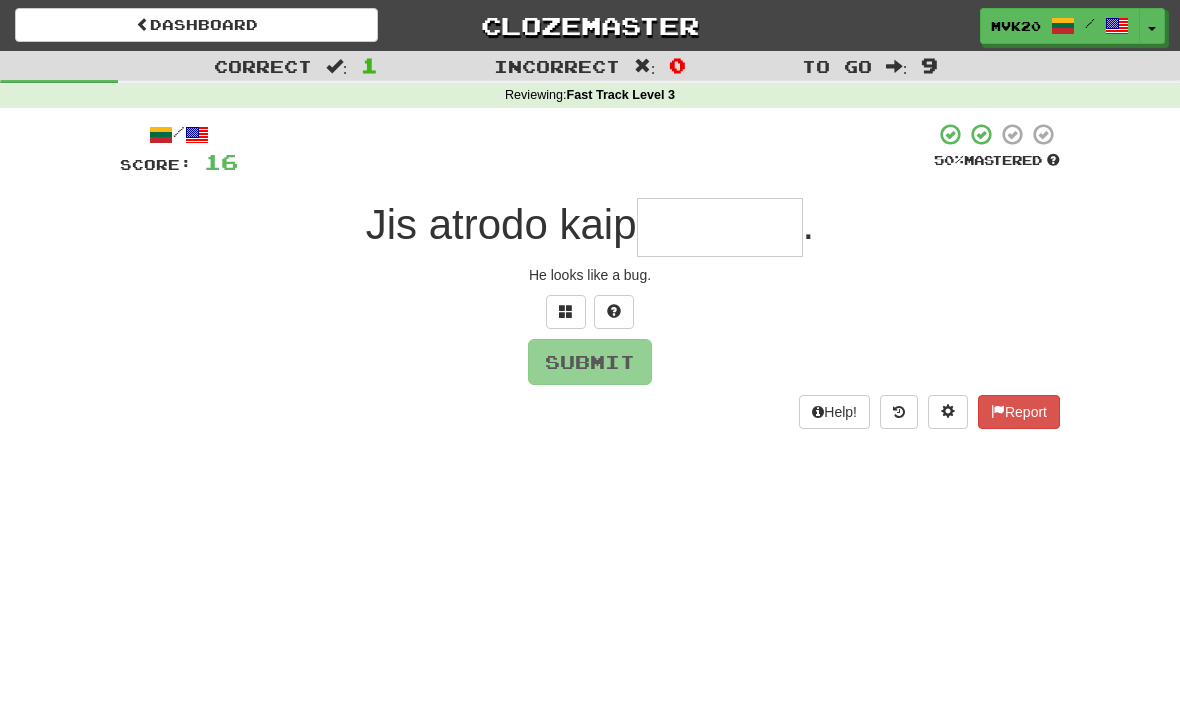 type on "*" 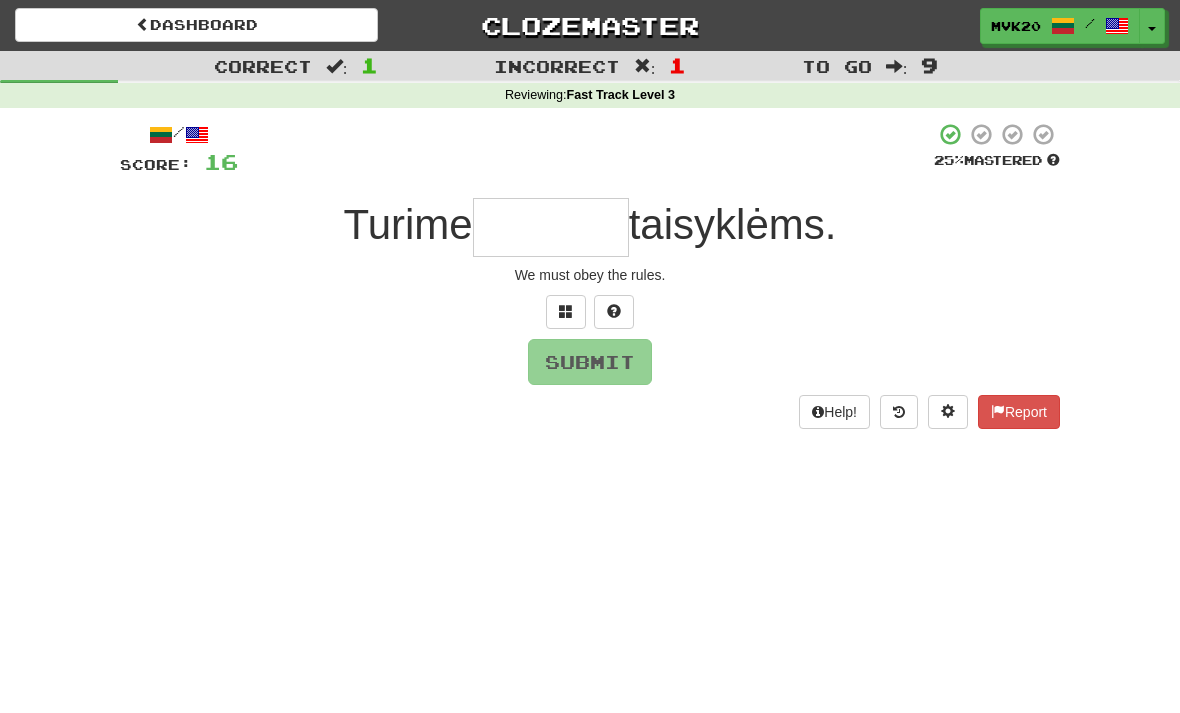 type on "********" 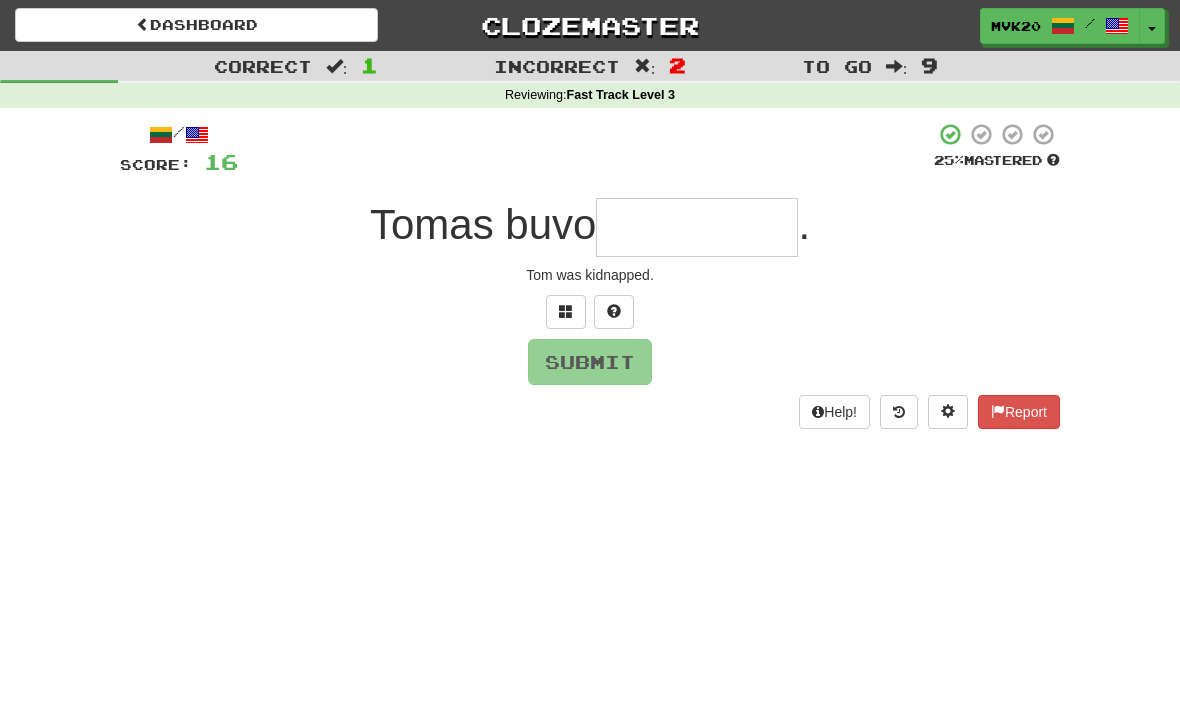 type on "*********" 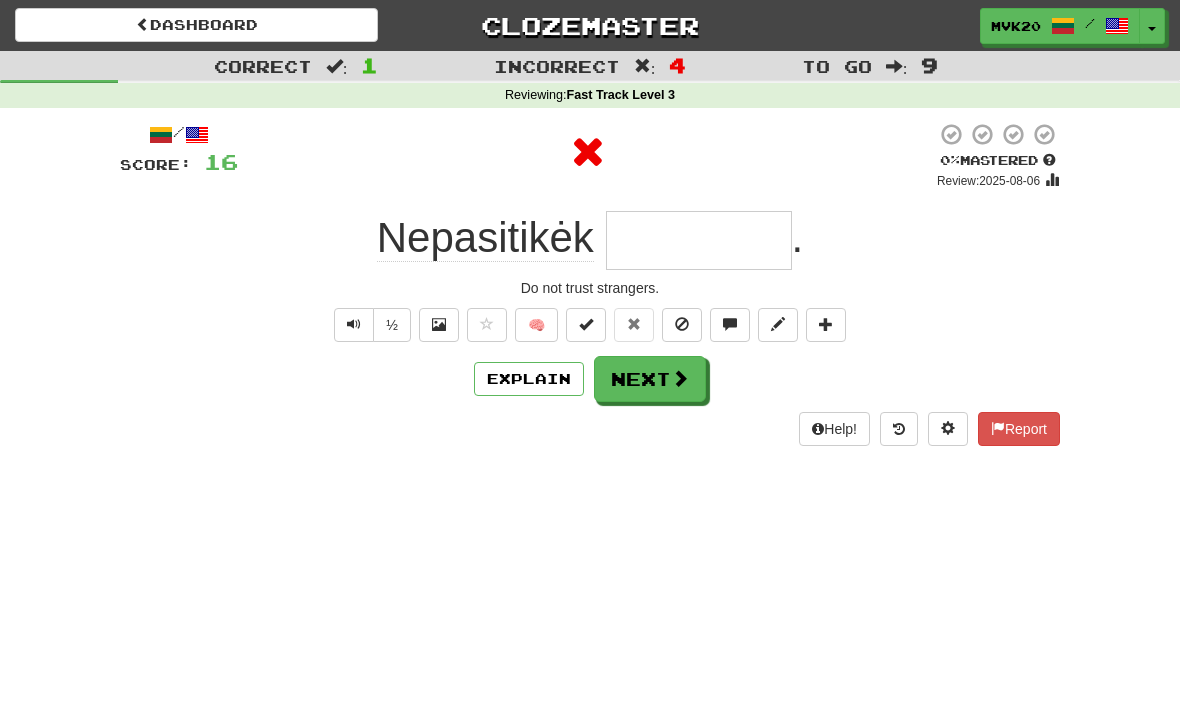 type on "*********" 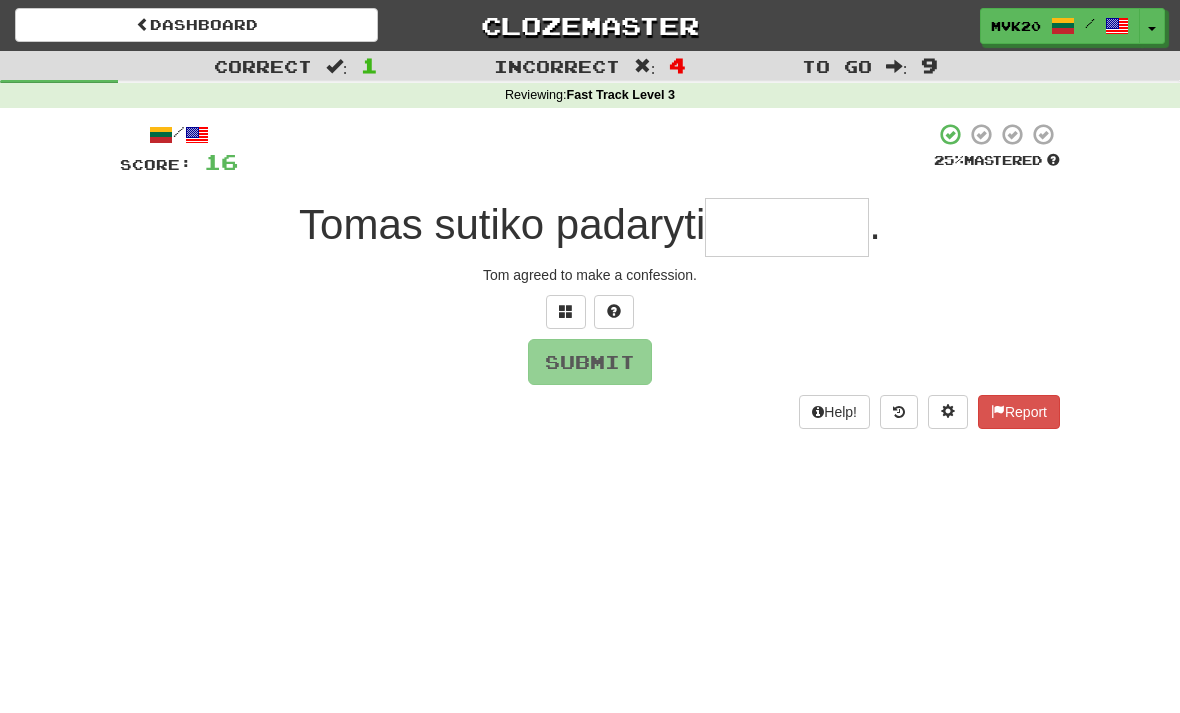 type on "*********" 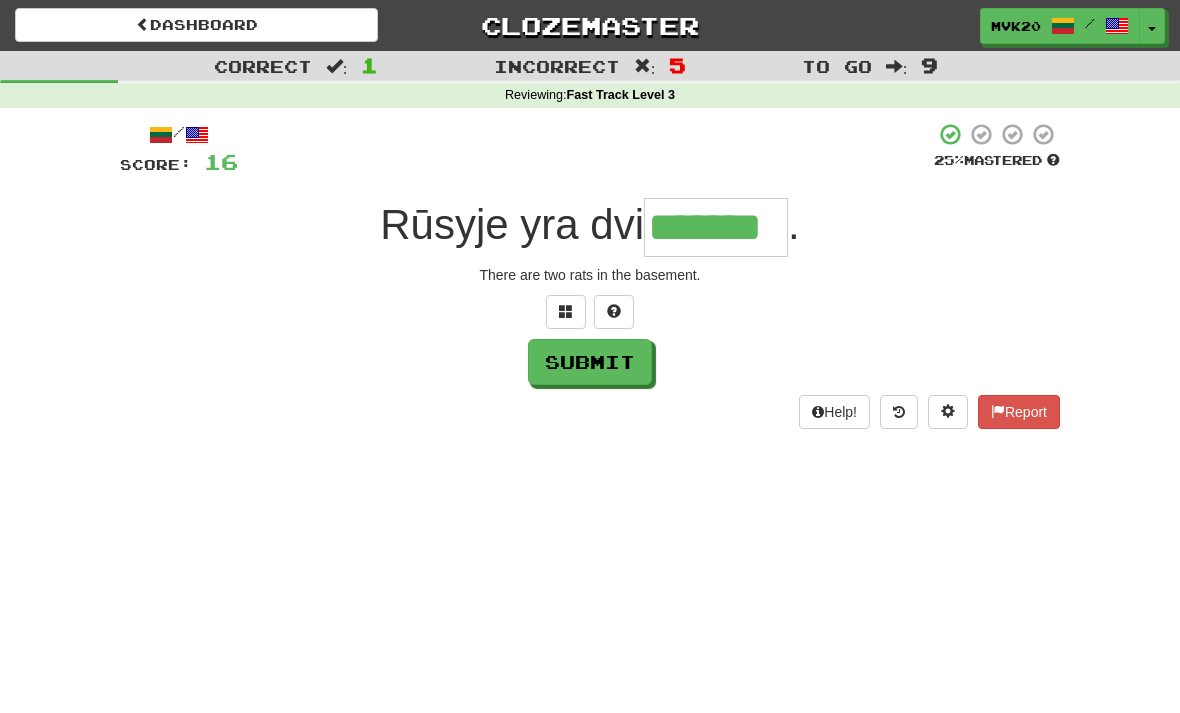 type on "*******" 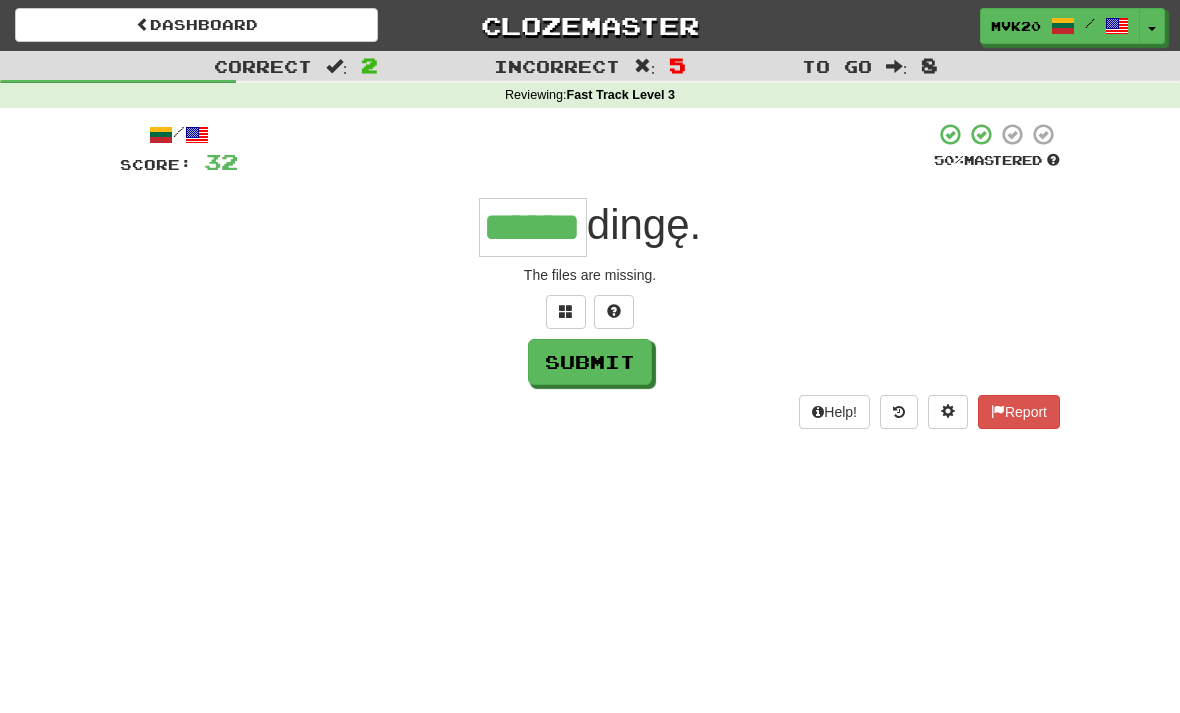 type on "******" 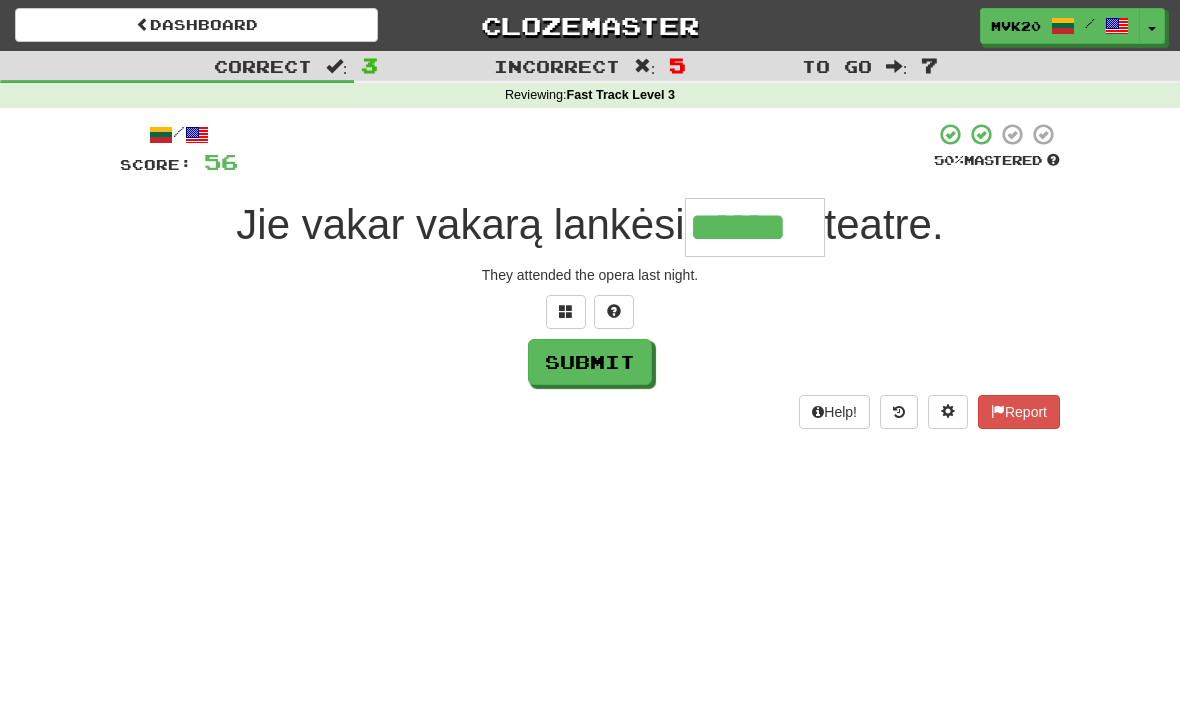 type on "******" 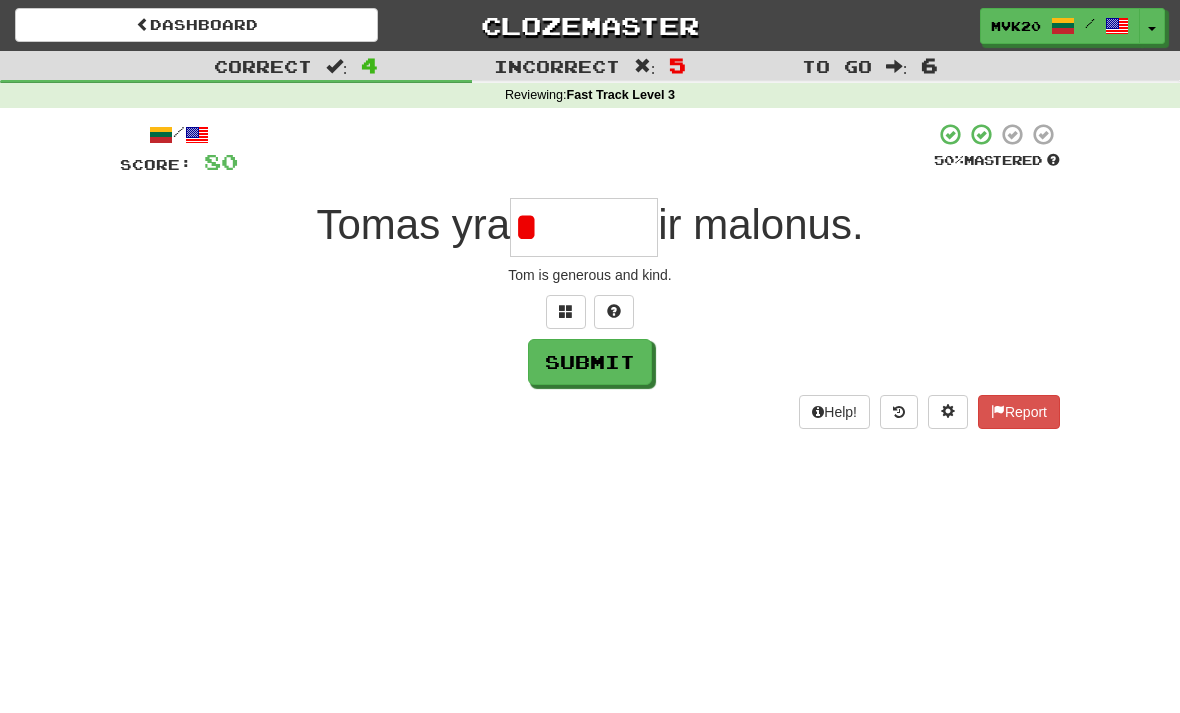type on "******" 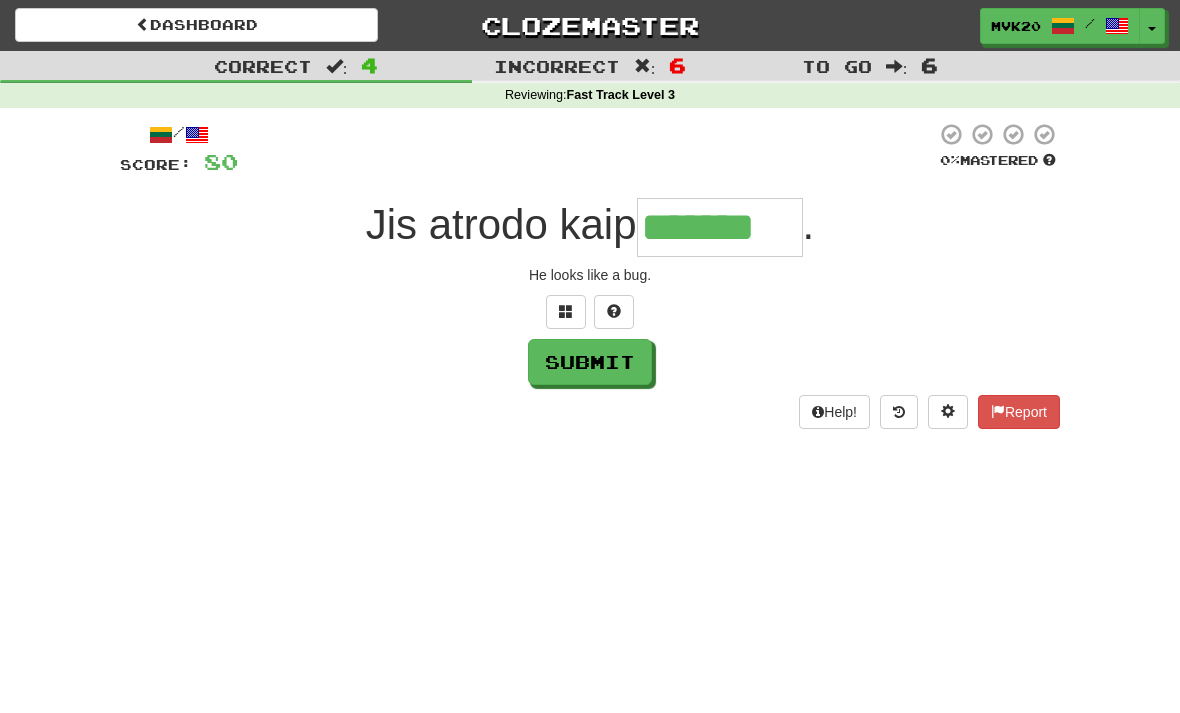 type on "*******" 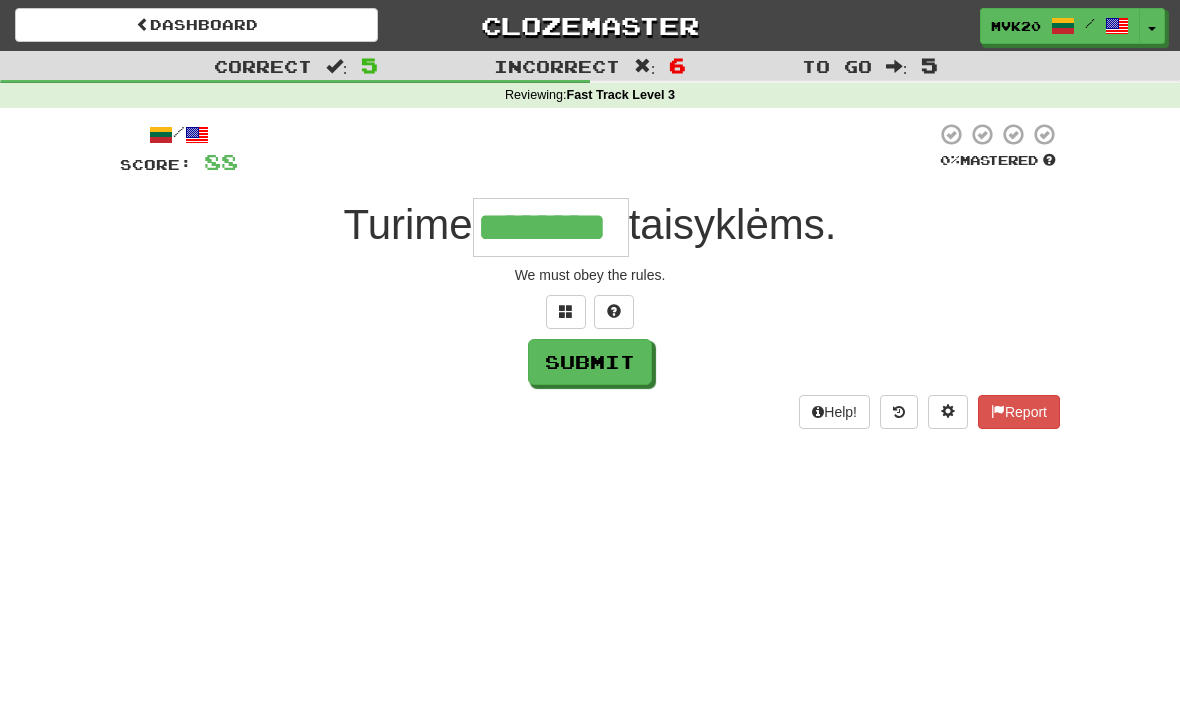 type on "********" 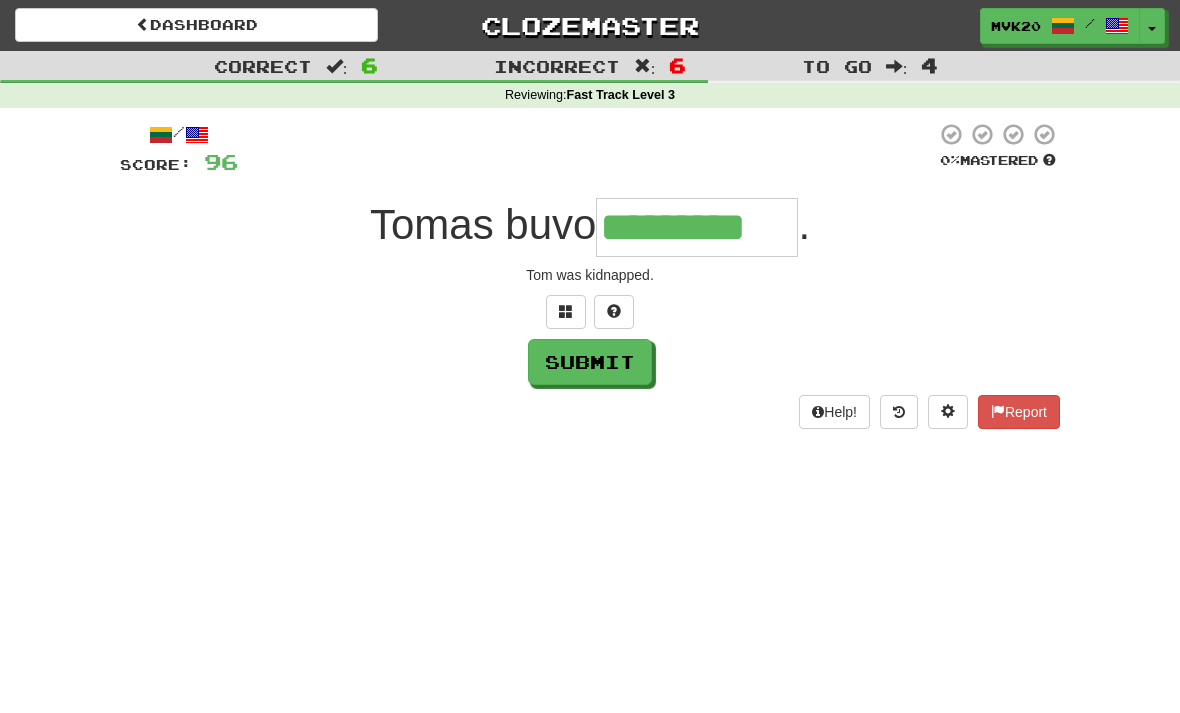 type on "*********" 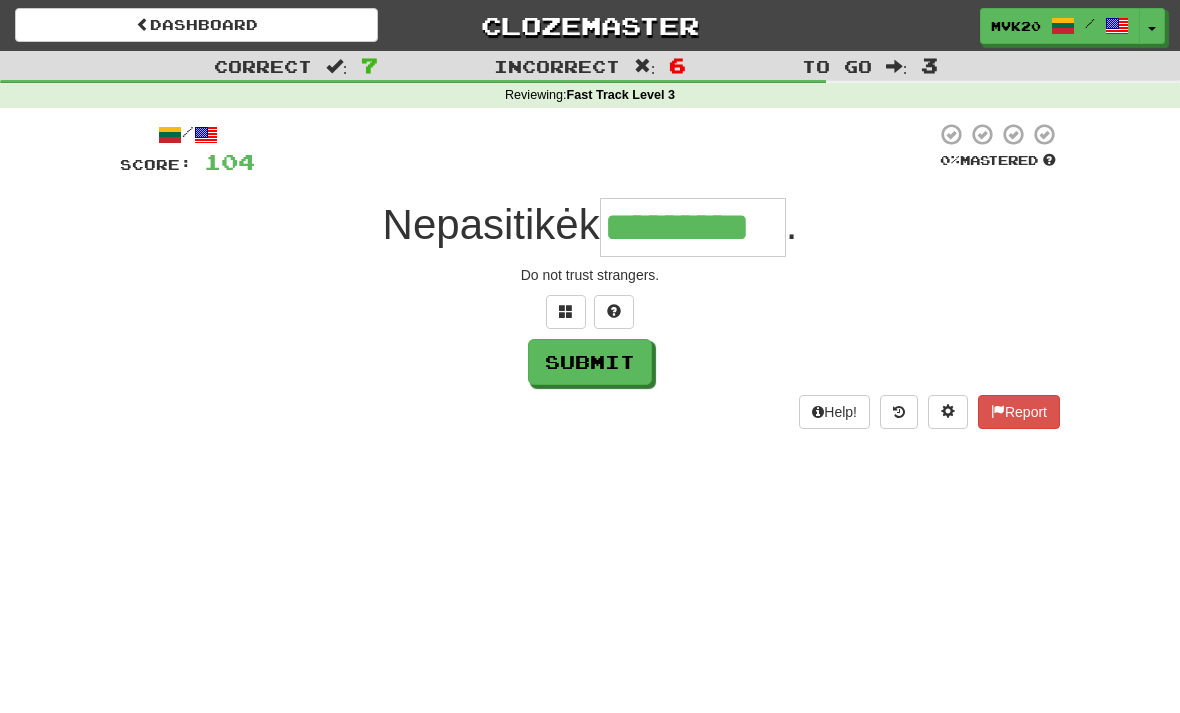 type on "*********" 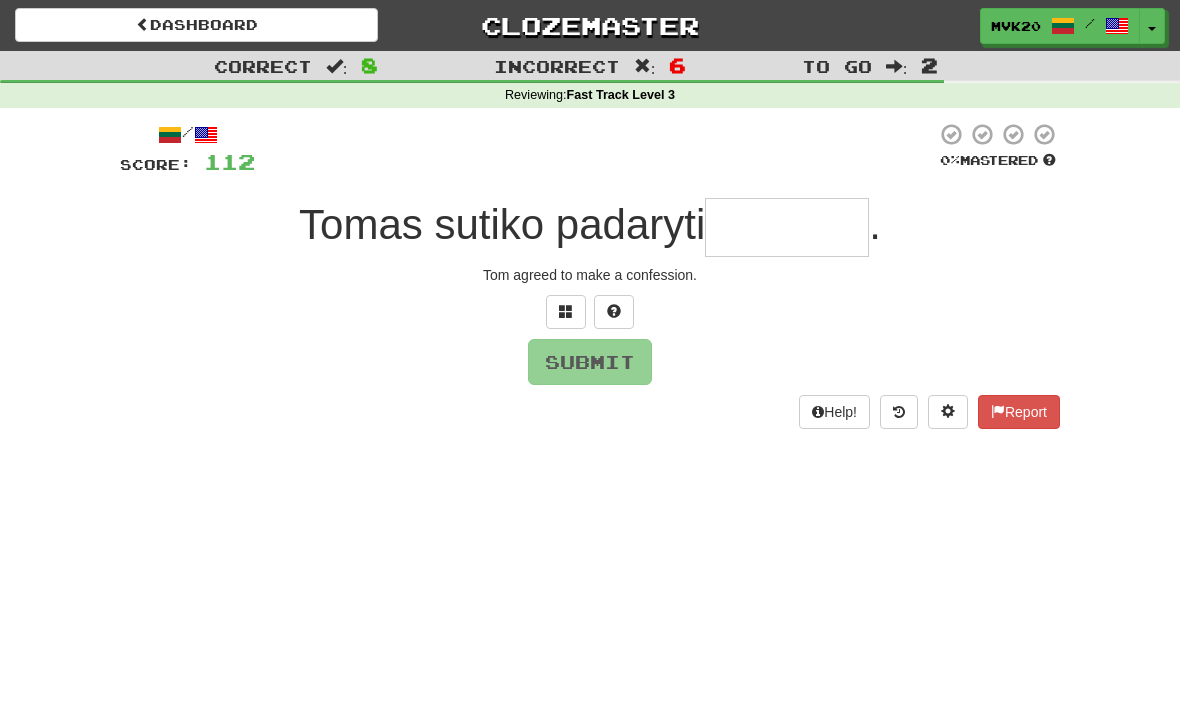 type on "*********" 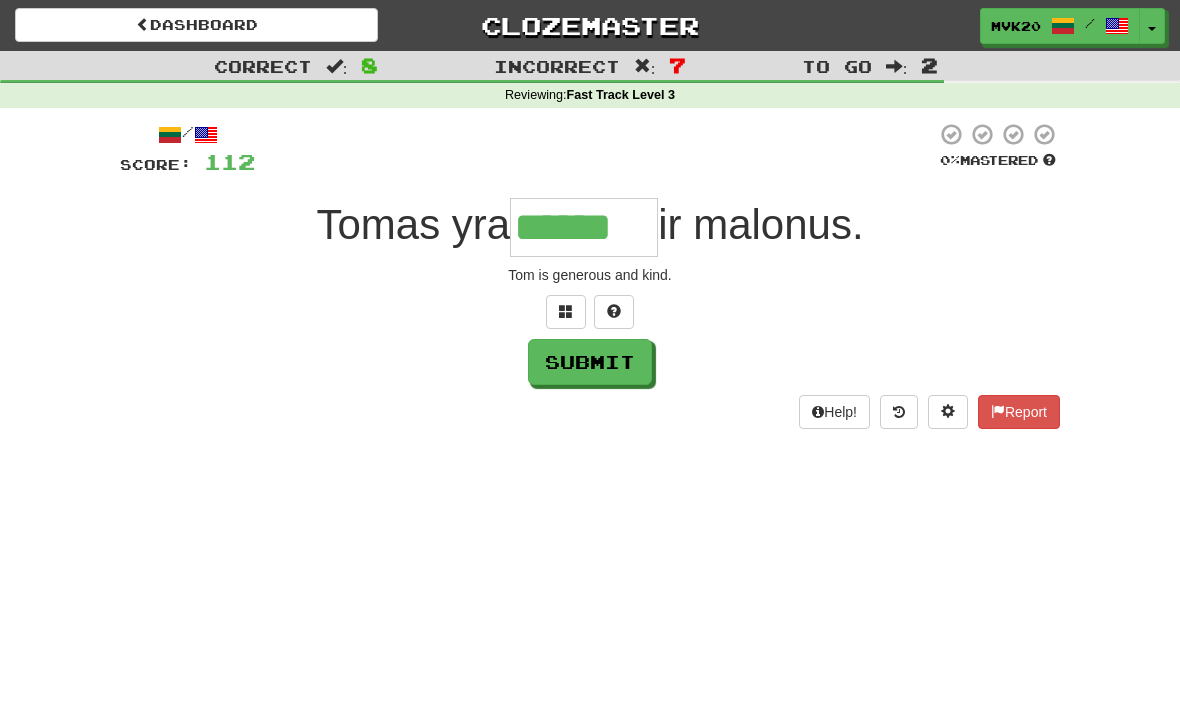 type on "******" 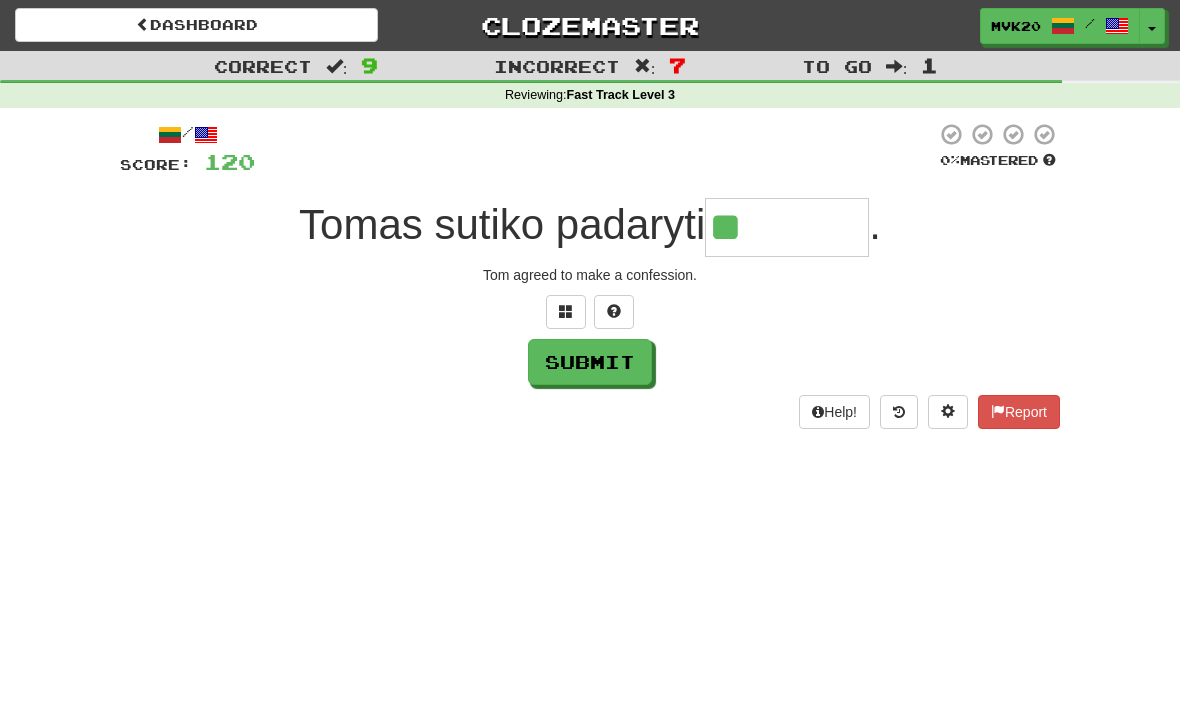 type on "*********" 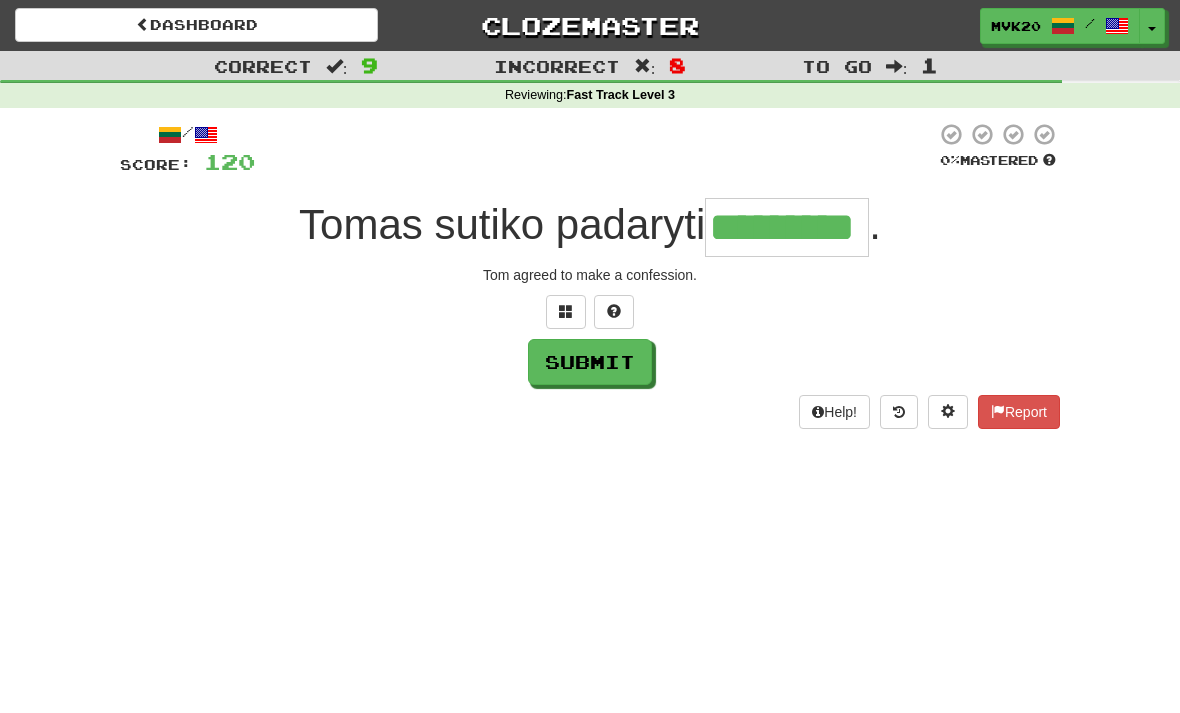 type on "*********" 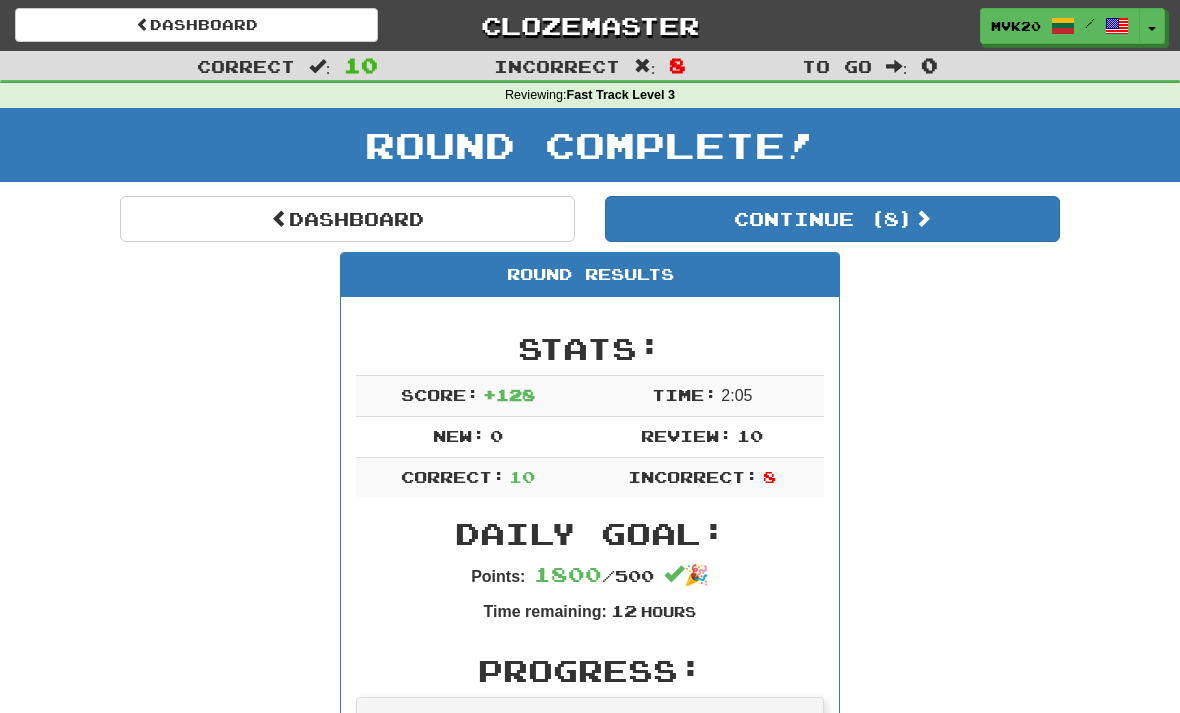 click on "Continue ( 8 )" at bounding box center (832, 219) 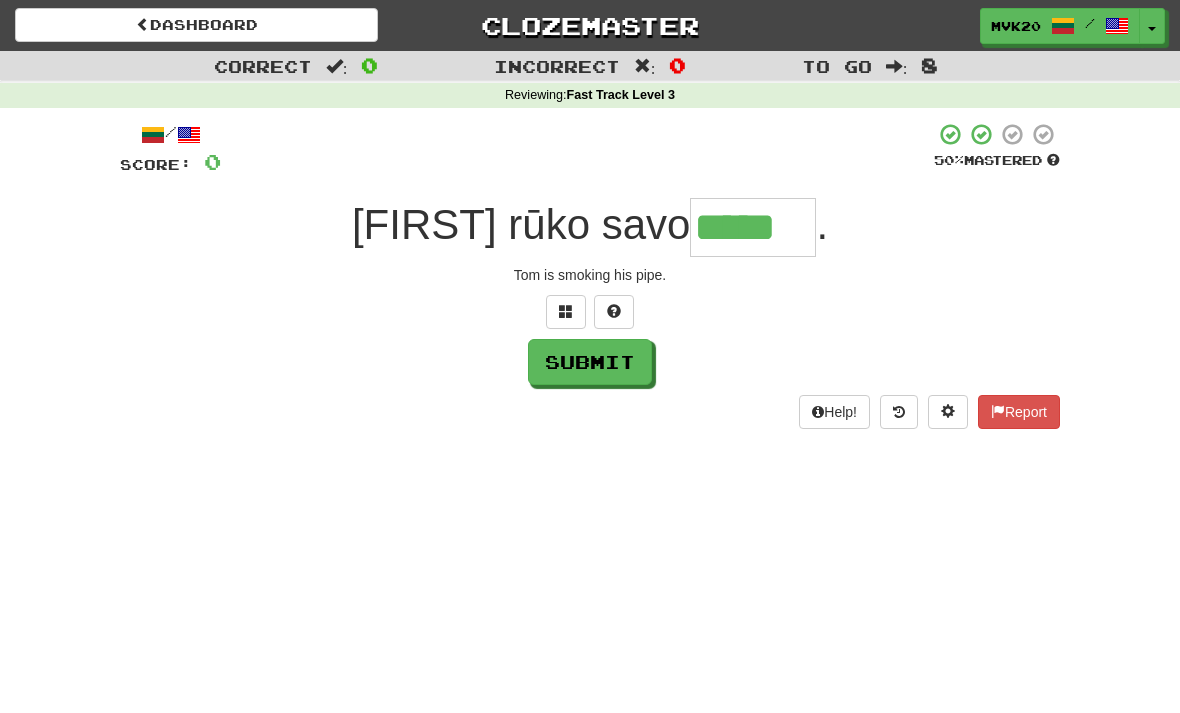 type on "*****" 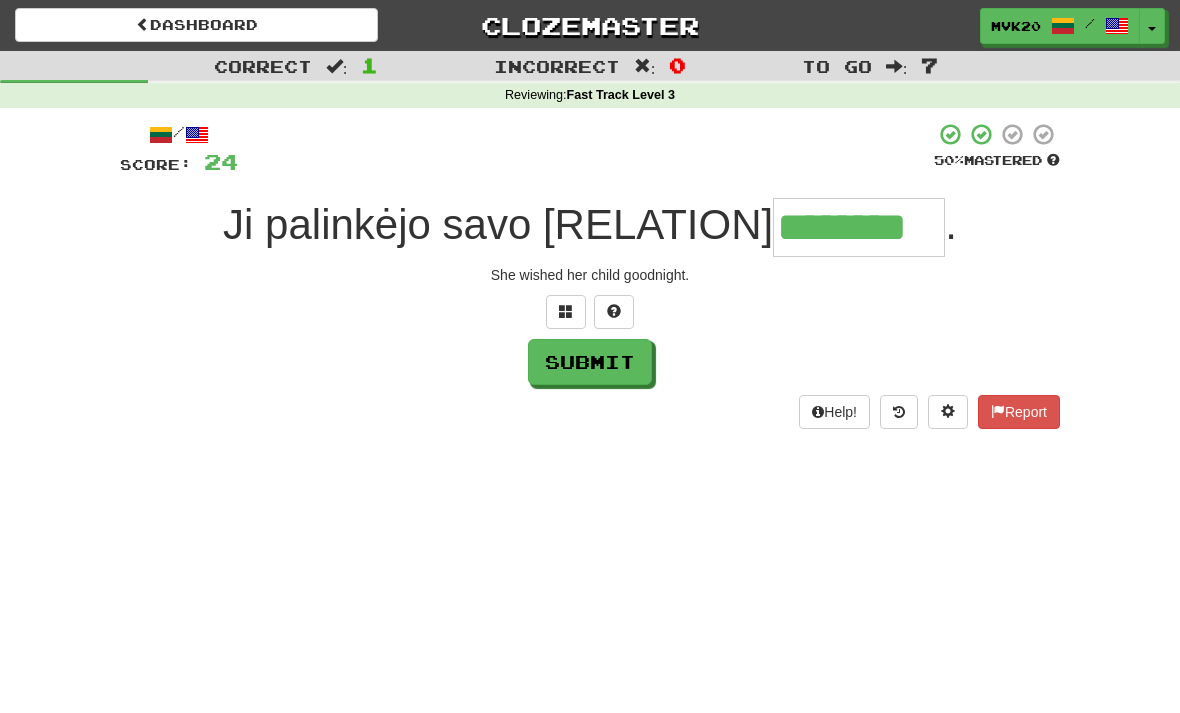 type on "********" 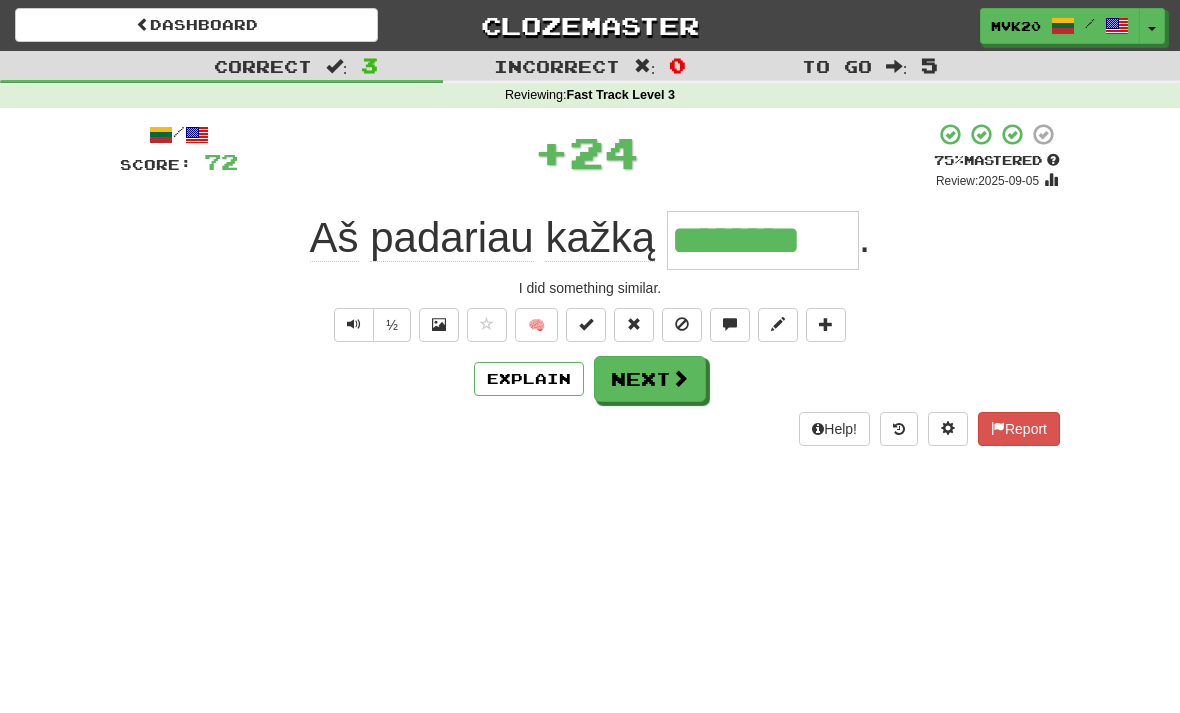 type on "********" 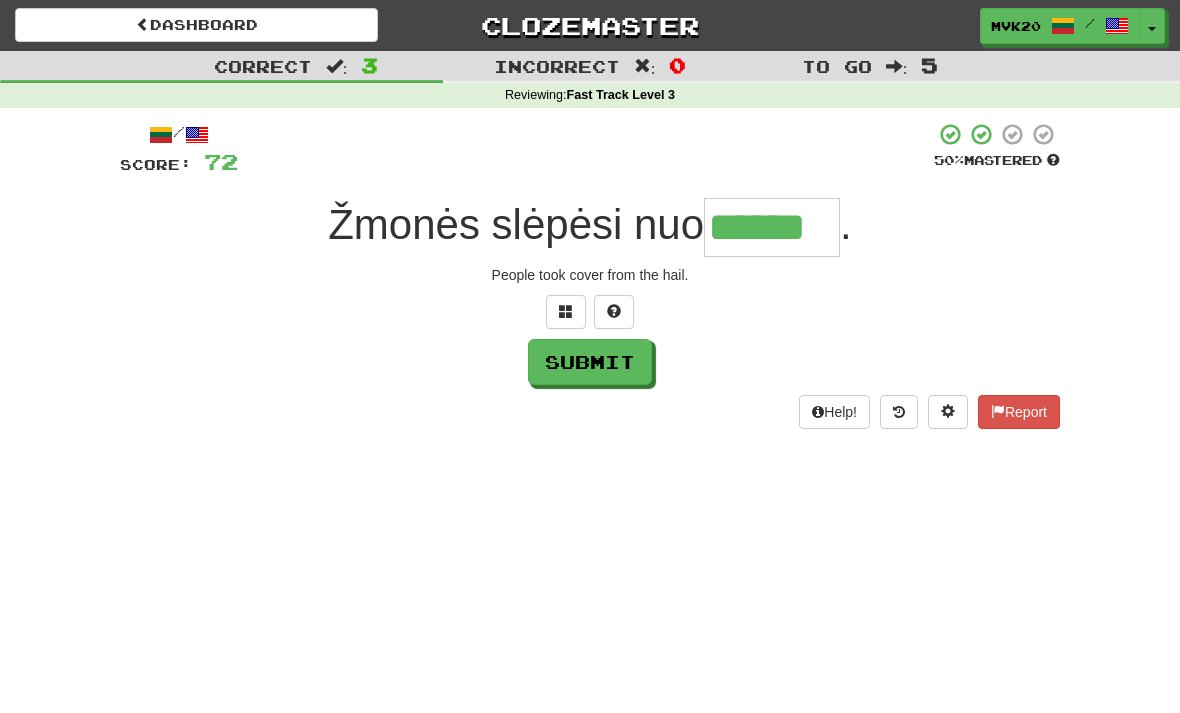 type on "******" 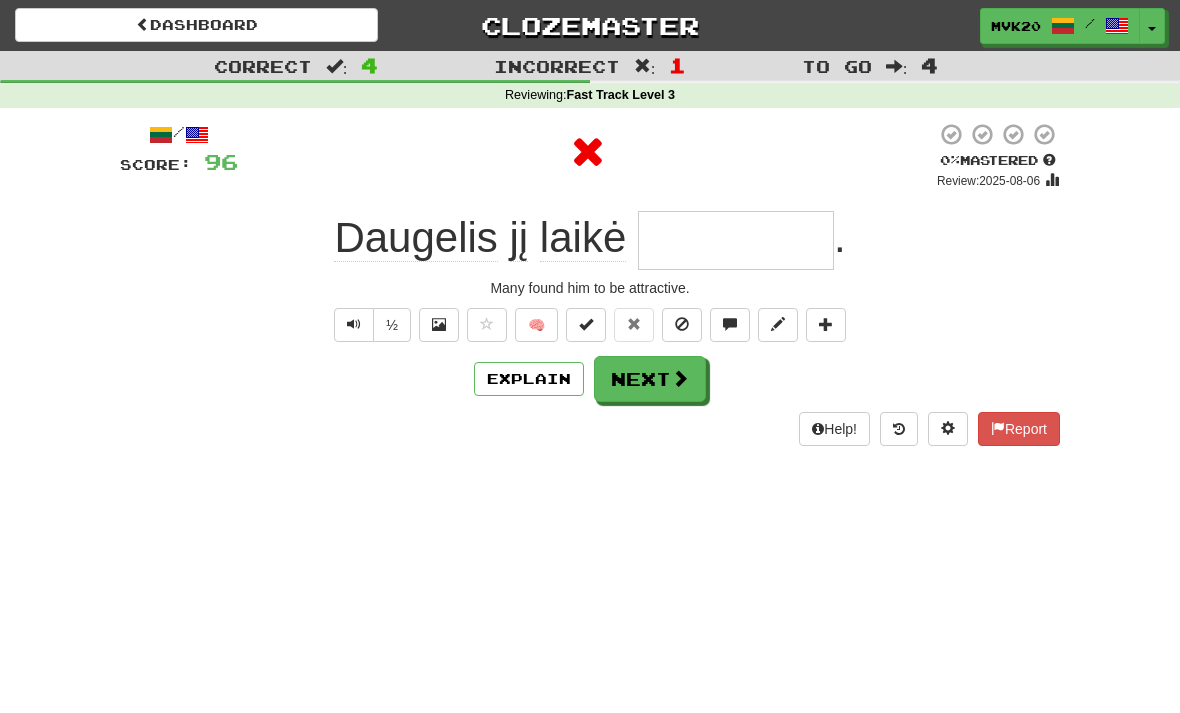 type on "**********" 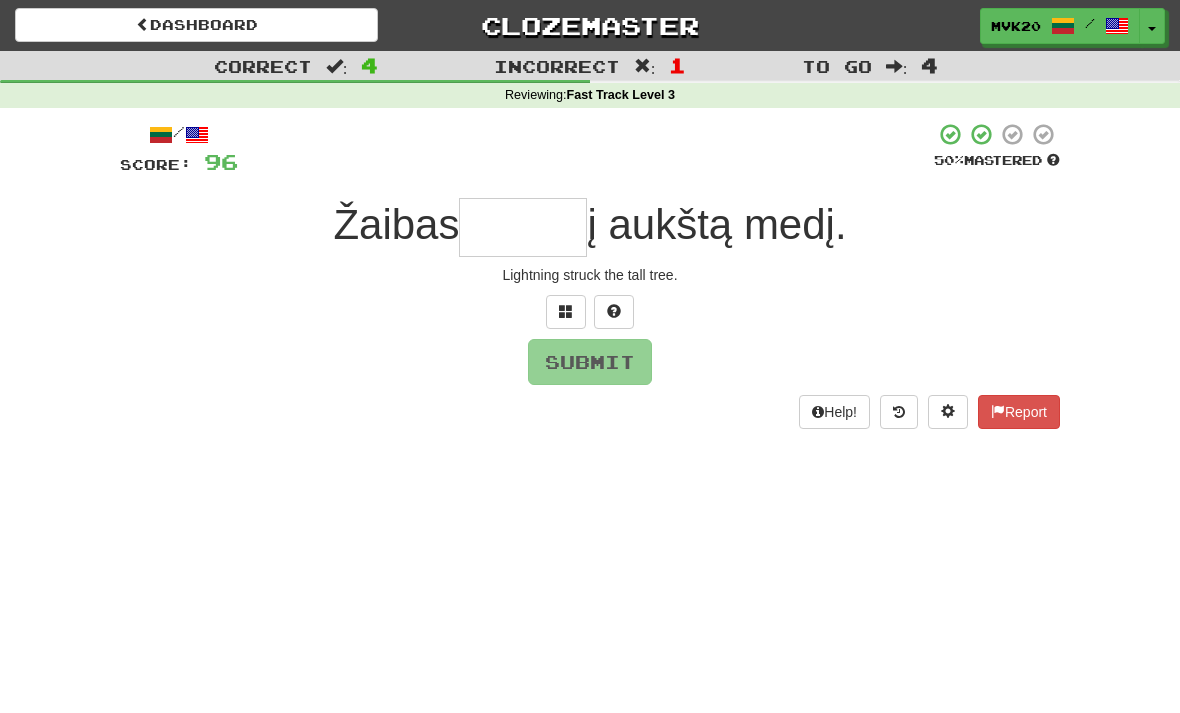 type on "*" 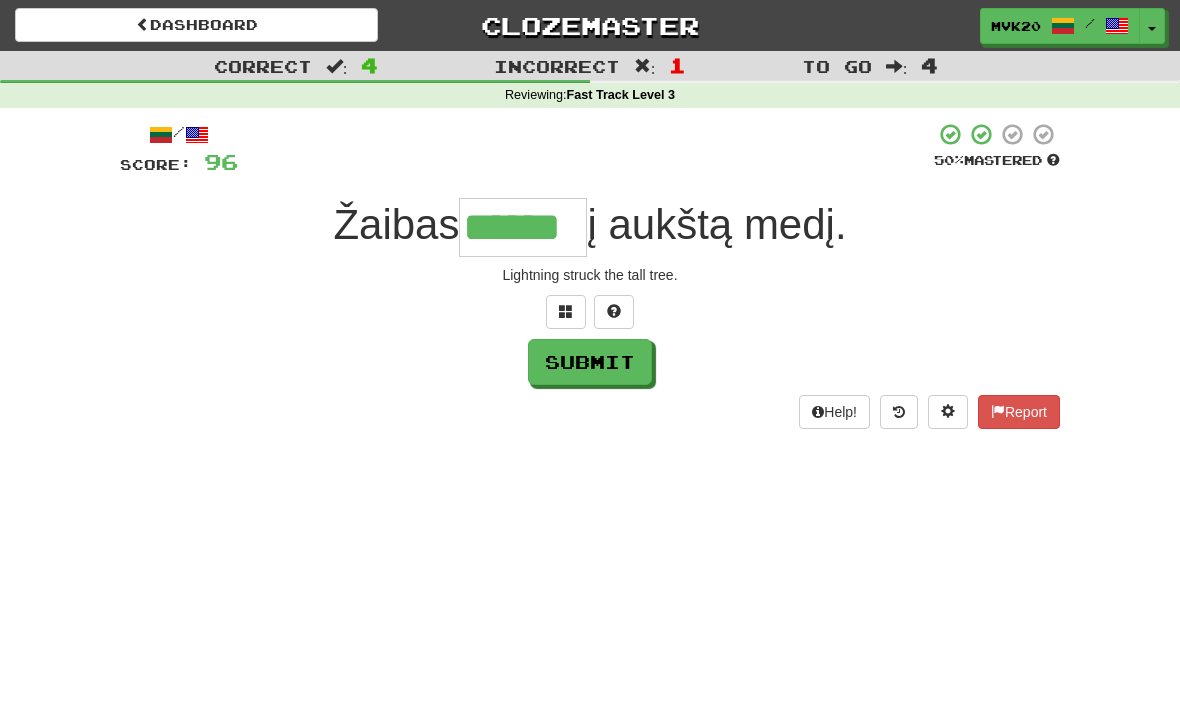 type on "******" 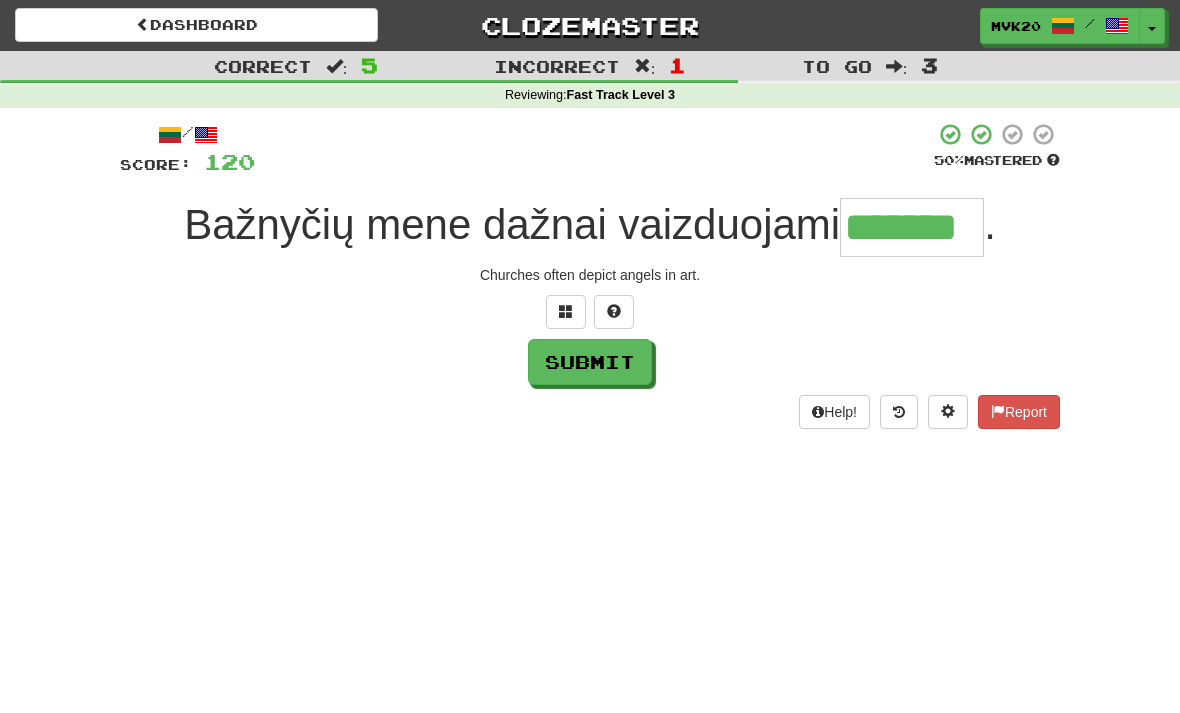 type on "*******" 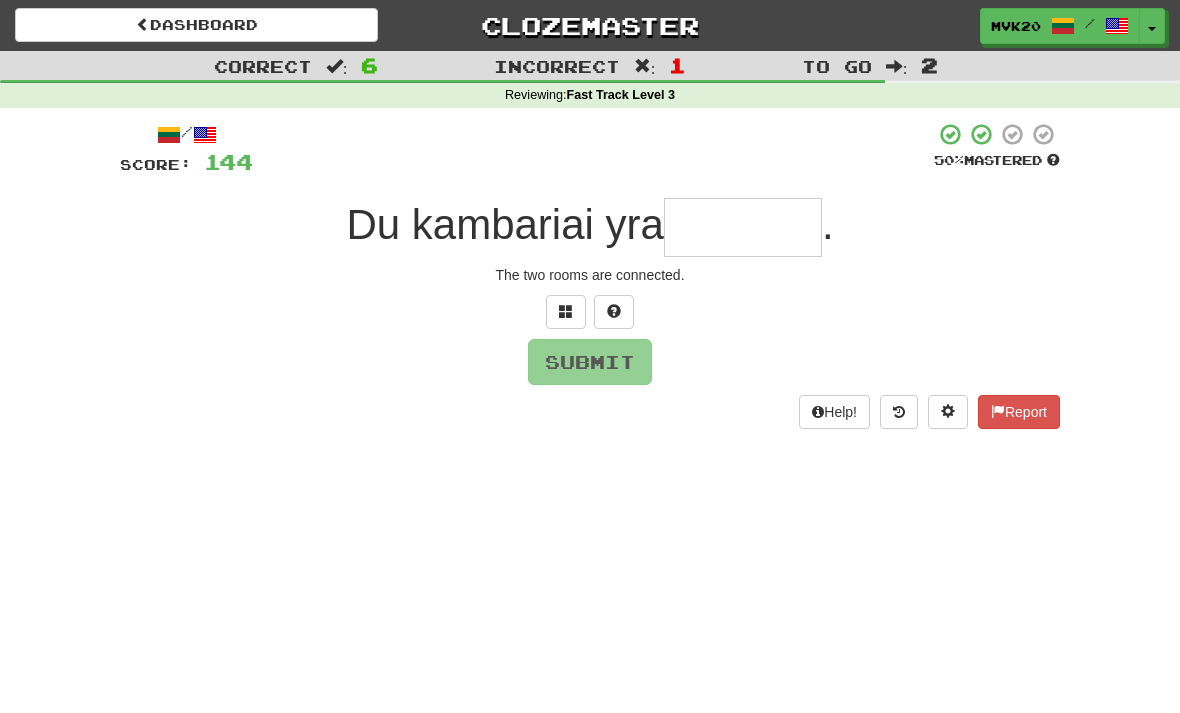 type on "********" 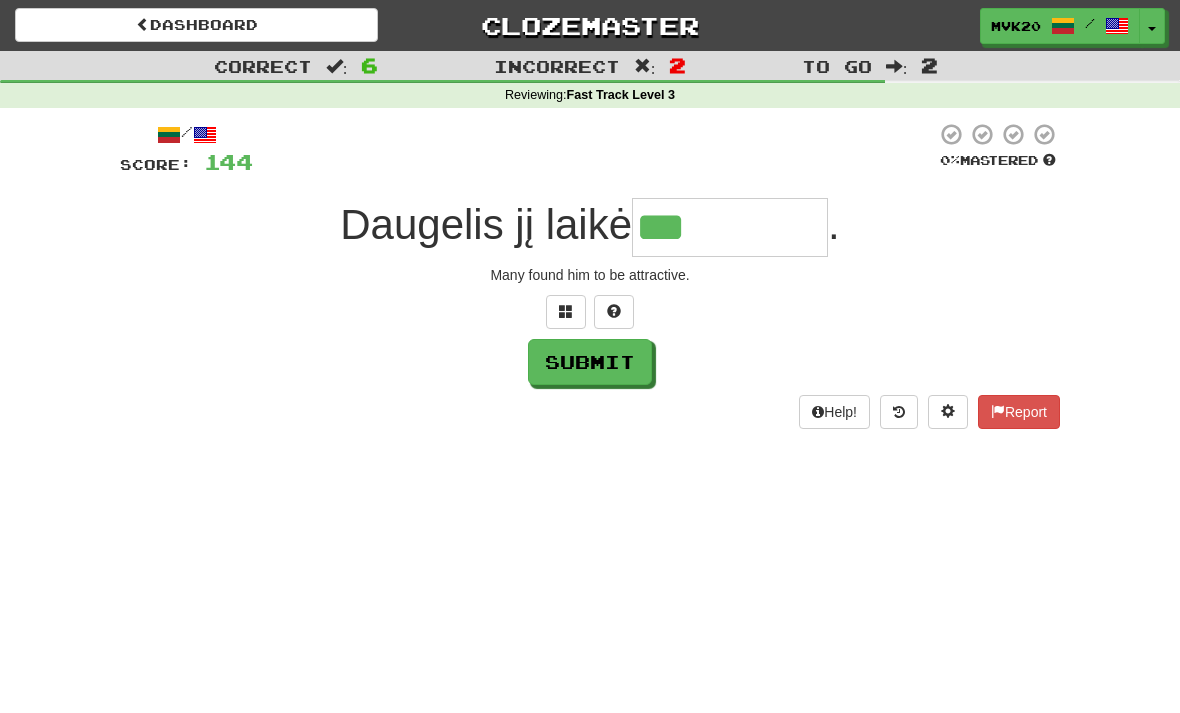 type on "**********" 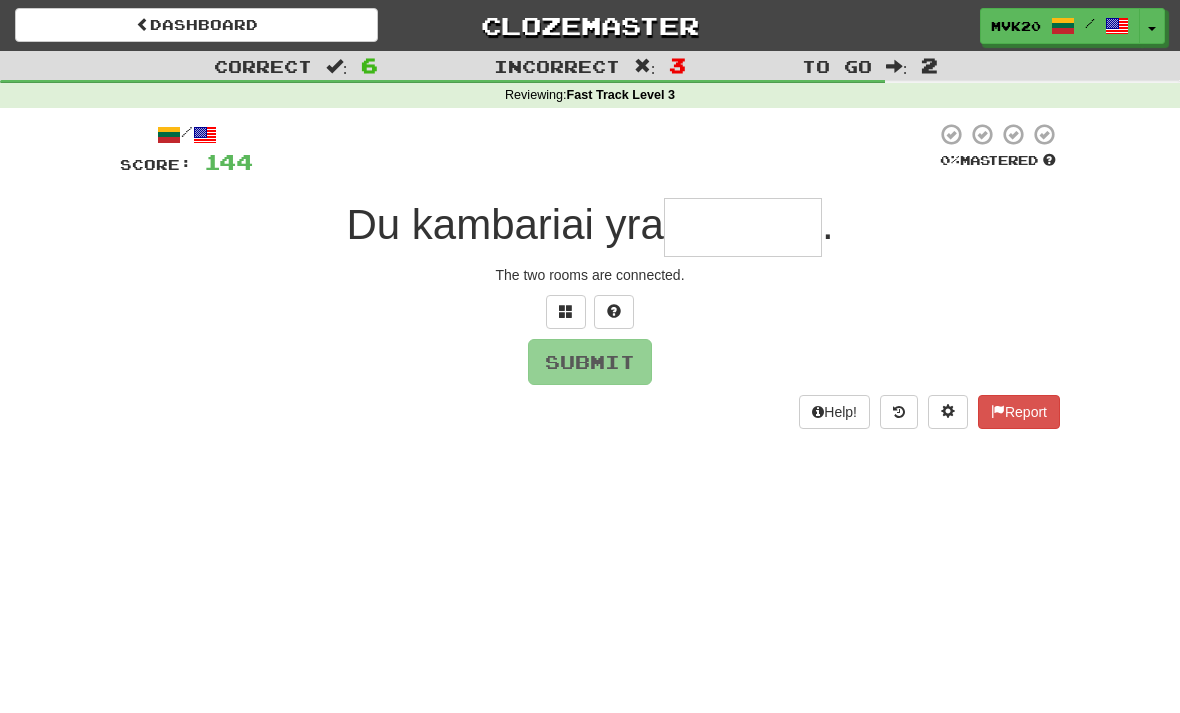 type on "*" 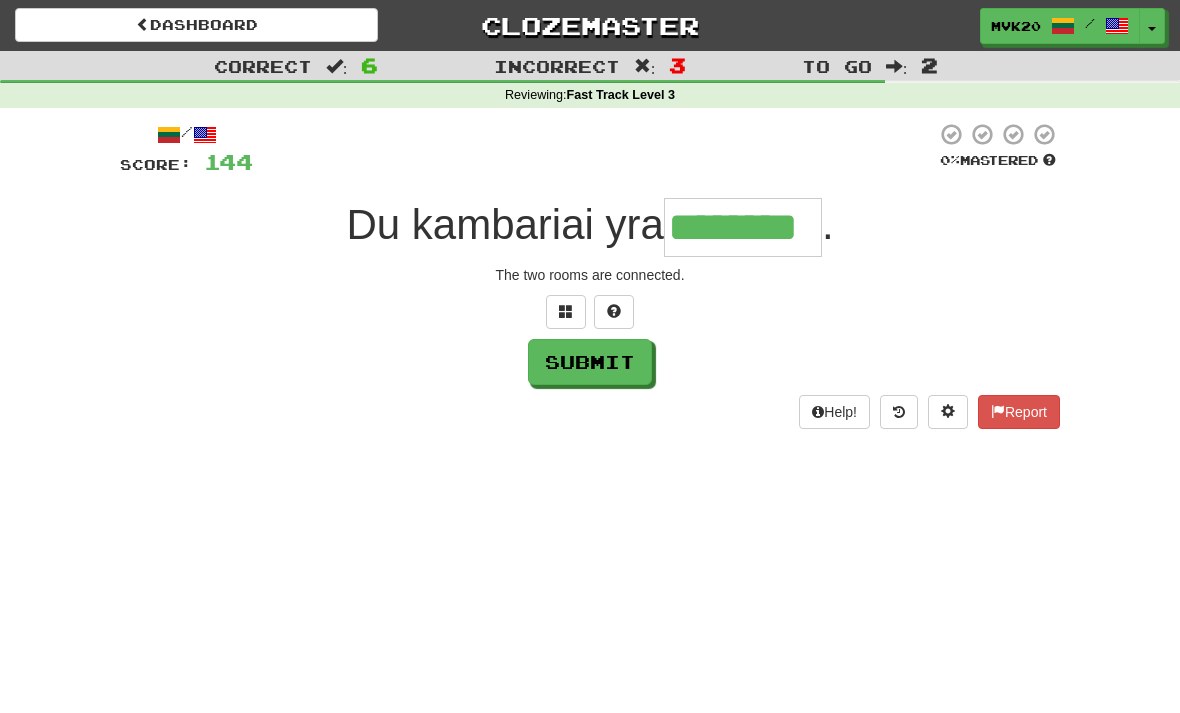 type on "********" 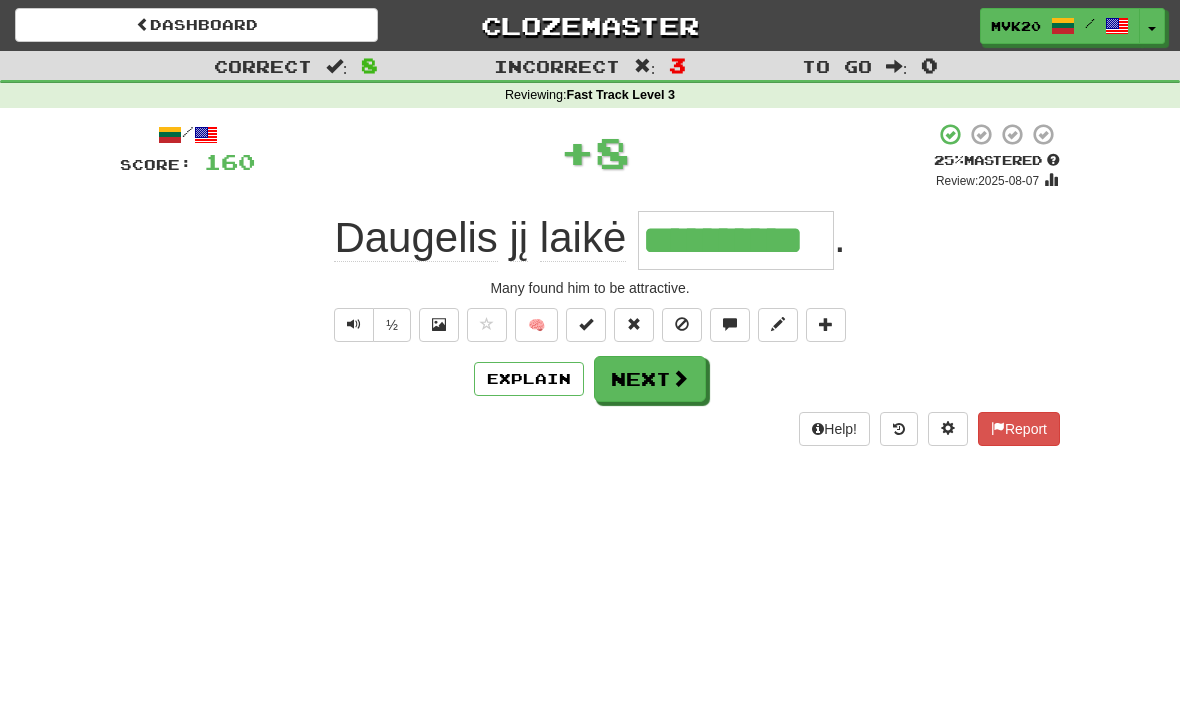 type on "**********" 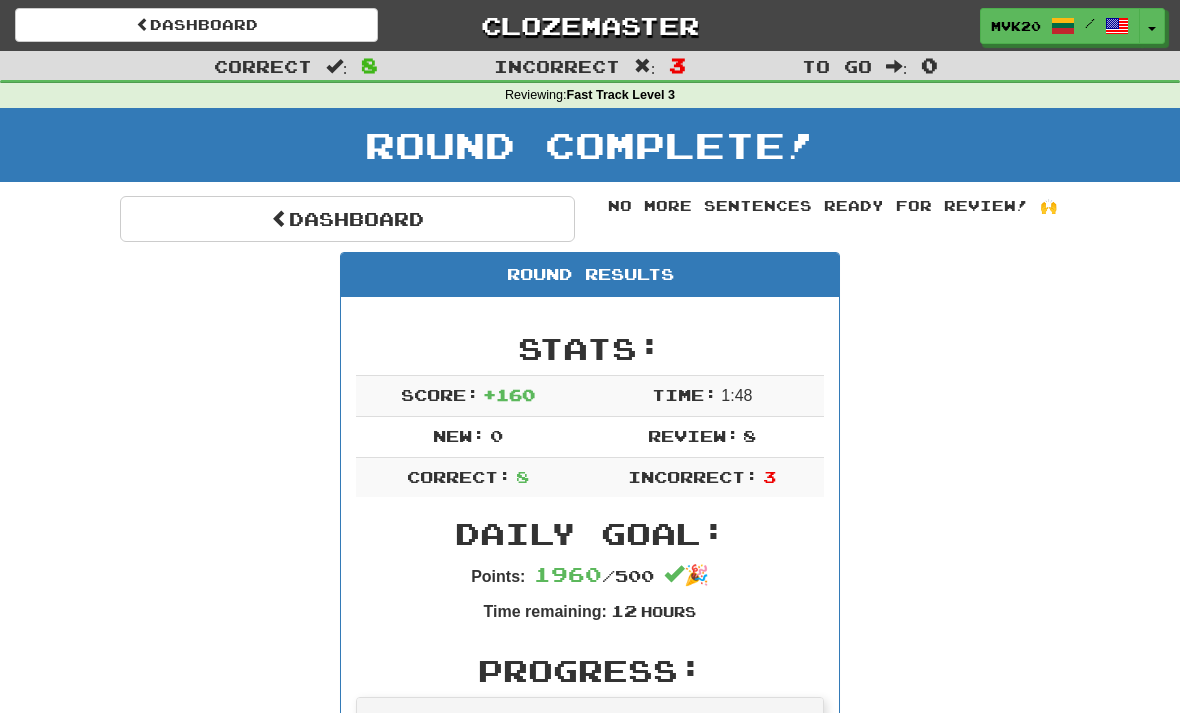 click on "Dashboard" at bounding box center [347, 219] 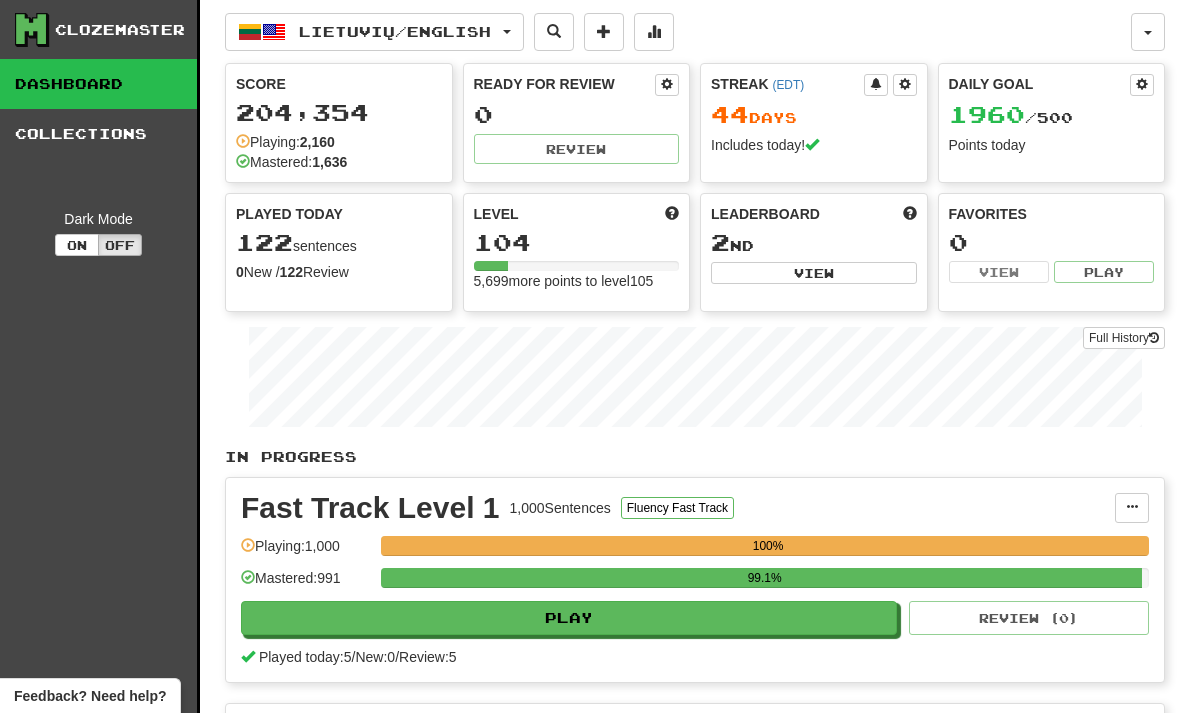 scroll, scrollTop: 0, scrollLeft: 0, axis: both 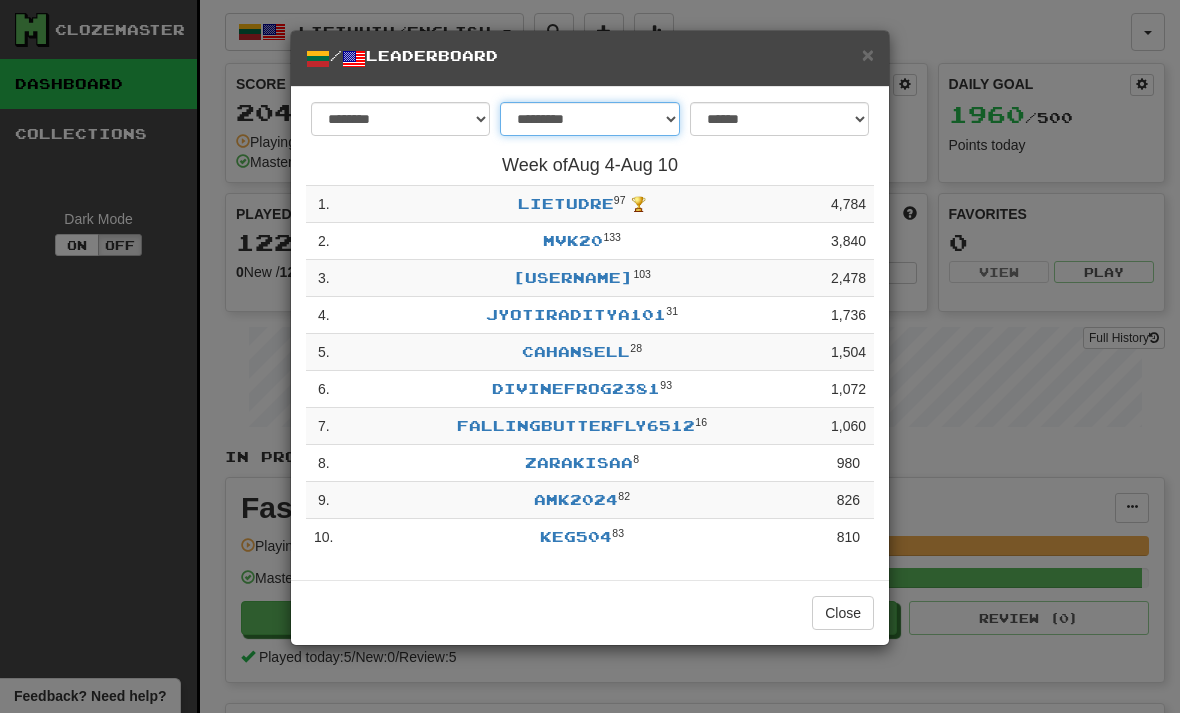 click on "**********" at bounding box center [589, 119] 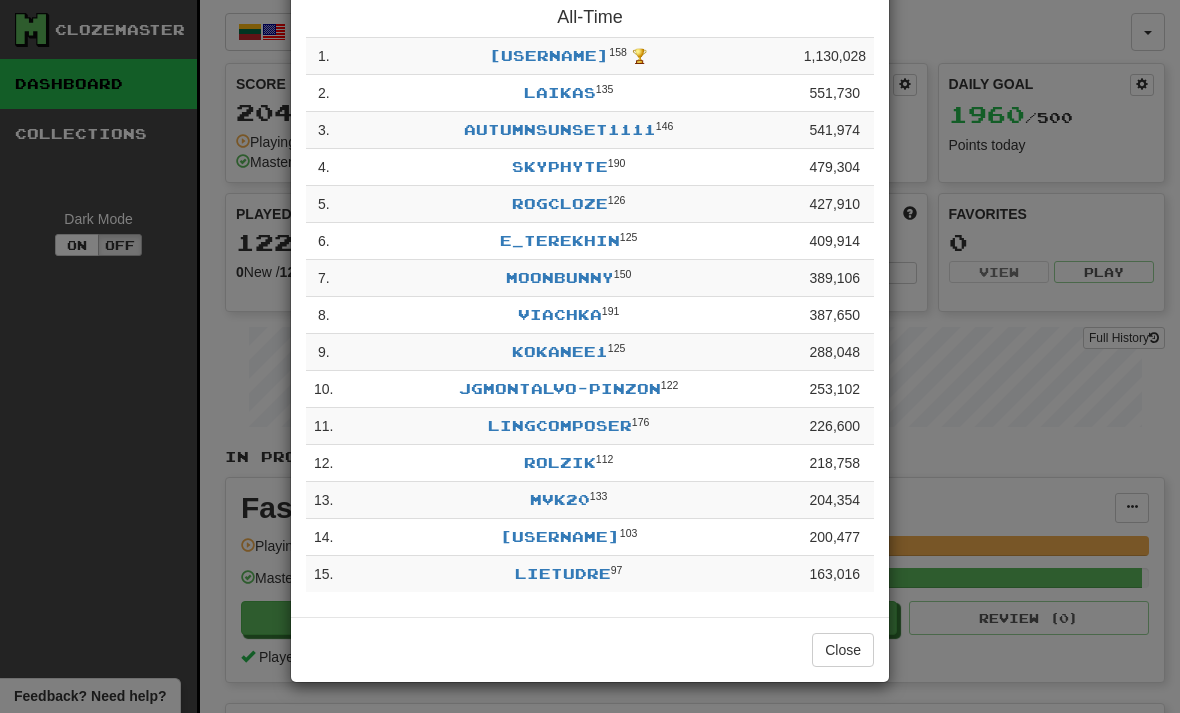 scroll, scrollTop: 147, scrollLeft: 0, axis: vertical 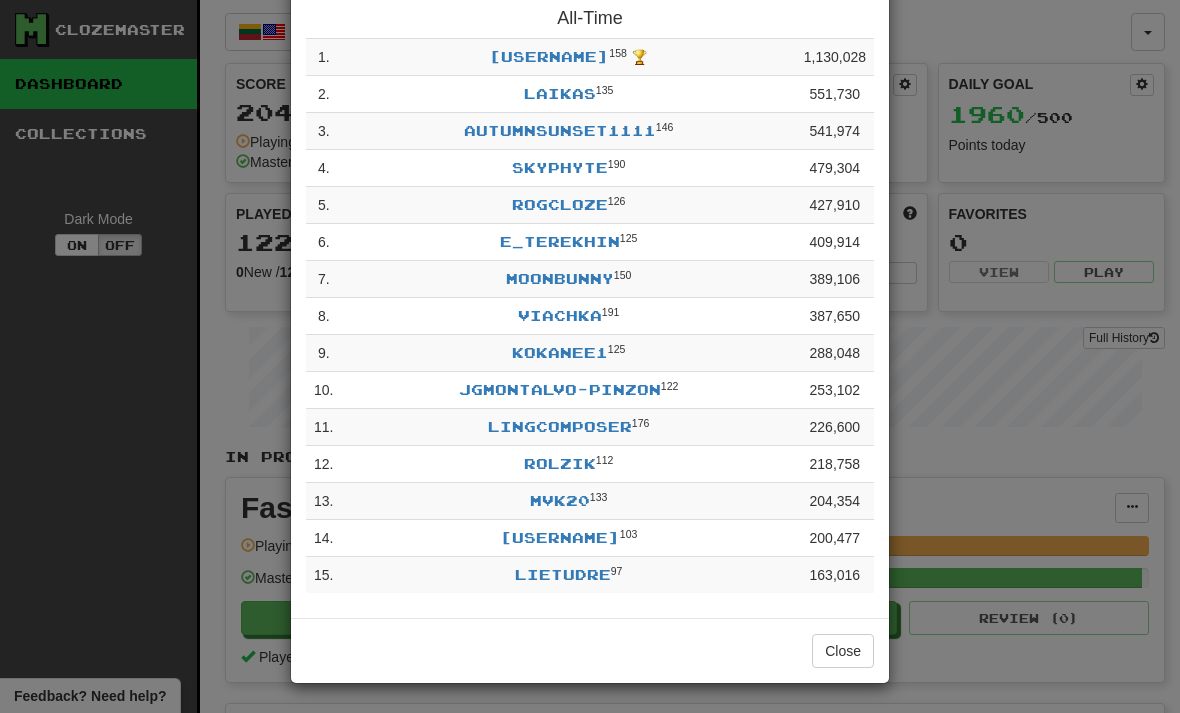 click on "Close" at bounding box center (843, 651) 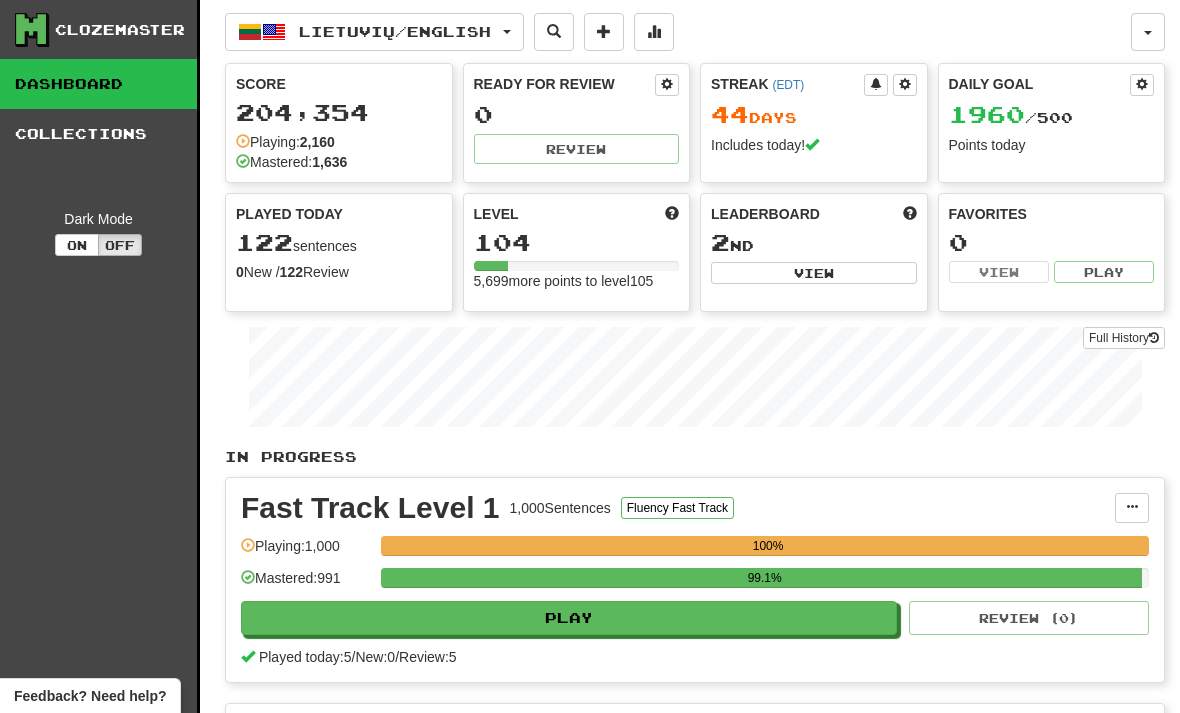 click at bounding box center (654, 32) 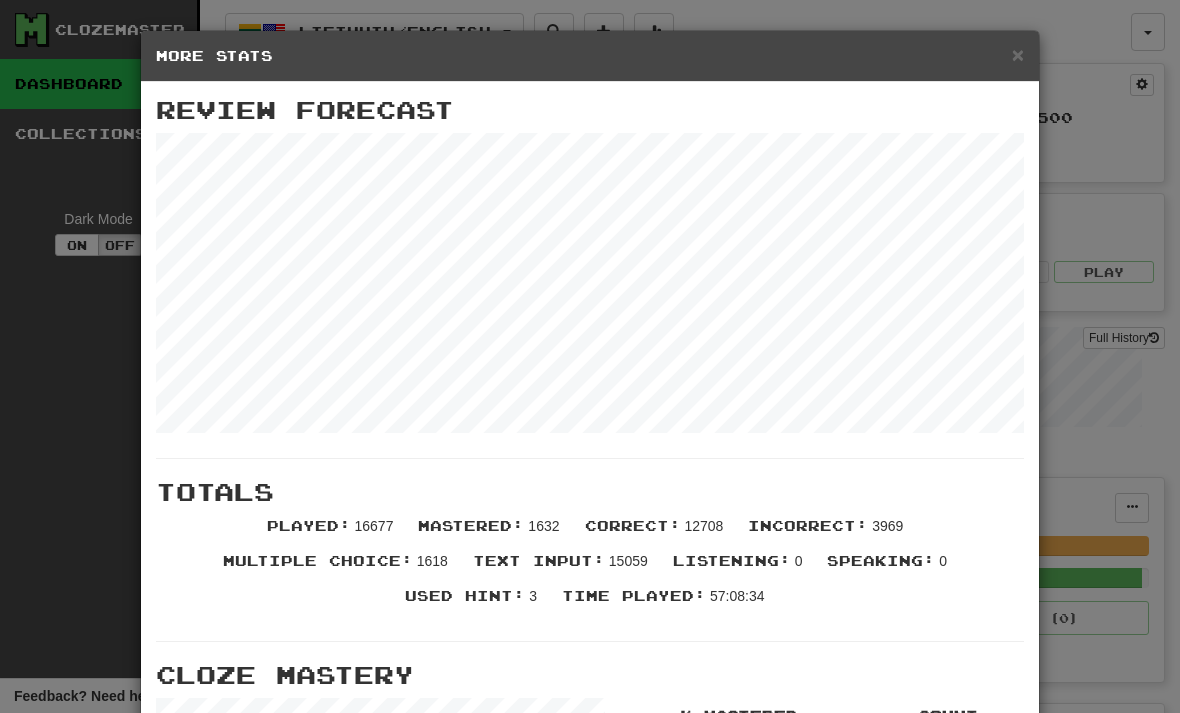 click on "×" at bounding box center (1018, 54) 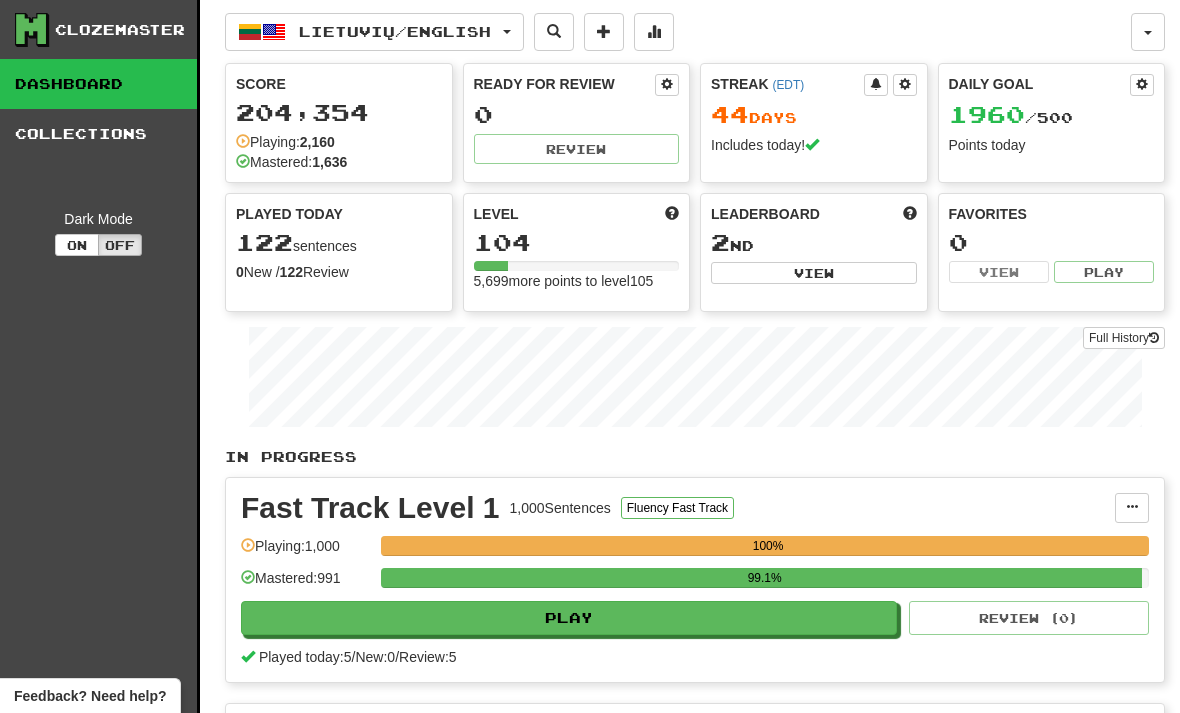 click on "Full History" at bounding box center [1124, 338] 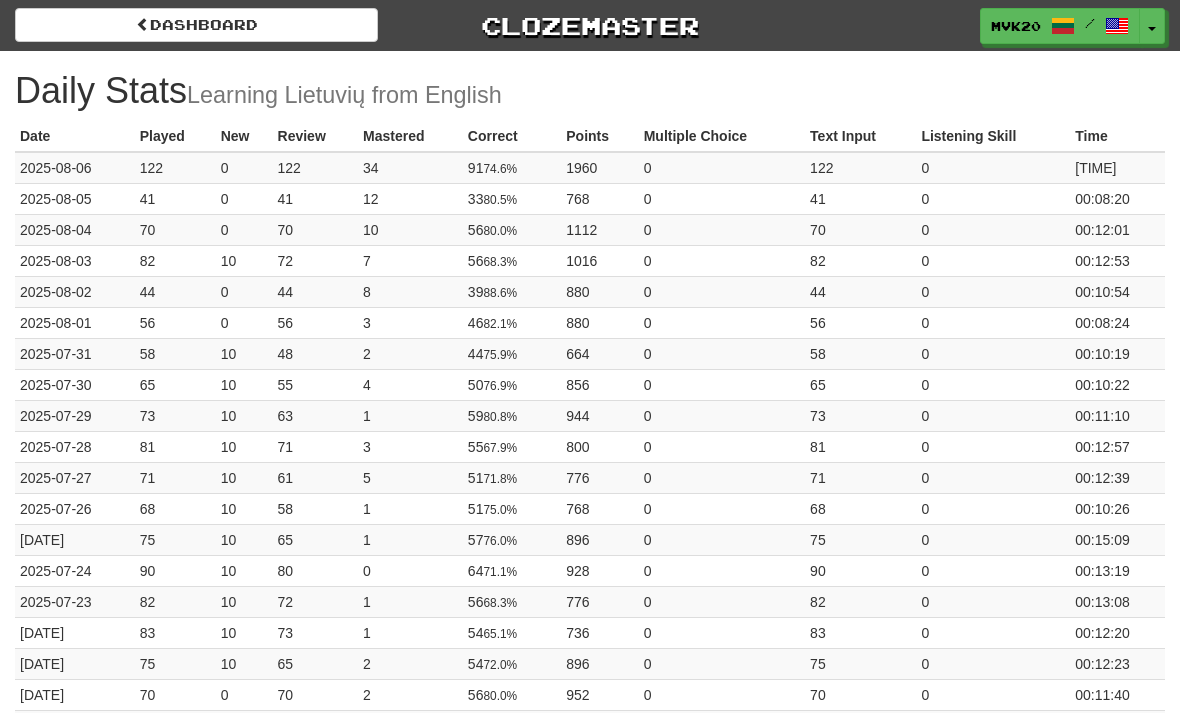 scroll, scrollTop: 0, scrollLeft: 0, axis: both 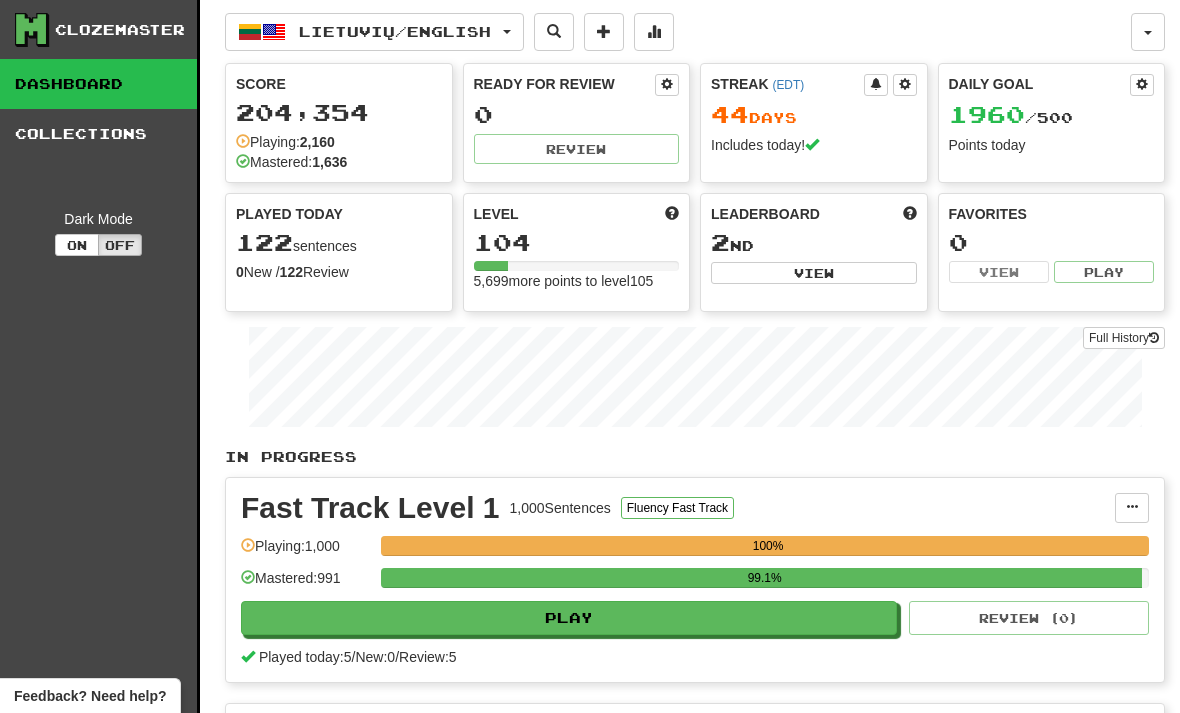 click on "Lietuvių  /  English" at bounding box center [395, 31] 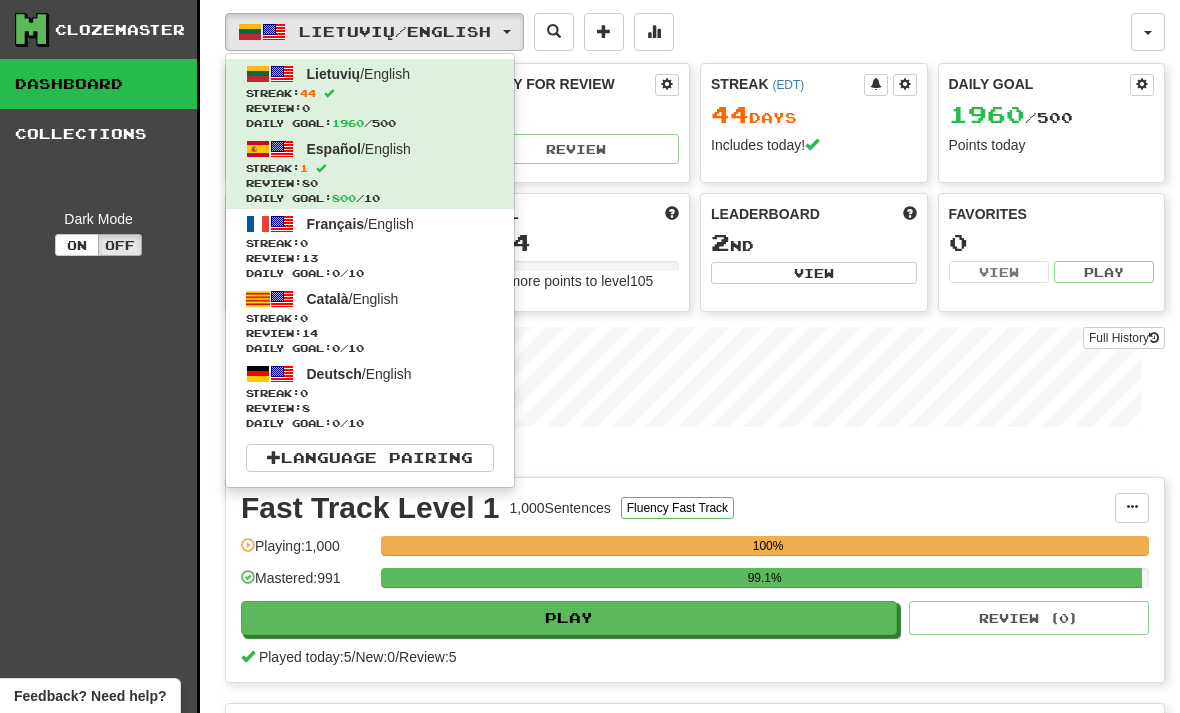 click on "Streak:  1" at bounding box center (370, 168) 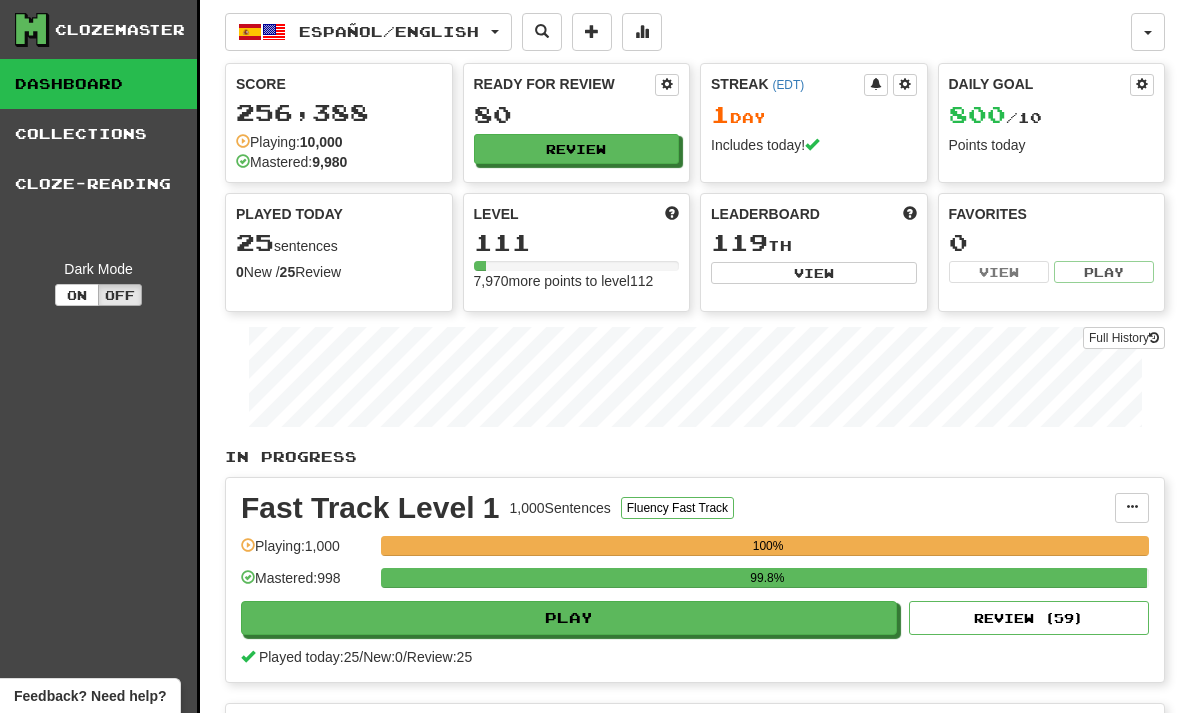 scroll, scrollTop: 0, scrollLeft: 0, axis: both 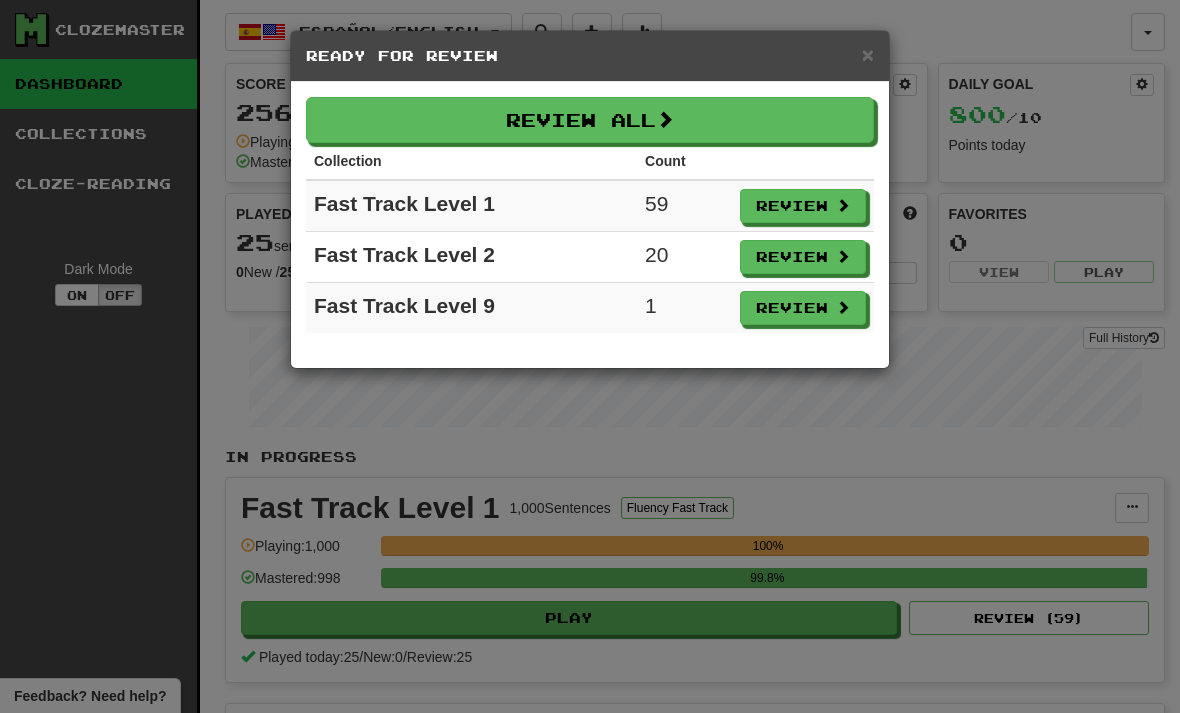 click on "Review" at bounding box center [803, 206] 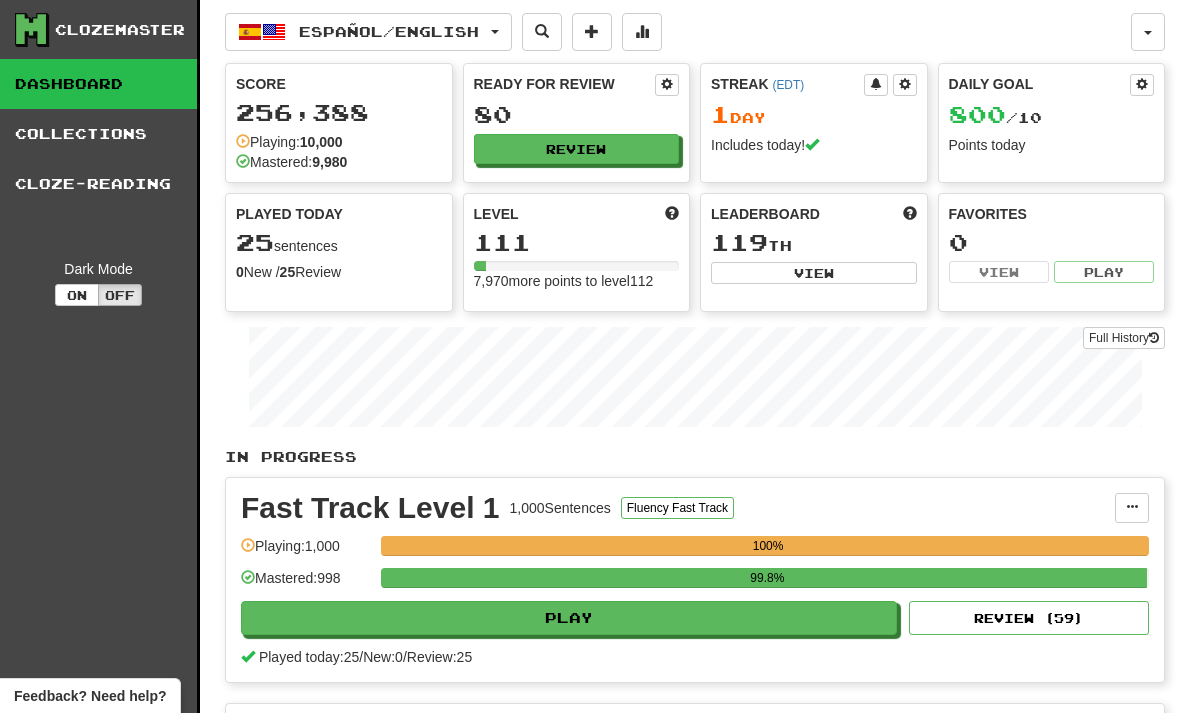 select on "**" 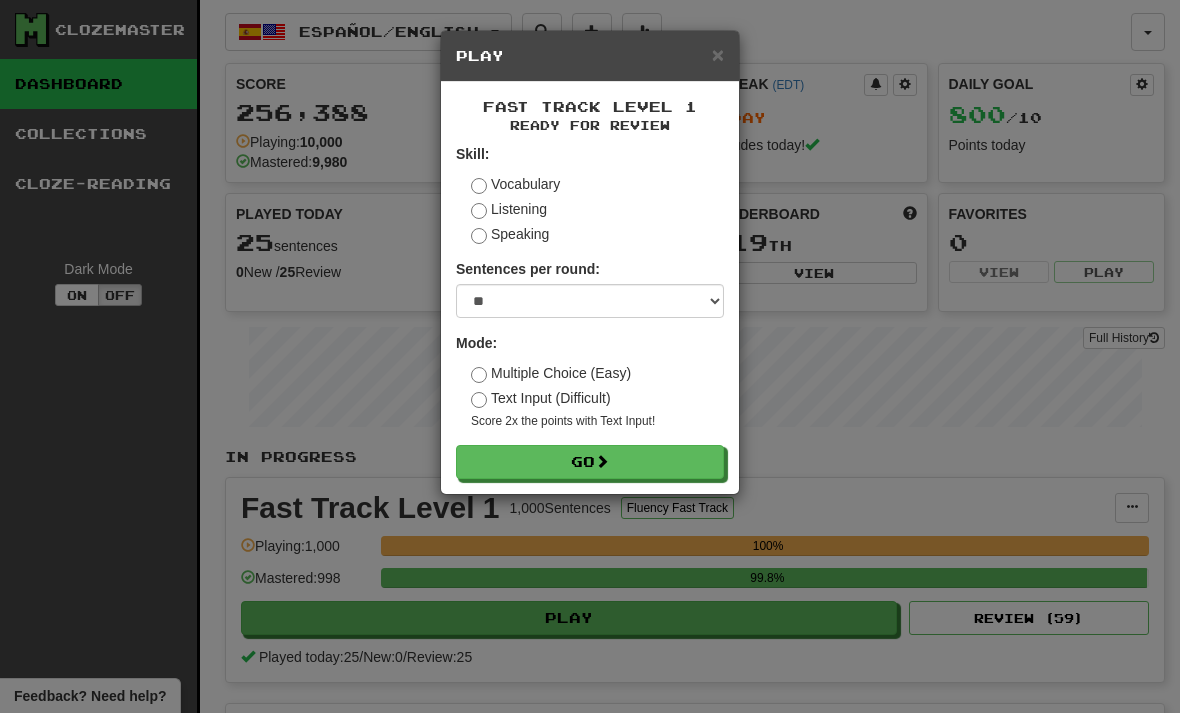 click on "Go" at bounding box center (590, 462) 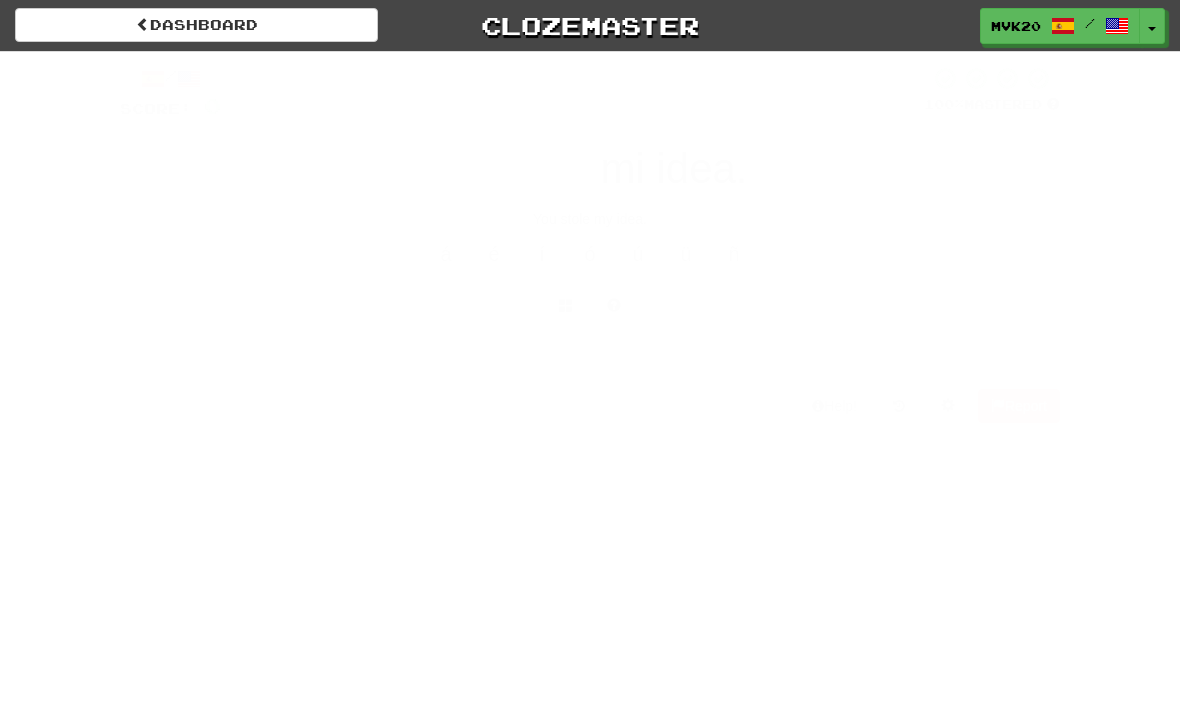 scroll, scrollTop: 0, scrollLeft: 0, axis: both 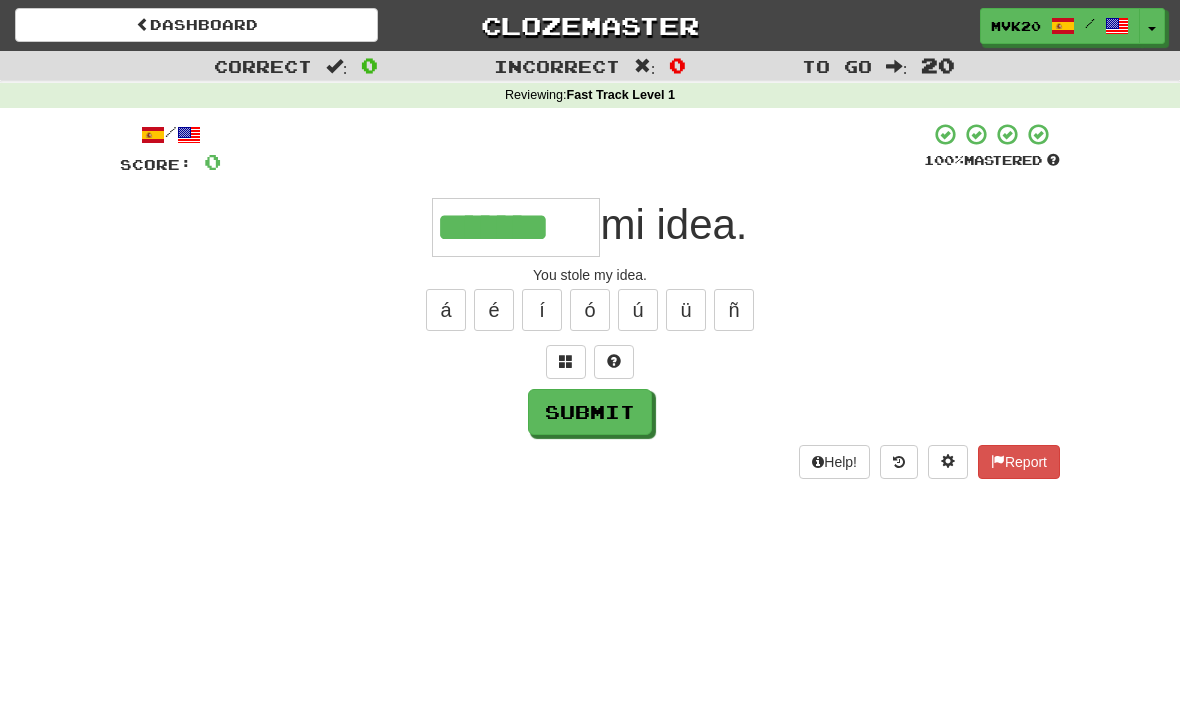type on "*******" 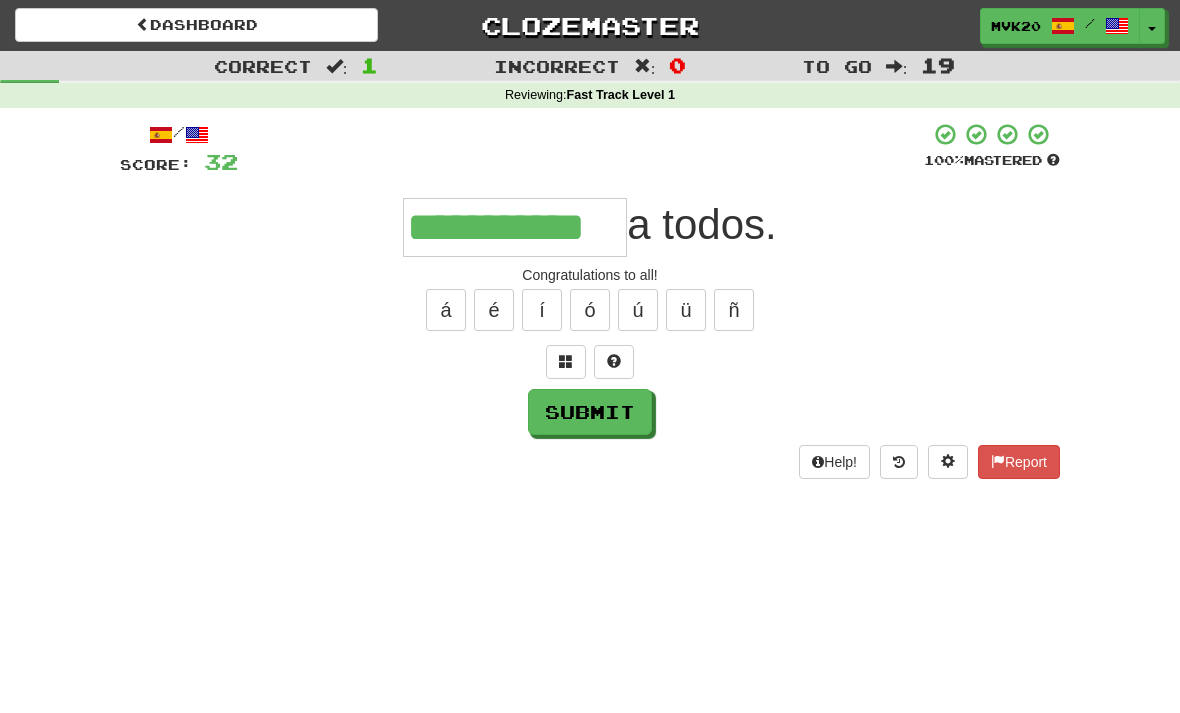 type on "**********" 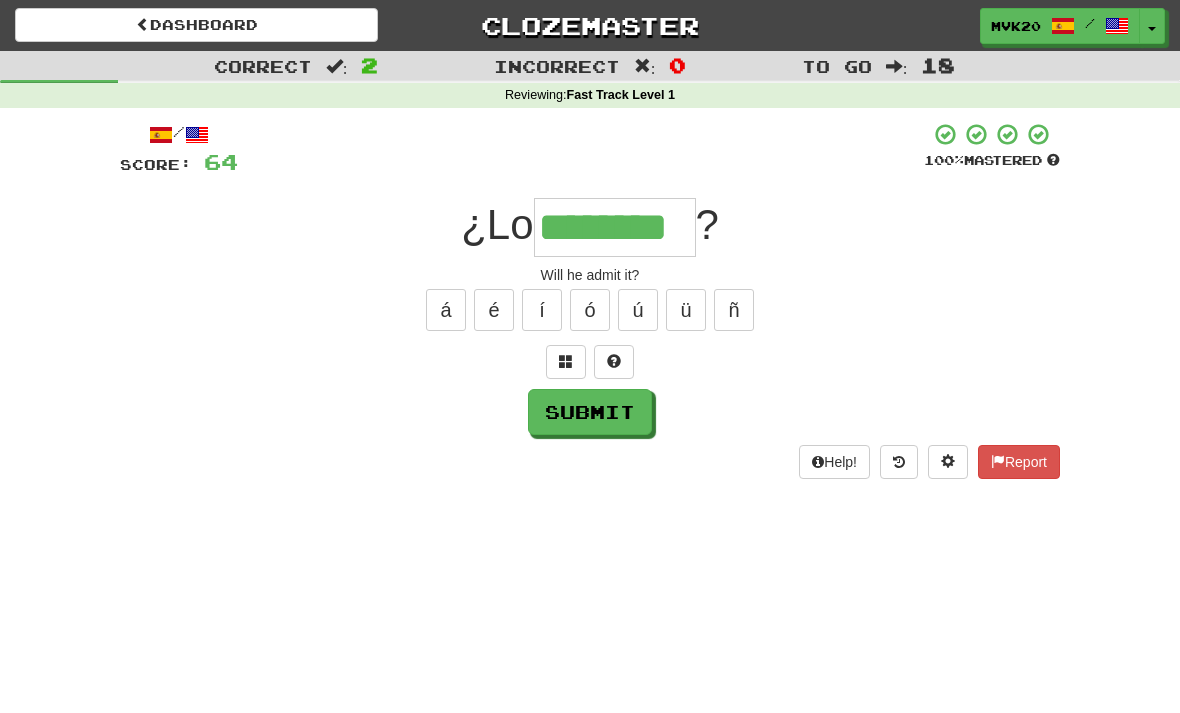 type on "********" 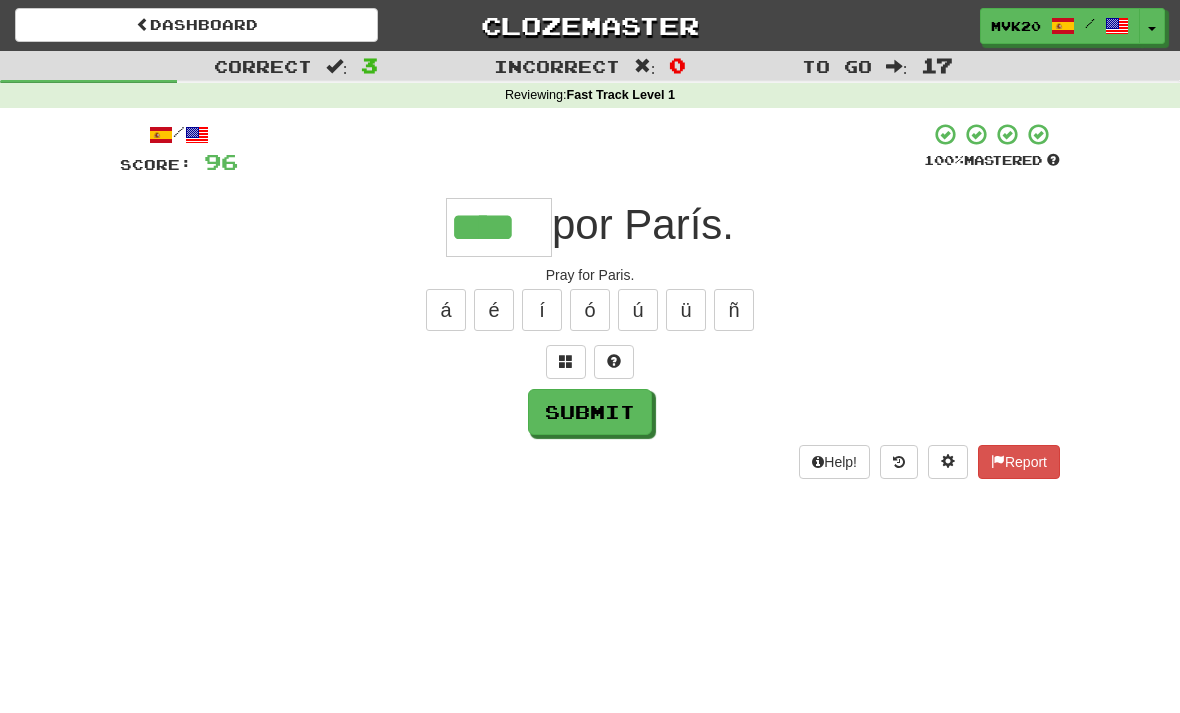 type on "****" 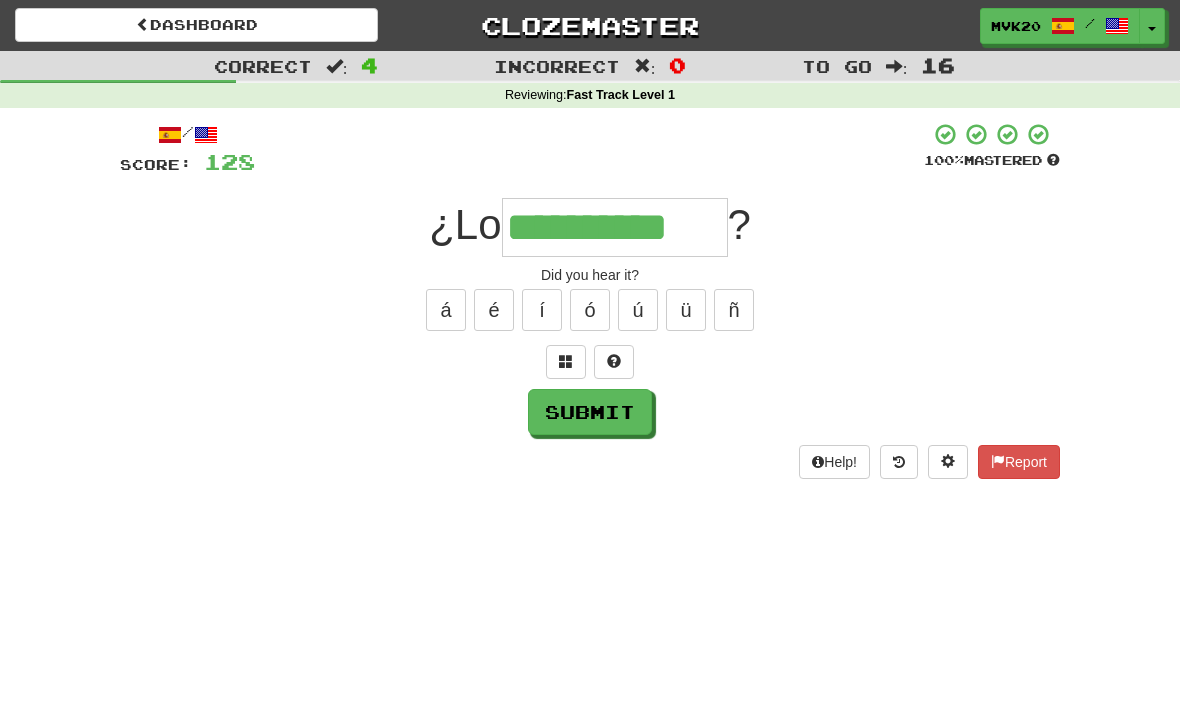 type on "**********" 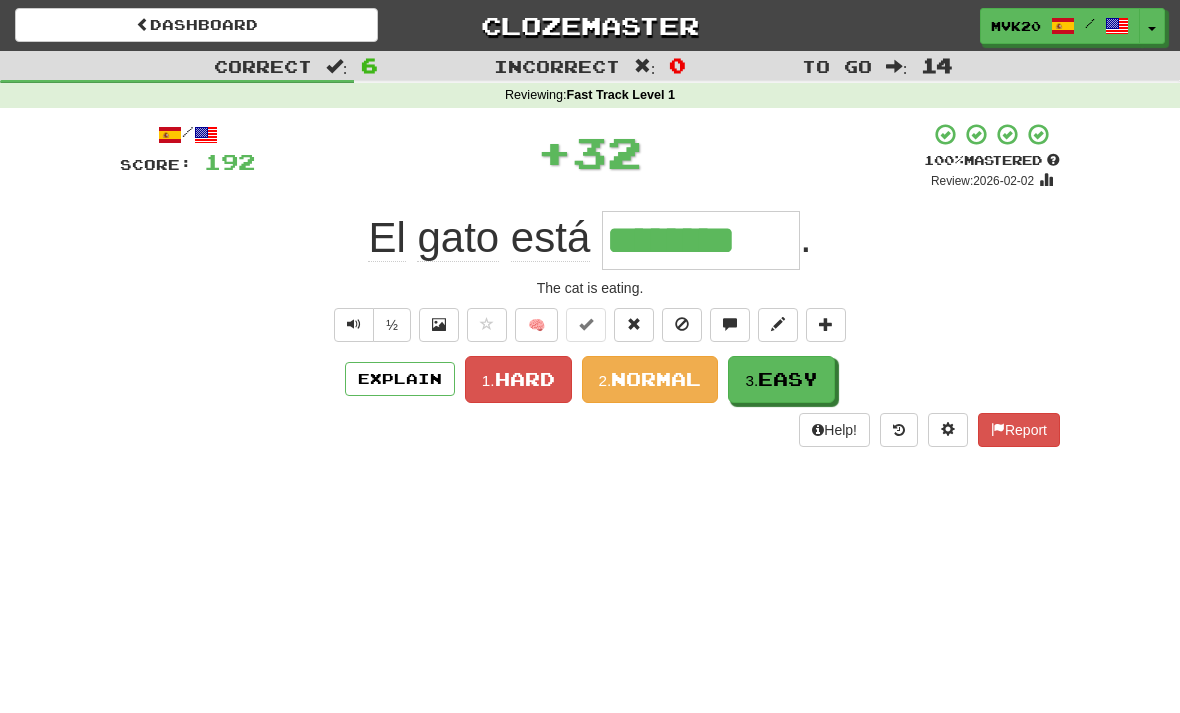 type on "********" 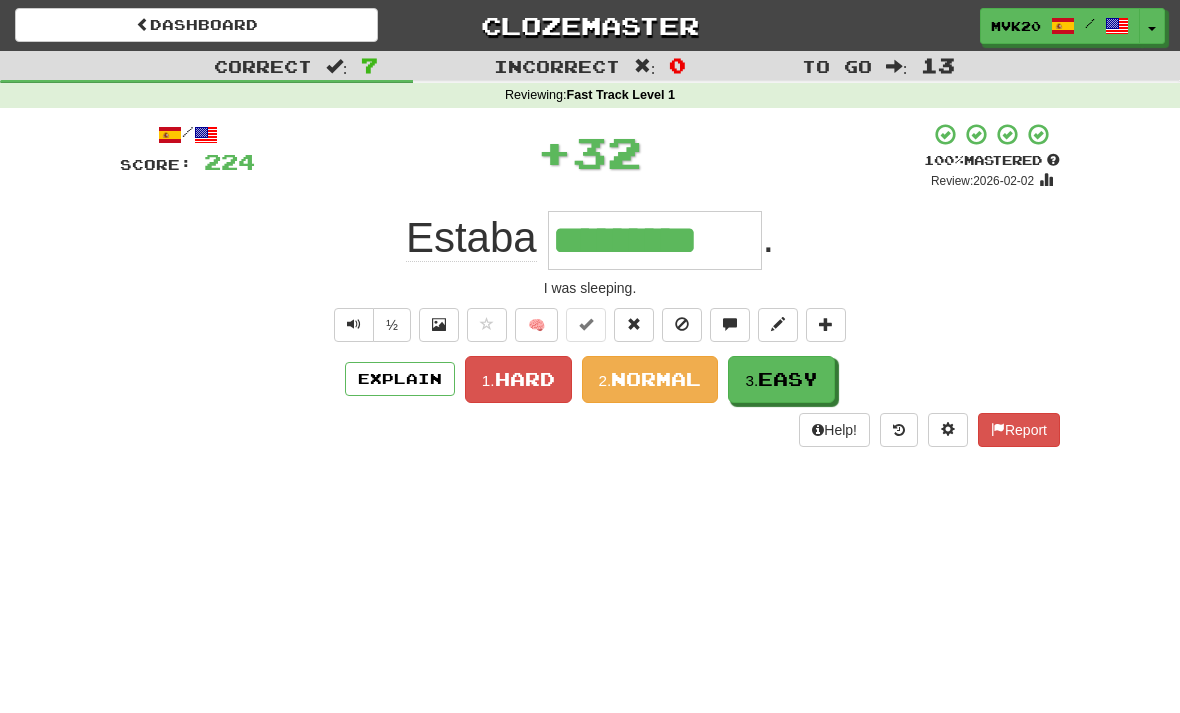 type on "*********" 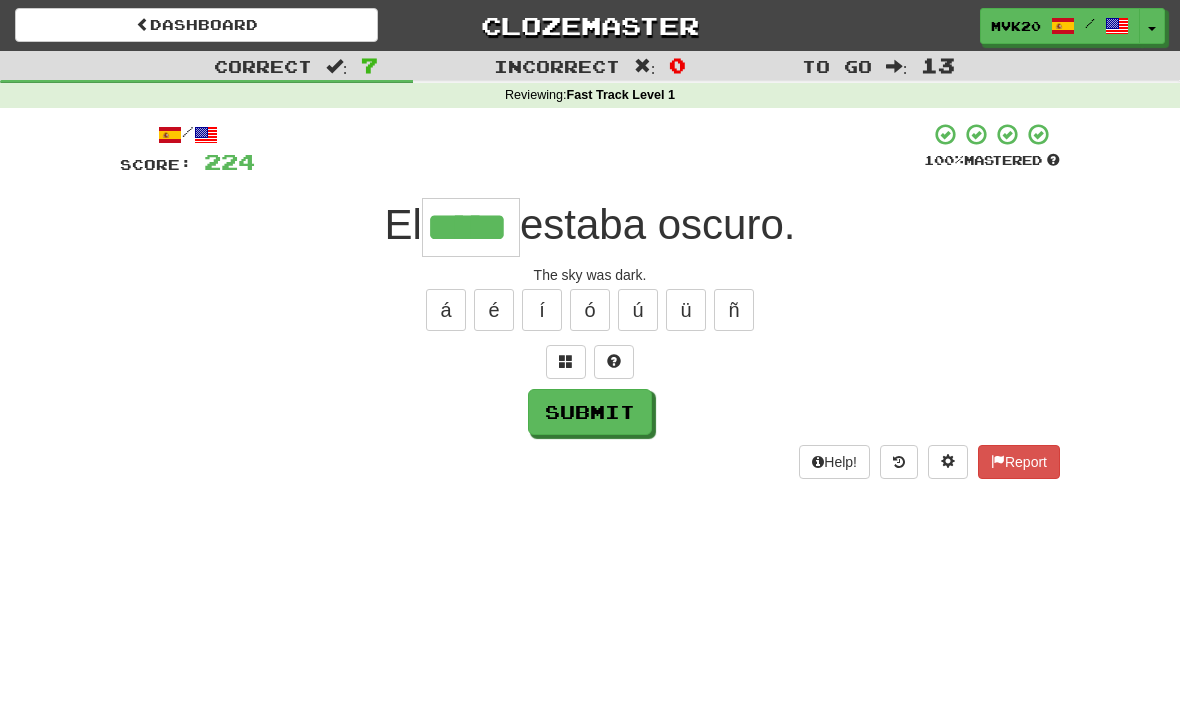 type on "*****" 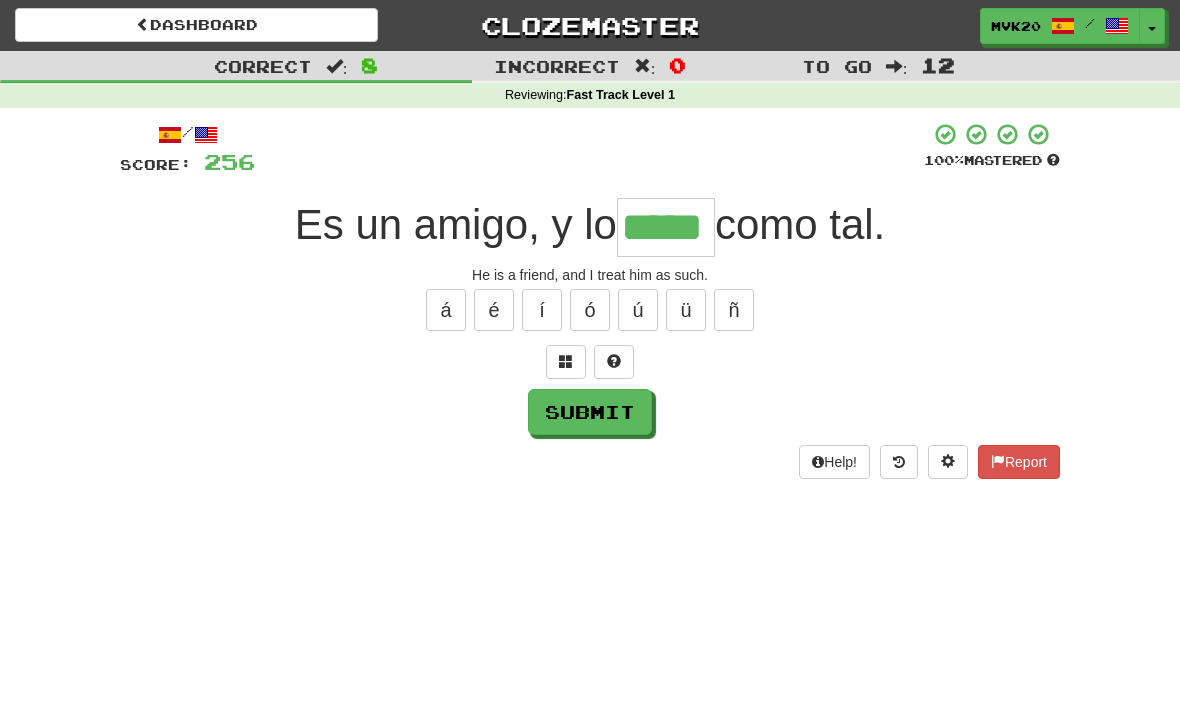 type on "*****" 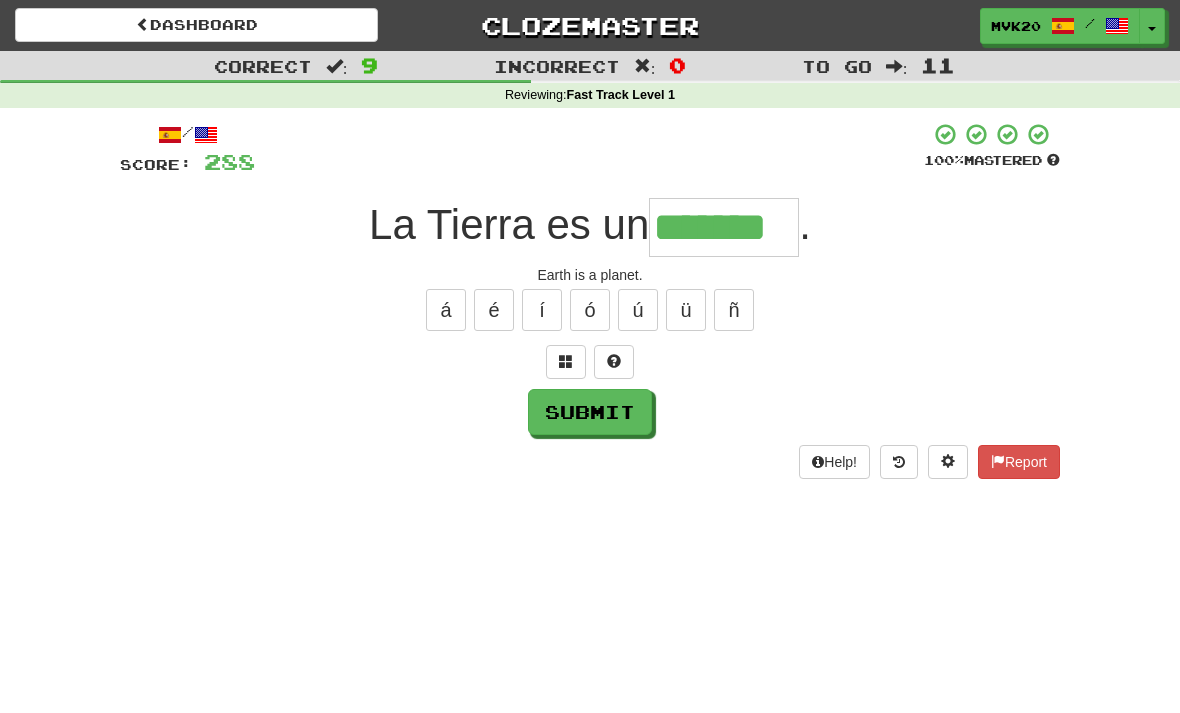 type on "*******" 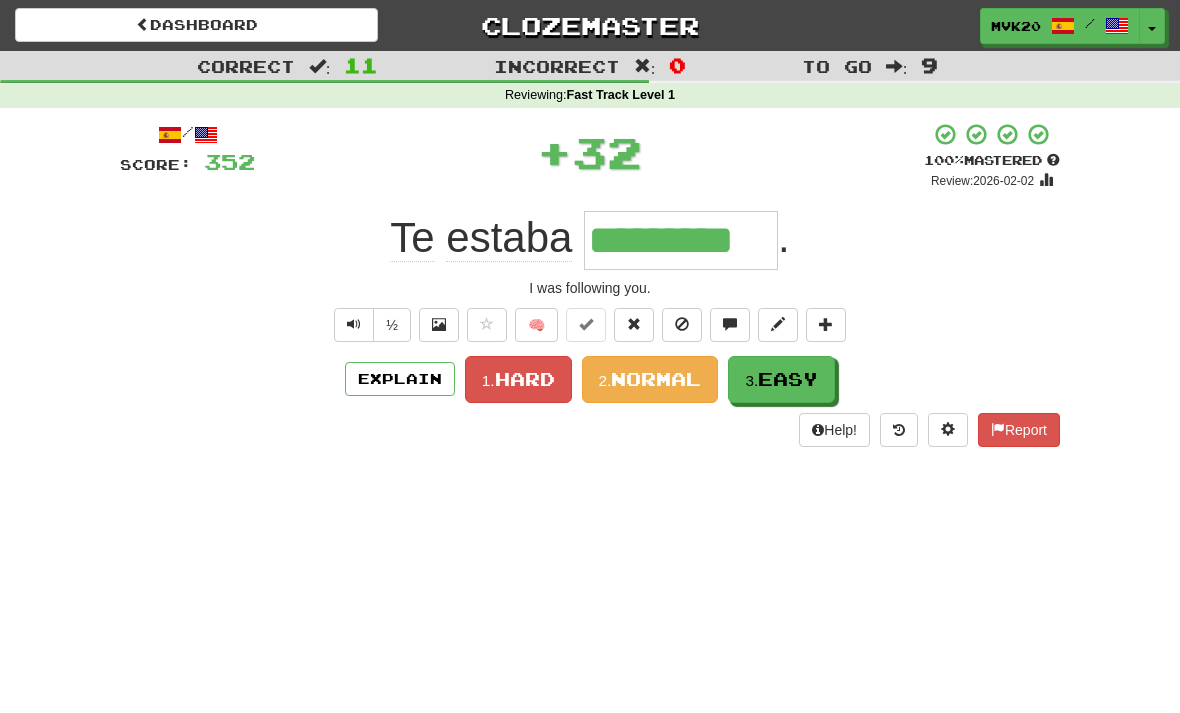 type on "*********" 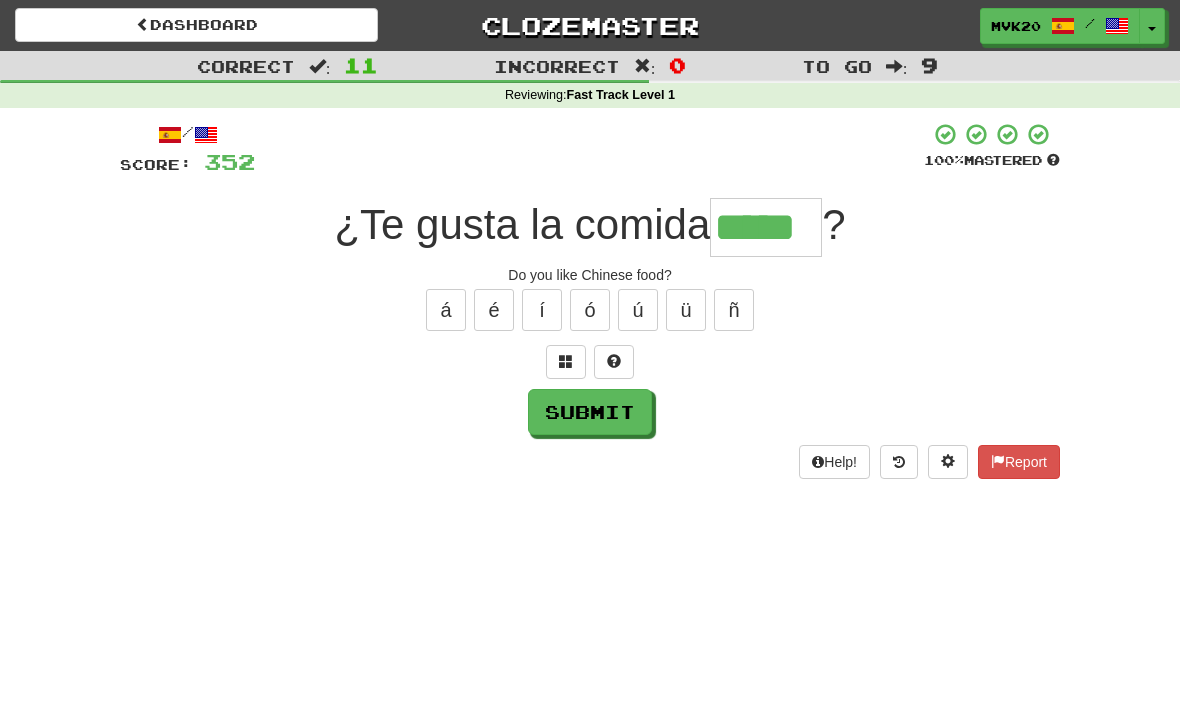 type on "*****" 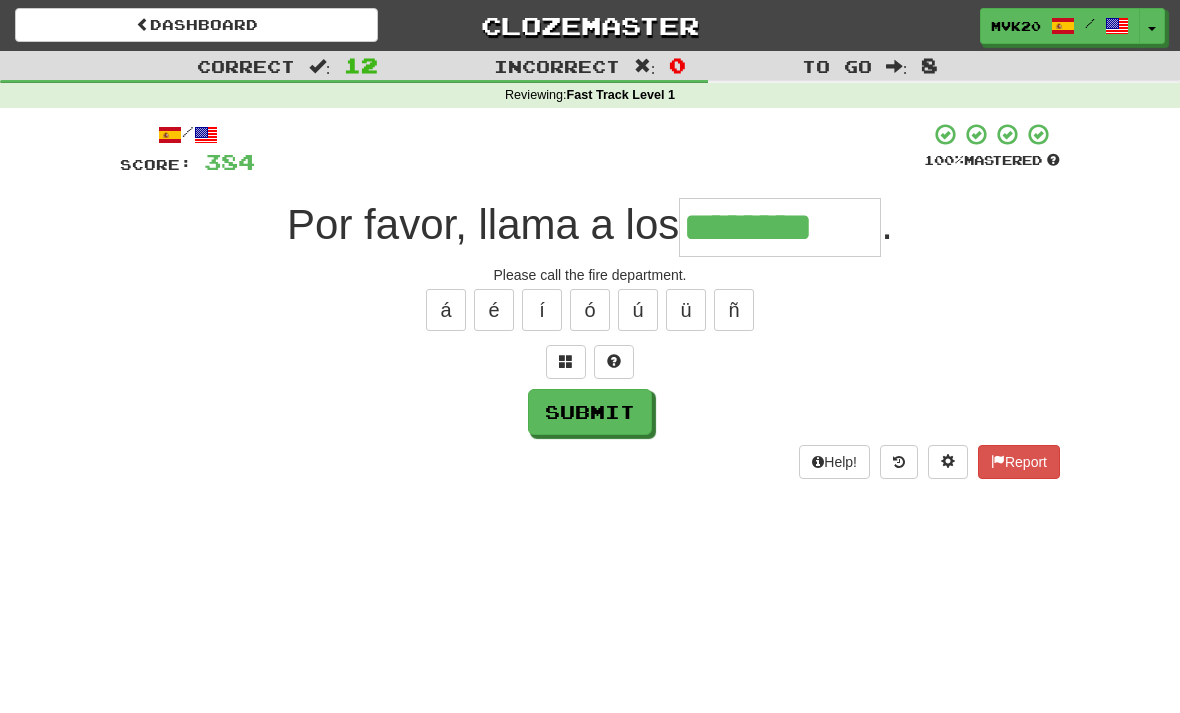 type on "********" 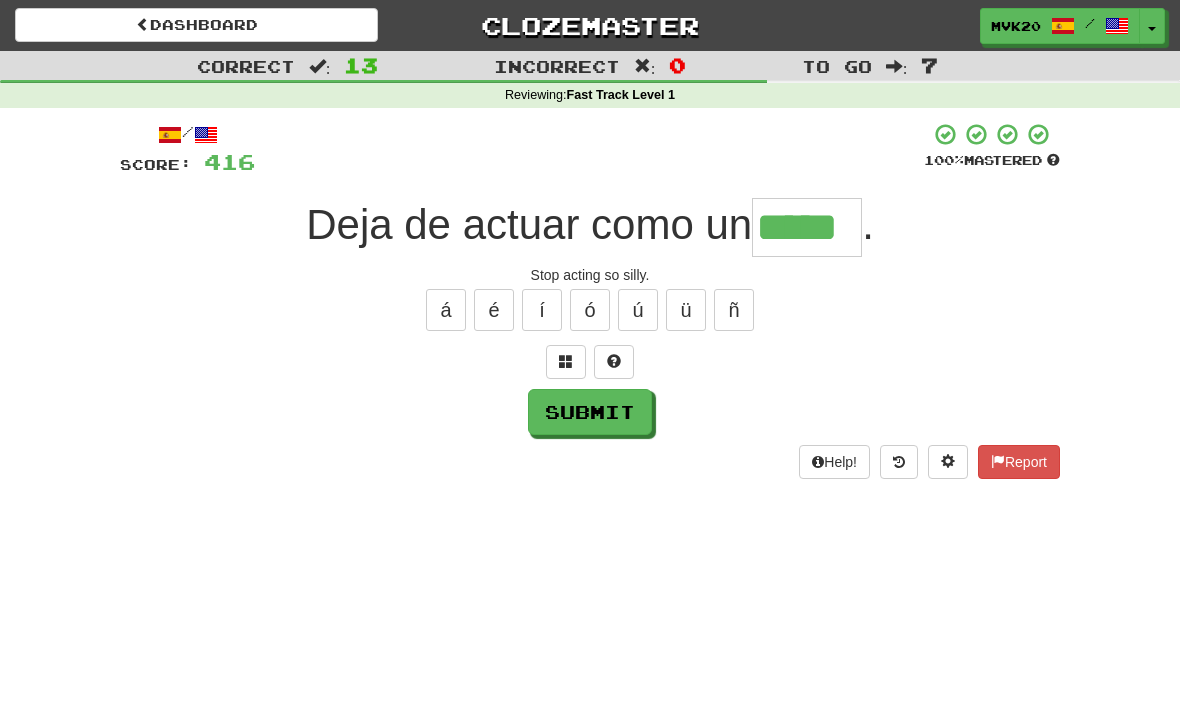 type on "*****" 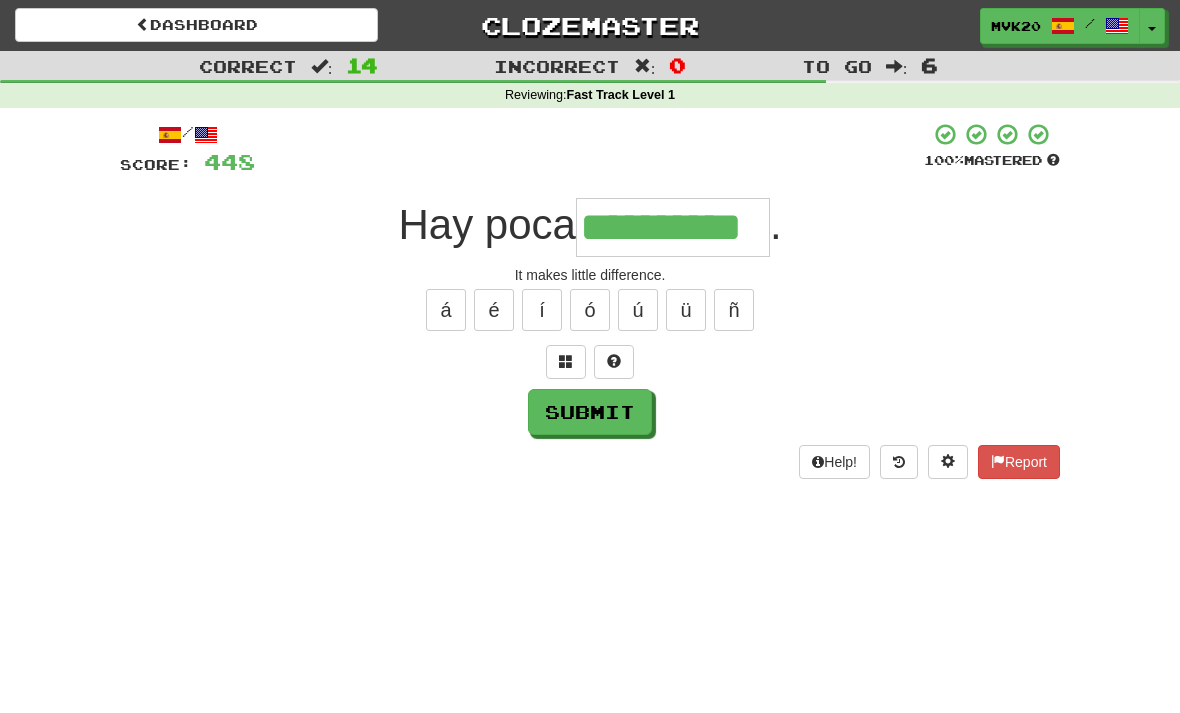 type on "**********" 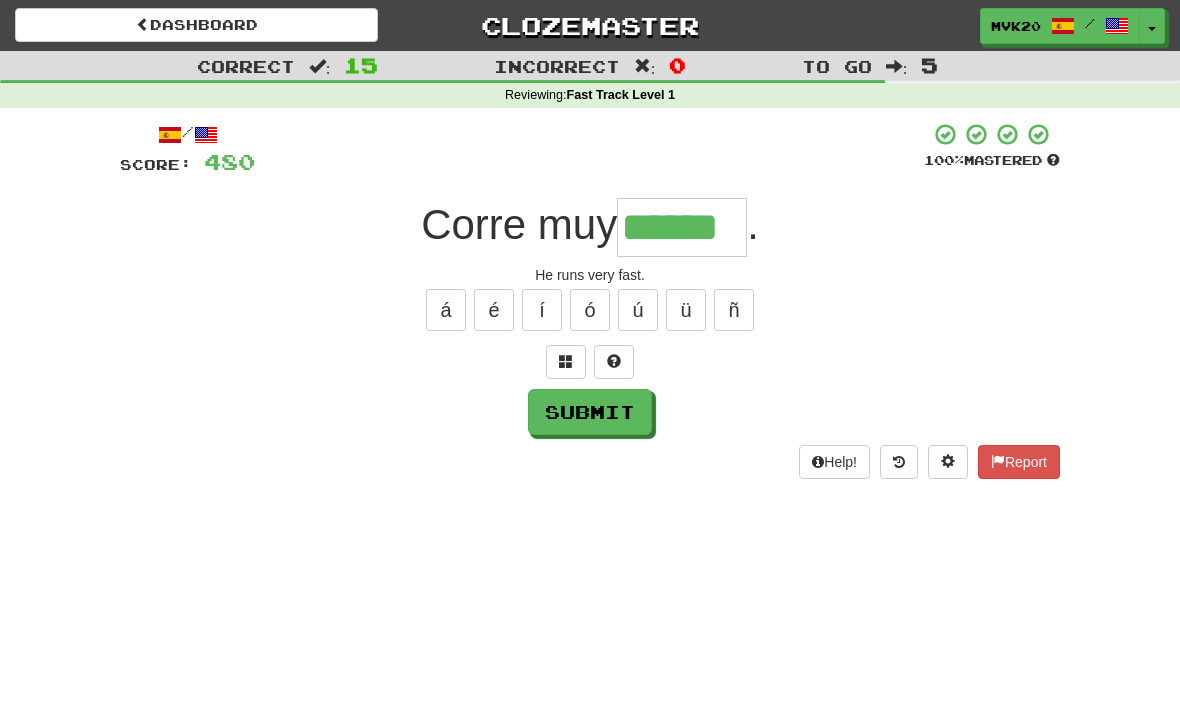 type on "******" 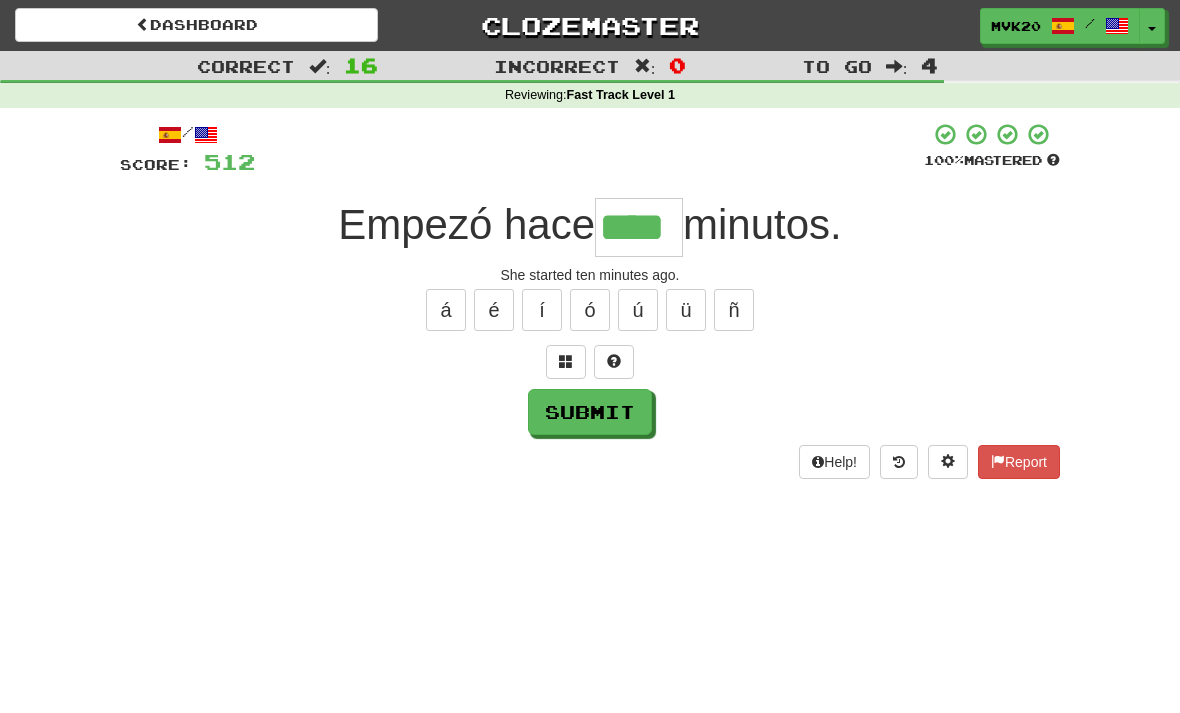 type on "****" 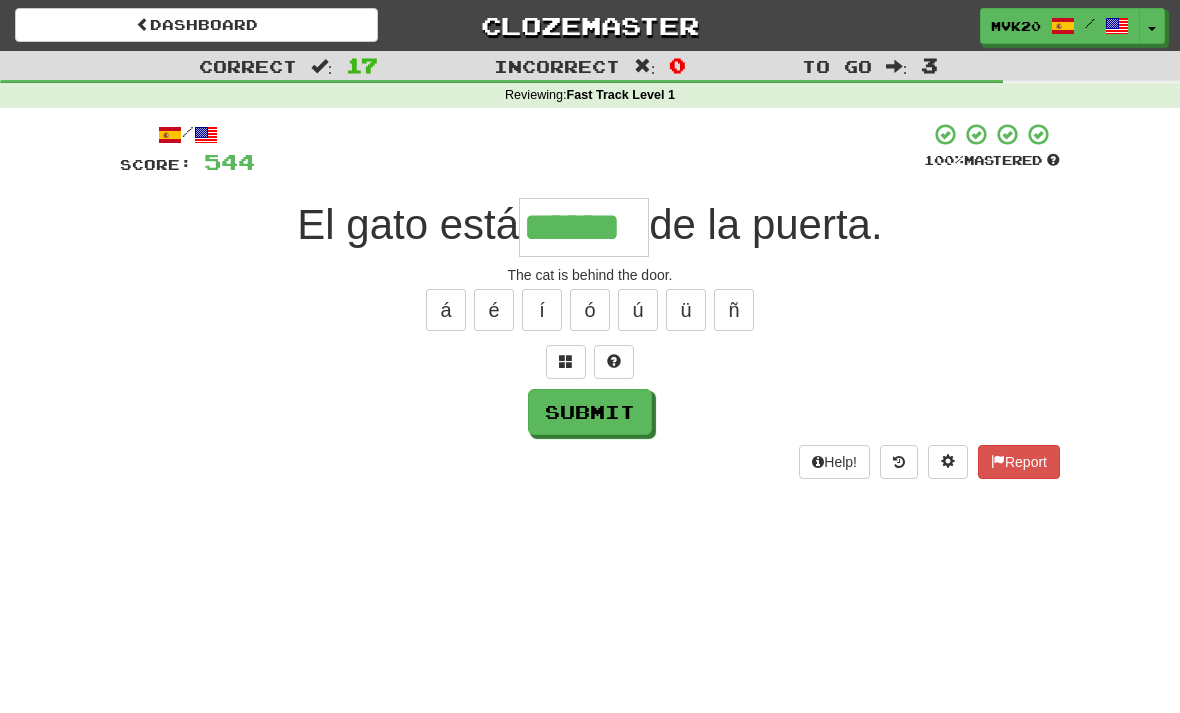 type on "******" 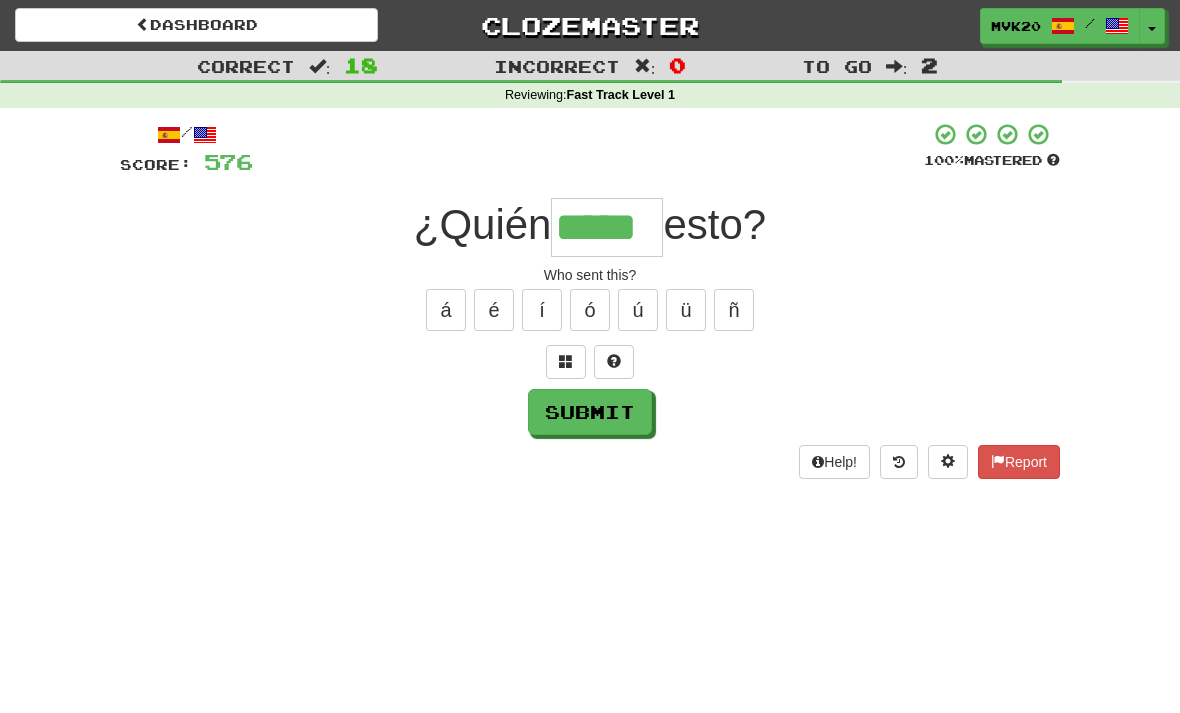 type on "*****" 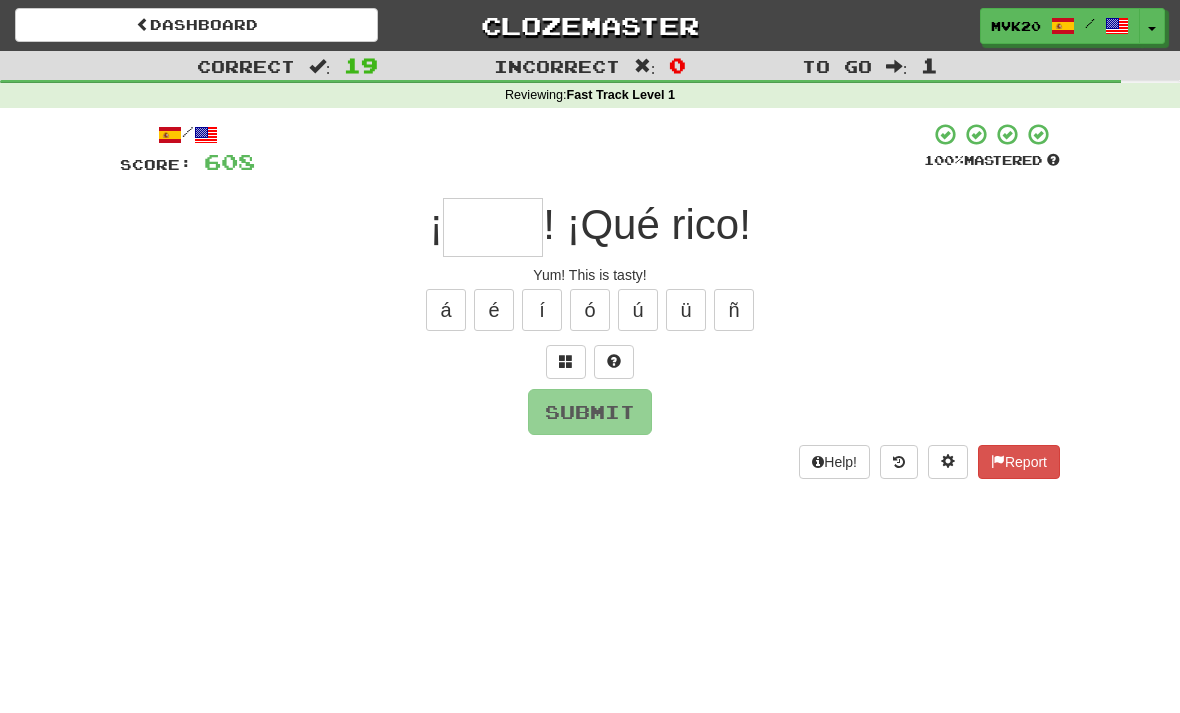 type on "*" 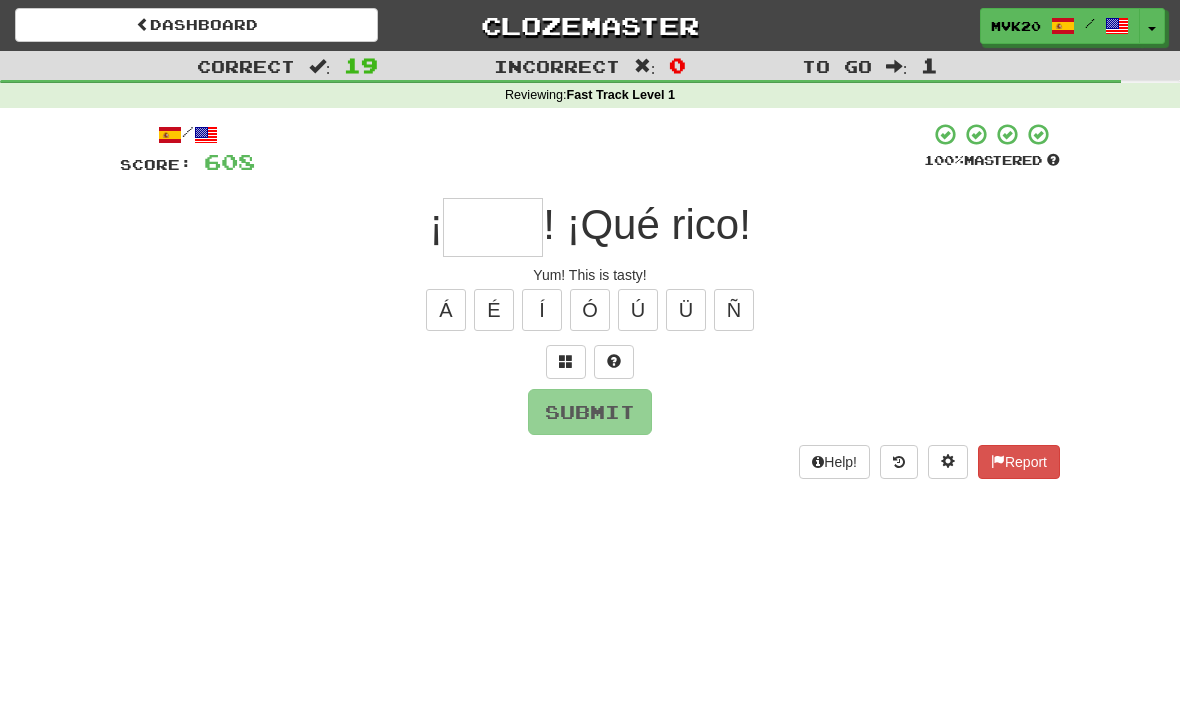 type on "*" 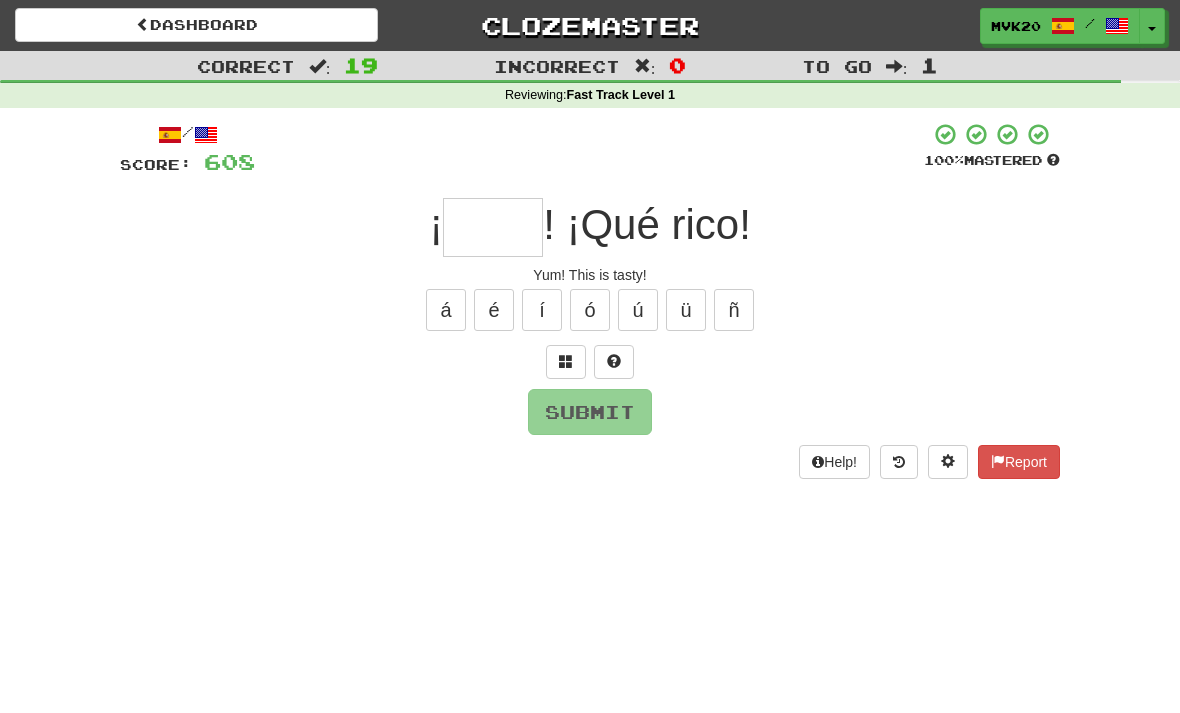 type on "*" 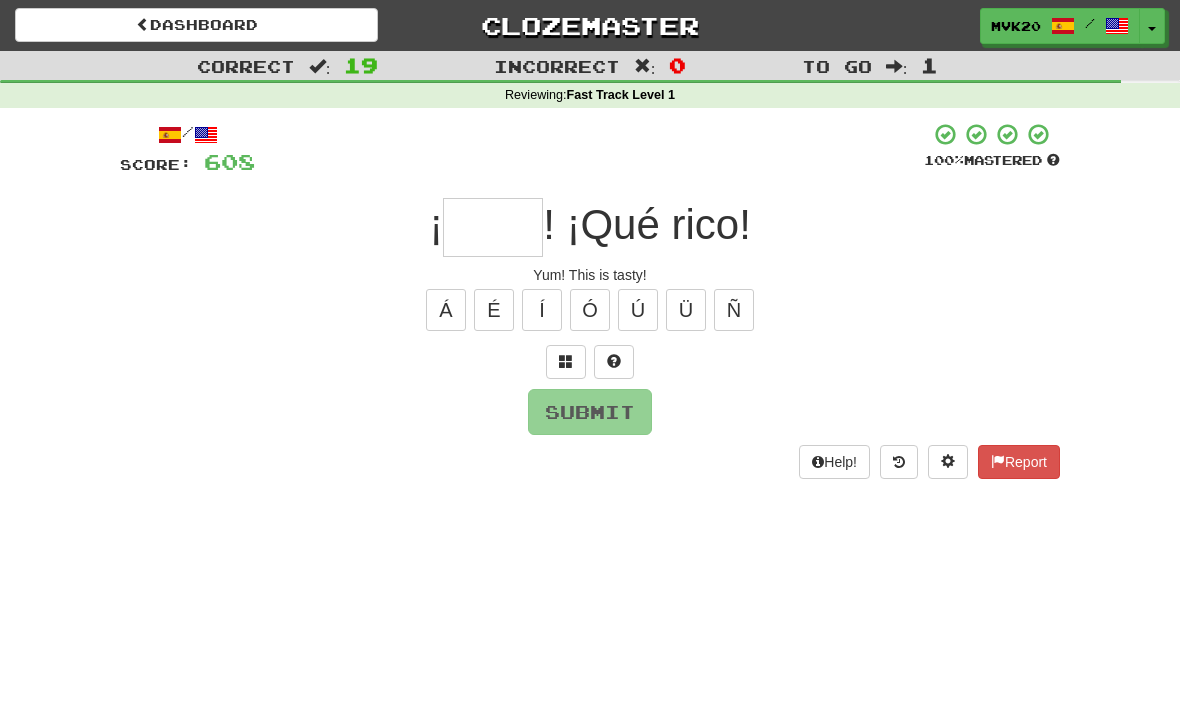 type on "*" 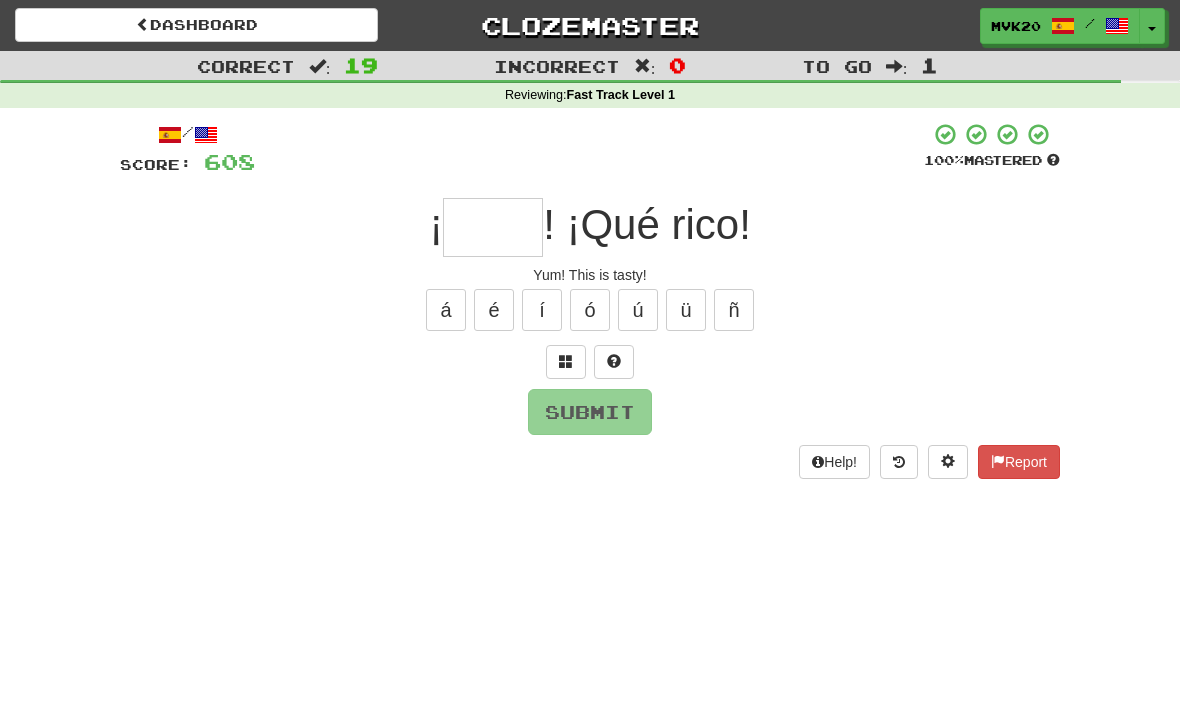 type on "*" 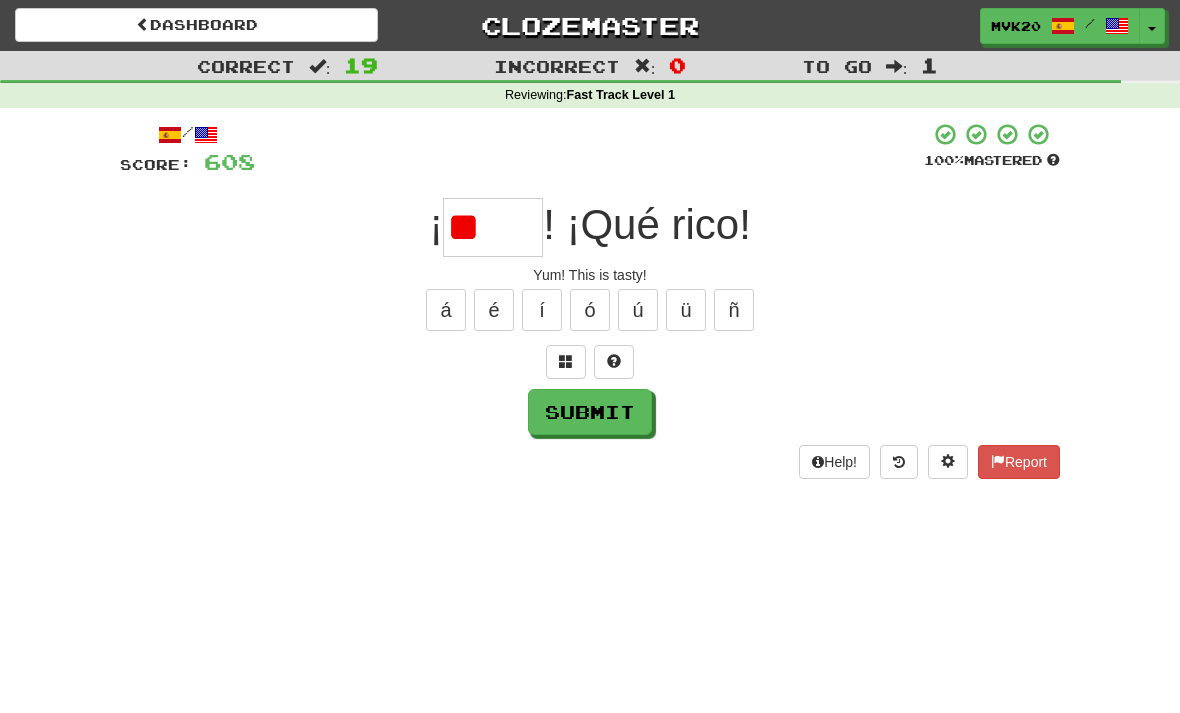 type on "*" 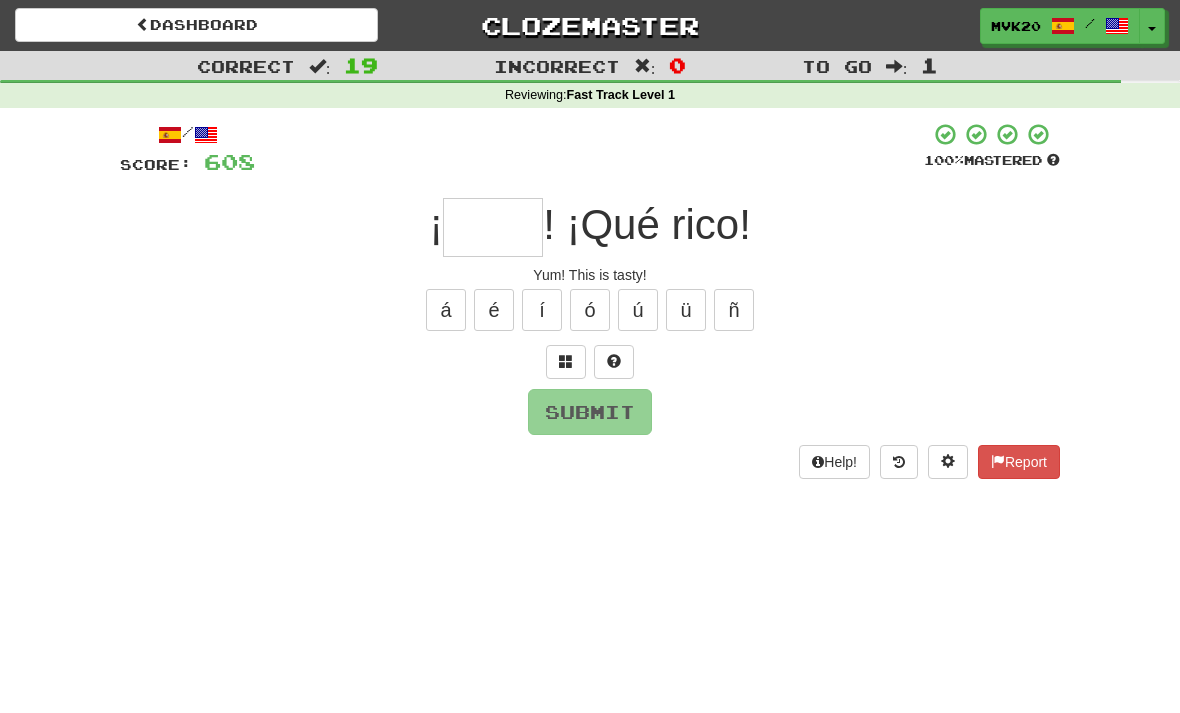 type on "***" 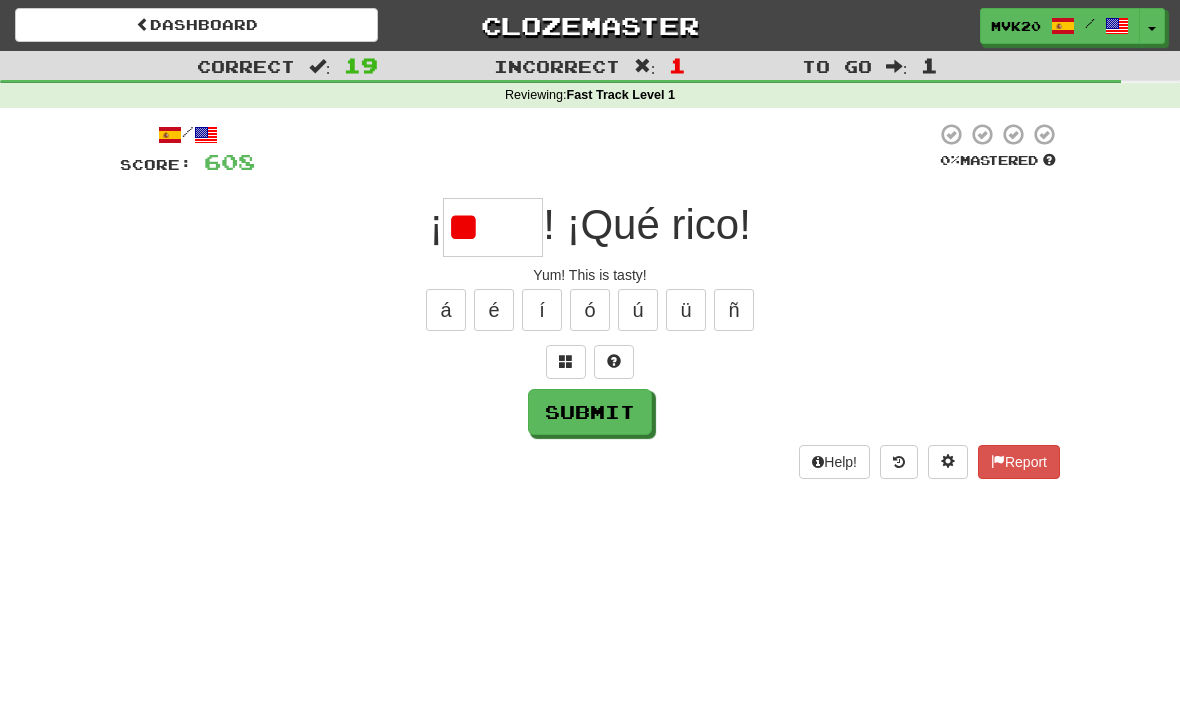 type on "*" 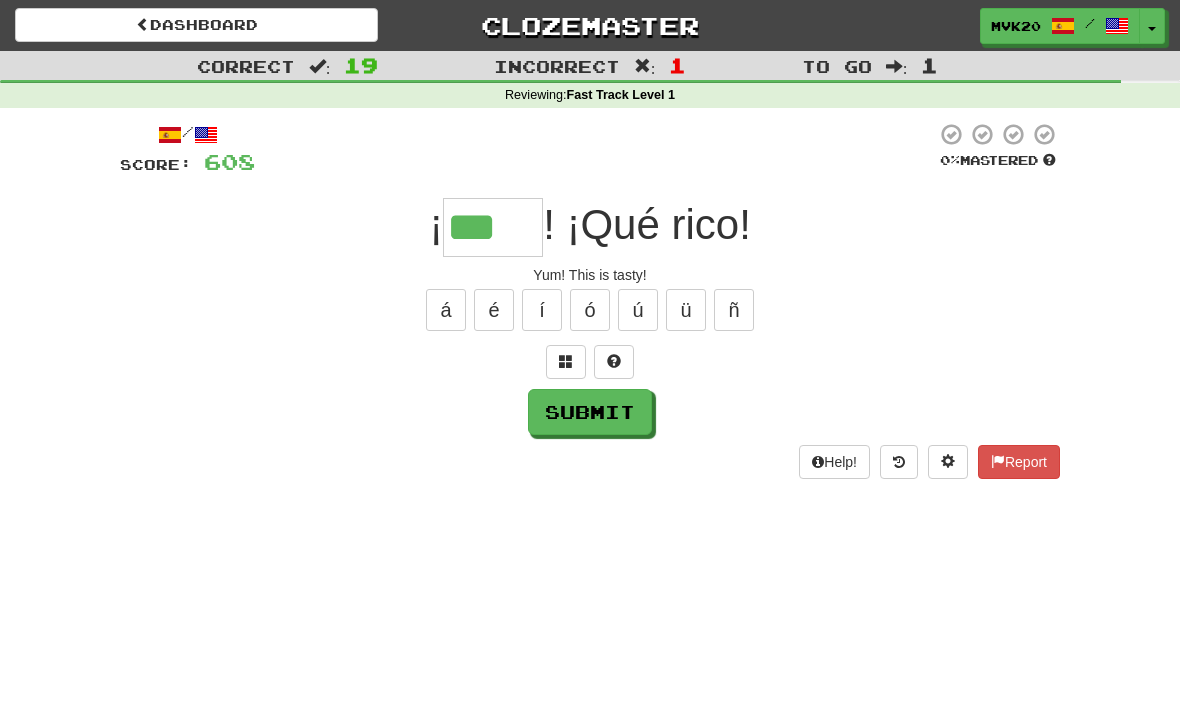 type on "***" 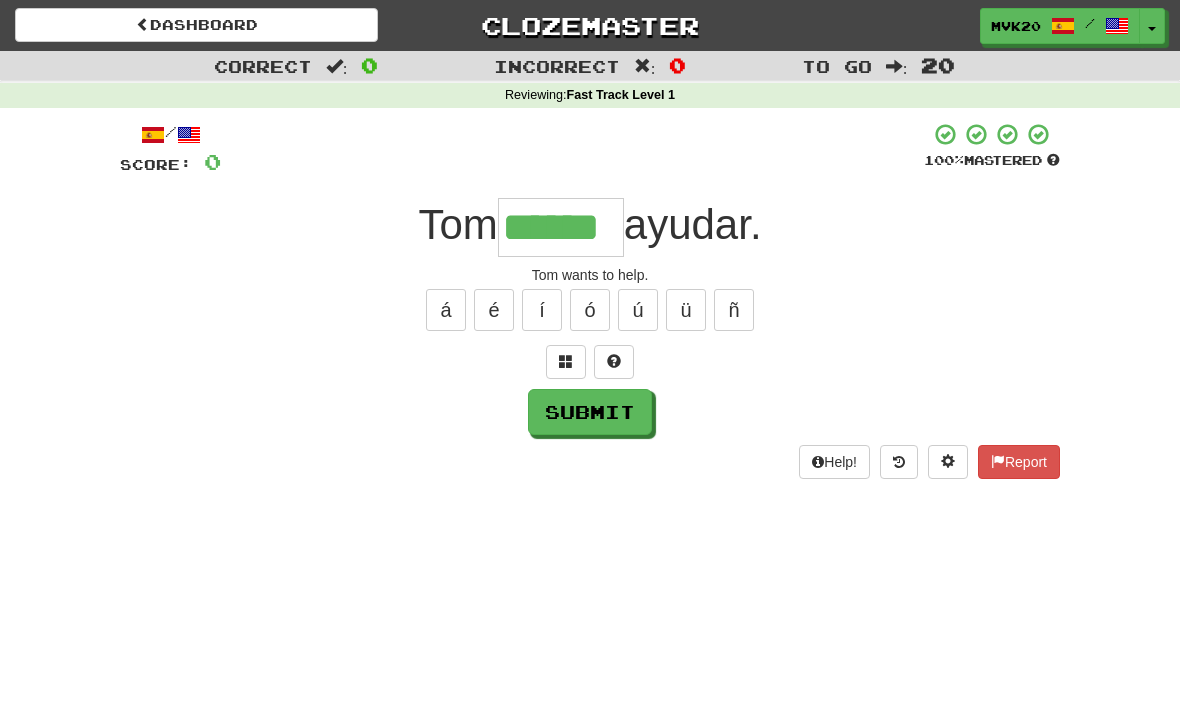 type on "******" 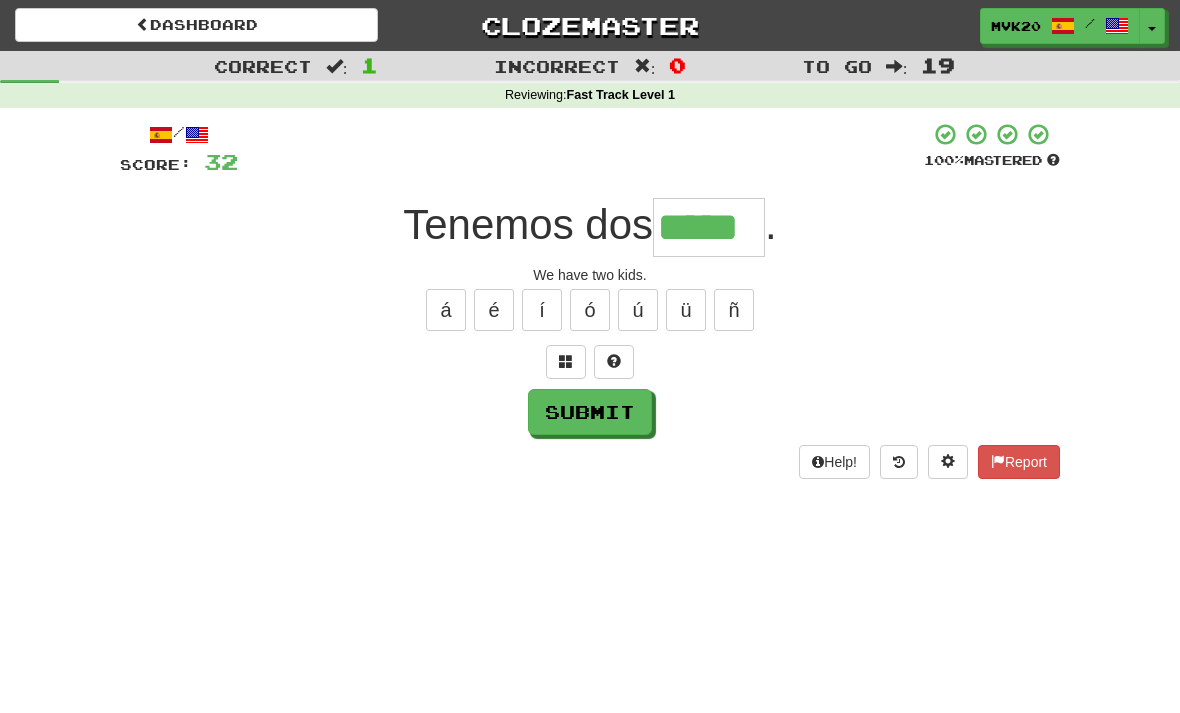 type on "*****" 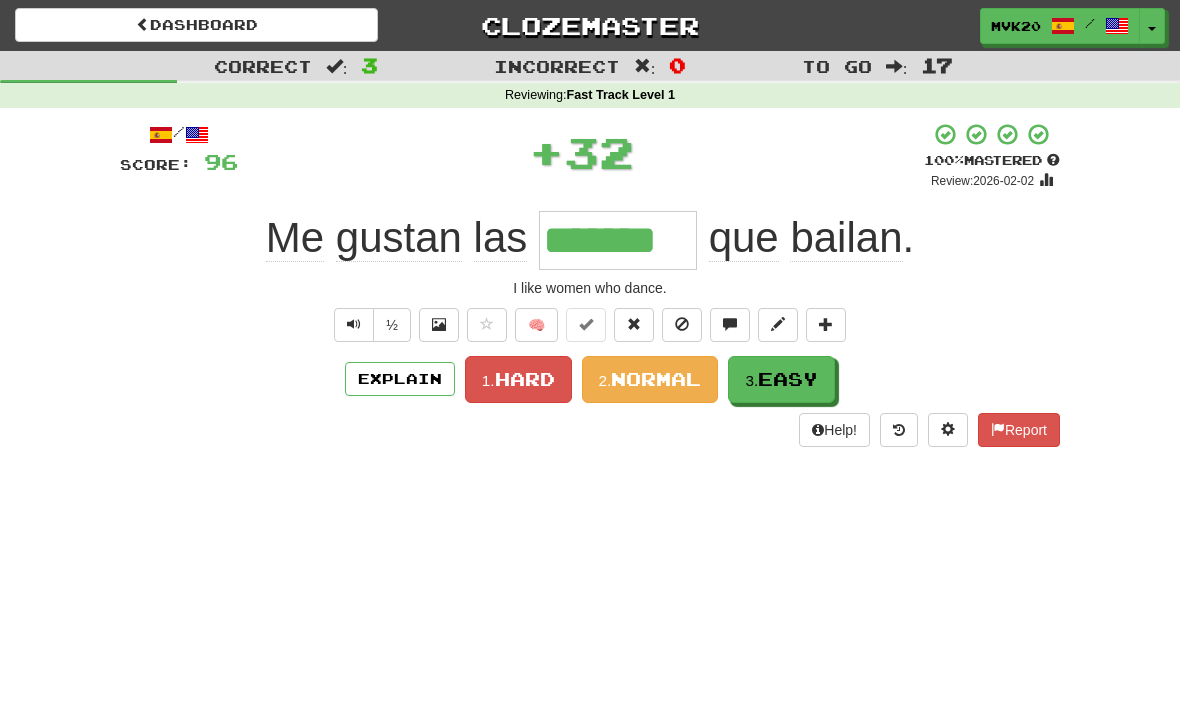 type on "*******" 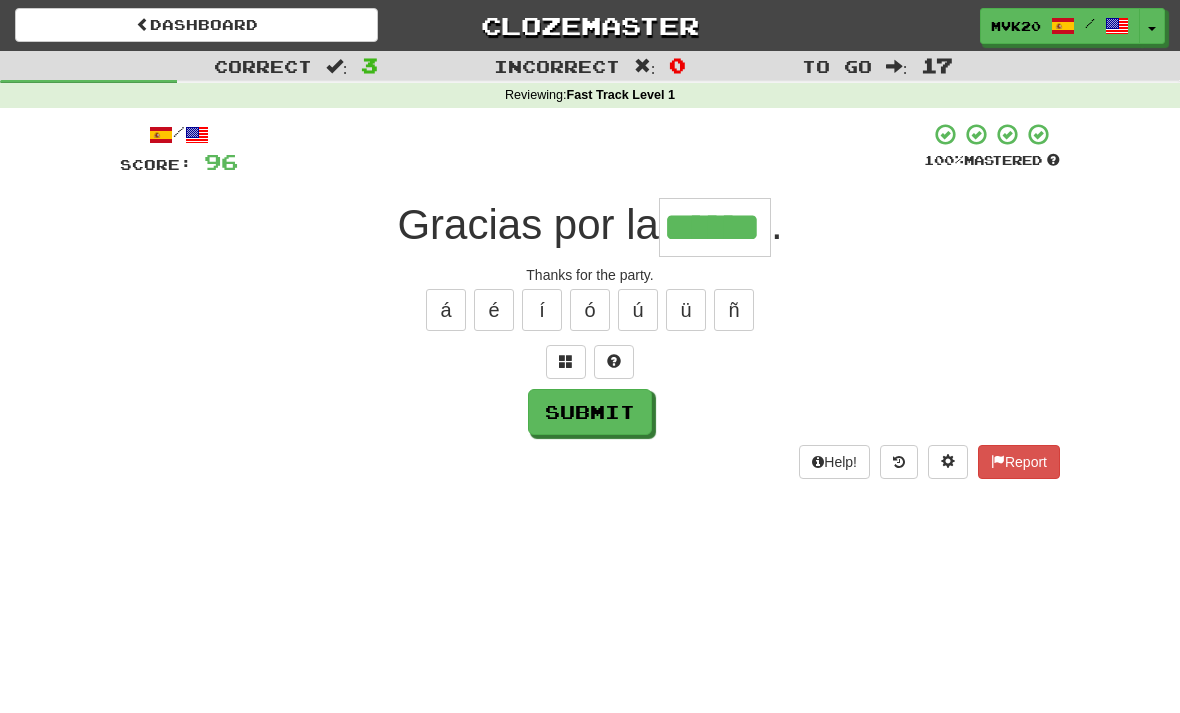 type on "******" 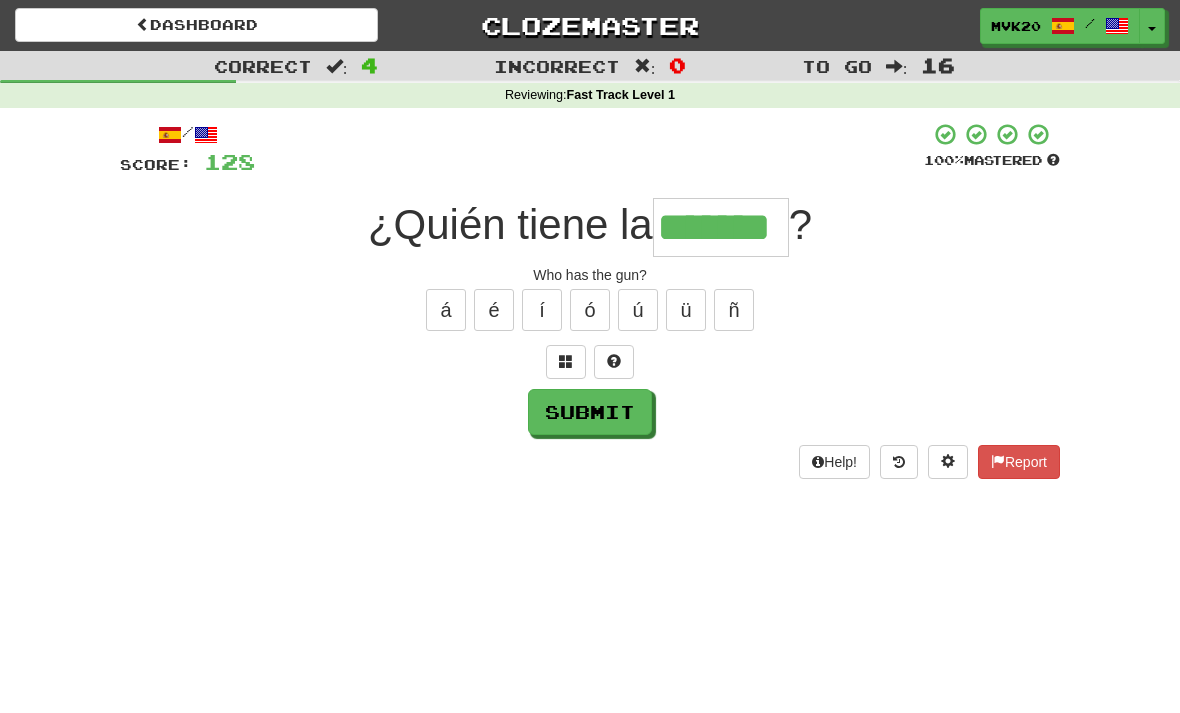 type on "*******" 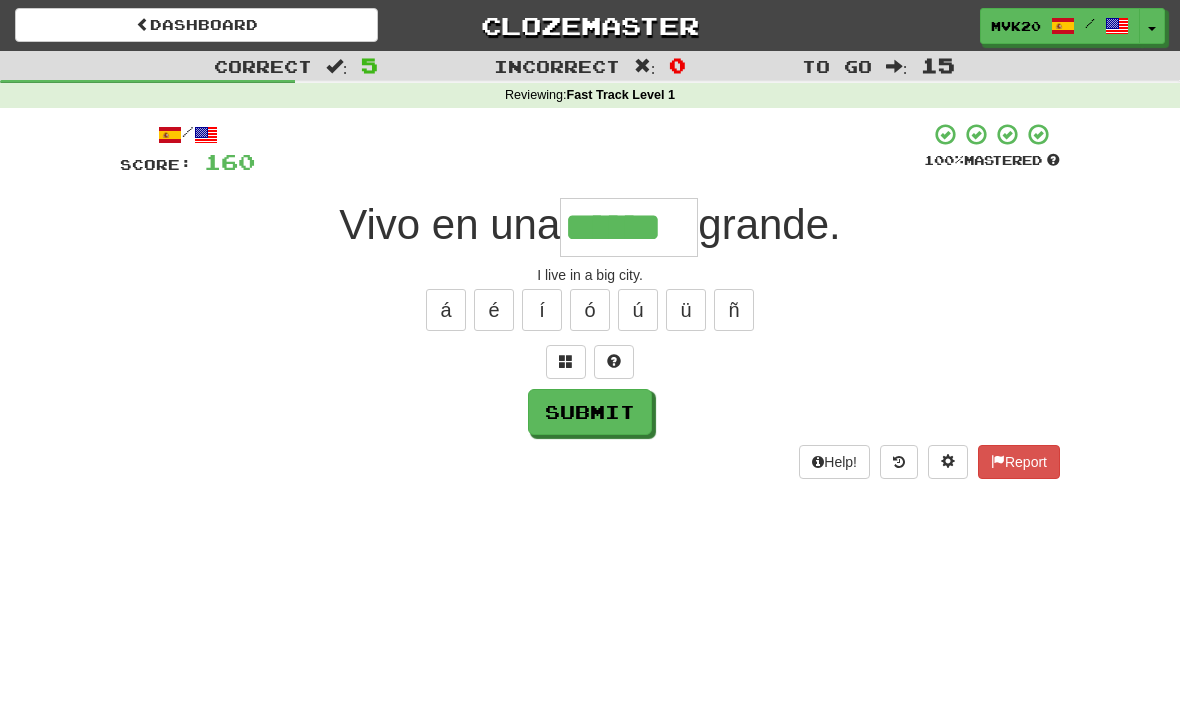 type on "******" 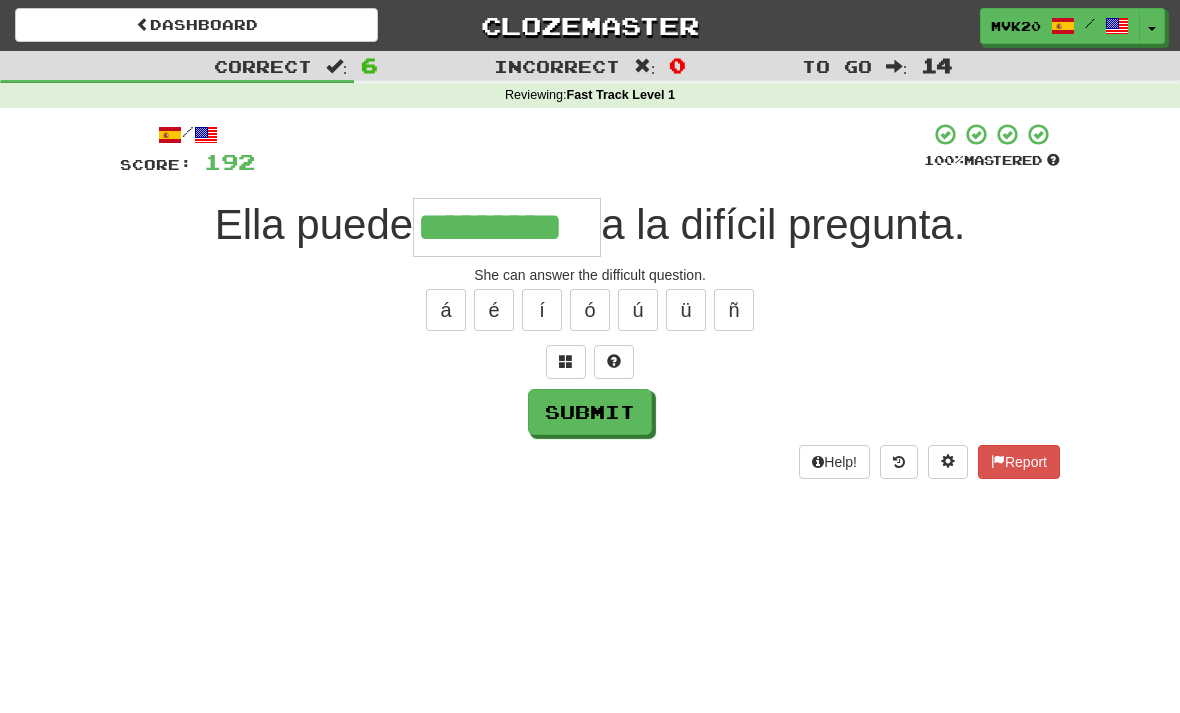 type on "*********" 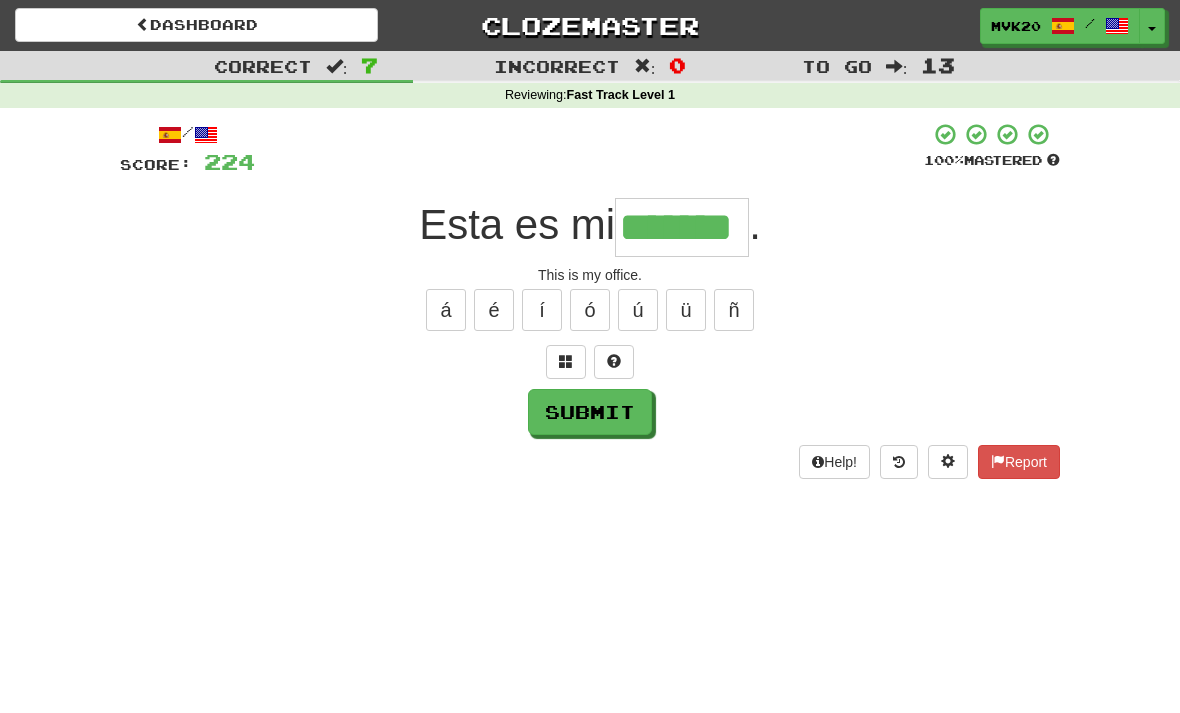 type on "*******" 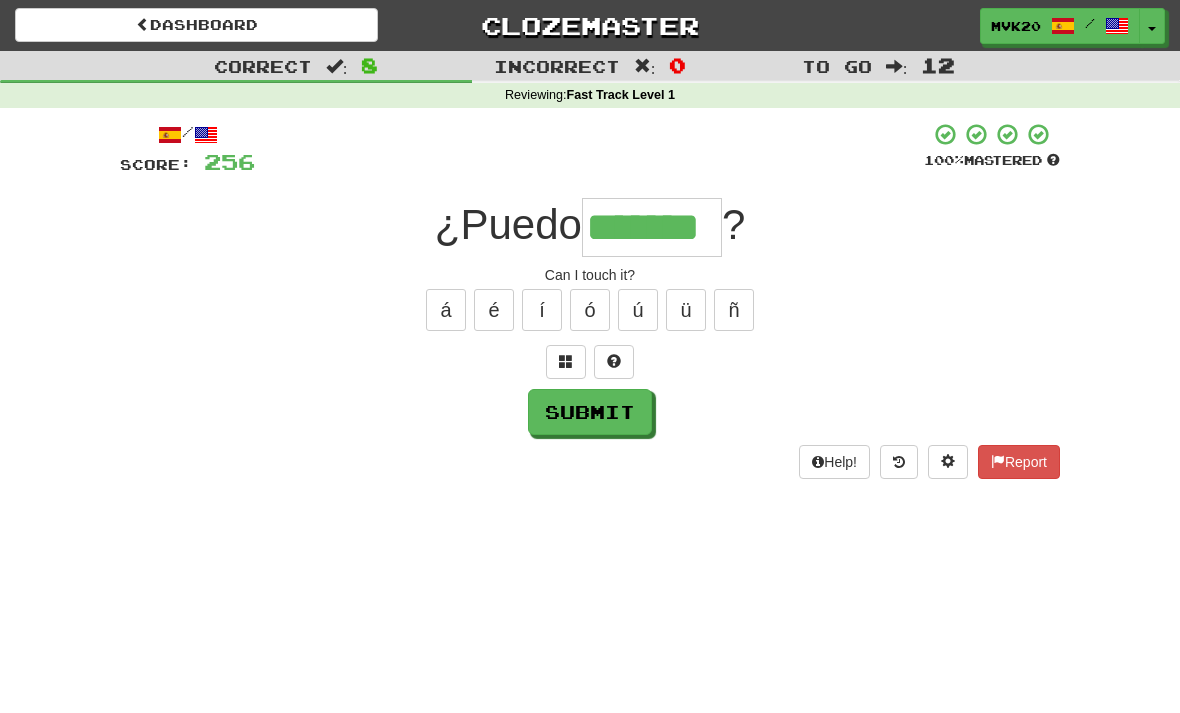 type on "*******" 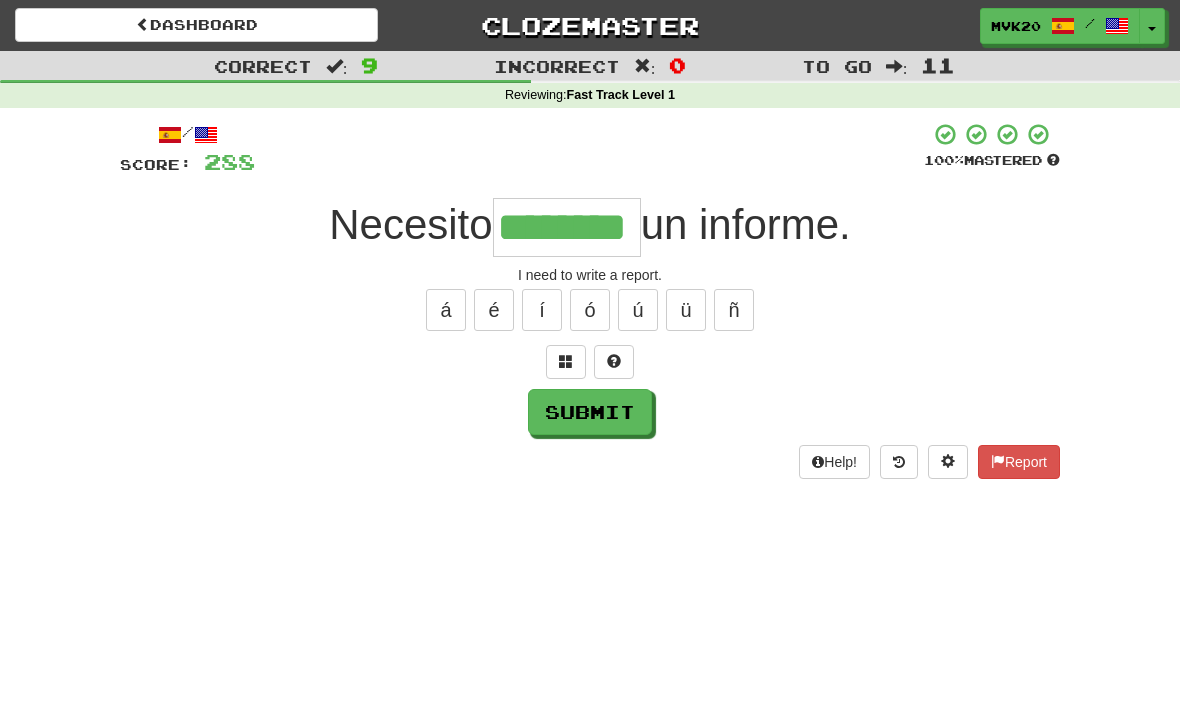 type on "********" 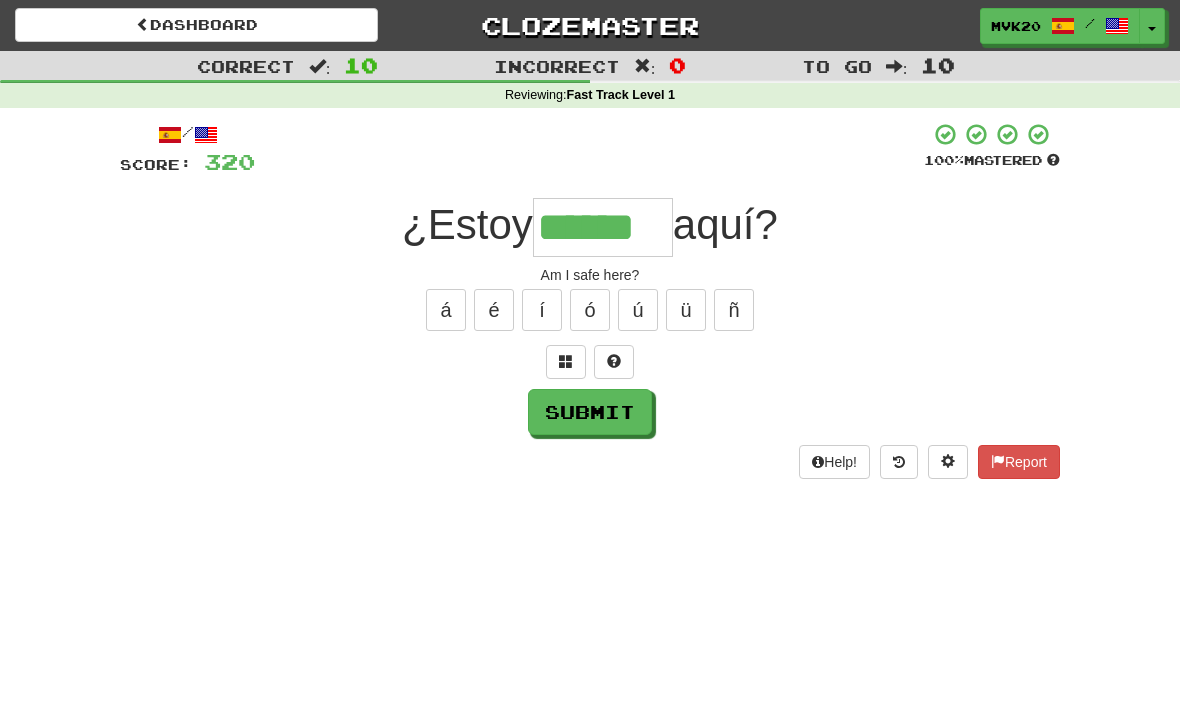 type on "******" 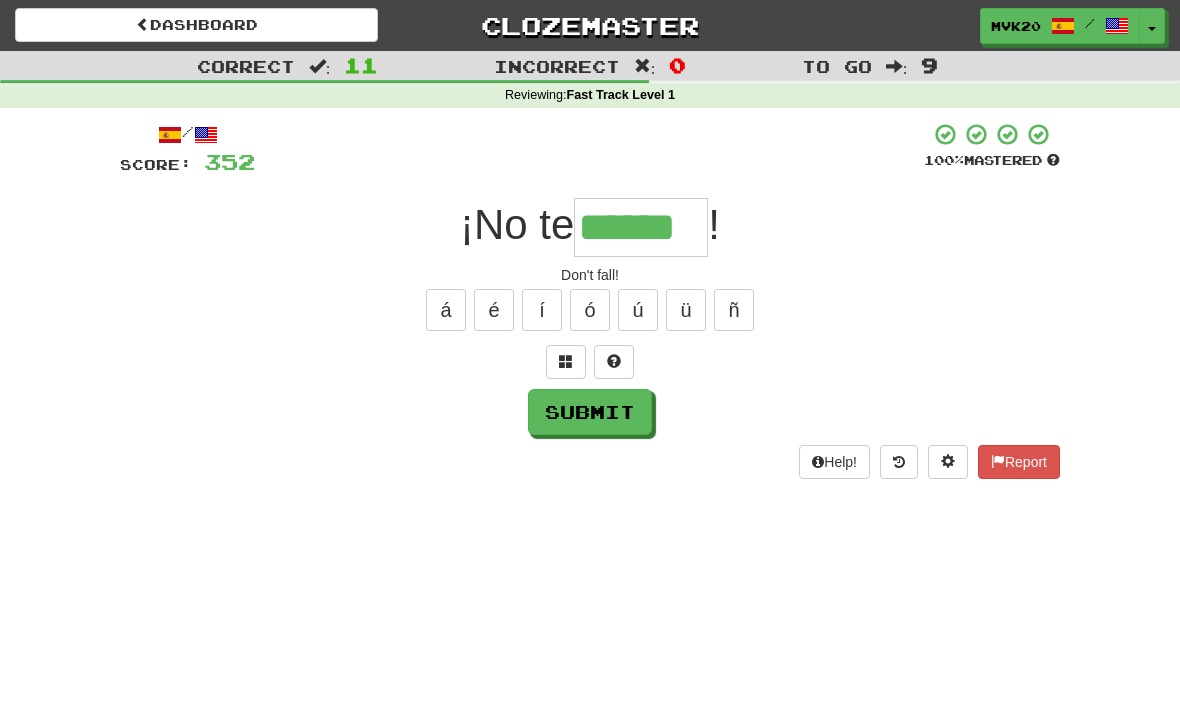 type on "******" 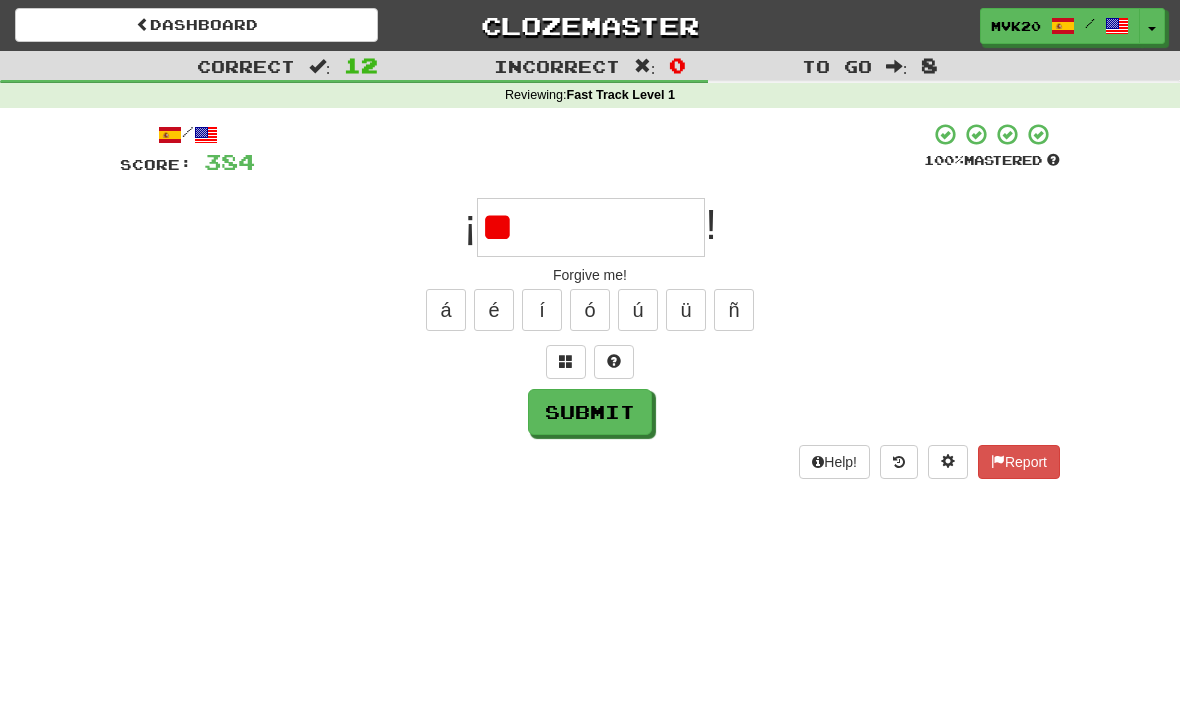 type on "*" 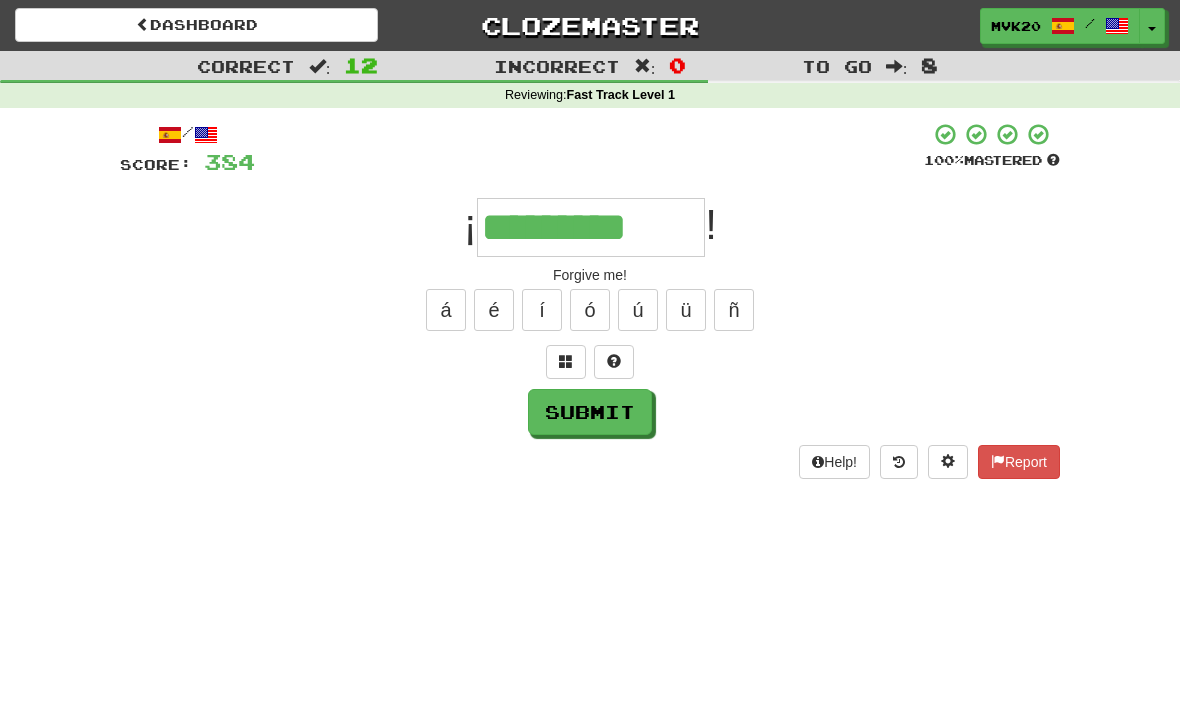 type on "*********" 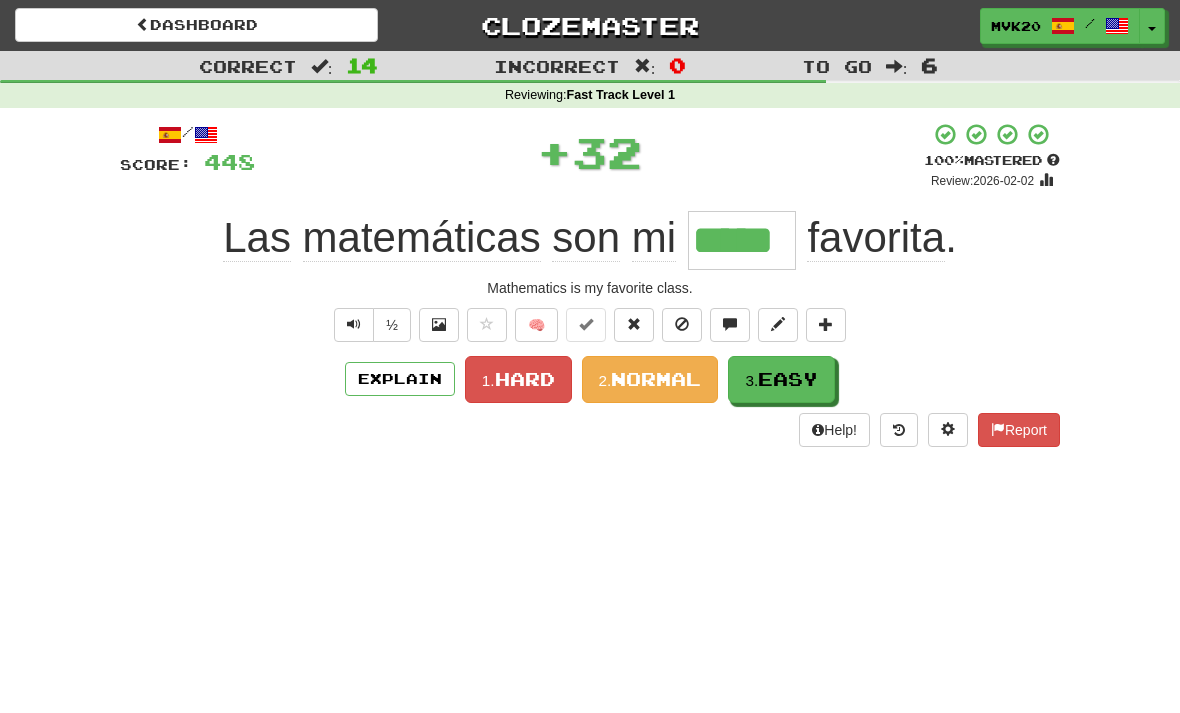 type on "*****" 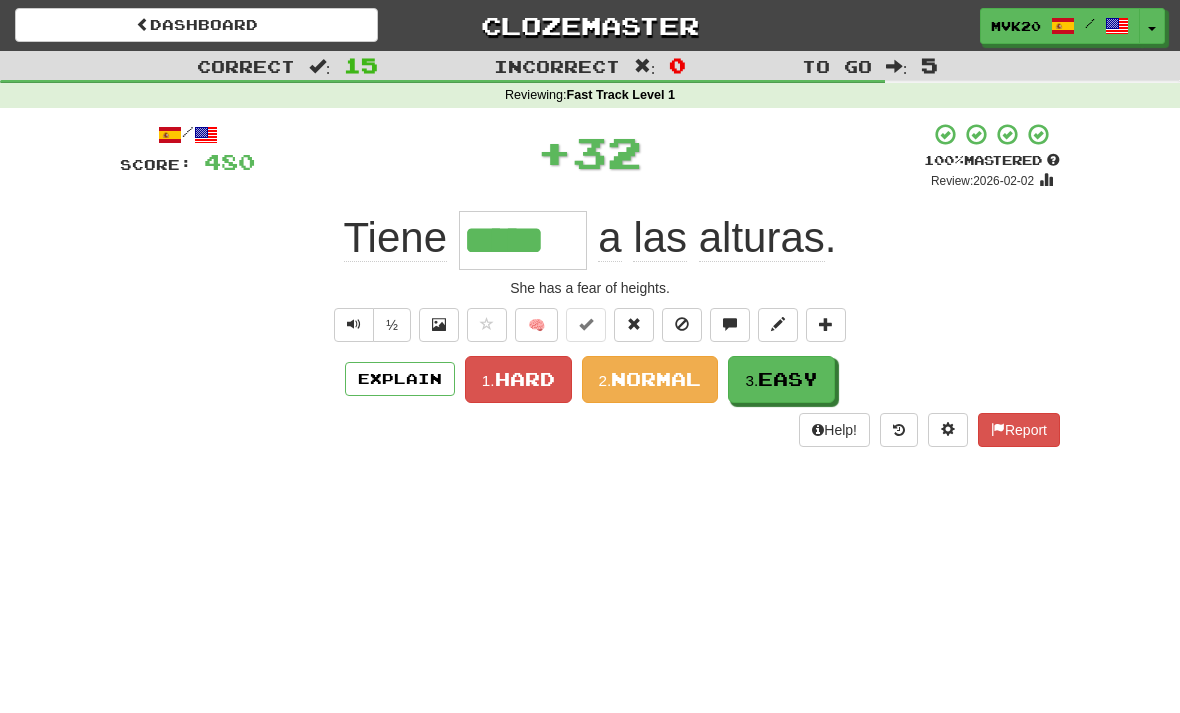 type on "*****" 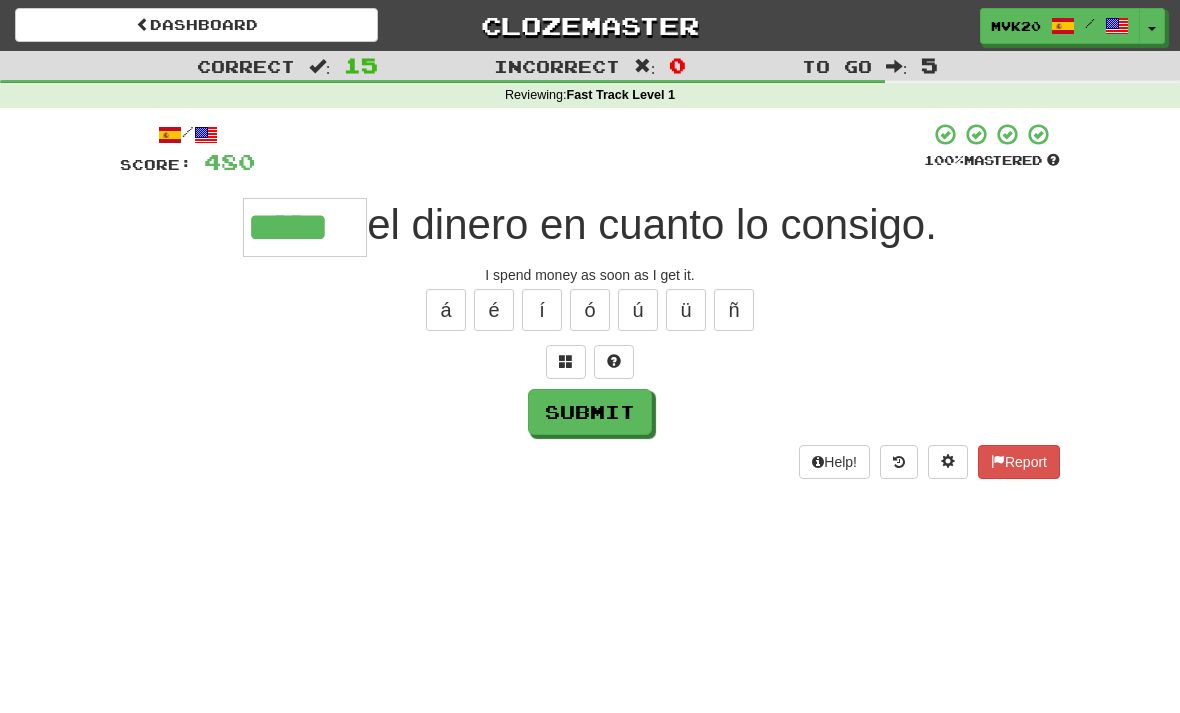 type on "*****" 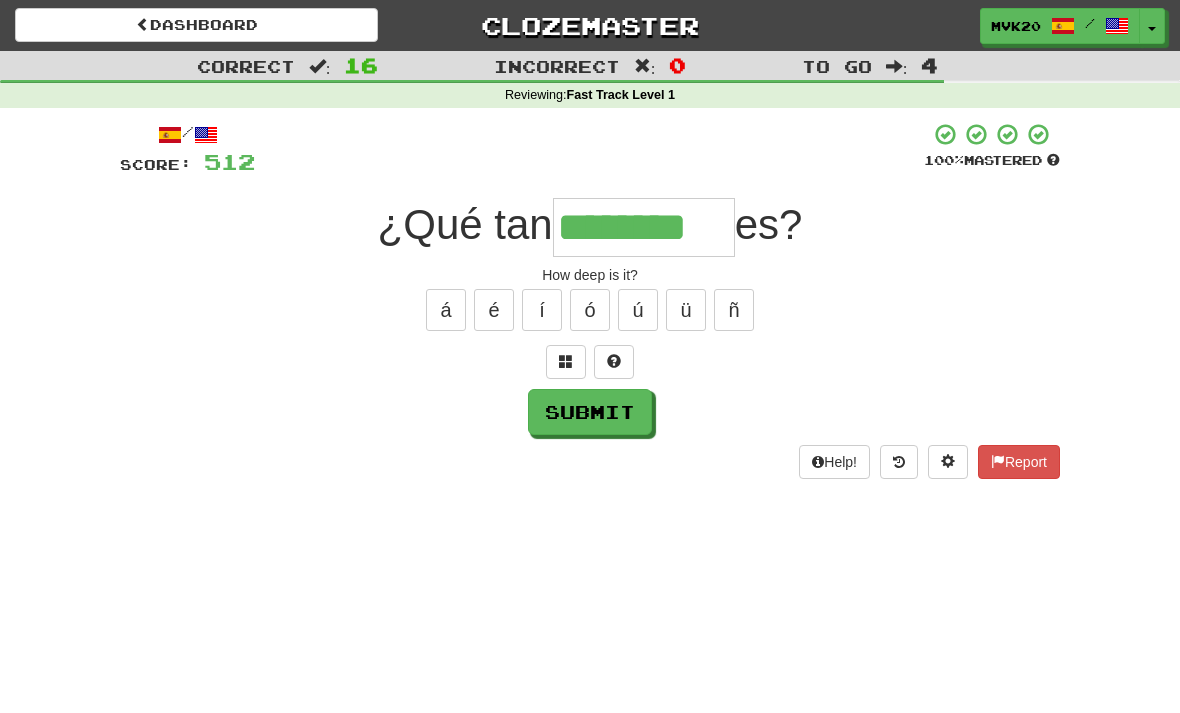 type on "********" 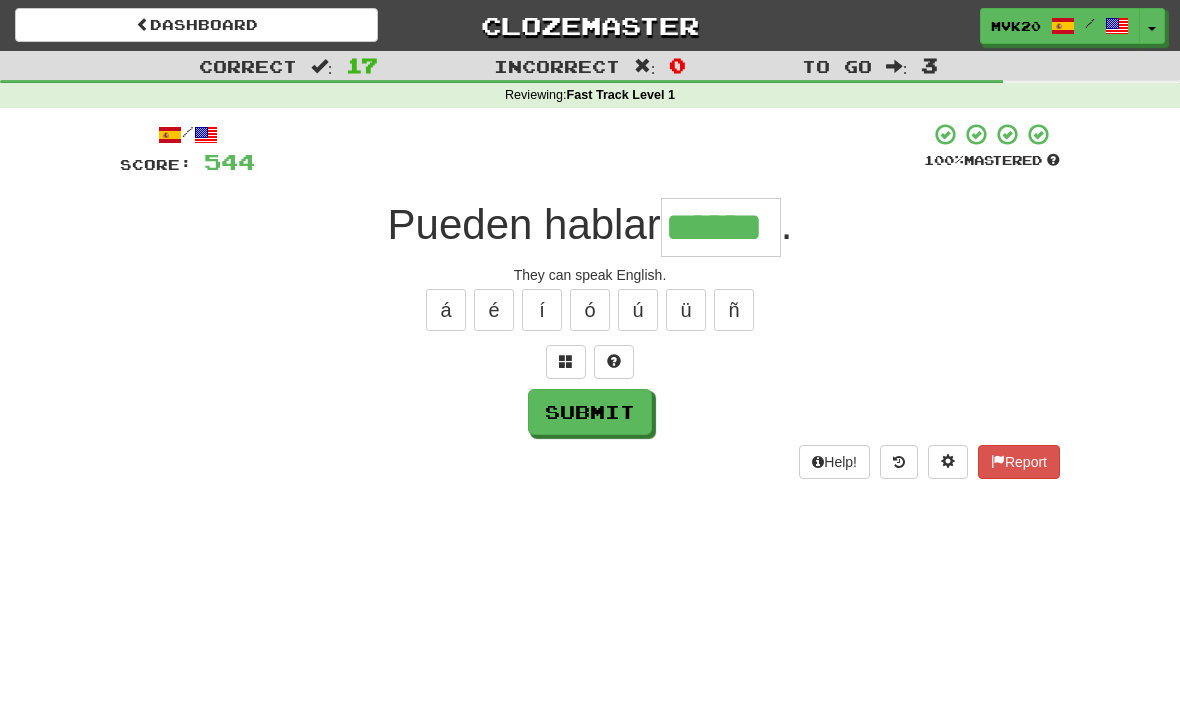 type on "******" 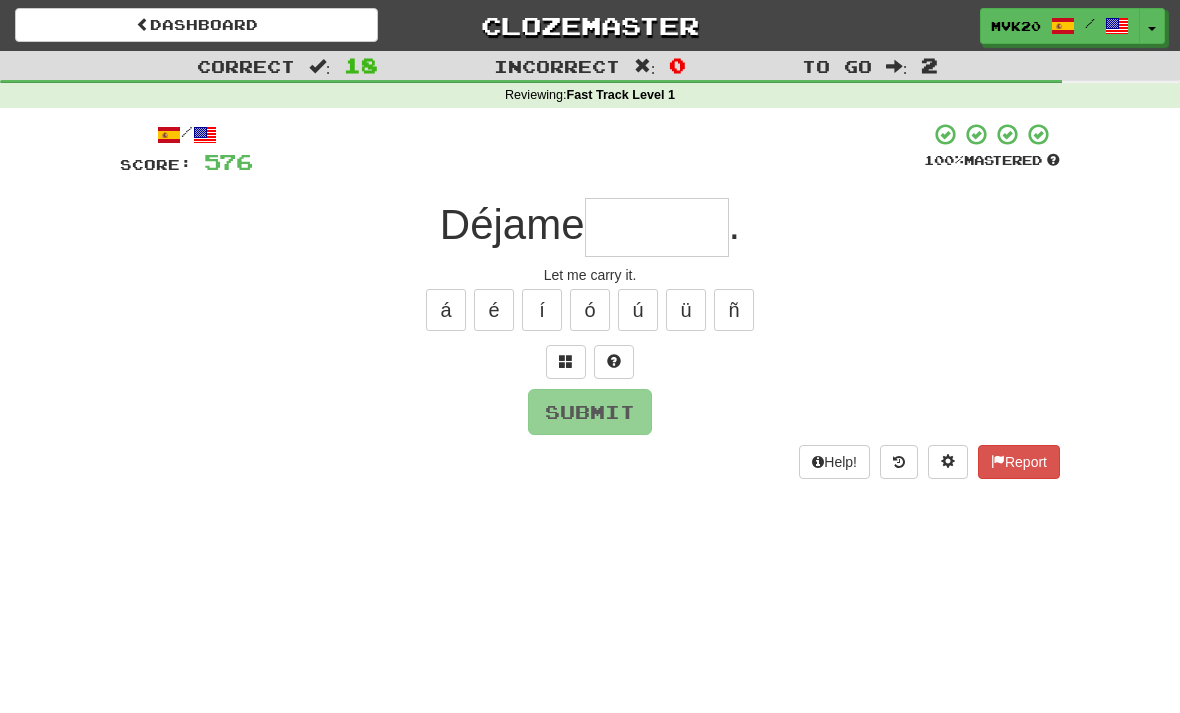 type on "*" 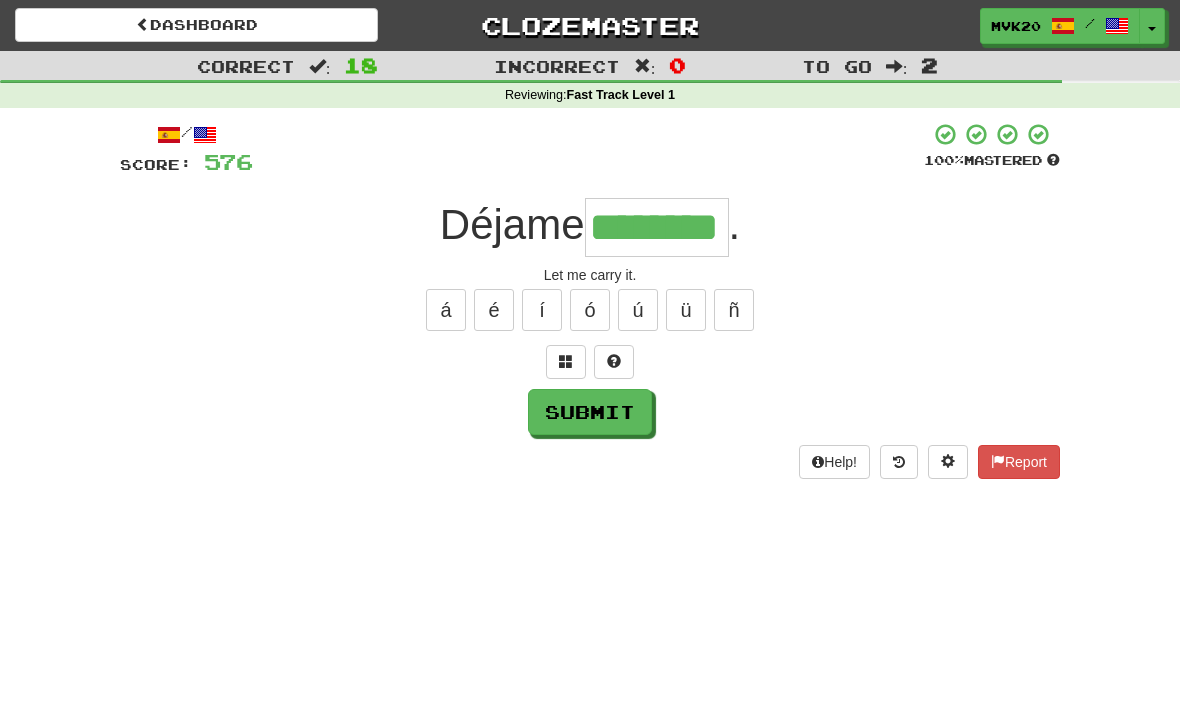 type on "********" 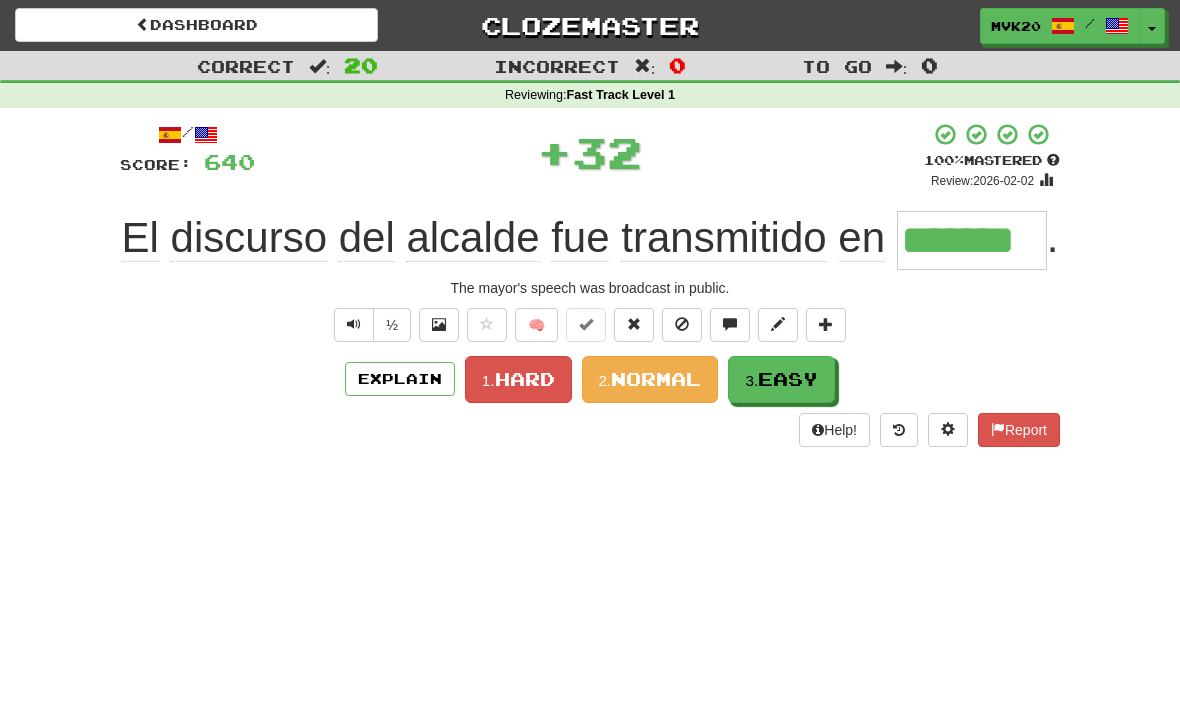 type on "*******" 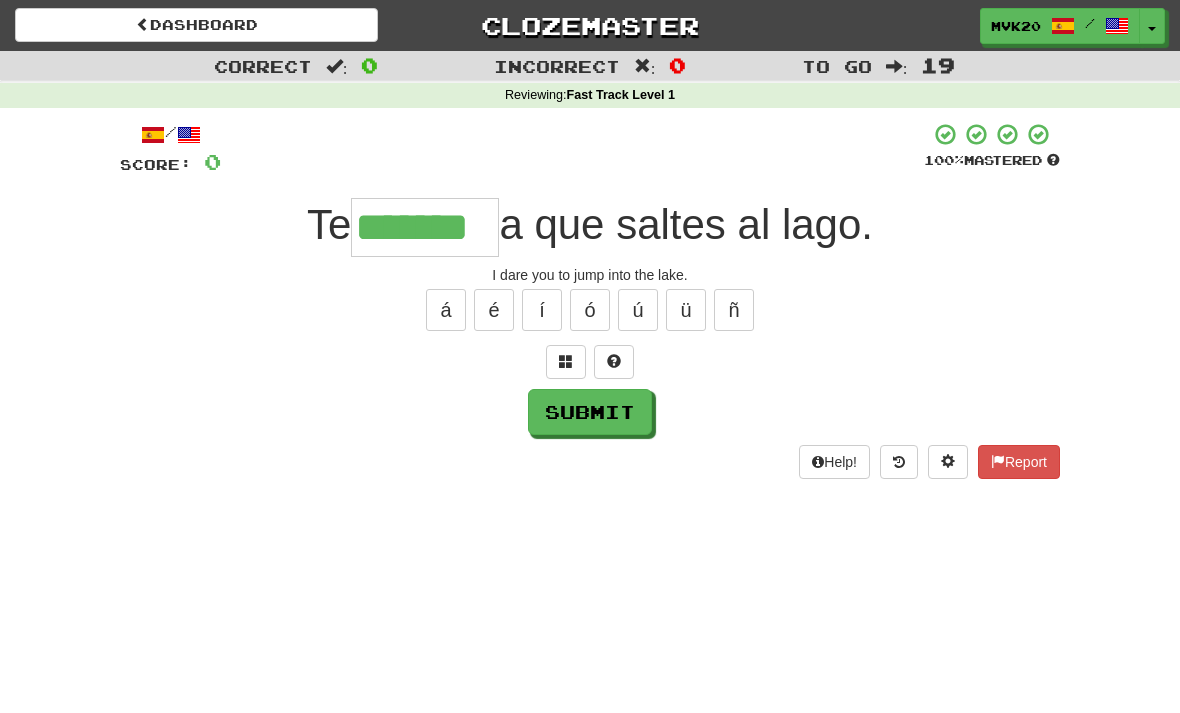 type on "*******" 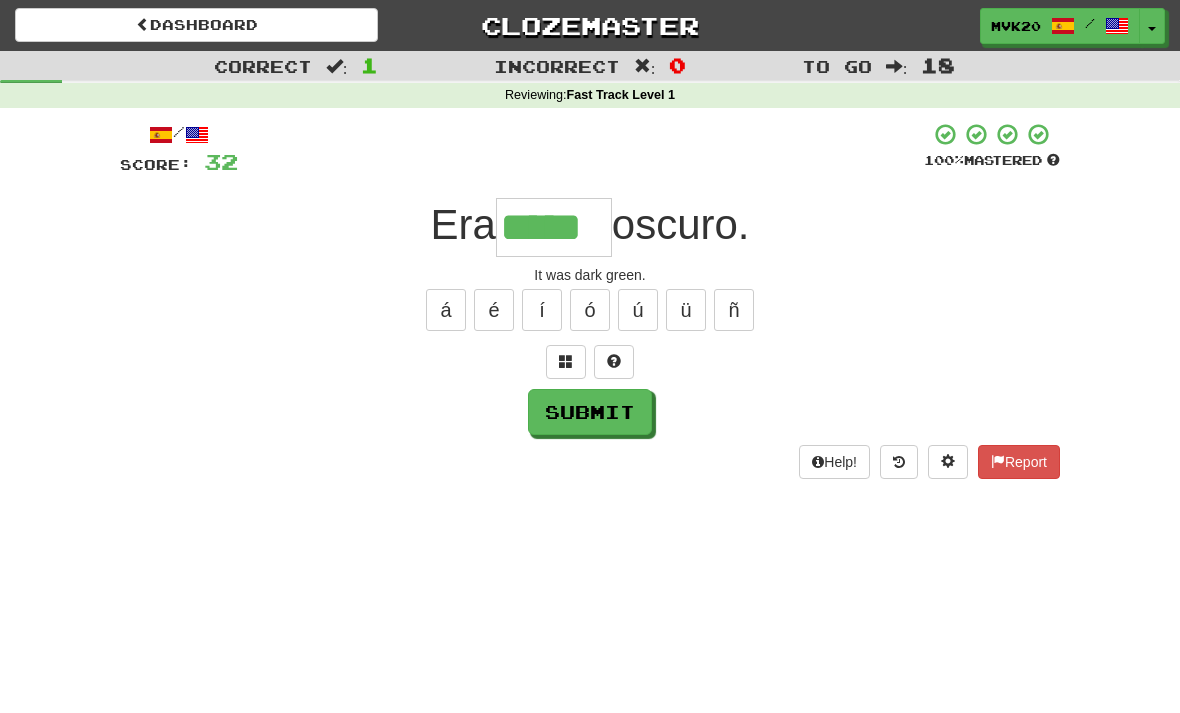type on "*****" 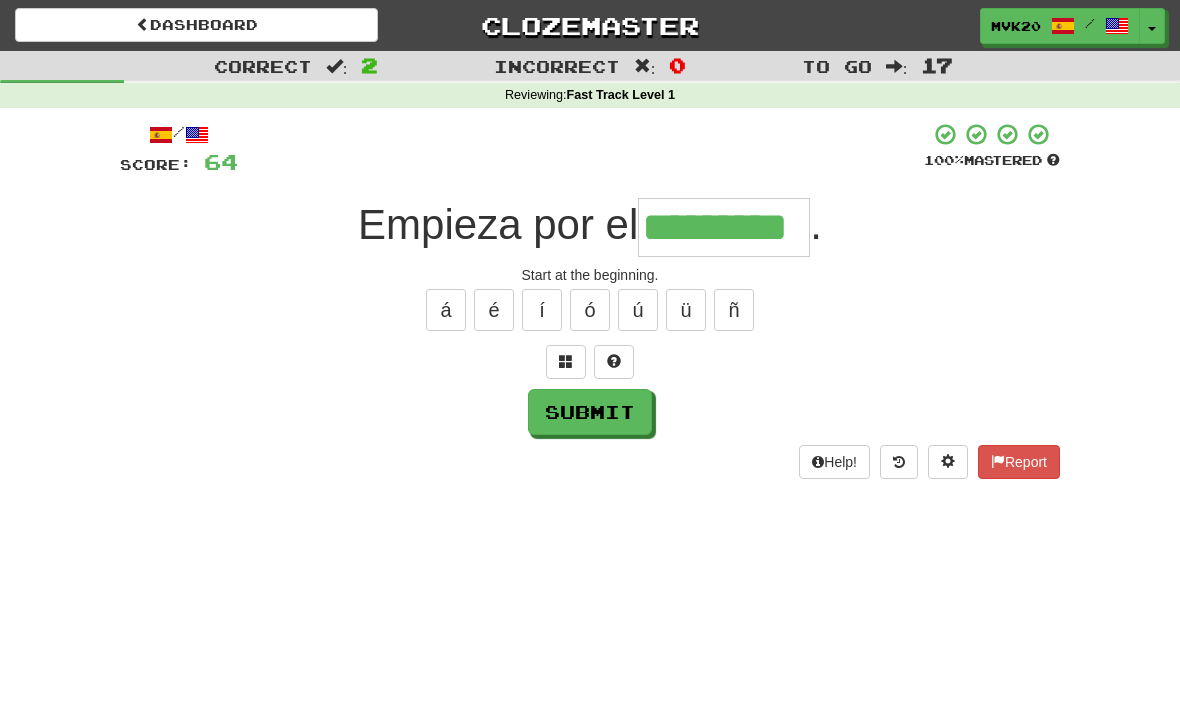type on "*********" 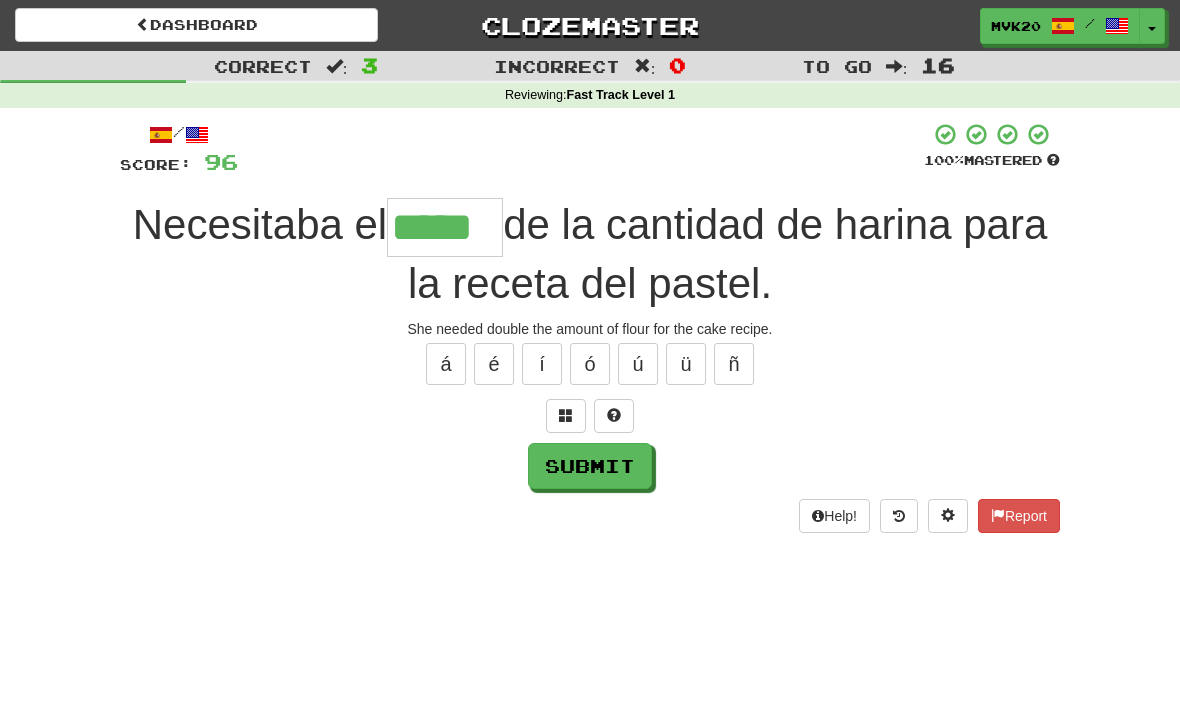 type on "*****" 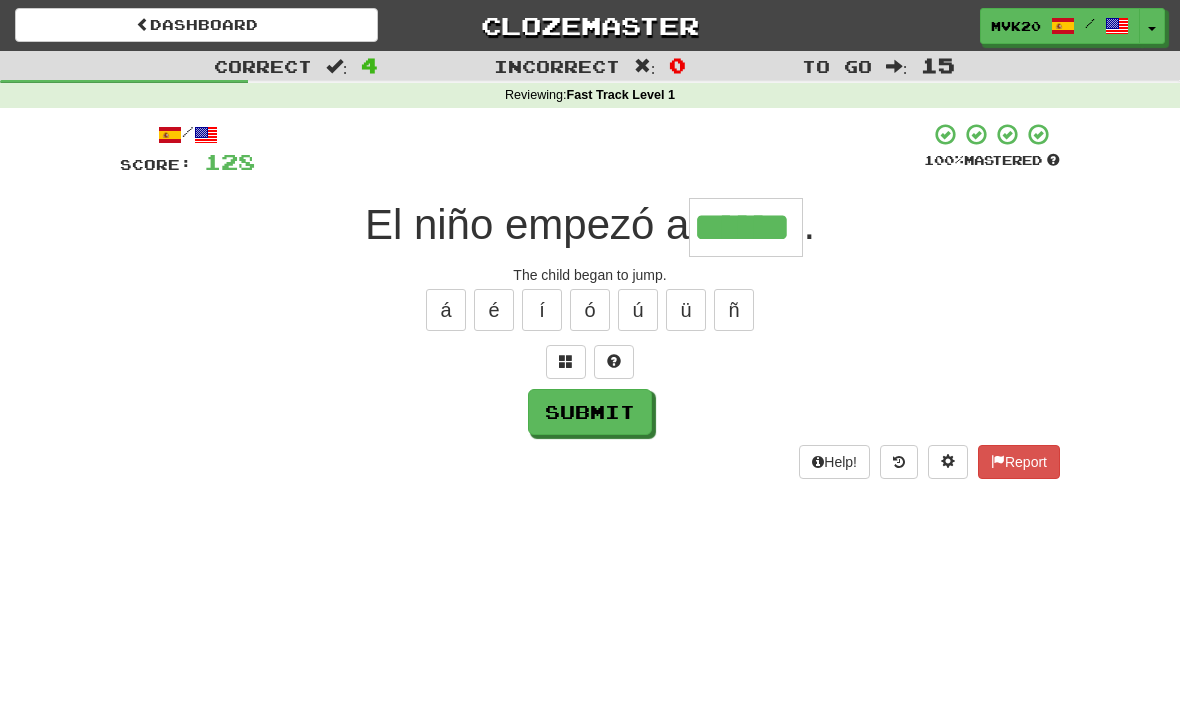 type on "******" 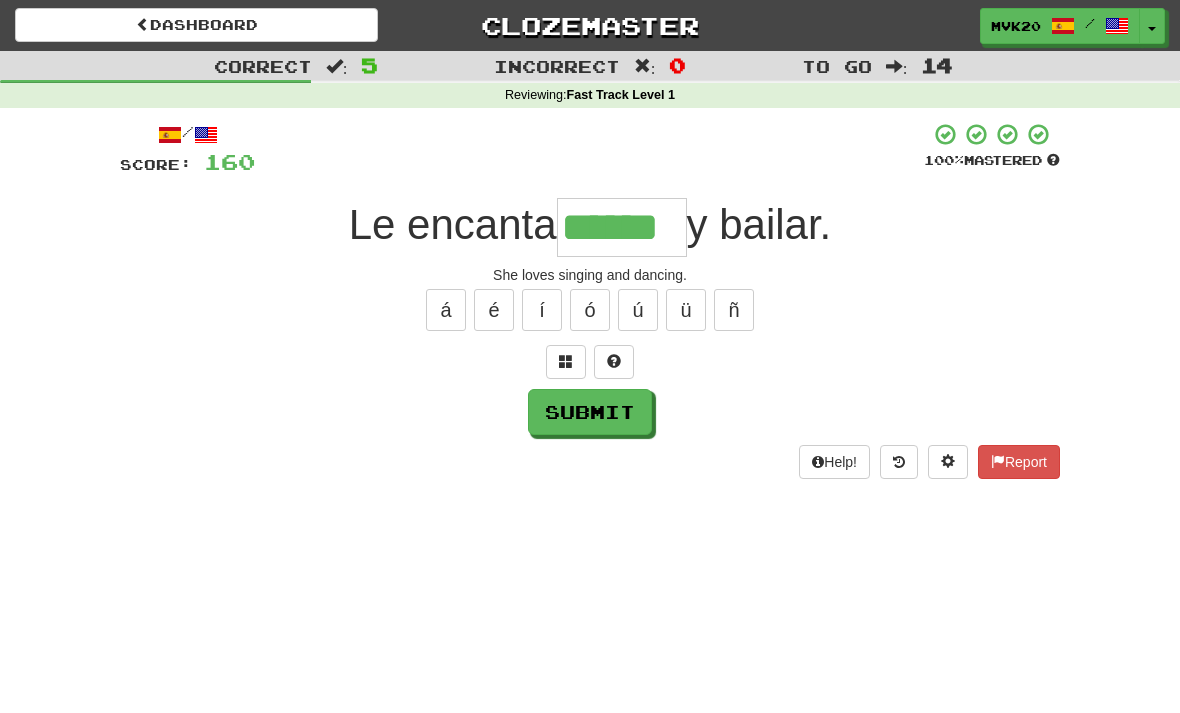 type on "******" 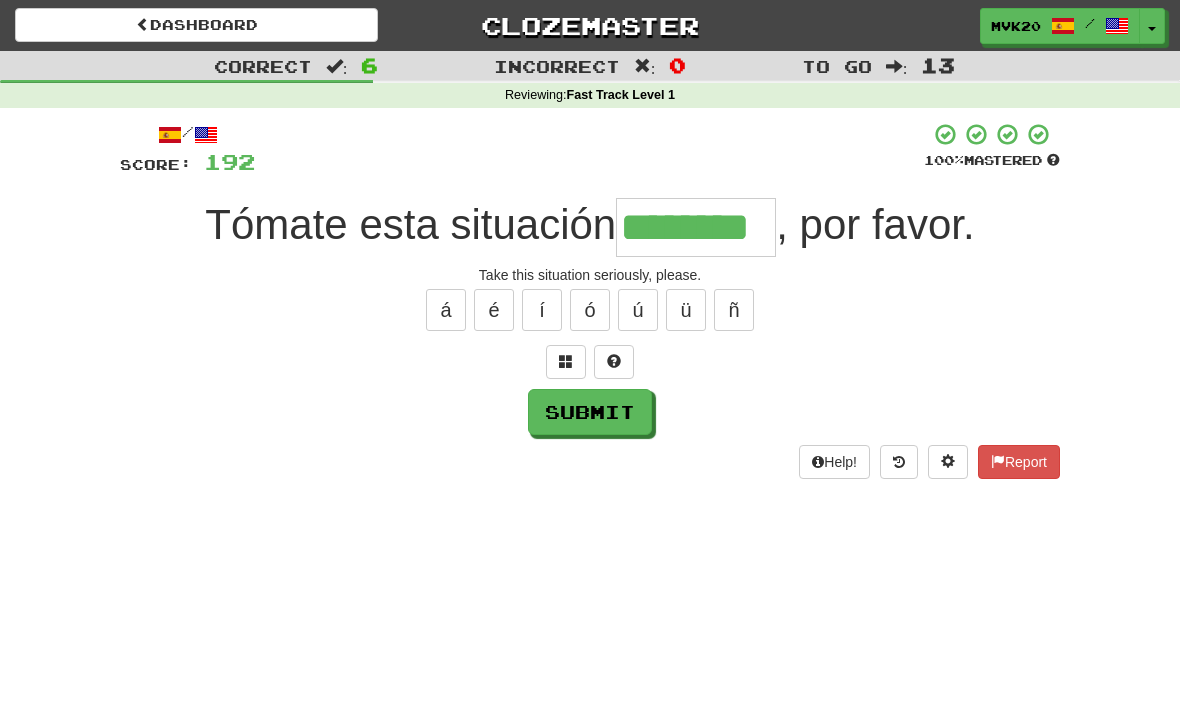 type on "********" 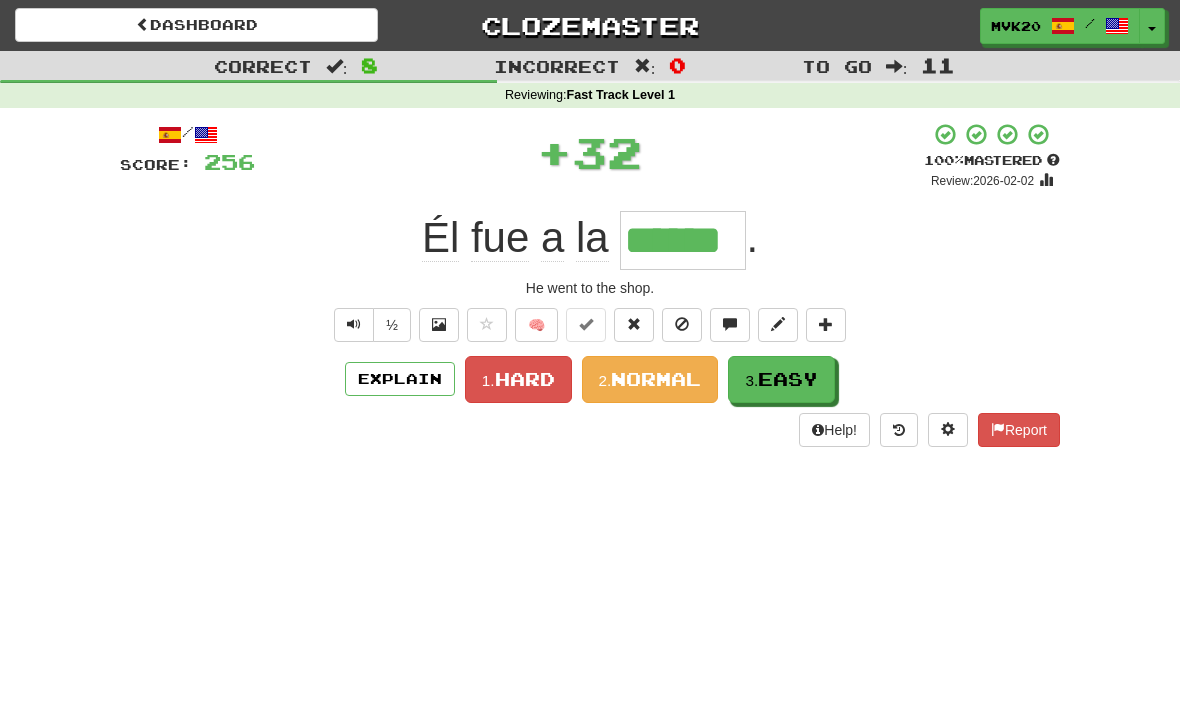 type on "******" 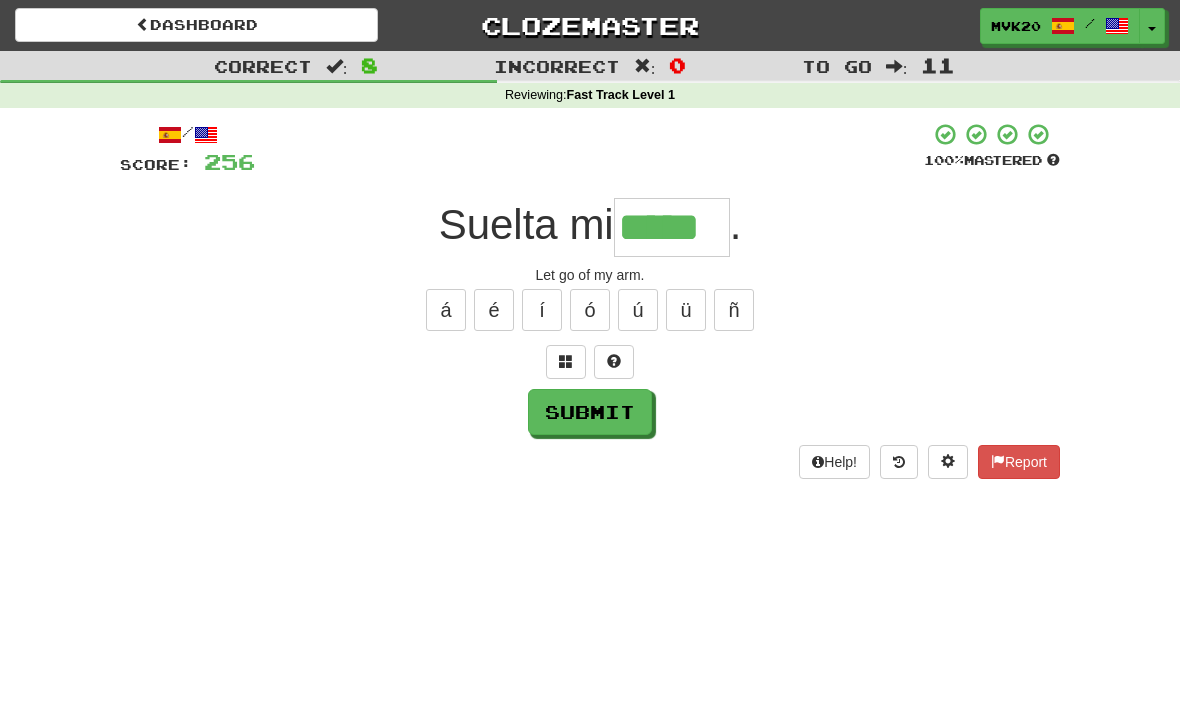 type on "*****" 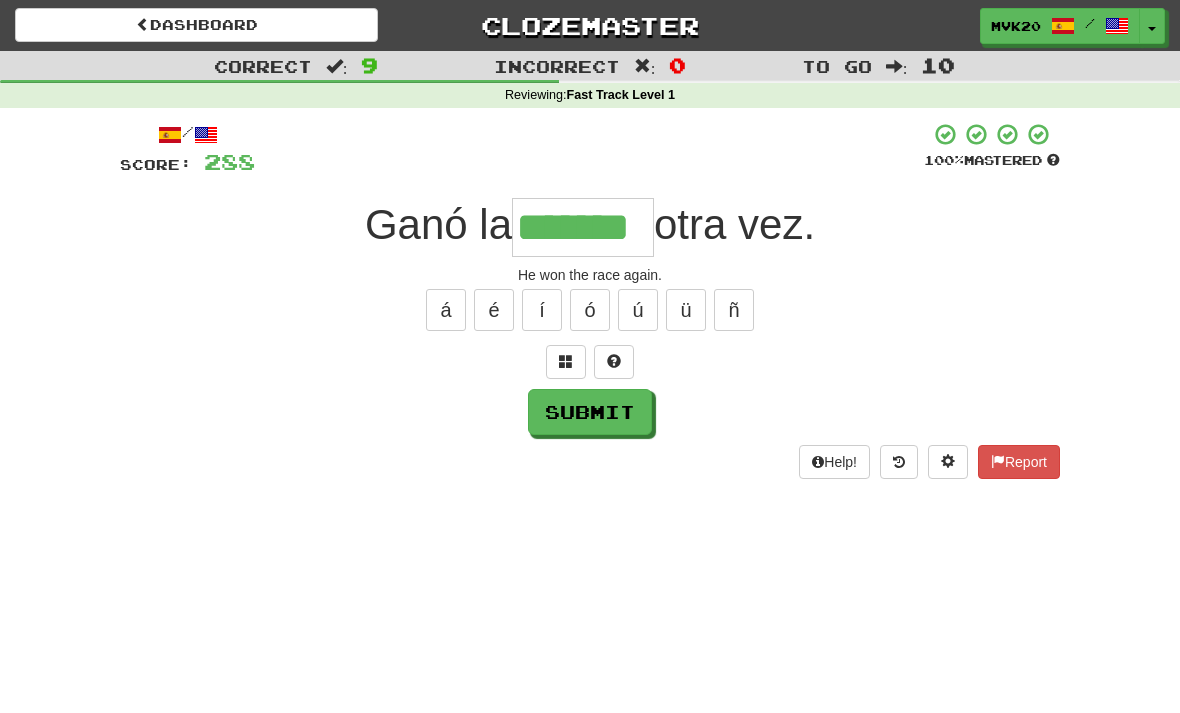 type on "*******" 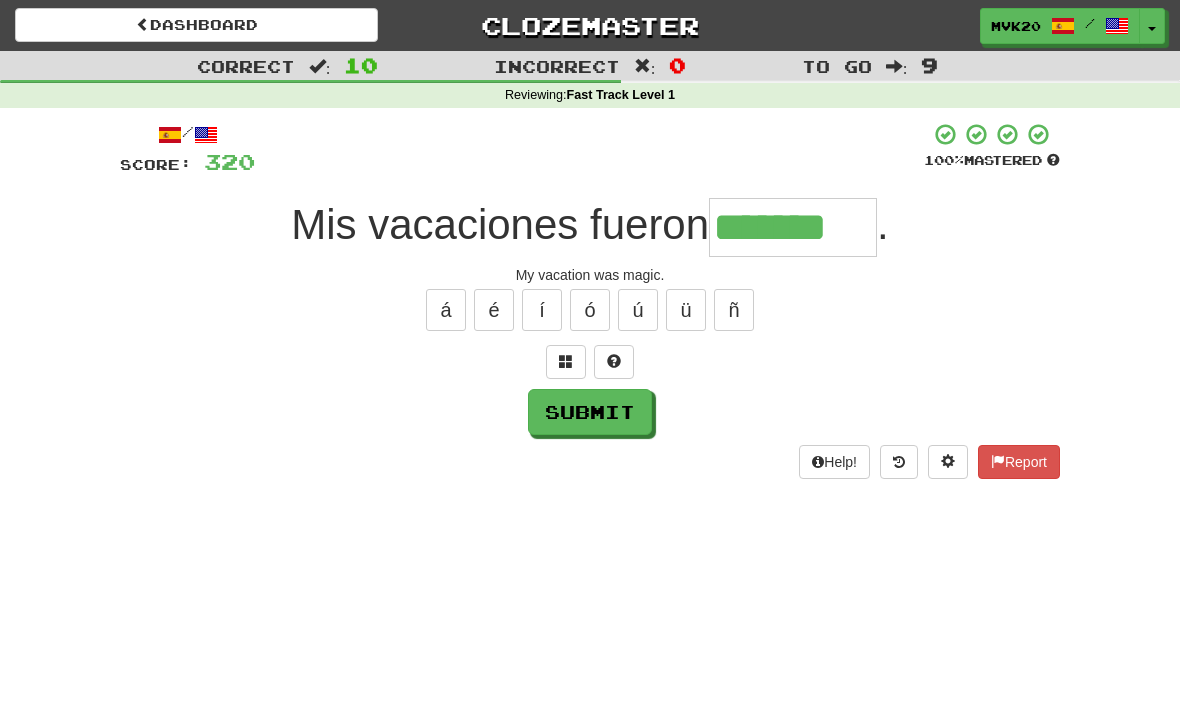 type on "*******" 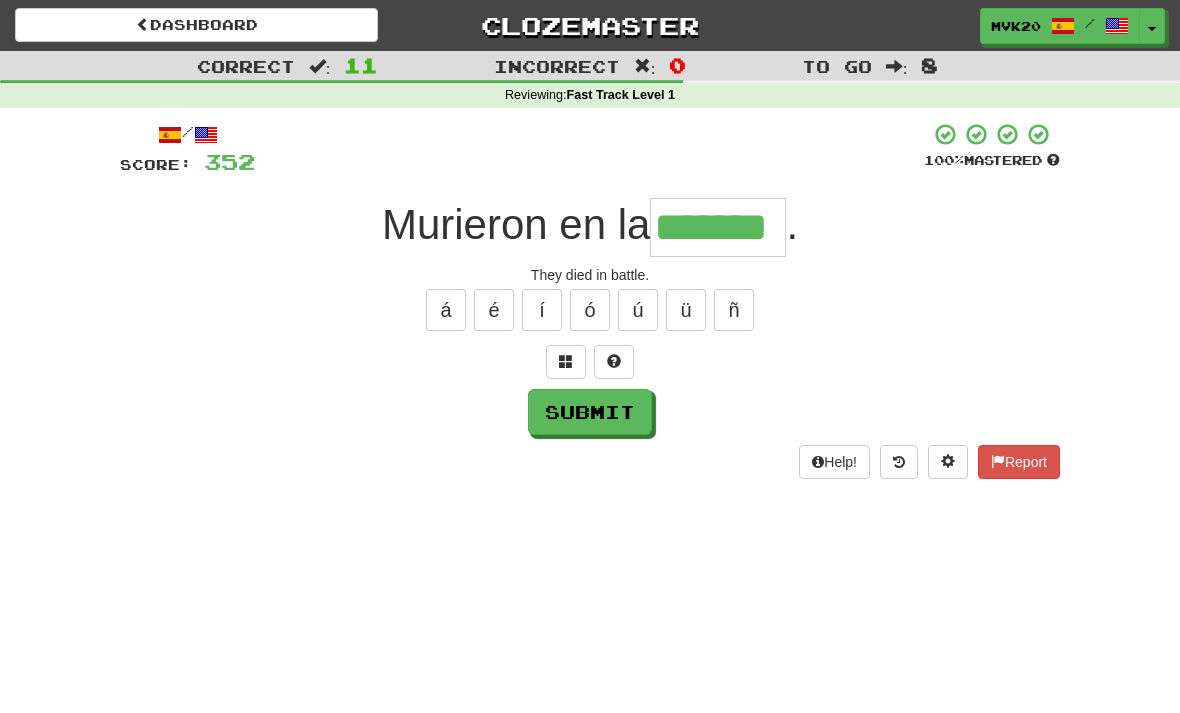type on "*******" 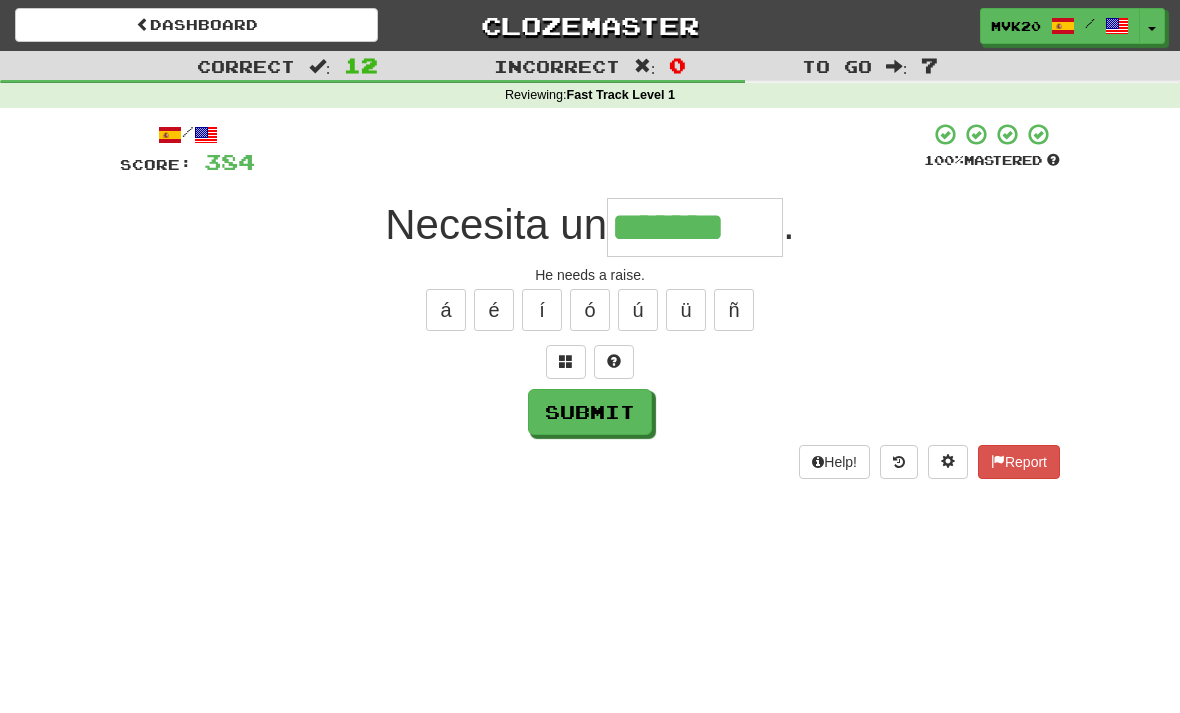 type on "*******" 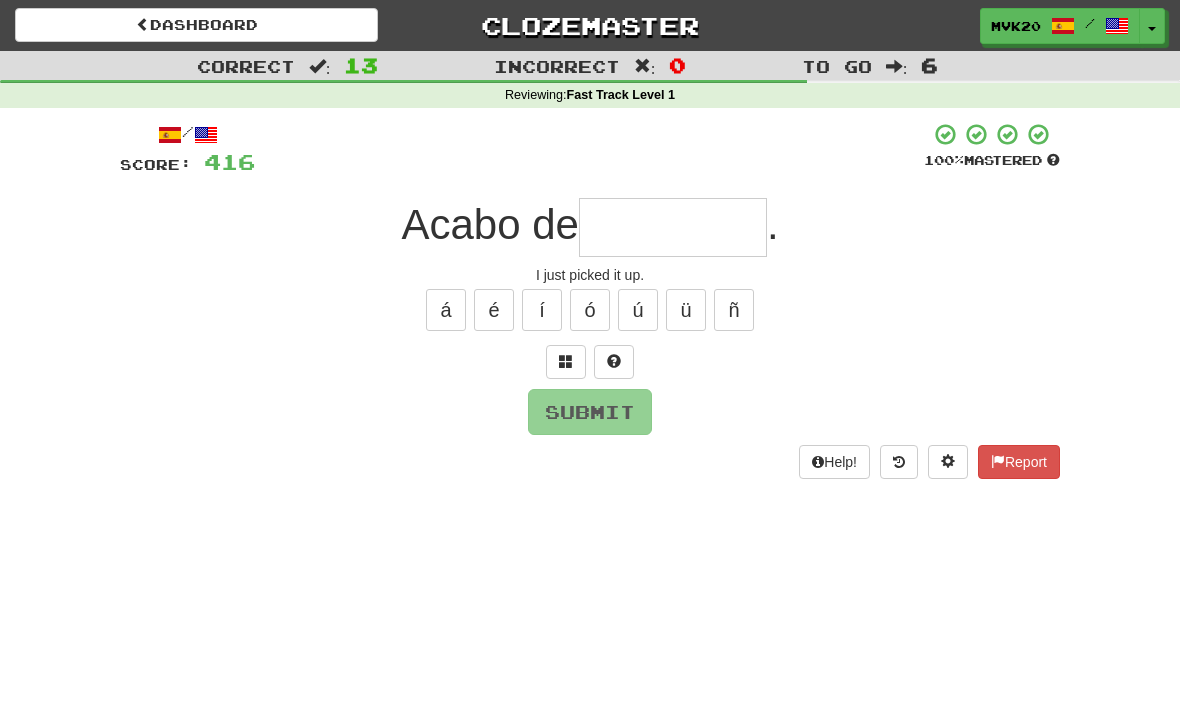 type on "*" 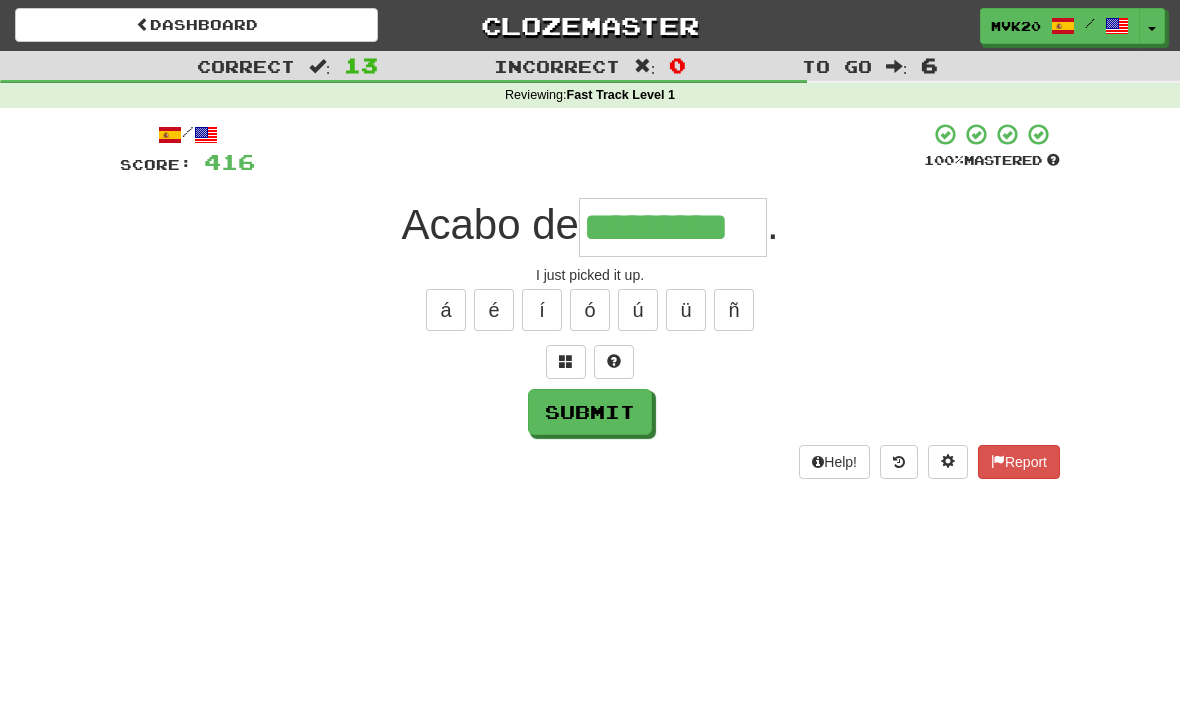 type on "*********" 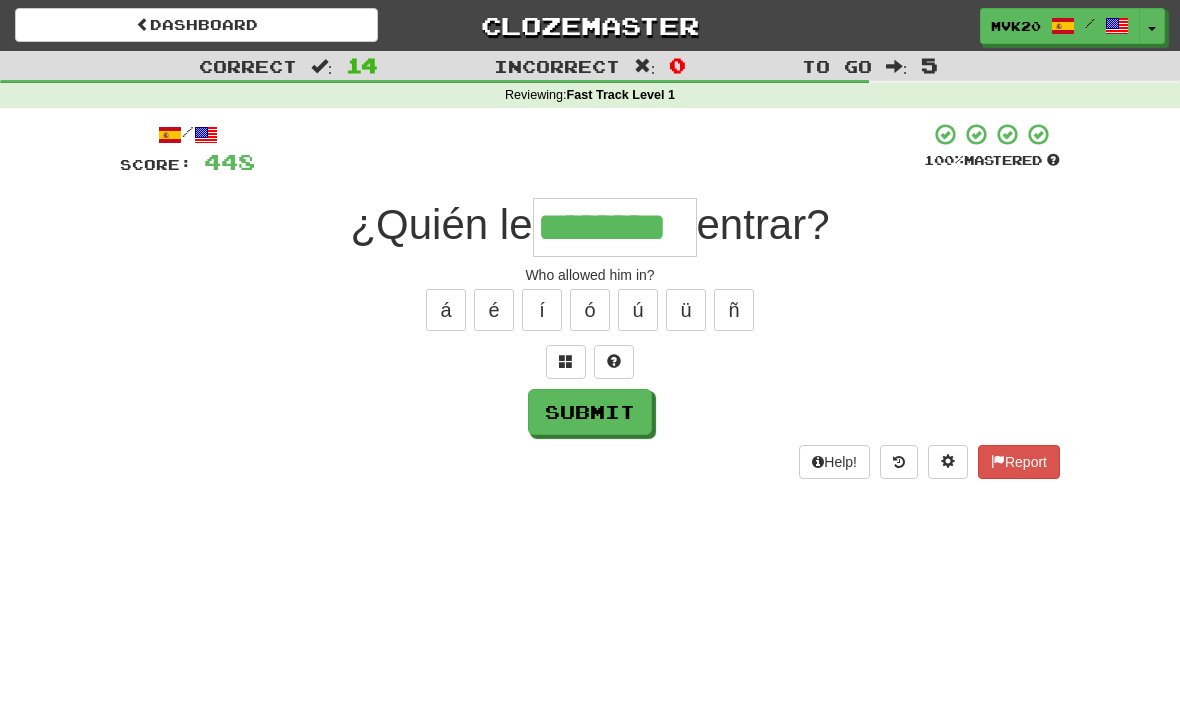 type on "********" 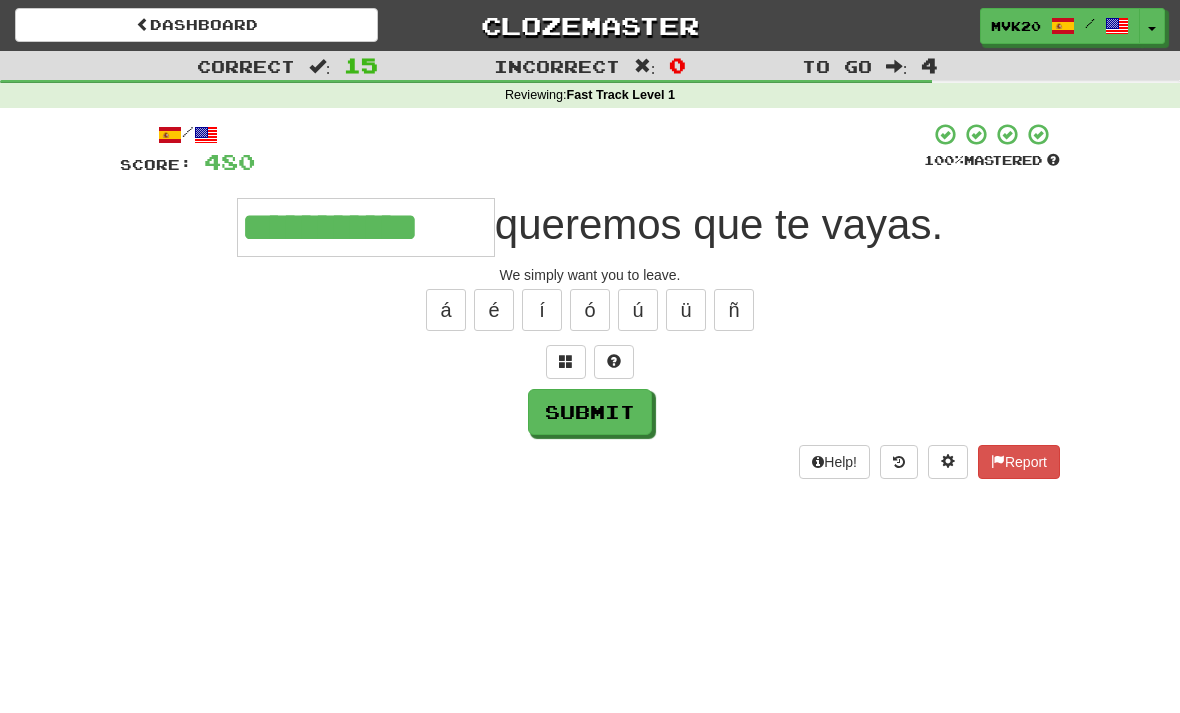 type on "**********" 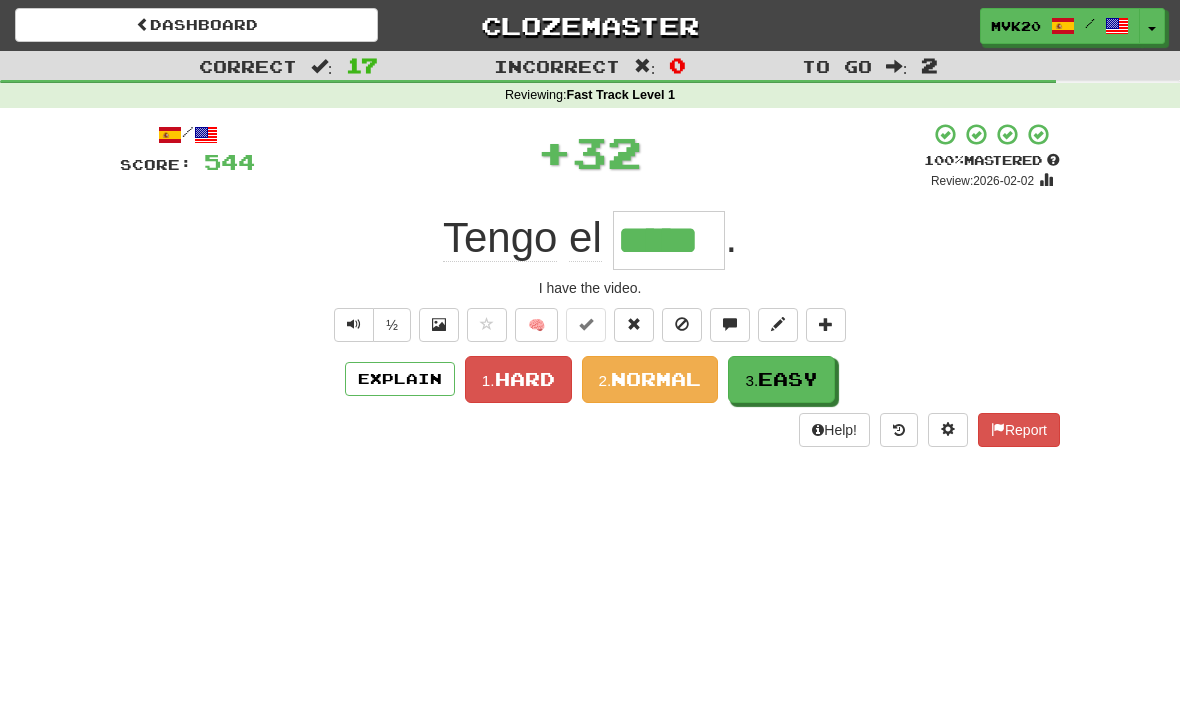 type on "*****" 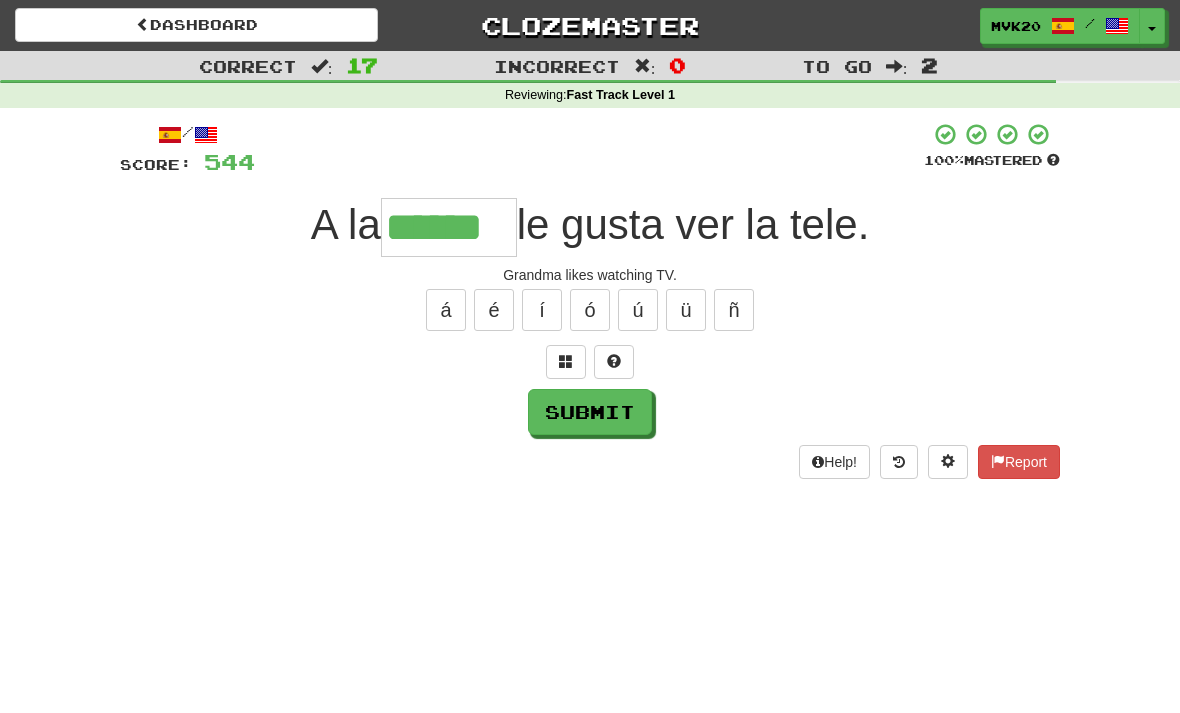 type on "******" 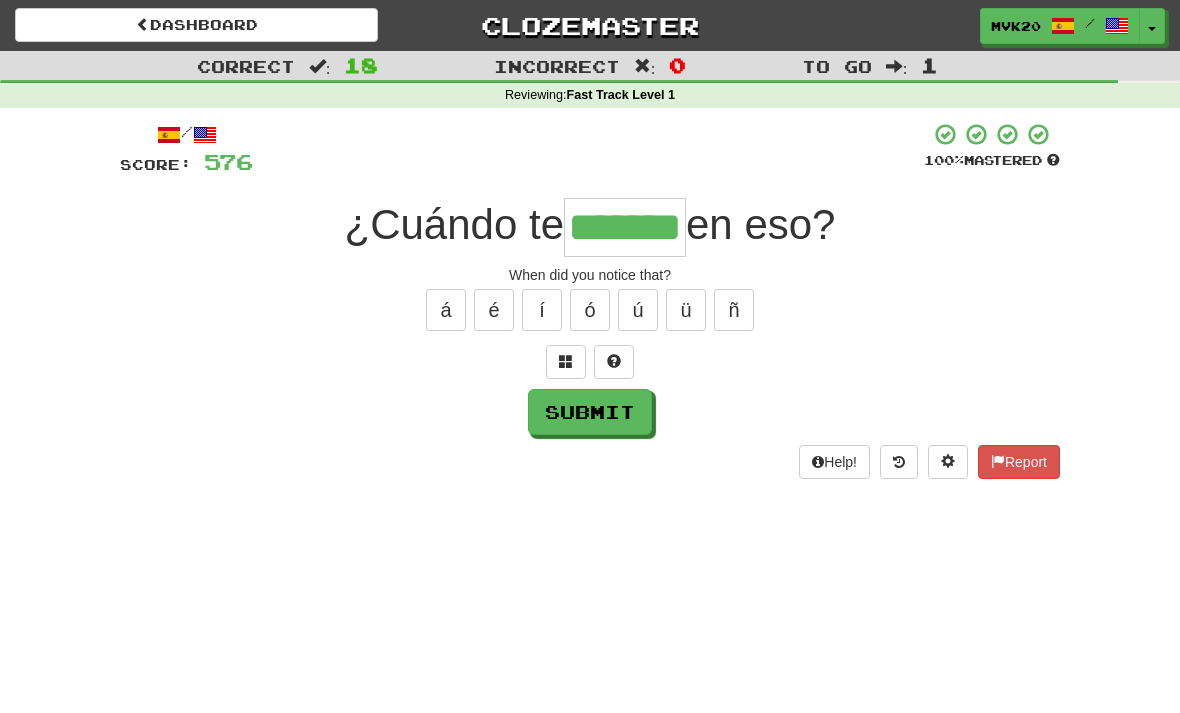 type on "*******" 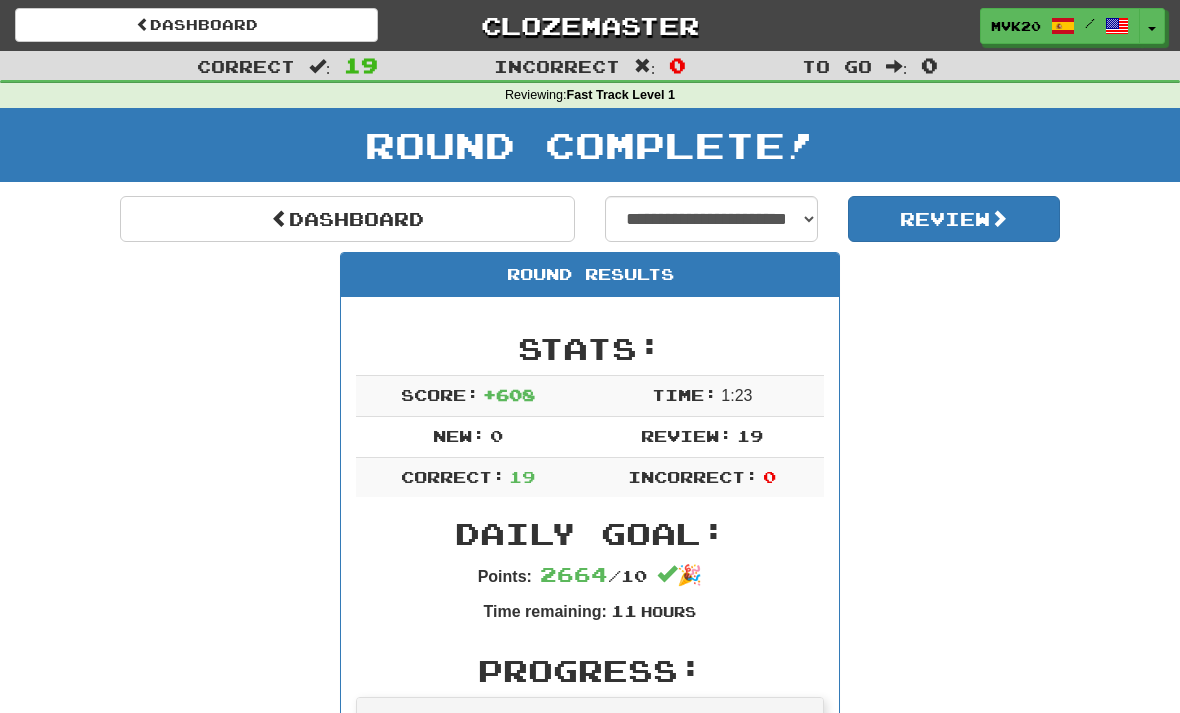 click on "Dashboard" at bounding box center [347, 219] 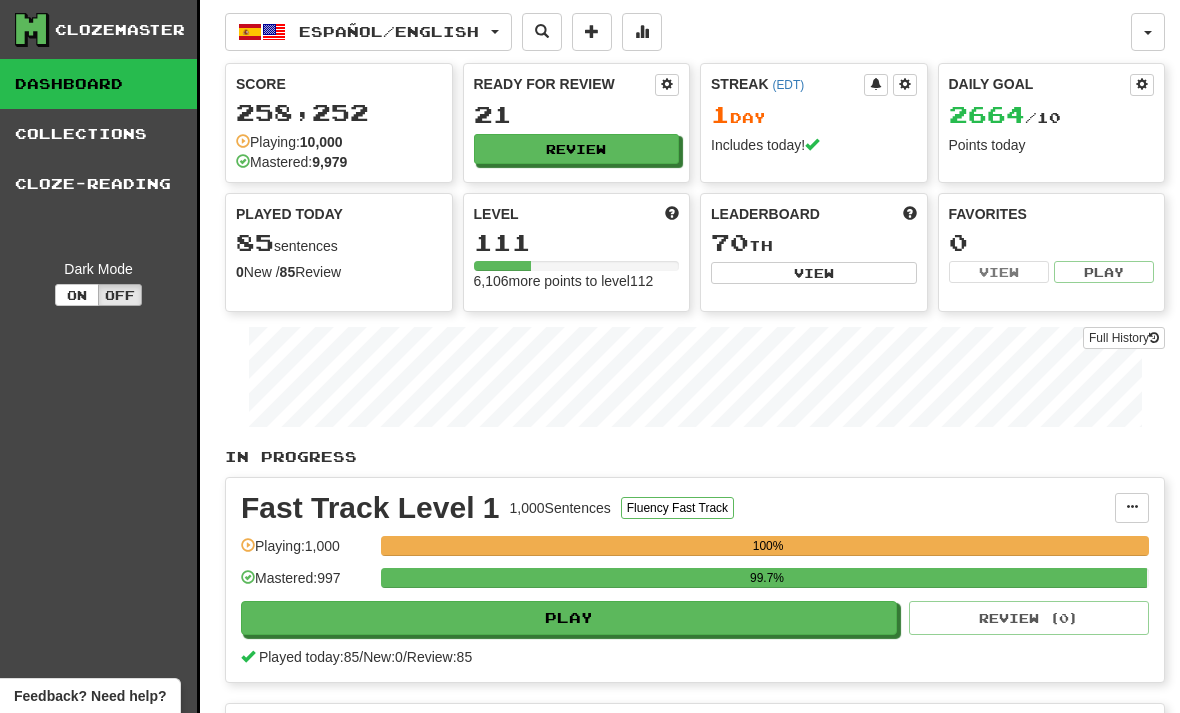 scroll, scrollTop: 0, scrollLeft: 0, axis: both 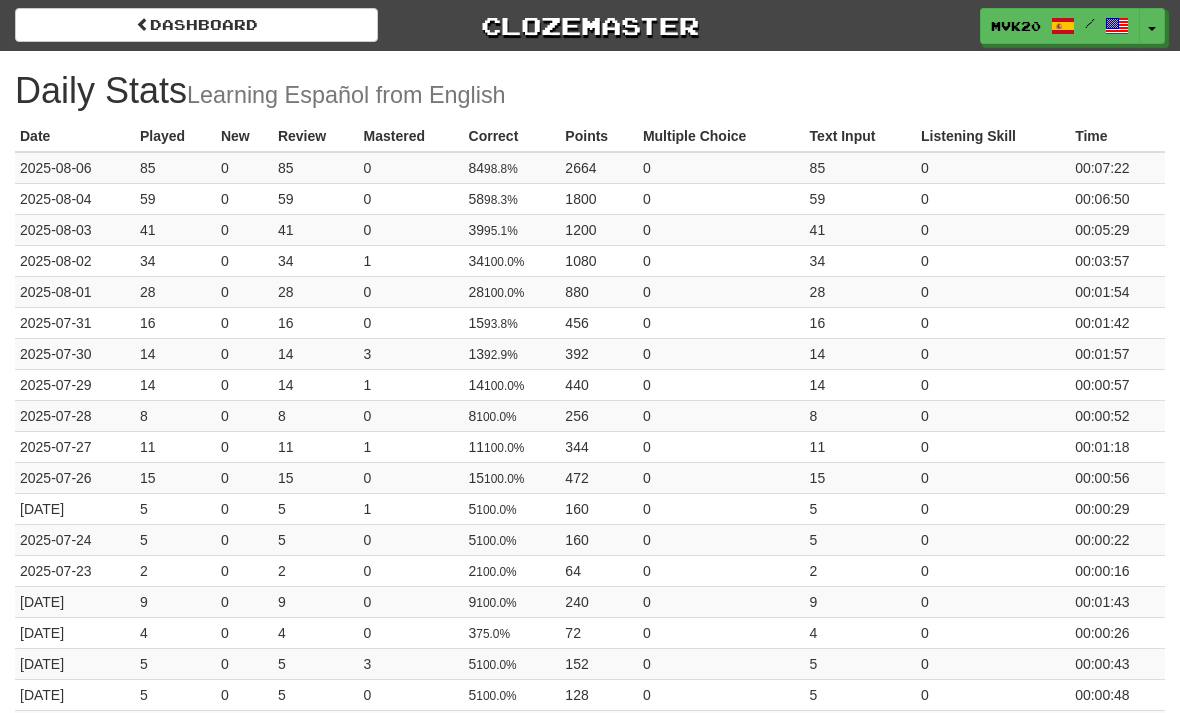 click on "Dashboard" at bounding box center [196, 25] 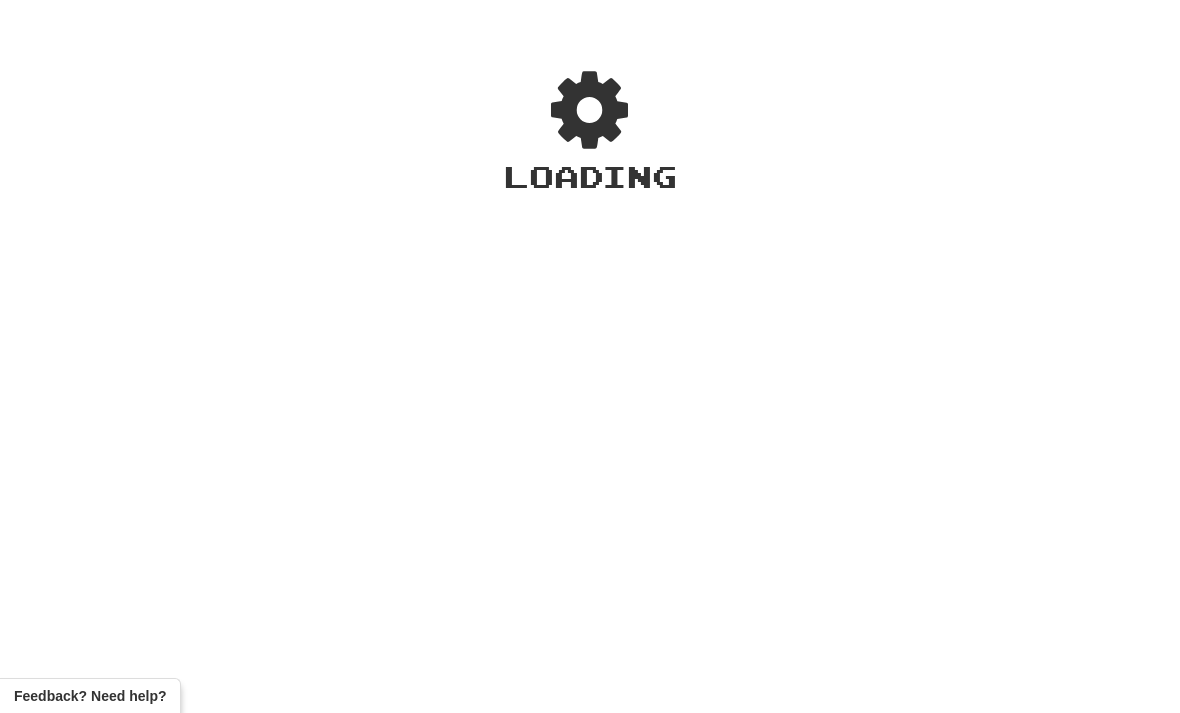 scroll, scrollTop: 0, scrollLeft: 0, axis: both 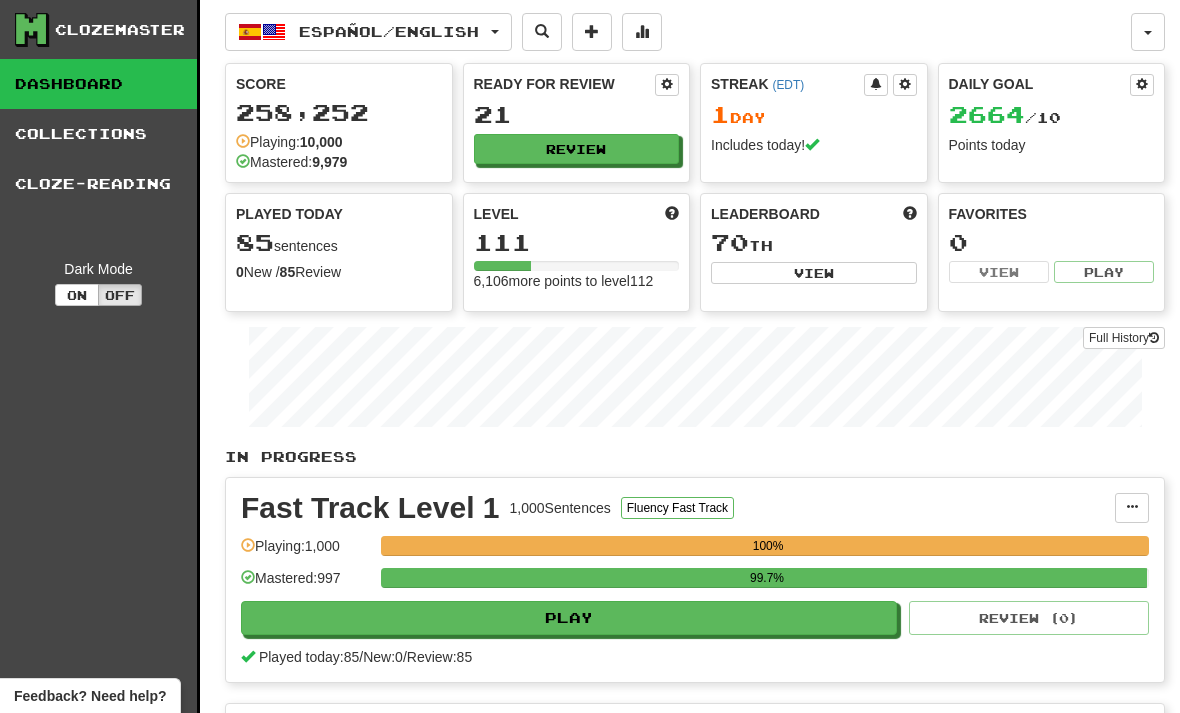 click on "View" at bounding box center (814, 273) 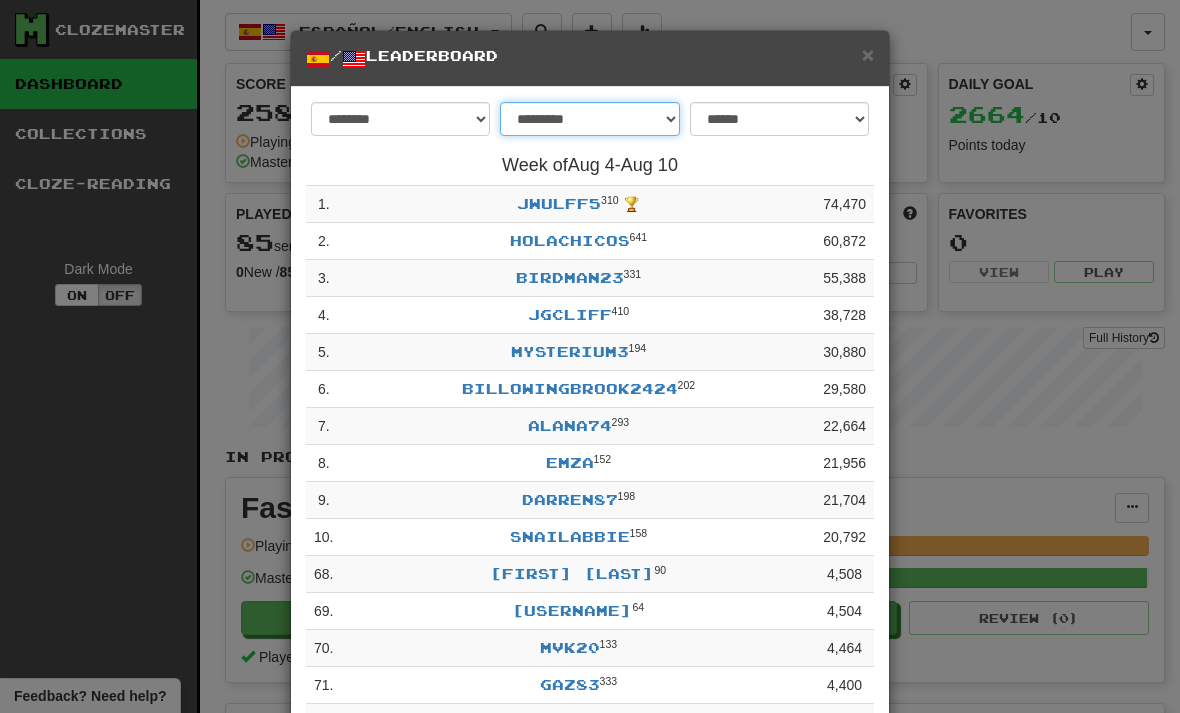 click on "**********" at bounding box center (589, 119) 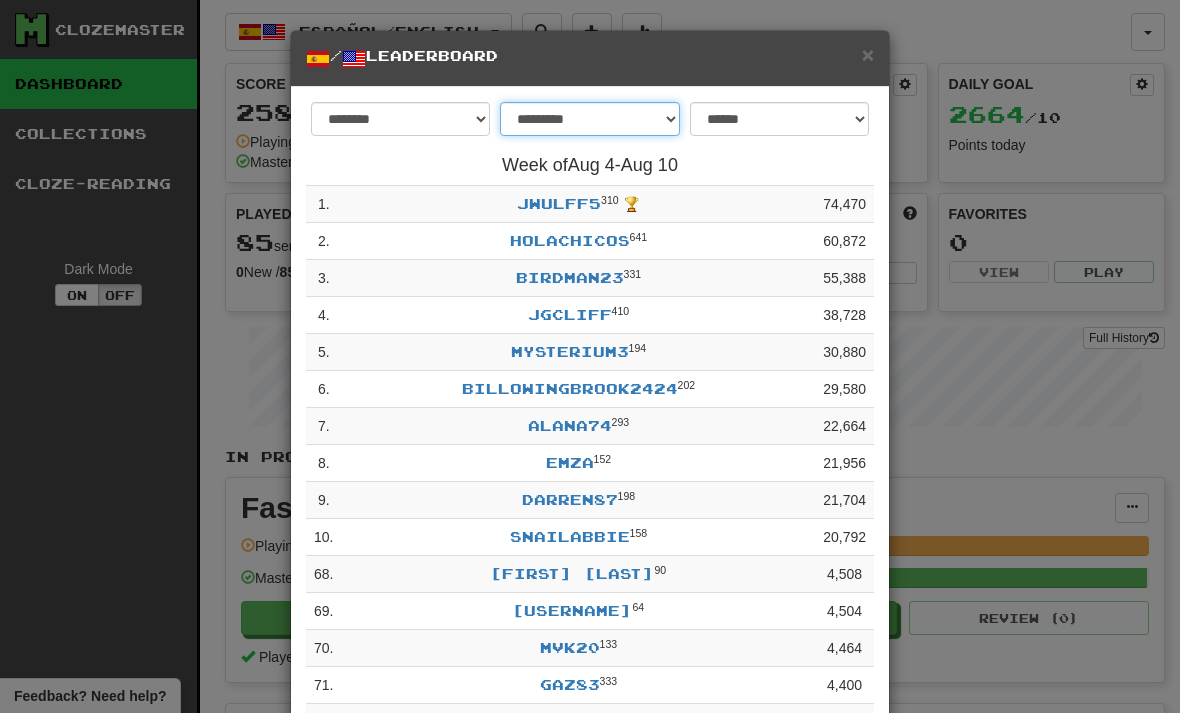 select on "********" 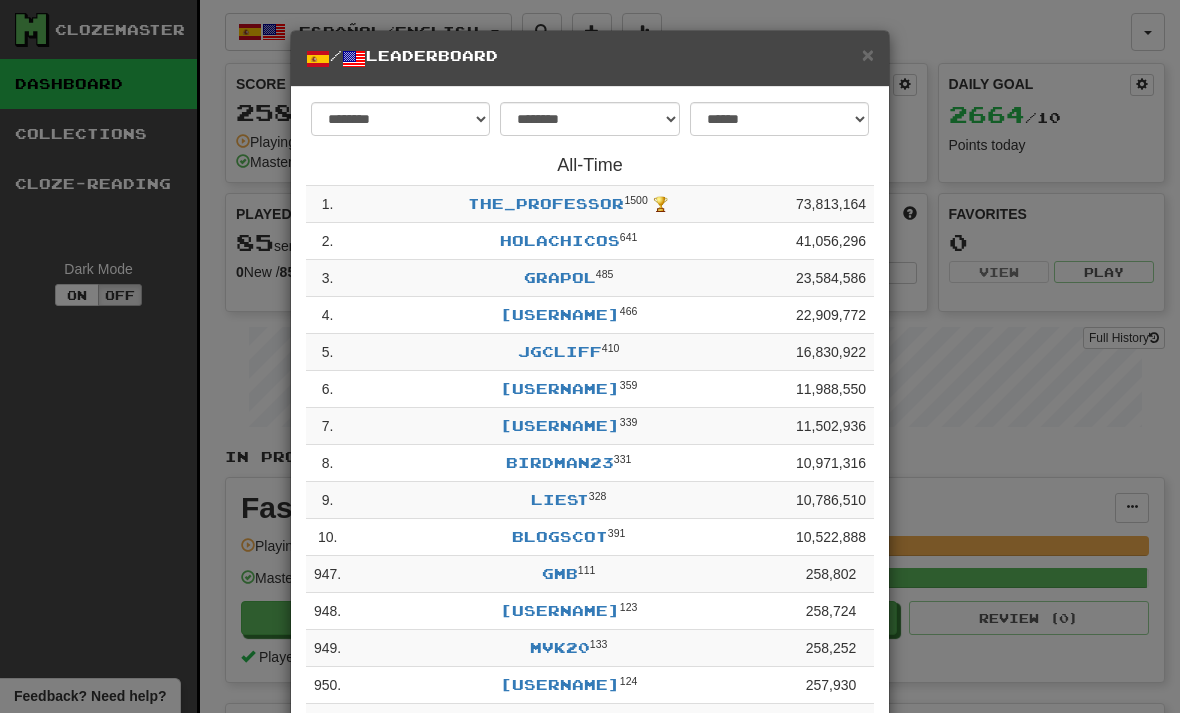 scroll, scrollTop: 0, scrollLeft: 0, axis: both 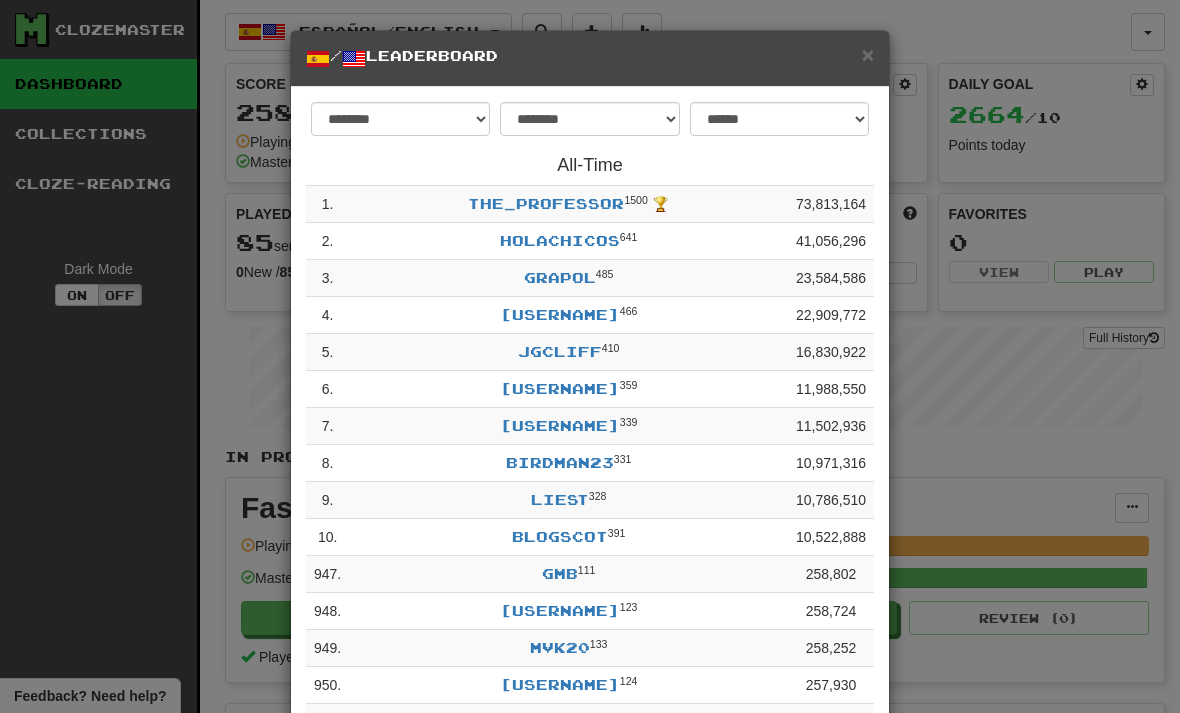 click on "×" at bounding box center (868, 54) 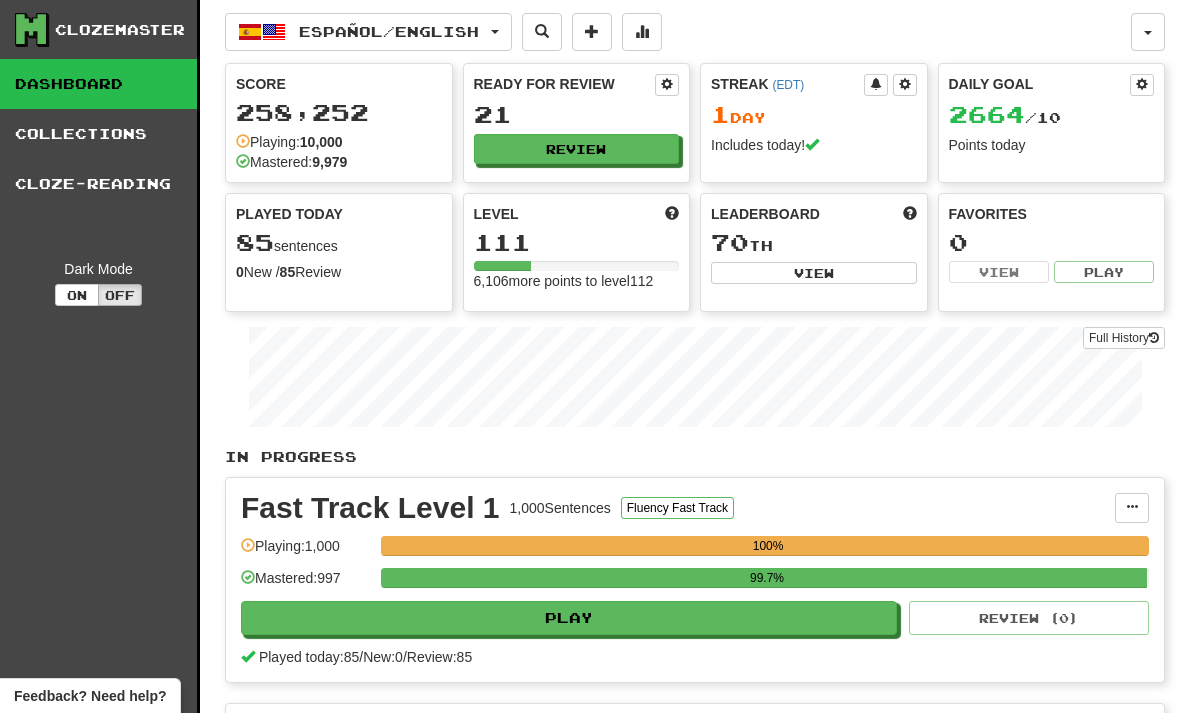 click at bounding box center (1148, 32) 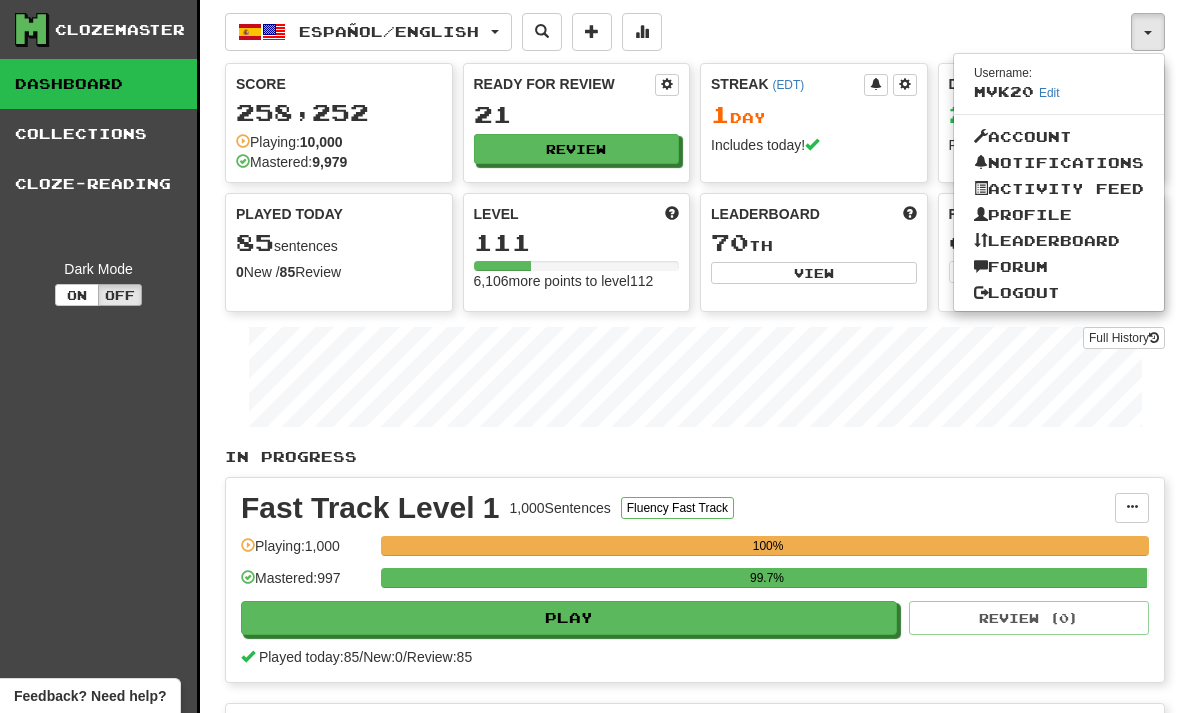 click on "Profile" at bounding box center (1059, 215) 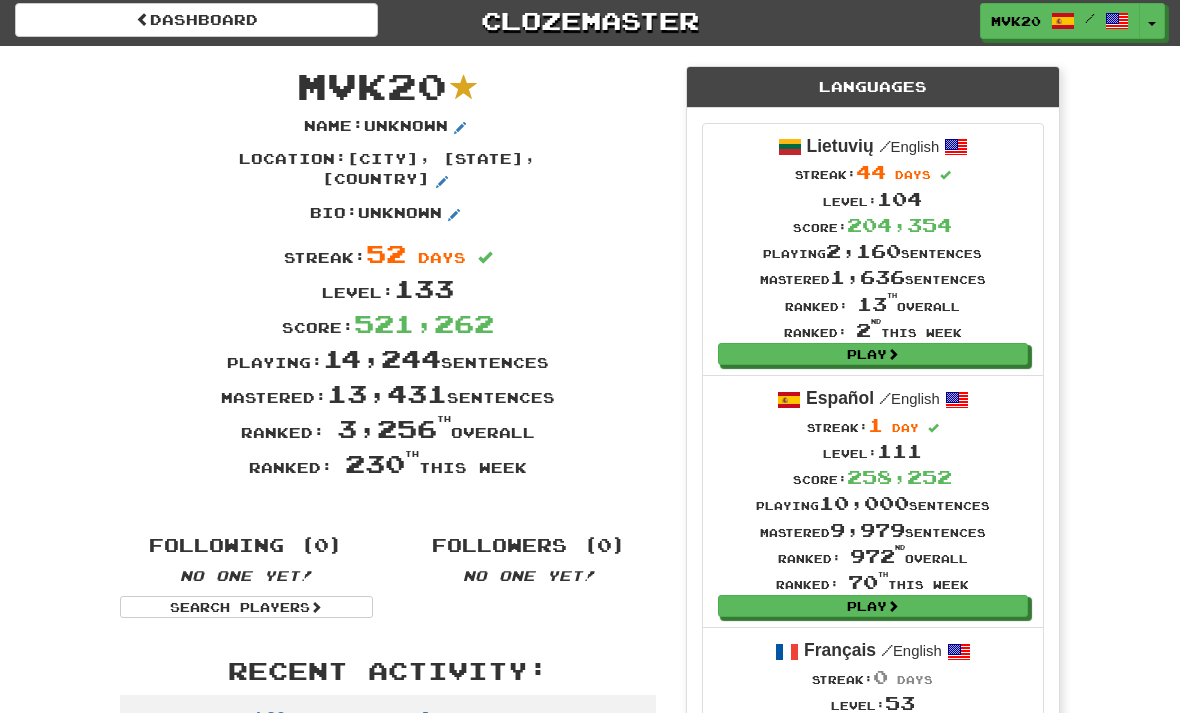 scroll, scrollTop: 0, scrollLeft: 0, axis: both 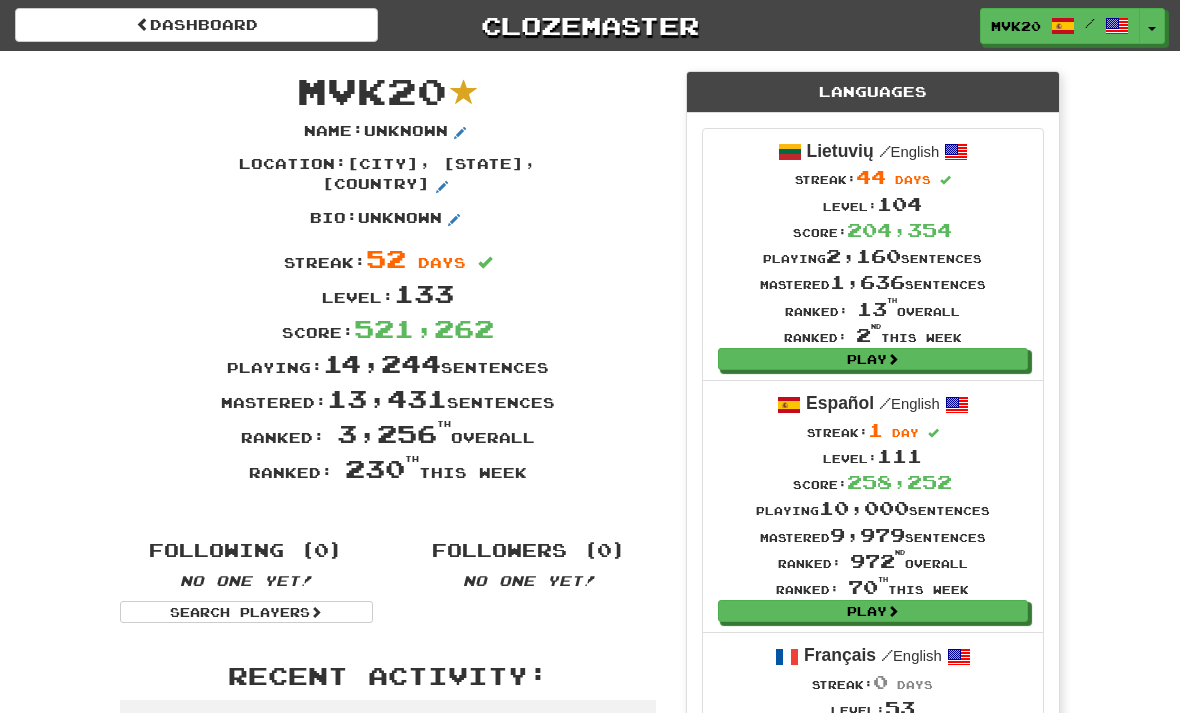 click on "Dashboard" at bounding box center (196, 25) 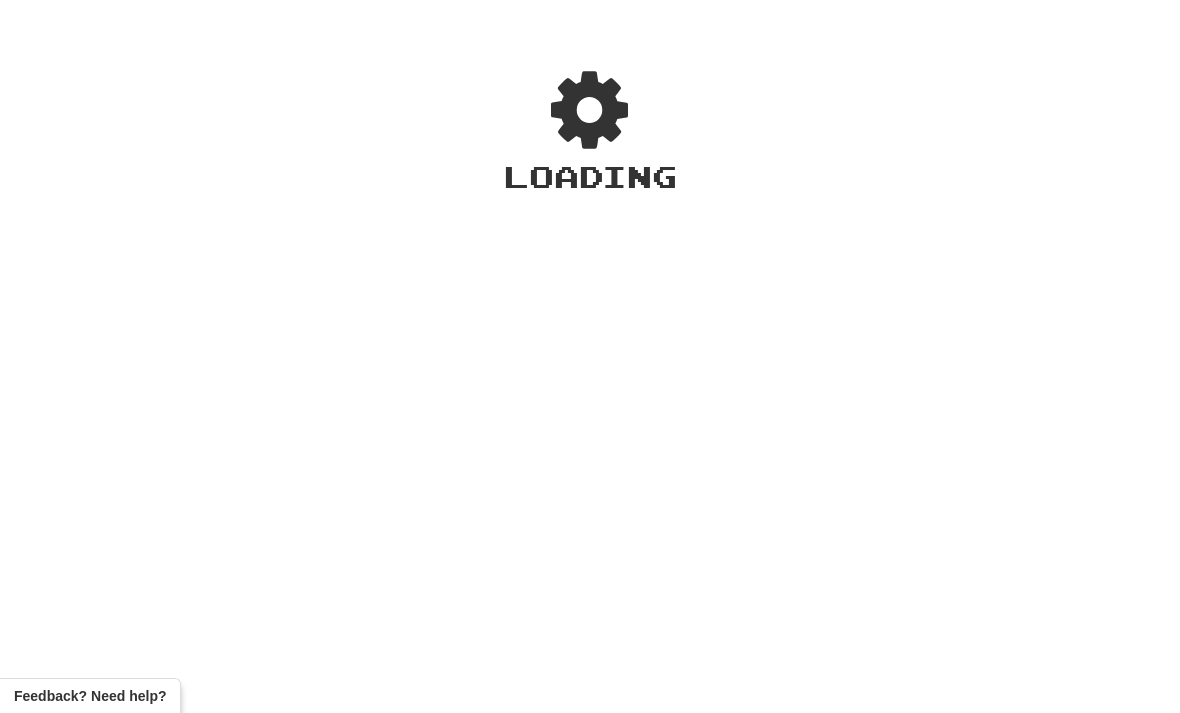scroll, scrollTop: 0, scrollLeft: 0, axis: both 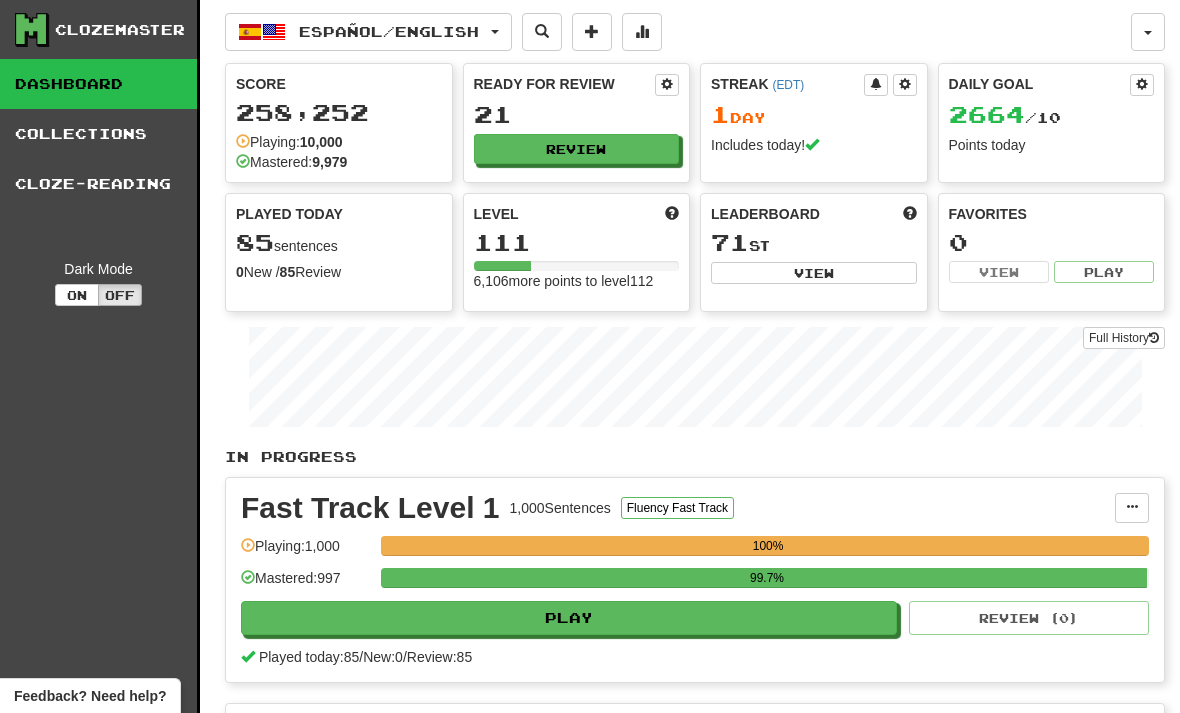 click on "Review" at bounding box center (577, 149) 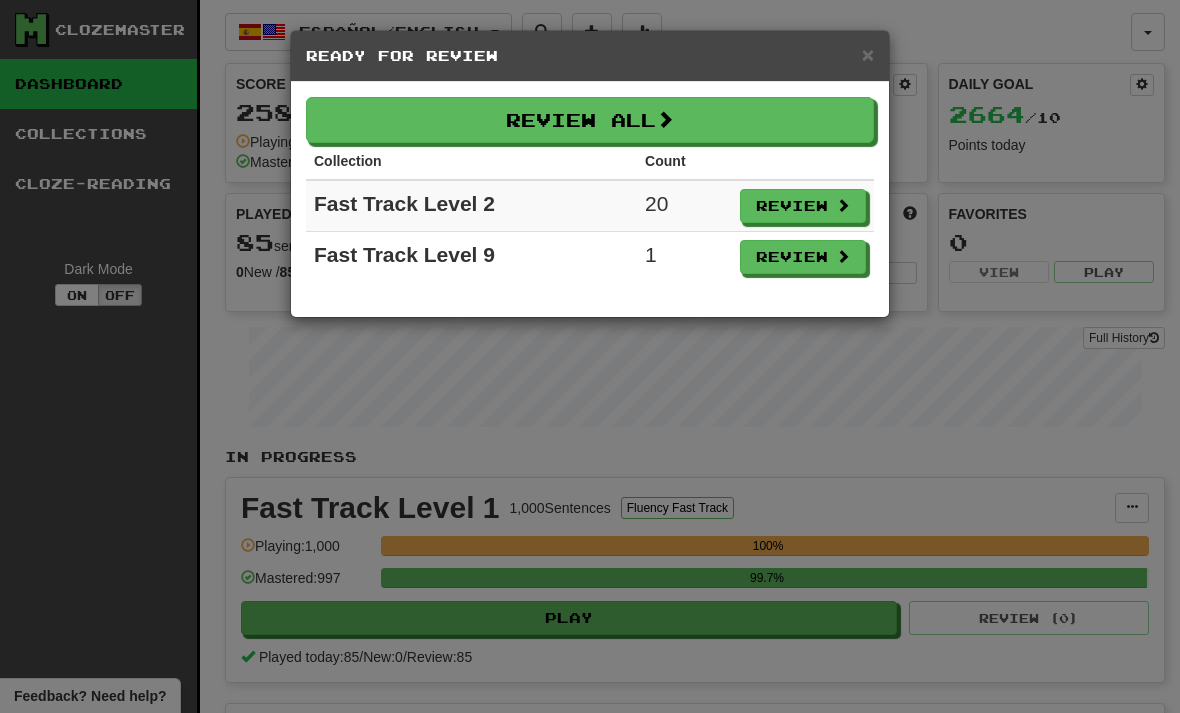 click on "Review" at bounding box center [803, 206] 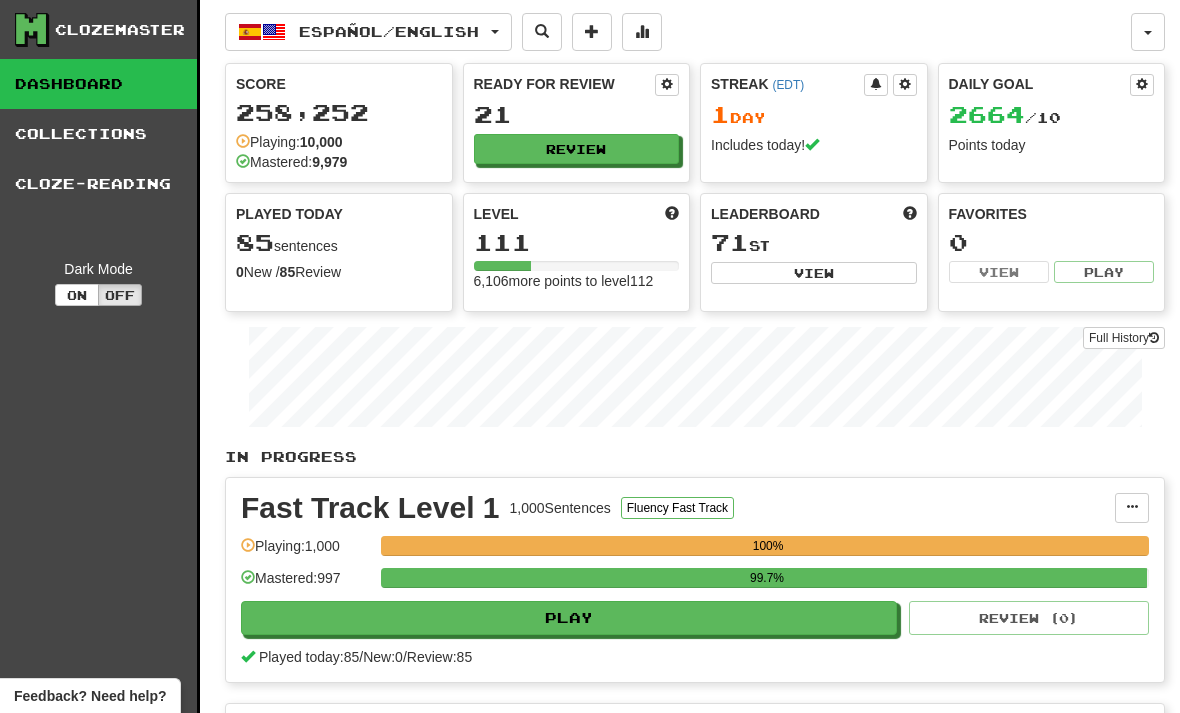 select on "**" 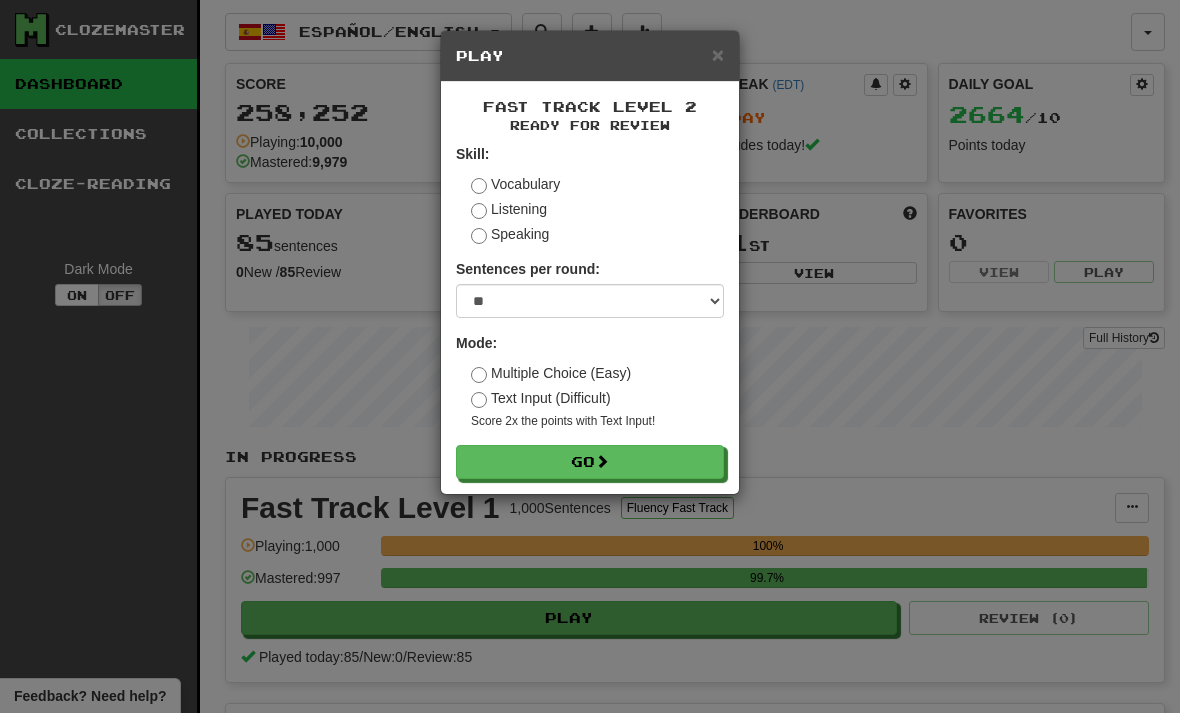 click on "Go" at bounding box center [590, 462] 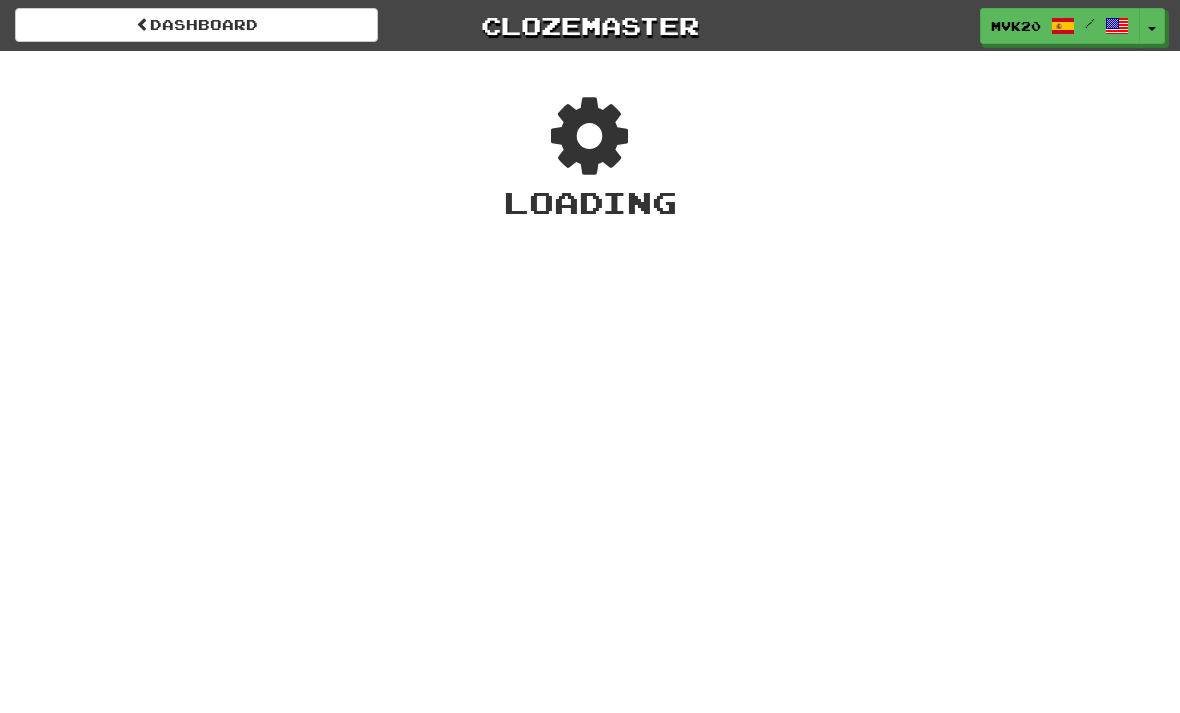 scroll, scrollTop: 0, scrollLeft: 0, axis: both 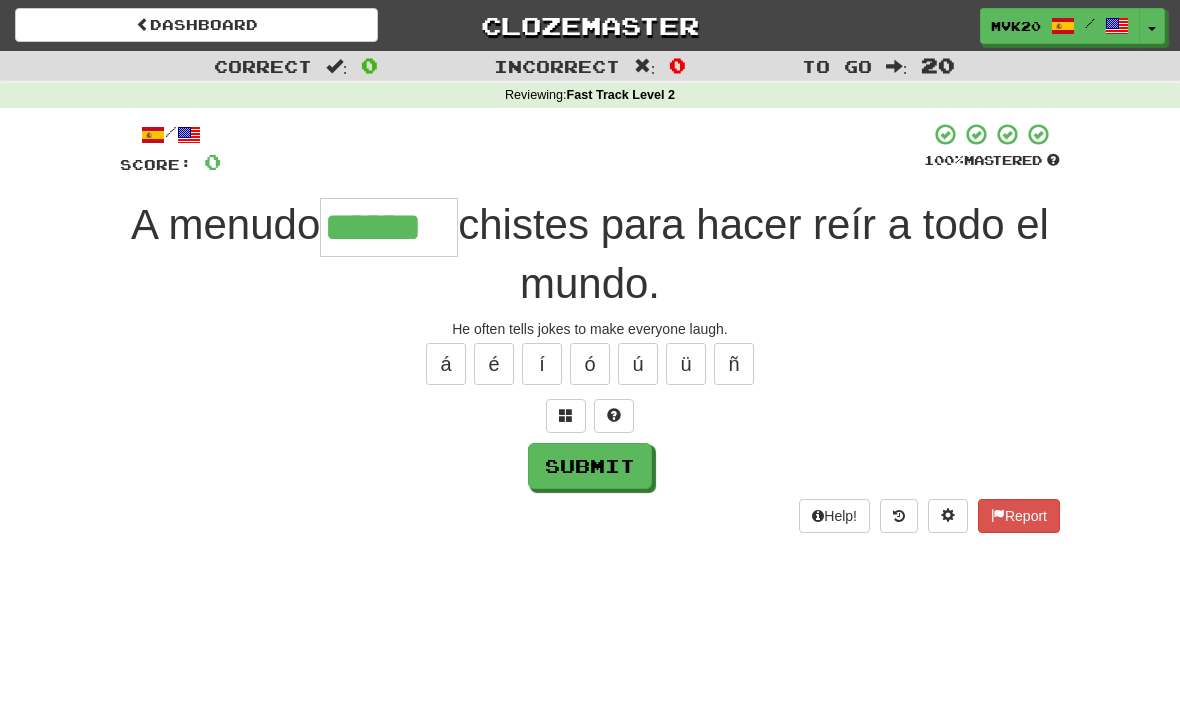 type on "******" 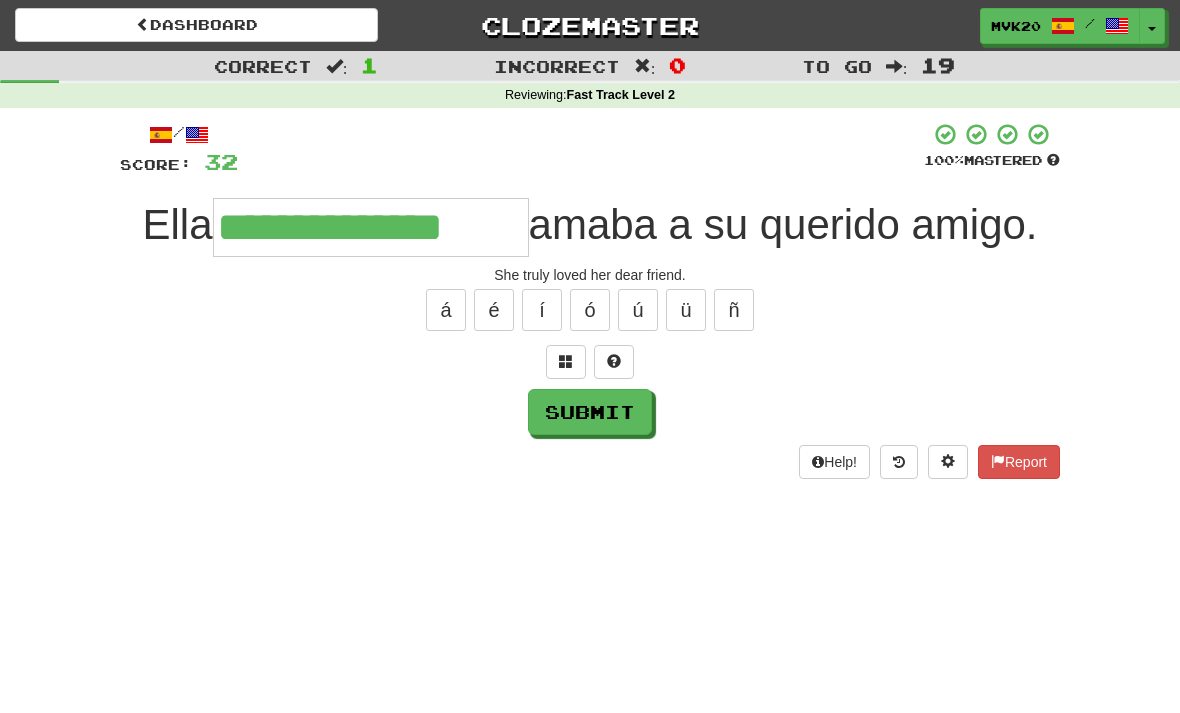 type on "**********" 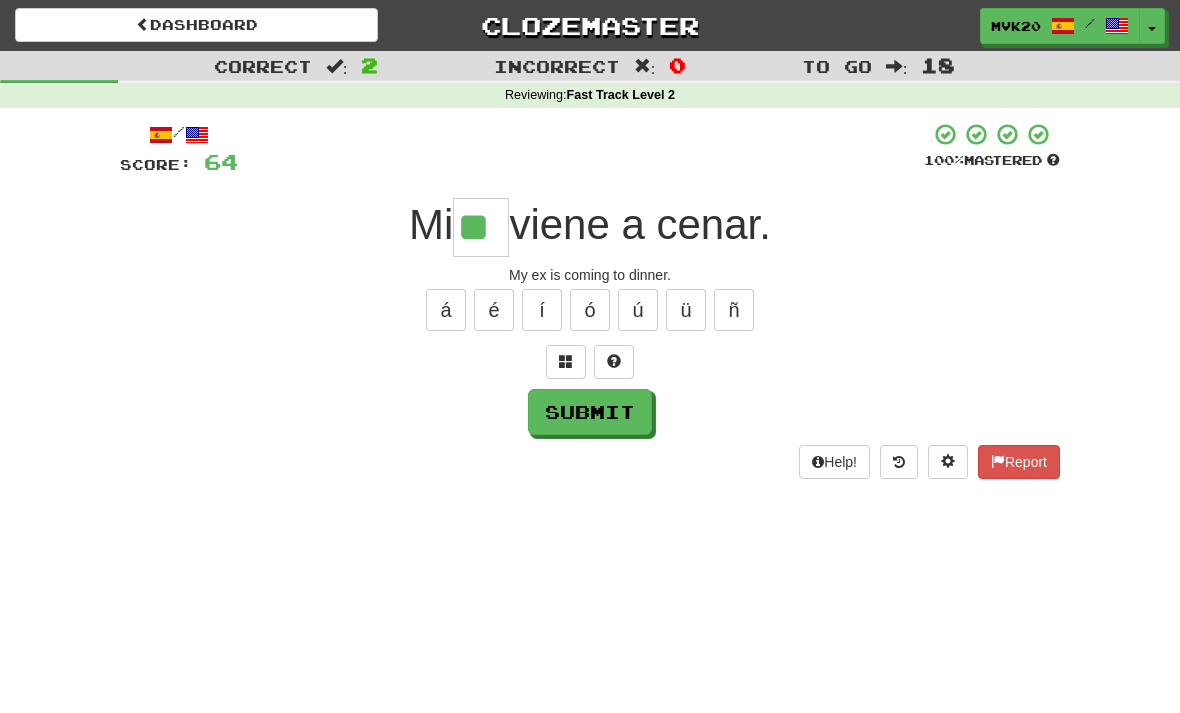 type on "**" 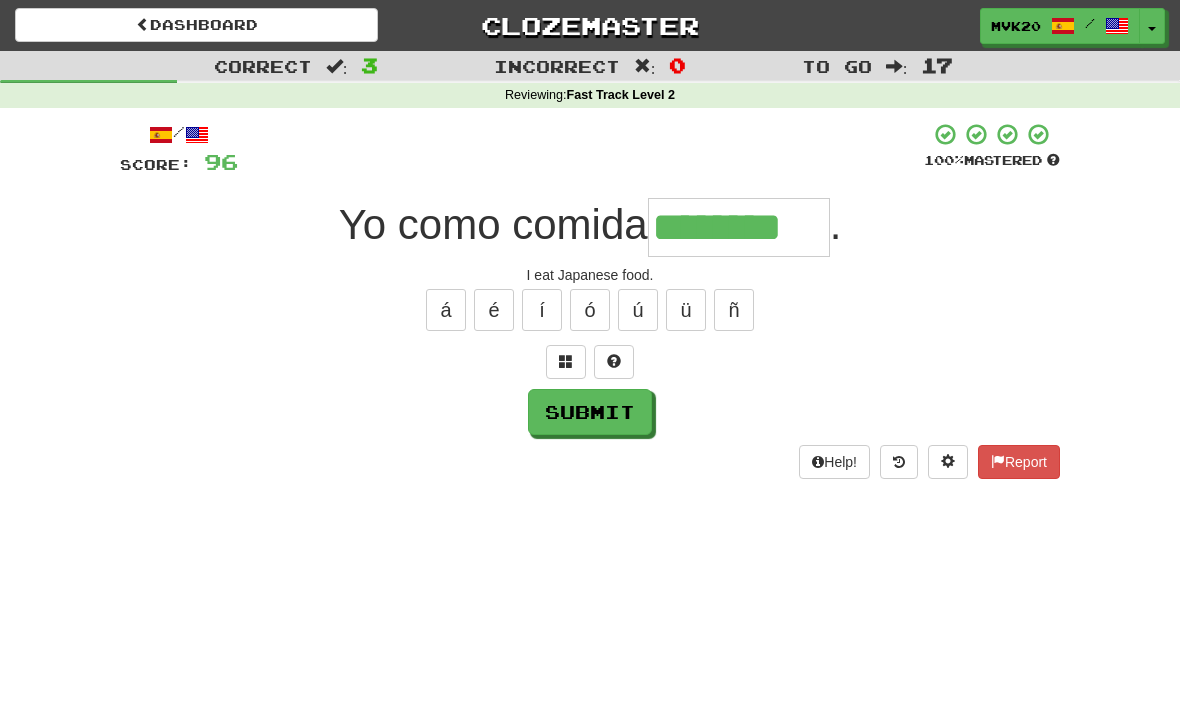 type on "********" 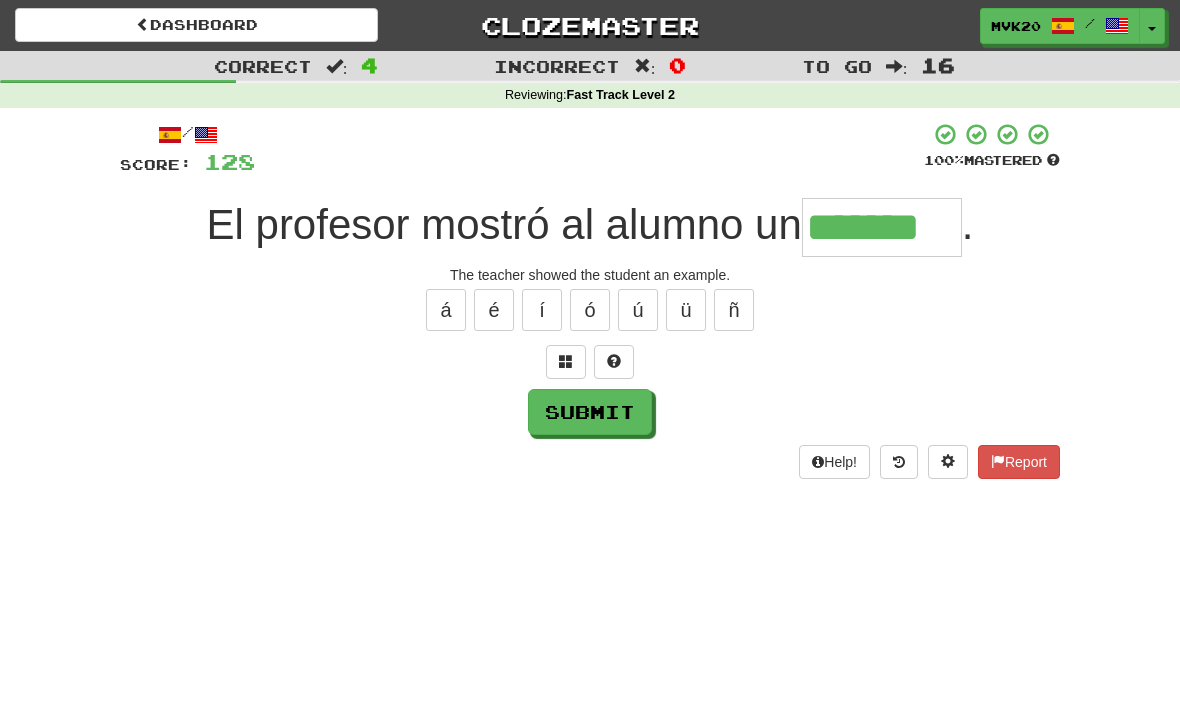 type on "*******" 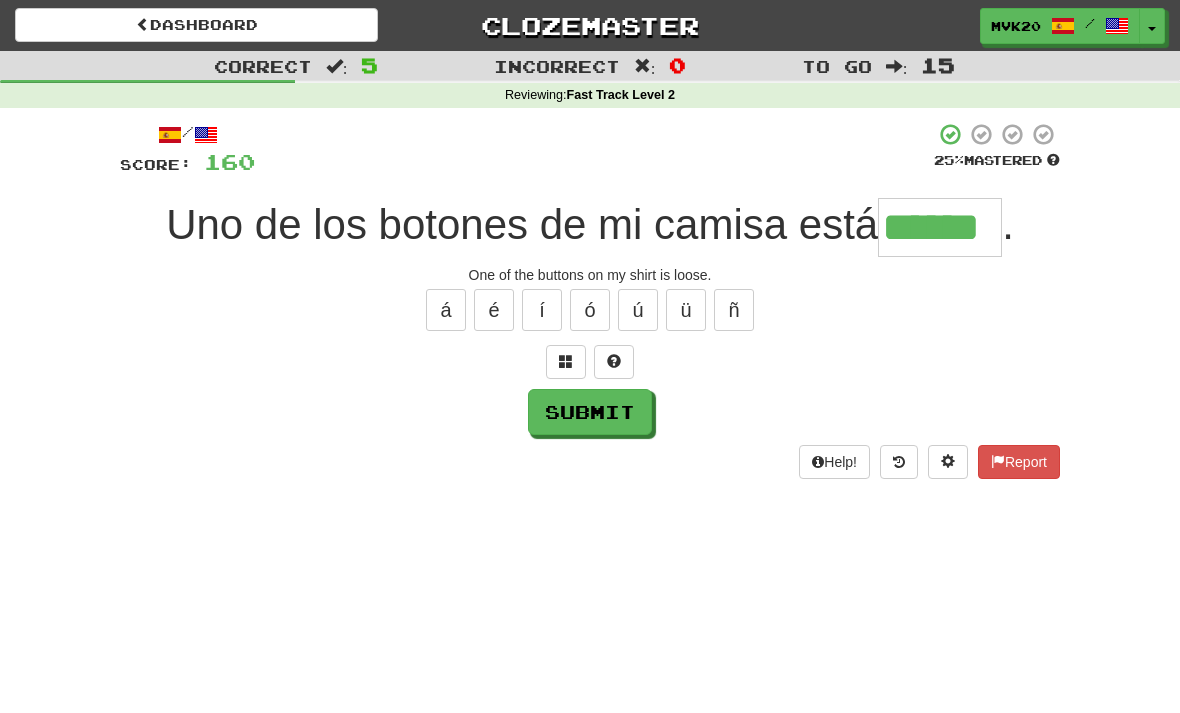type on "******" 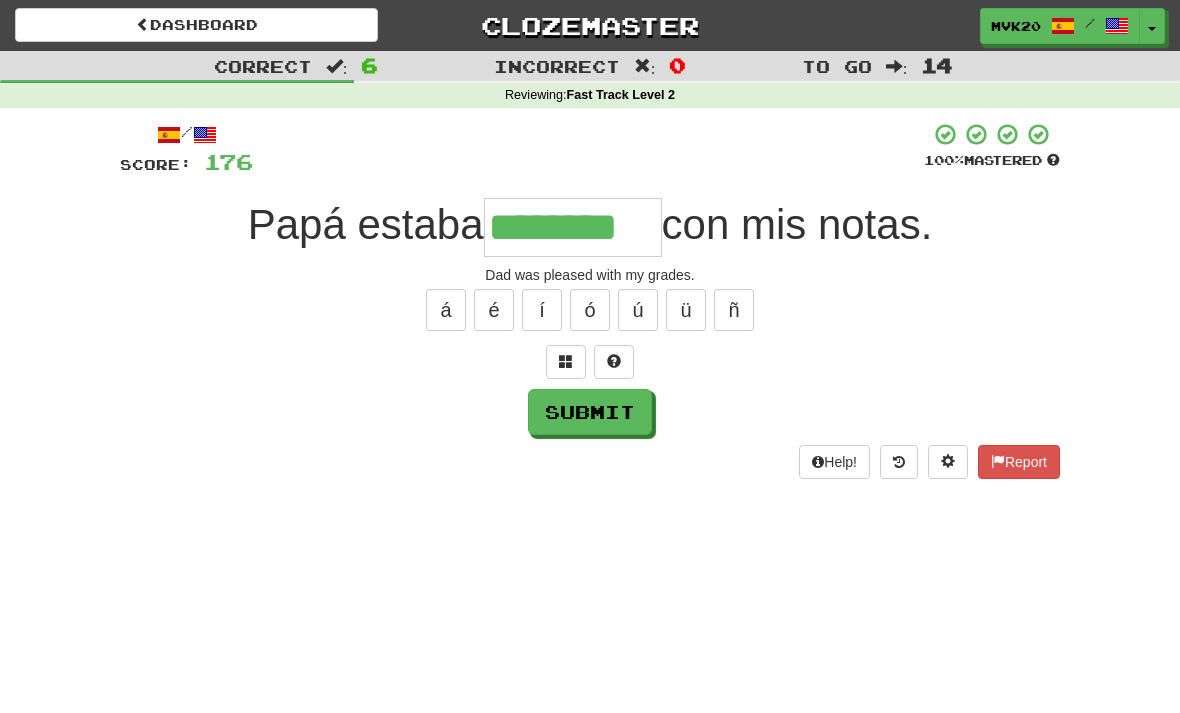 type on "********" 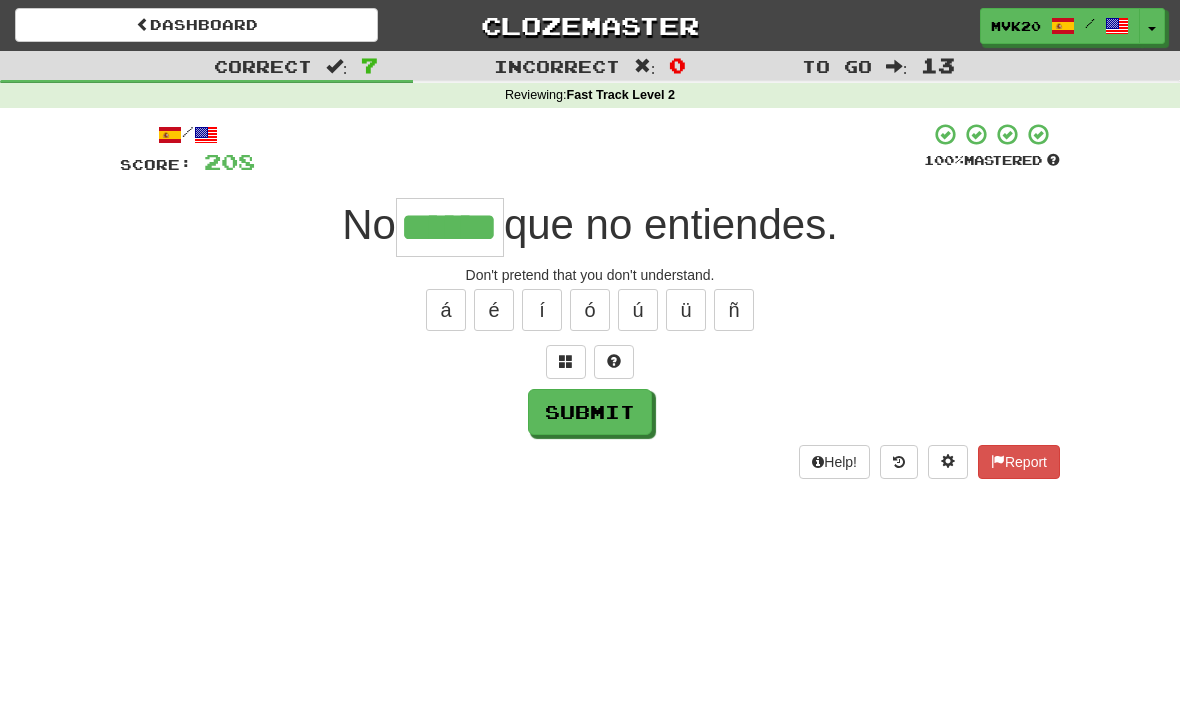 type on "******" 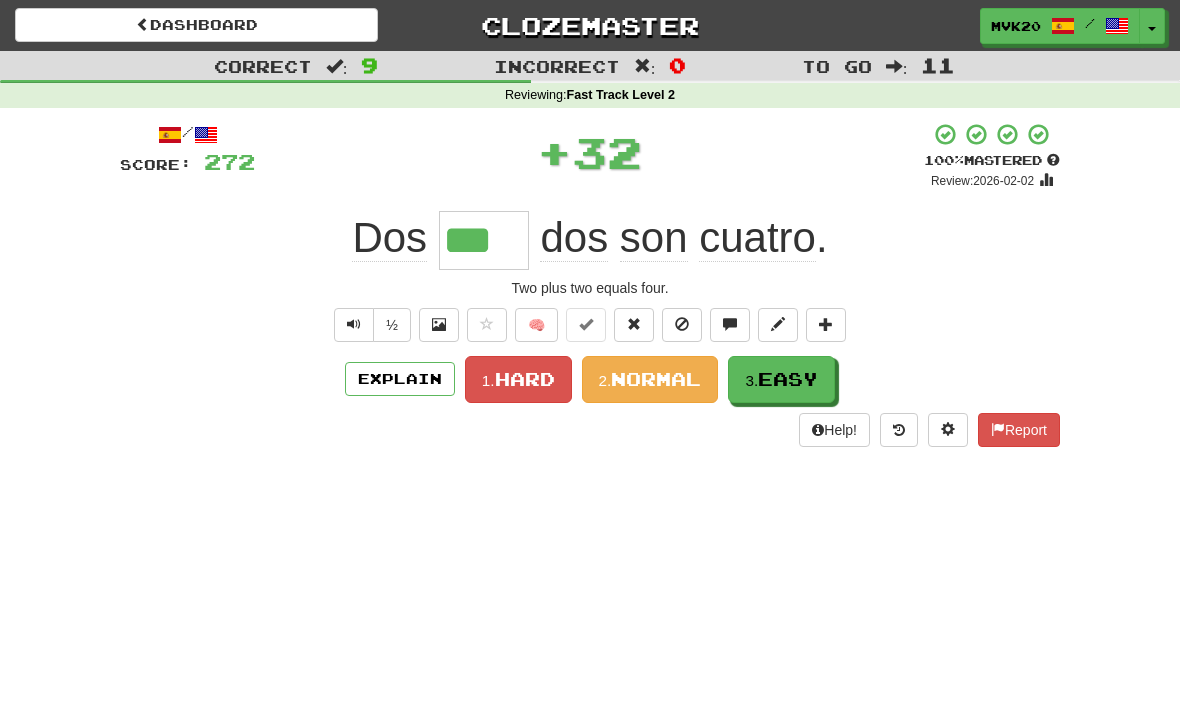 type on "***" 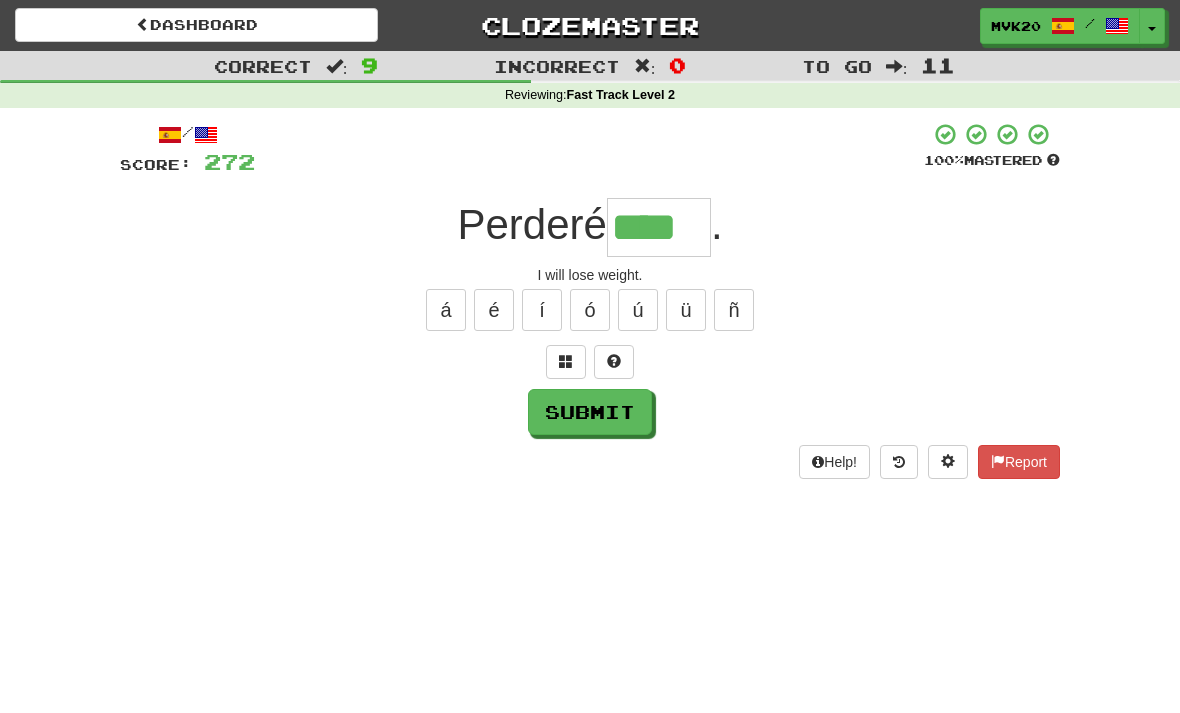 type on "****" 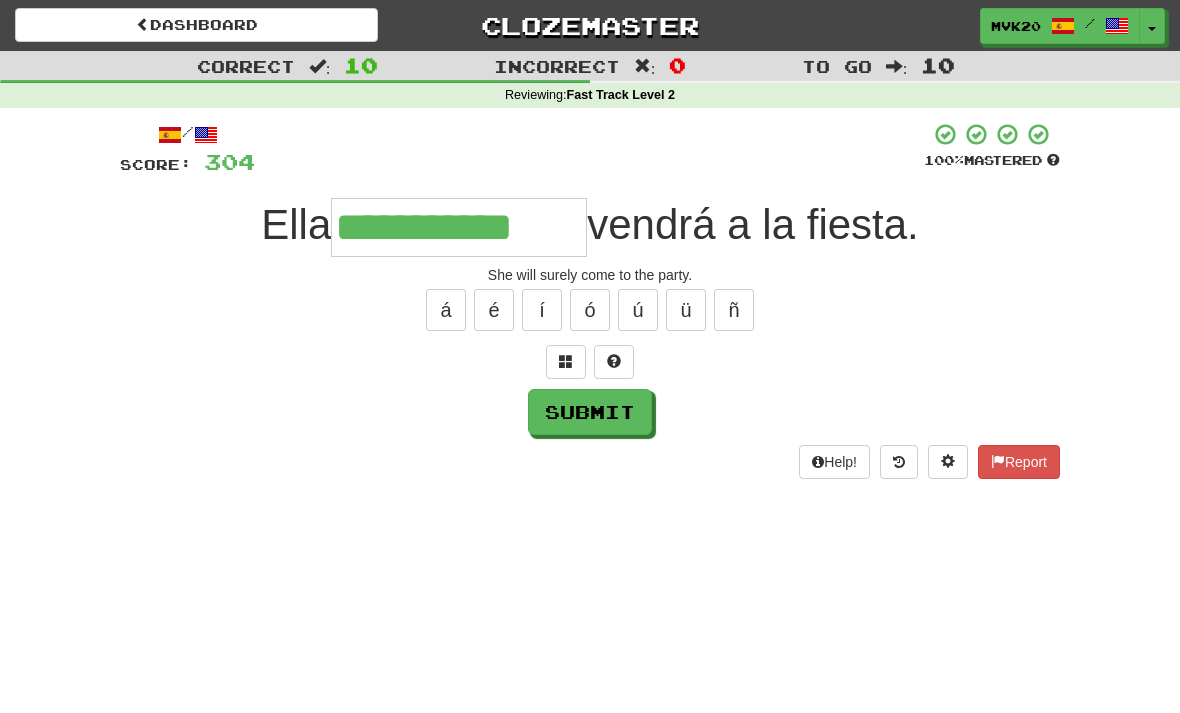 type on "**********" 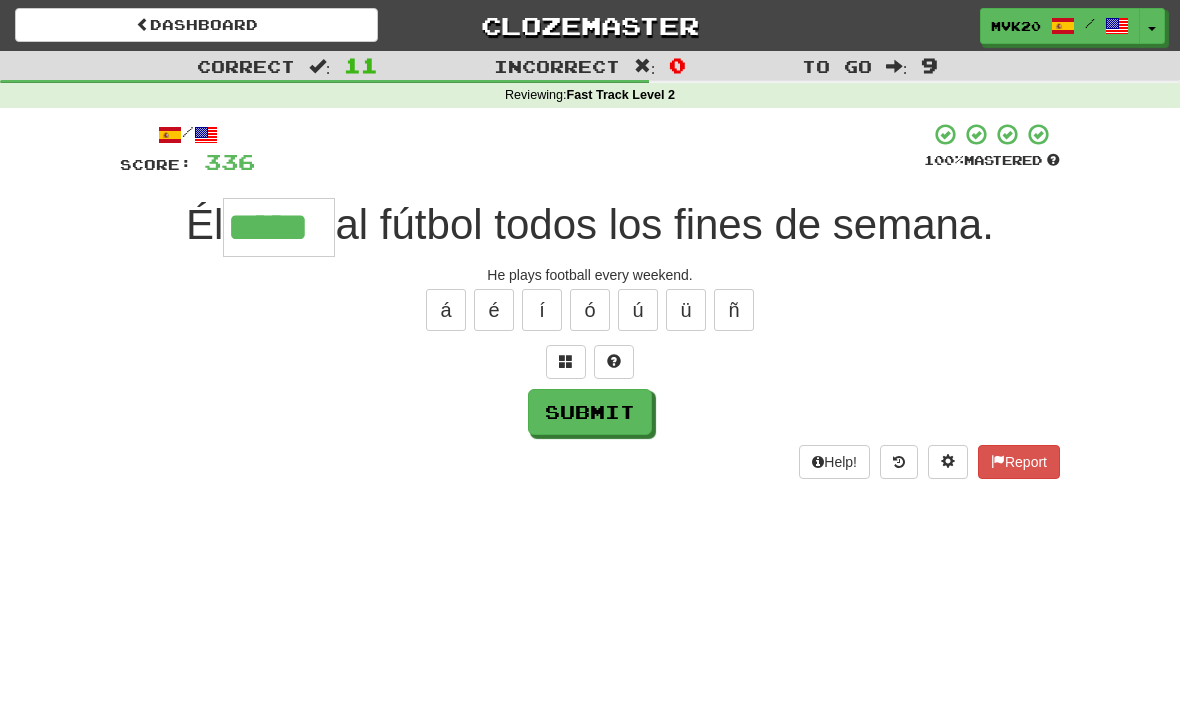 type on "*****" 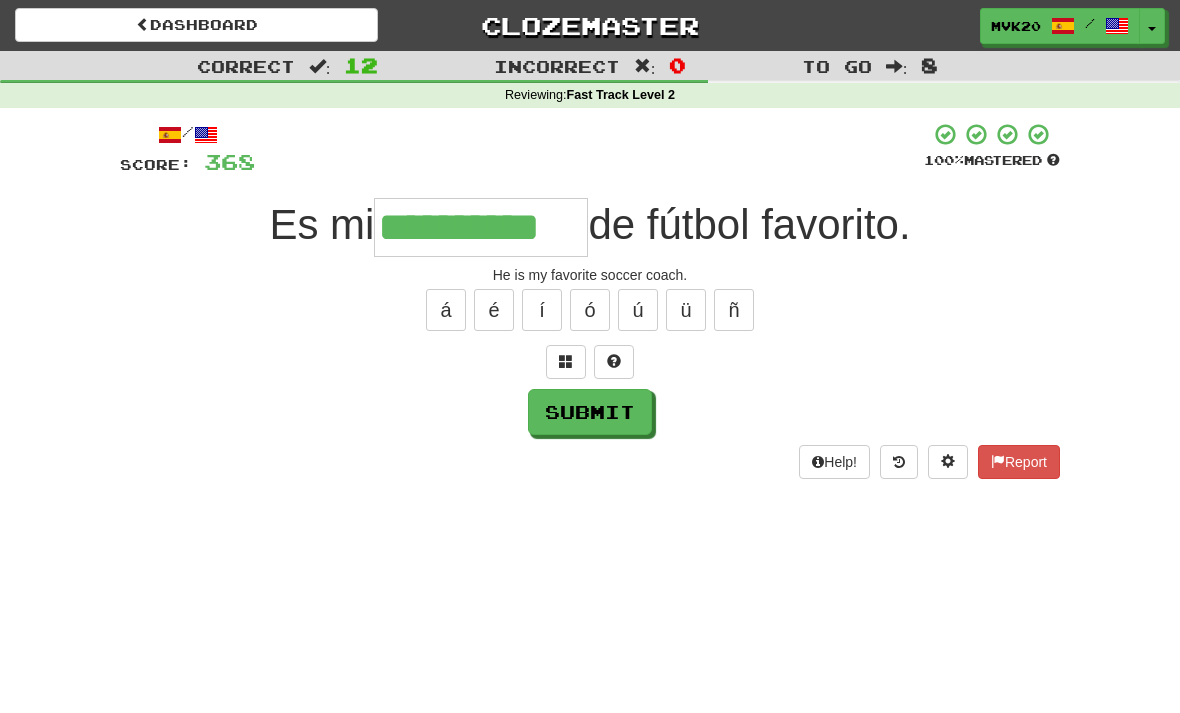 type on "**********" 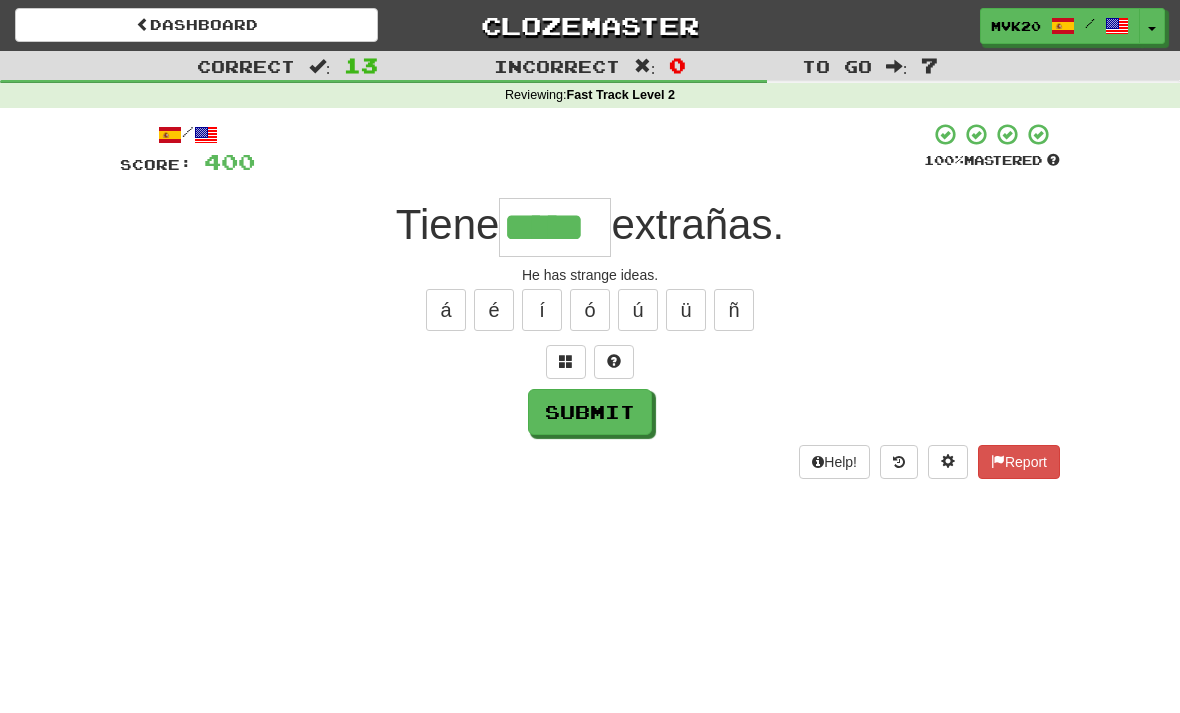 type on "*****" 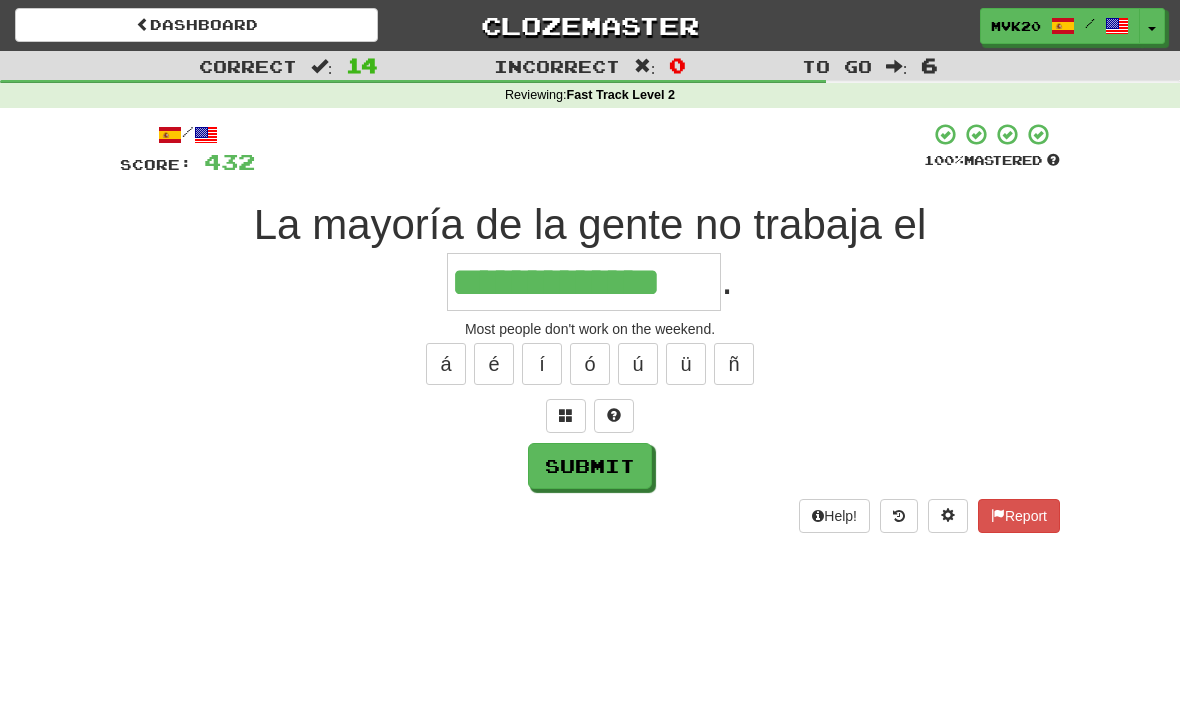 type on "**********" 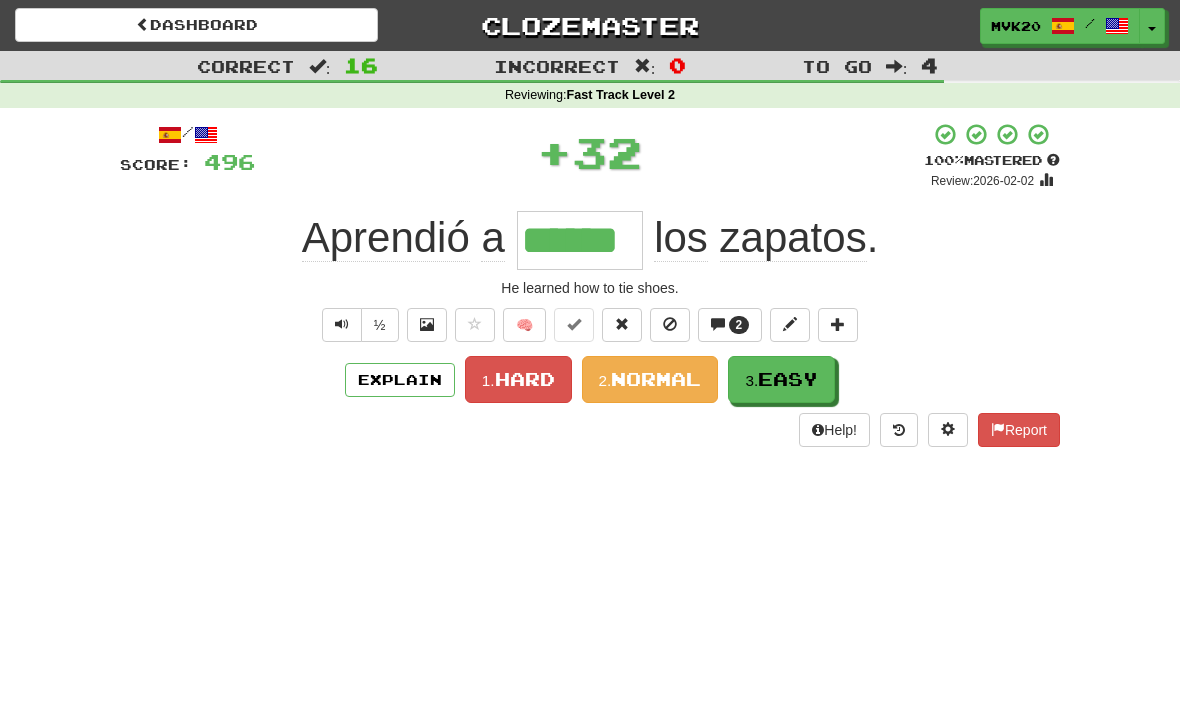 type on "******" 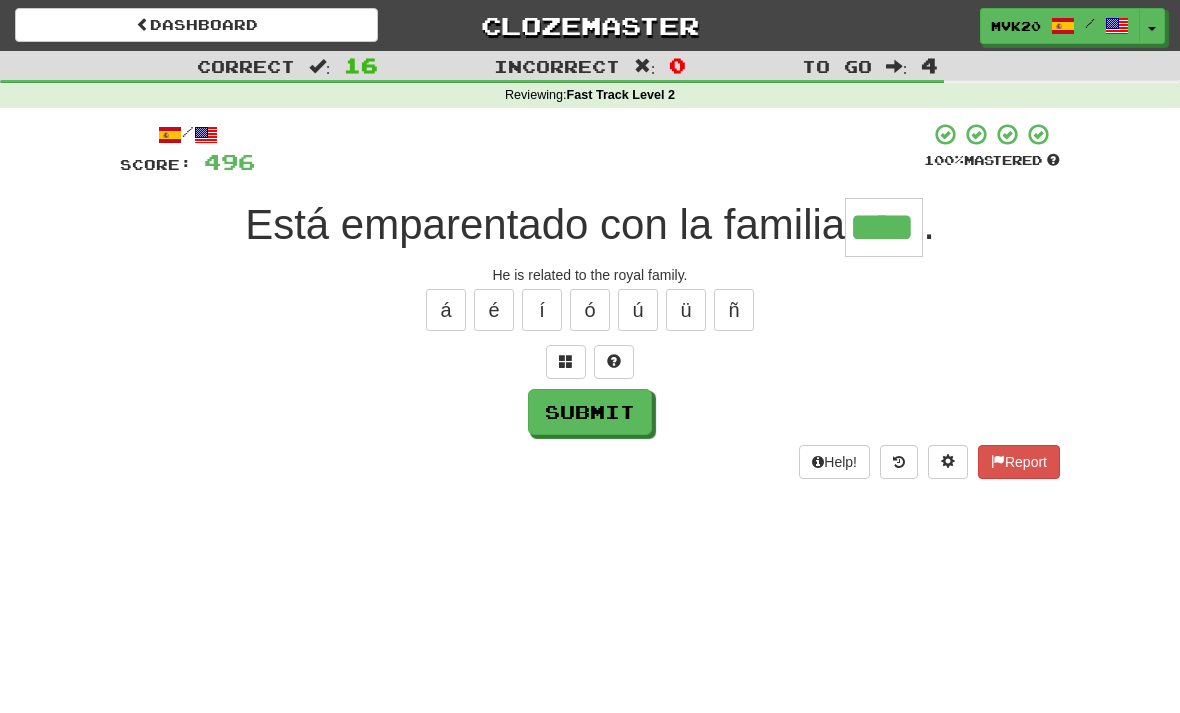 type on "****" 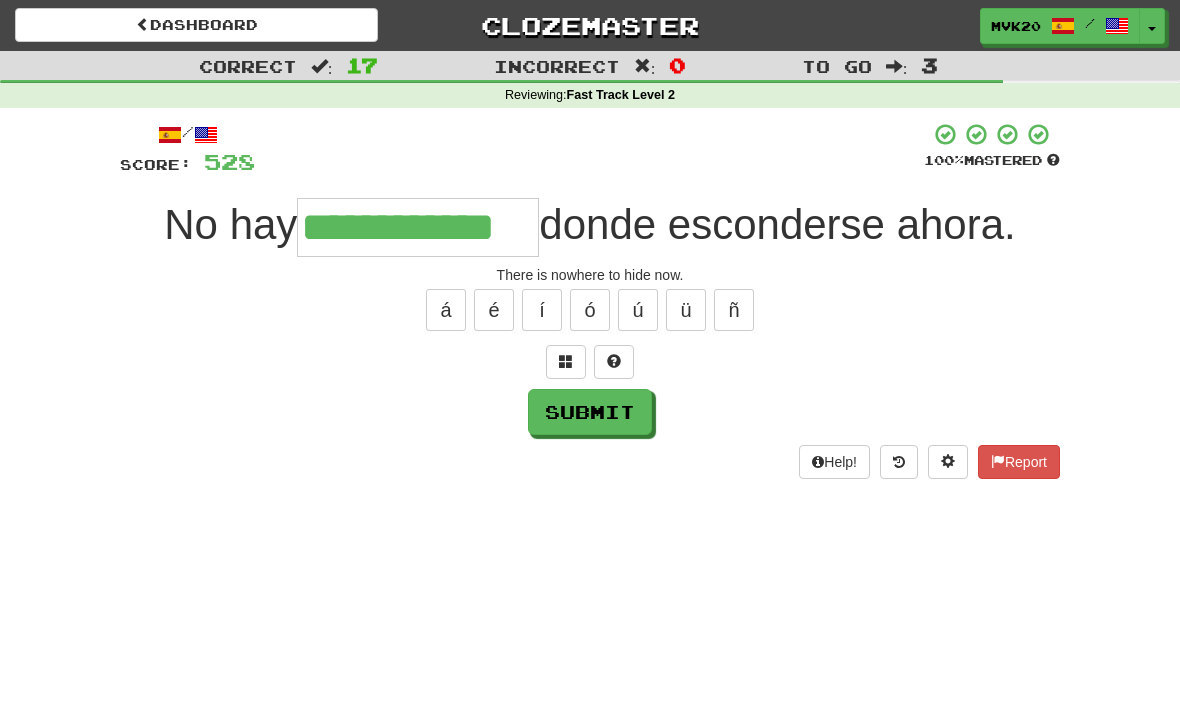 type on "**********" 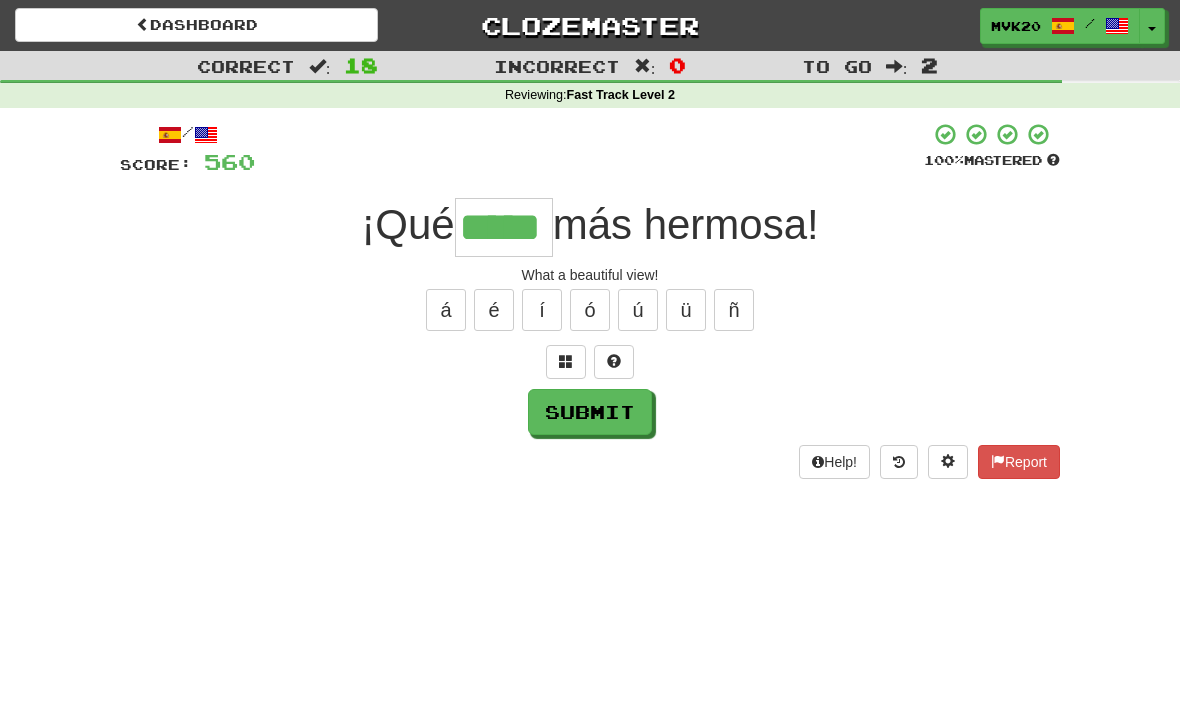 type on "*****" 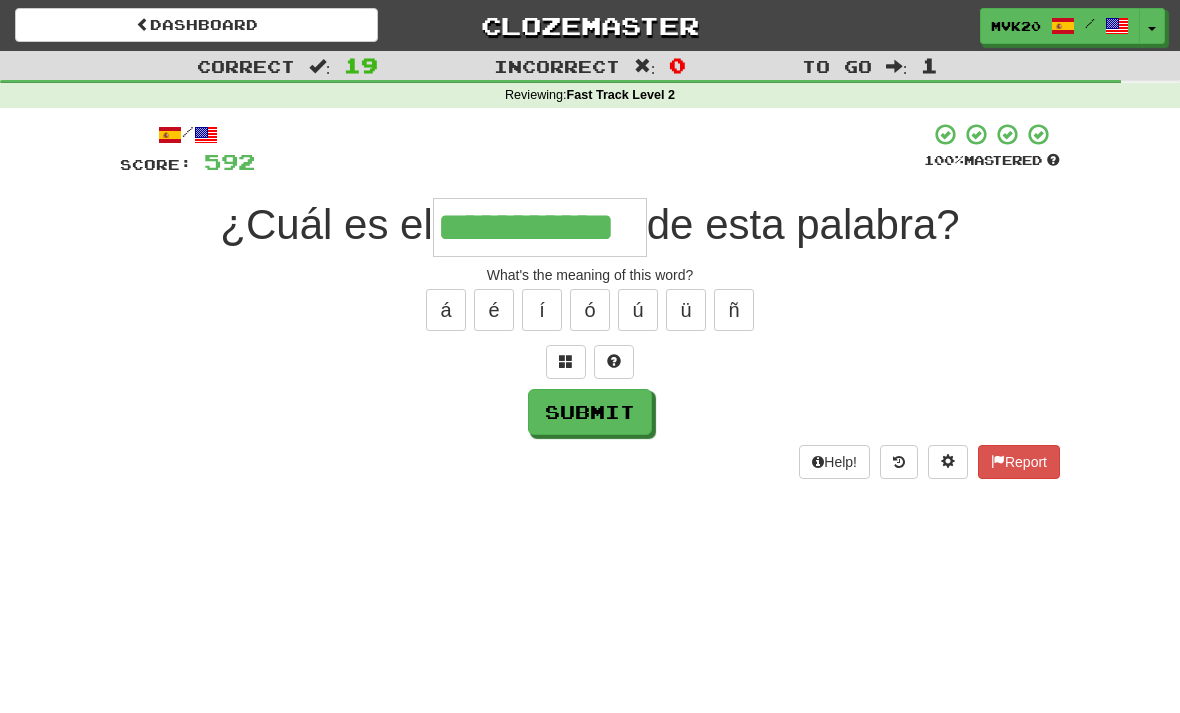 type on "**********" 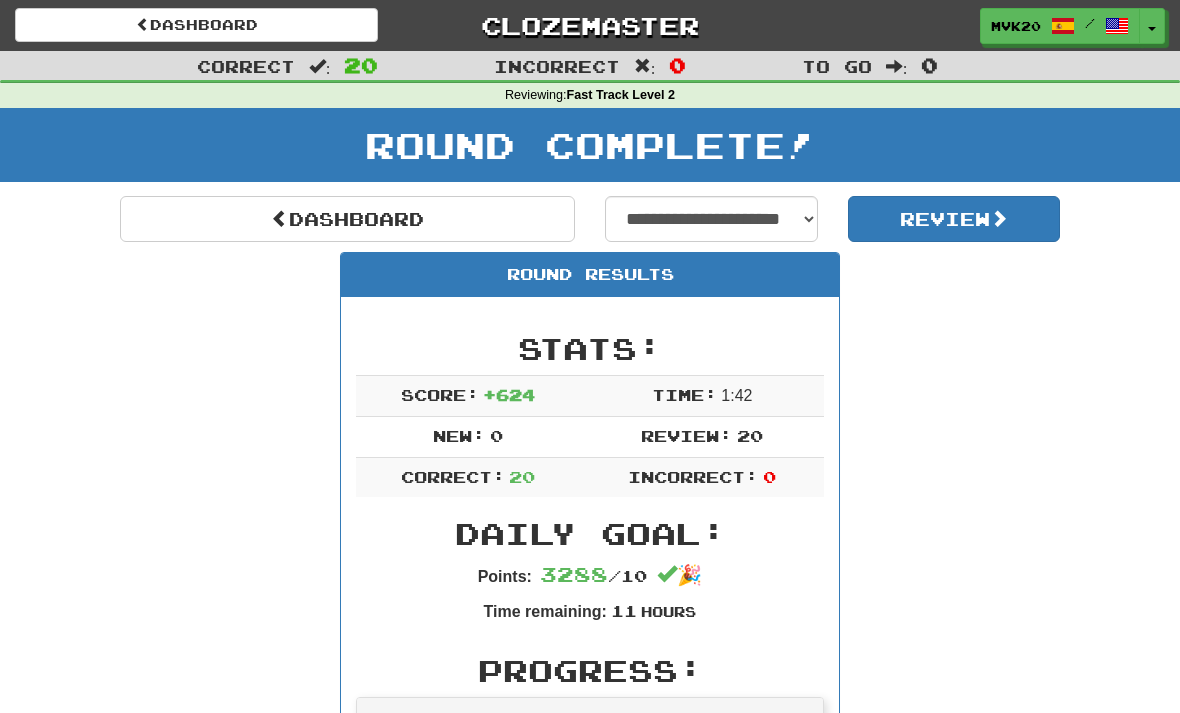 click on "Review" at bounding box center (954, 219) 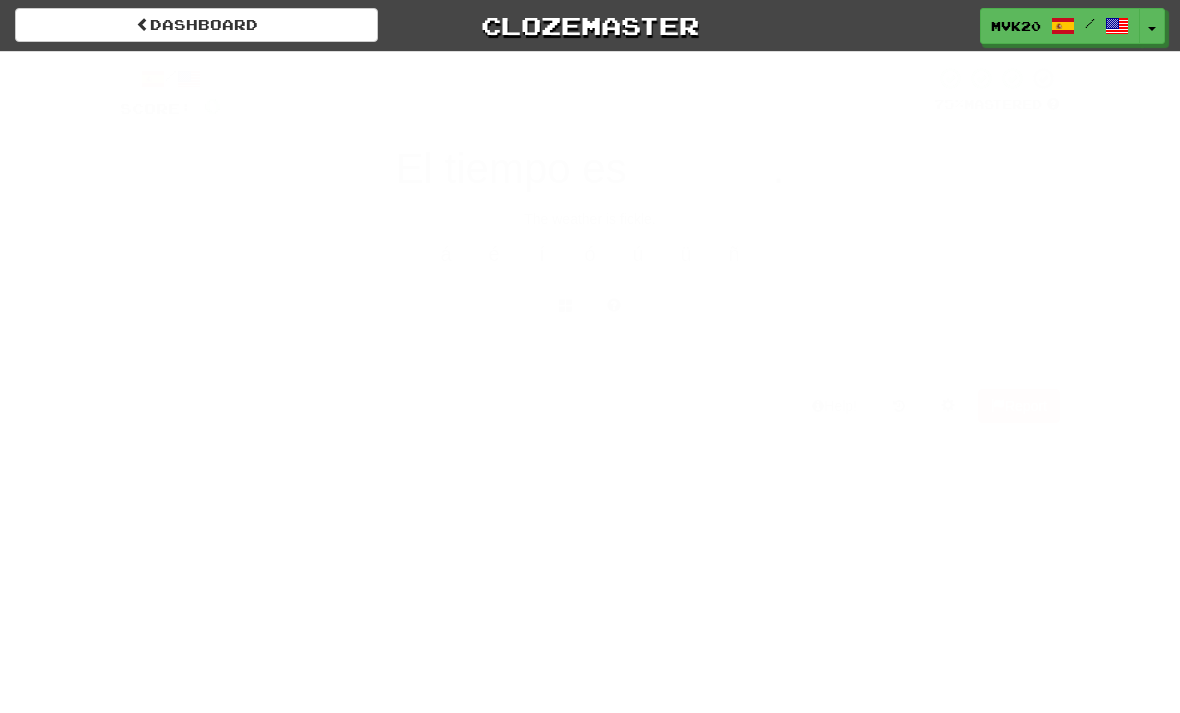 scroll, scrollTop: 0, scrollLeft: 0, axis: both 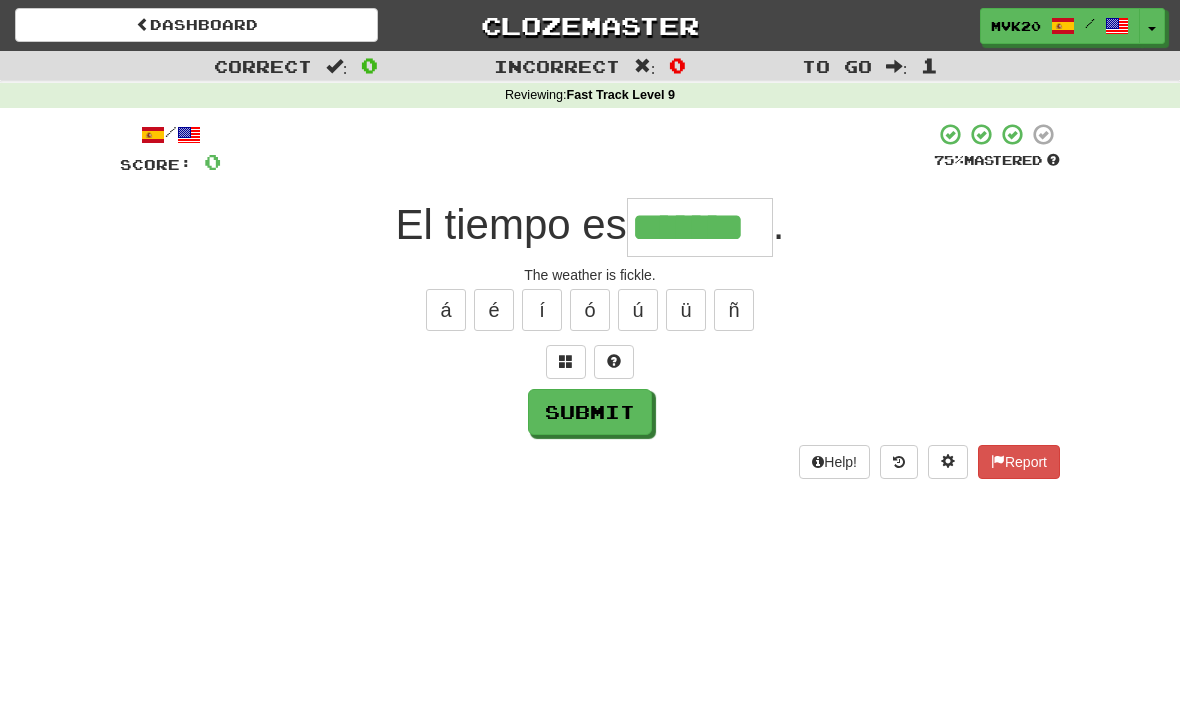 type on "*******" 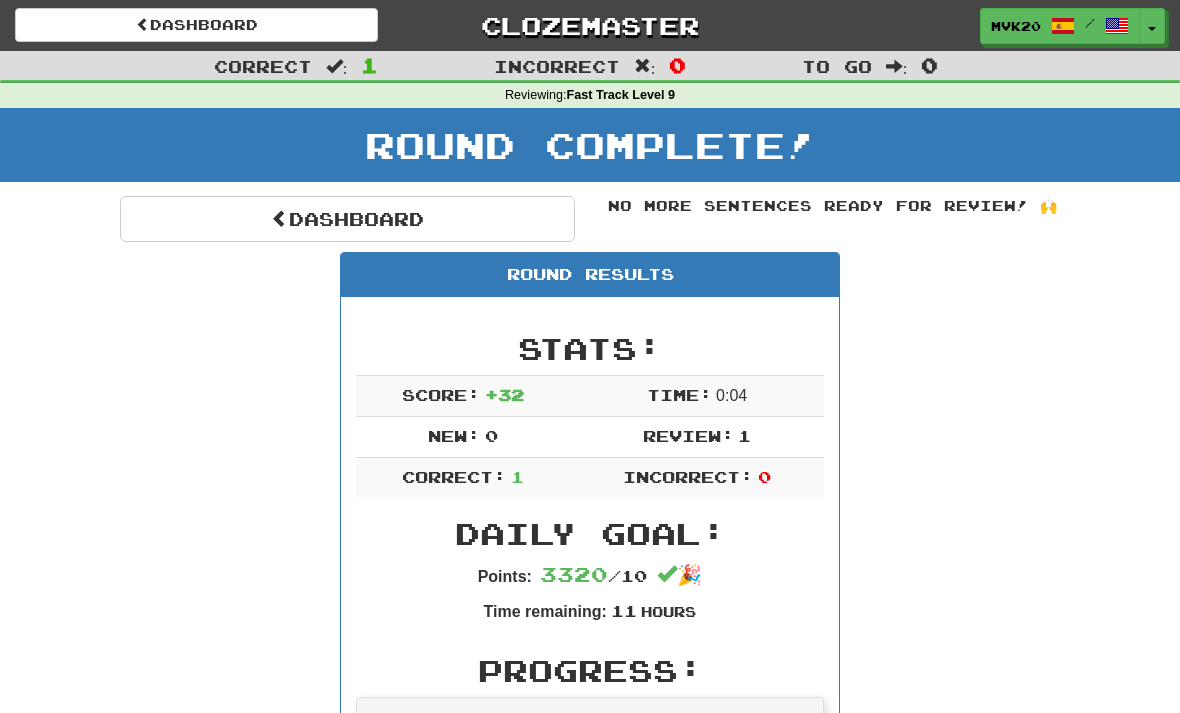 click on "Dashboard" at bounding box center (347, 219) 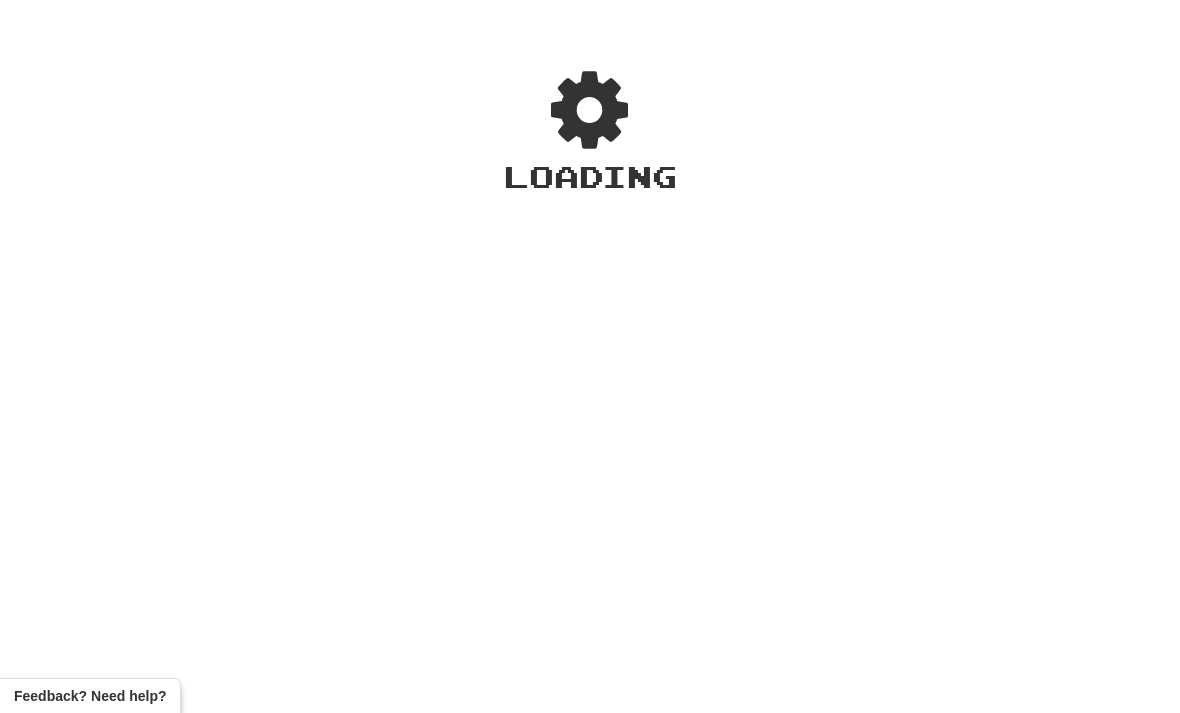 scroll, scrollTop: 0, scrollLeft: 0, axis: both 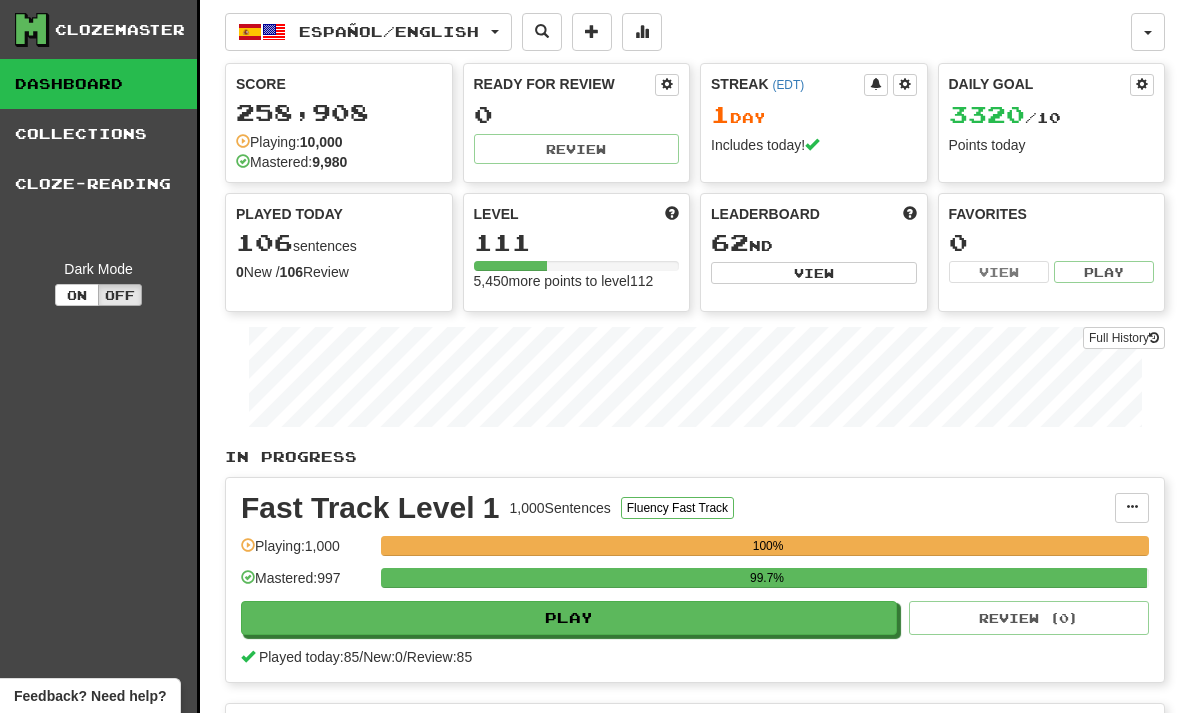 click on "Español  /  English" at bounding box center [389, 31] 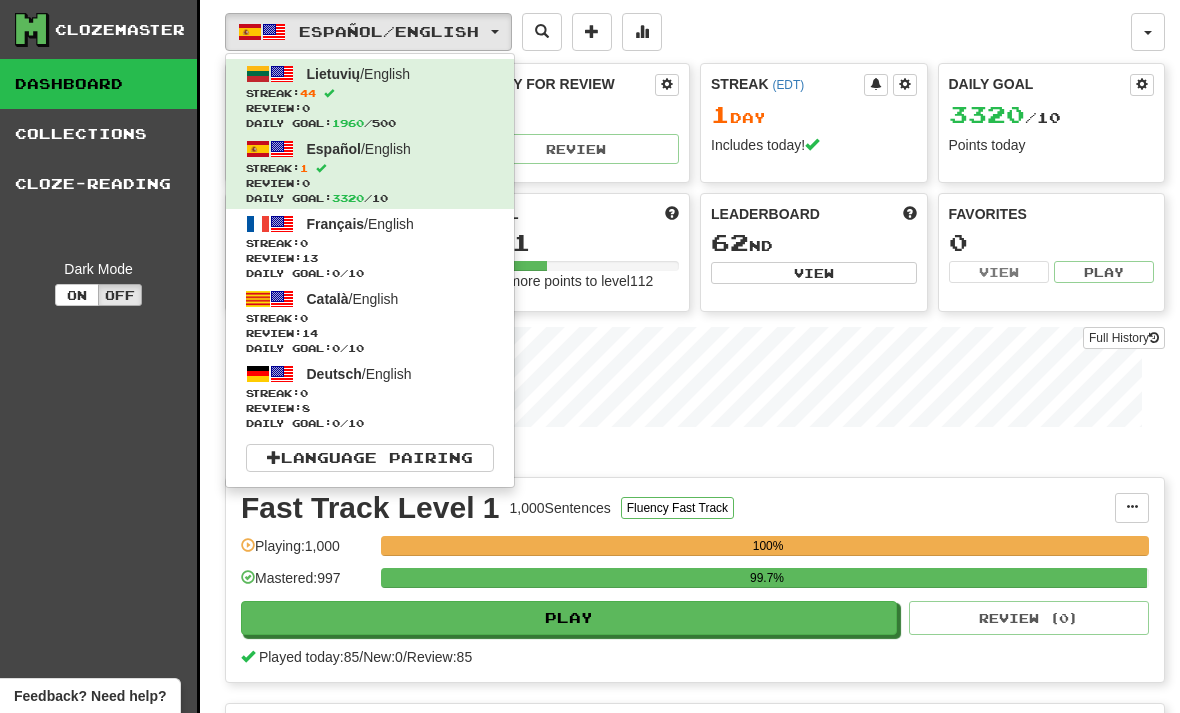 click on "Review:  13" at bounding box center [370, 258] 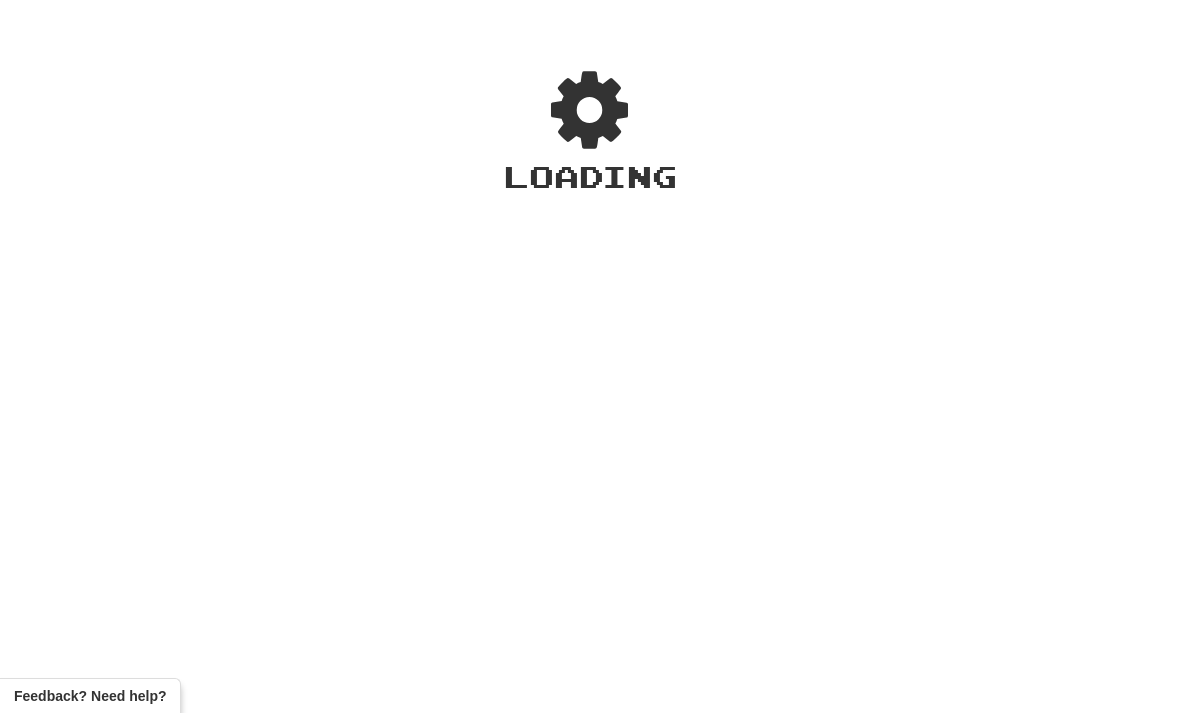 scroll, scrollTop: 0, scrollLeft: 0, axis: both 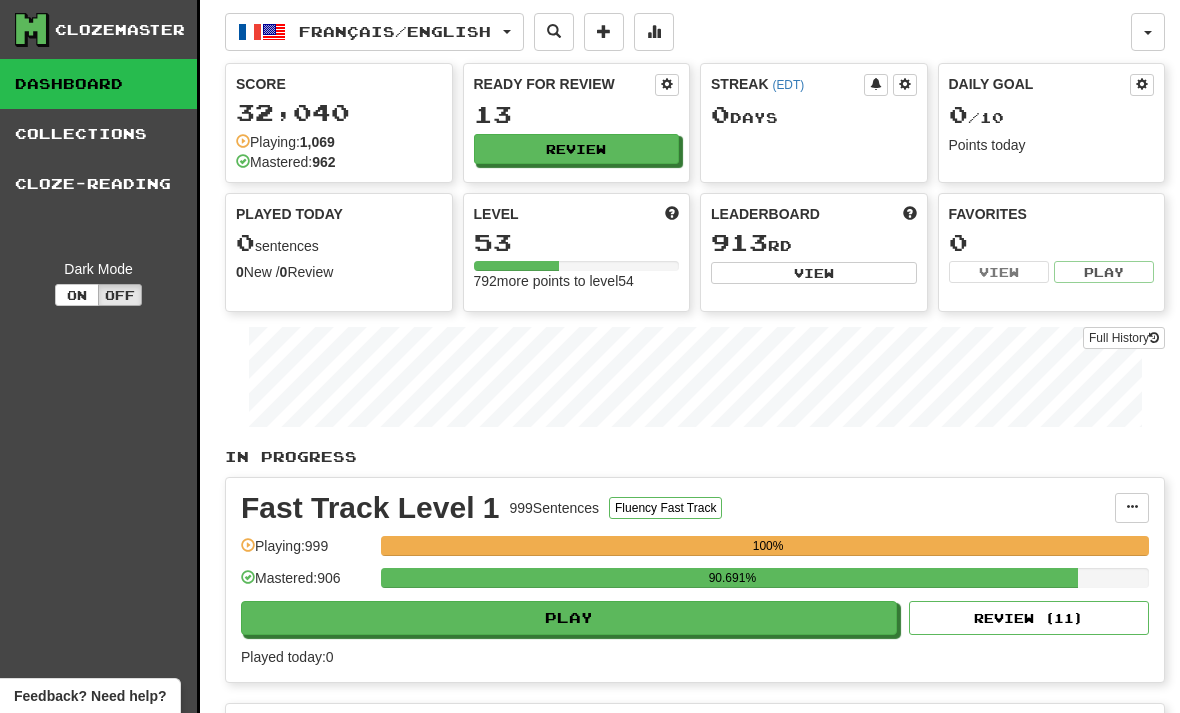 click on "Review" at bounding box center [577, 149] 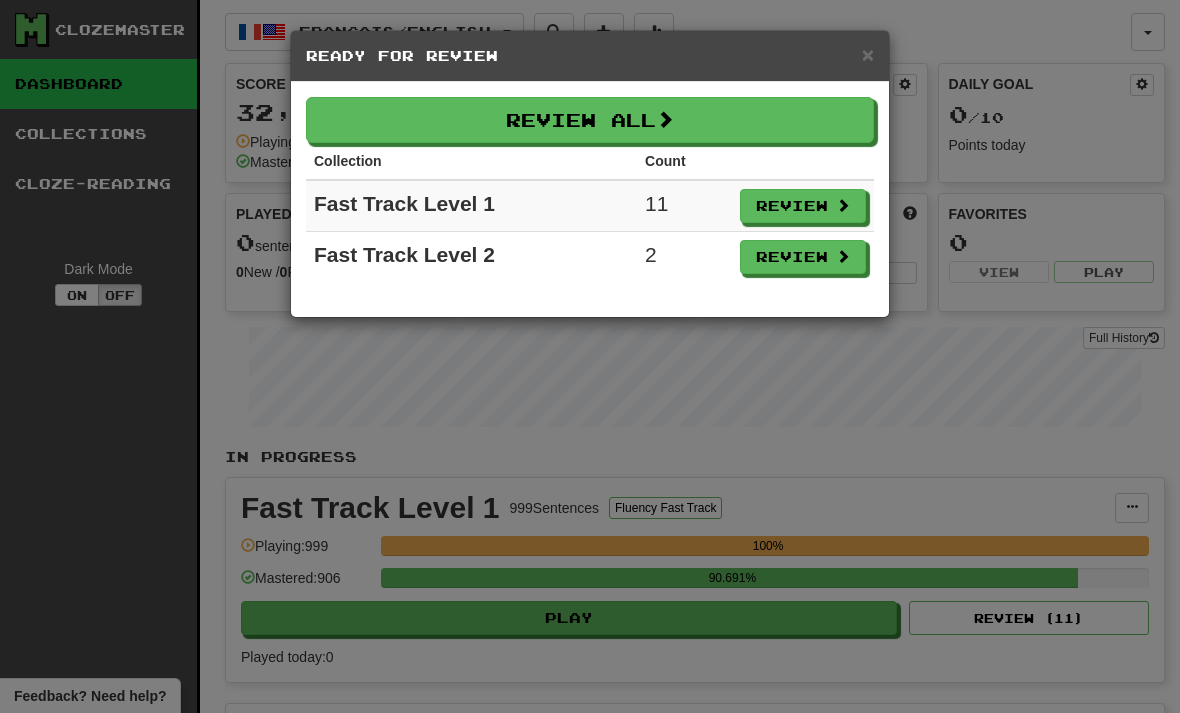 click on "Review" at bounding box center [803, 206] 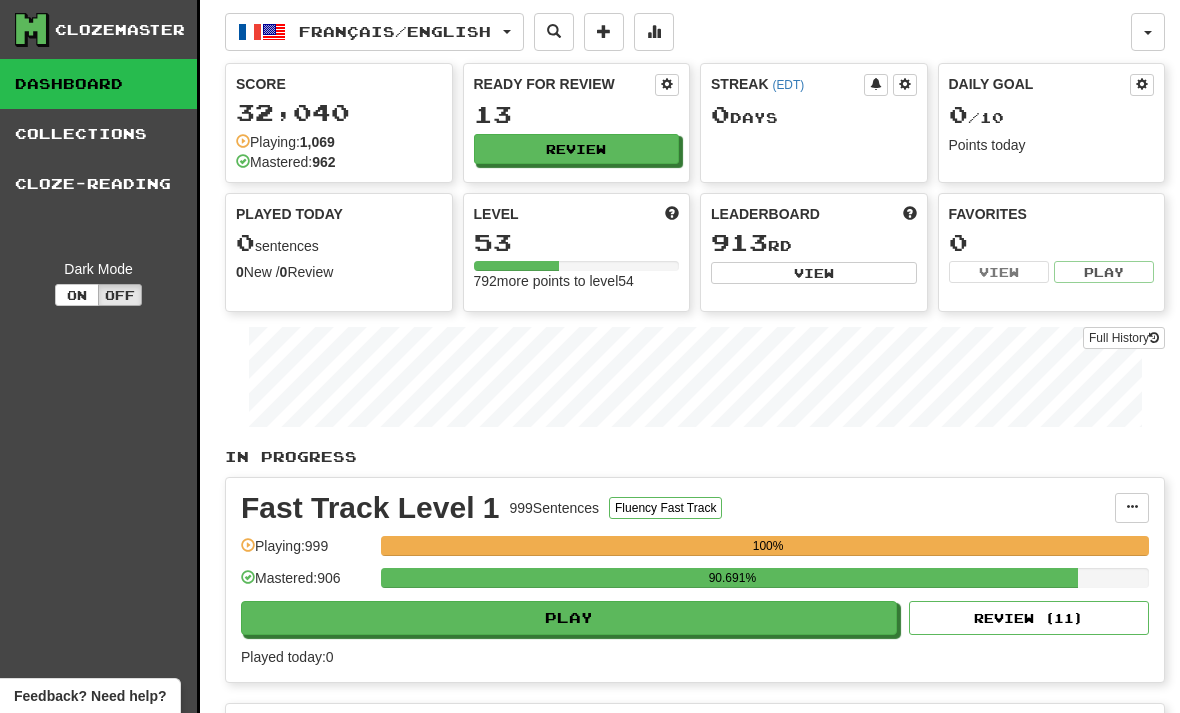 select on "**" 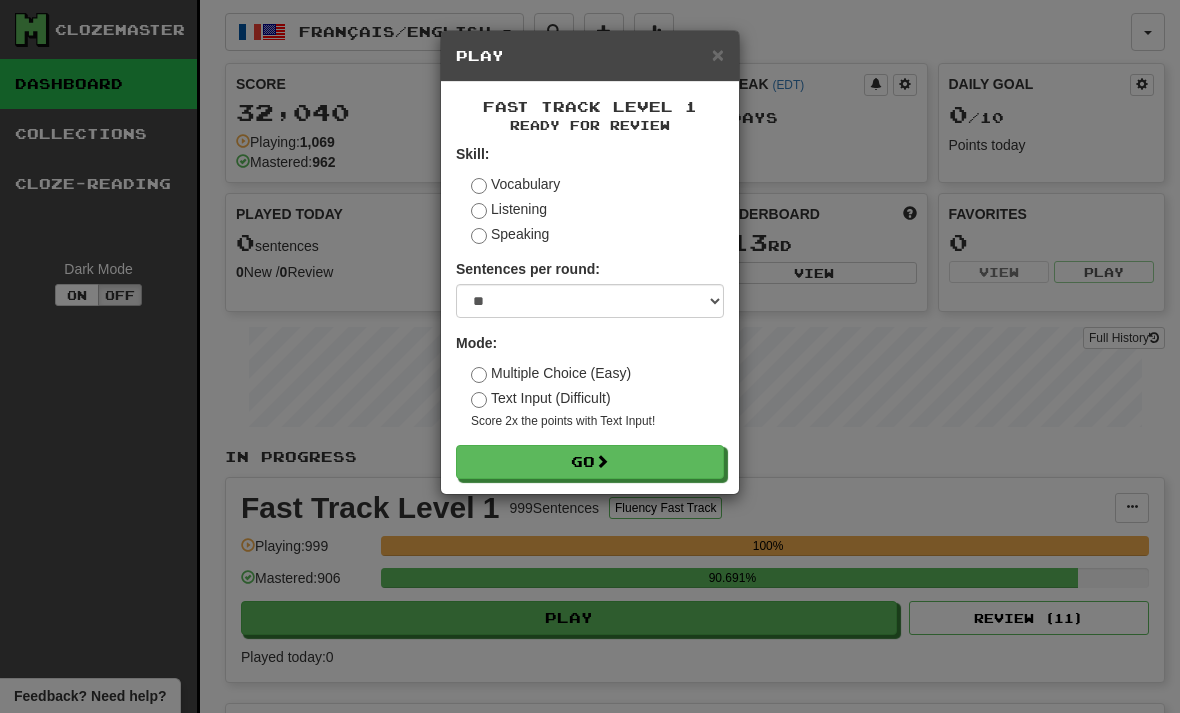 click on "Go" at bounding box center [590, 462] 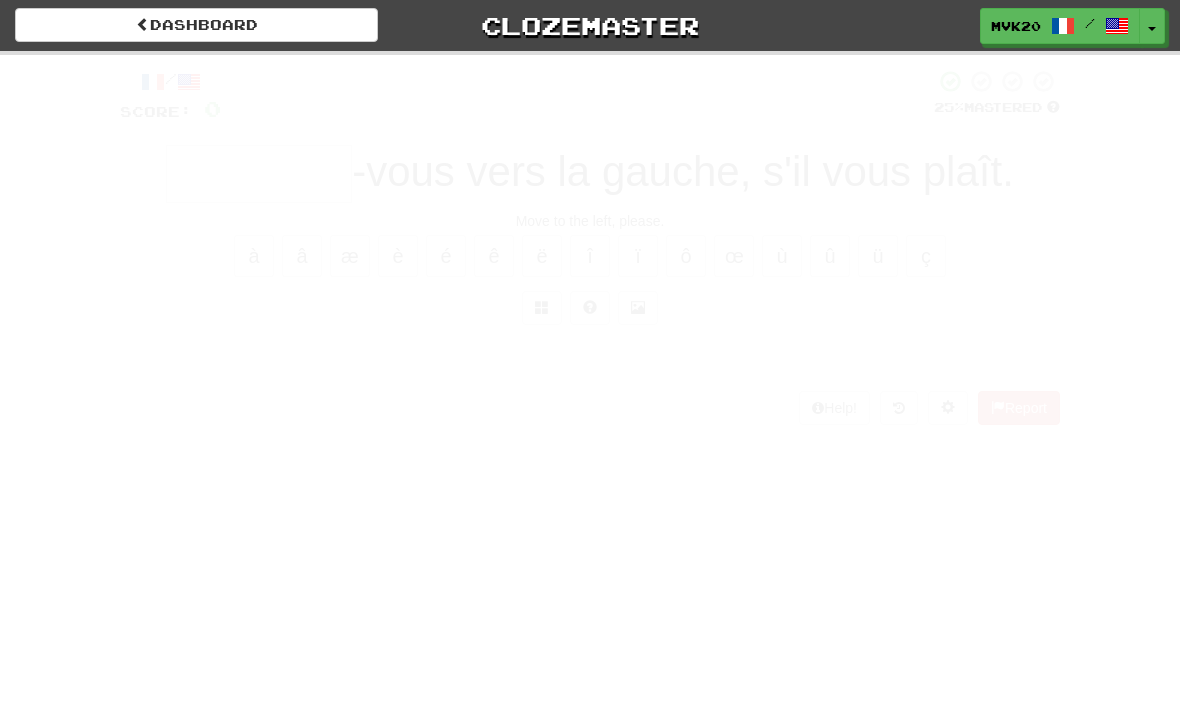 scroll, scrollTop: 0, scrollLeft: 0, axis: both 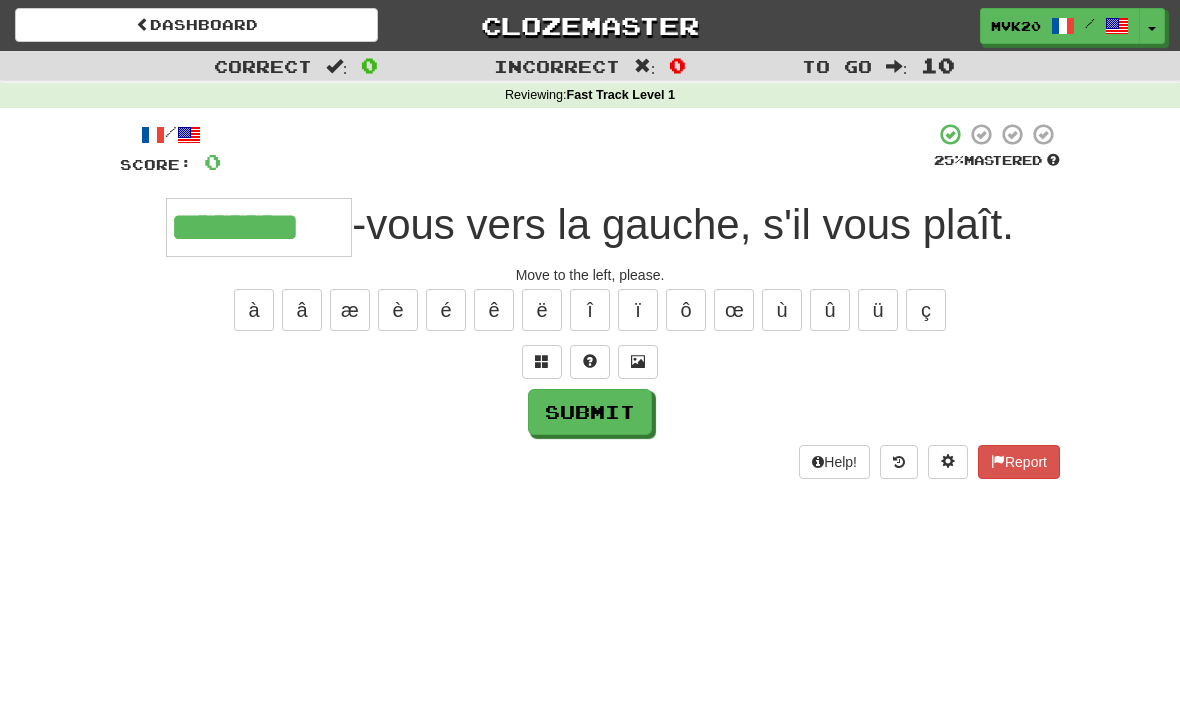 type on "********" 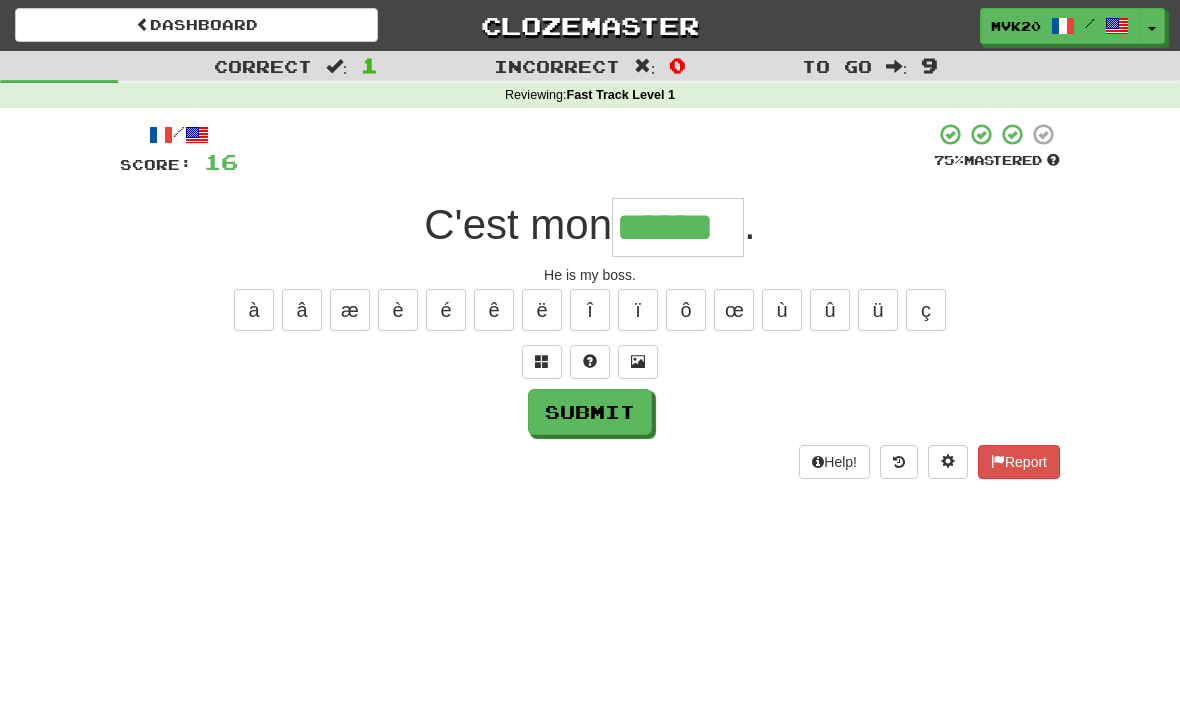 type on "******" 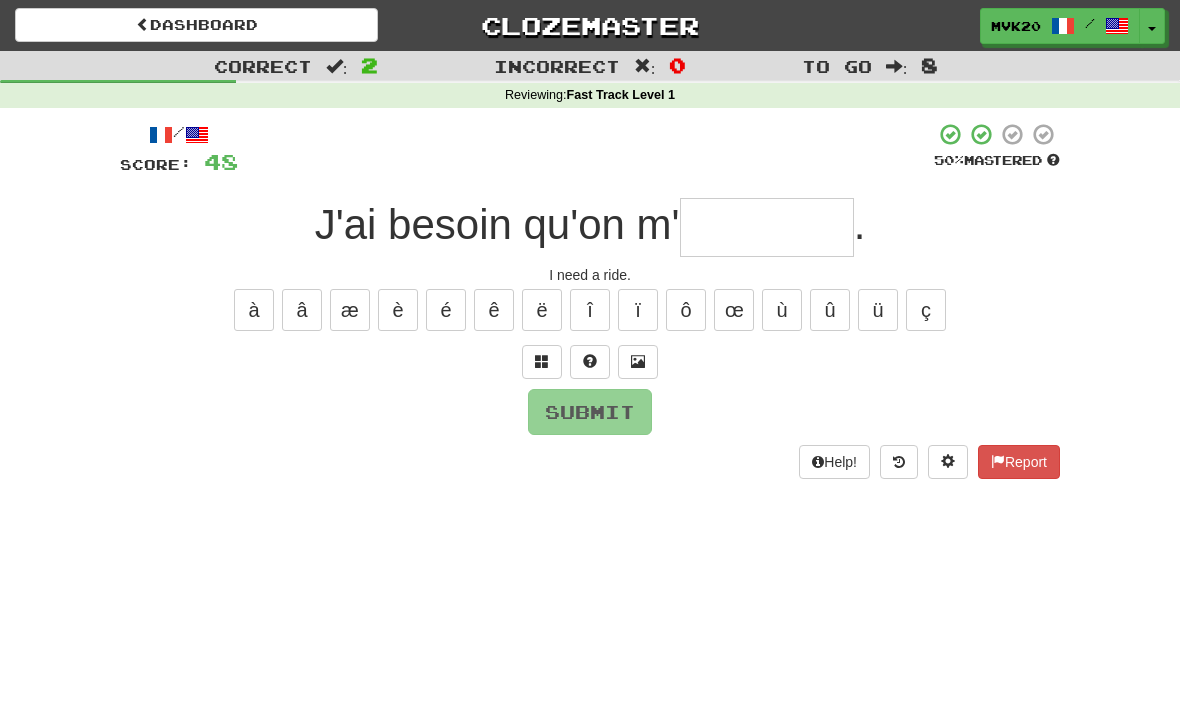type on "******" 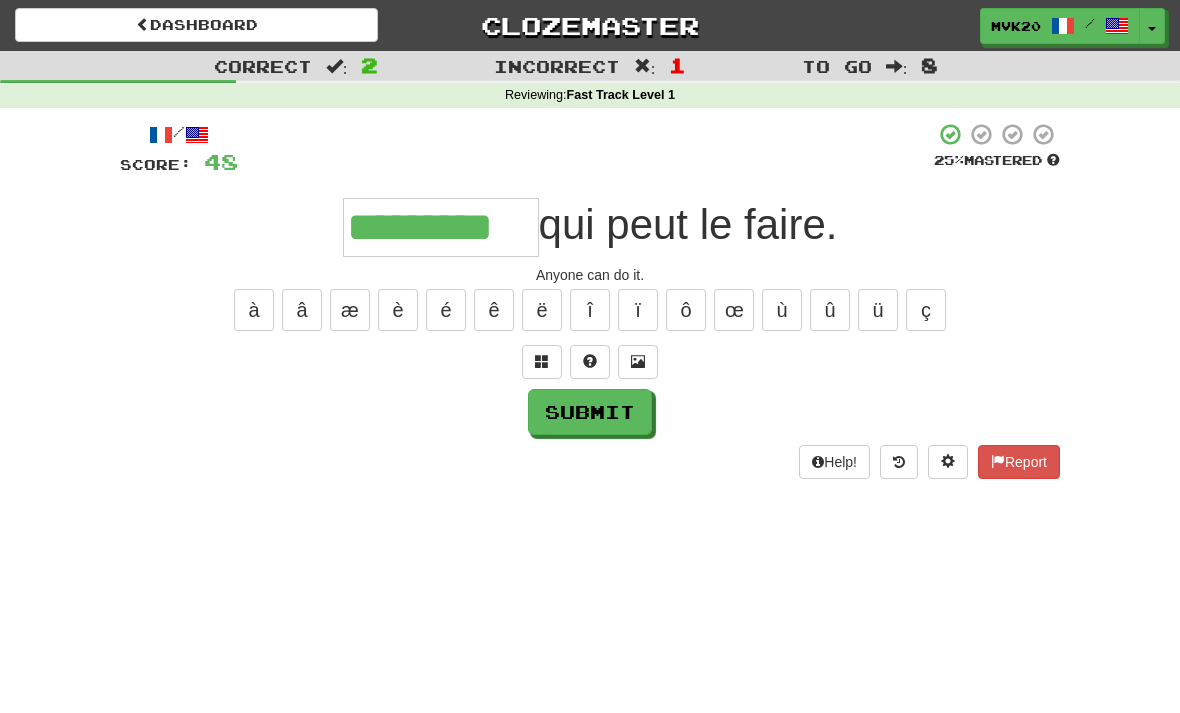 type on "*********" 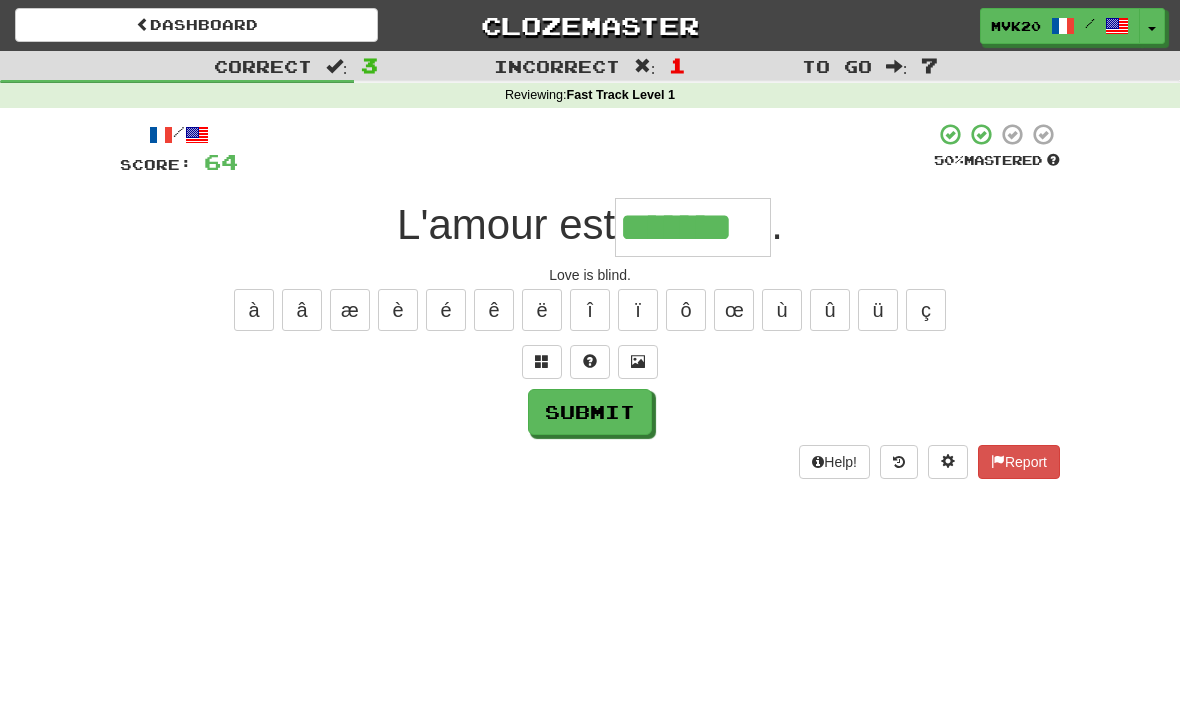type on "*******" 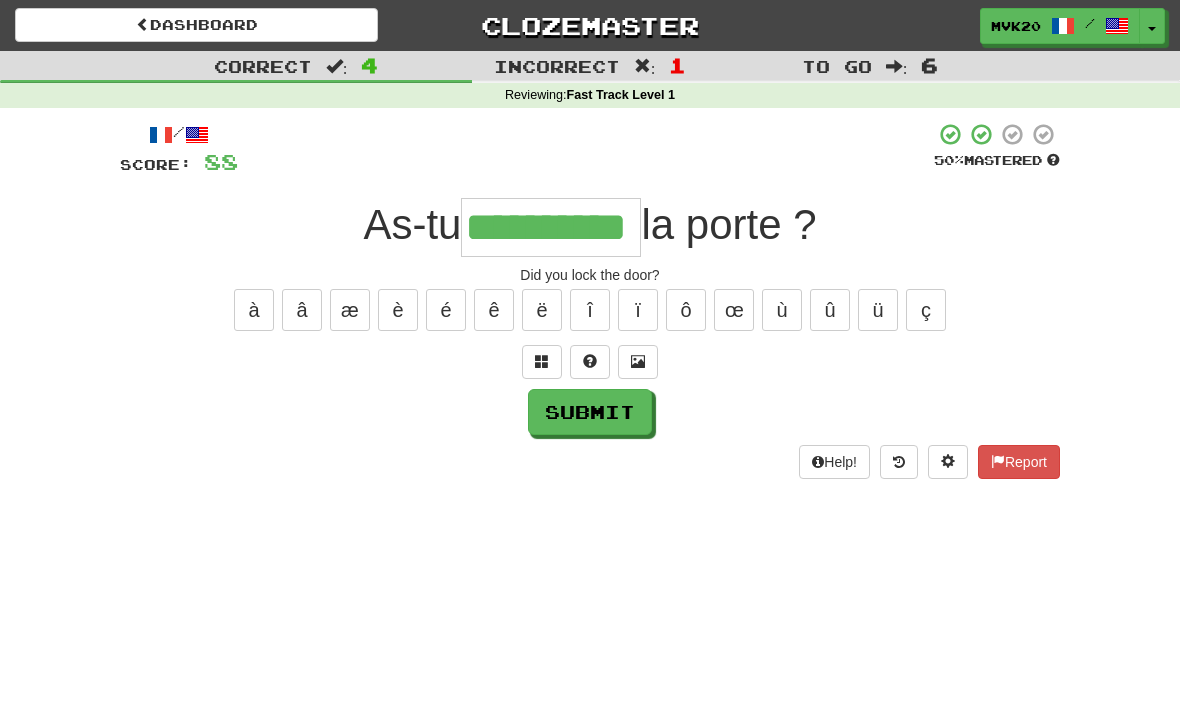 type on "**********" 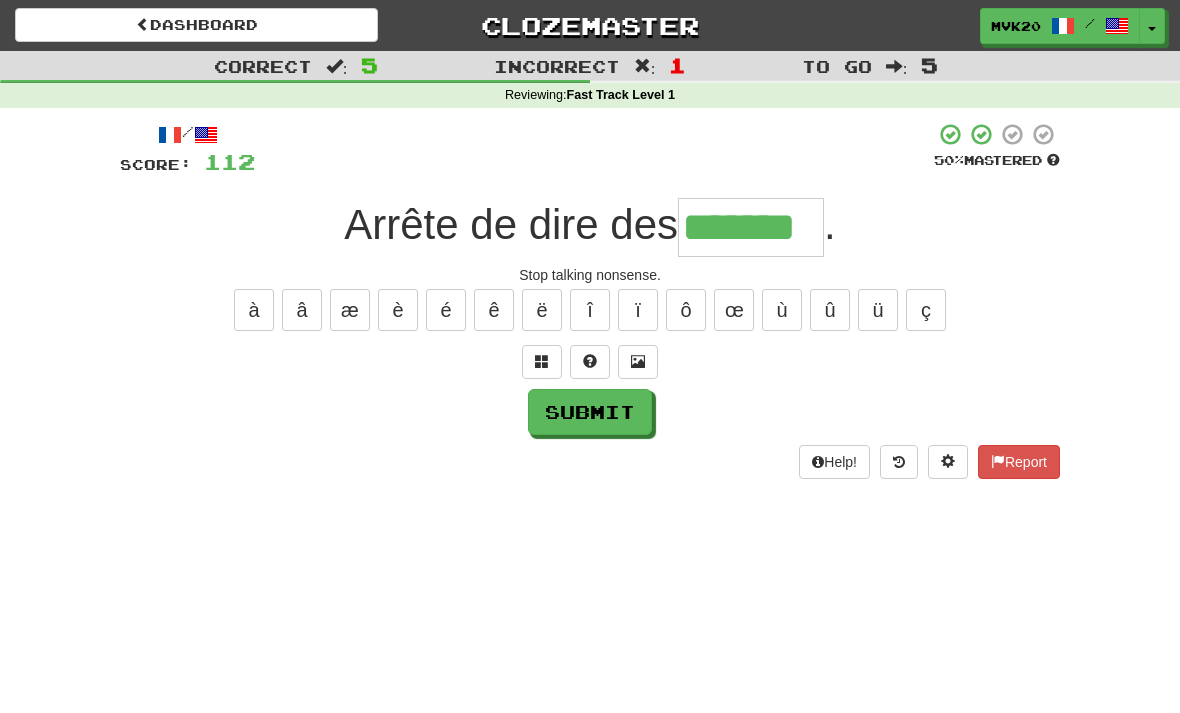 type on "*******" 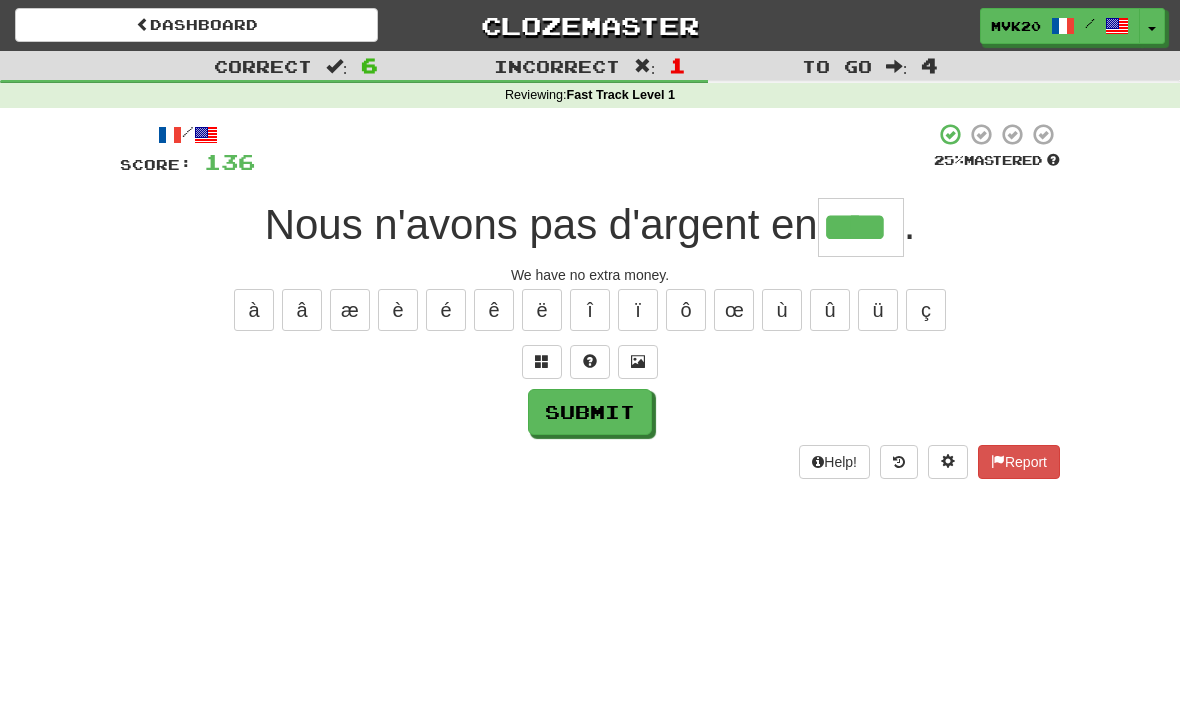 type on "****" 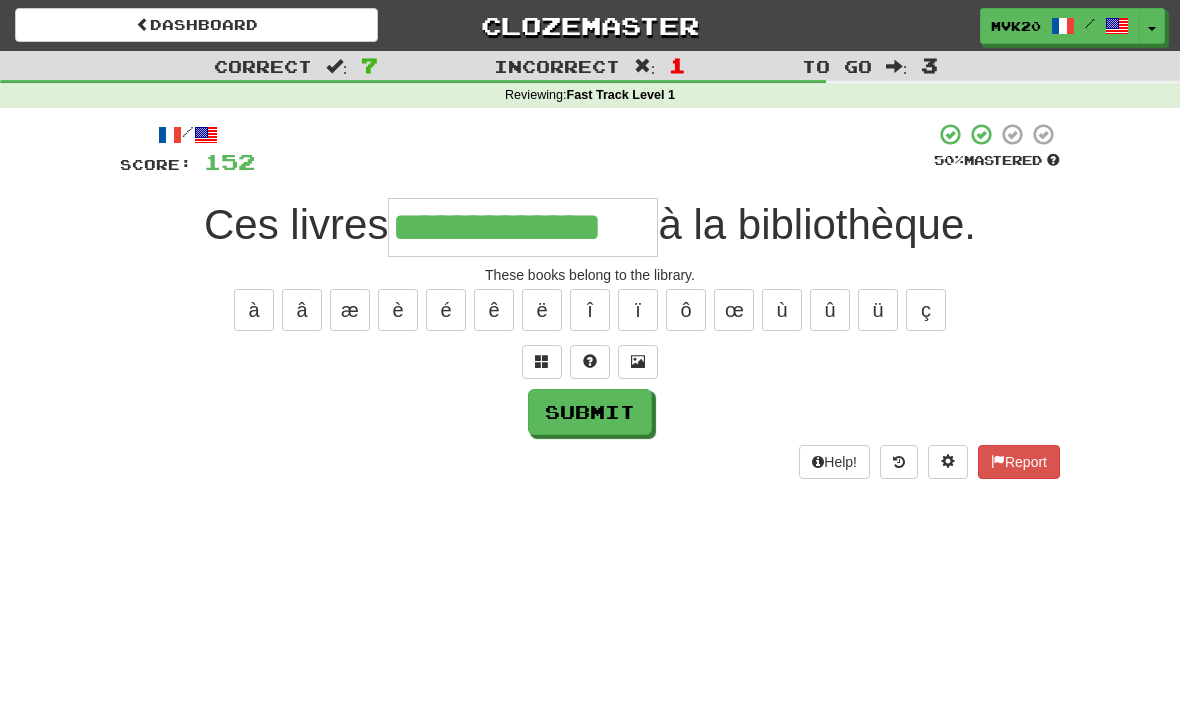type on "**********" 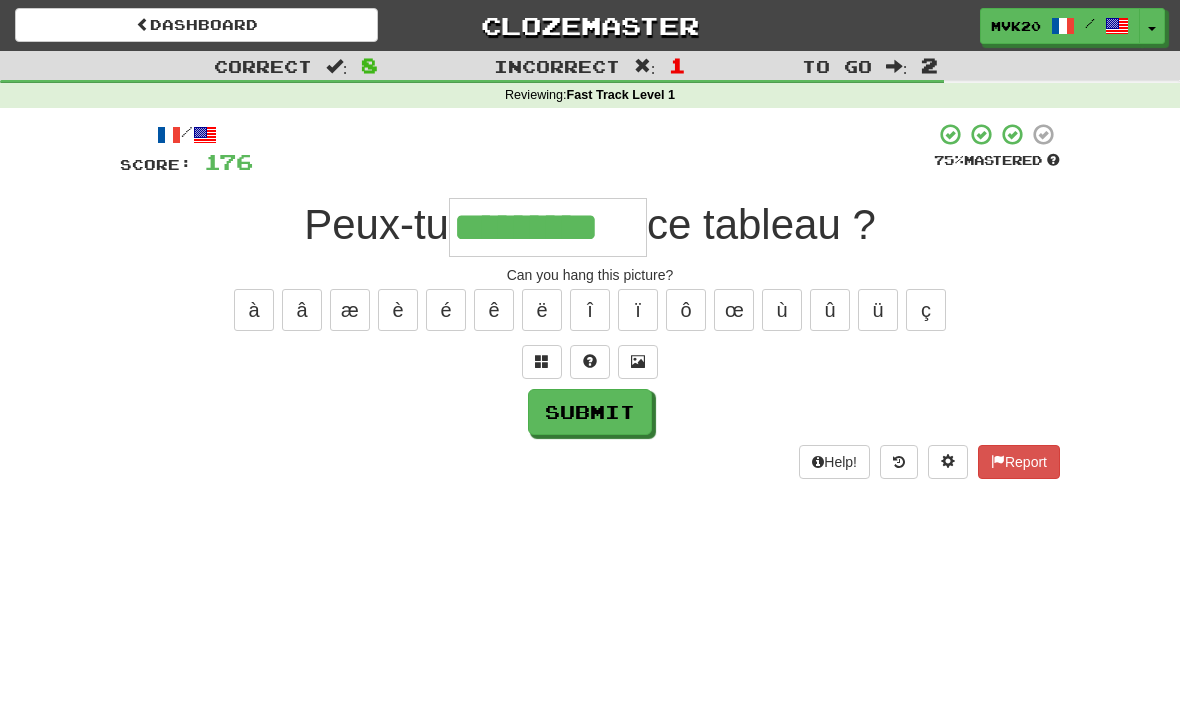 type on "*********" 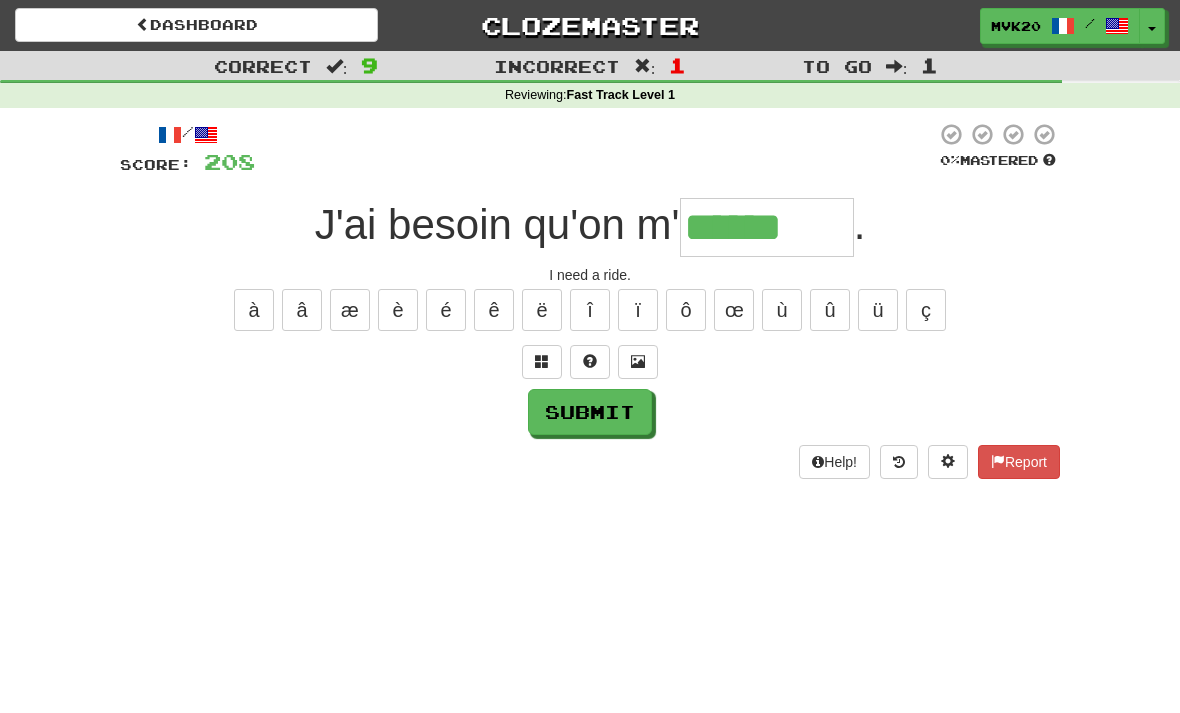 type on "******" 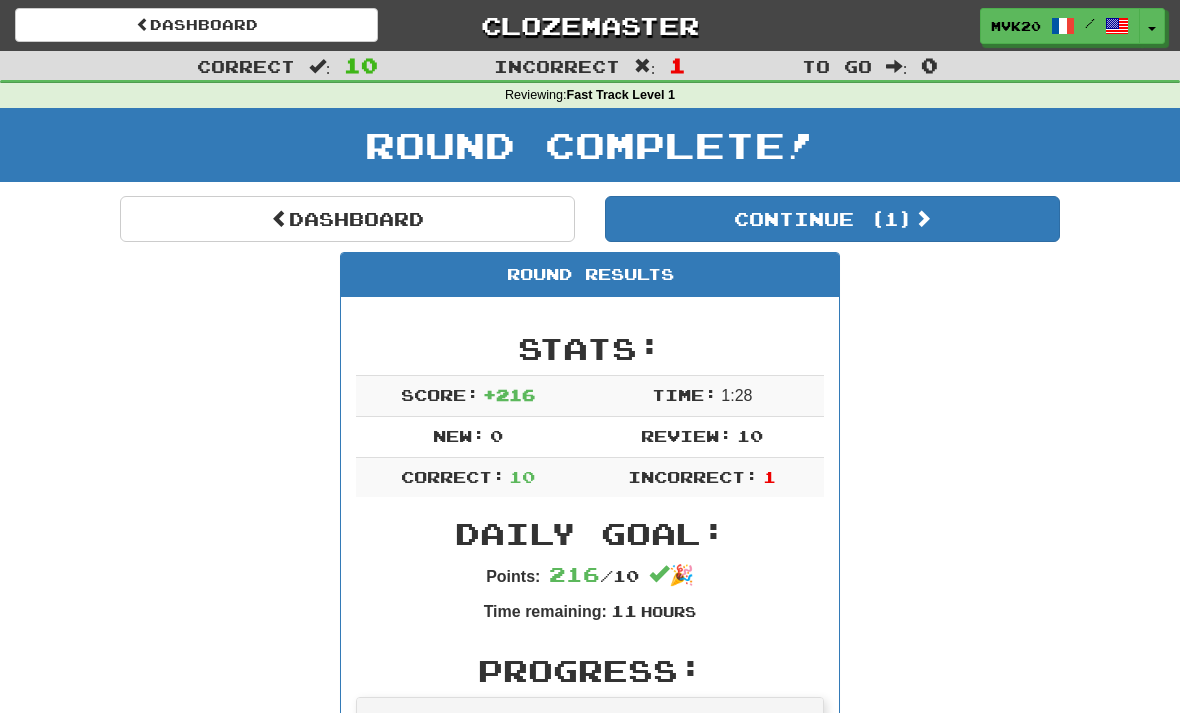click on "Continue ( 1 )" at bounding box center [832, 219] 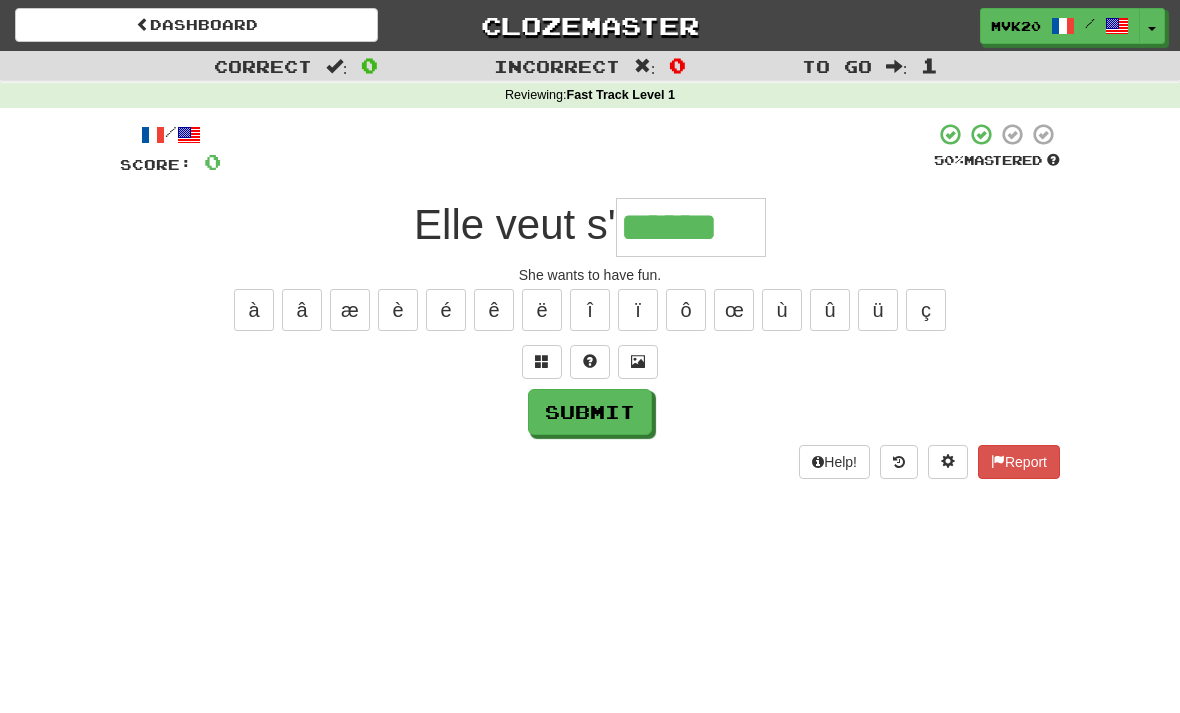 type on "******" 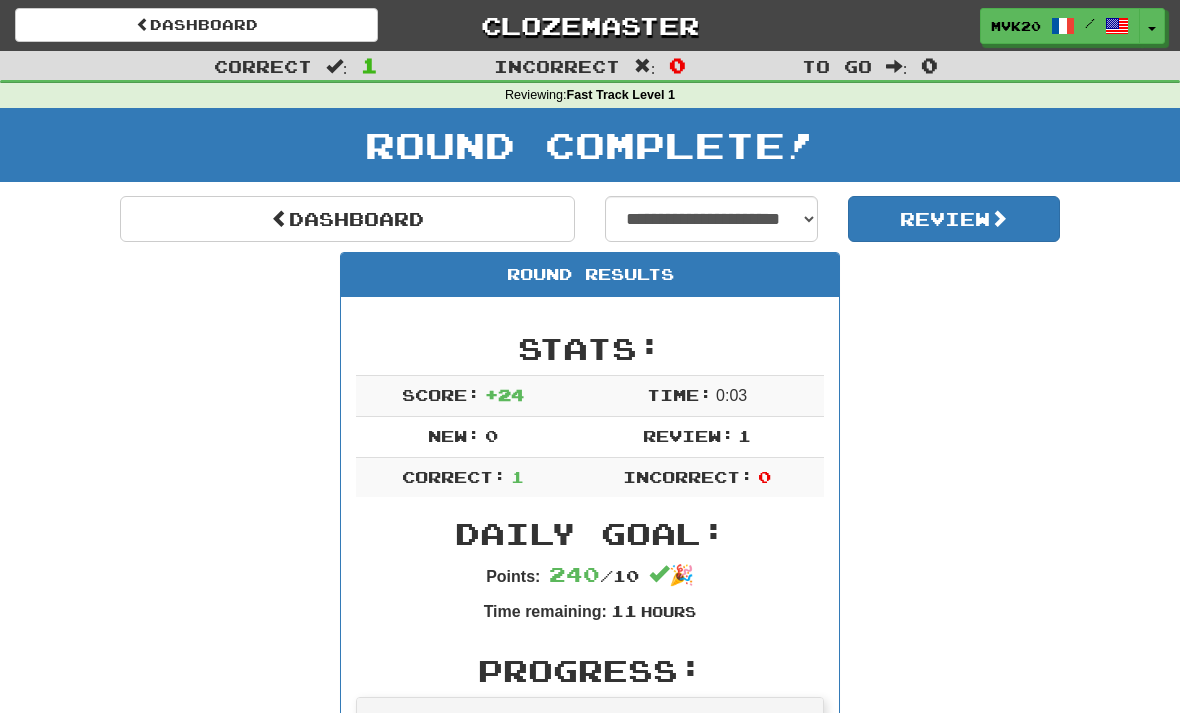 click on "Review" at bounding box center (954, 219) 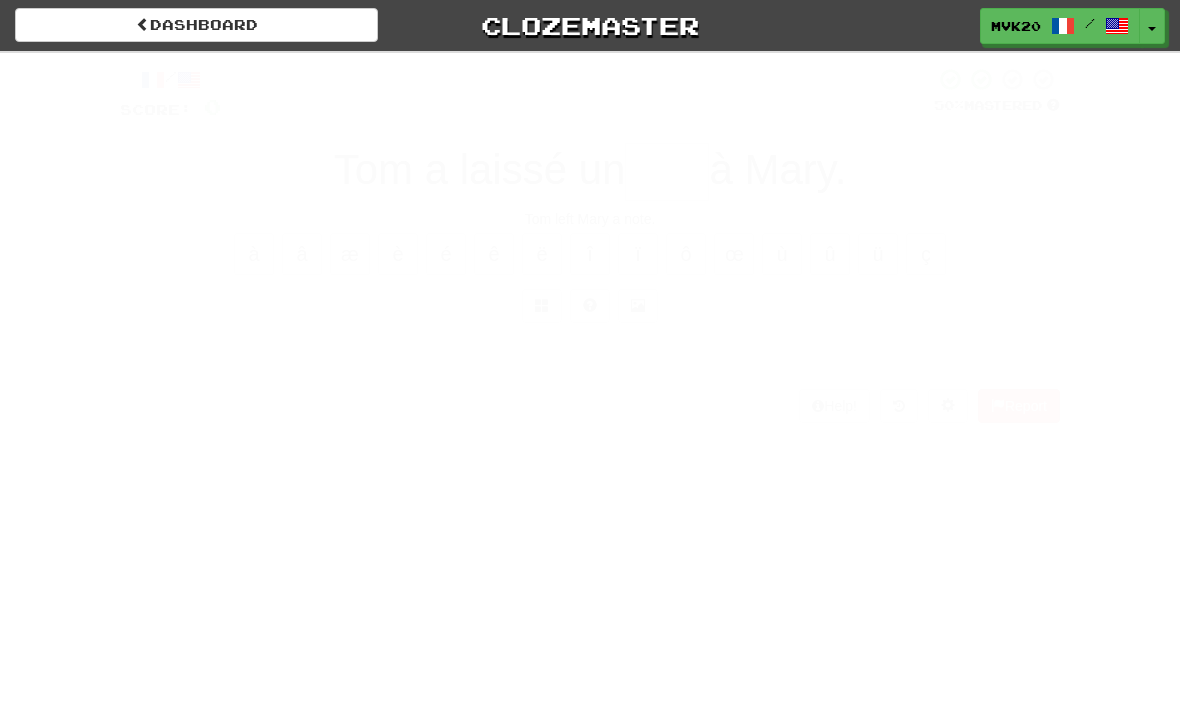 scroll, scrollTop: 0, scrollLeft: 0, axis: both 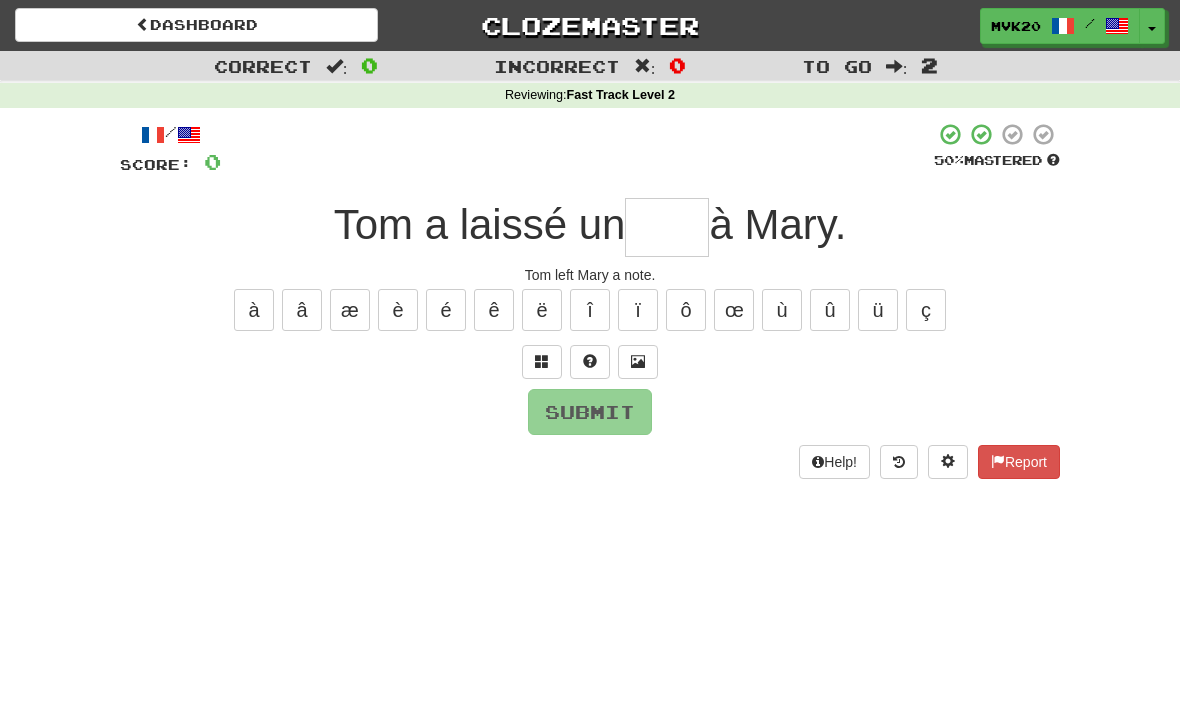 type on "*" 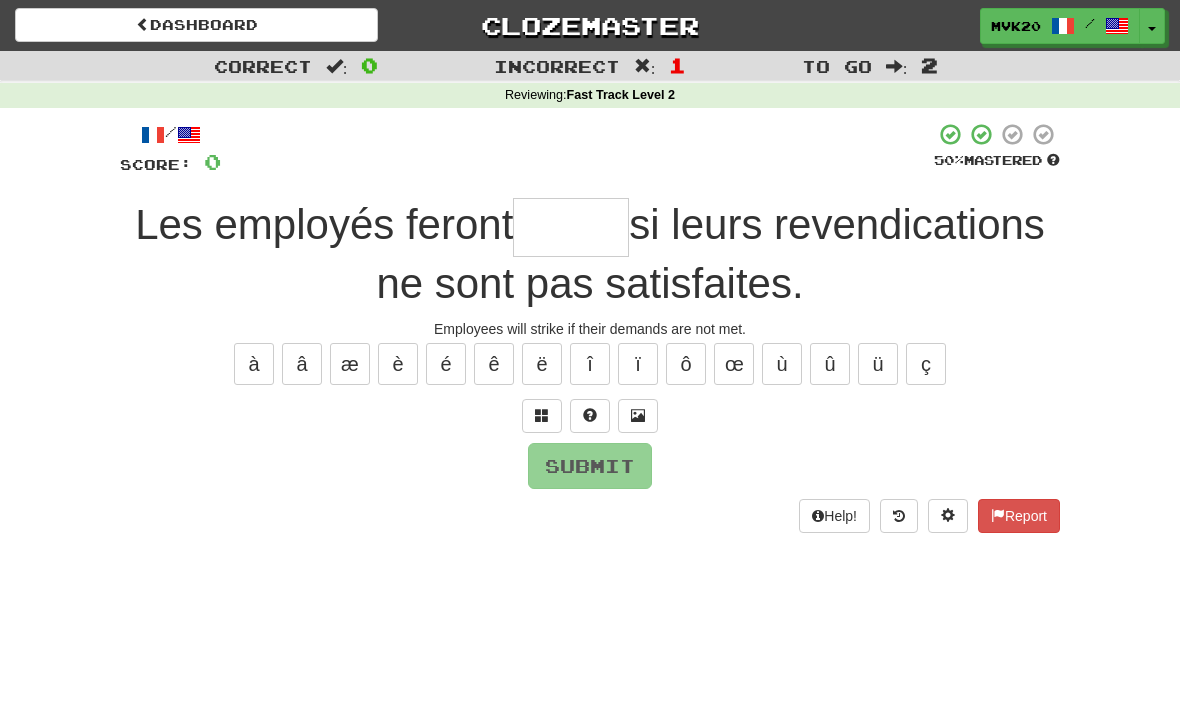 type on "*" 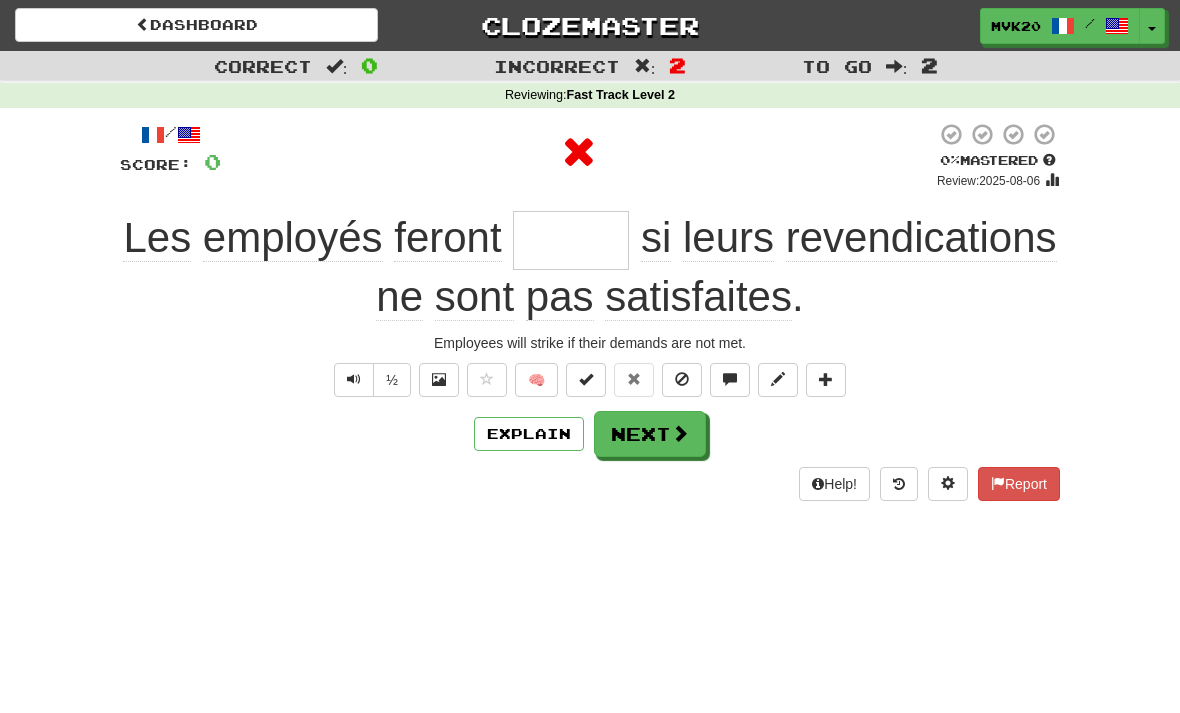 type on "*****" 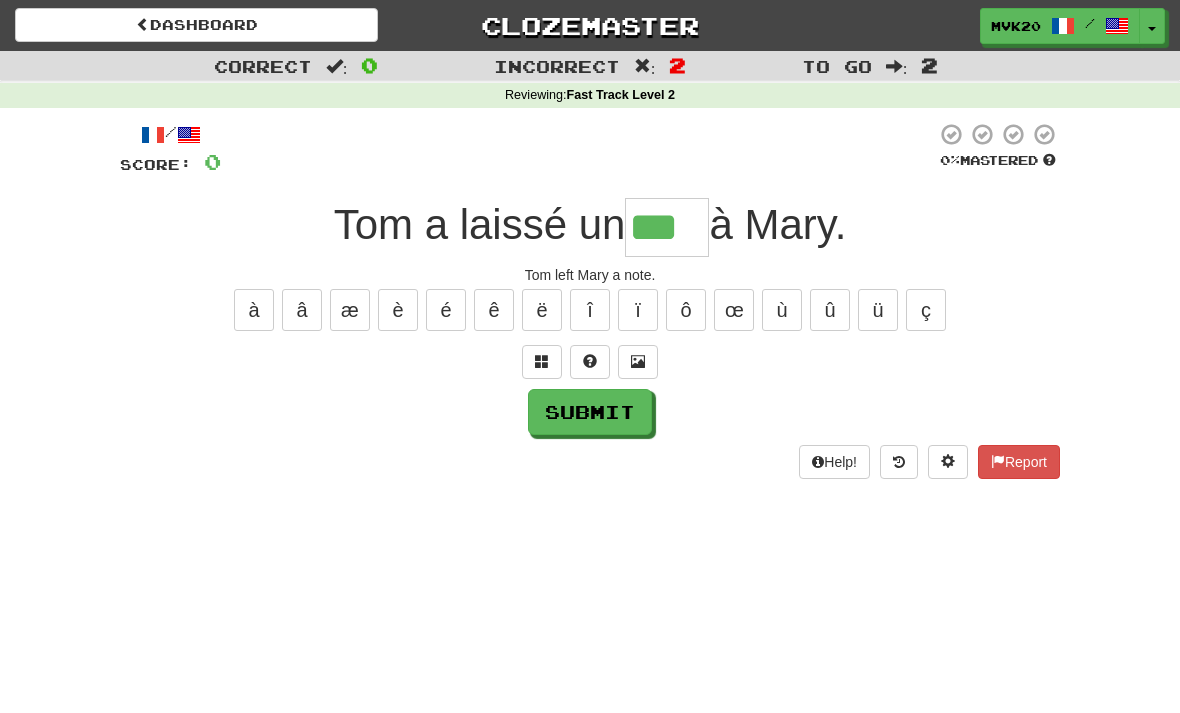 type on "***" 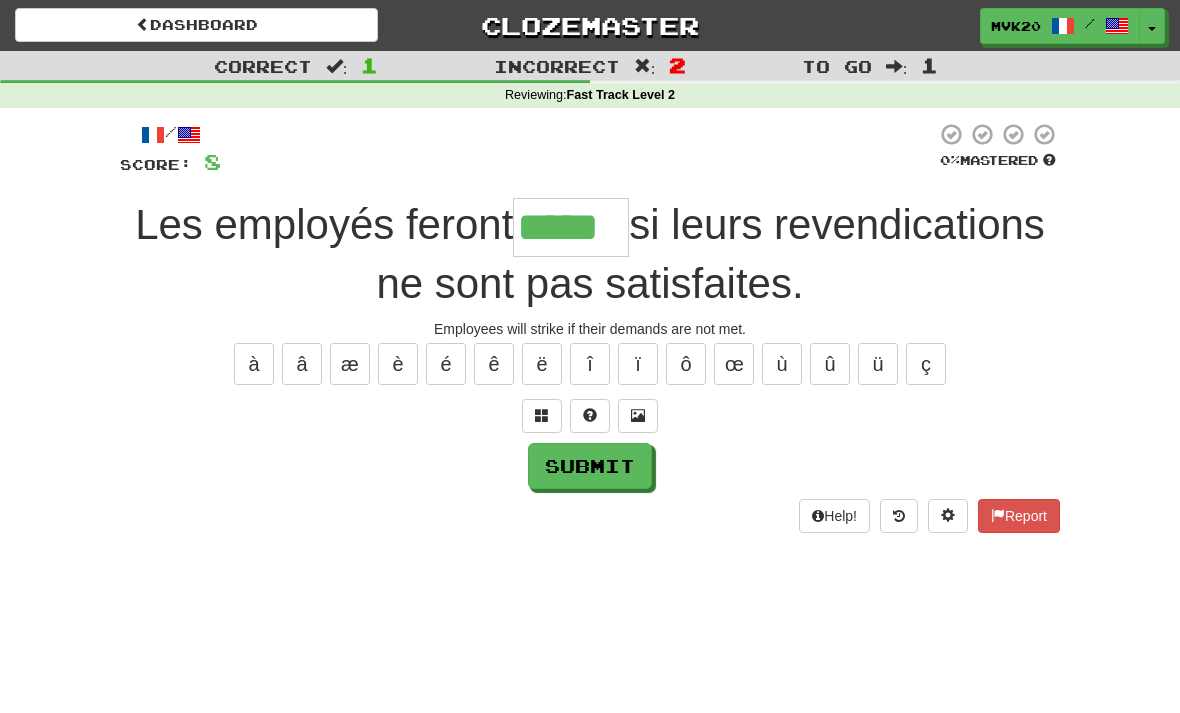 type on "*****" 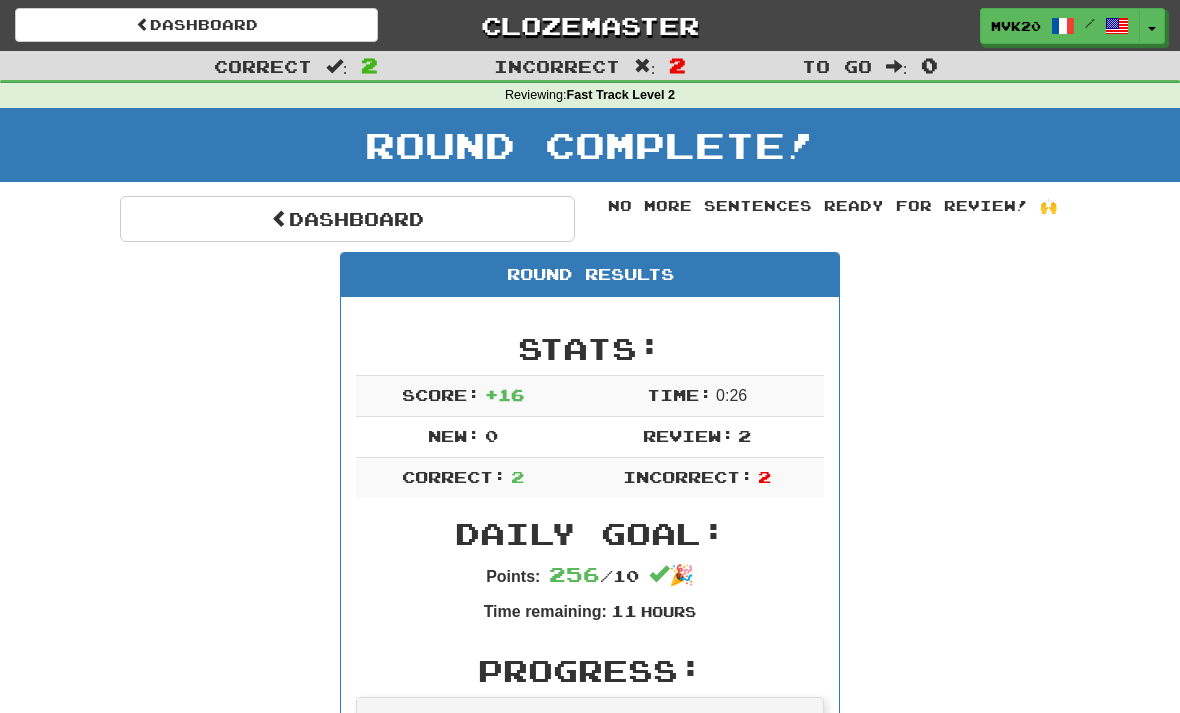 click on "Dashboard" at bounding box center [347, 219] 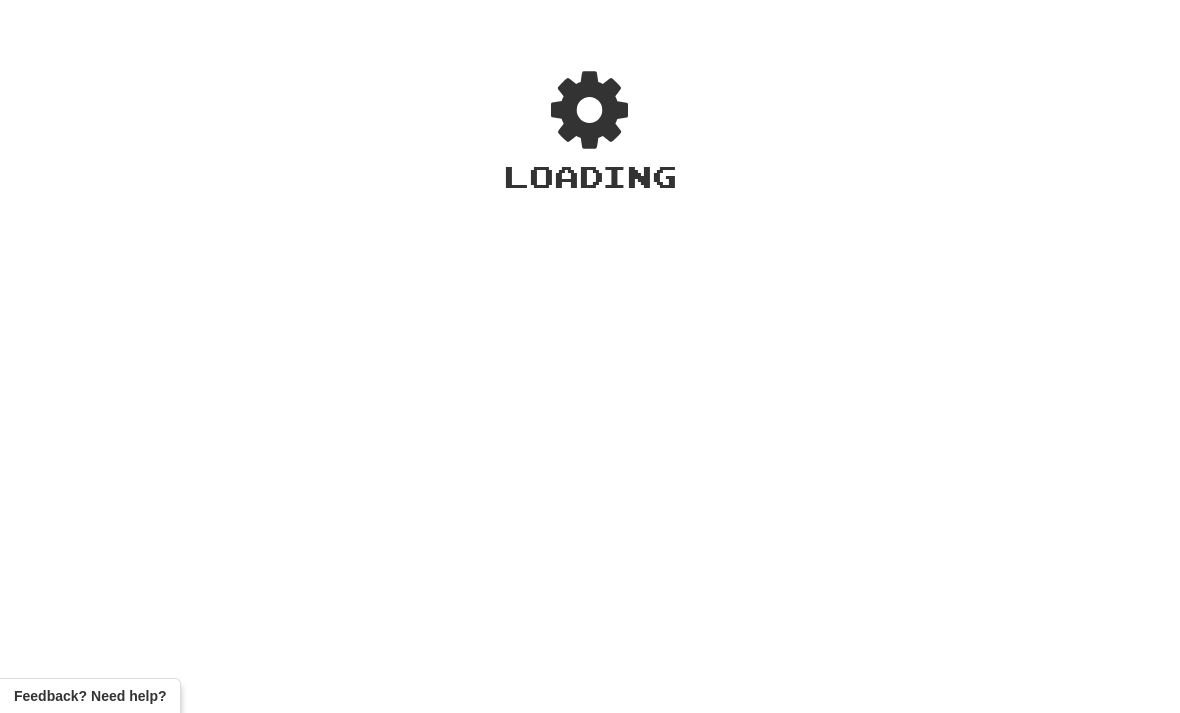 scroll, scrollTop: 0, scrollLeft: 0, axis: both 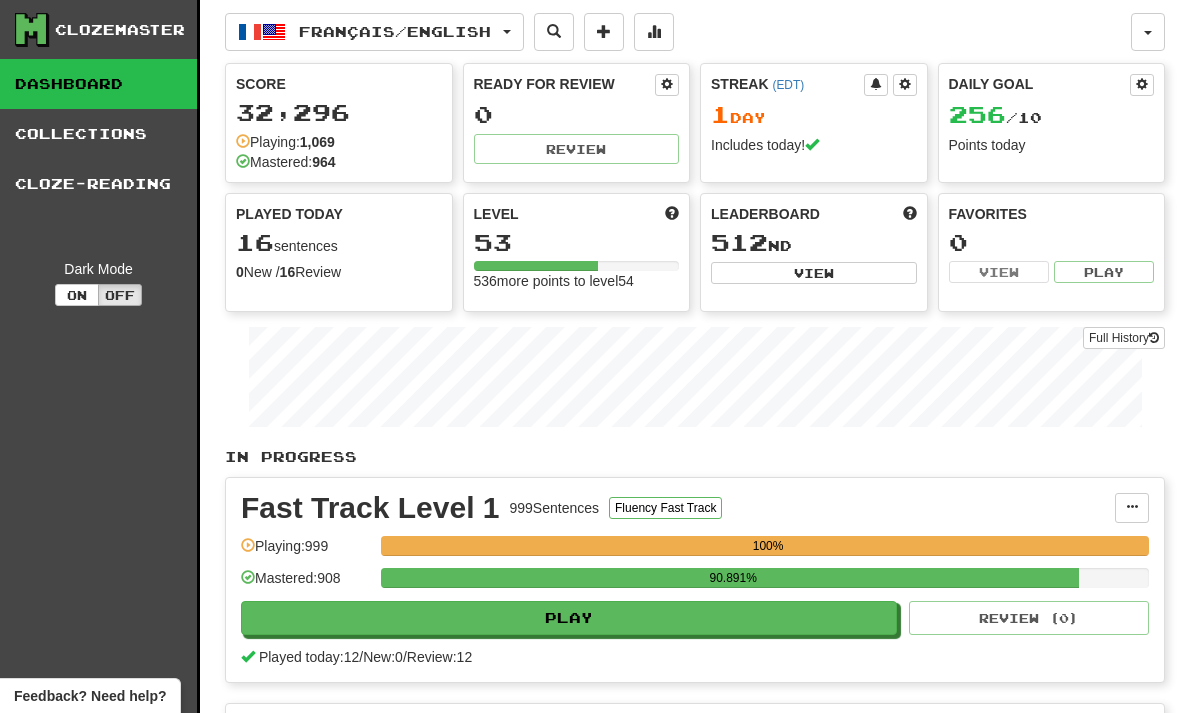 click at bounding box center (654, 31) 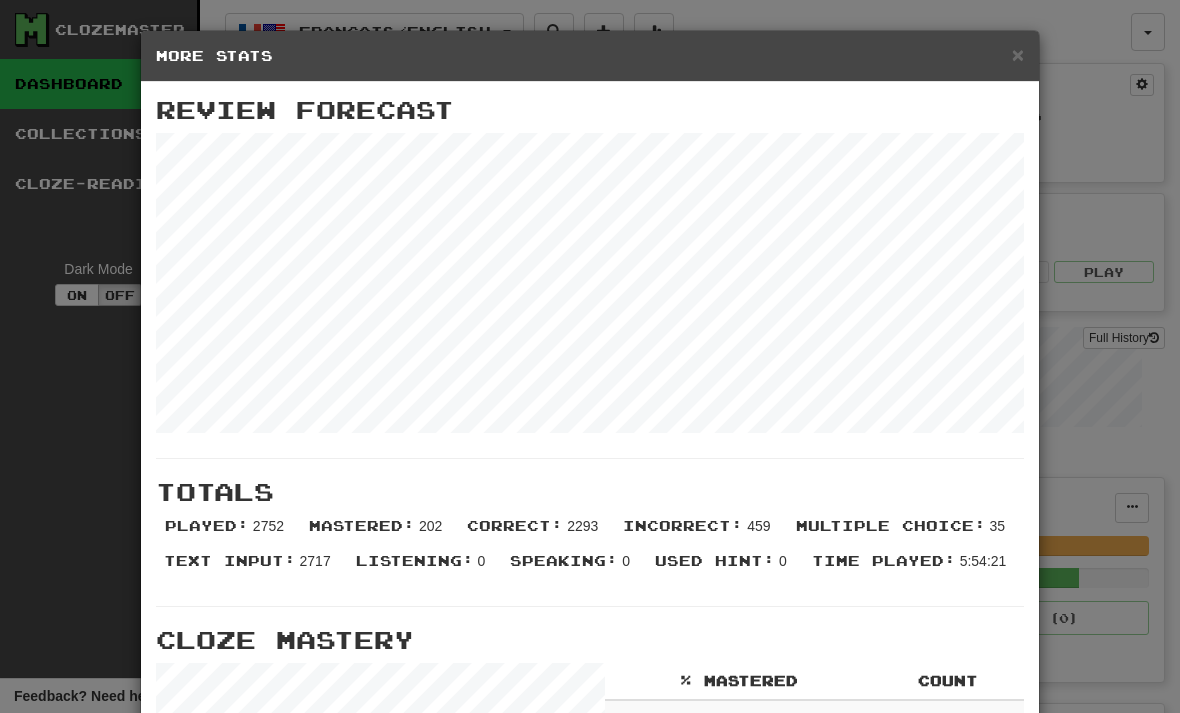 click on "×" at bounding box center [1018, 54] 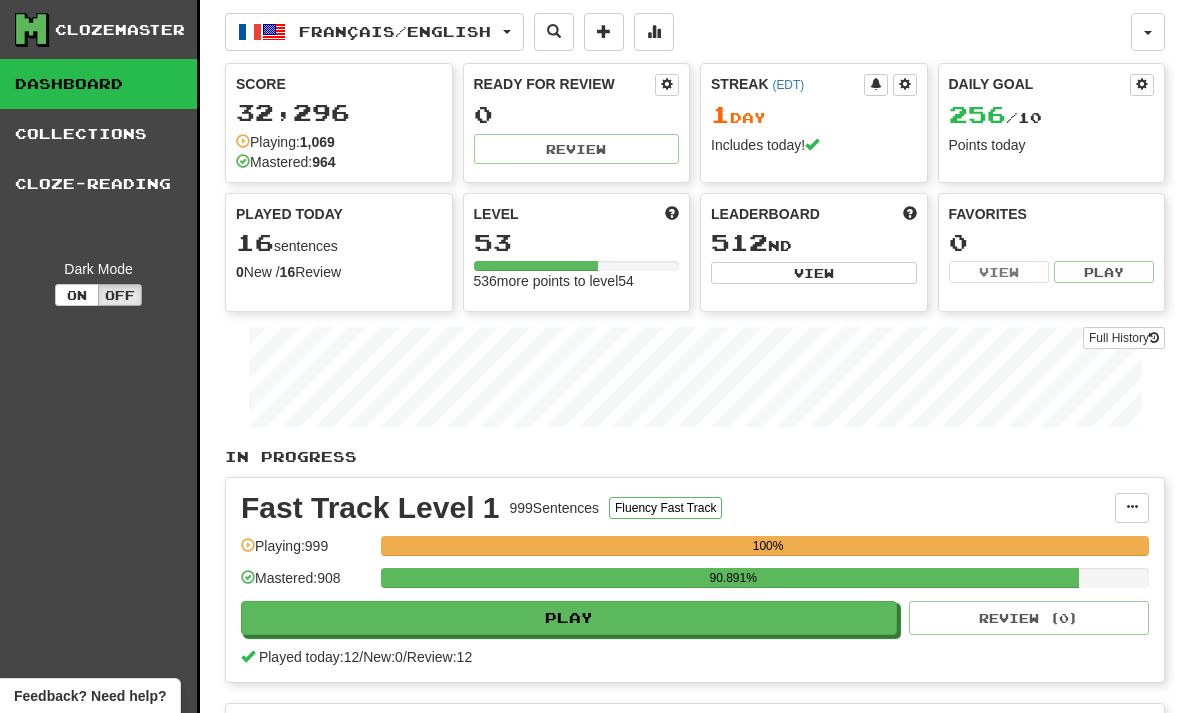 click on "Français  /  English" at bounding box center [395, 31] 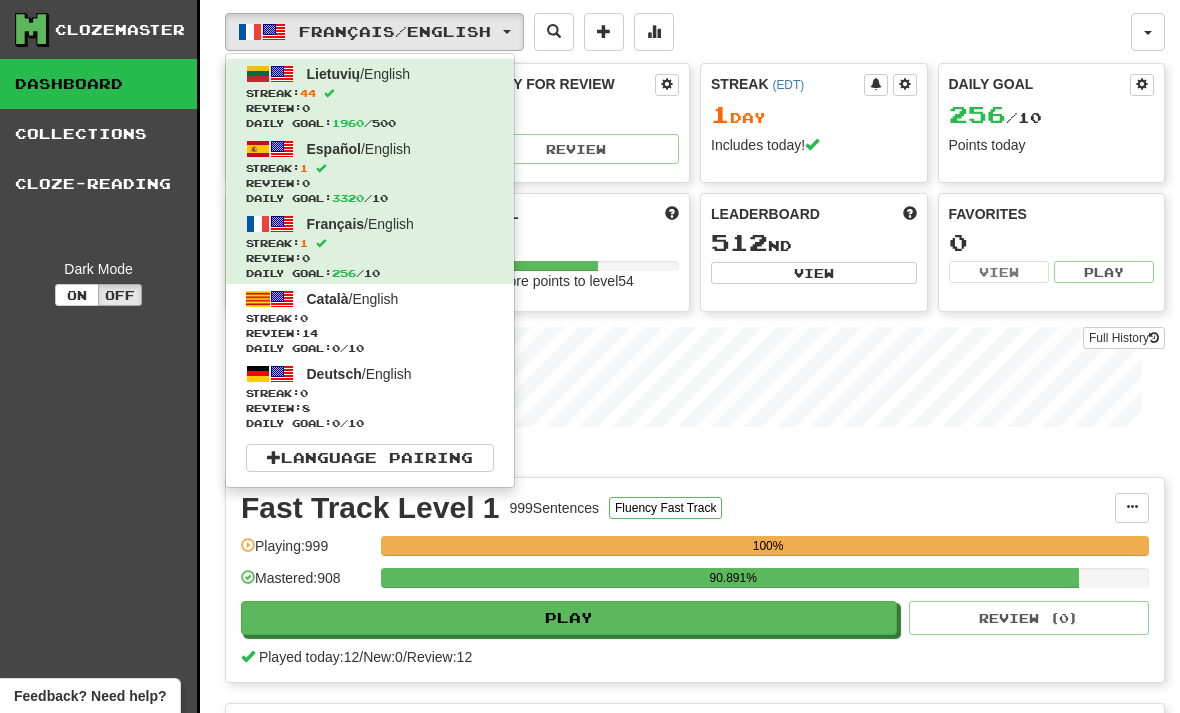 click on "Review:  14" at bounding box center (370, 333) 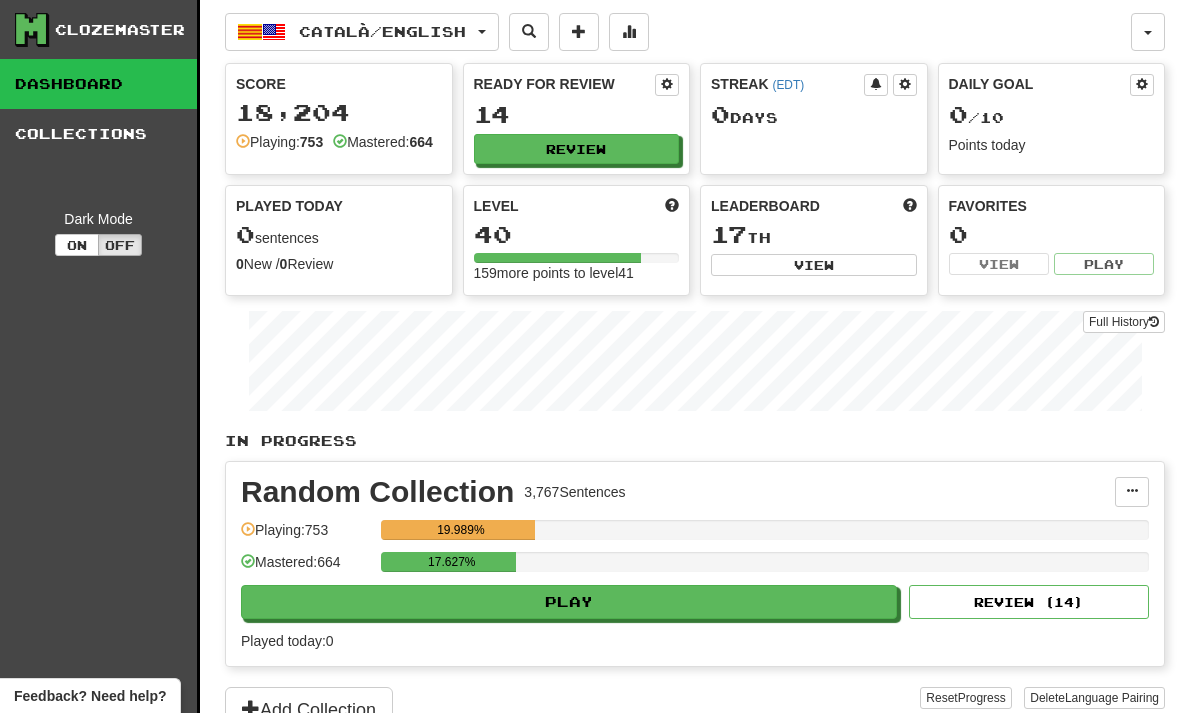 scroll, scrollTop: 0, scrollLeft: 0, axis: both 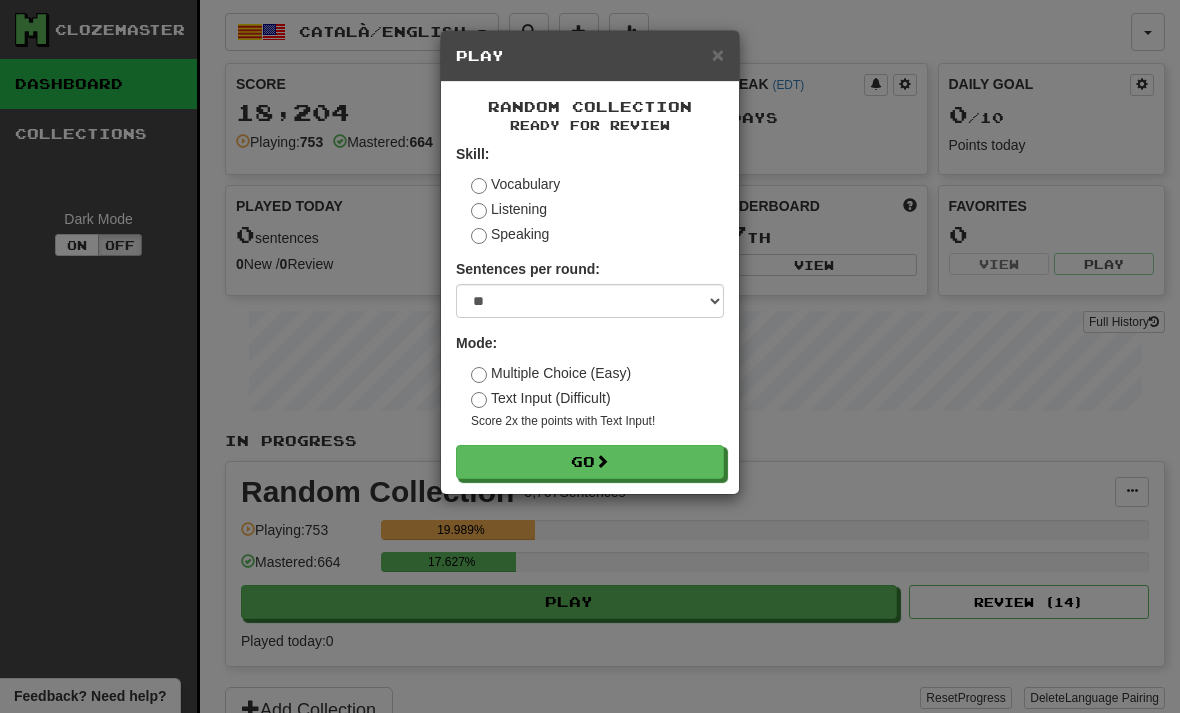click on "Go" at bounding box center (590, 462) 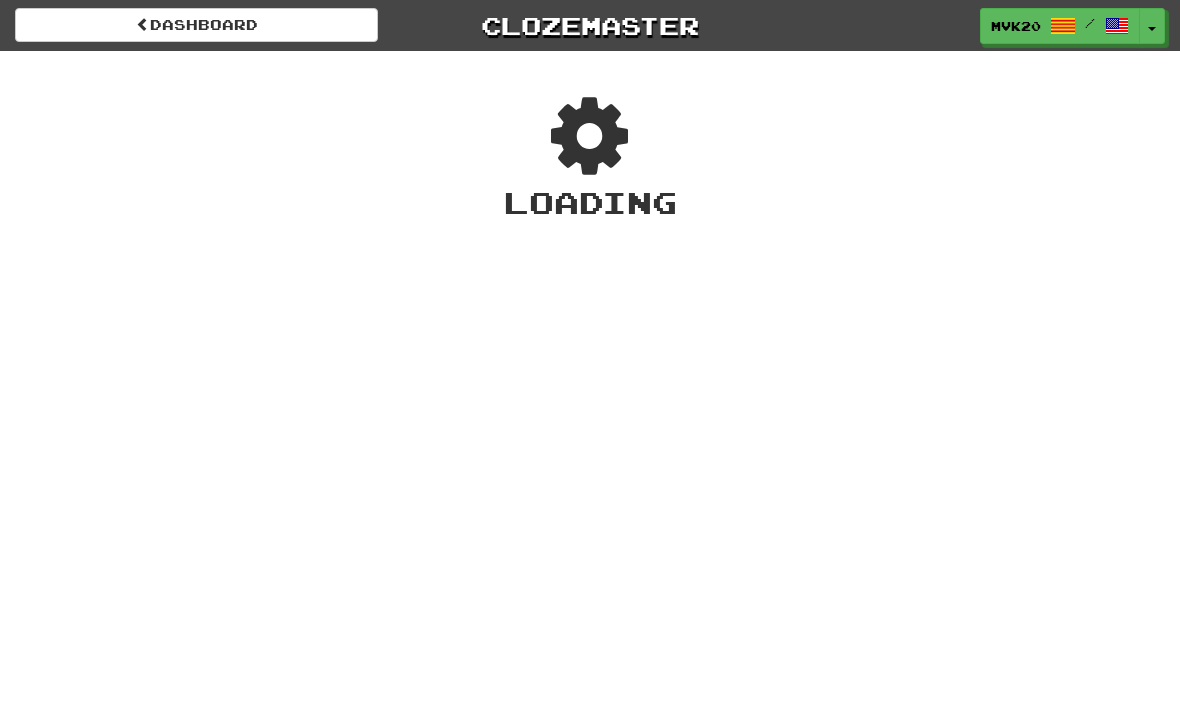 scroll, scrollTop: 0, scrollLeft: 0, axis: both 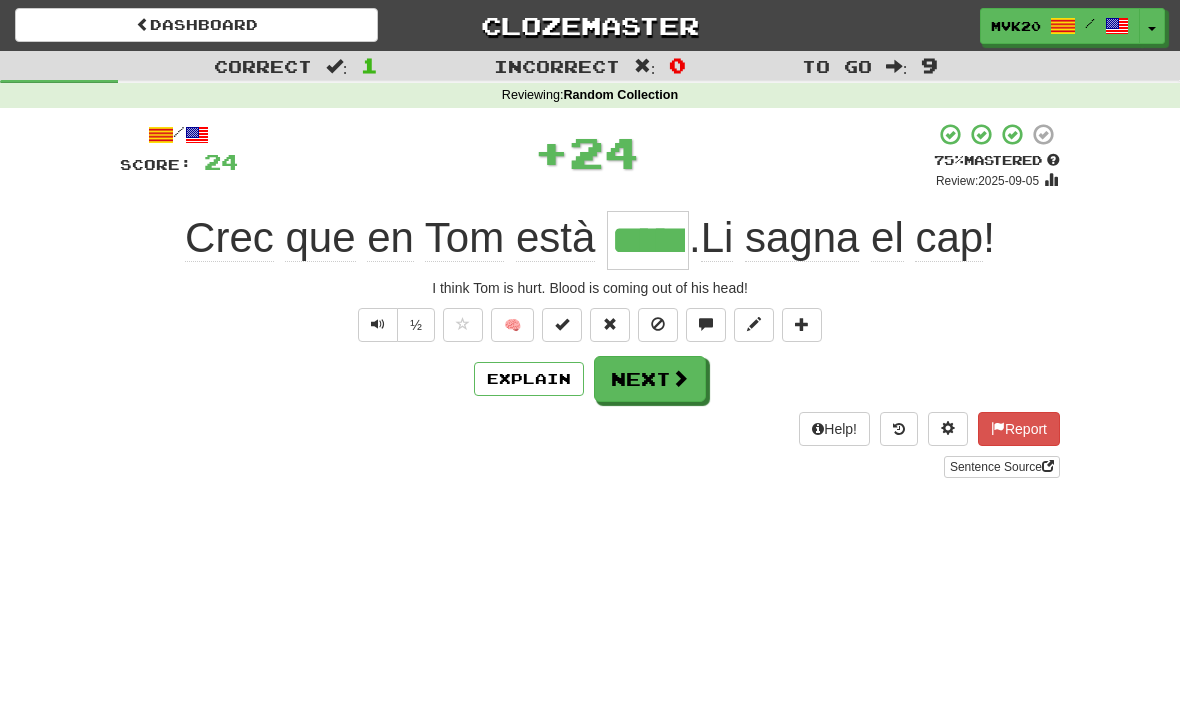 type on "*****" 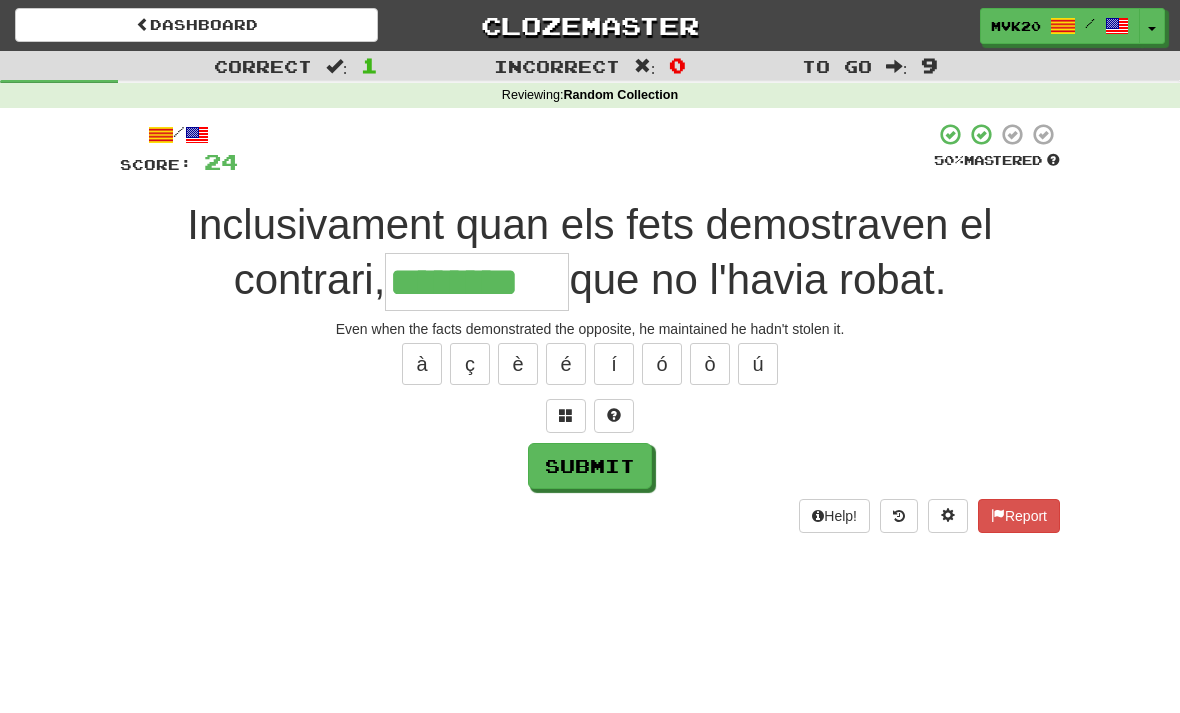 type on "********" 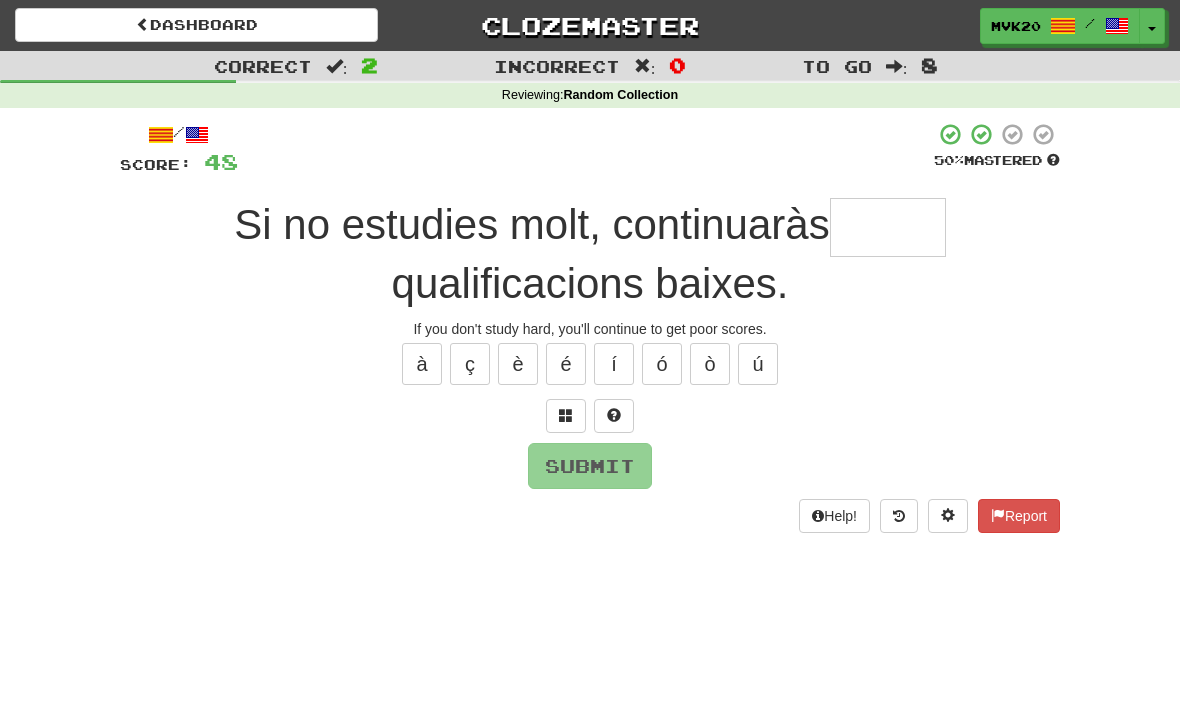 type on "*" 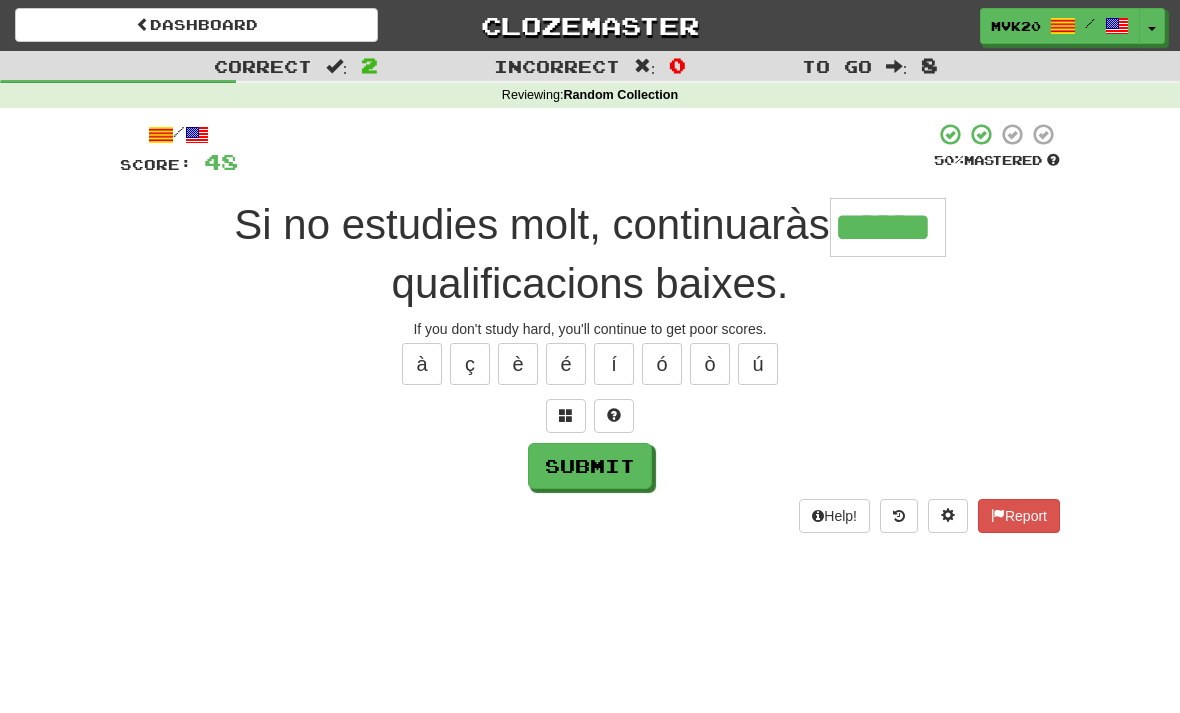 type on "******" 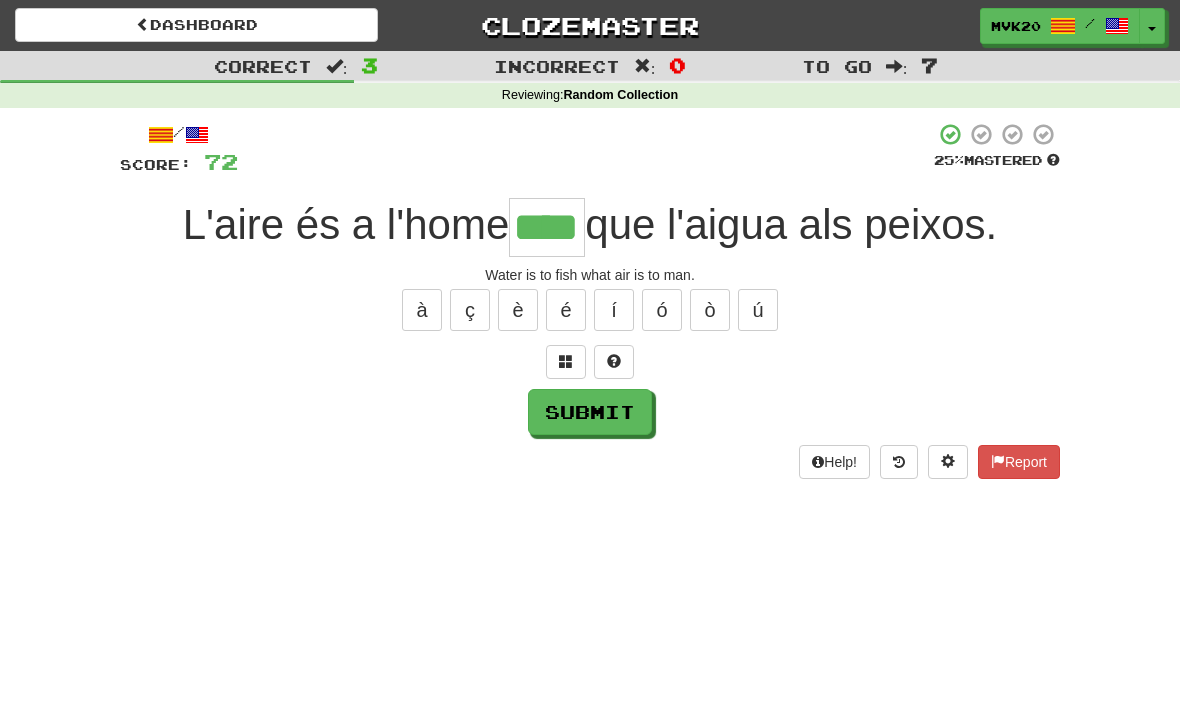 type on "****" 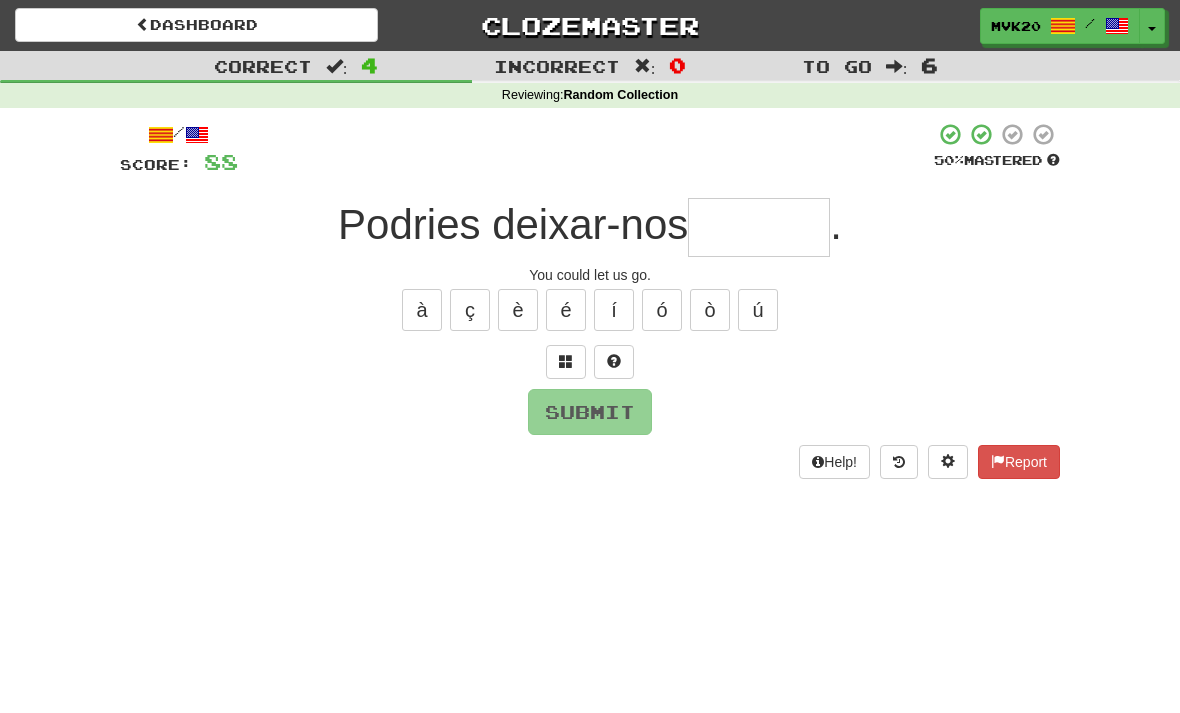 type on "*" 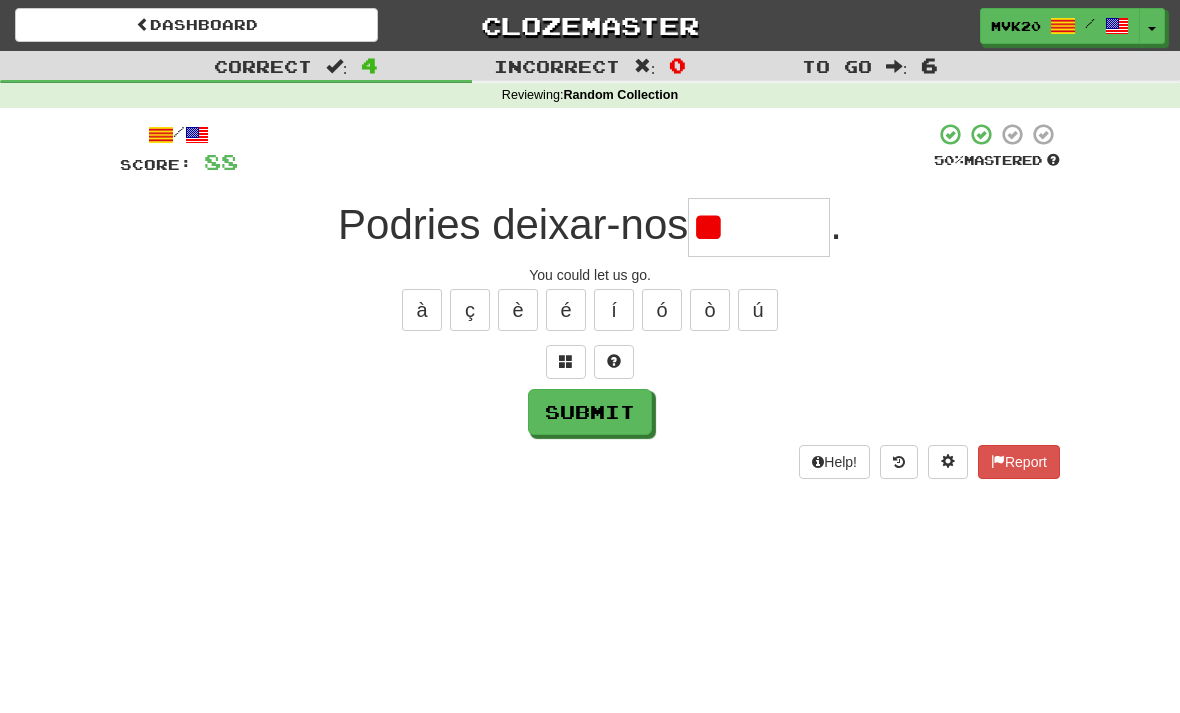 type on "*" 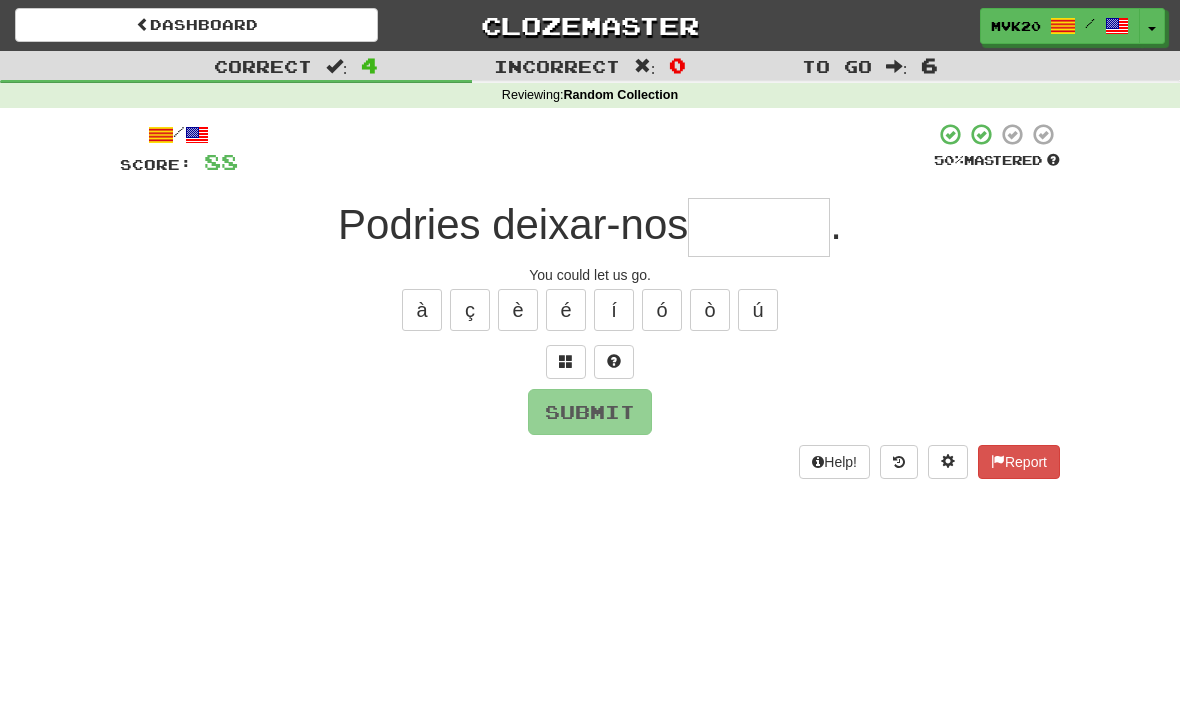 type on "******" 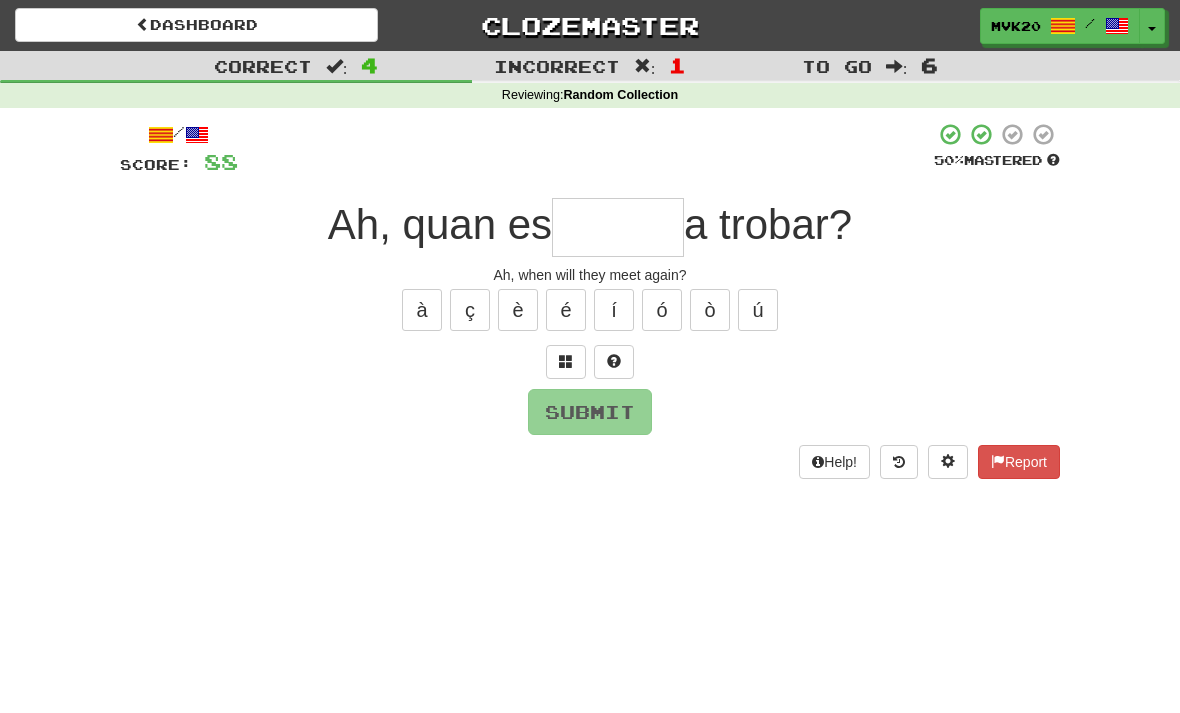 type on "*" 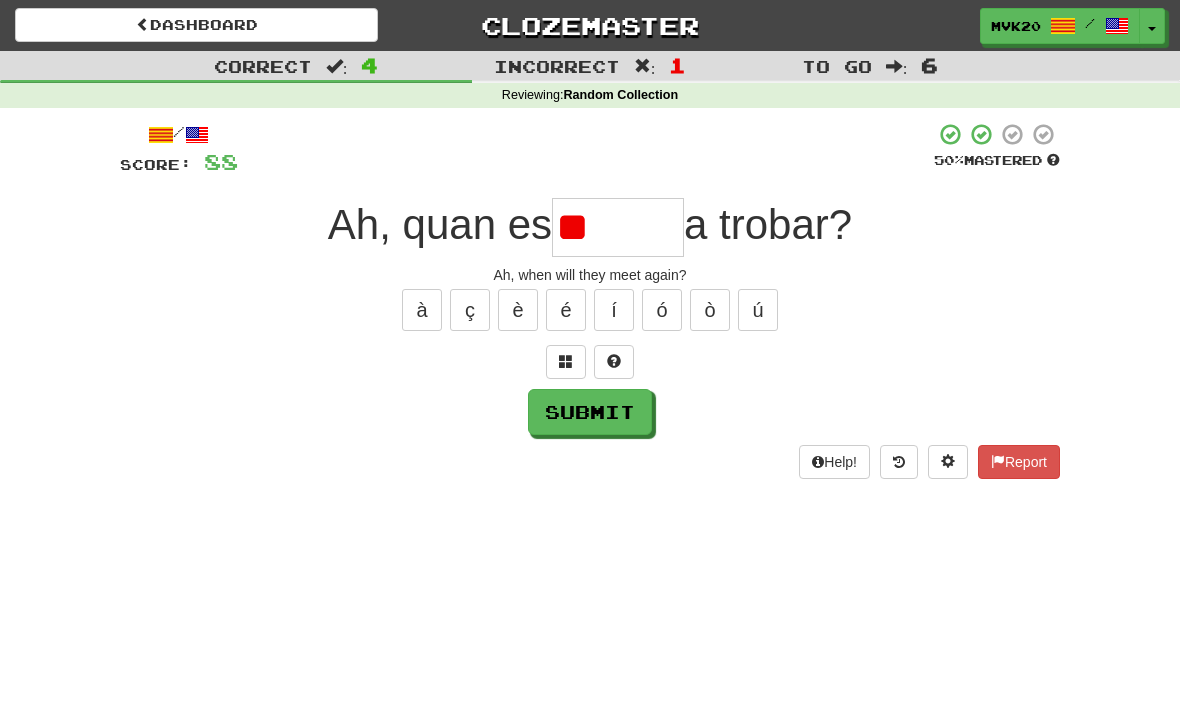 type on "*" 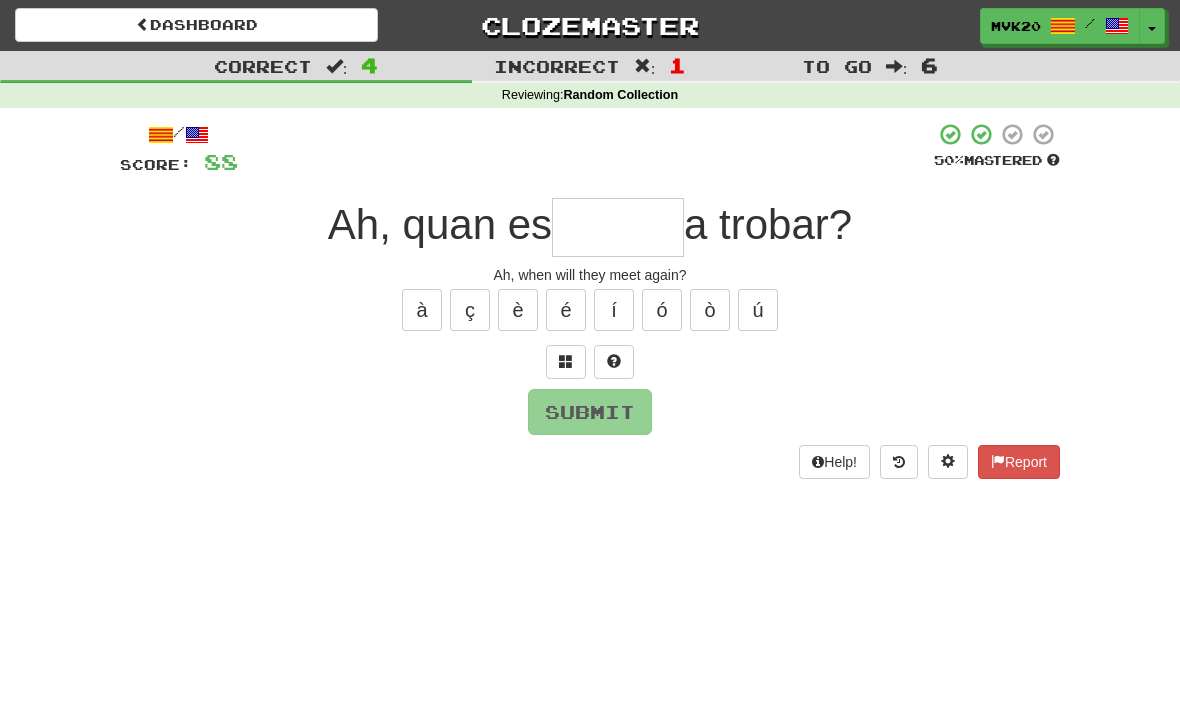 type on "******" 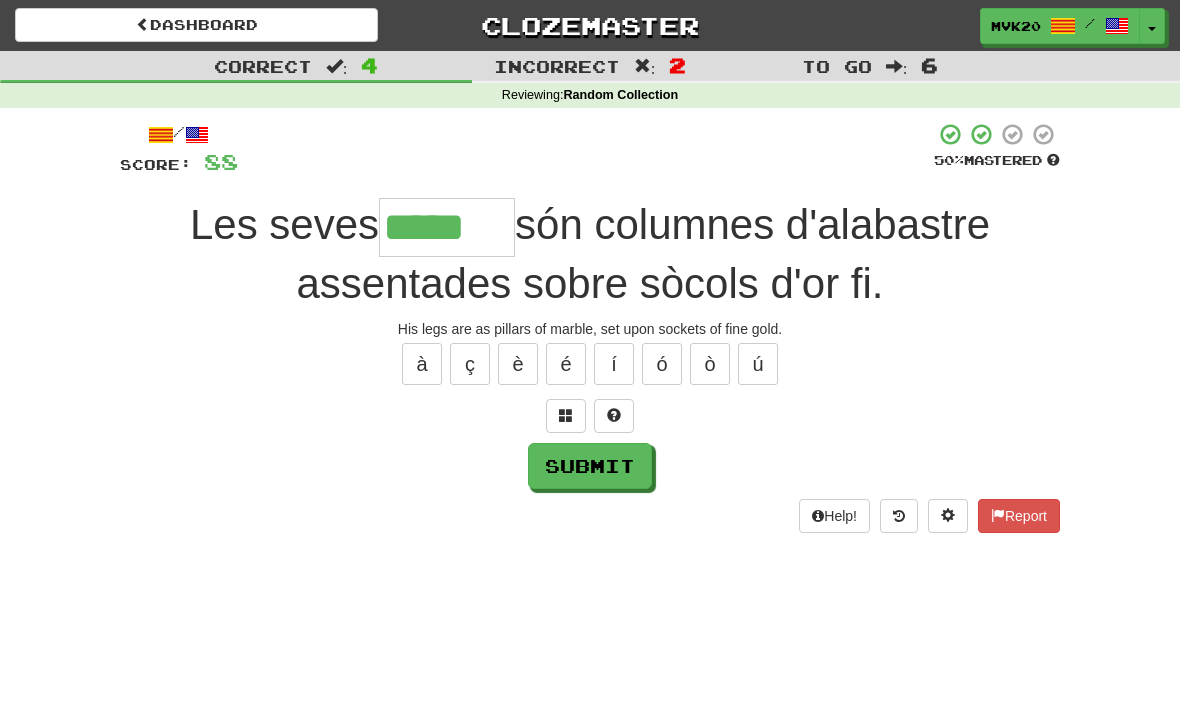 type on "*****" 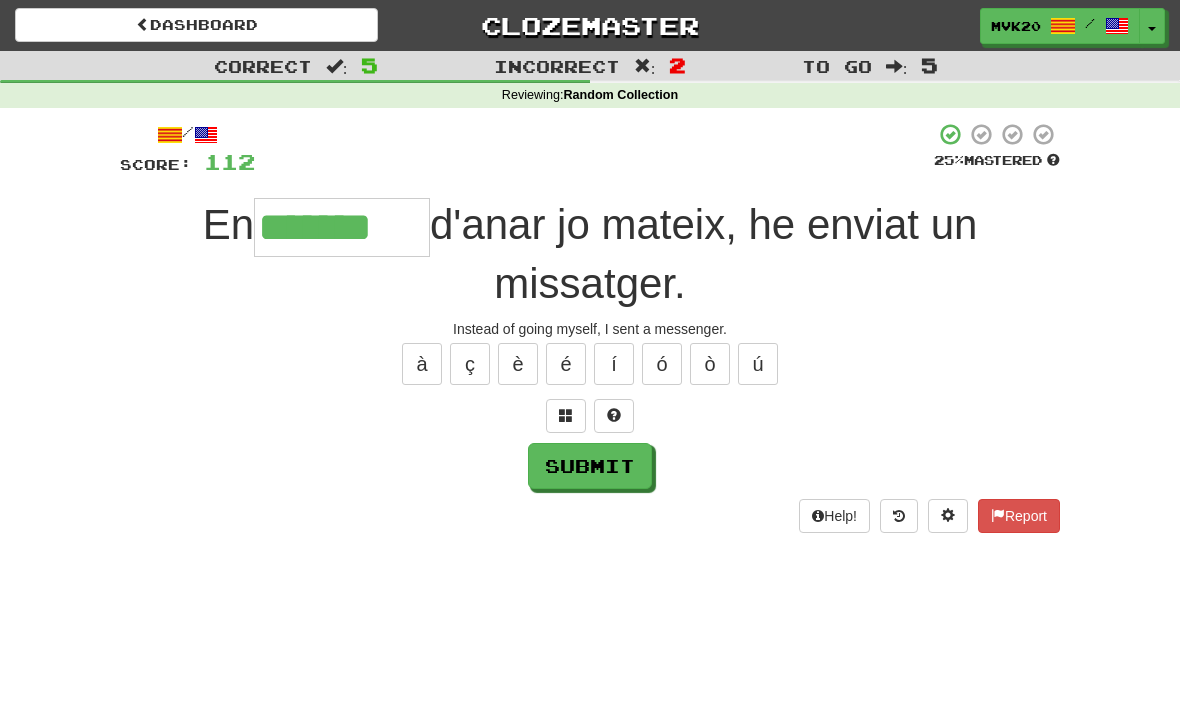 type on "*******" 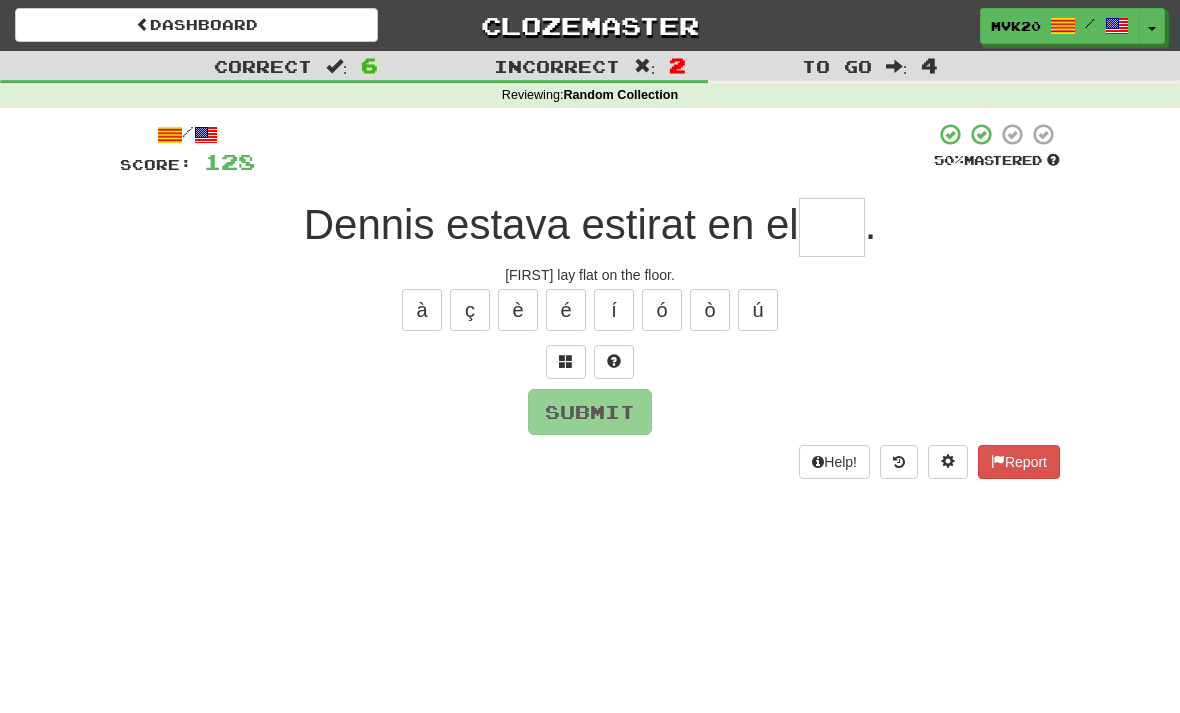 type on "*" 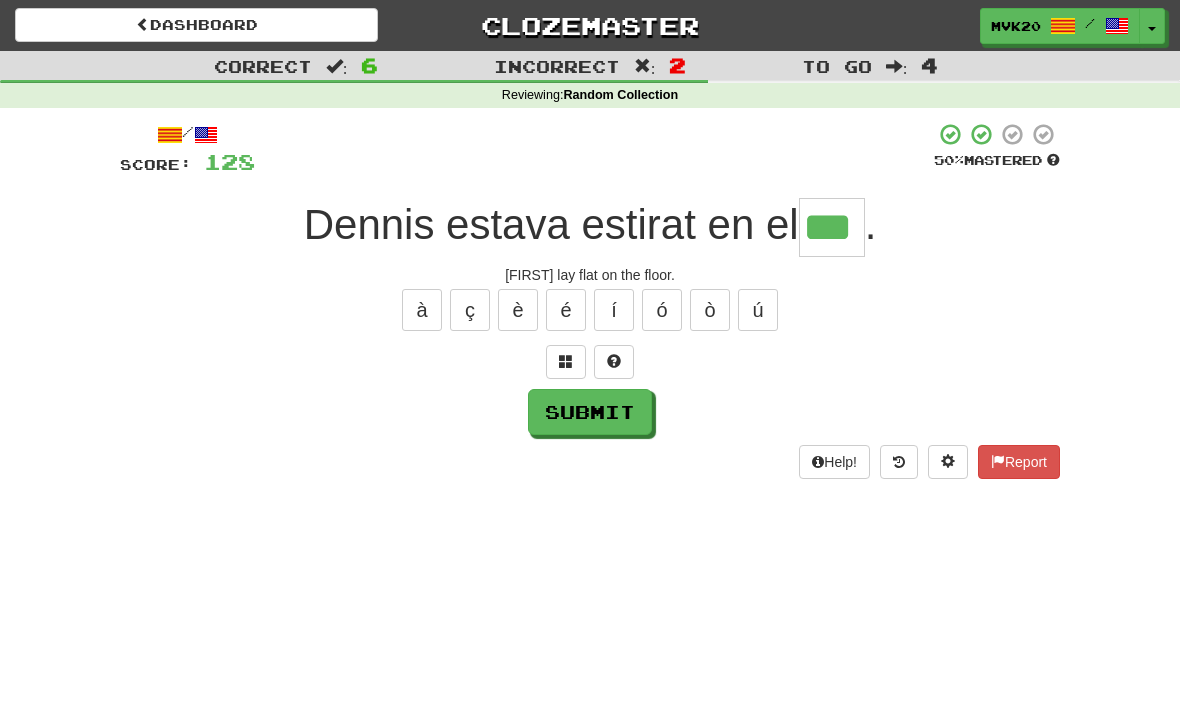 type on "***" 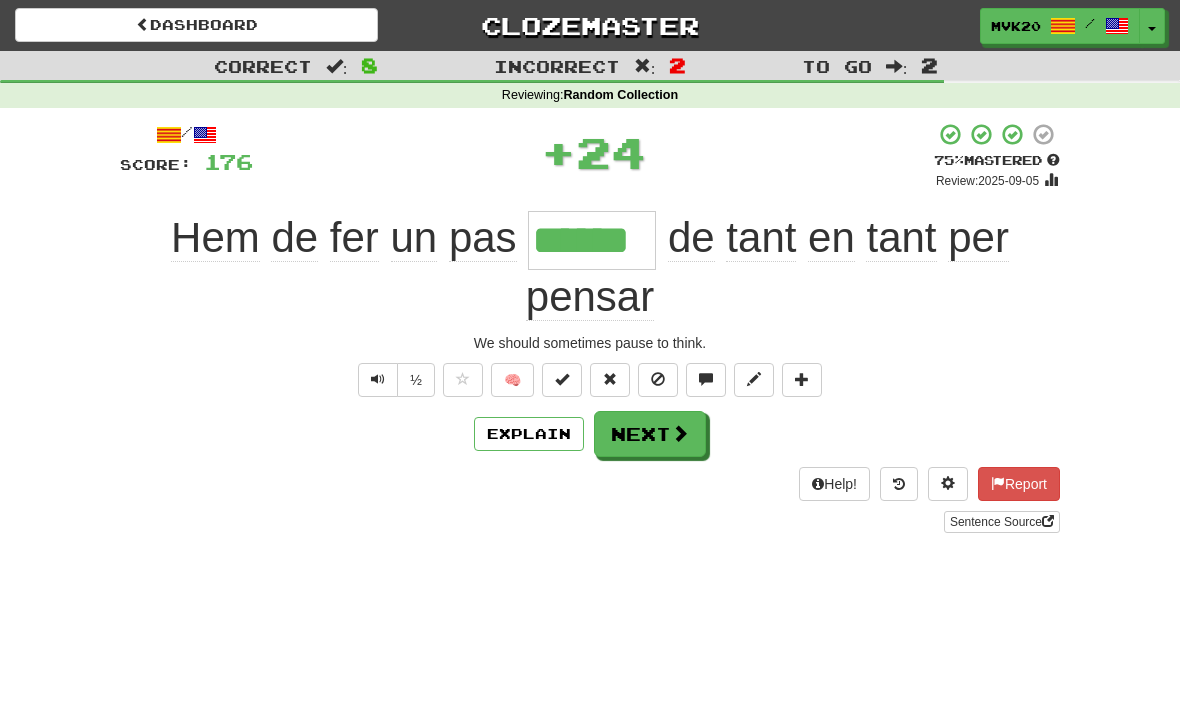 type on "******" 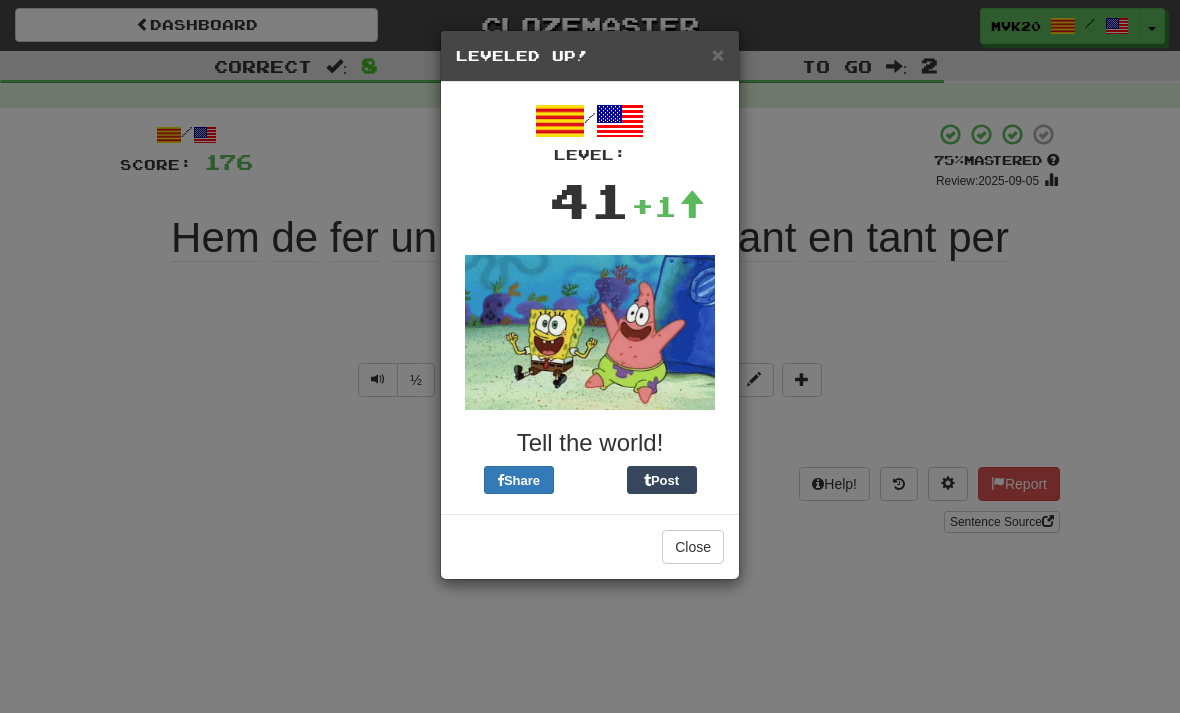click on "Close" at bounding box center (693, 547) 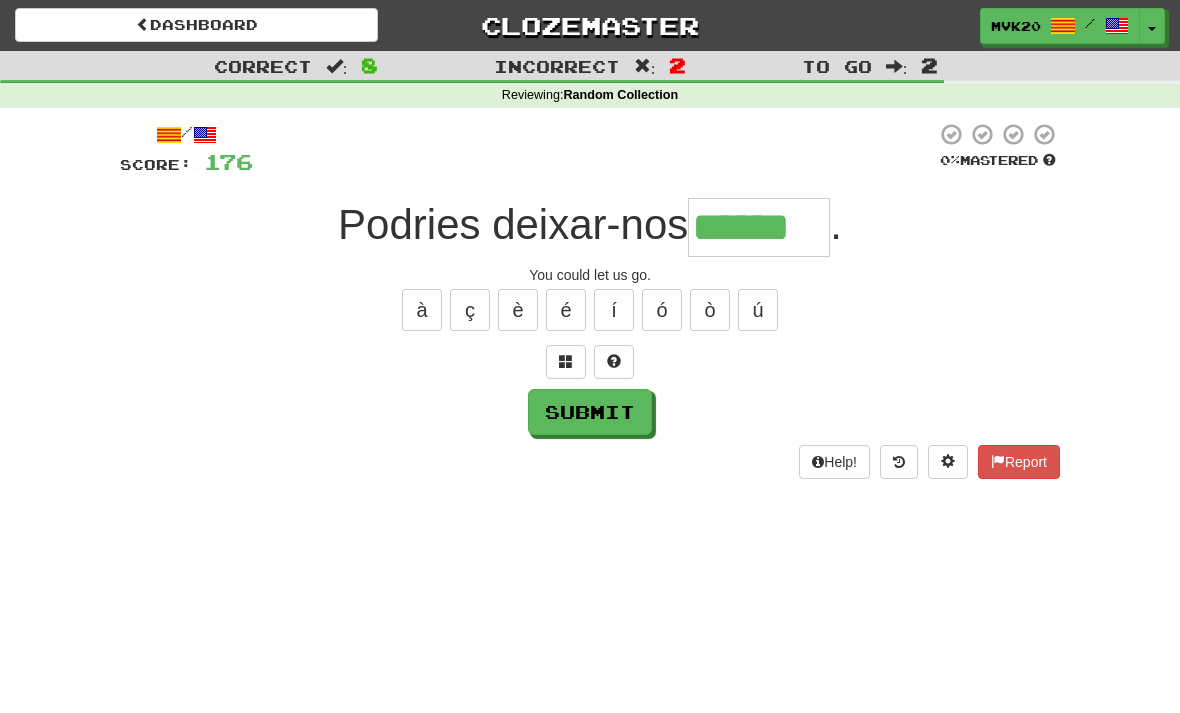 type on "******" 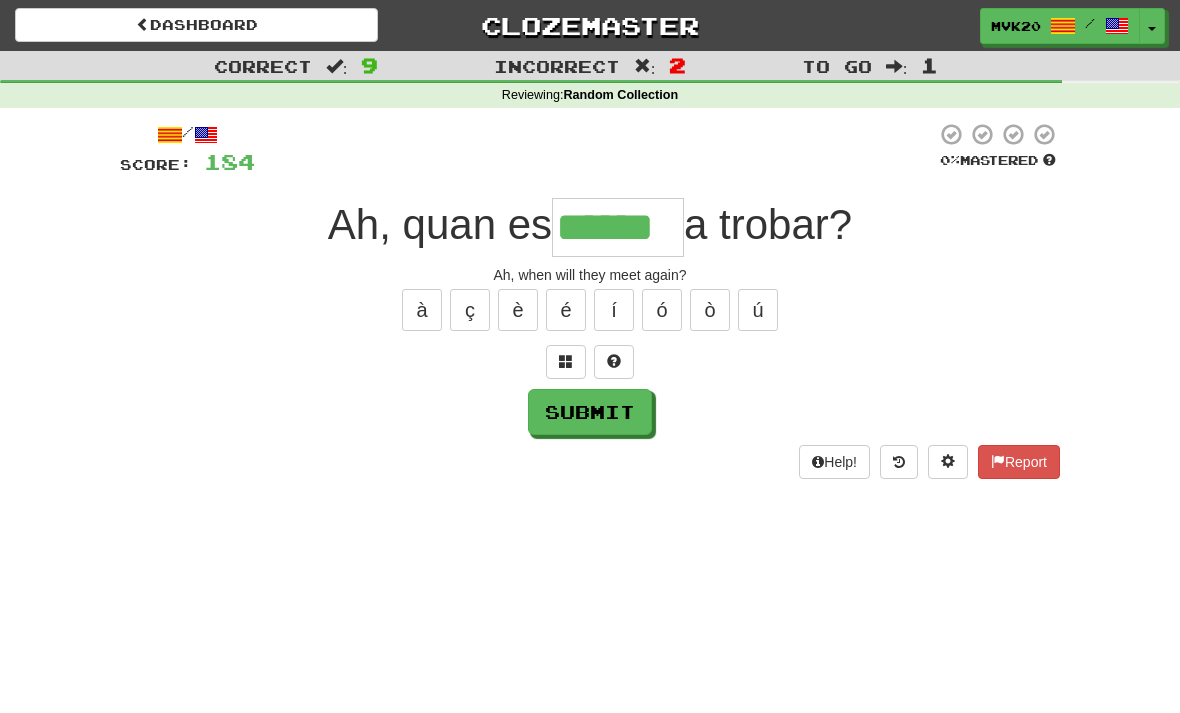 type on "******" 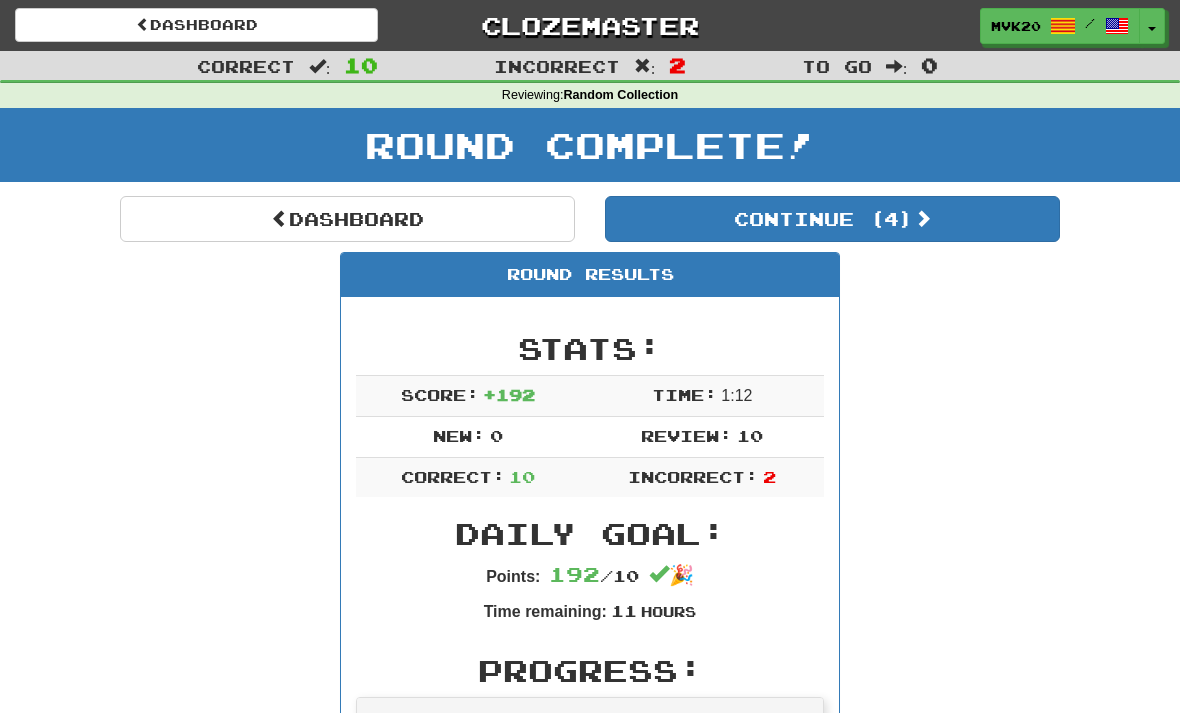 click on "Continue ( 4 )" at bounding box center [832, 219] 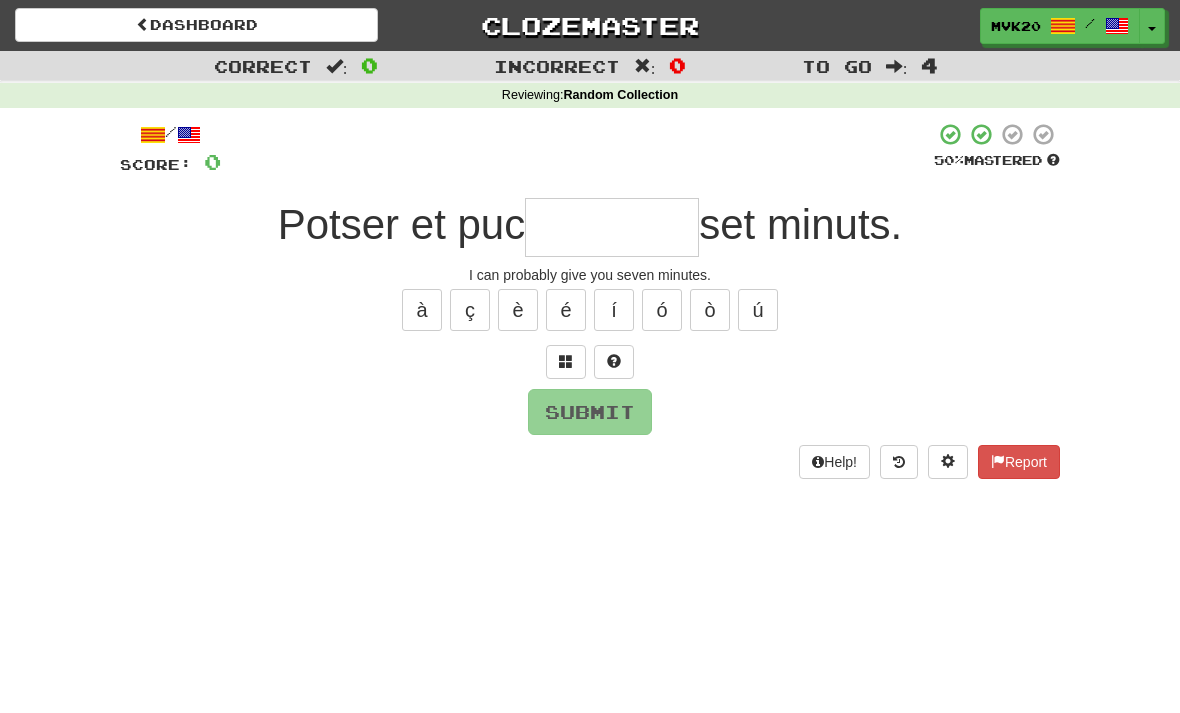 type on "*" 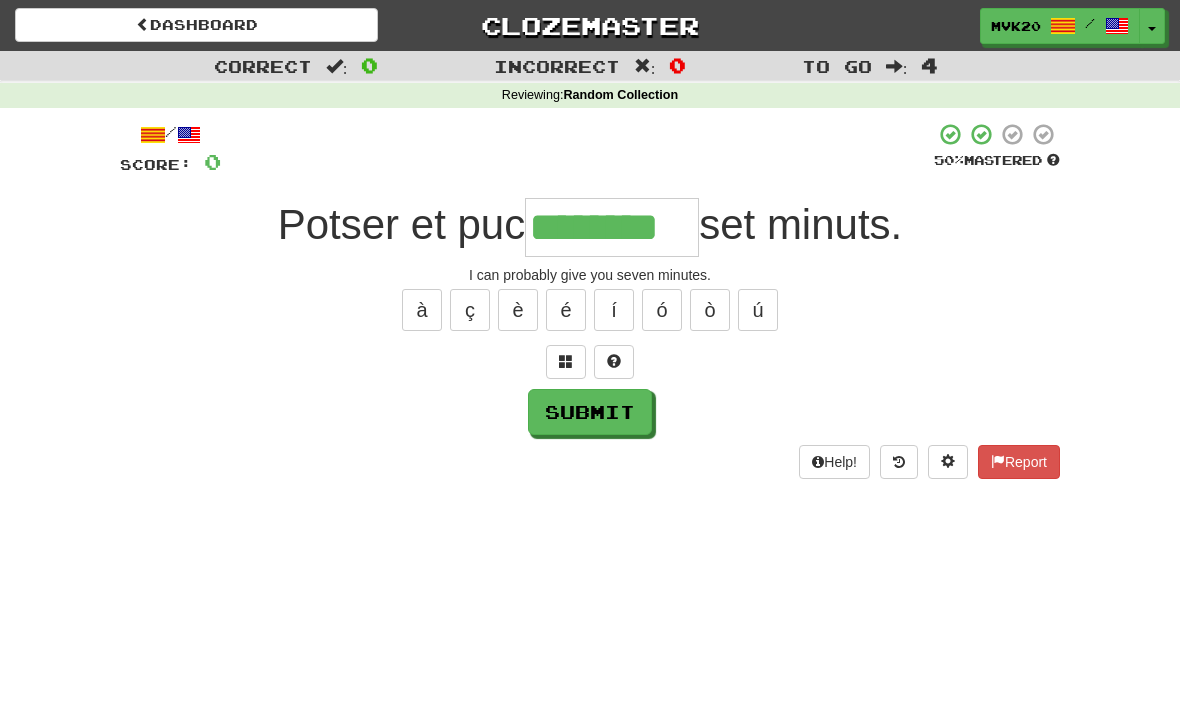 type on "********" 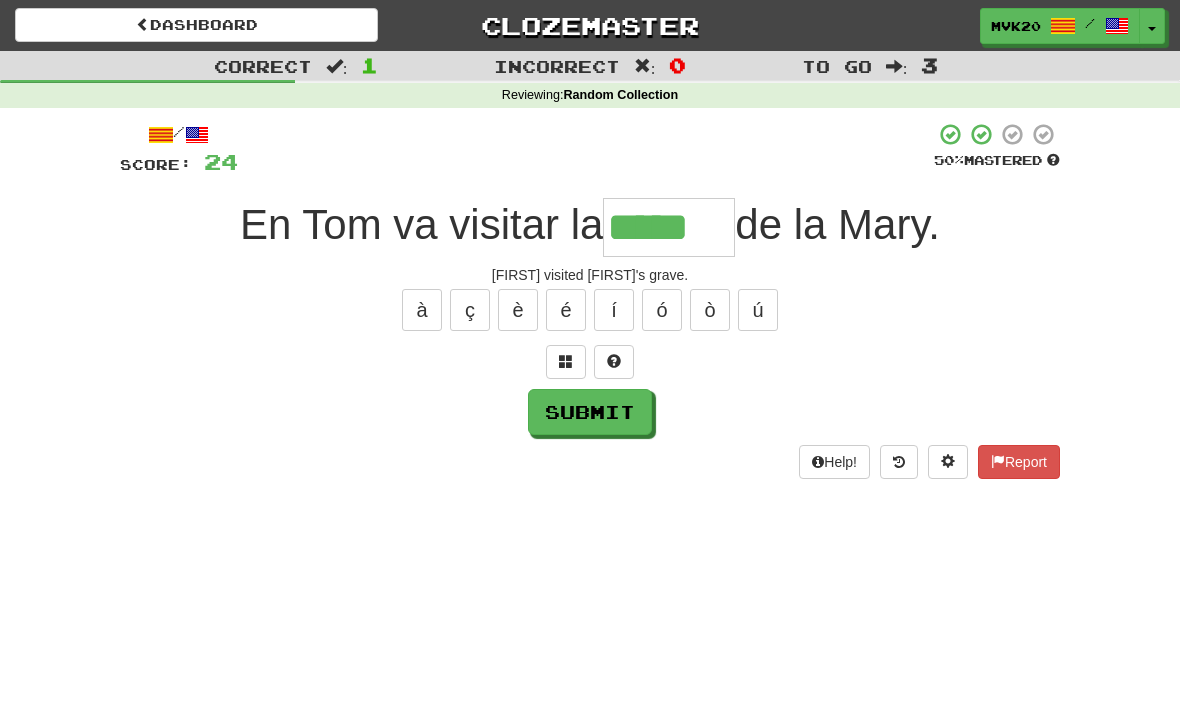 type on "*****" 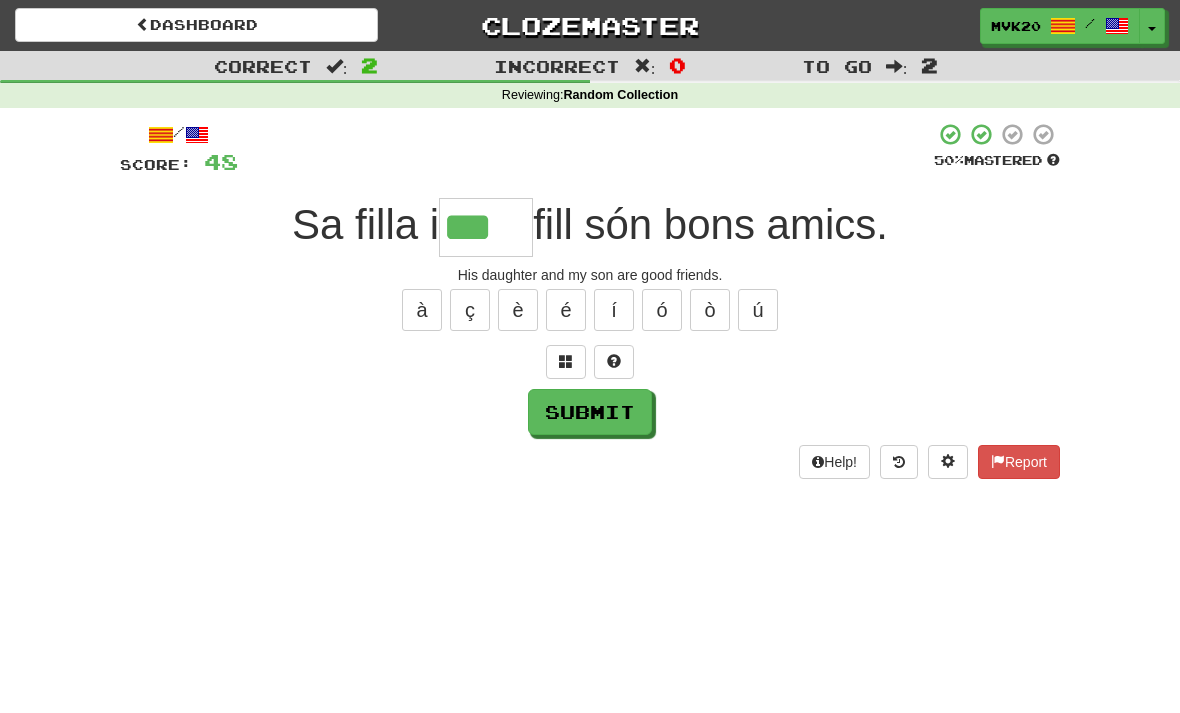 type on "***" 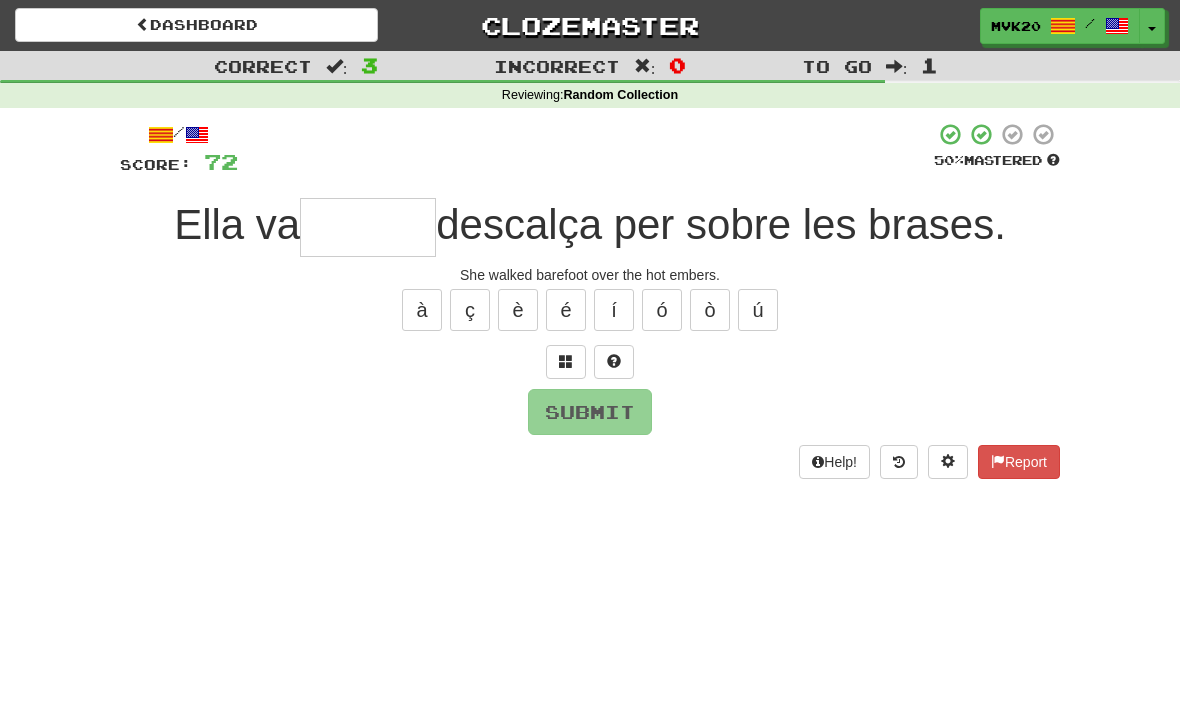 type on "*" 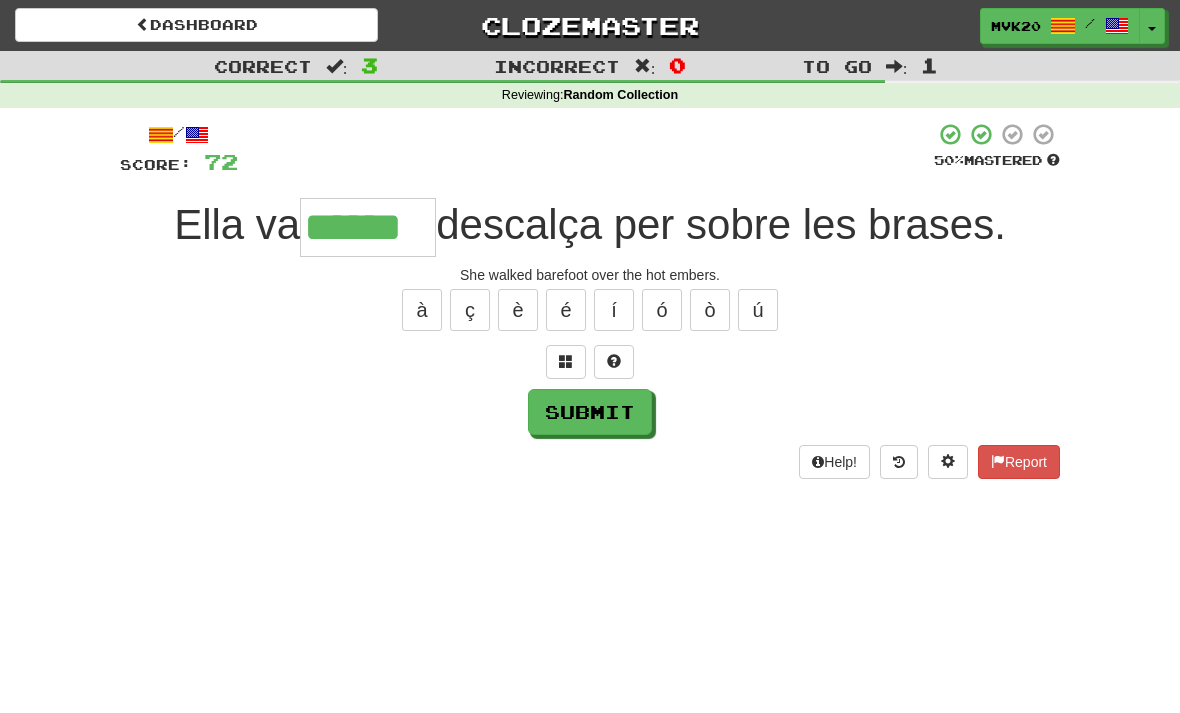 type on "******" 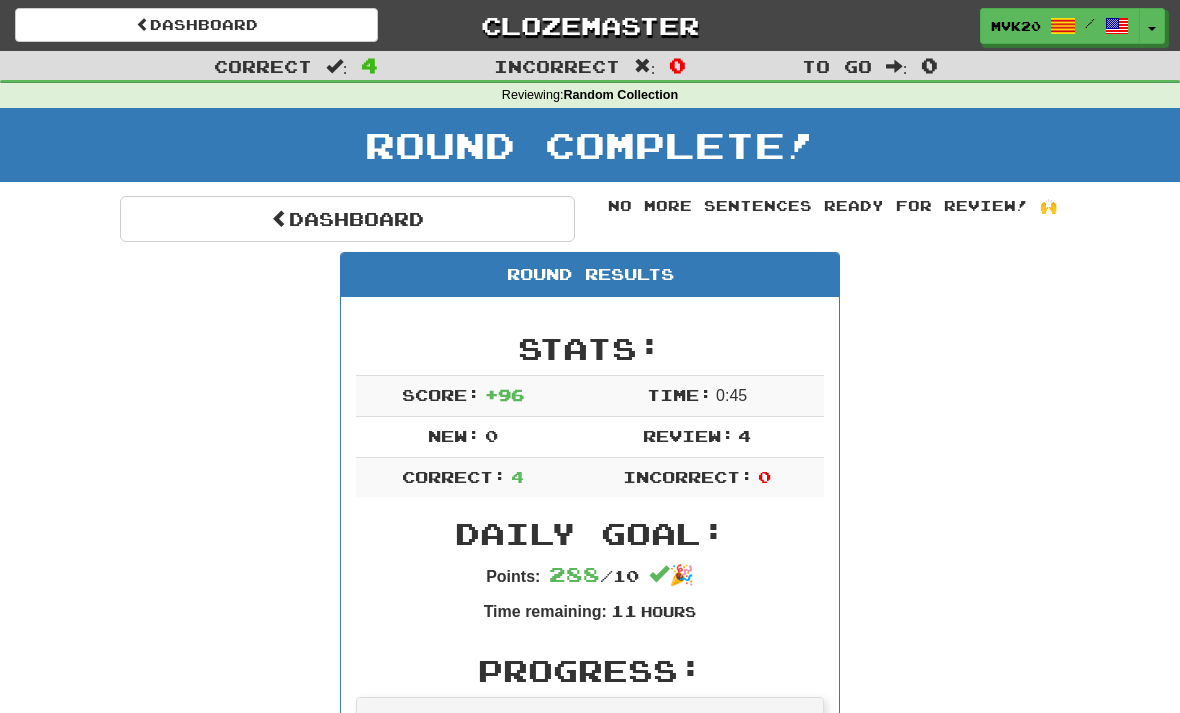 click on "Dashboard" at bounding box center (347, 219) 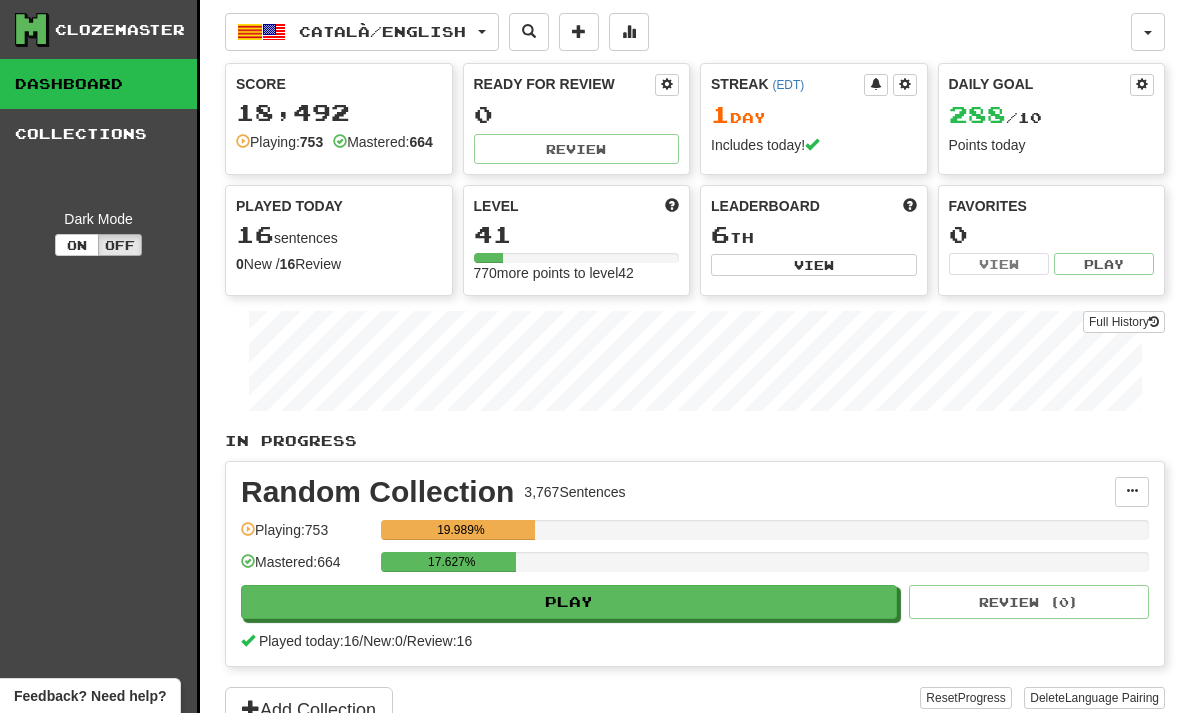 scroll, scrollTop: 0, scrollLeft: 0, axis: both 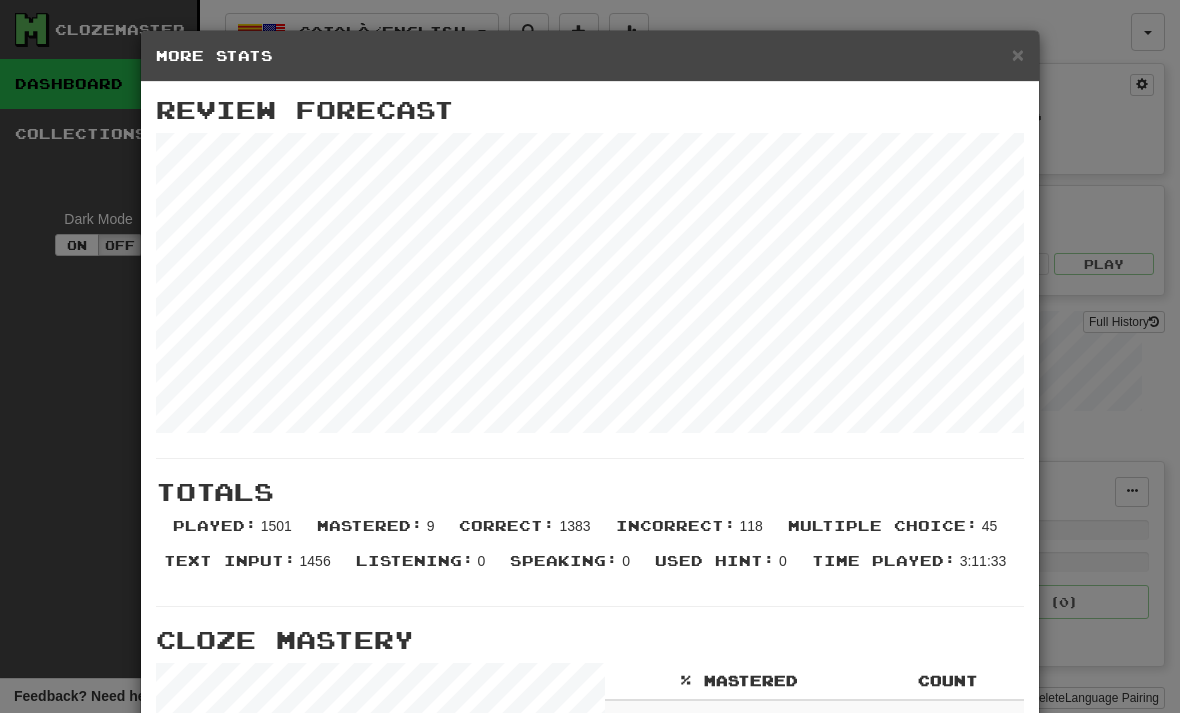 click on "×" at bounding box center [1018, 54] 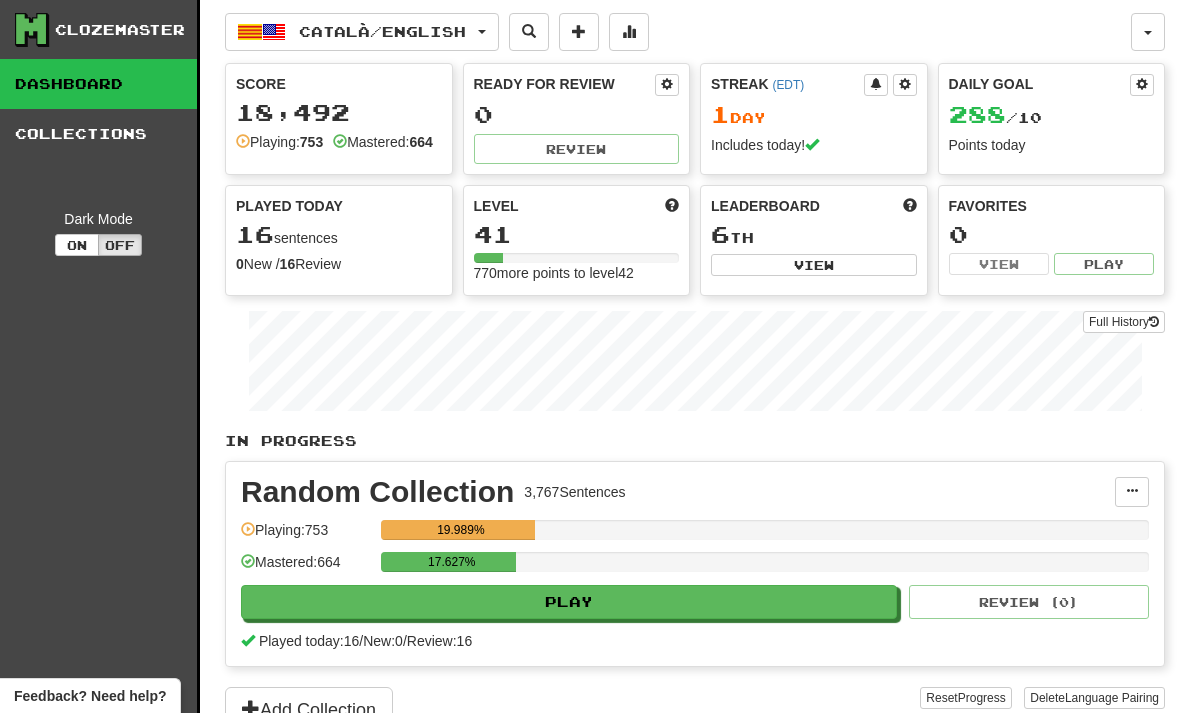 click on "Català  /  English" at bounding box center [362, 32] 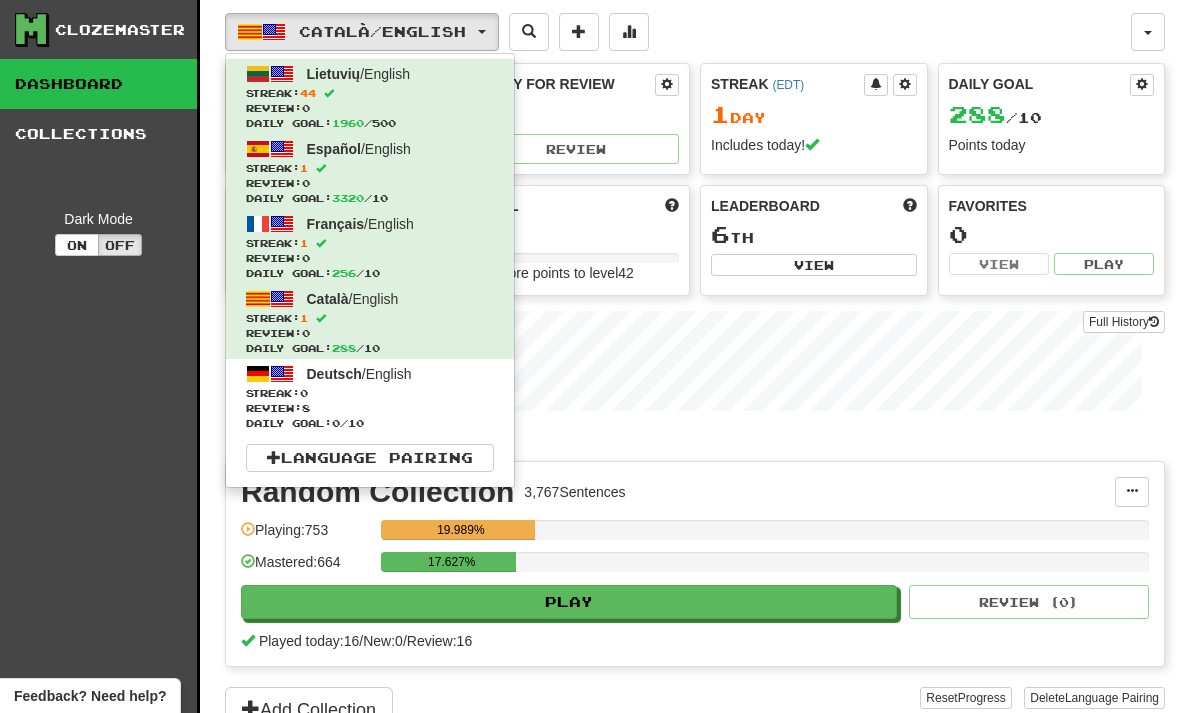 click on "Review:  8" at bounding box center (370, 408) 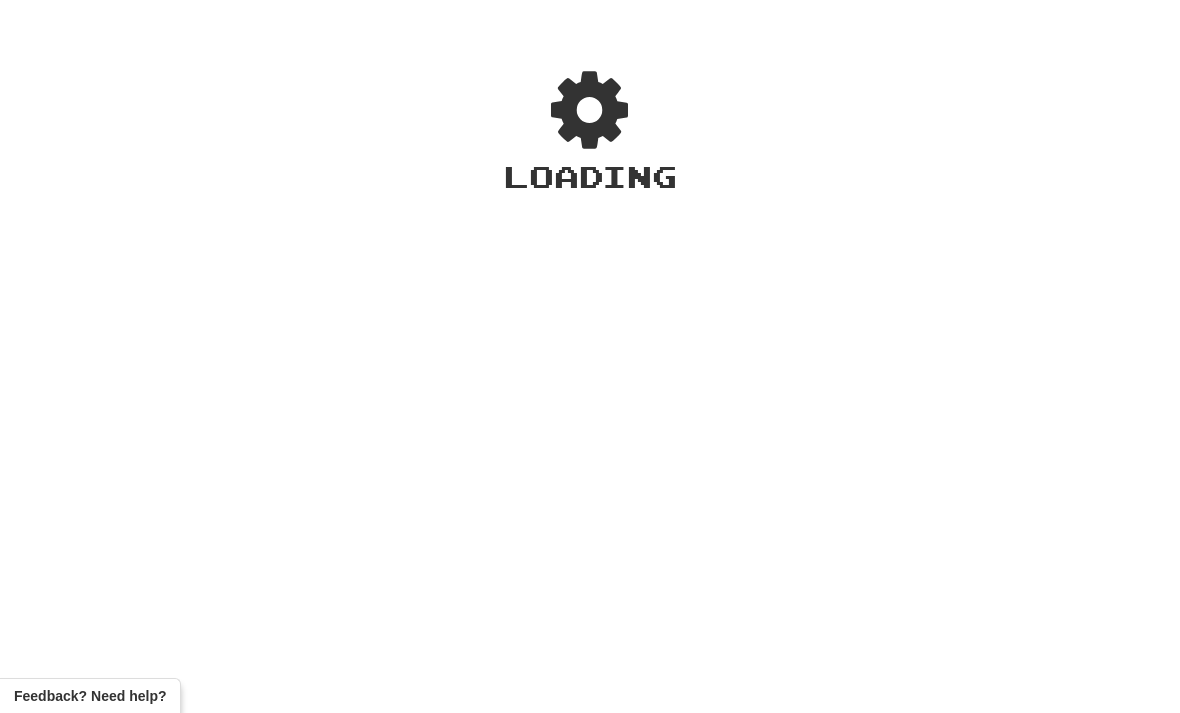 scroll, scrollTop: 0, scrollLeft: 0, axis: both 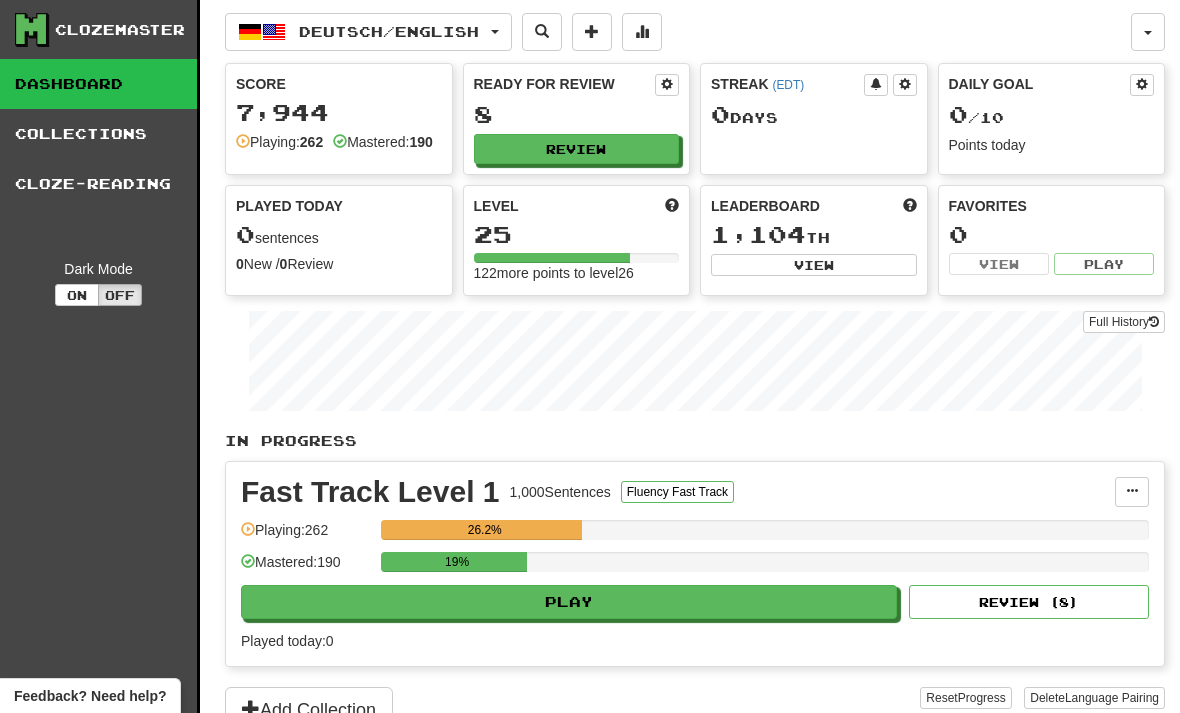 click on "Review" at bounding box center [577, 149] 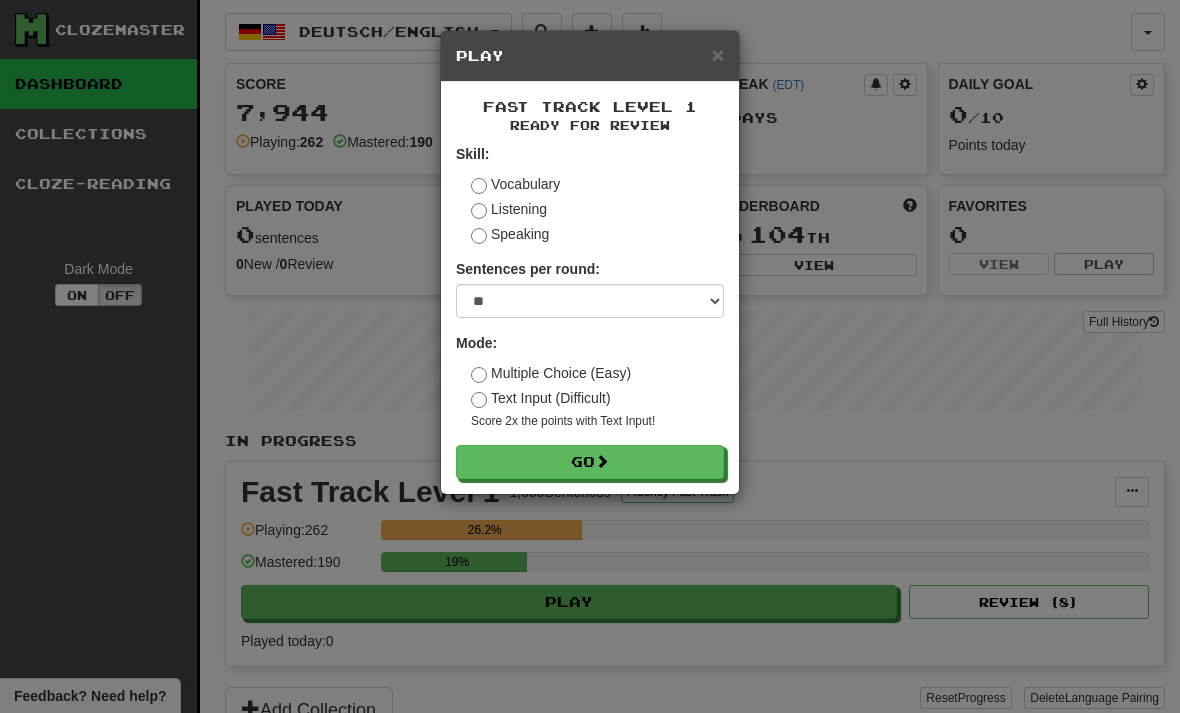 click on "Go" at bounding box center (590, 462) 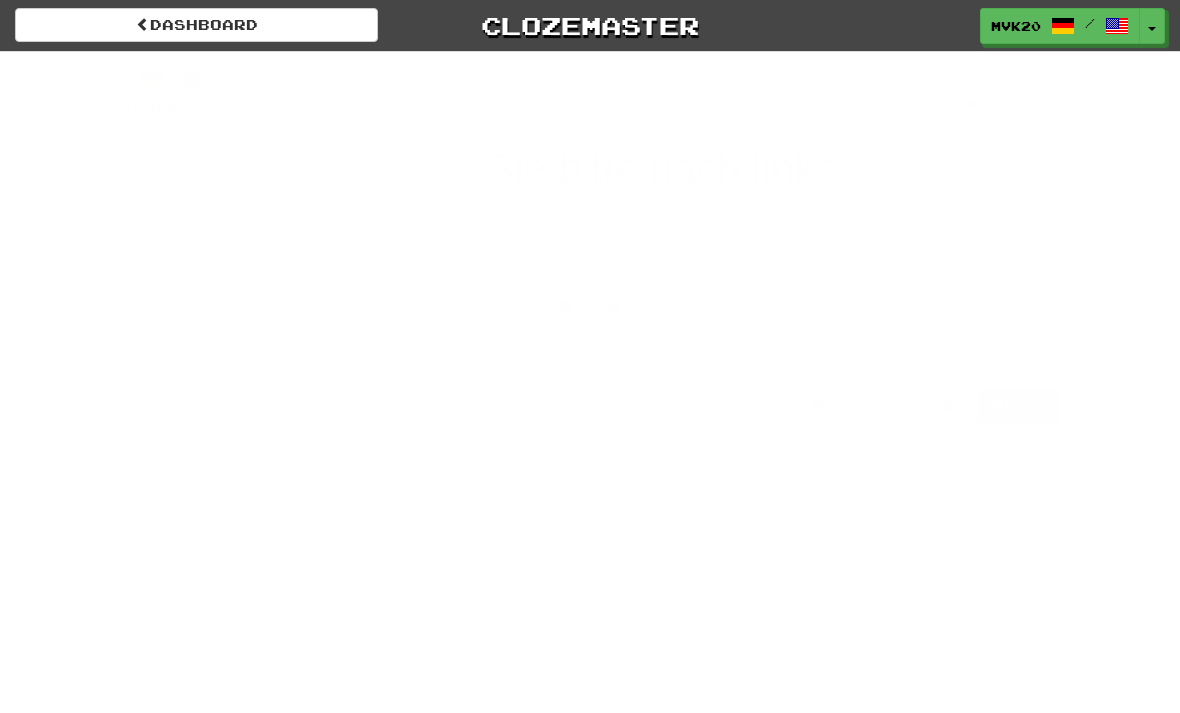 scroll, scrollTop: 0, scrollLeft: 0, axis: both 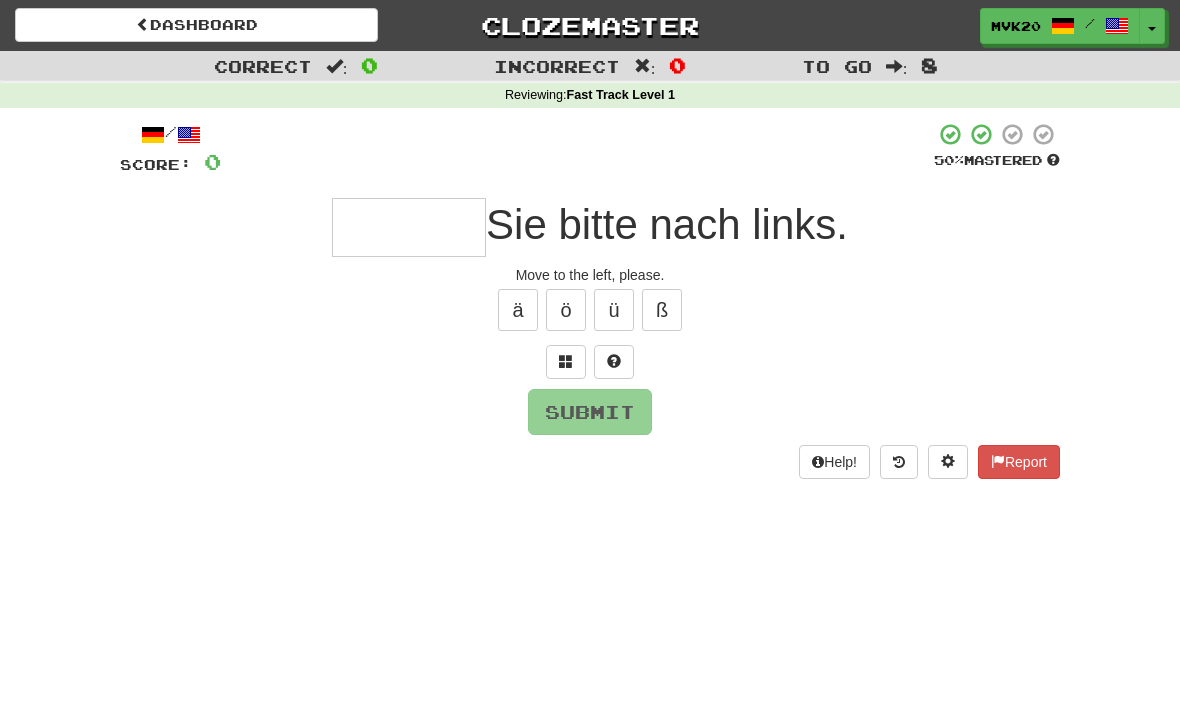type on "*" 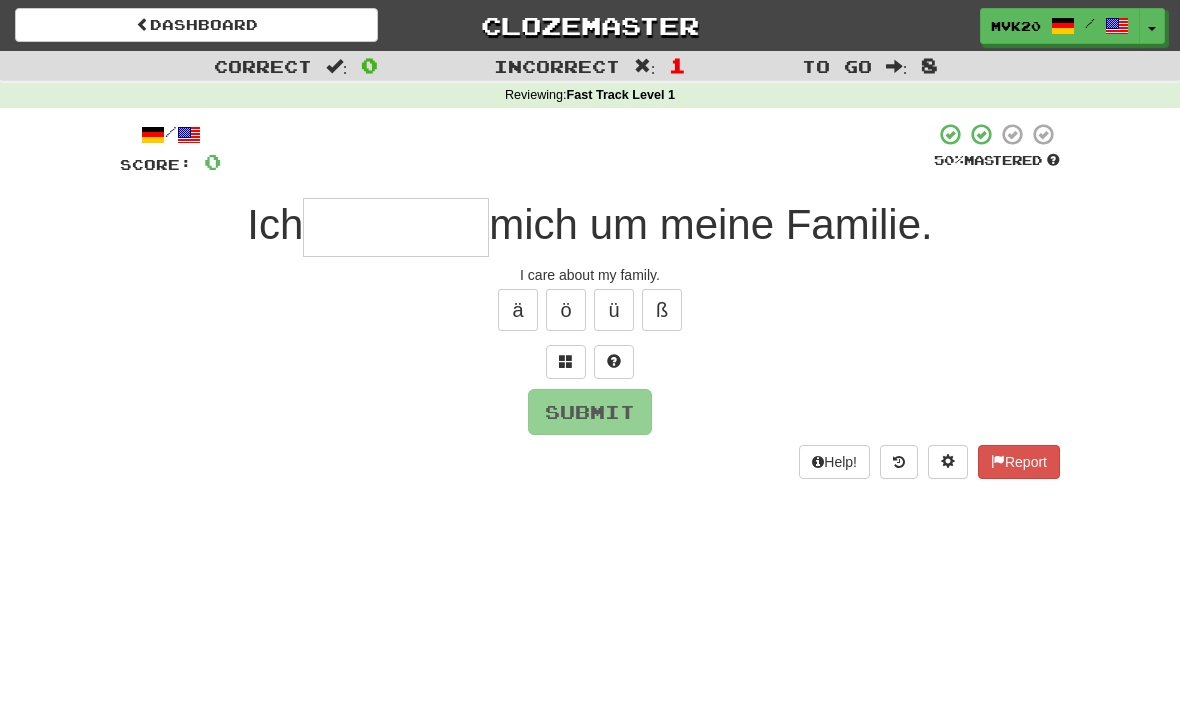 type on "*******" 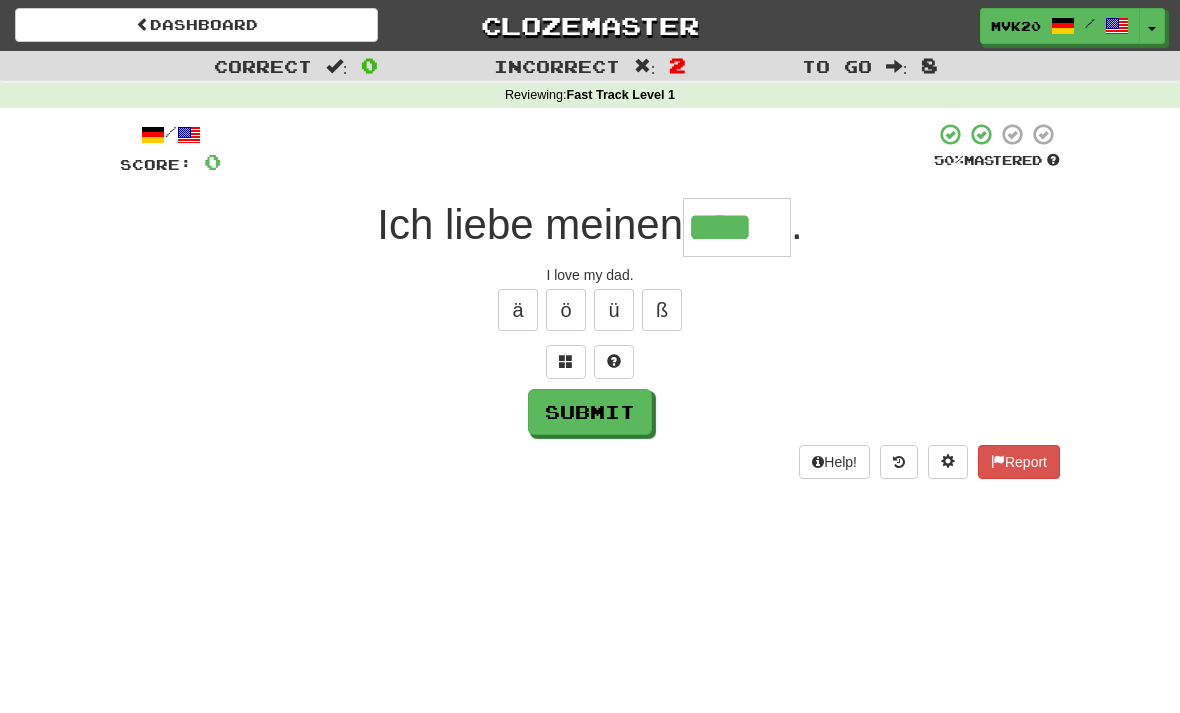 type on "****" 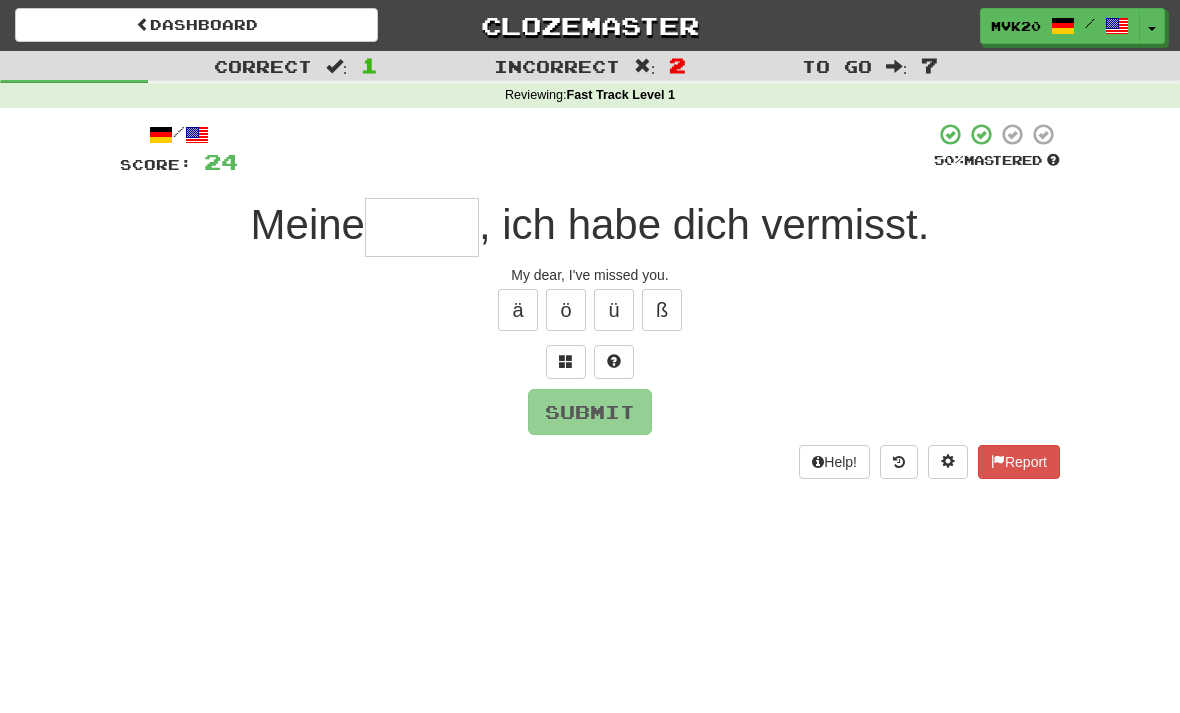 type on "*" 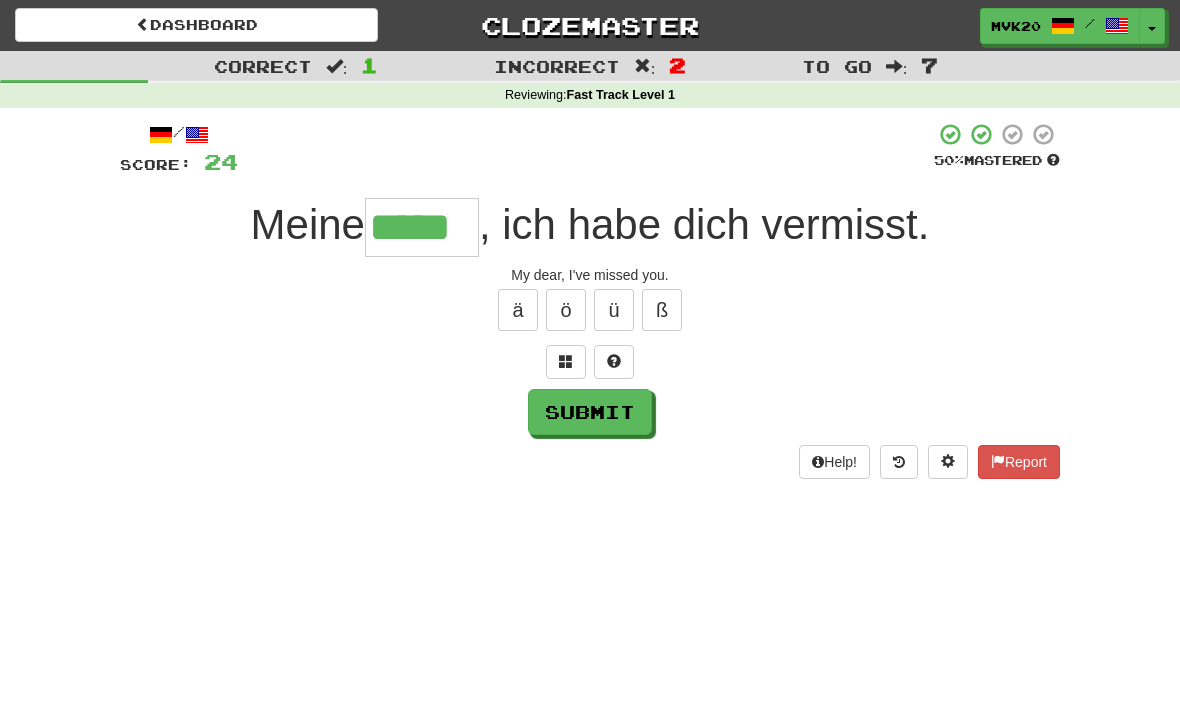 type on "*****" 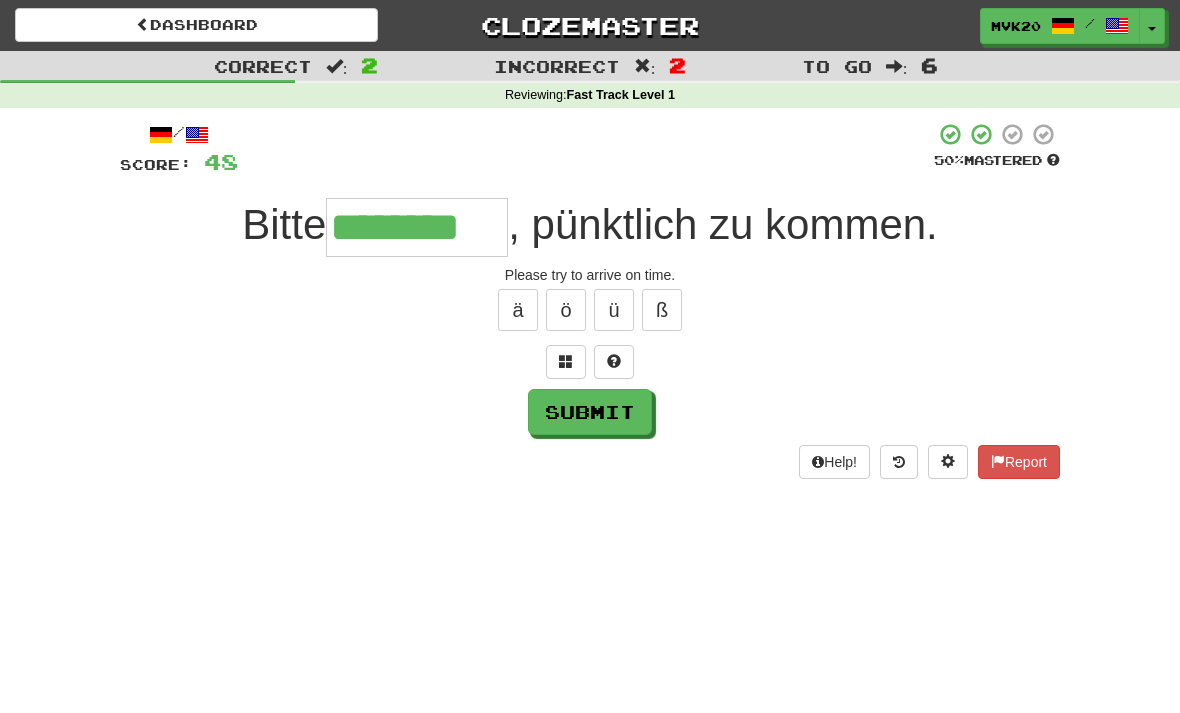 type on "********" 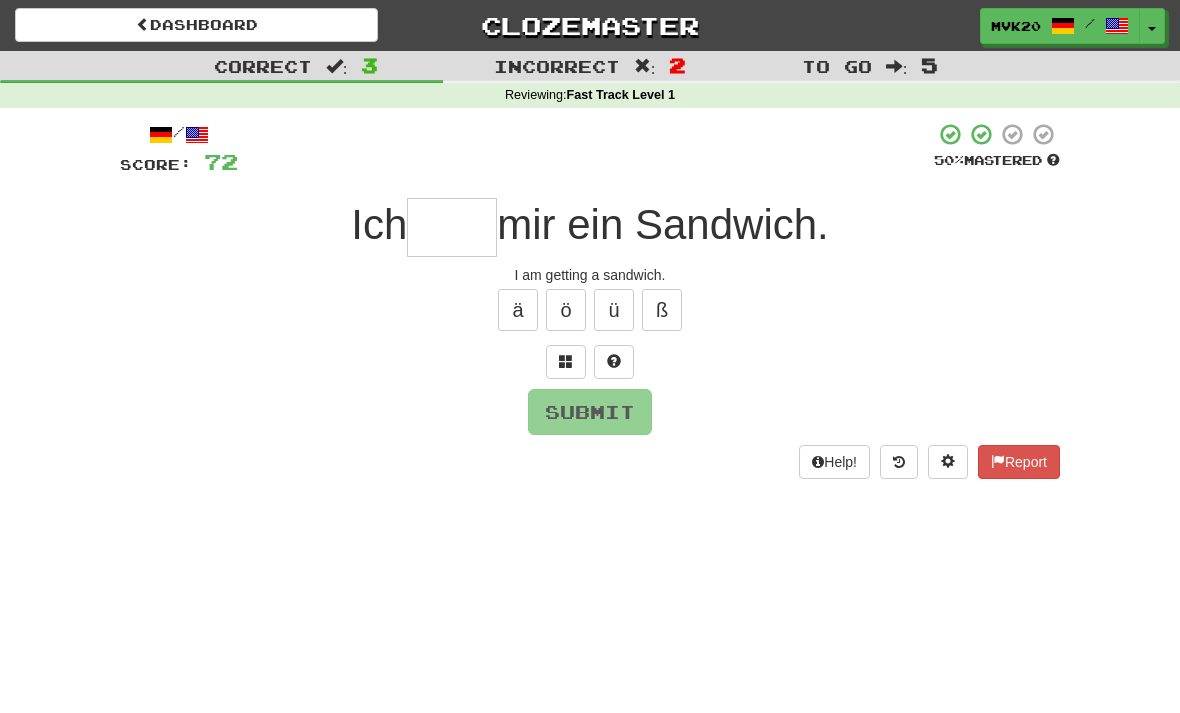 type on "*" 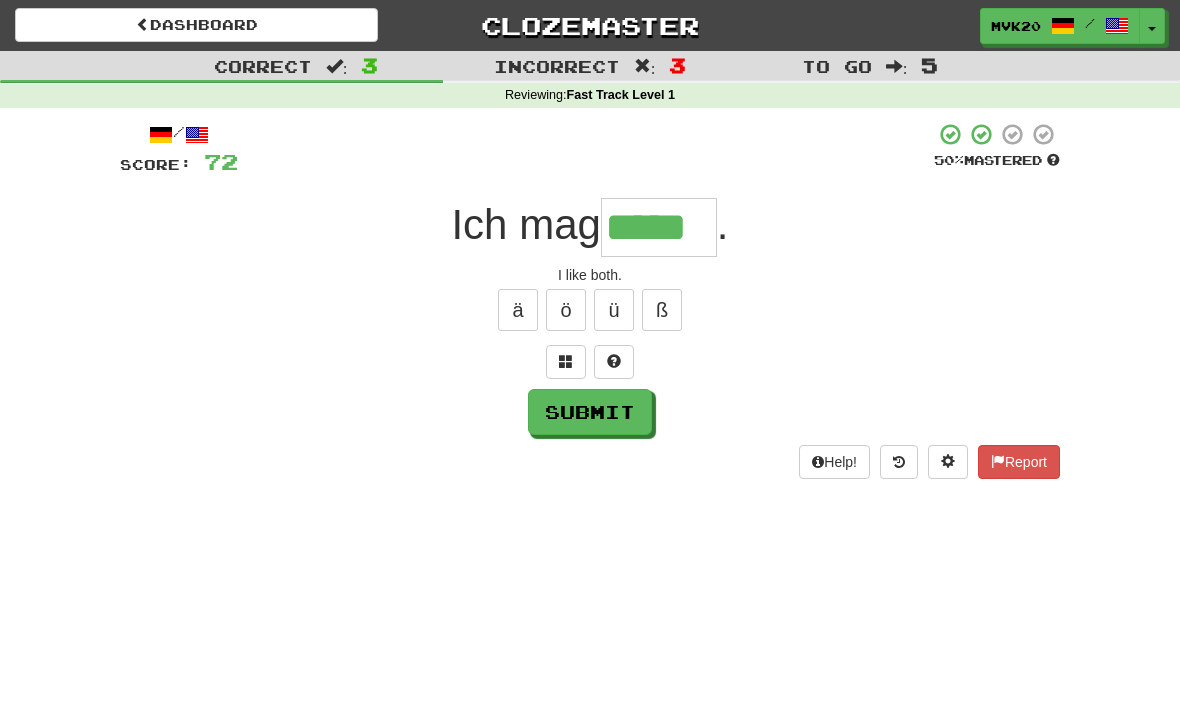type on "*****" 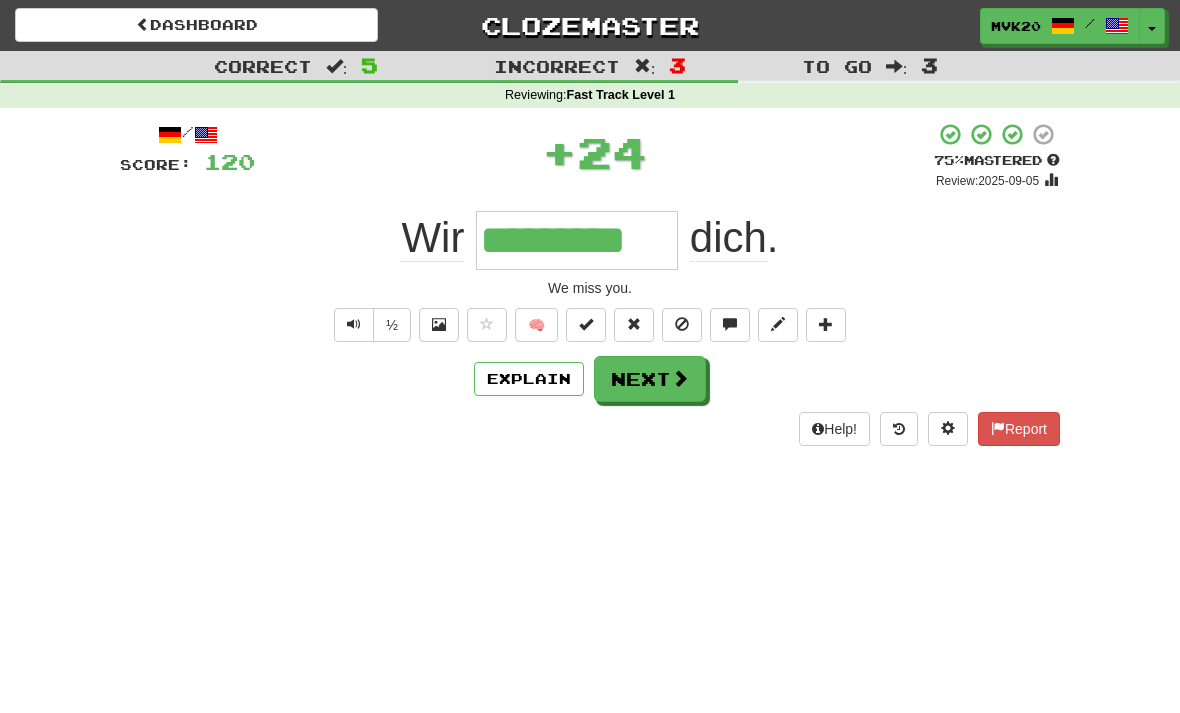 type on "*********" 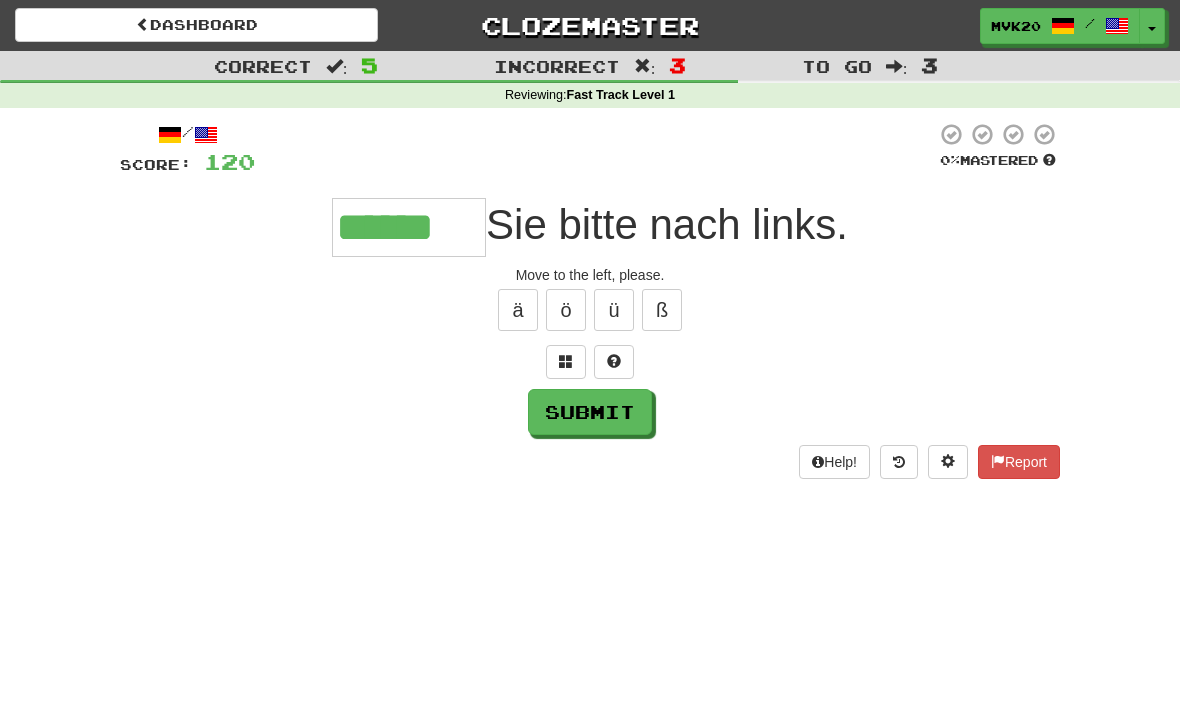 type on "******" 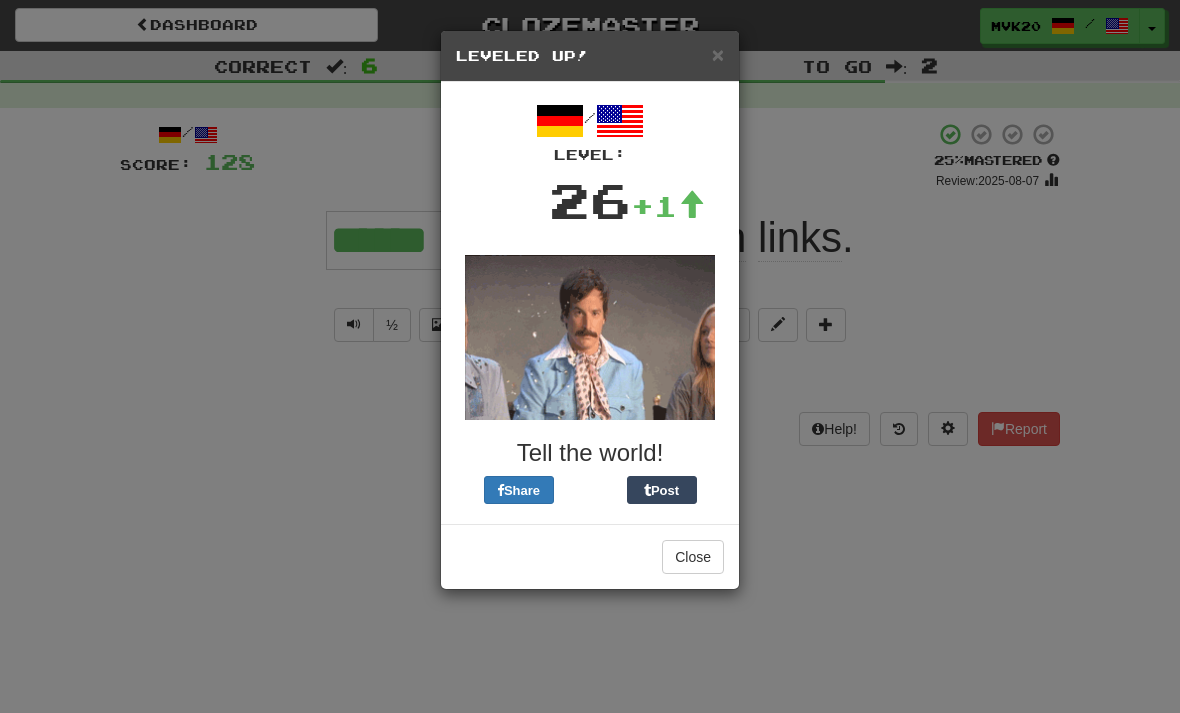 click on "Close" at bounding box center [693, 557] 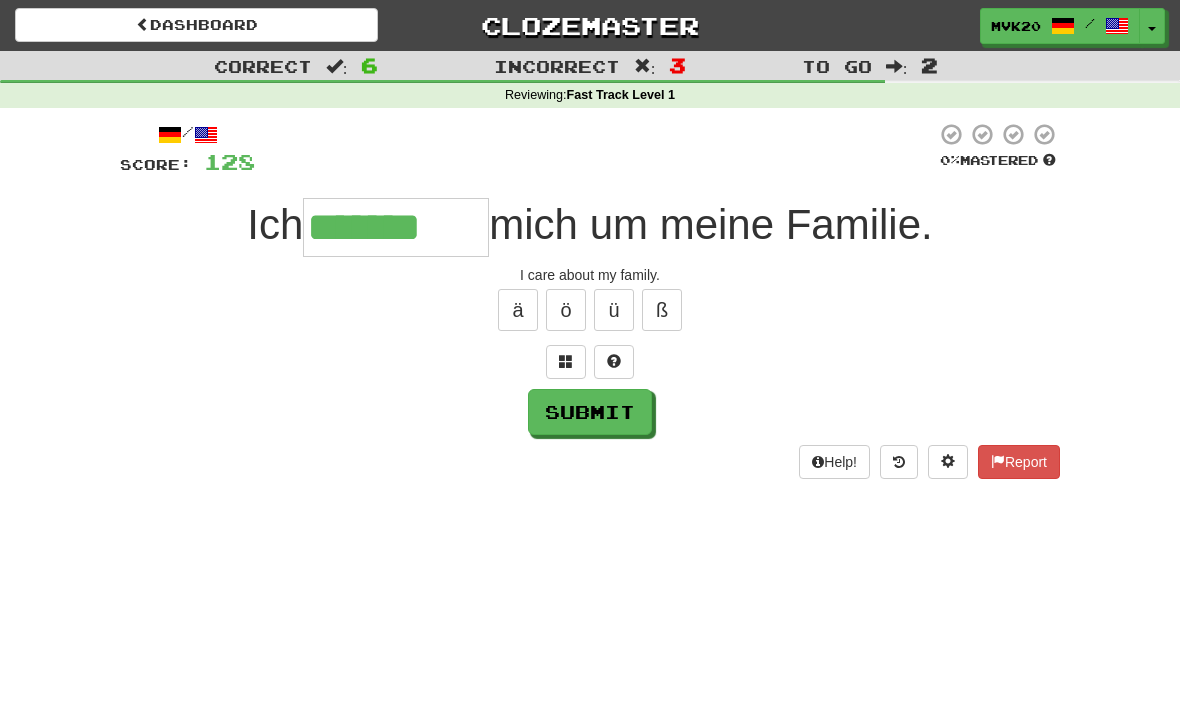 type on "*******" 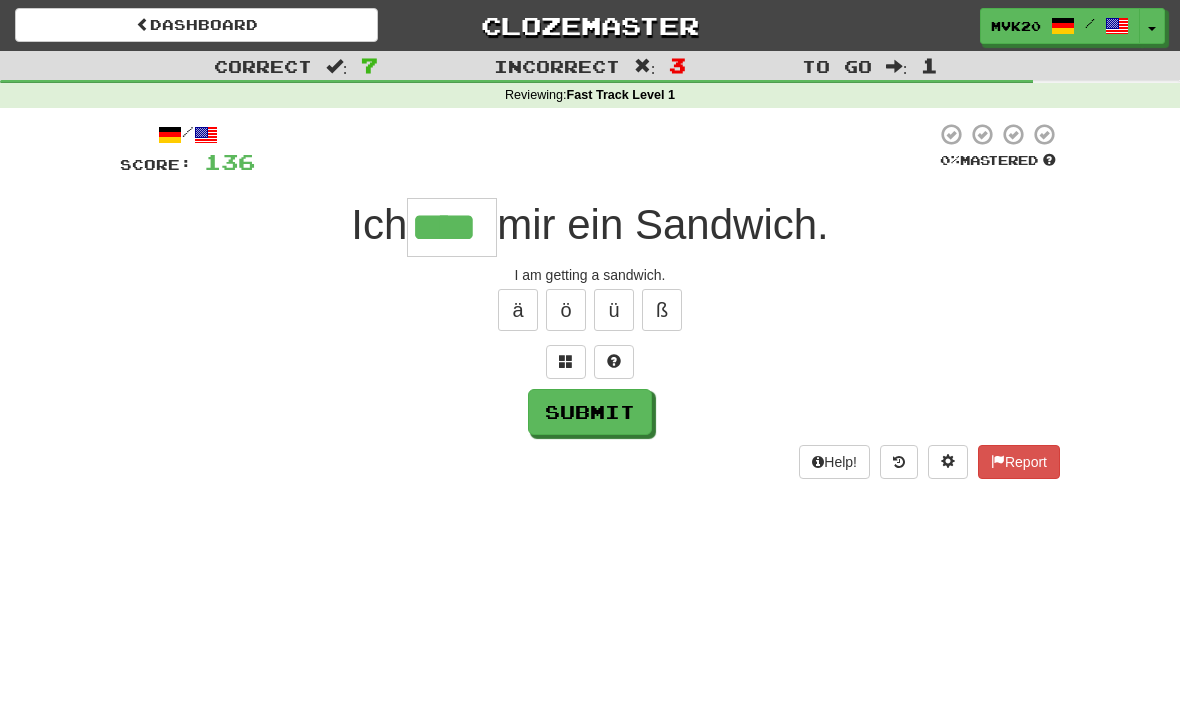 type on "****" 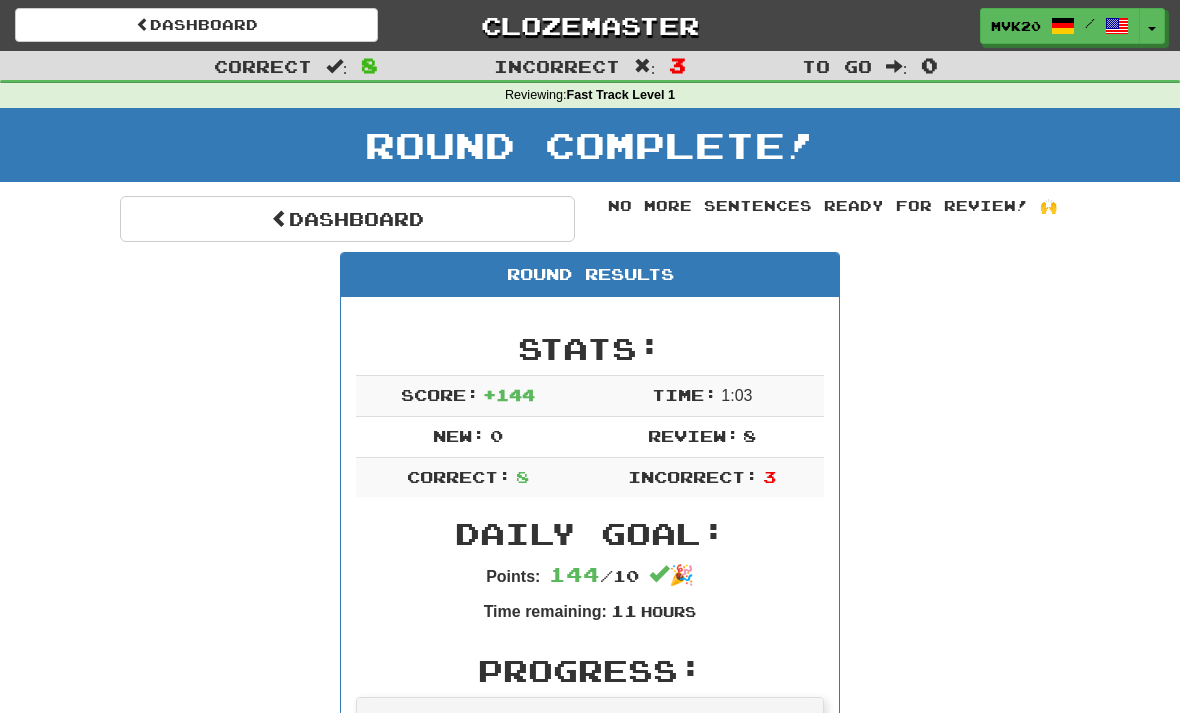 click on "Dashboard" at bounding box center (347, 219) 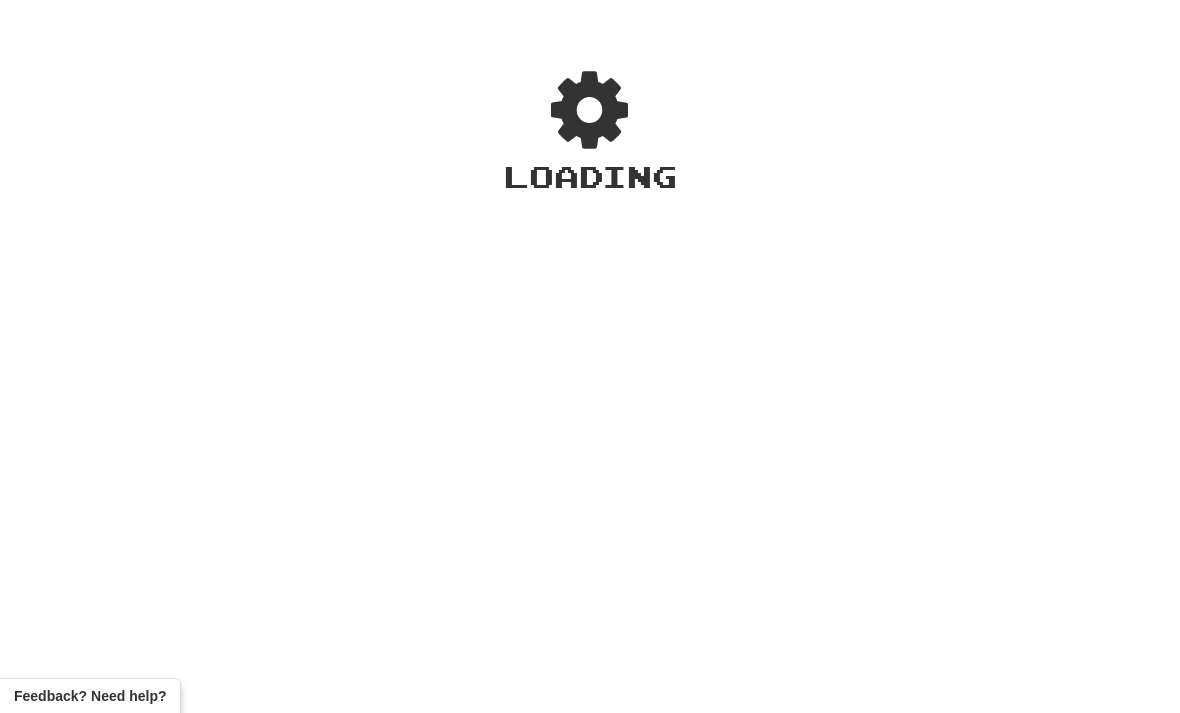 scroll, scrollTop: 0, scrollLeft: 0, axis: both 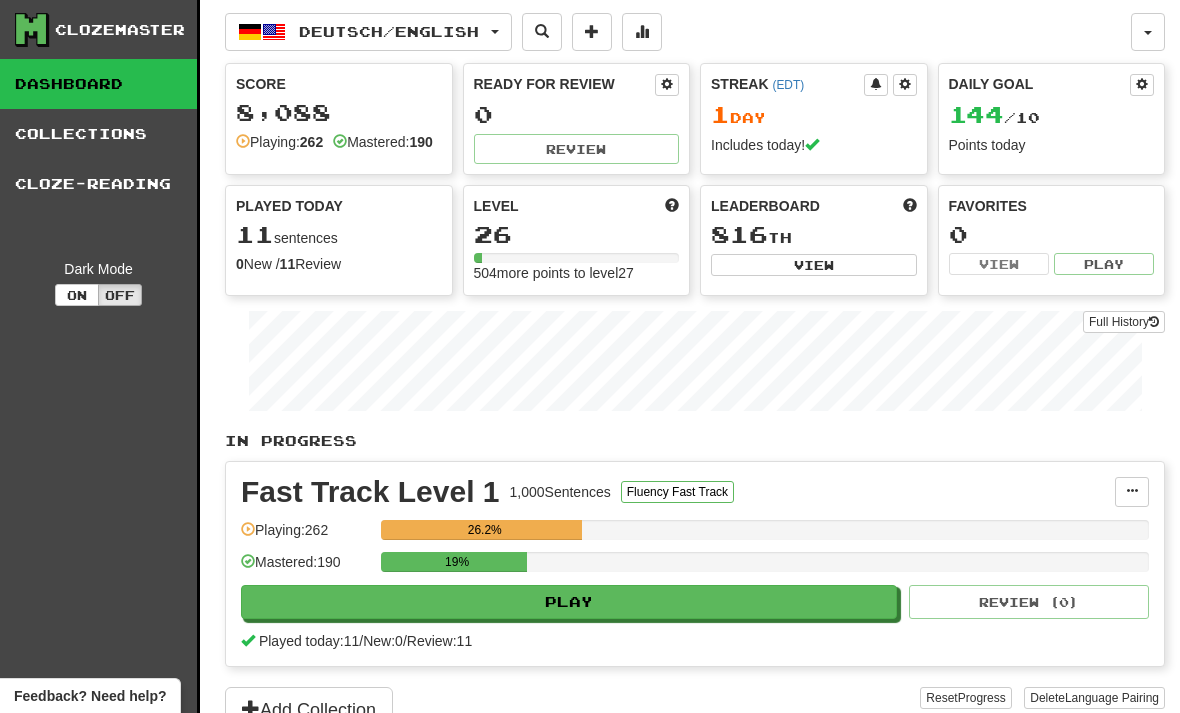 click at bounding box center [642, 31] 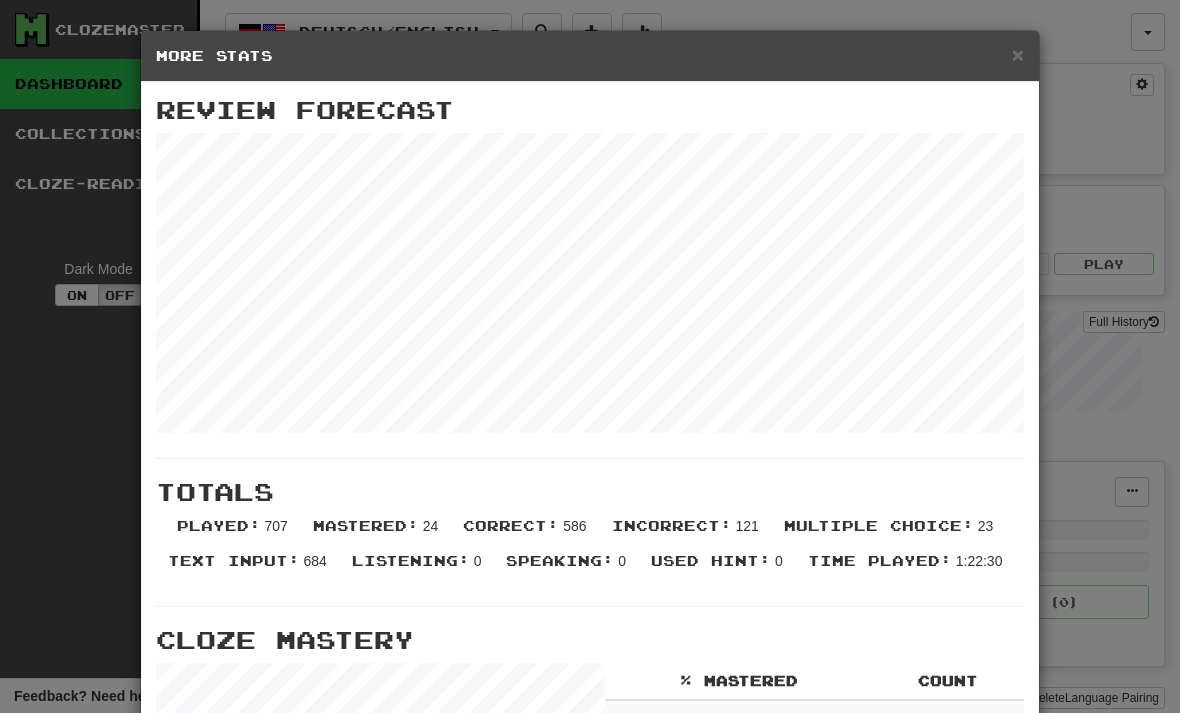 click on "×" at bounding box center [1018, 54] 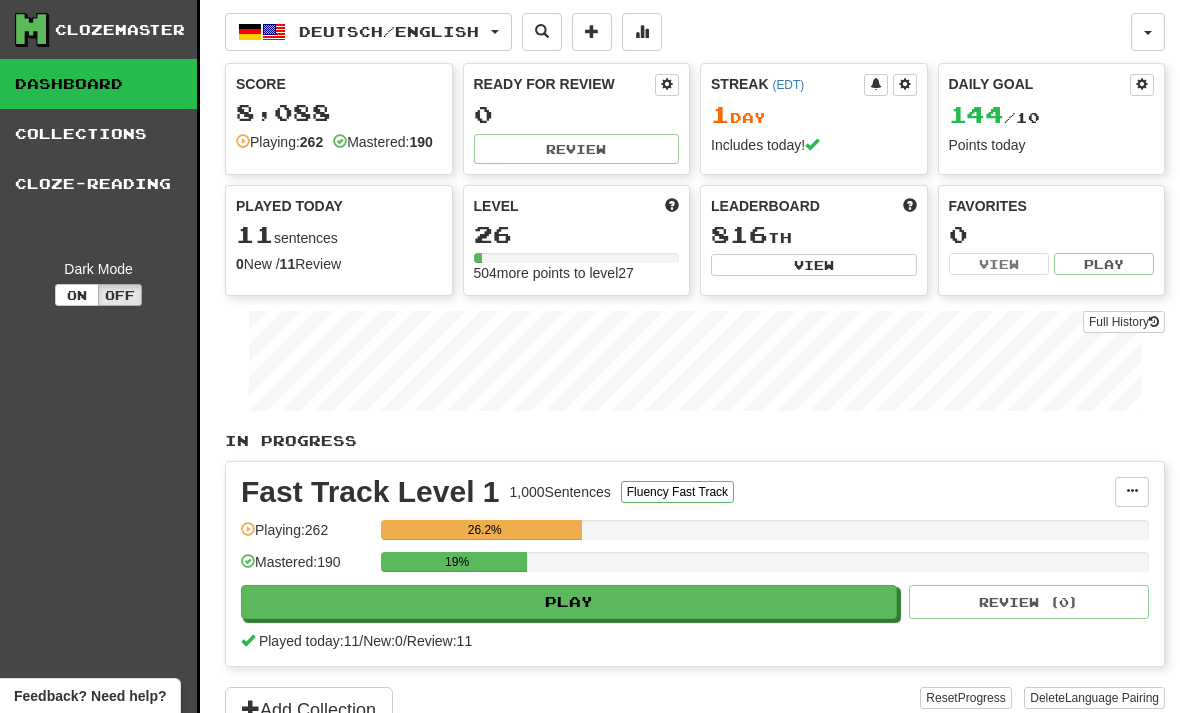 click on "Deutsch  /  English" at bounding box center [368, 32] 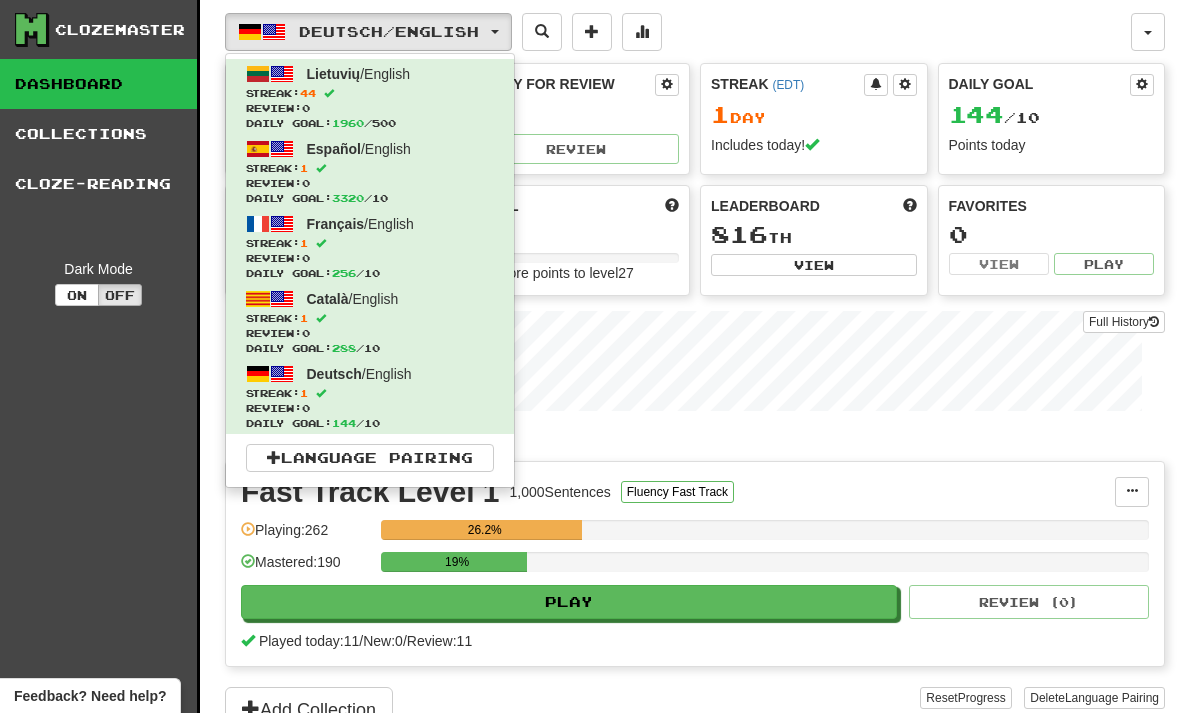click on "Streak:  1" at bounding box center (370, 243) 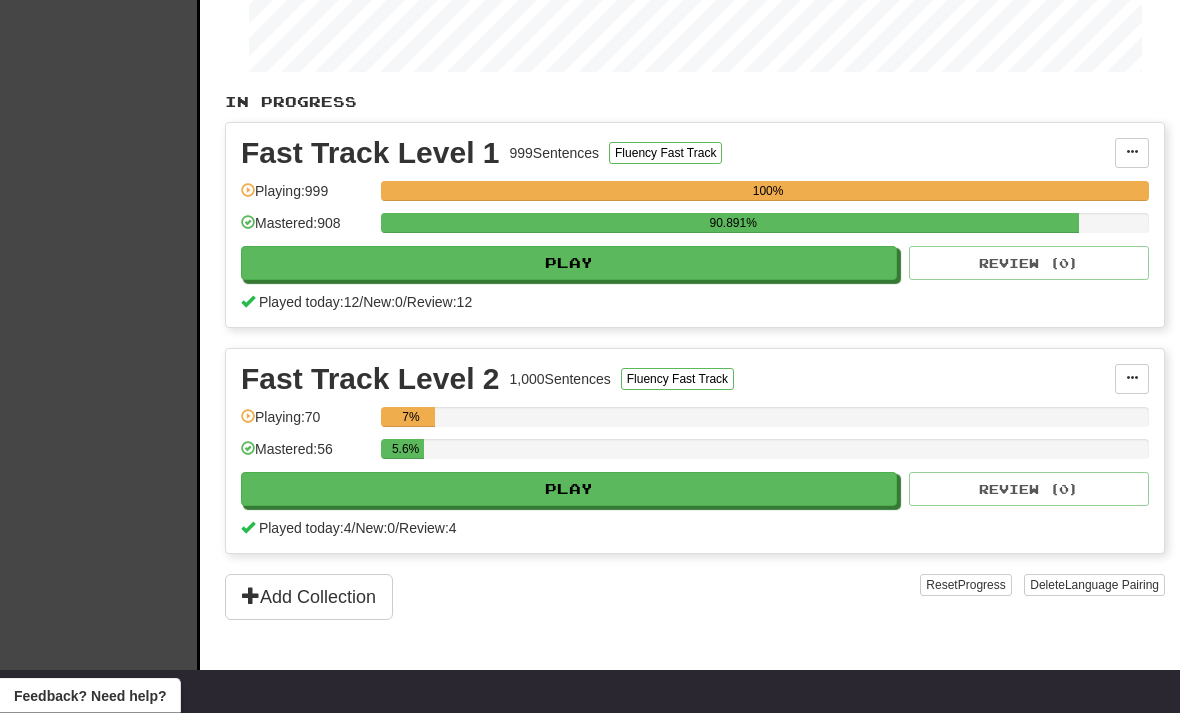 scroll, scrollTop: 355, scrollLeft: 0, axis: vertical 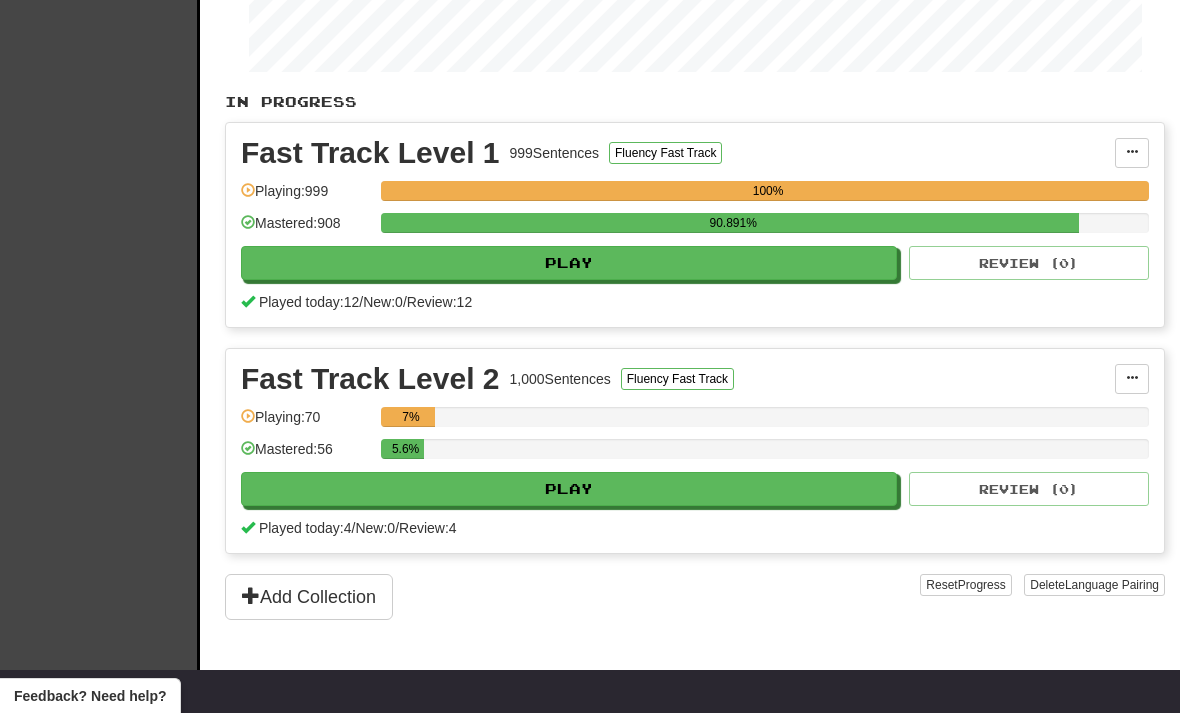click on "Play" at bounding box center (569, 489) 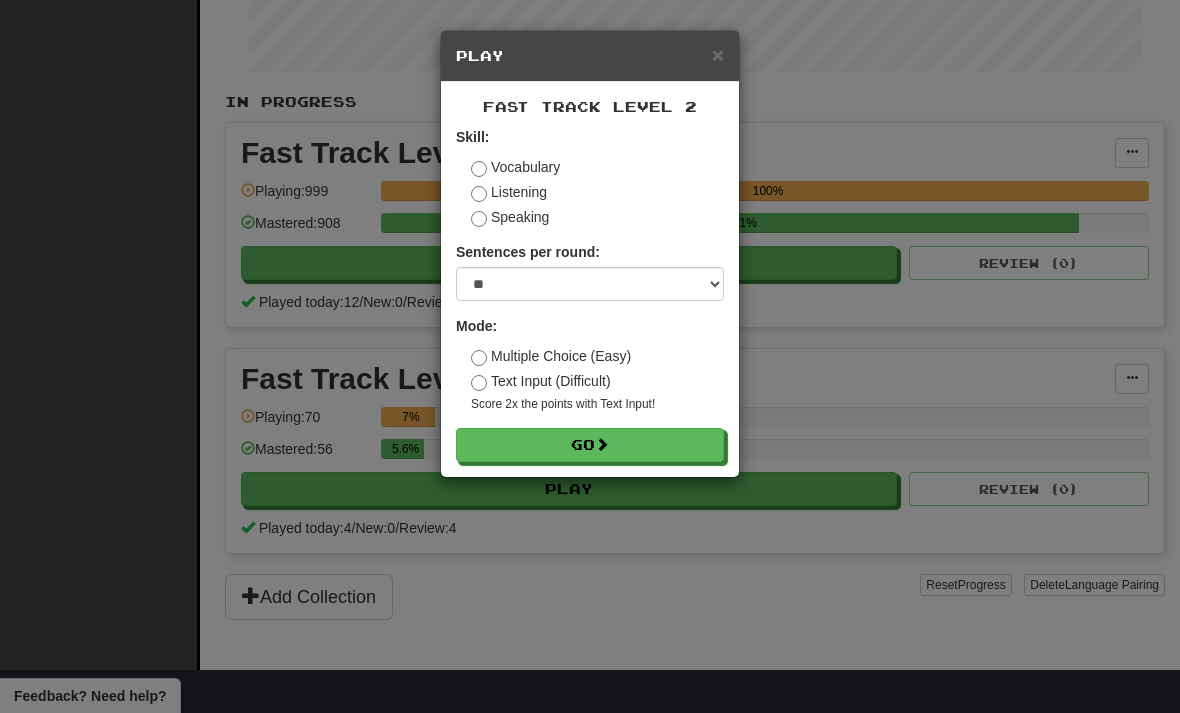 click on "Go" at bounding box center [590, 445] 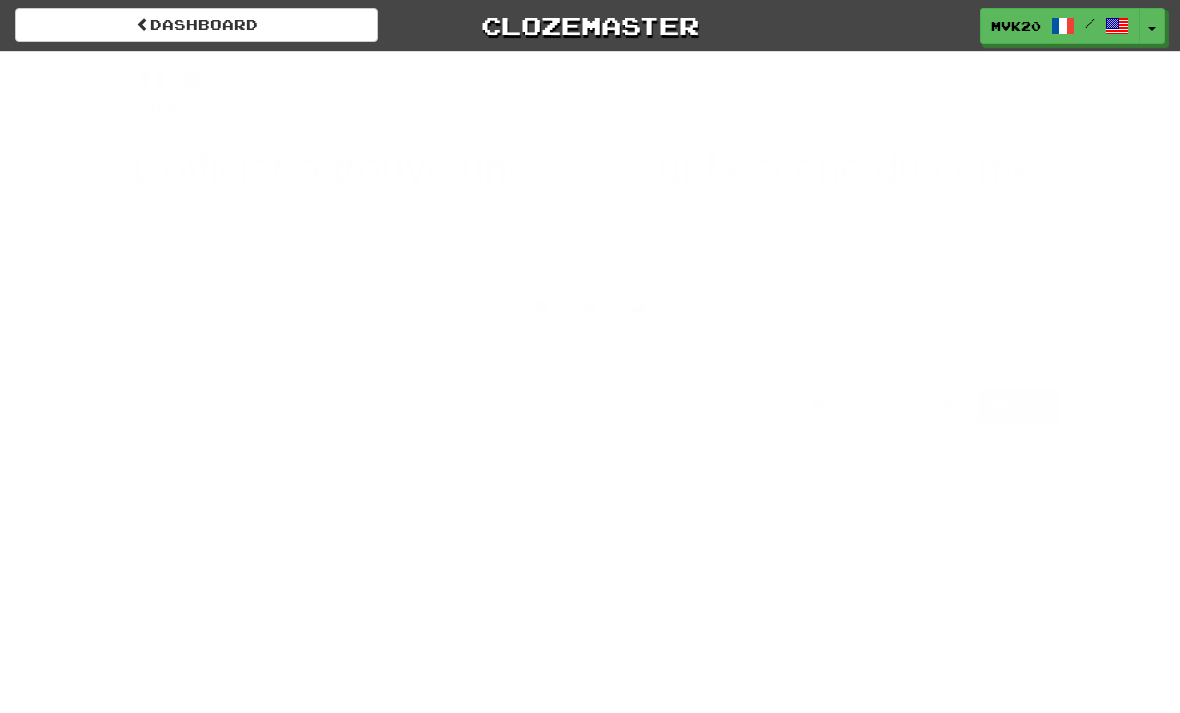 scroll, scrollTop: 0, scrollLeft: 0, axis: both 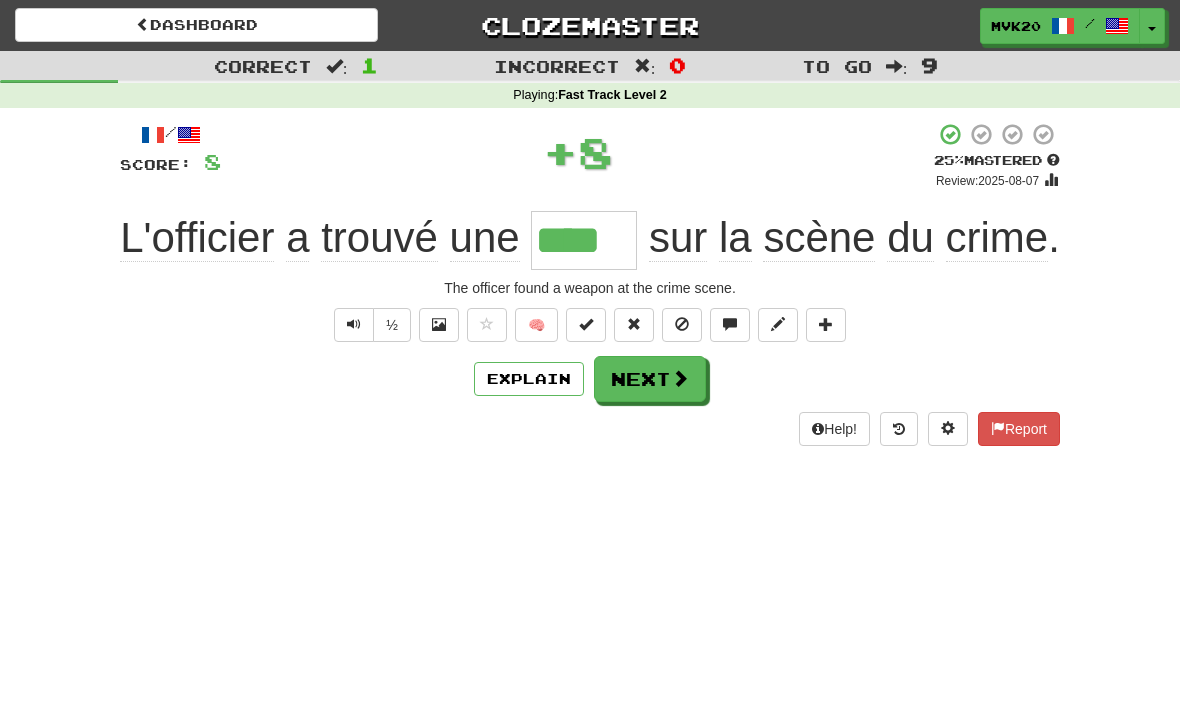 type on "****" 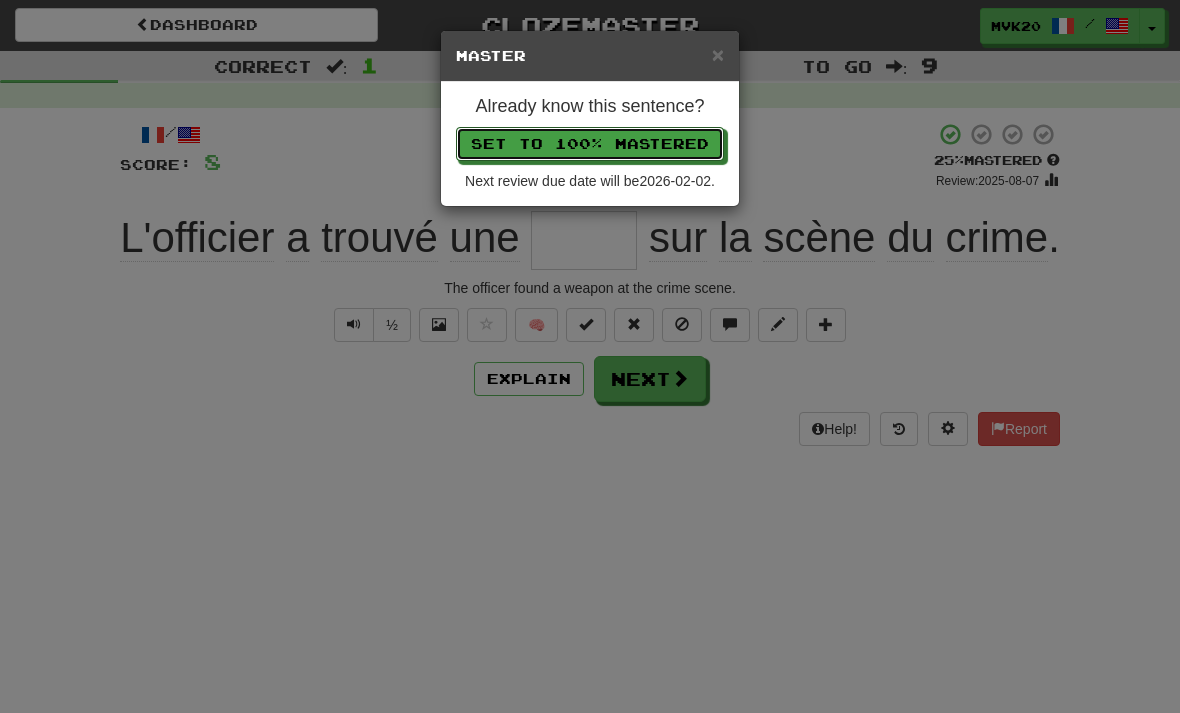 type 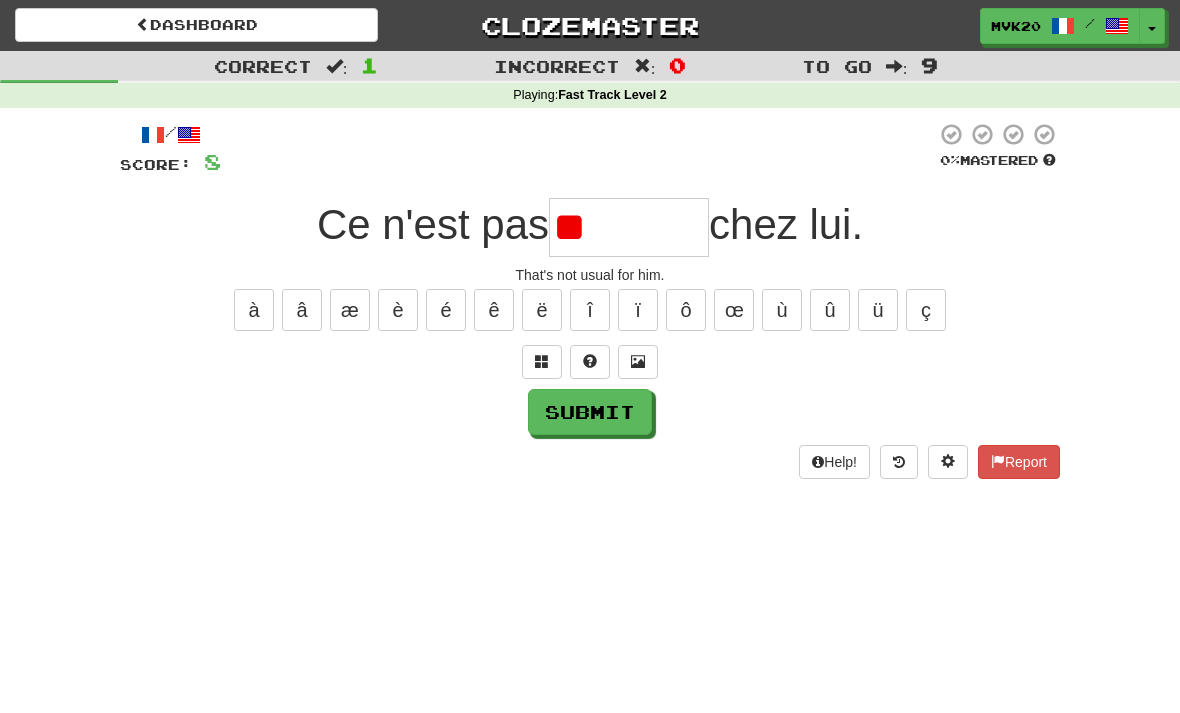 type on "*" 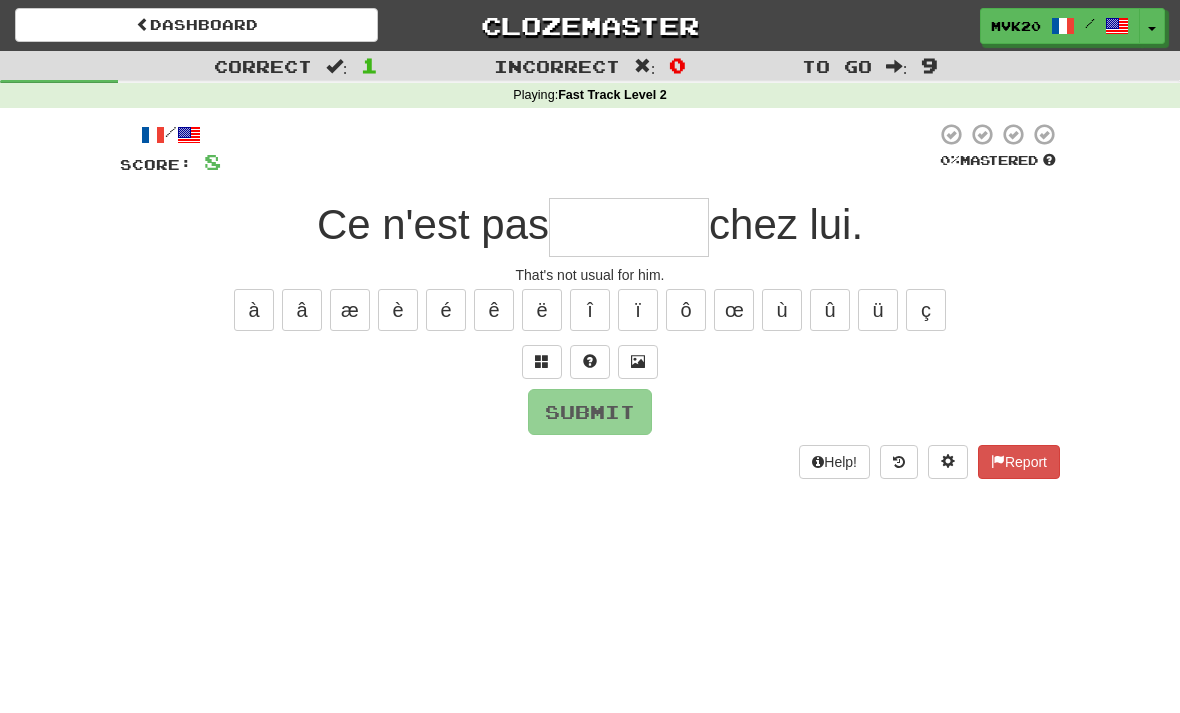 type on "*" 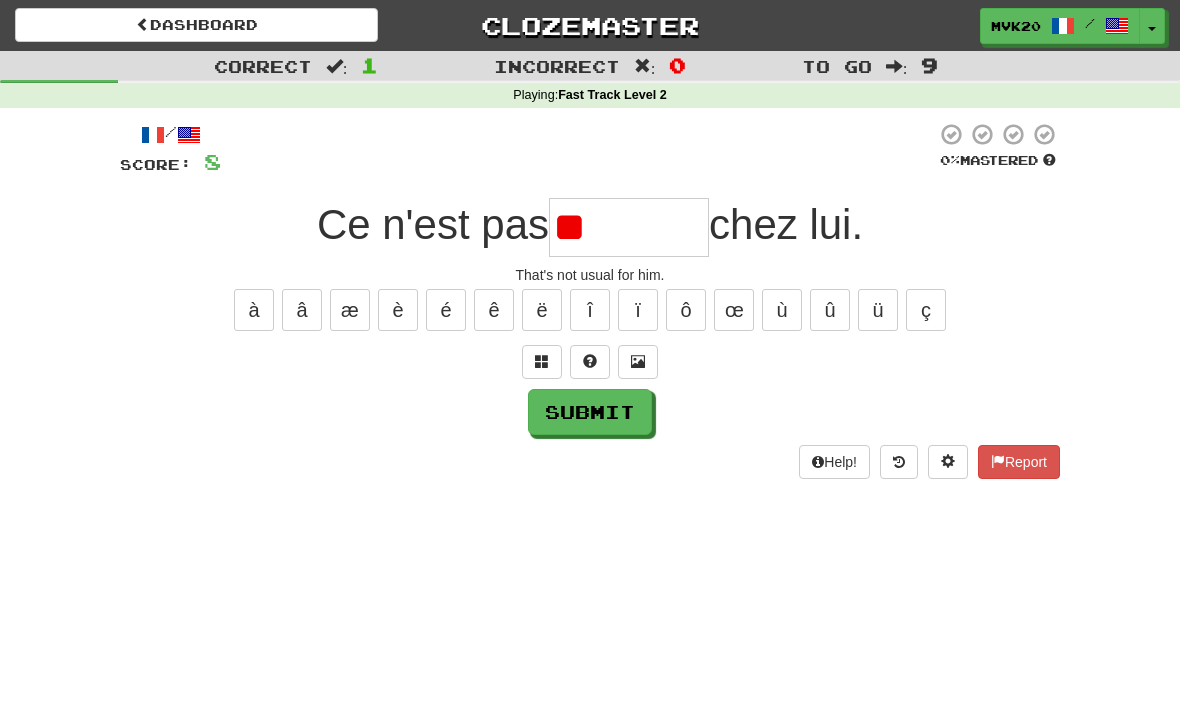 type on "*" 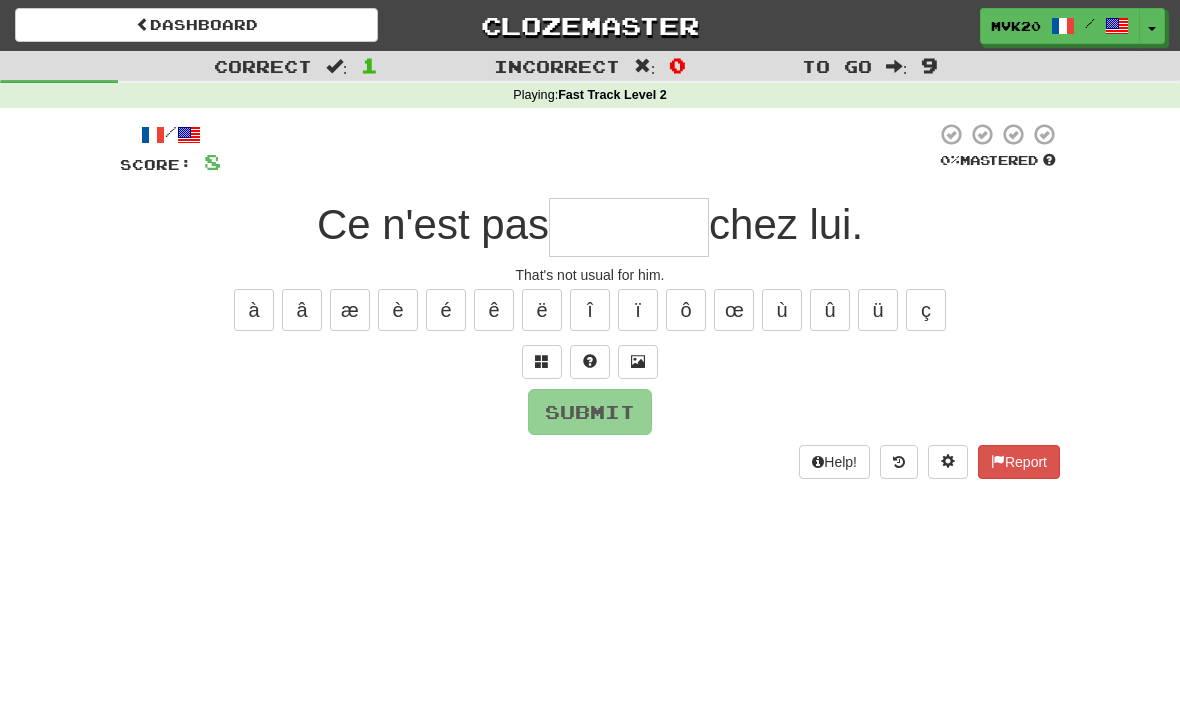 type on "********" 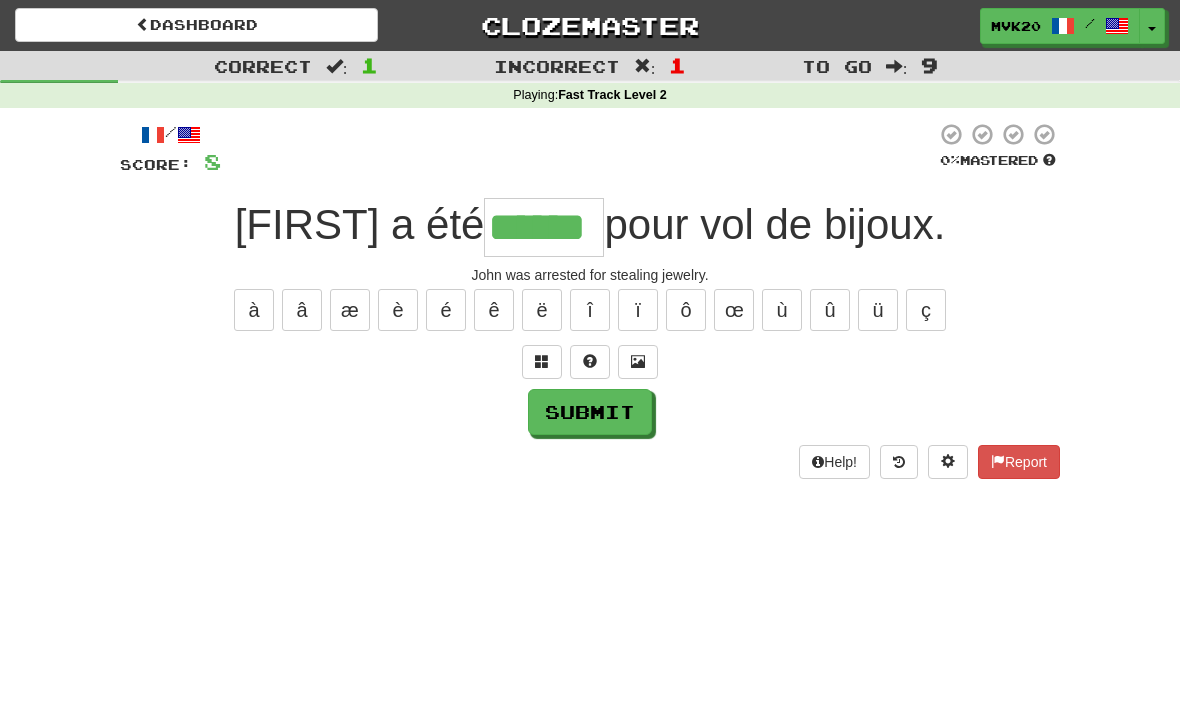 type on "******" 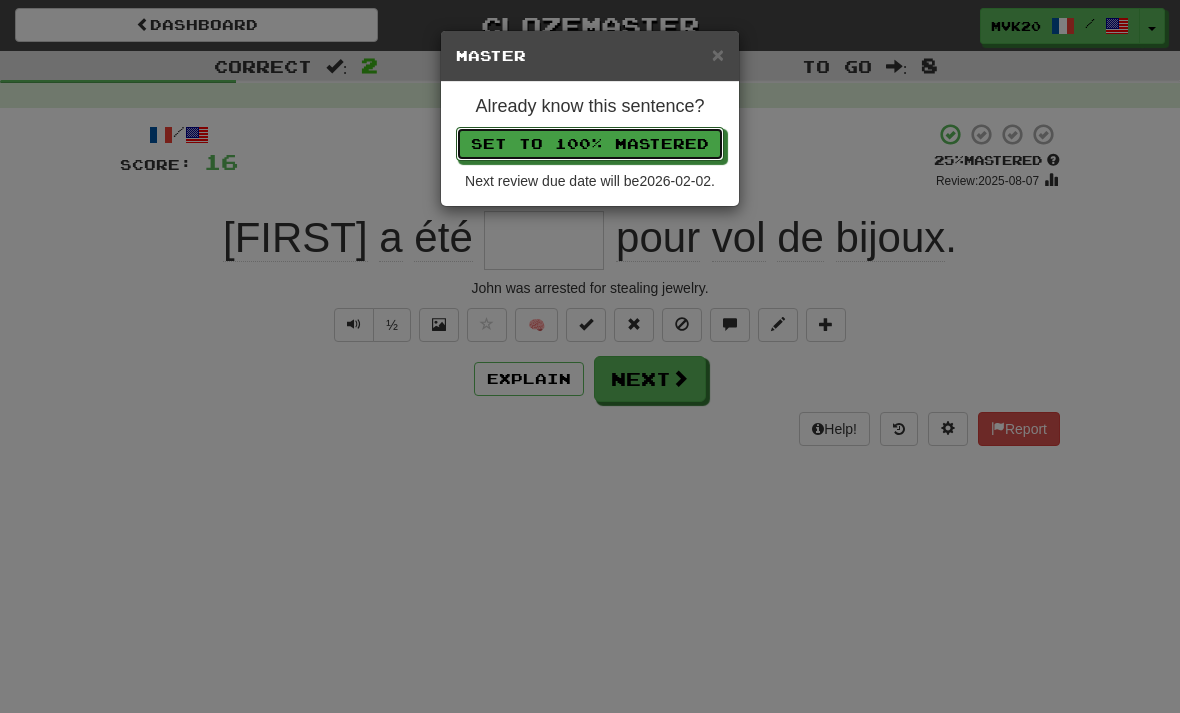 click on "Set to 100% Mastered" at bounding box center (590, 144) 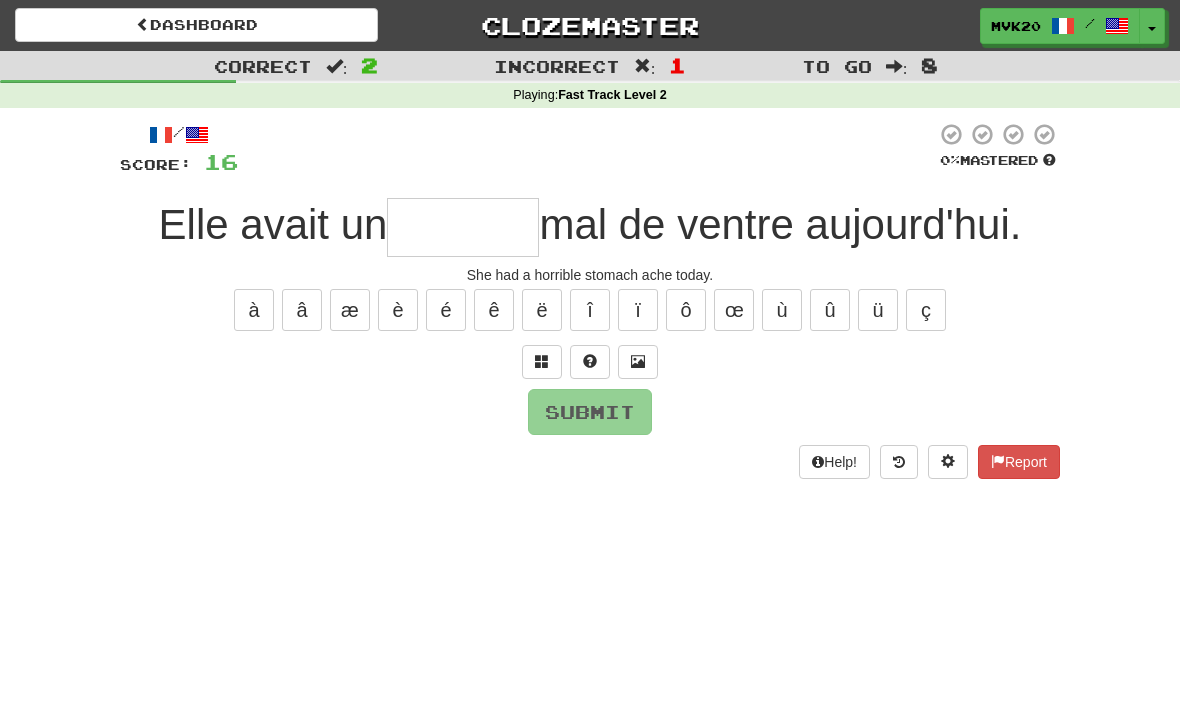 type on "*" 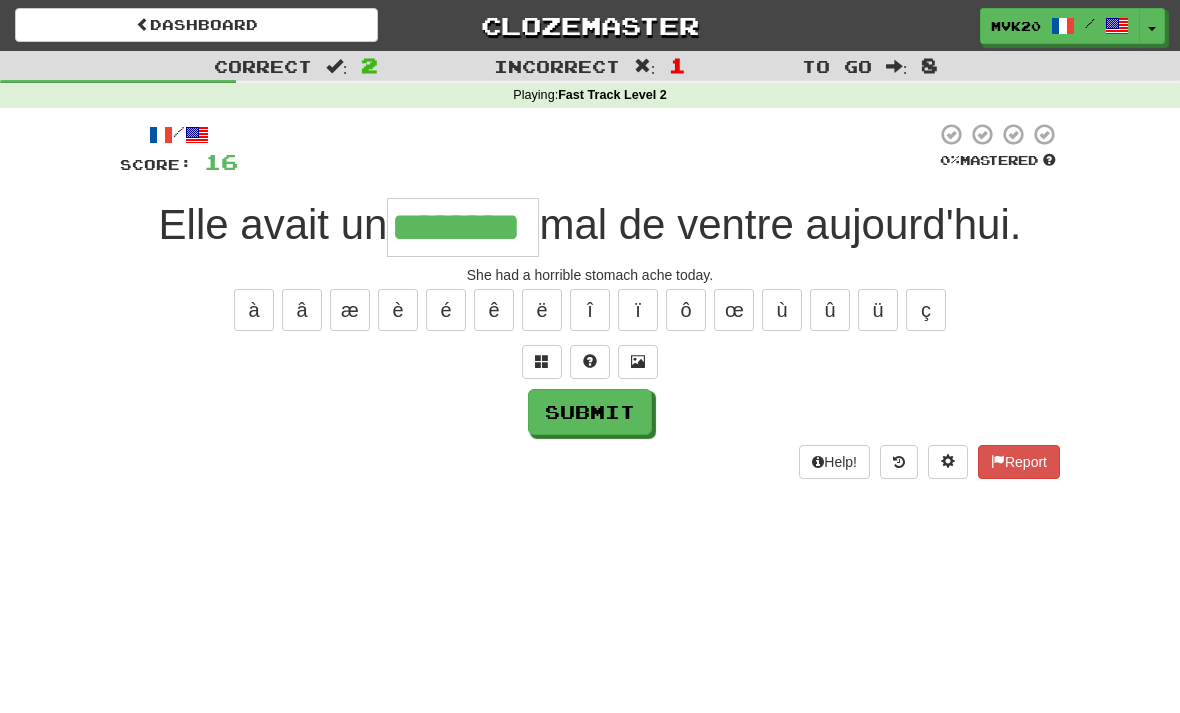 type on "********" 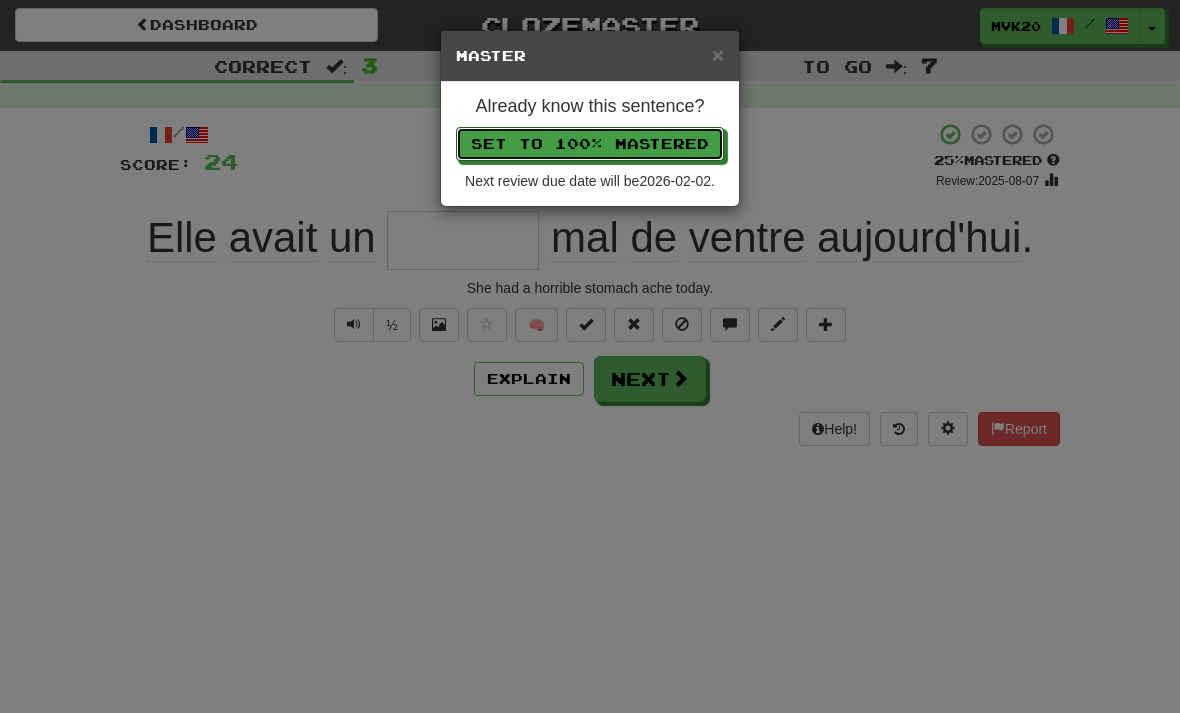 click on "Set to 100% Mastered" at bounding box center [590, 144] 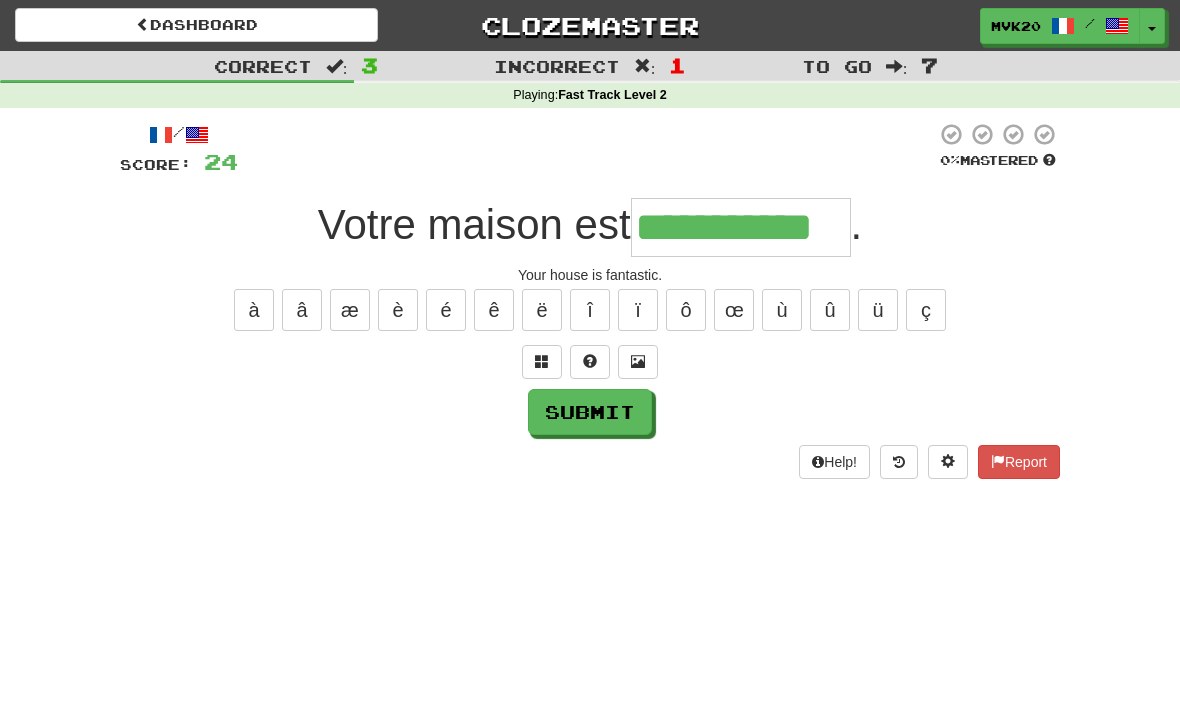 type on "**********" 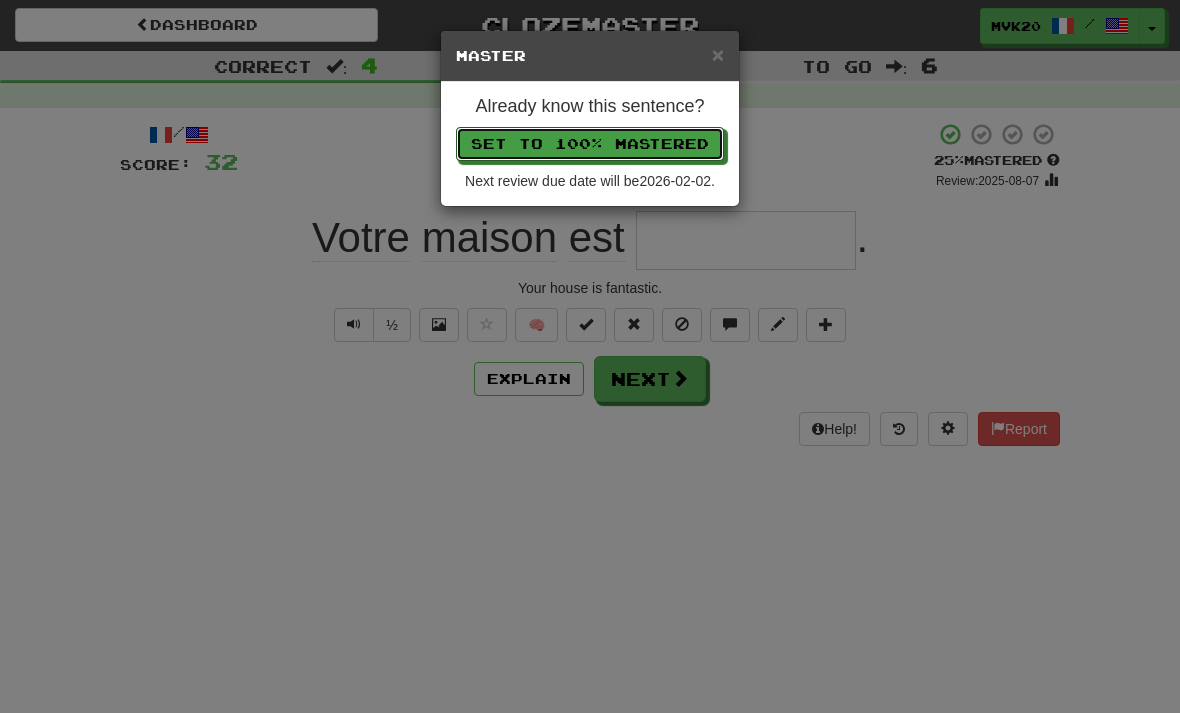 click on "Set to 100% Mastered" at bounding box center (590, 144) 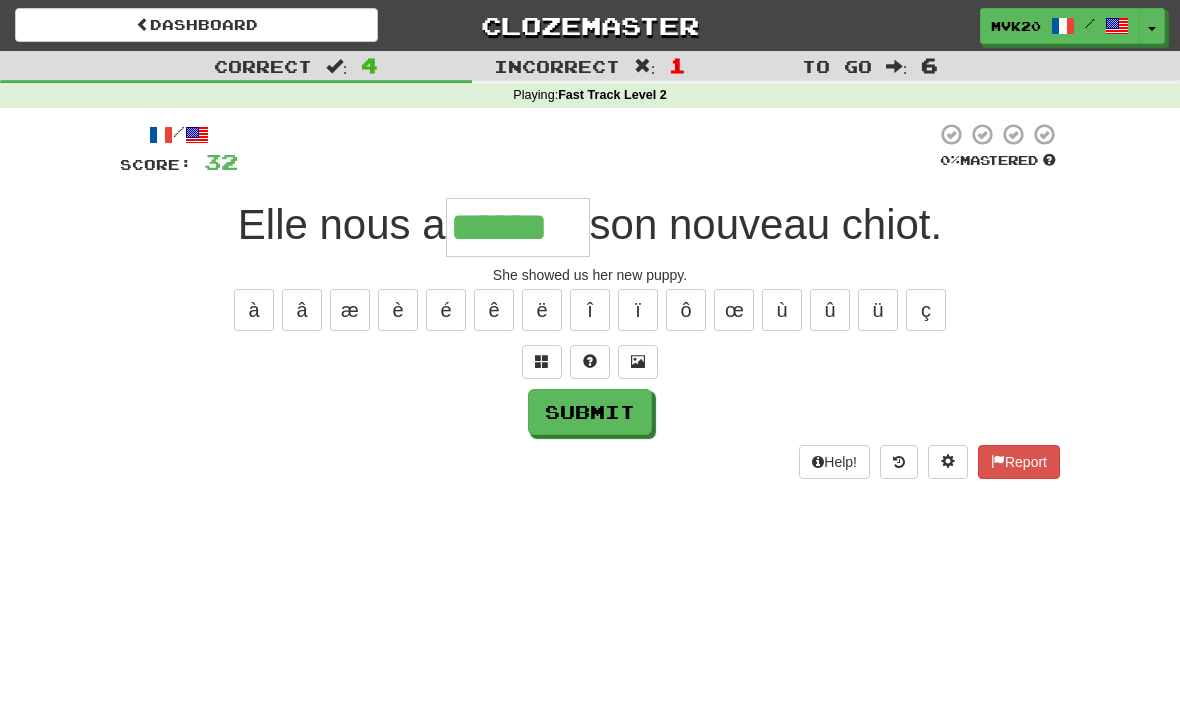 type on "******" 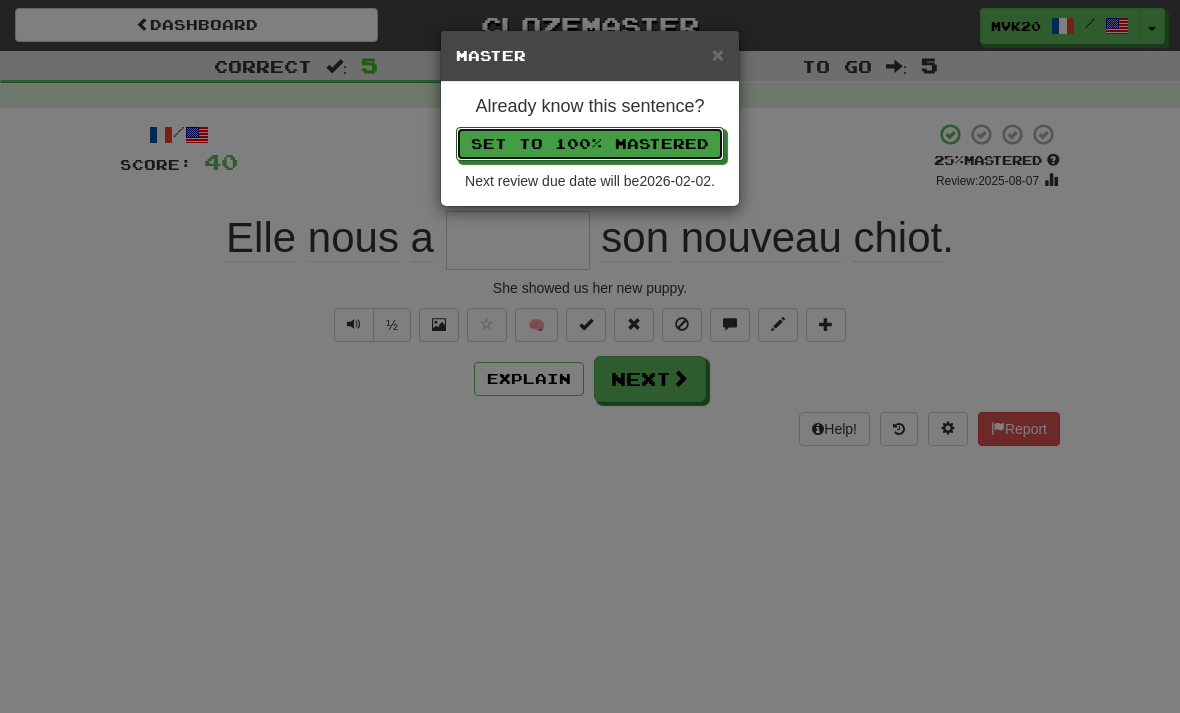 click on "Set to 100% Mastered" at bounding box center (590, 144) 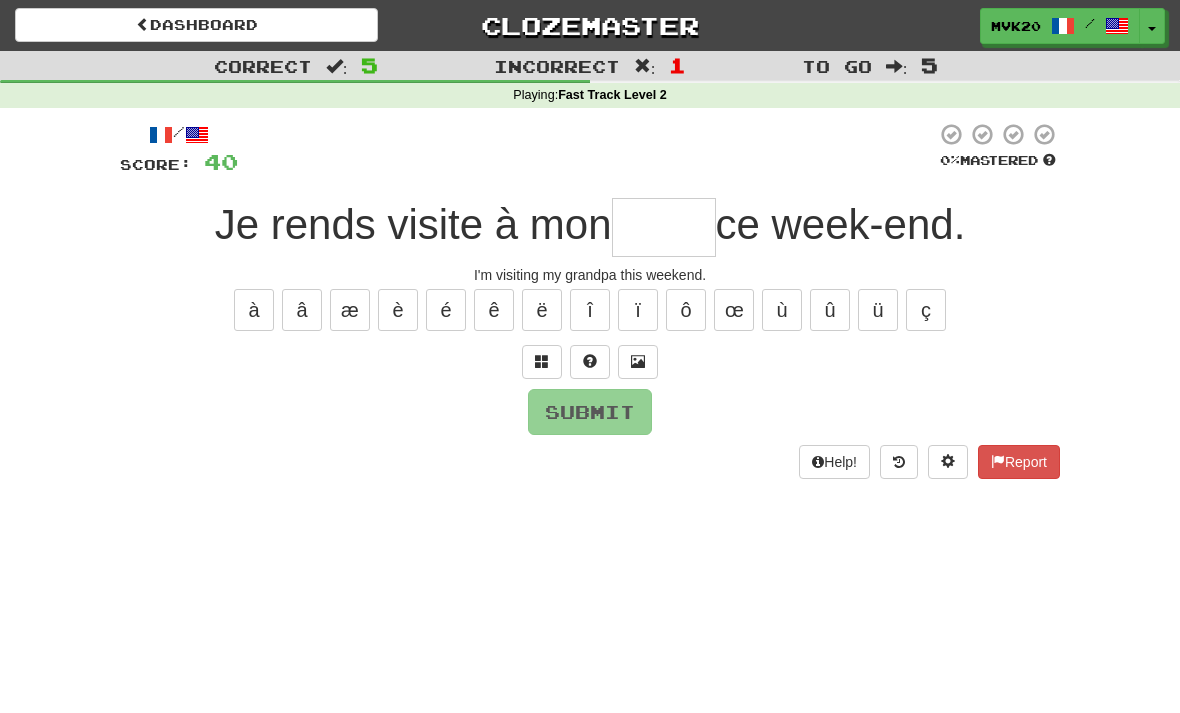 type on "*" 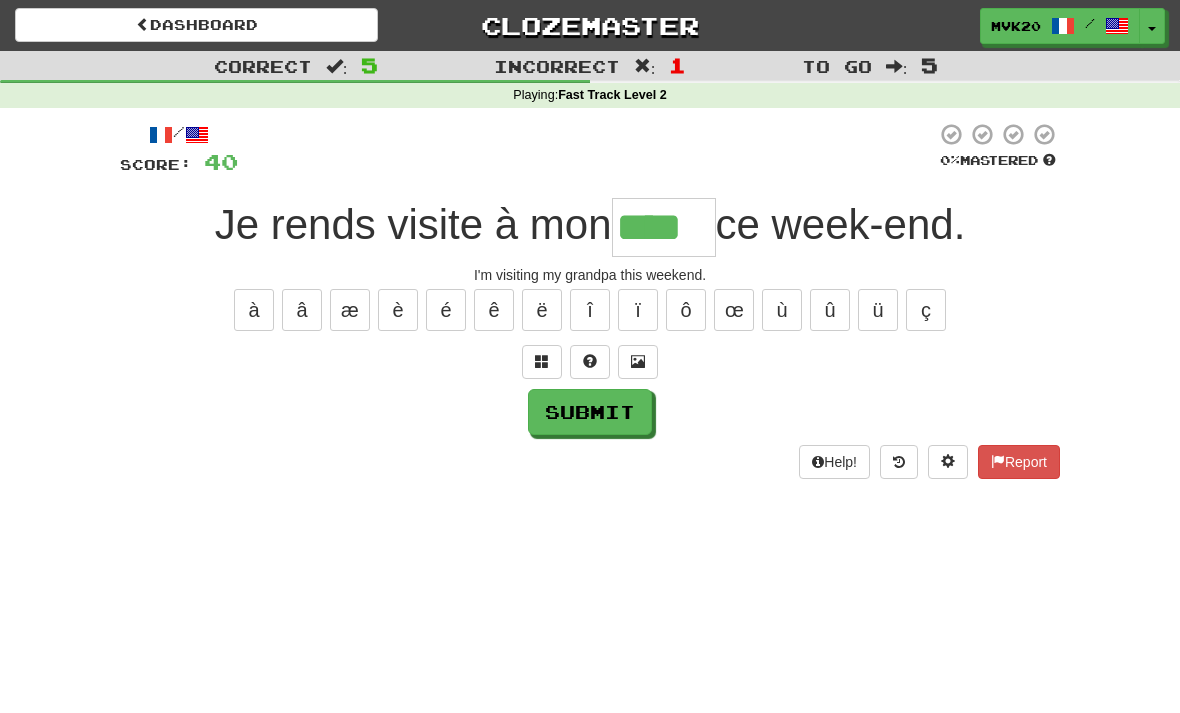 type on "****" 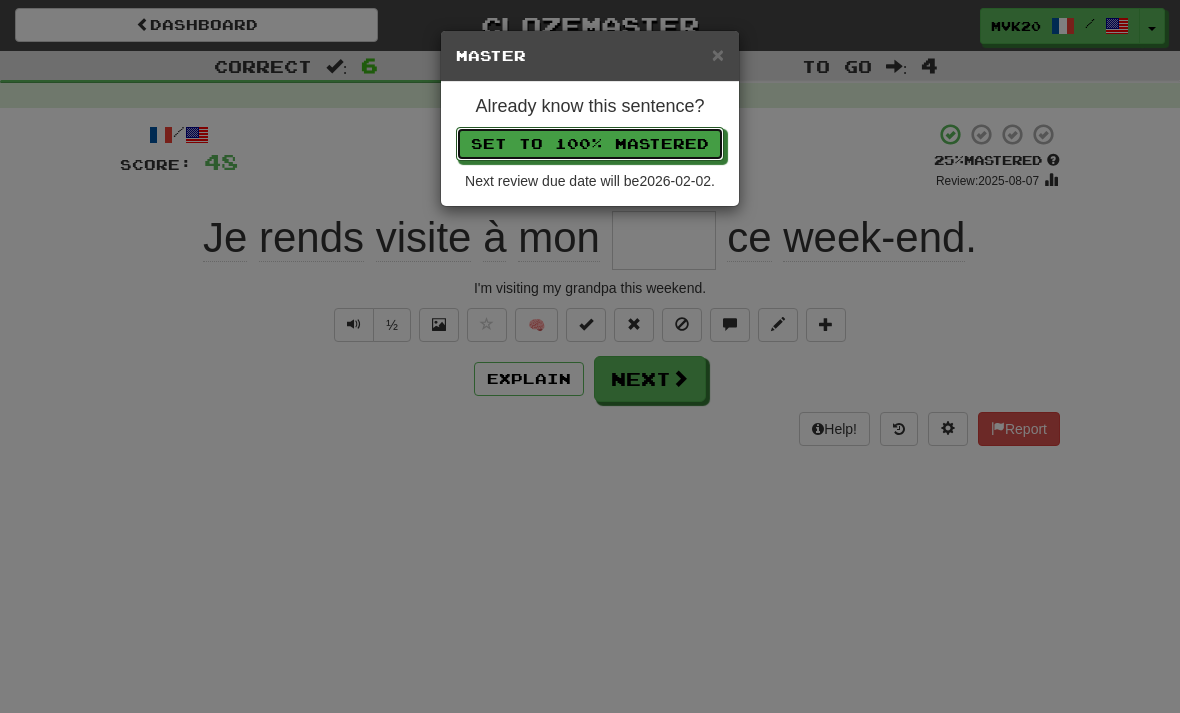 click on "Set to 100% Mastered" at bounding box center (590, 144) 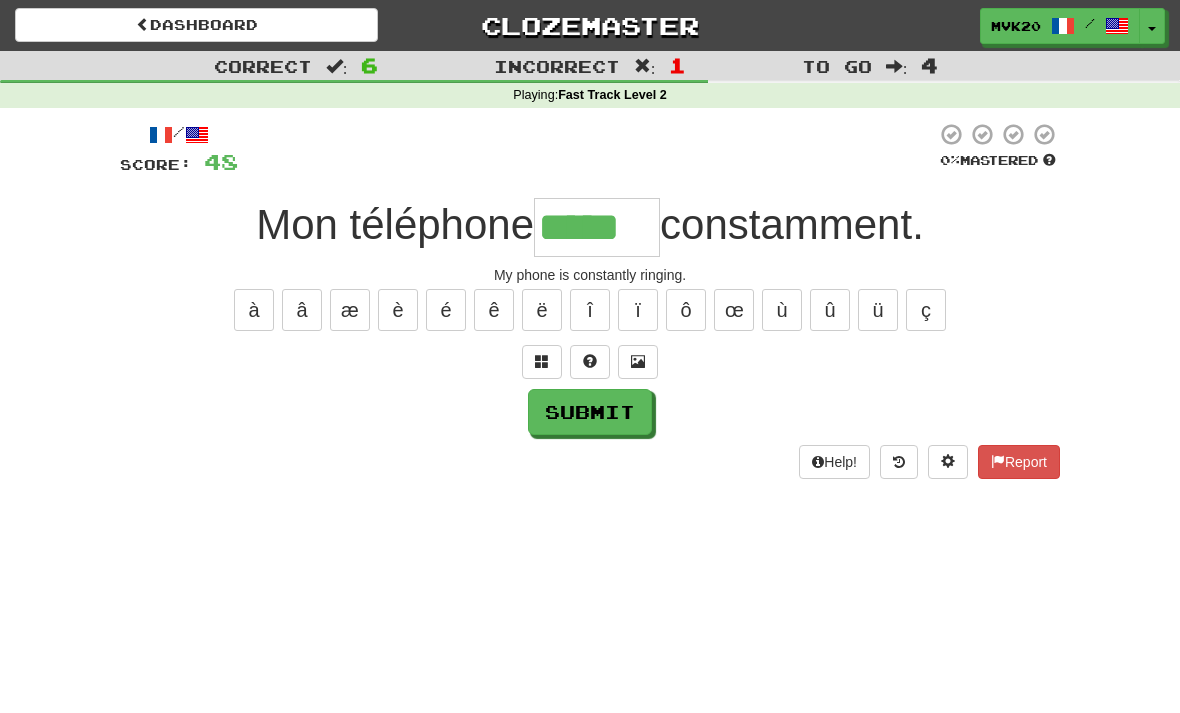 type on "*****" 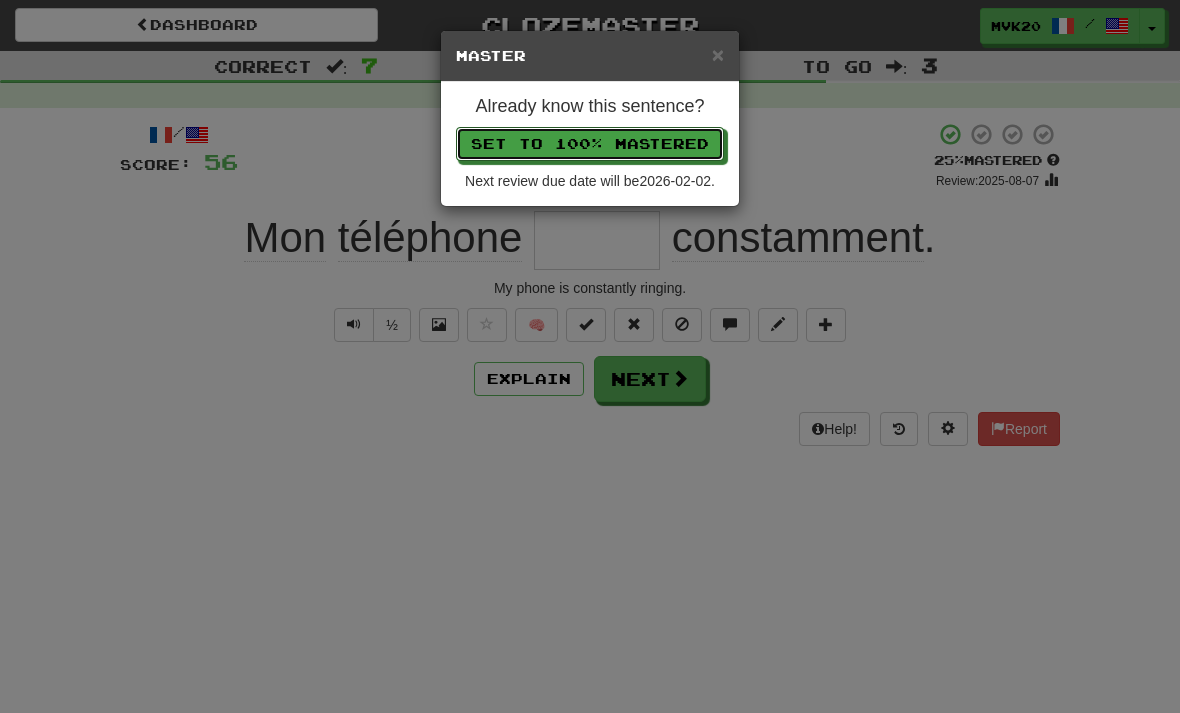 click on "Set to 100% Mastered" at bounding box center [590, 144] 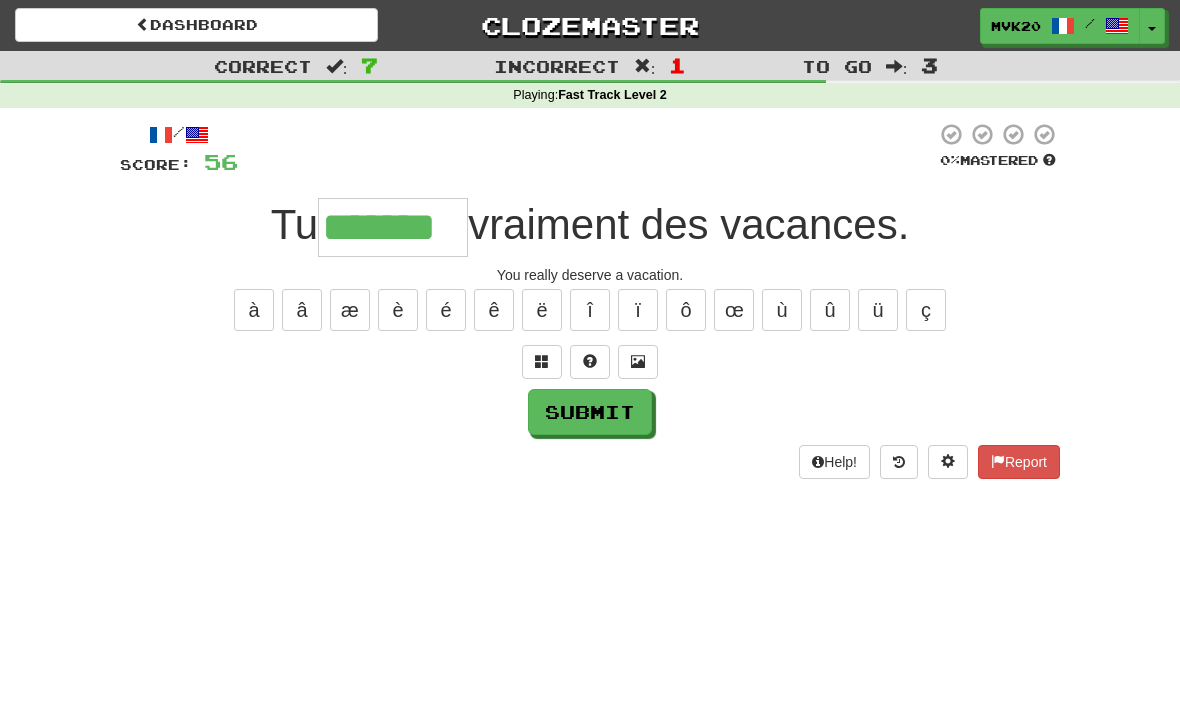 type on "*******" 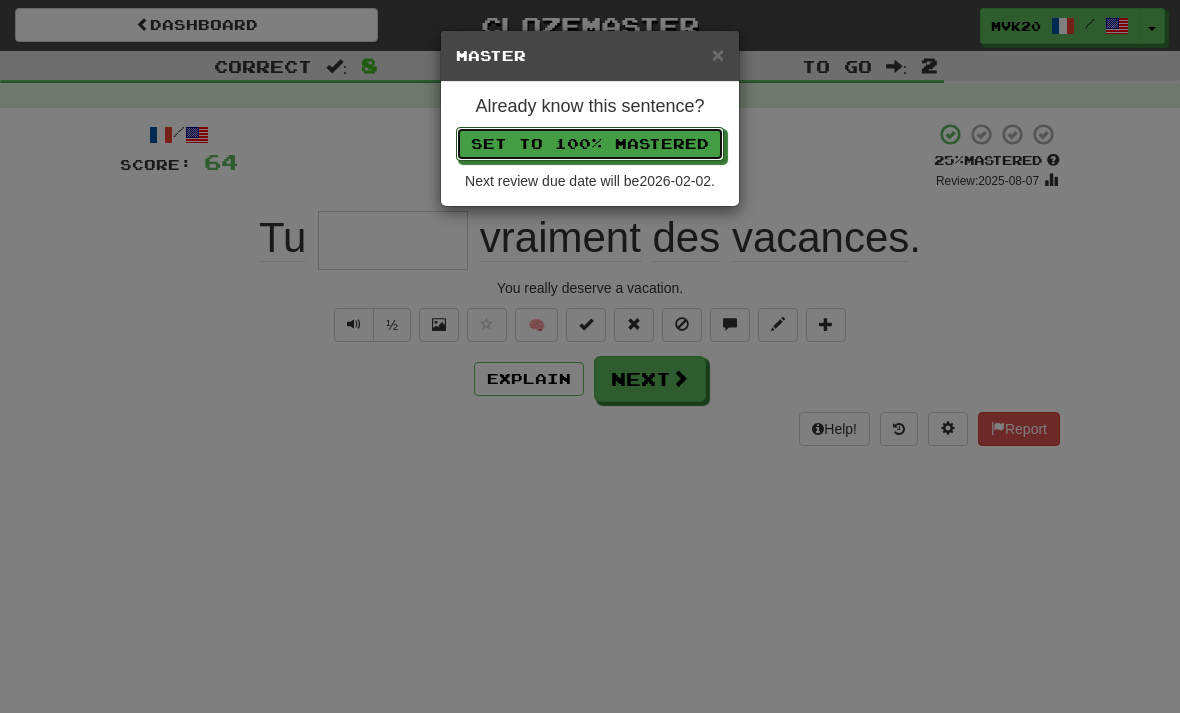 click on "Set to 100% Mastered" at bounding box center (590, 144) 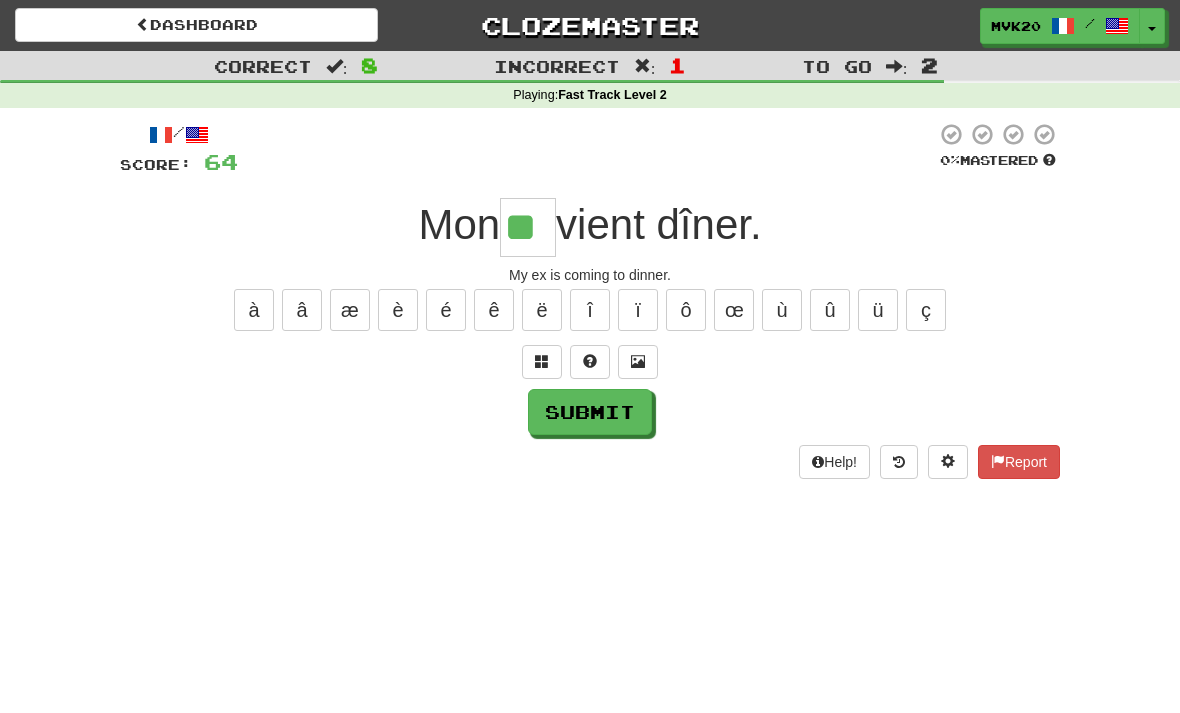 type on "**" 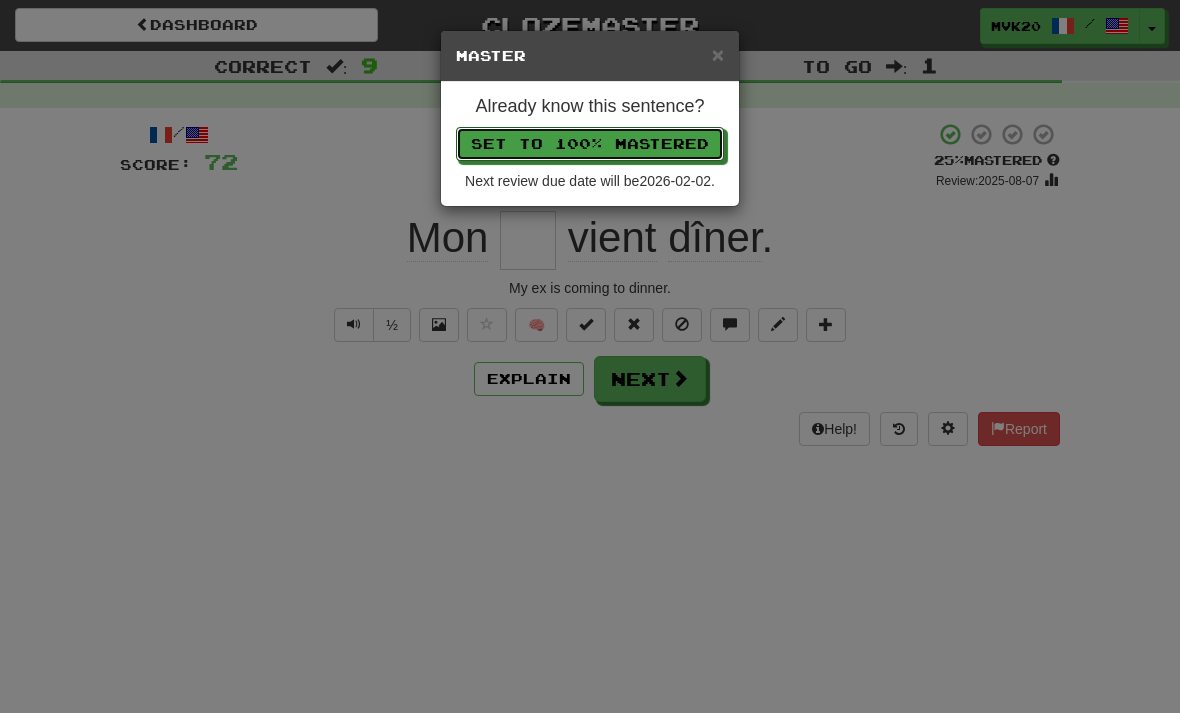 click on "Set to 100% Mastered" at bounding box center [590, 144] 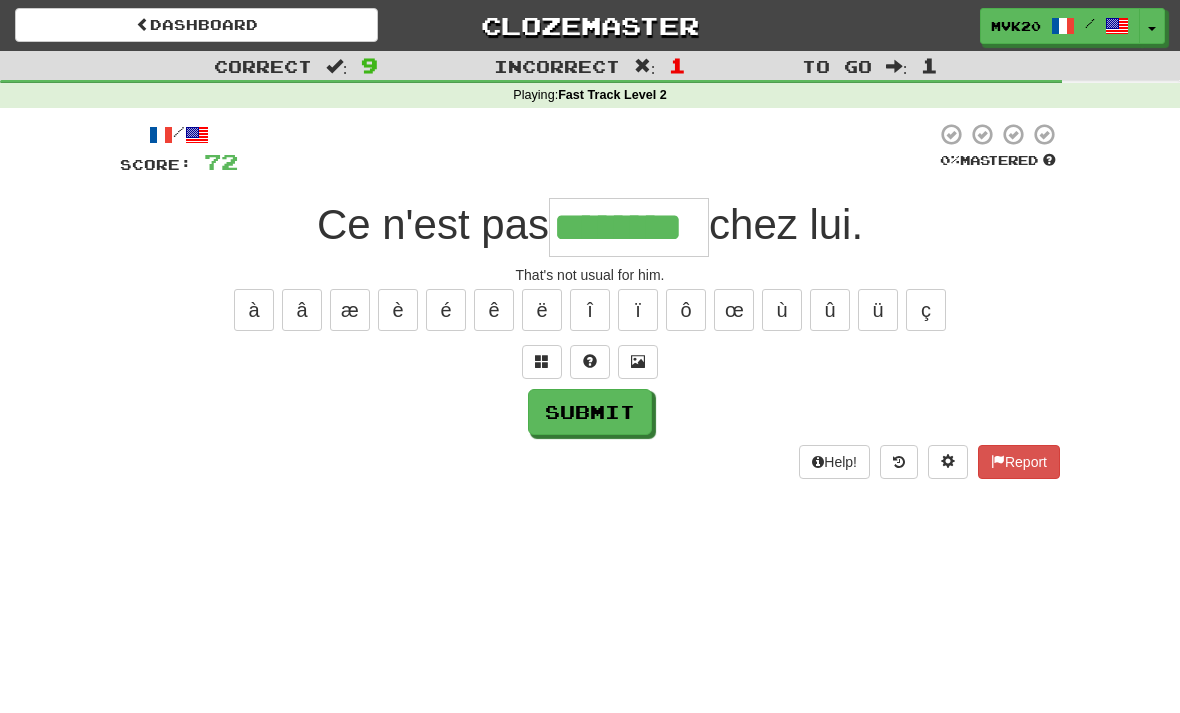 type on "********" 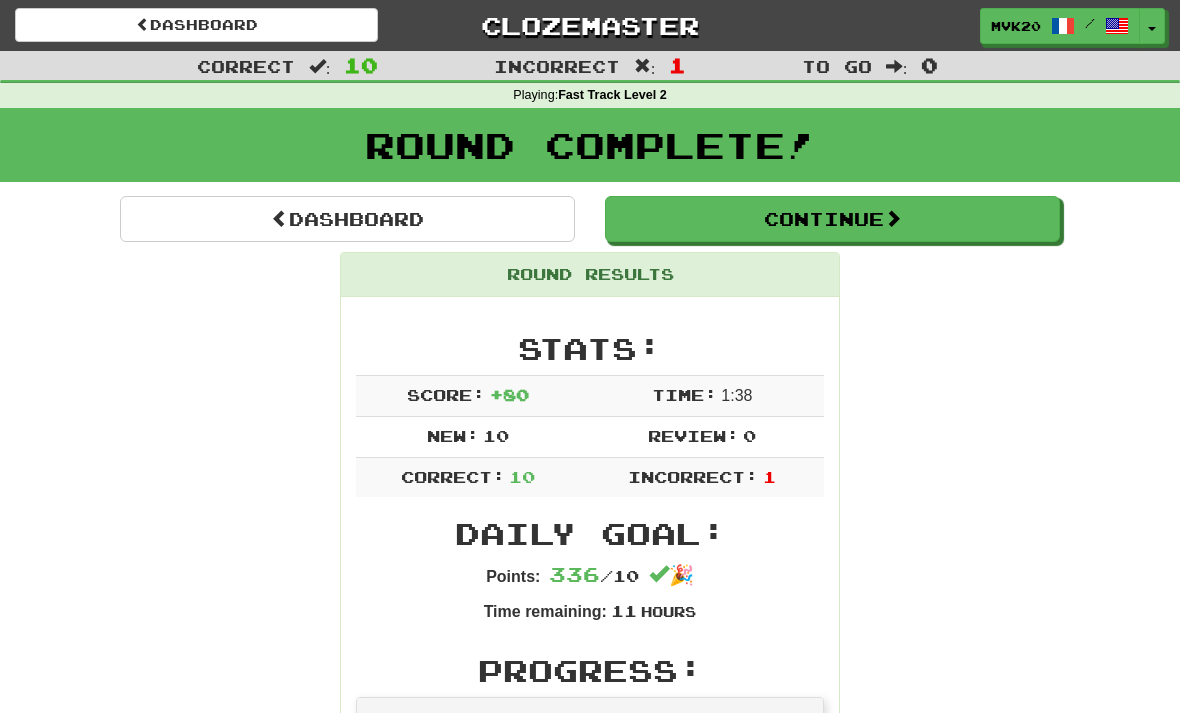 click on "Dashboard" at bounding box center [196, 25] 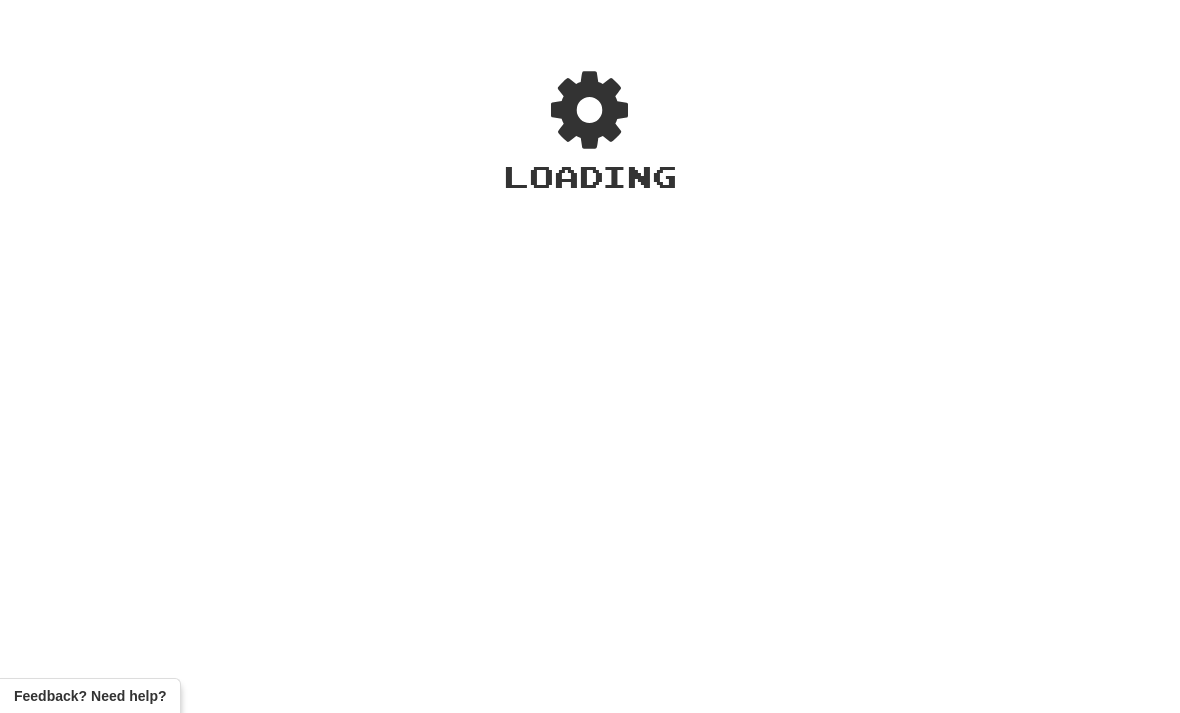 scroll, scrollTop: 0, scrollLeft: 0, axis: both 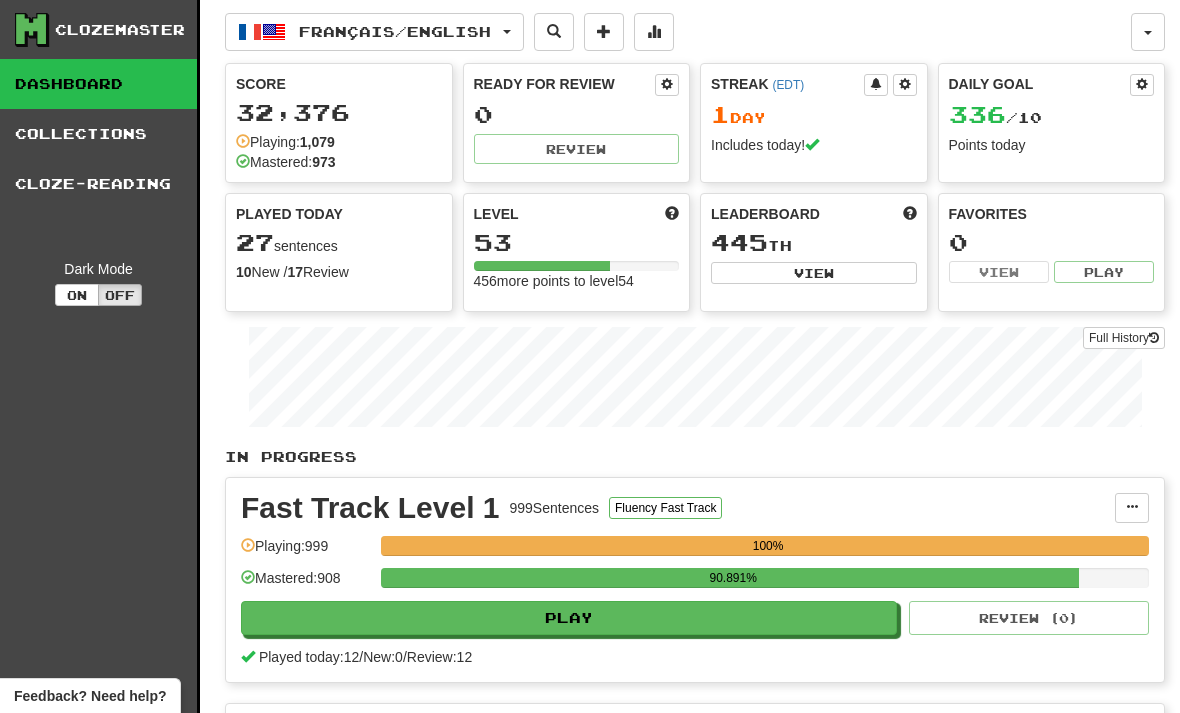 click at bounding box center [654, 31] 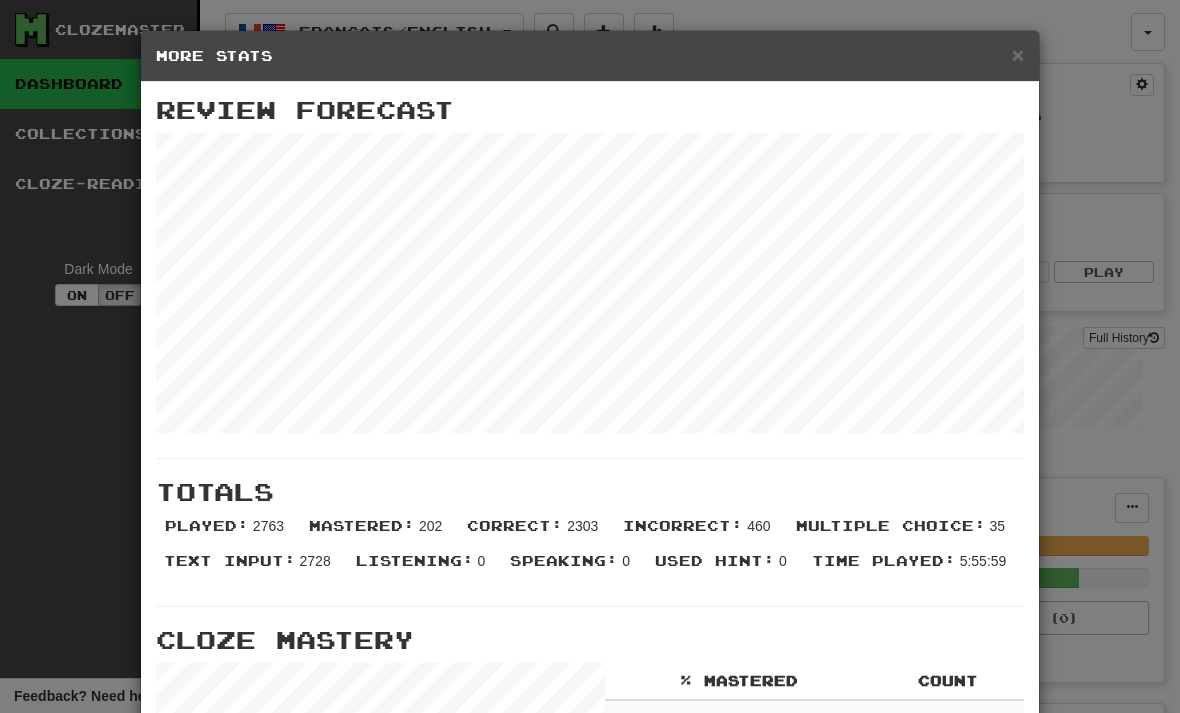 click on "×" at bounding box center [1018, 54] 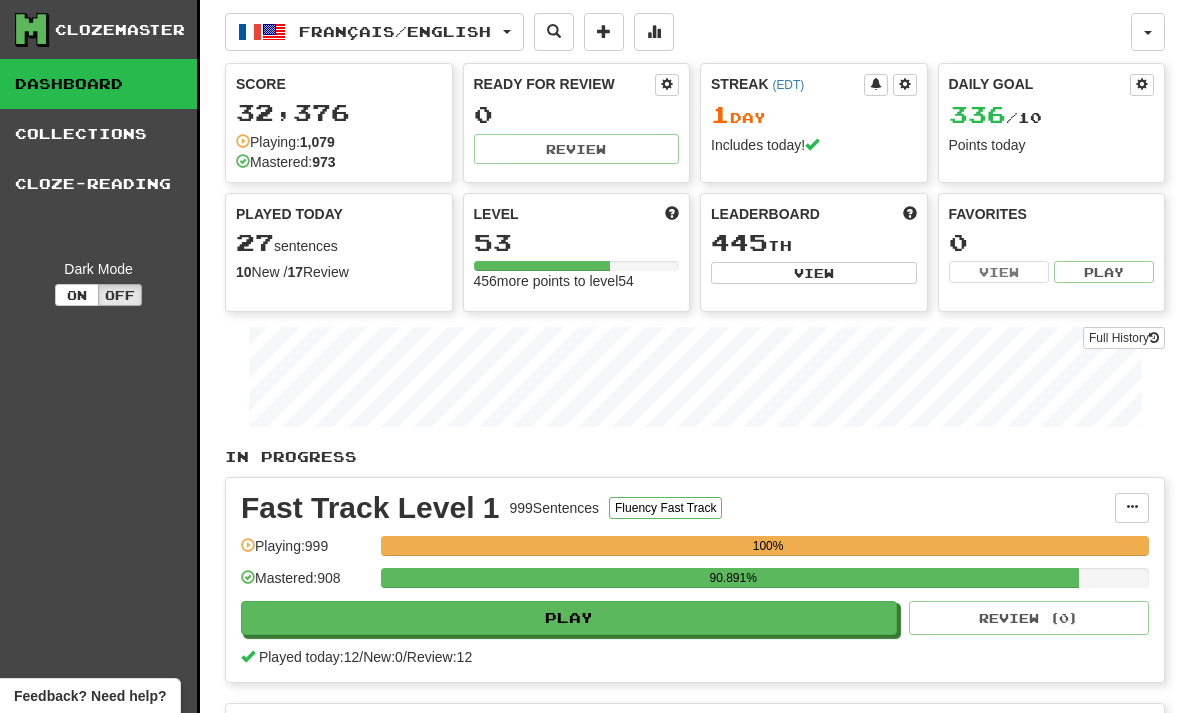 click on "Français  /  English" at bounding box center (374, 32) 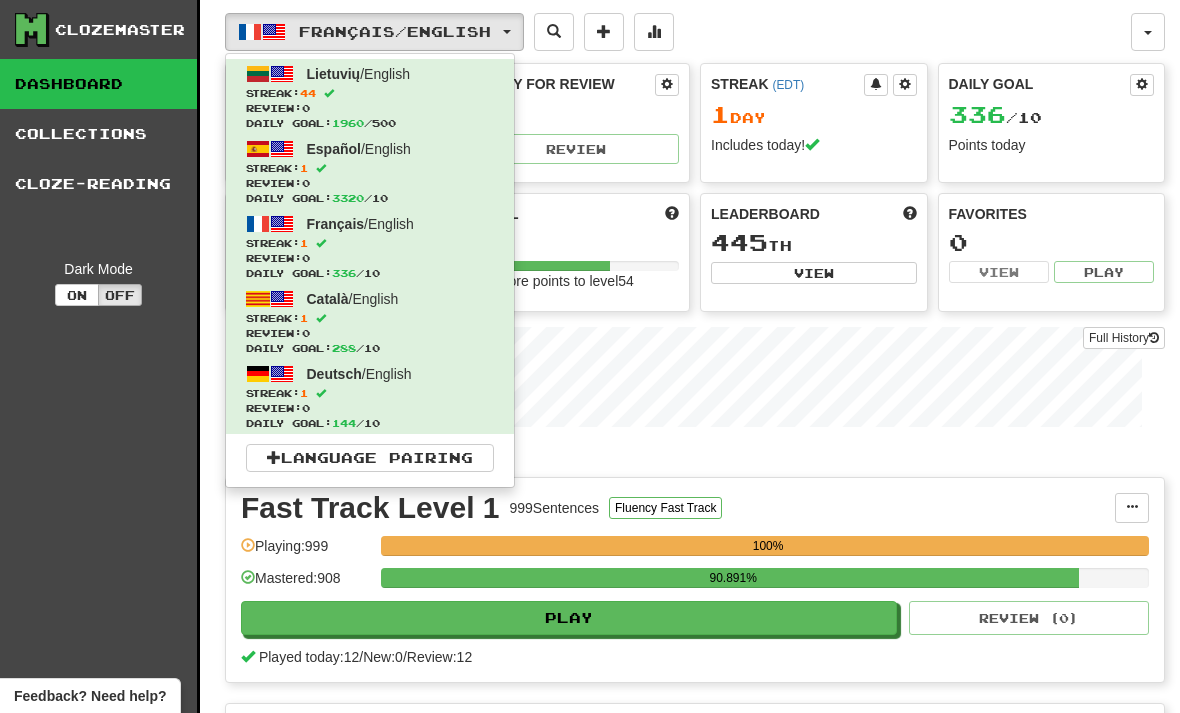 click on "Review:  0" at bounding box center [370, 333] 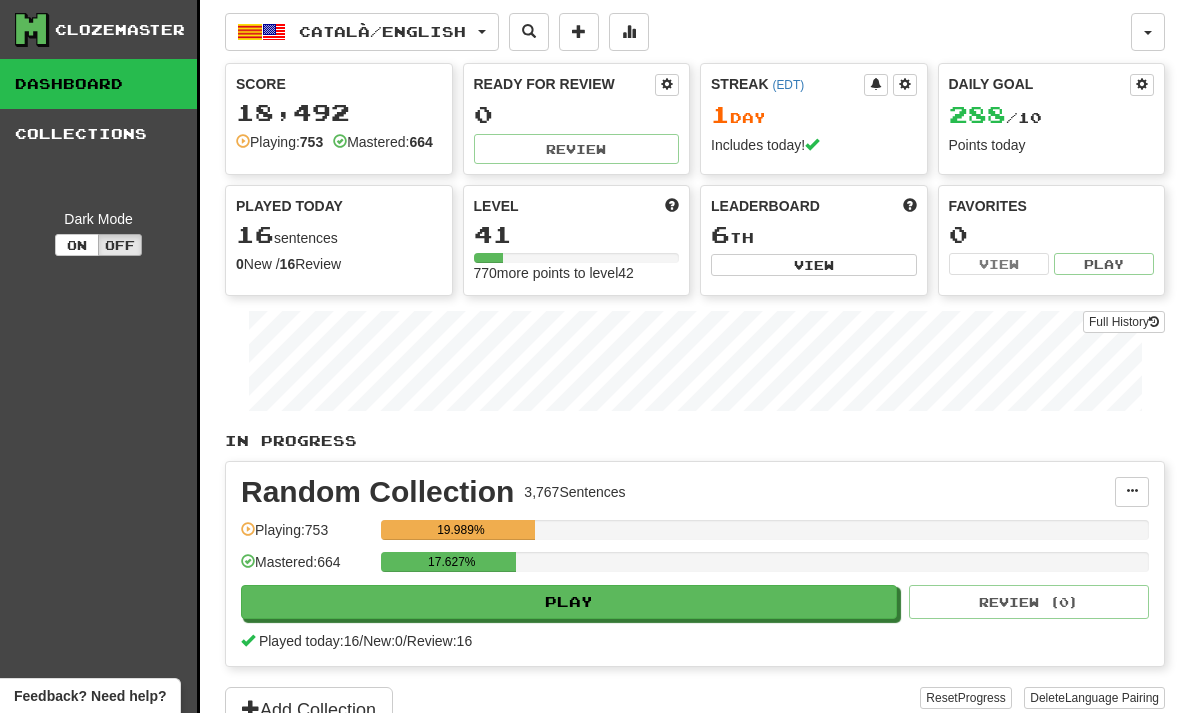 scroll, scrollTop: 0, scrollLeft: 0, axis: both 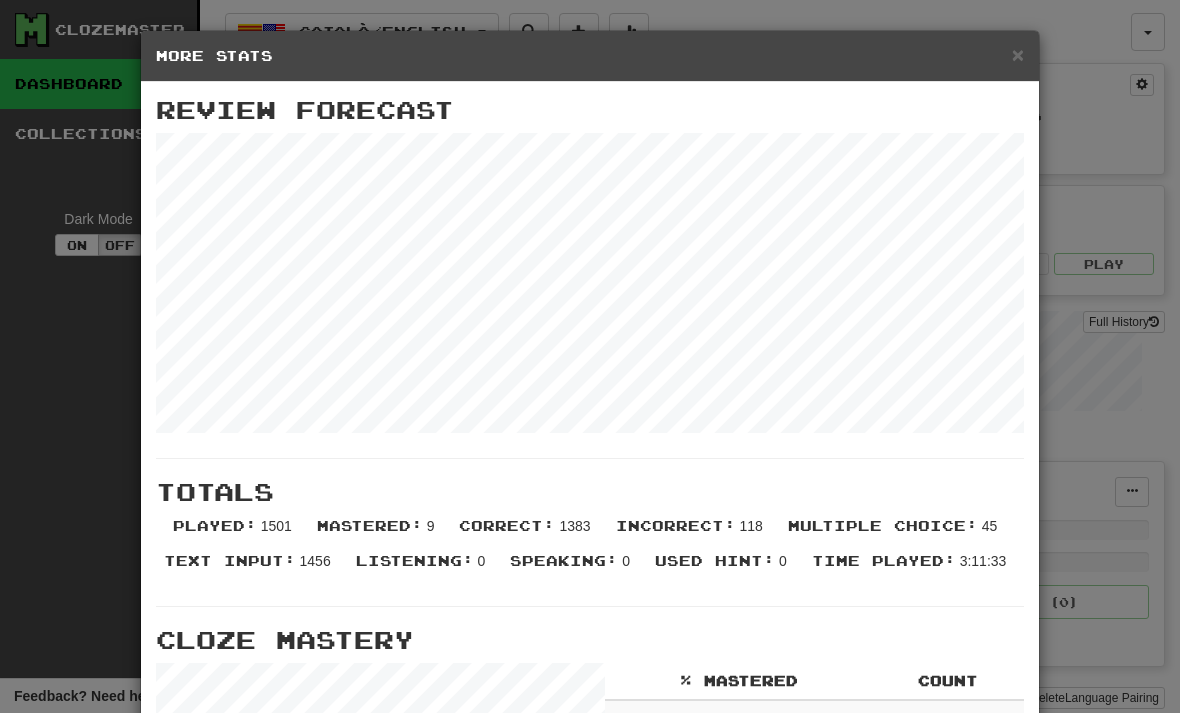 click on "×" at bounding box center [1018, 54] 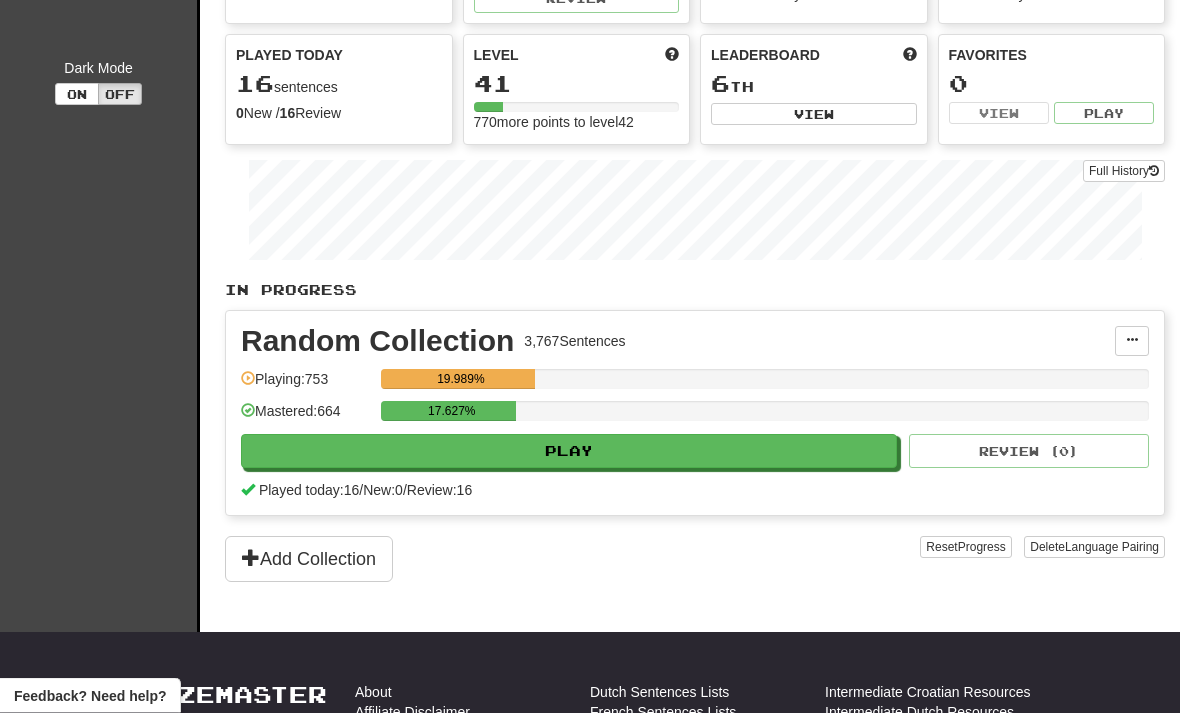 scroll, scrollTop: 151, scrollLeft: 0, axis: vertical 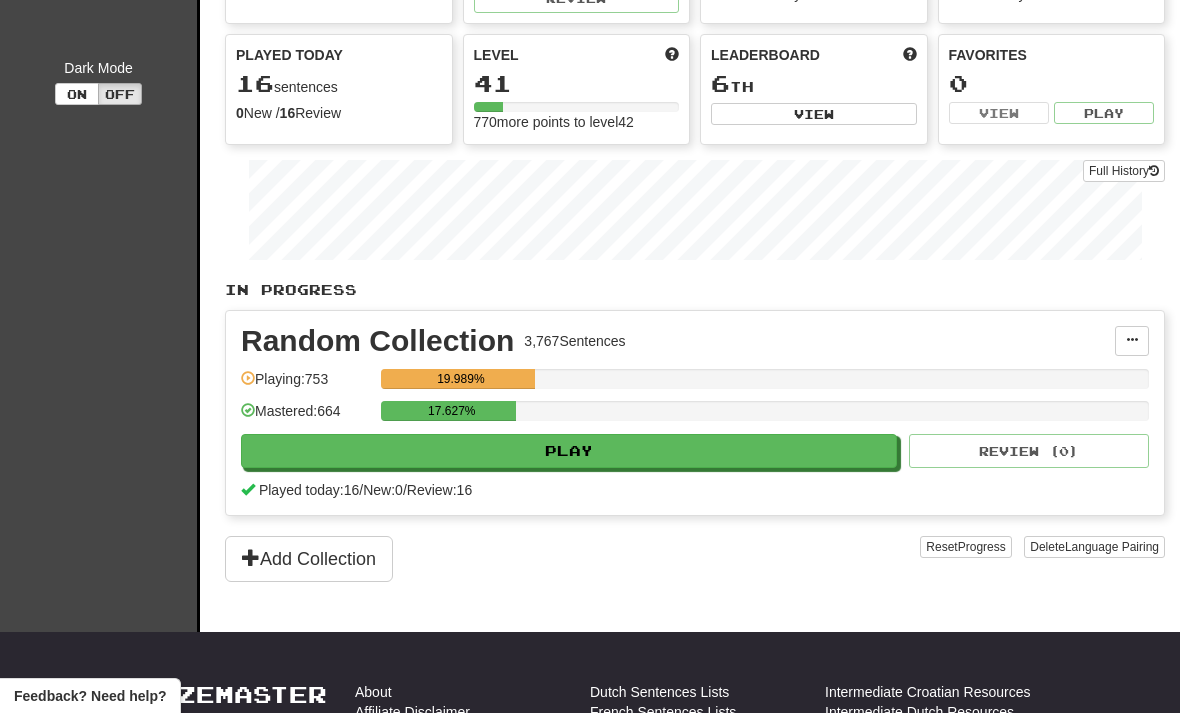 click on "Play" at bounding box center [569, 451] 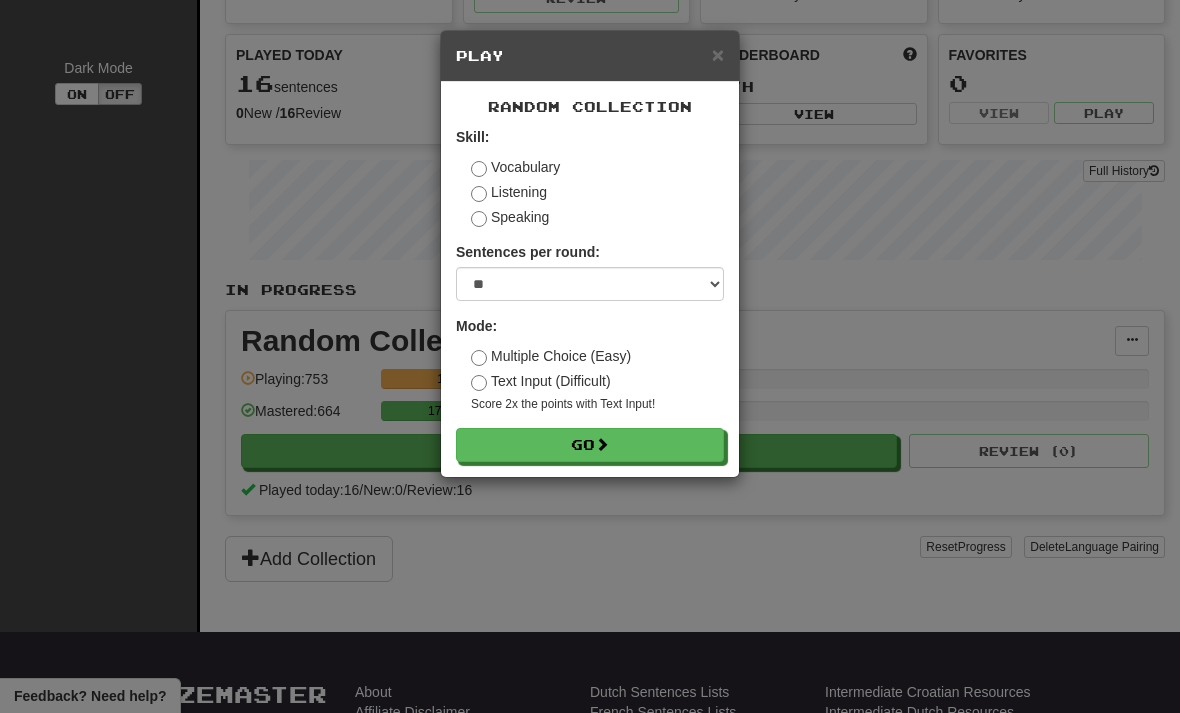 click on "Go" at bounding box center [590, 445] 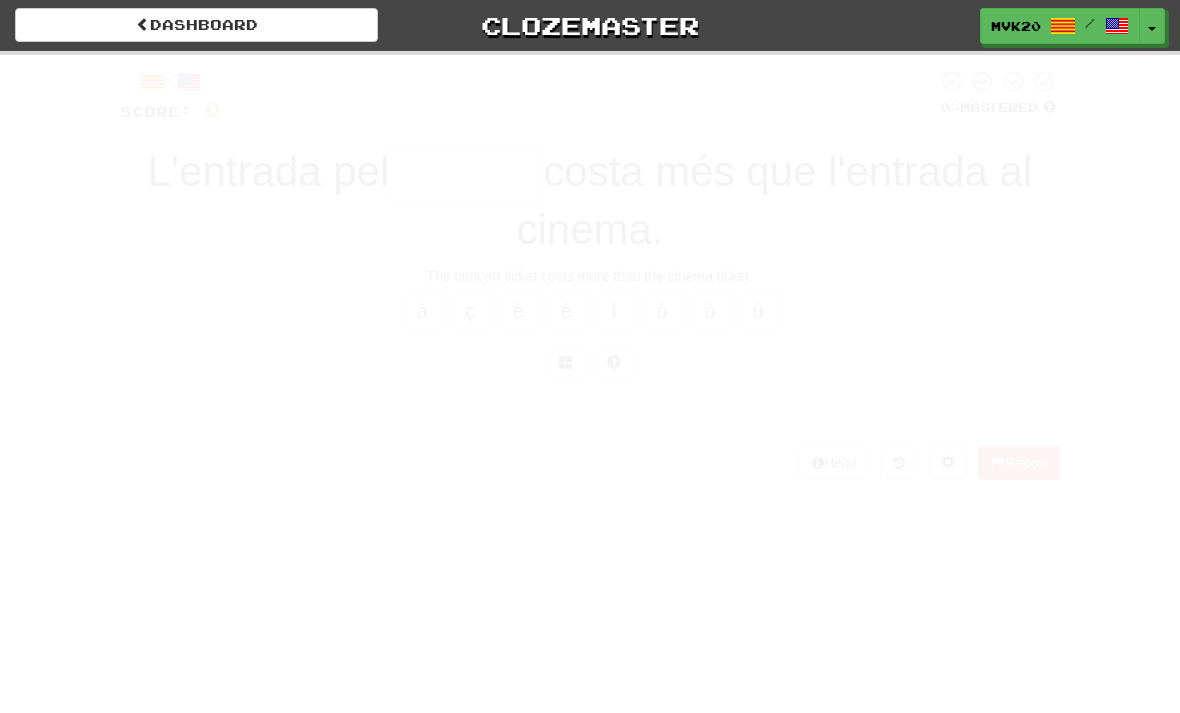 scroll, scrollTop: 0, scrollLeft: 0, axis: both 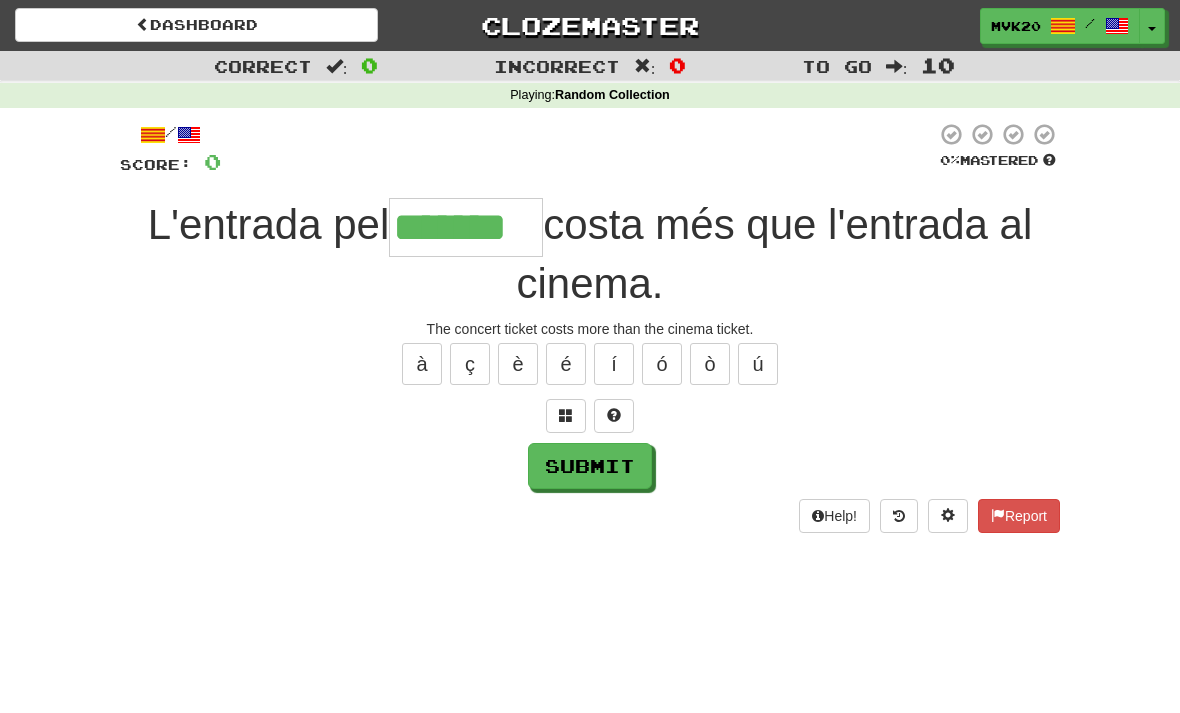 type on "*******" 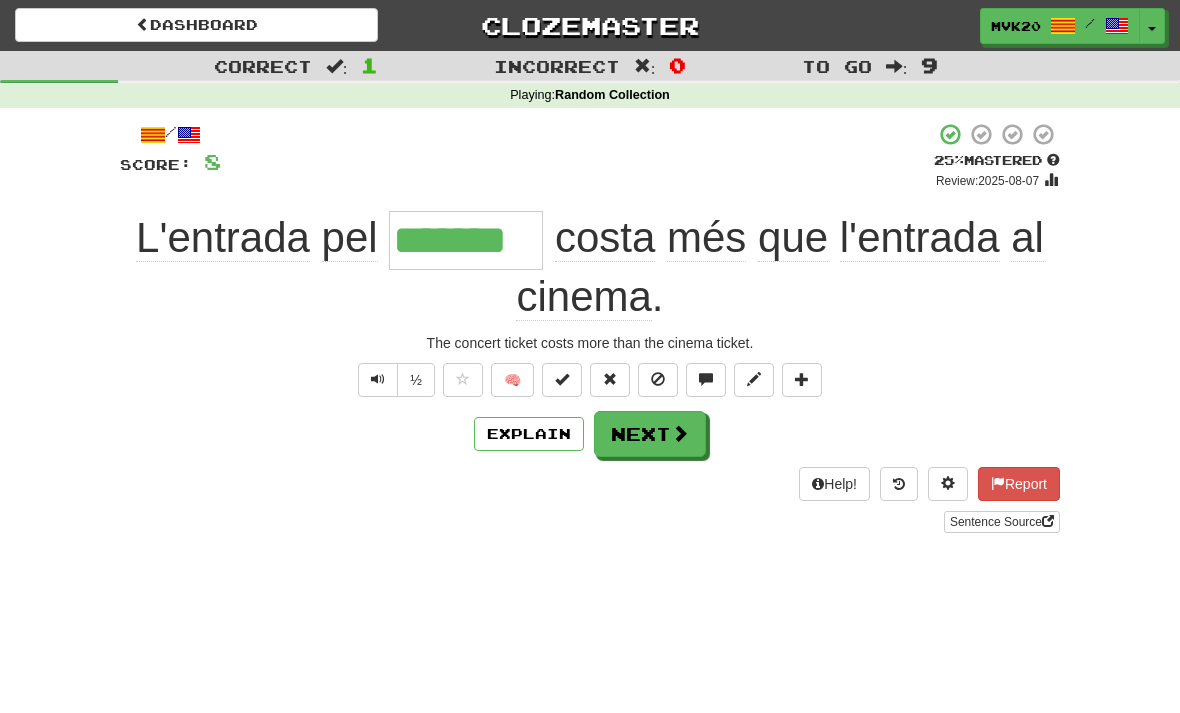 type 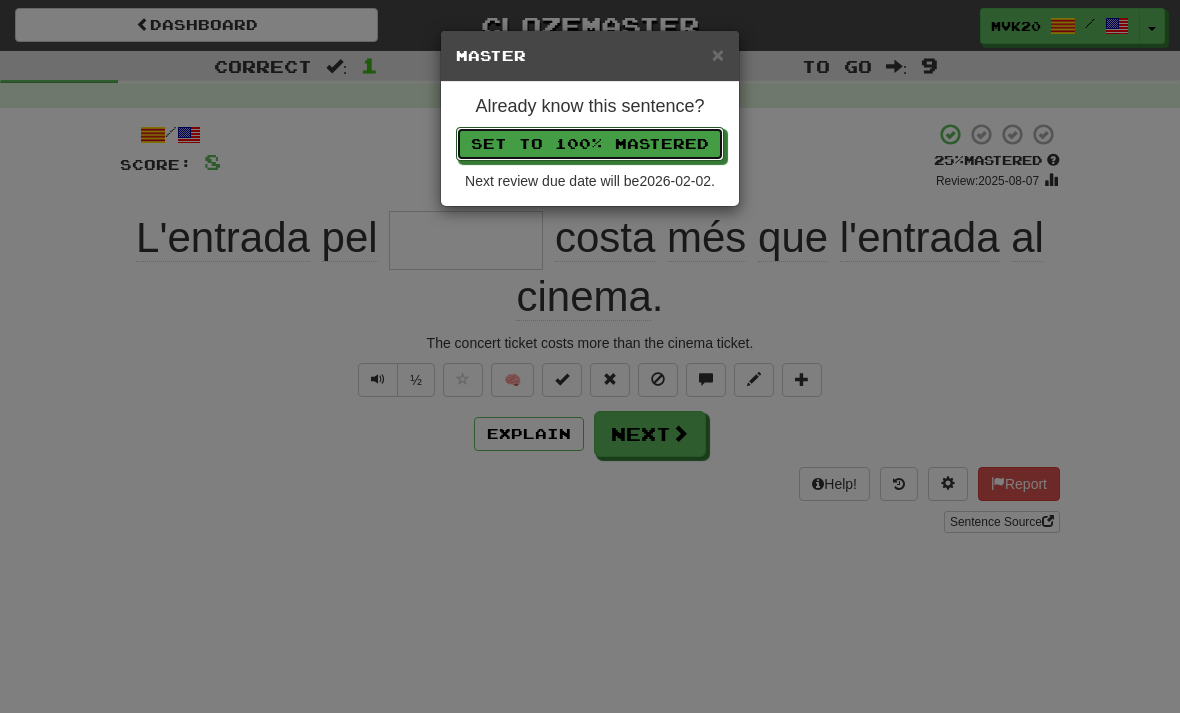 type 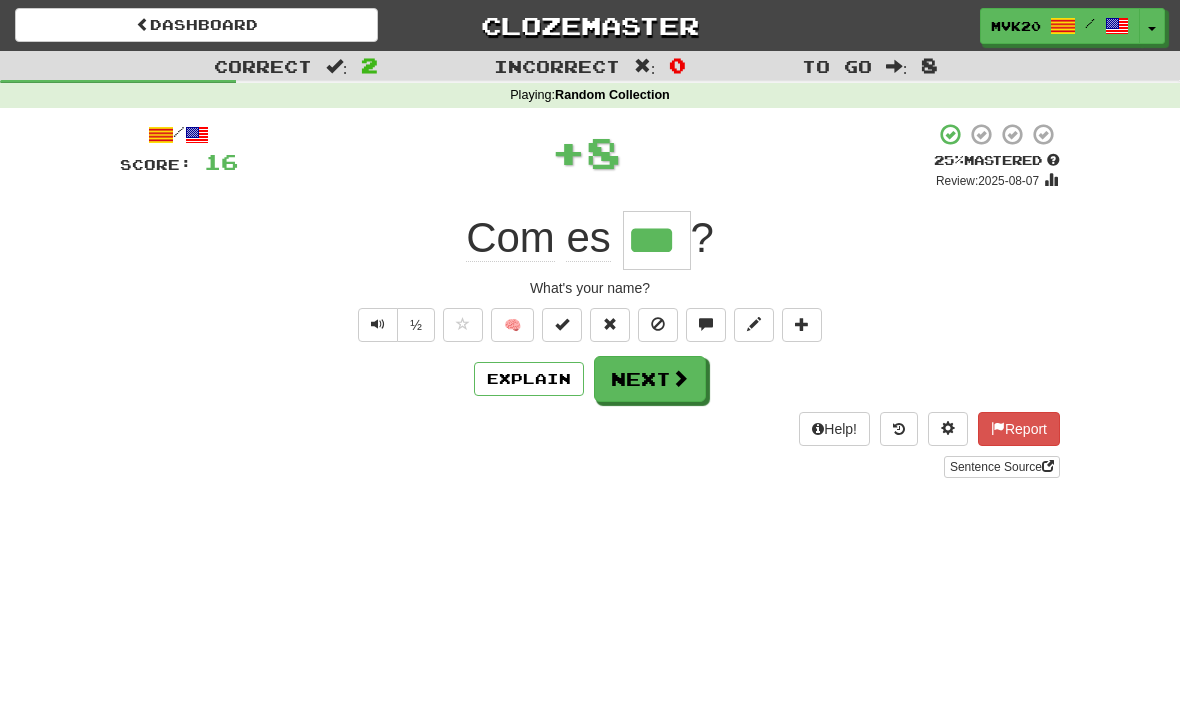 type on "***" 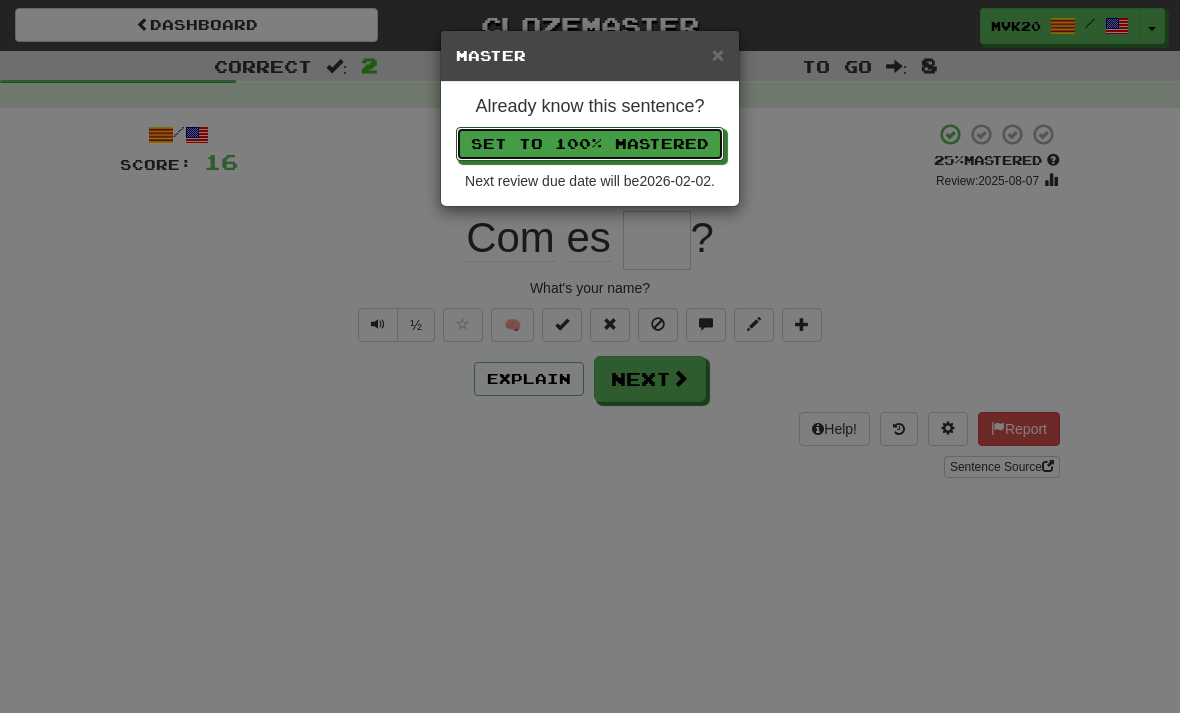 click on "Set to 100% Mastered" at bounding box center (590, 144) 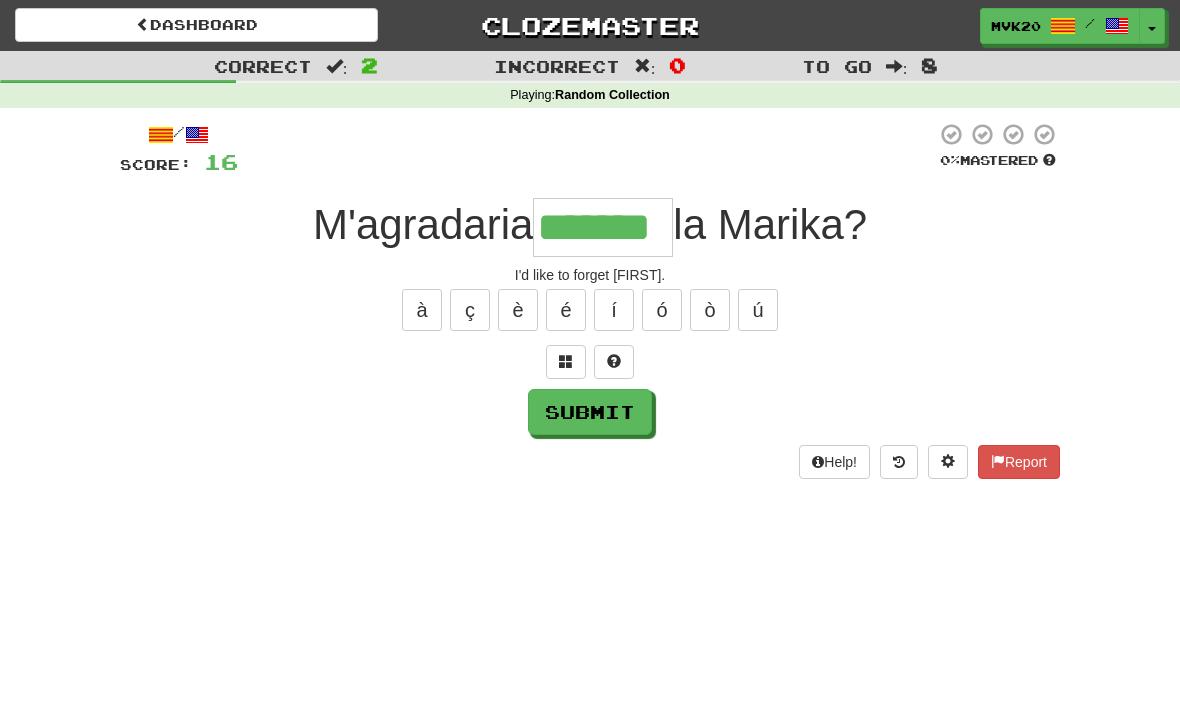 type on "*******" 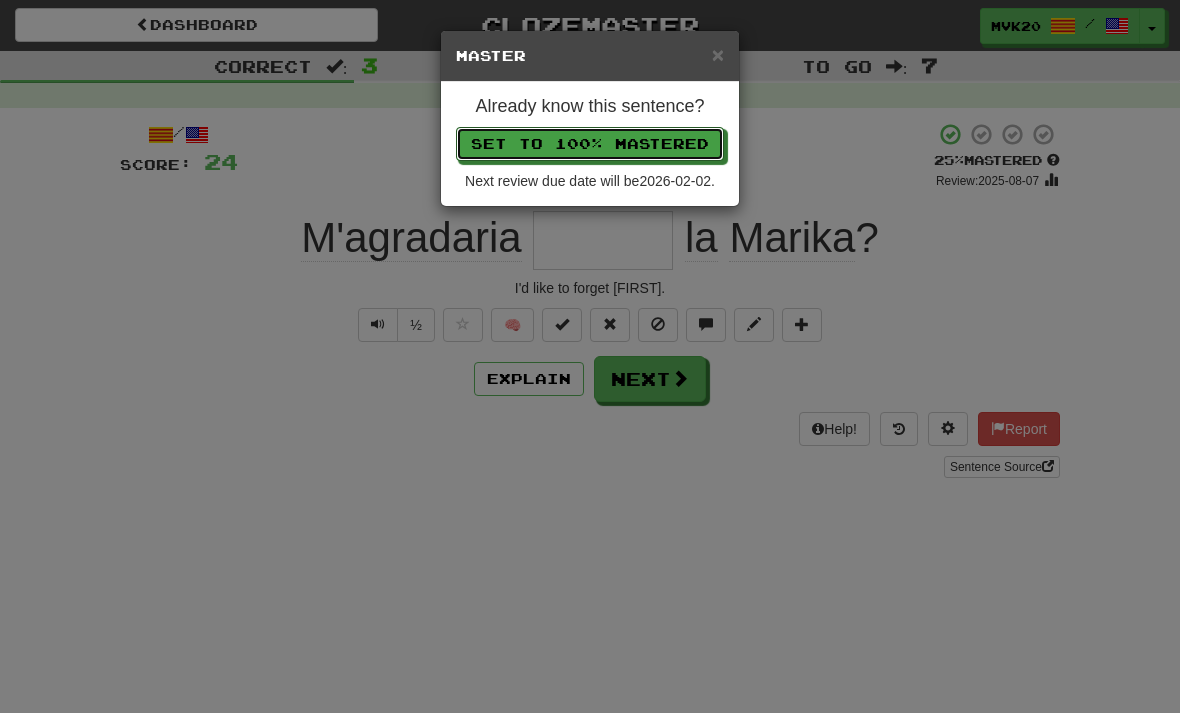 click on "Set to 100% Mastered" at bounding box center (590, 144) 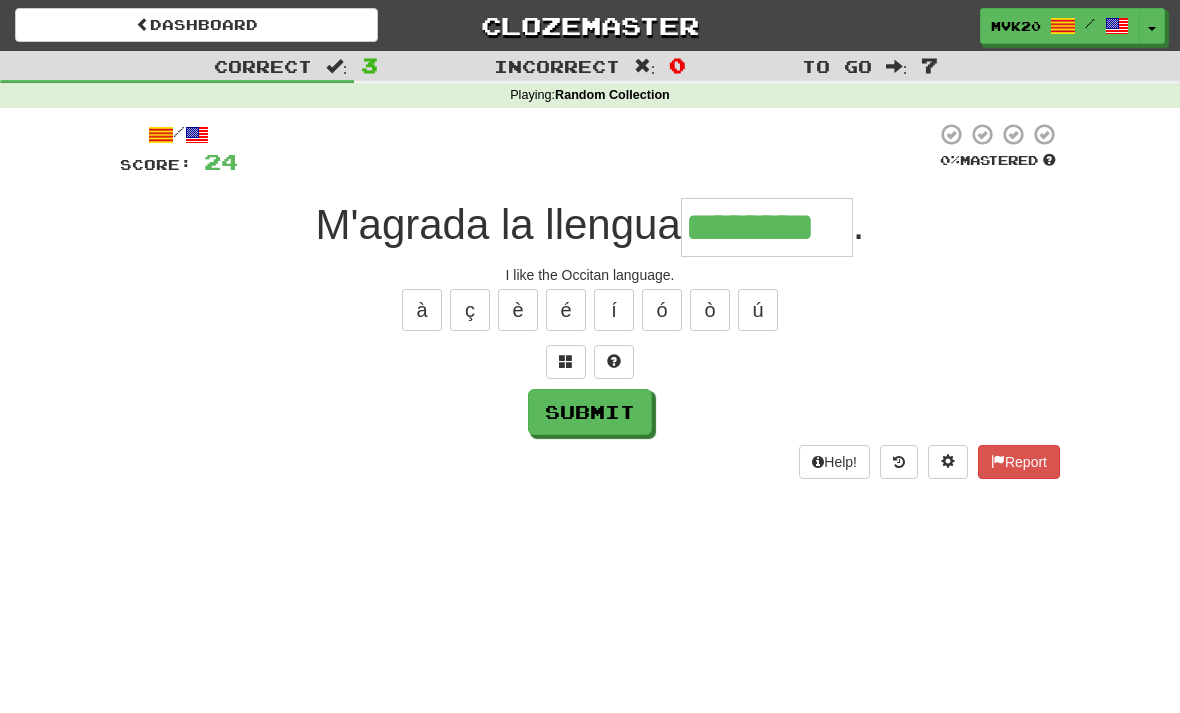 type on "********" 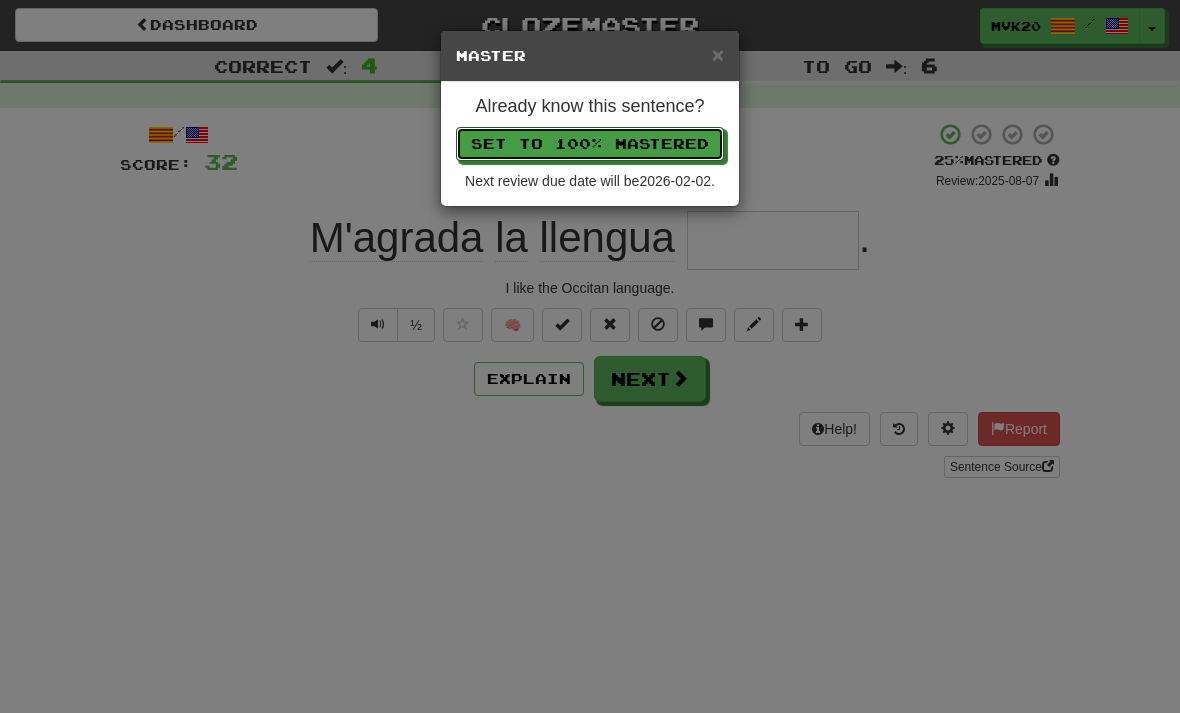 click on "Set to 100% Mastered" at bounding box center [590, 144] 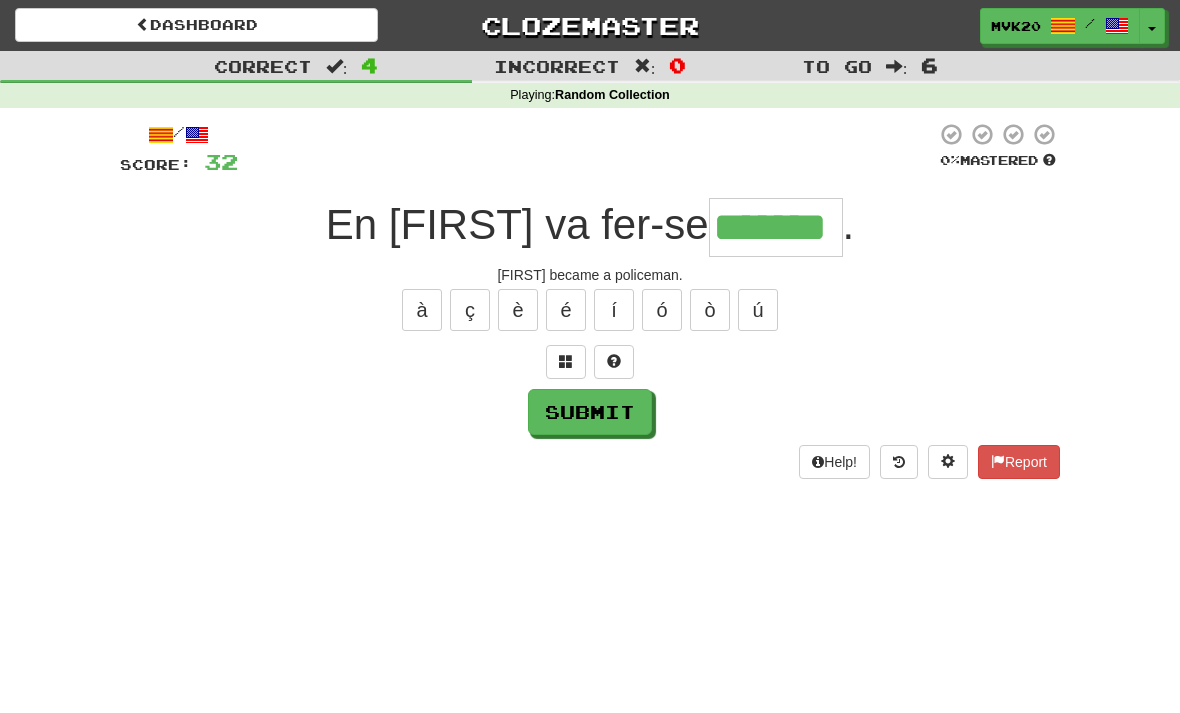 type on "*******" 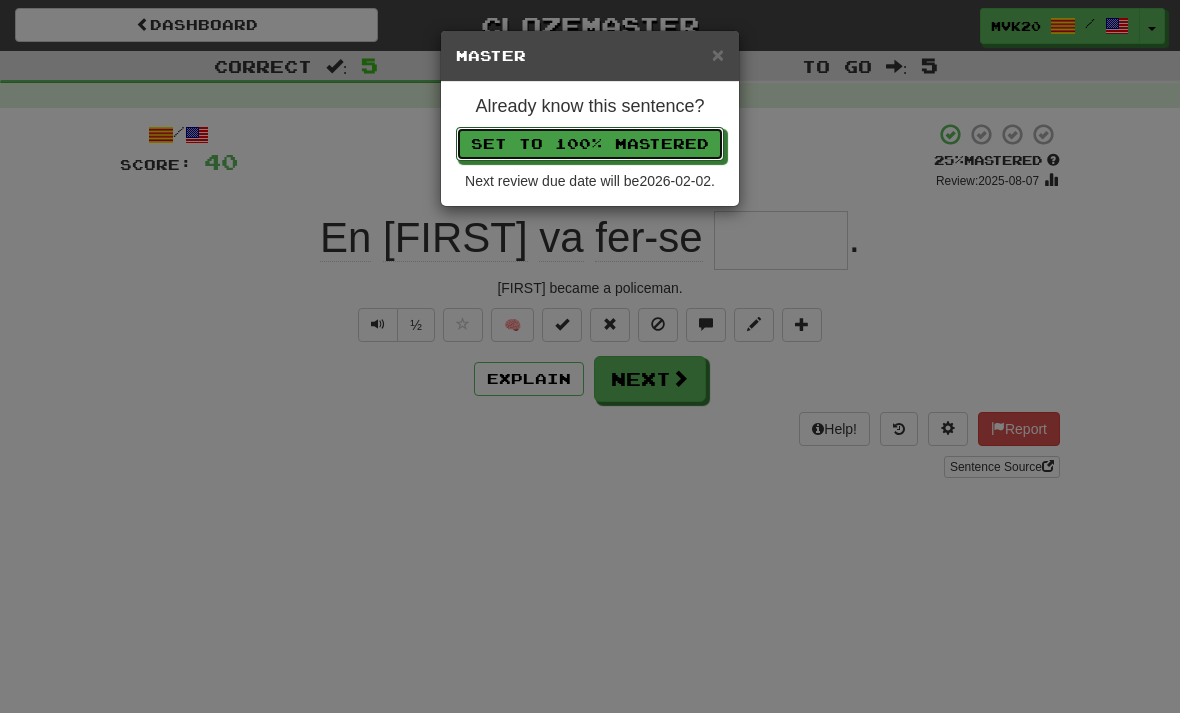 click on "Set to 100% Mastered" at bounding box center (590, 144) 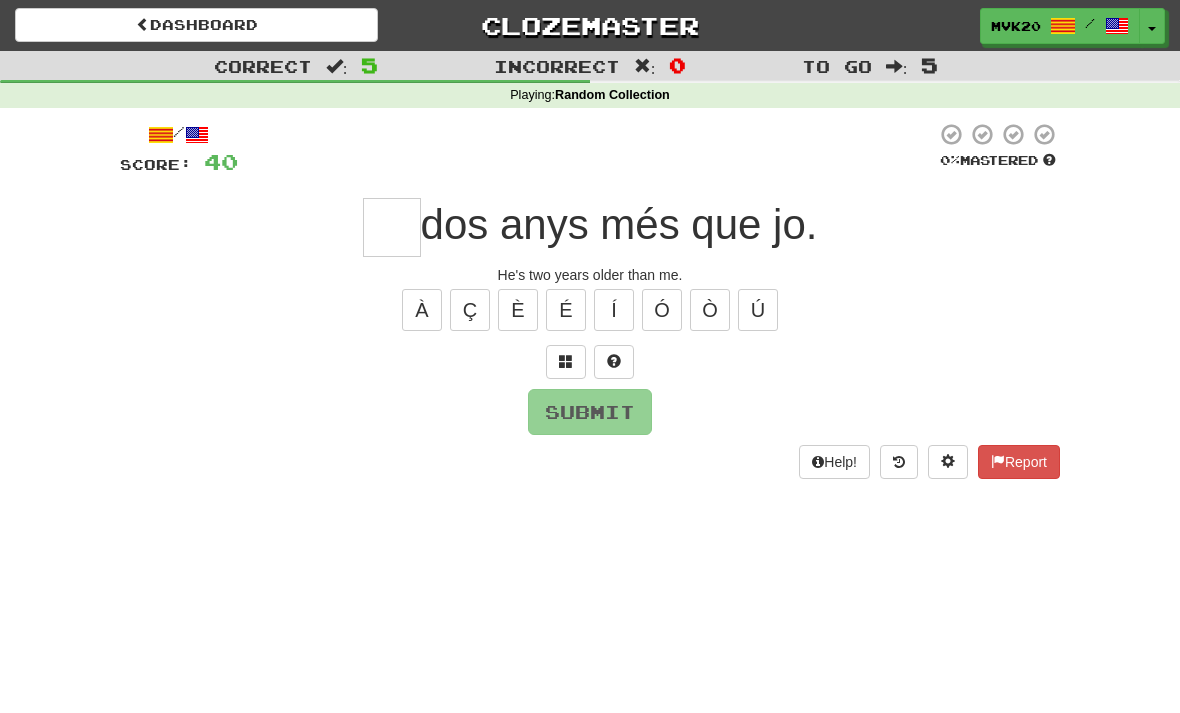 type on "*" 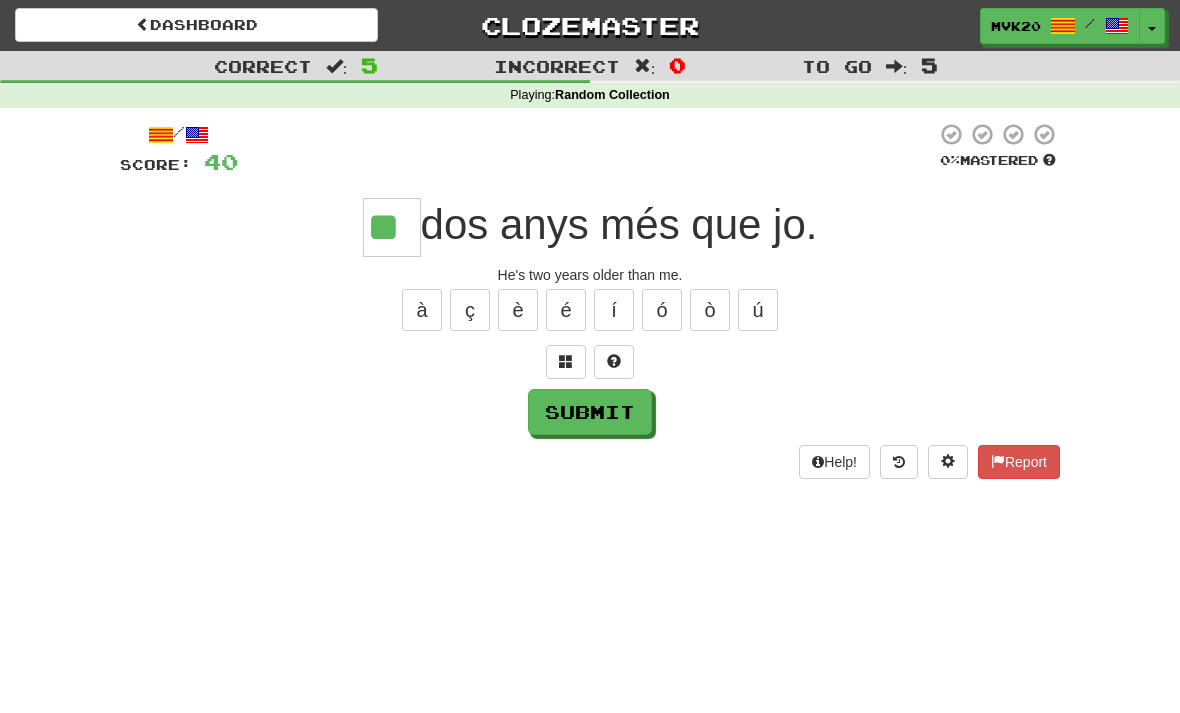 type on "**" 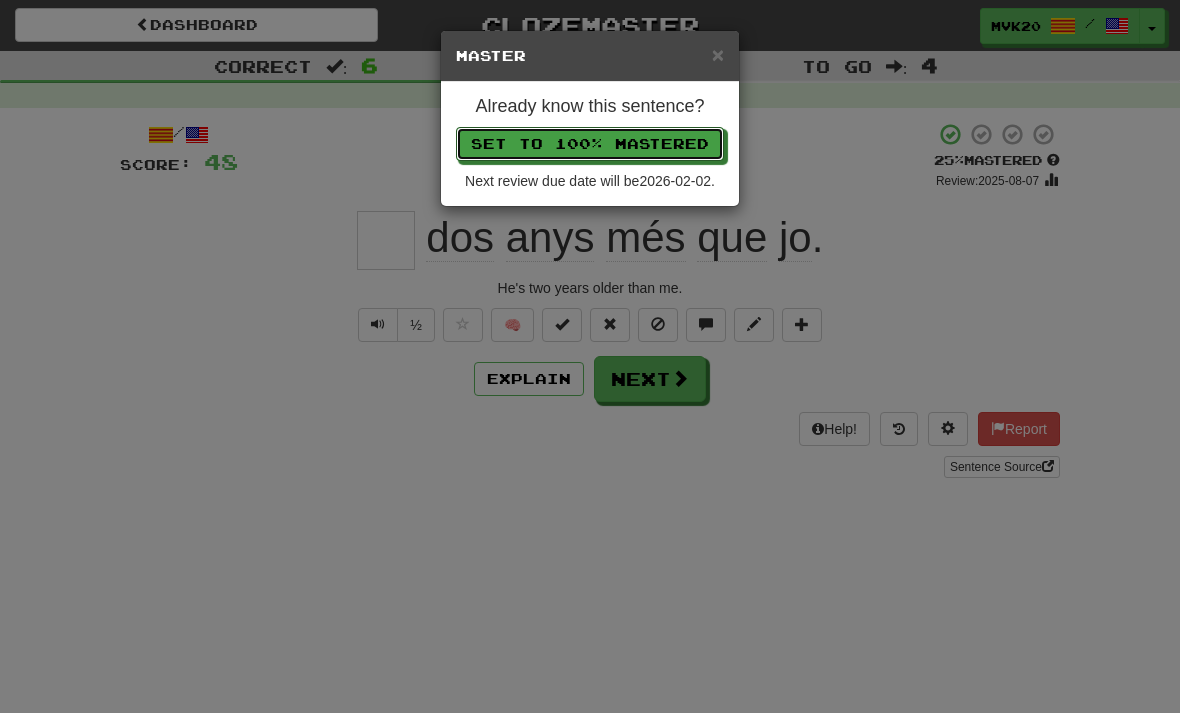 click on "Set to 100% Mastered" at bounding box center [590, 144] 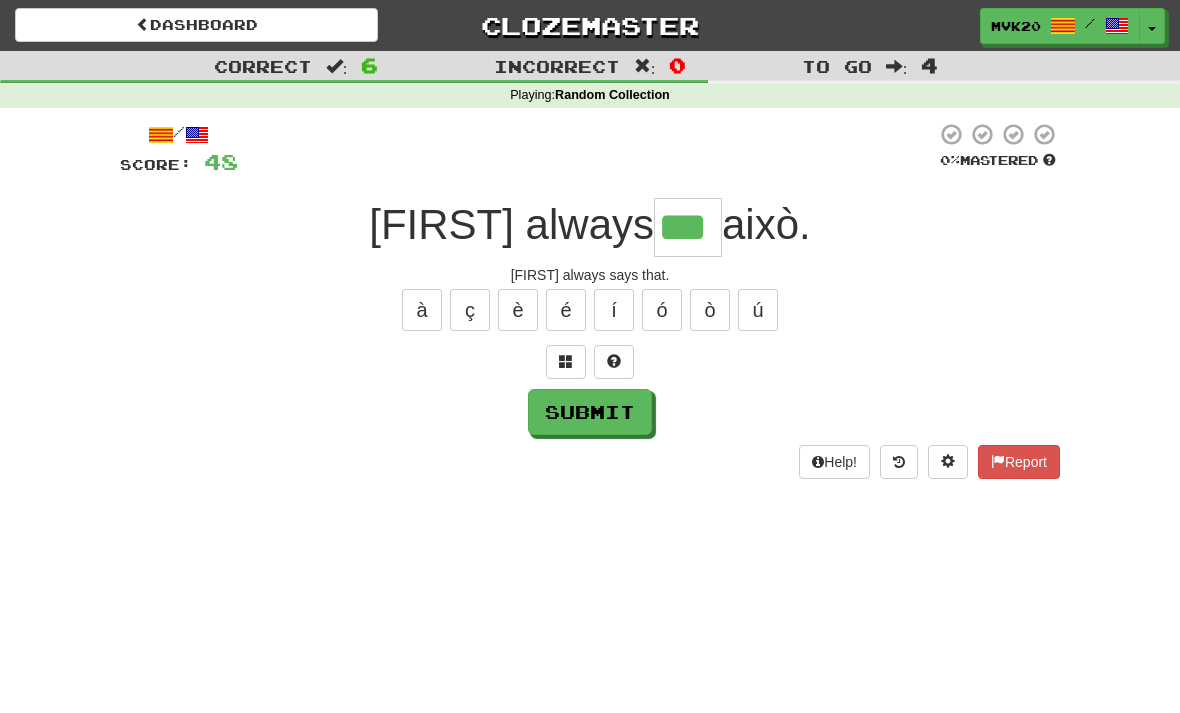 type on "***" 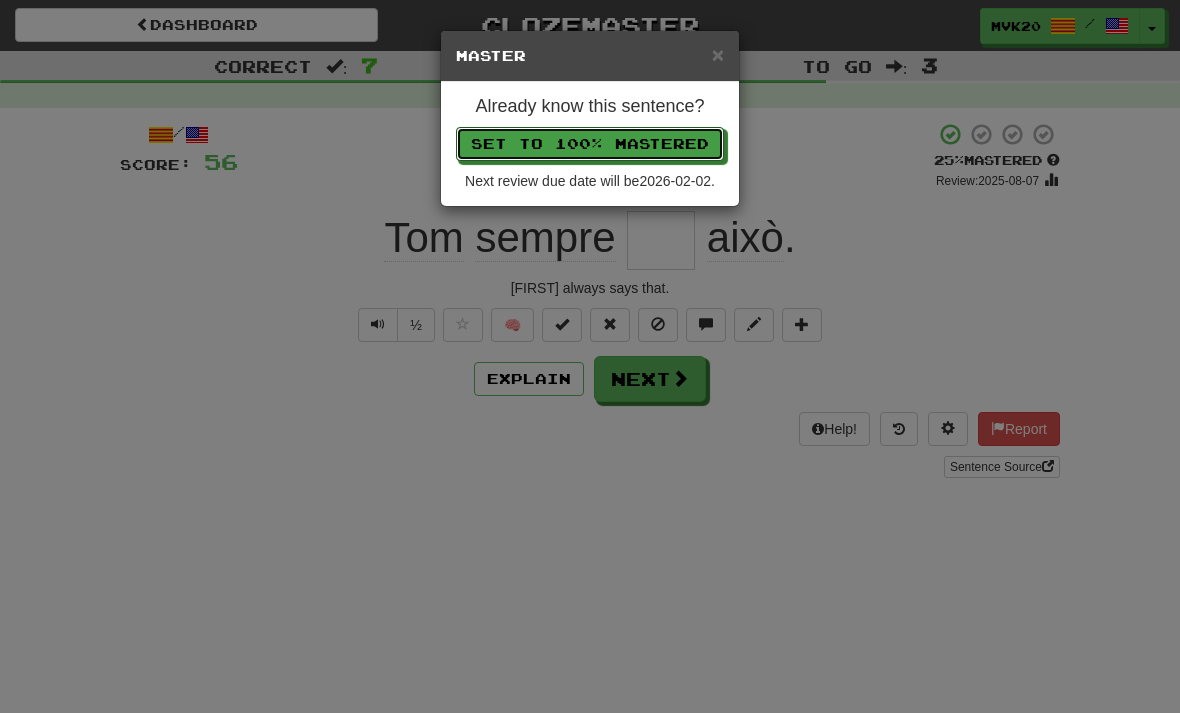 click on "Set to 100% Mastered" at bounding box center (590, 144) 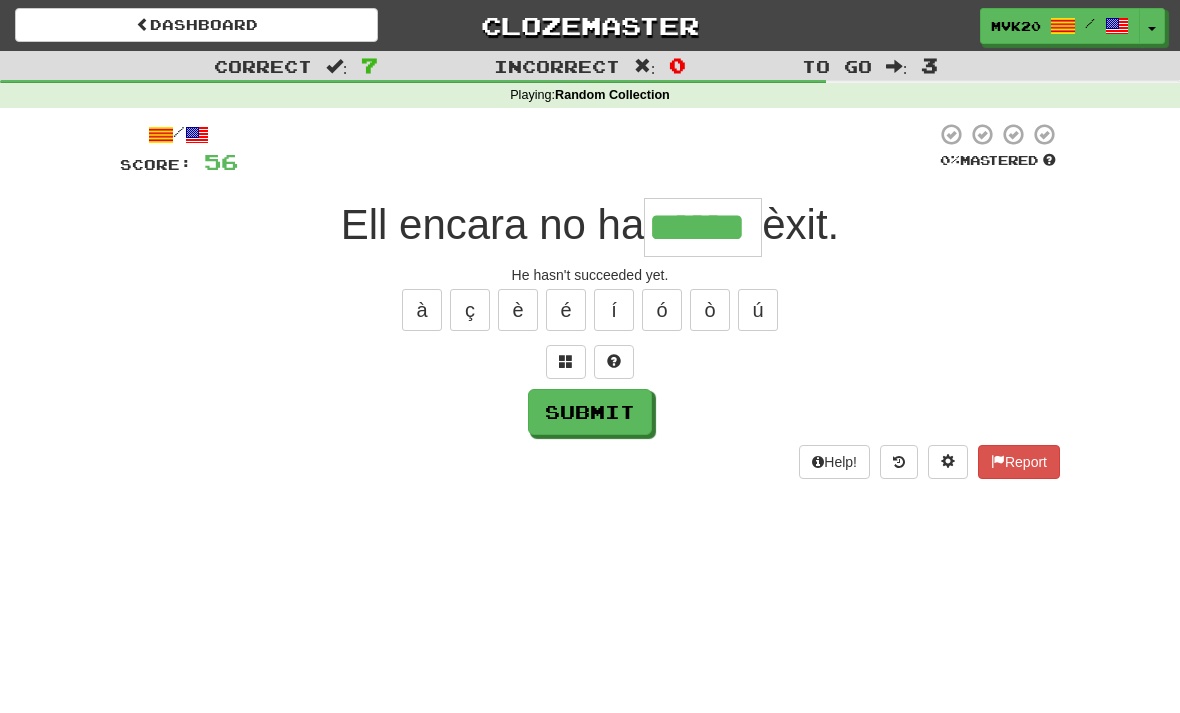 type on "******" 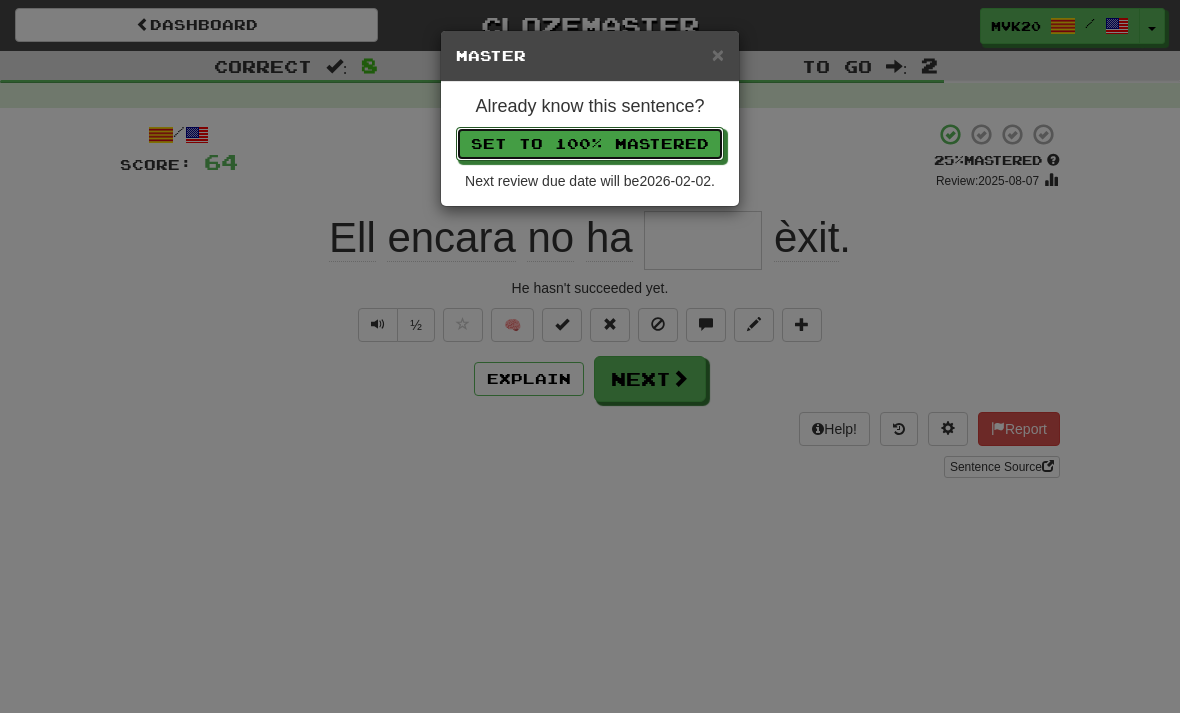 click on "Set to 100% Mastered" at bounding box center [590, 144] 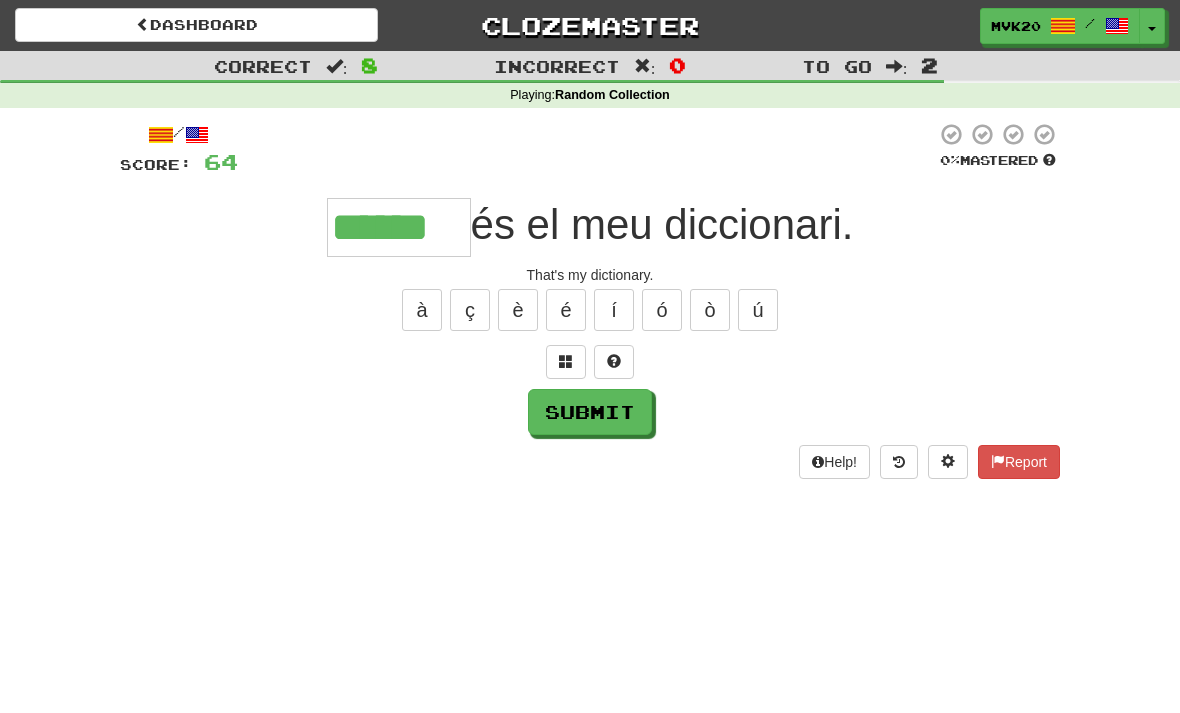 type on "******" 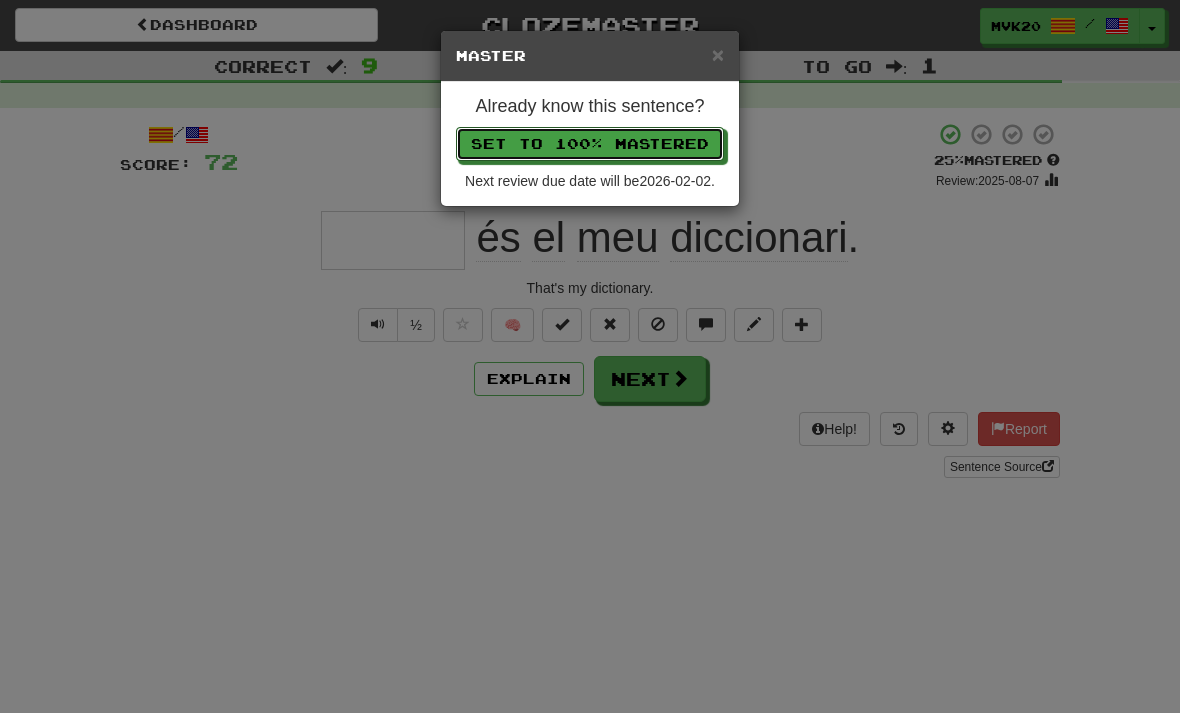 click on "Set to 100% Mastered" at bounding box center (590, 144) 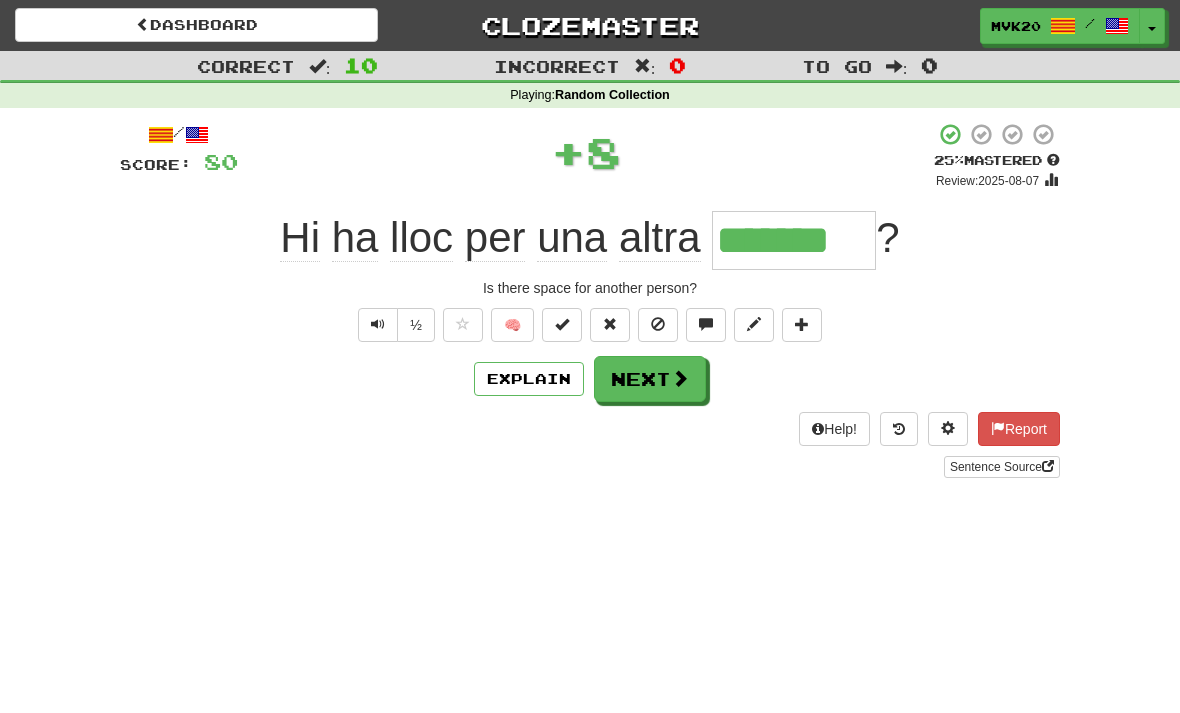 type on "*******" 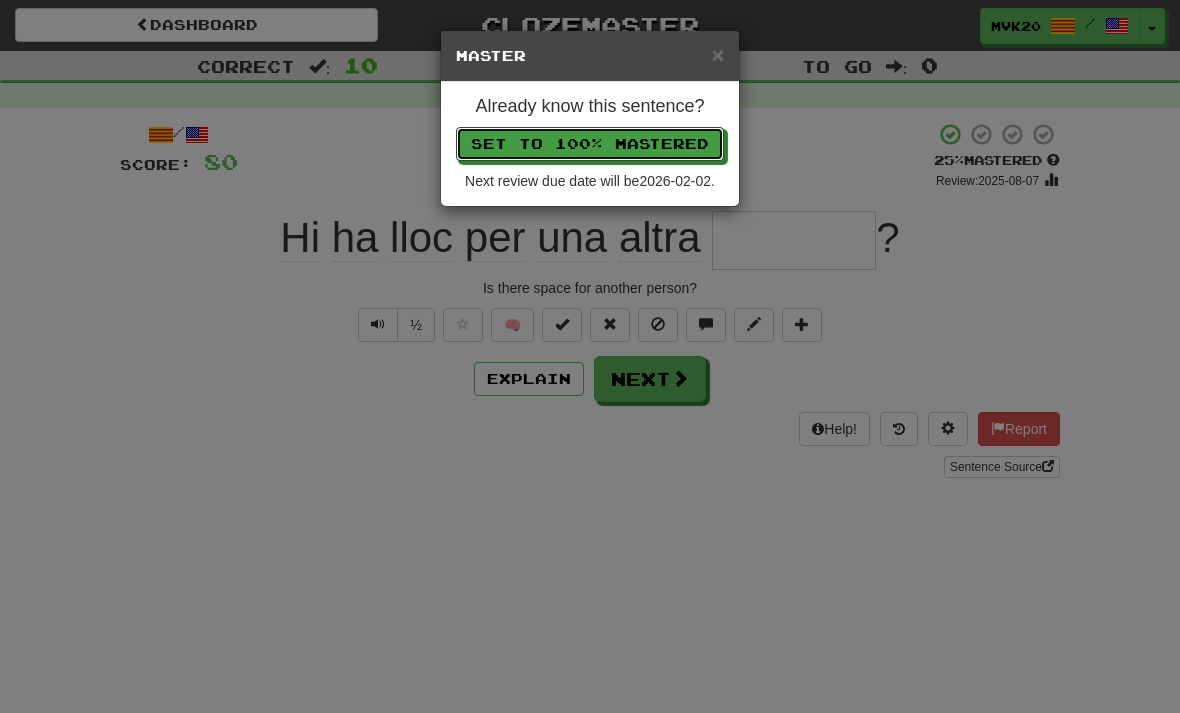 click on "Set to 100% Mastered" at bounding box center [590, 144] 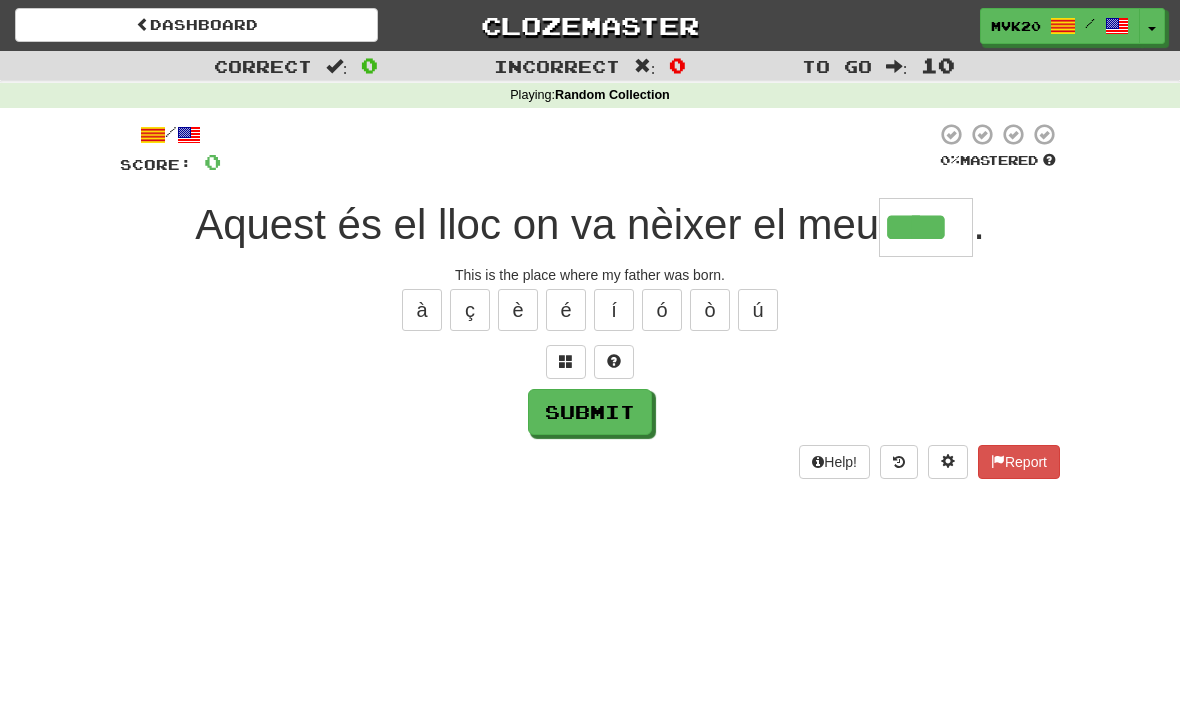 type on "****" 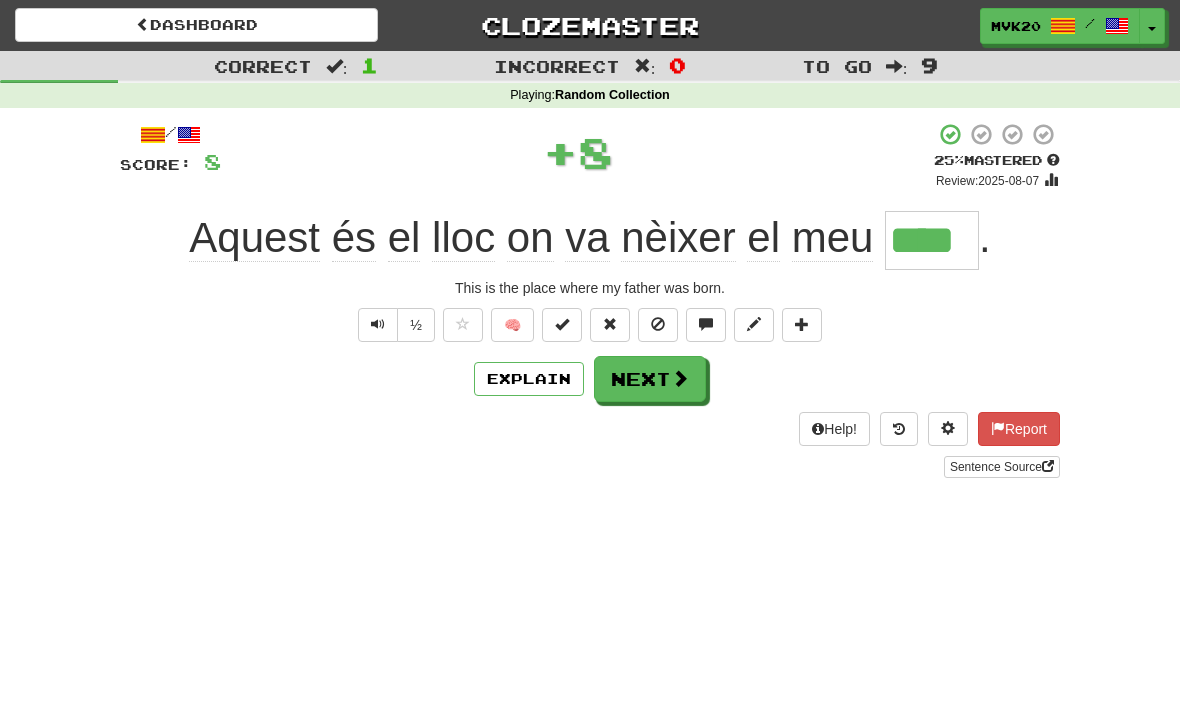 type 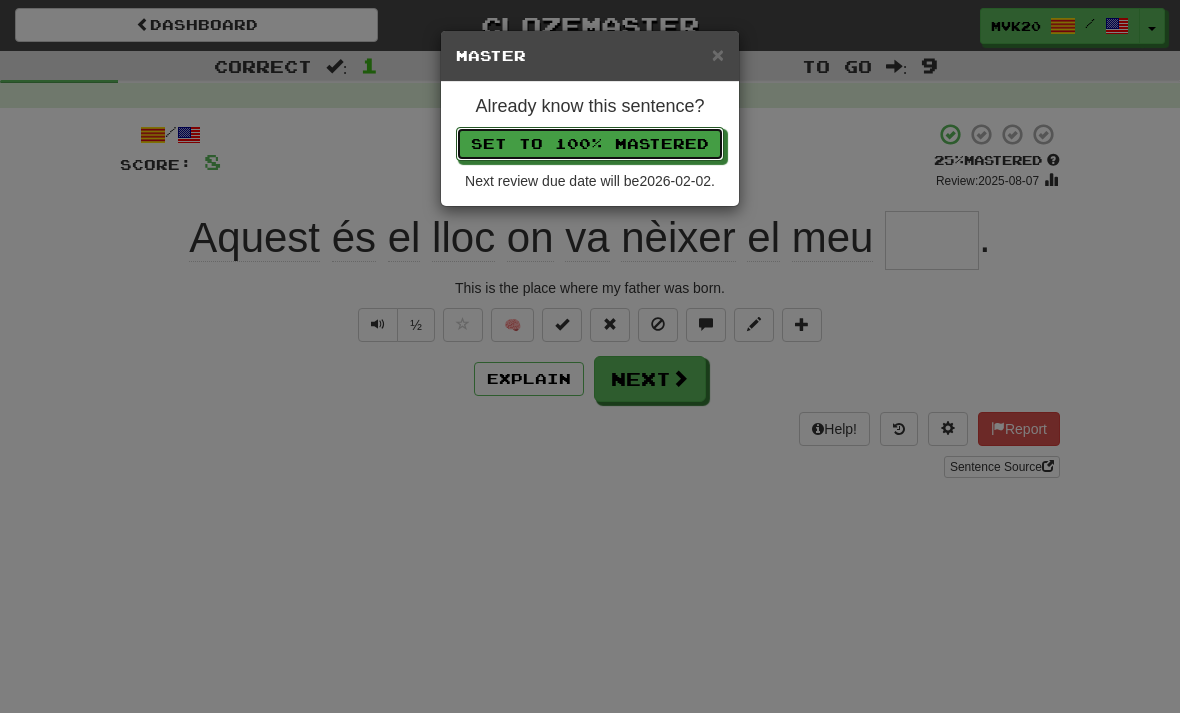 type 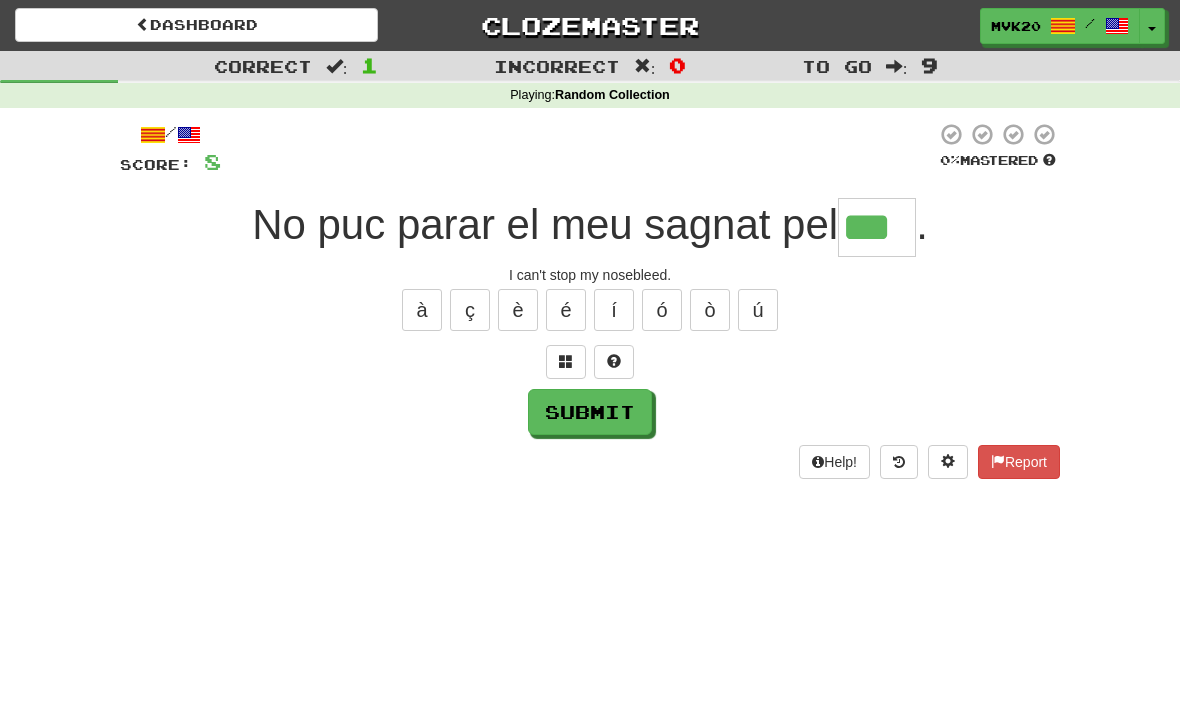type on "***" 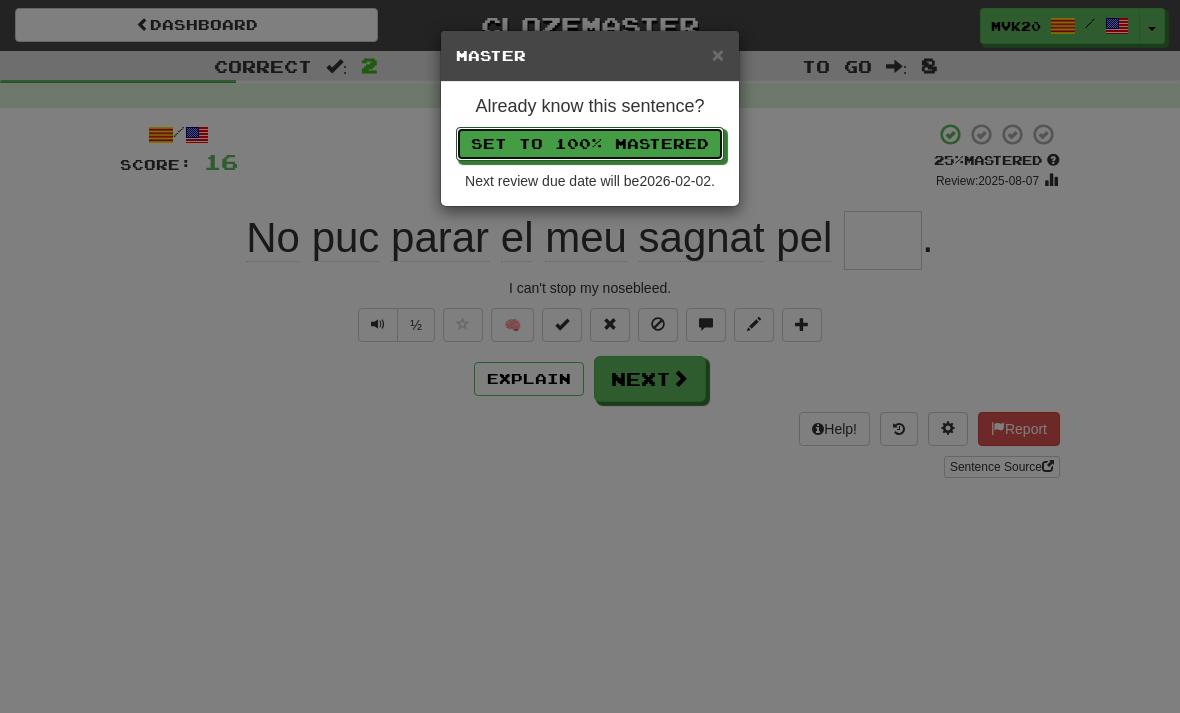 click on "Set to 100% Mastered" at bounding box center [590, 144] 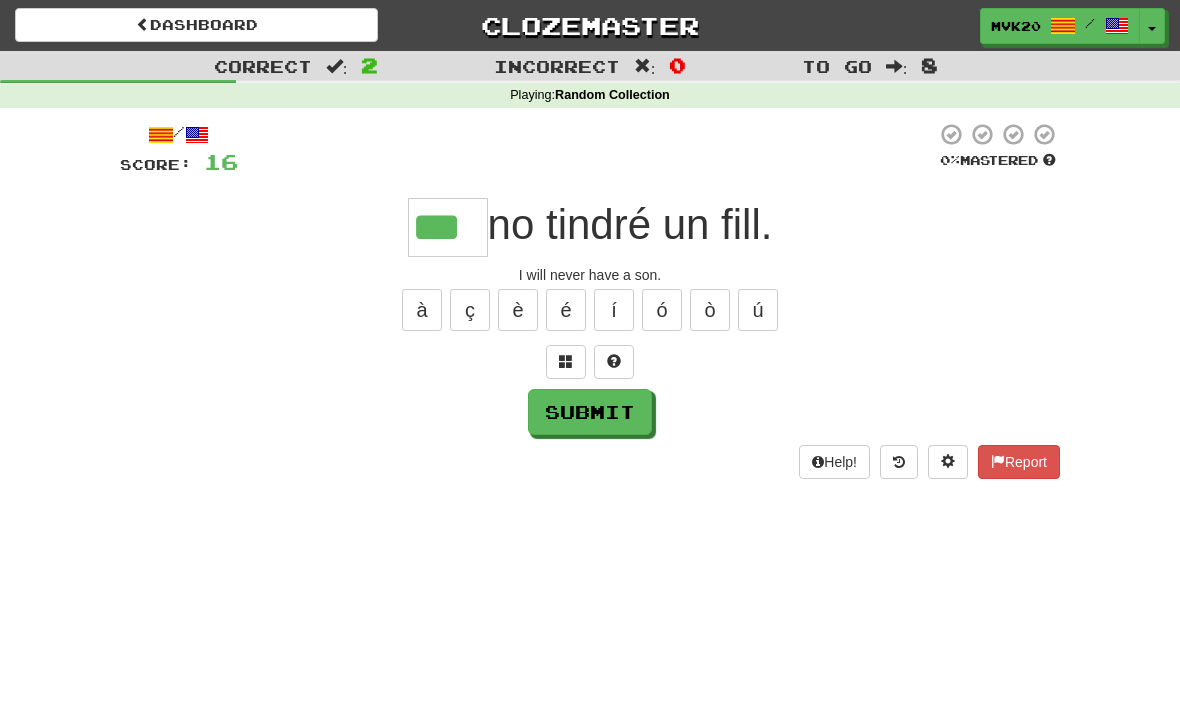 type on "***" 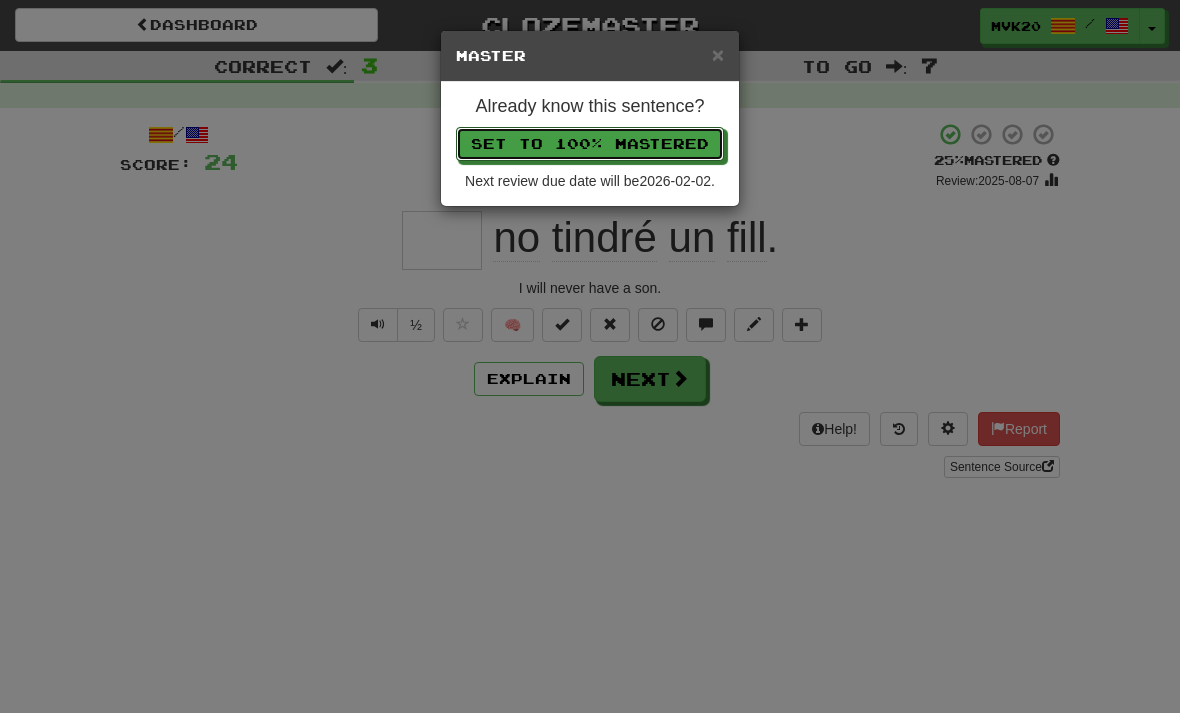 click on "Set to 100% Mastered" at bounding box center [590, 144] 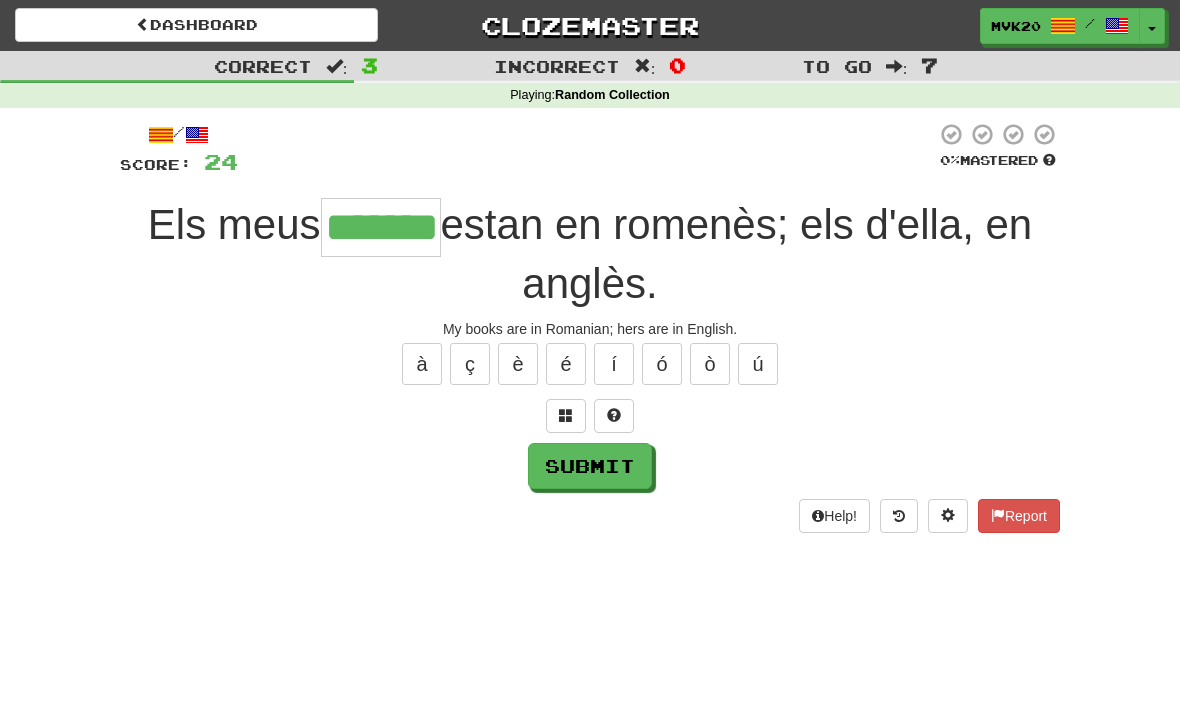 type on "*******" 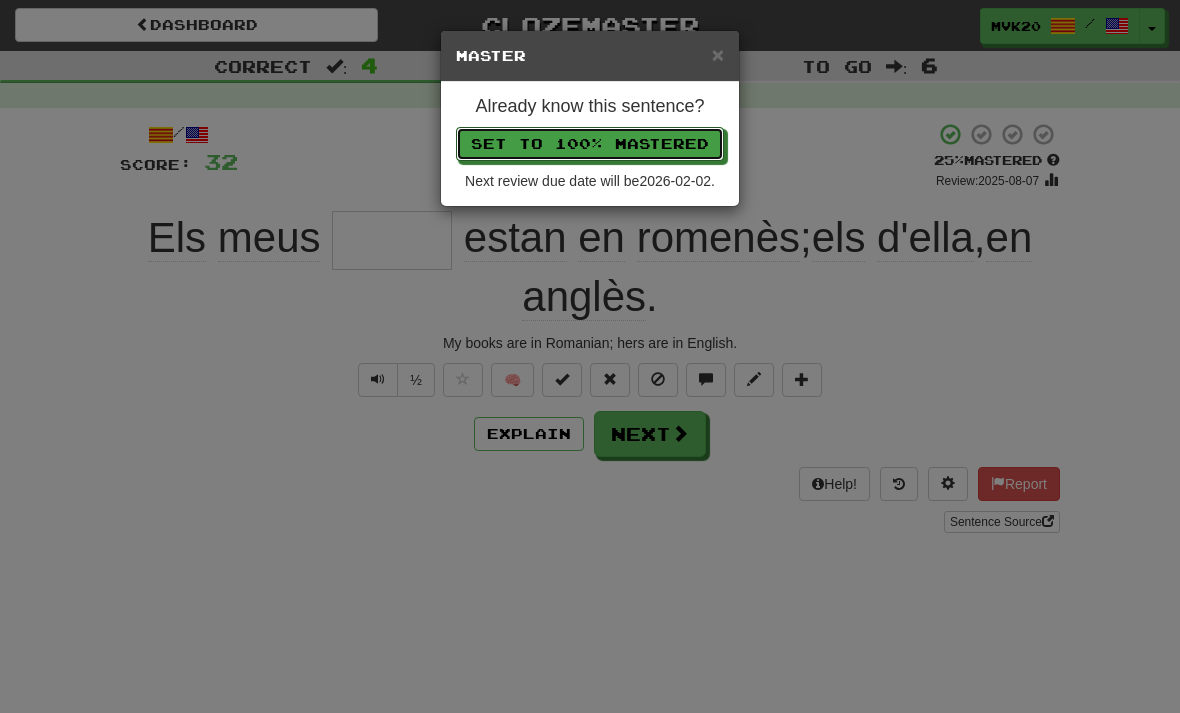 click on "Set to 100% Mastered" at bounding box center [590, 144] 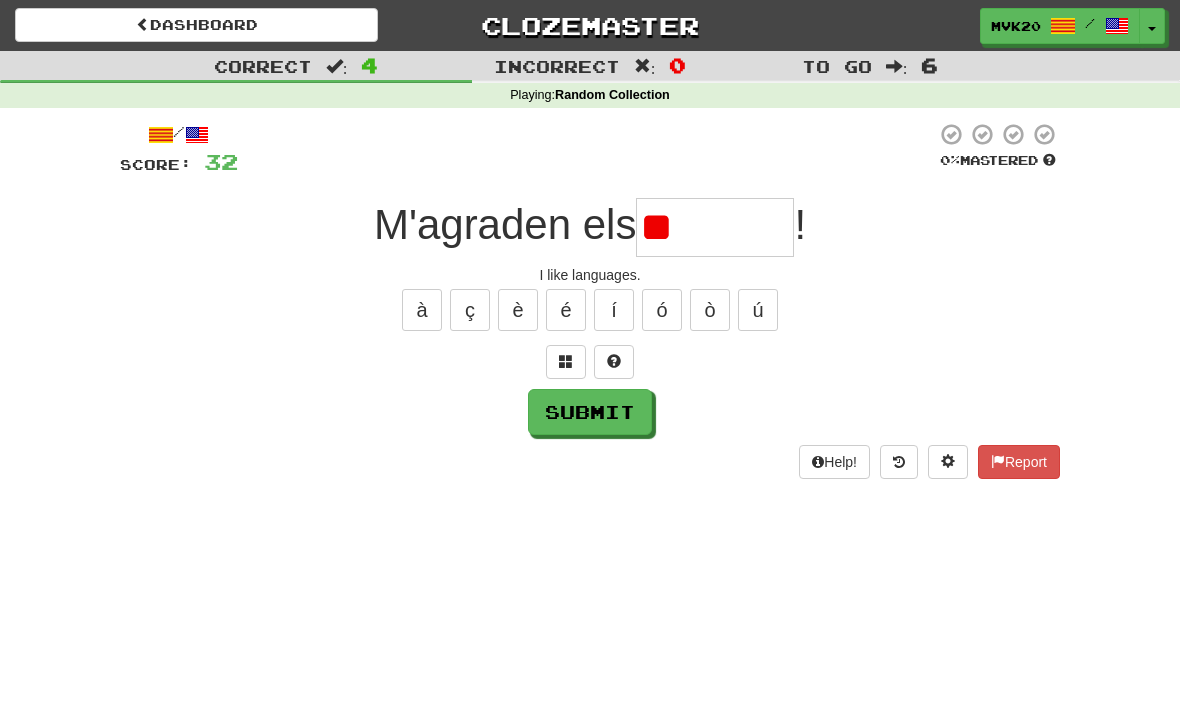 type on "*" 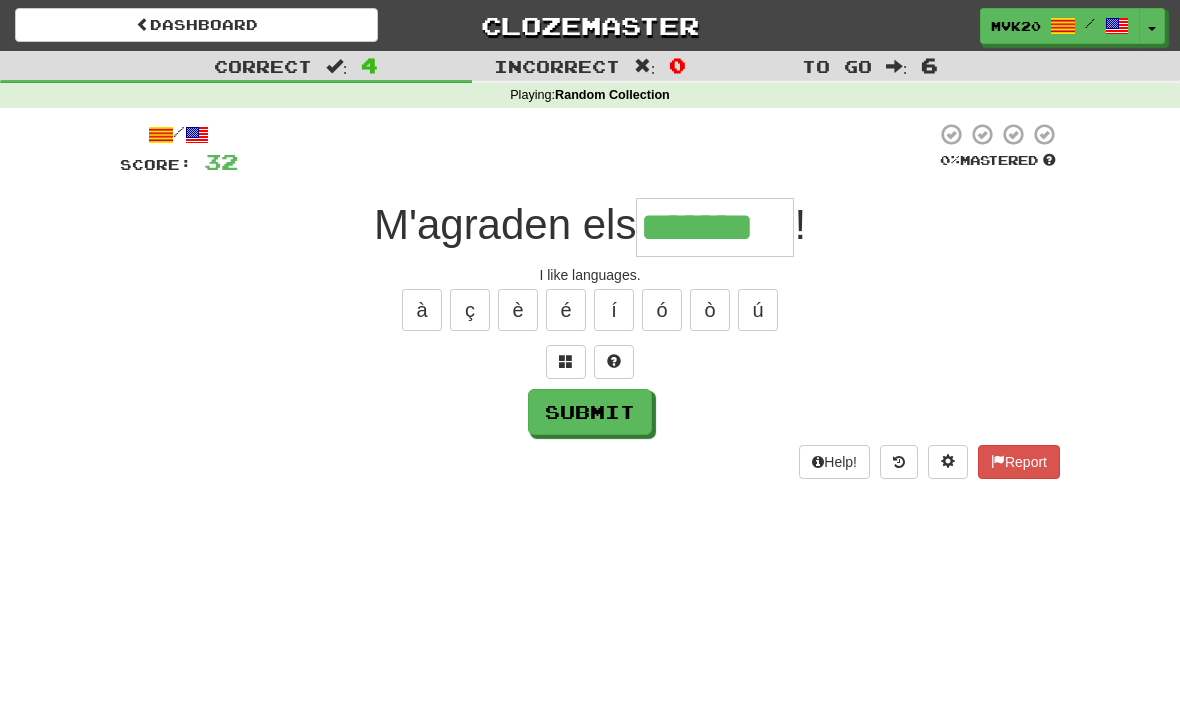 type on "*******" 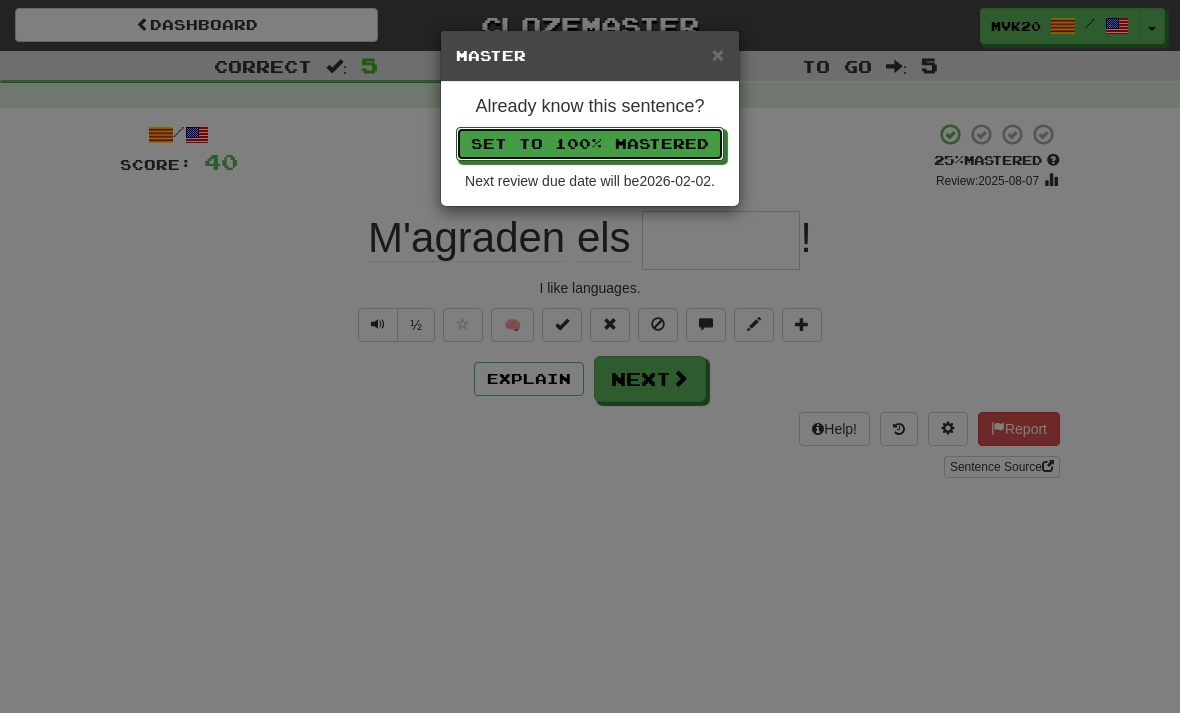 click on "Set to 100% Mastered" at bounding box center (590, 144) 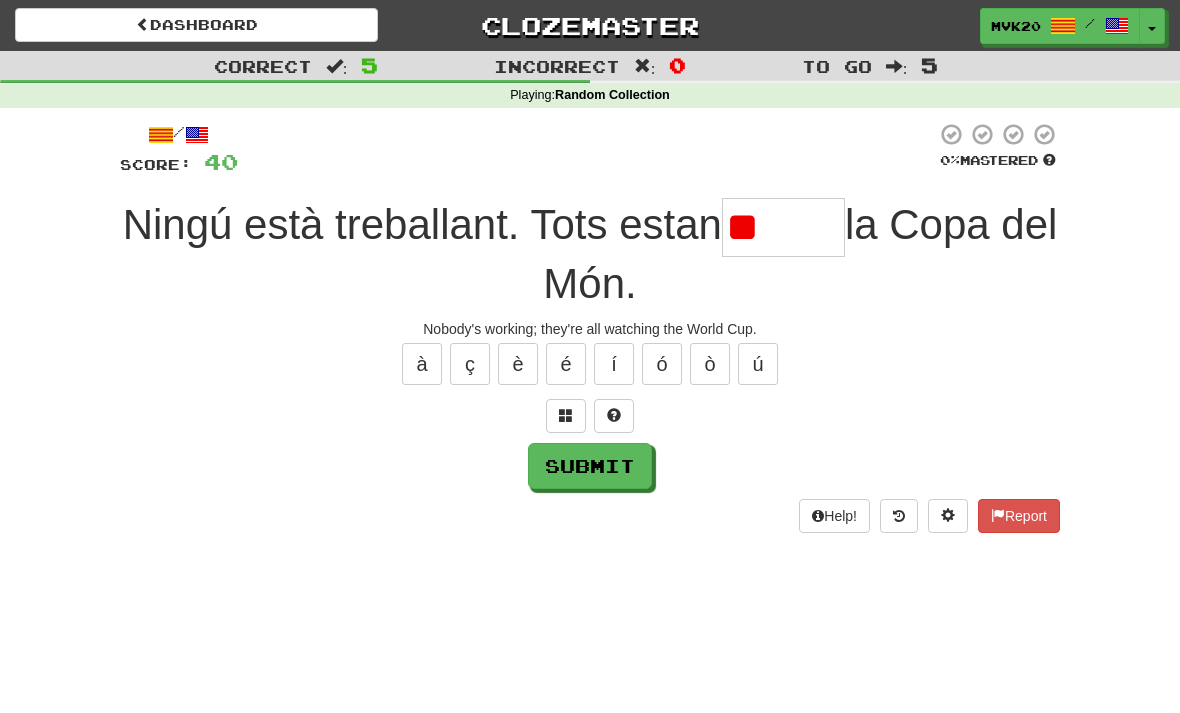 type on "*" 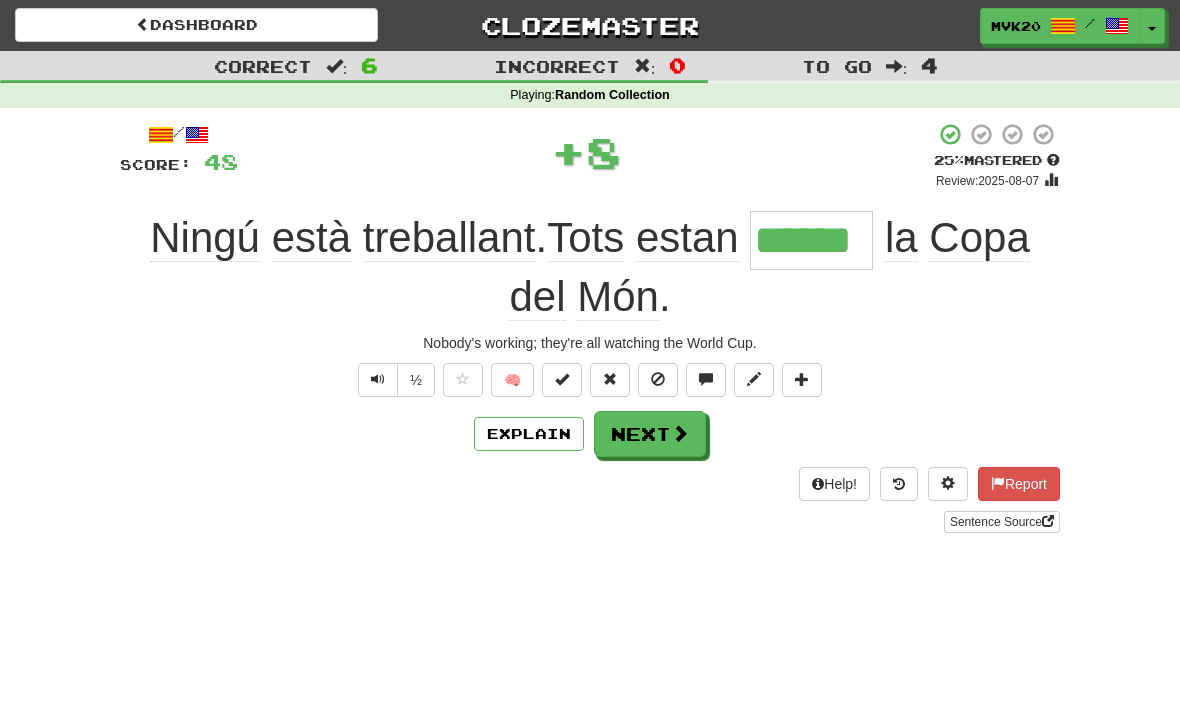 type on "******" 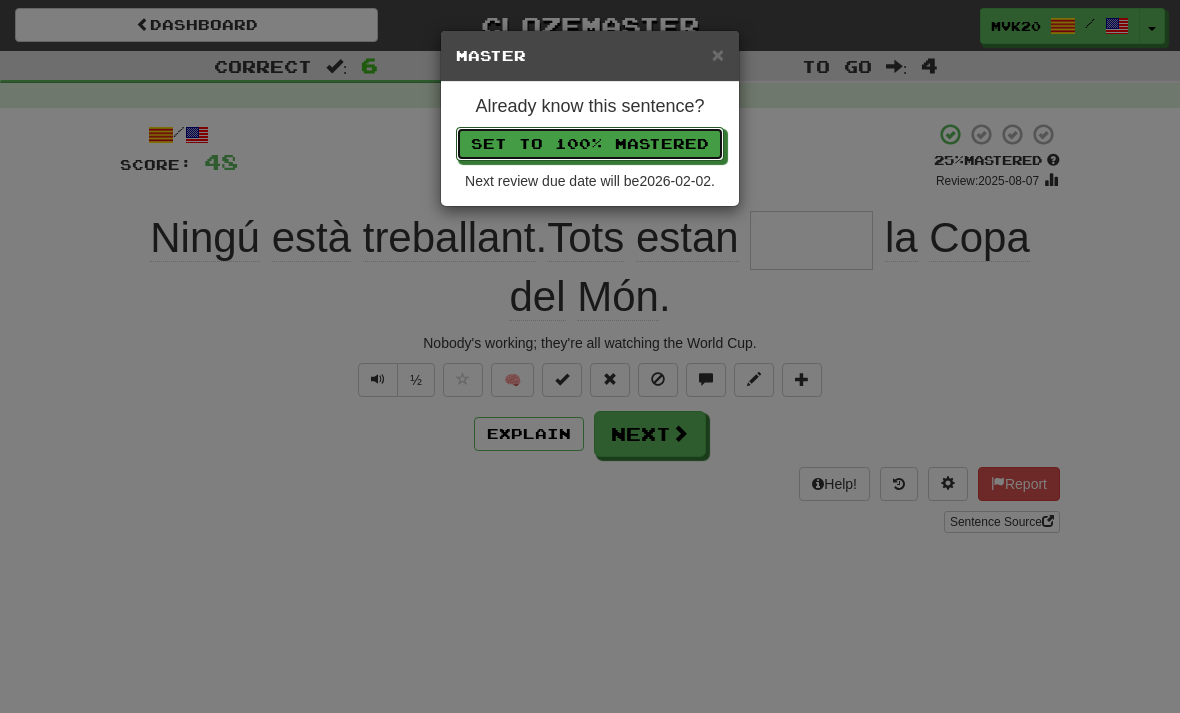 click on "Set to 100% Mastered" at bounding box center [590, 144] 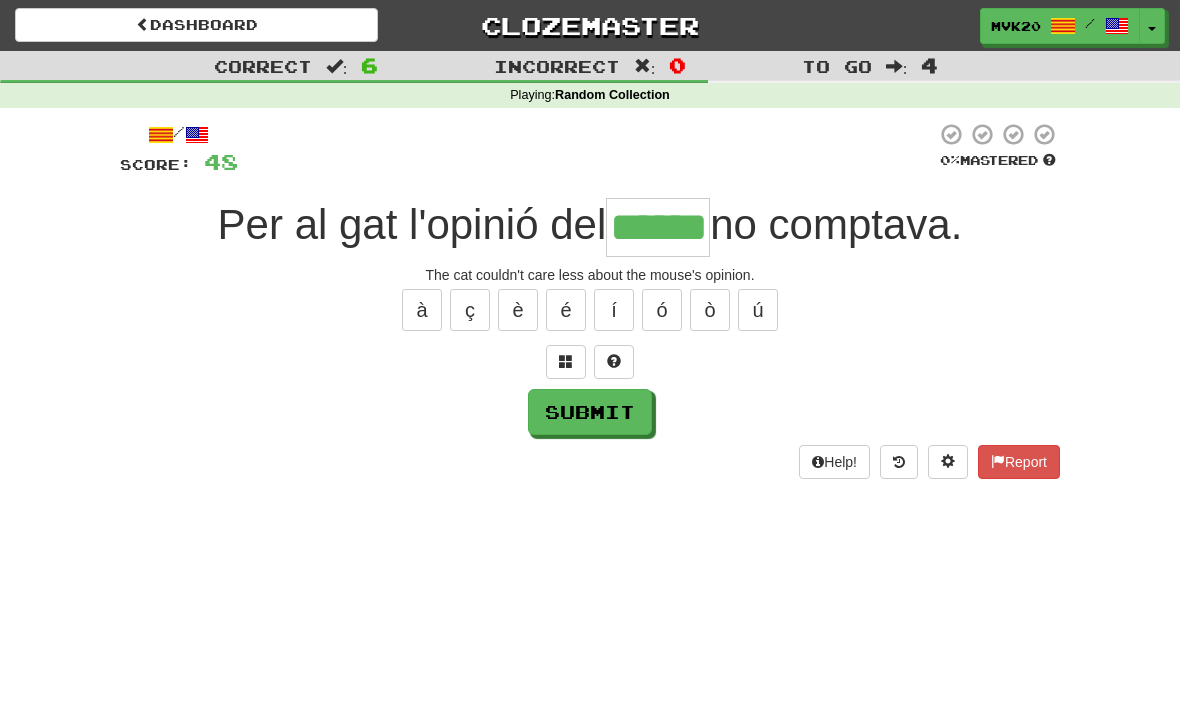 type on "******" 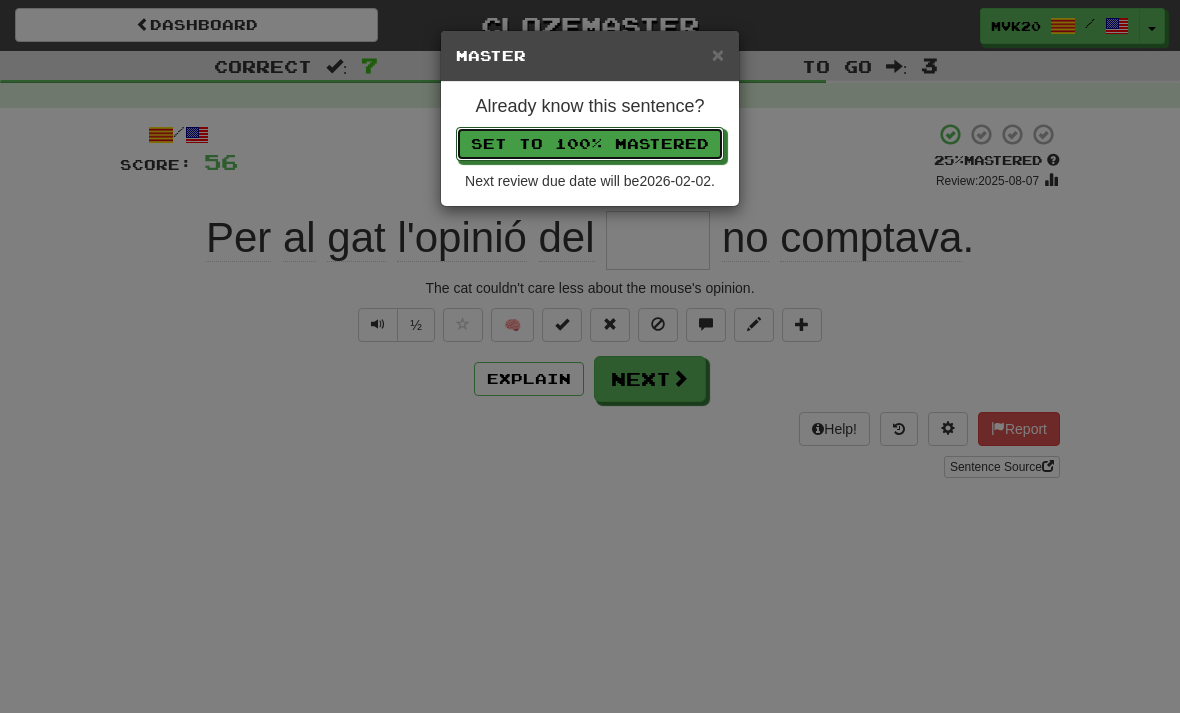click on "Set to 100% Mastered" at bounding box center (590, 144) 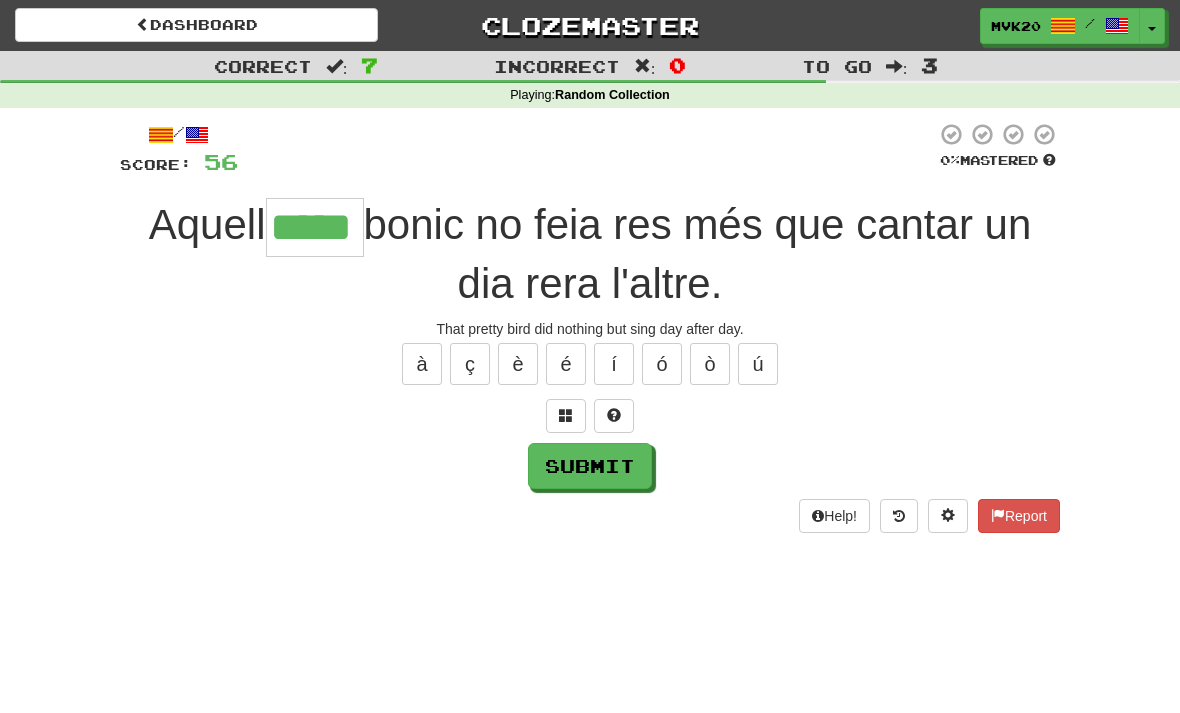 type on "*****" 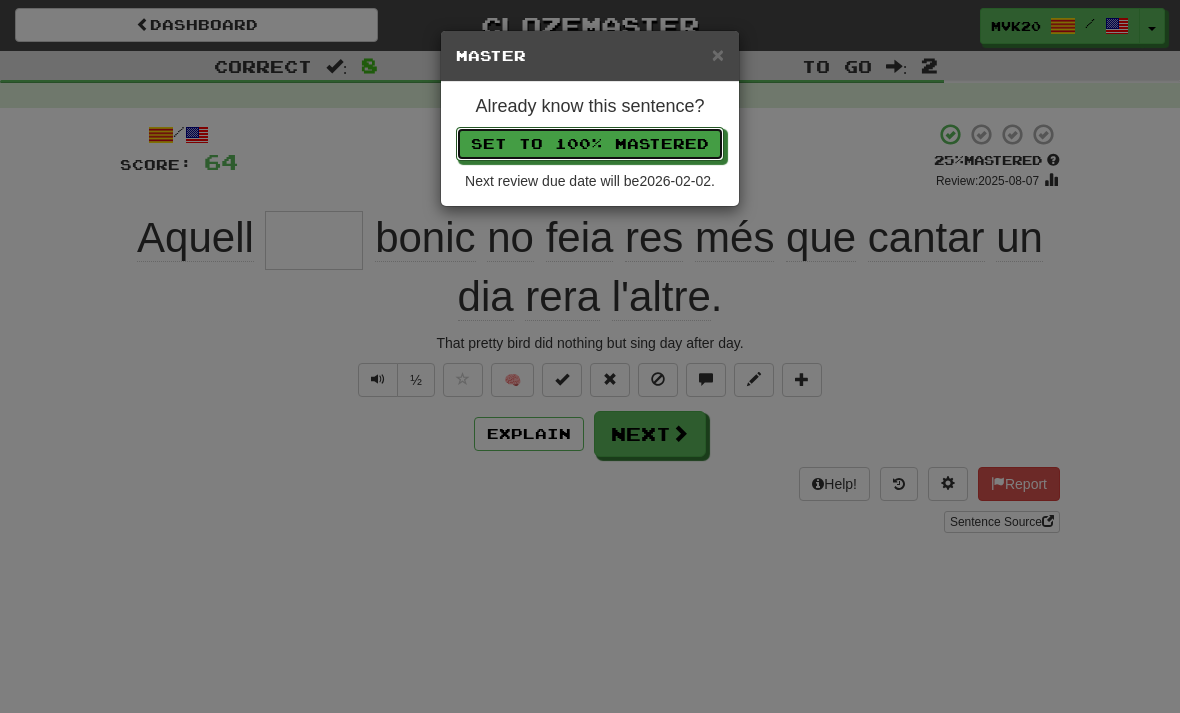 click on "Set to 100% Mastered" at bounding box center [590, 144] 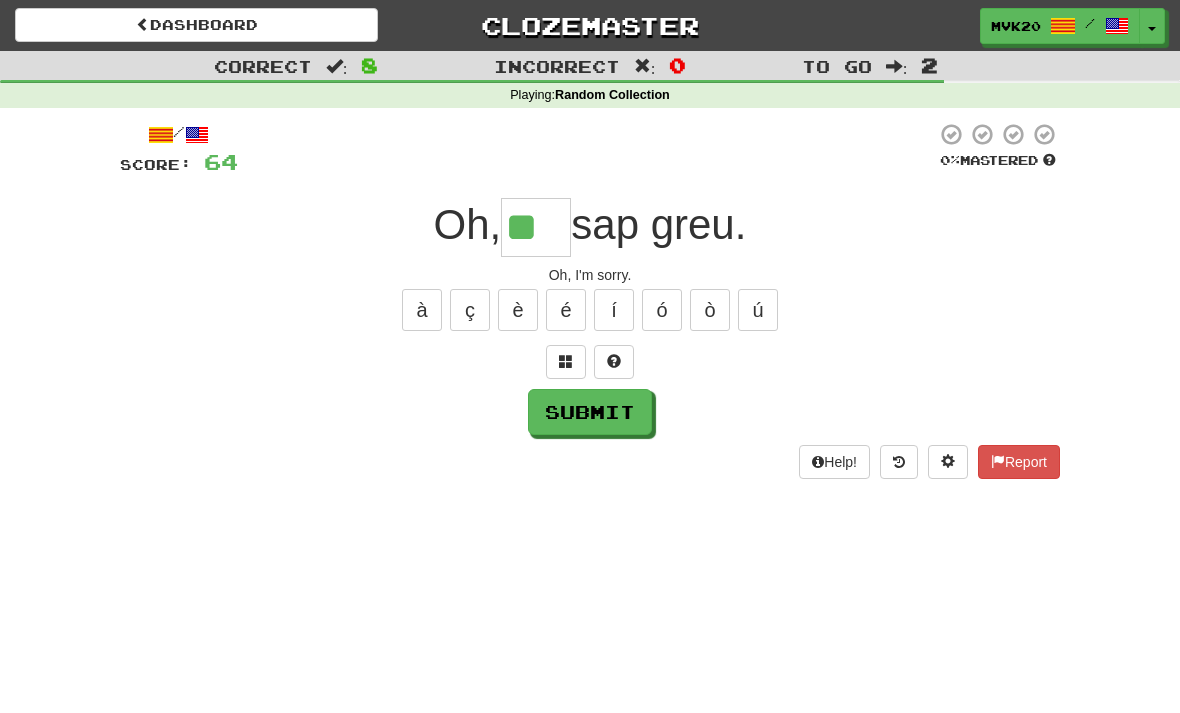 type on "**" 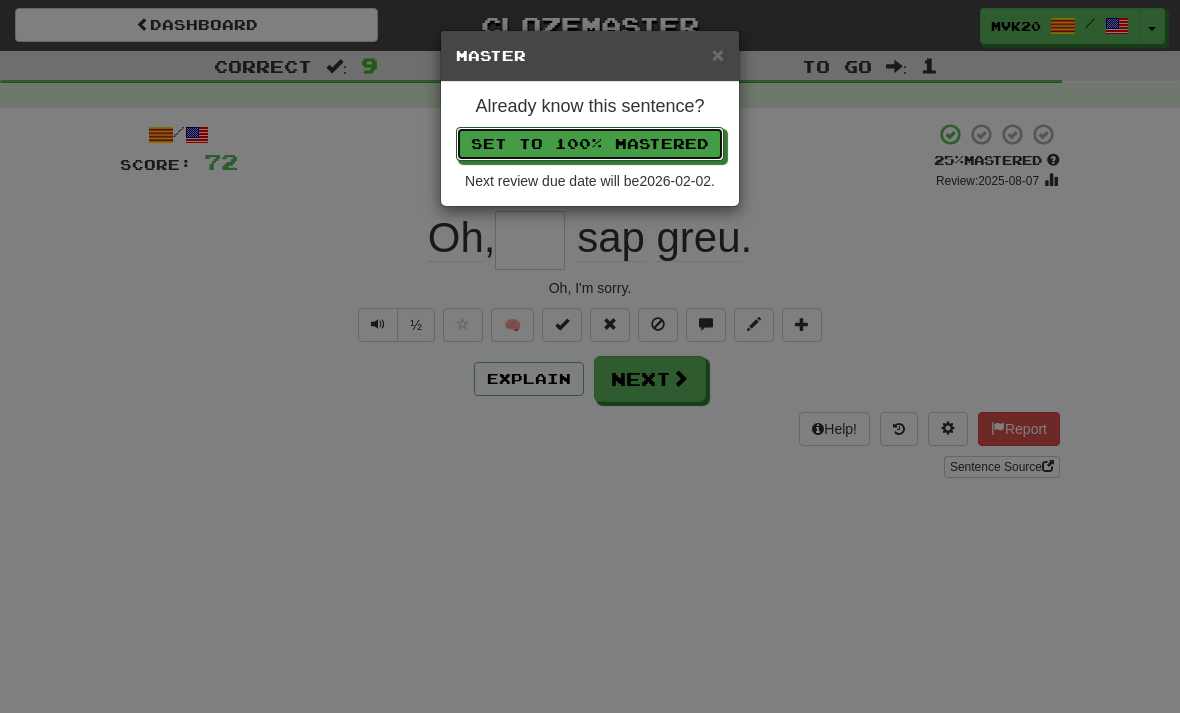 click on "Set to 100% Mastered" at bounding box center [590, 144] 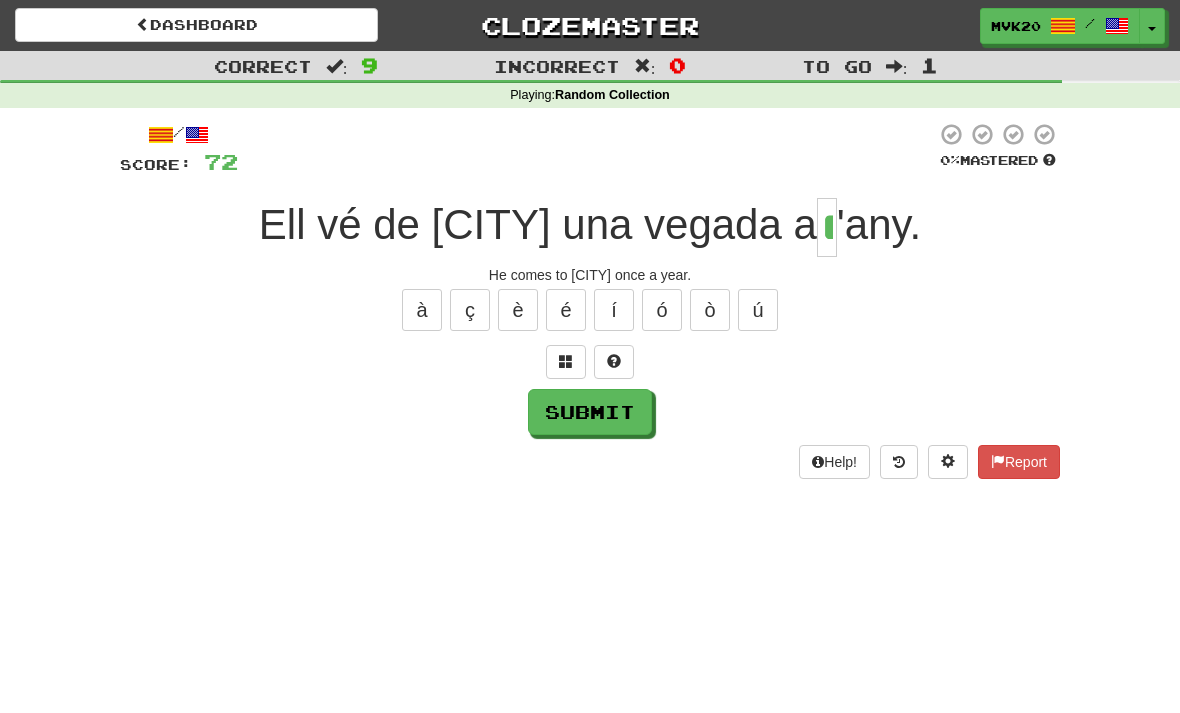 type on "*" 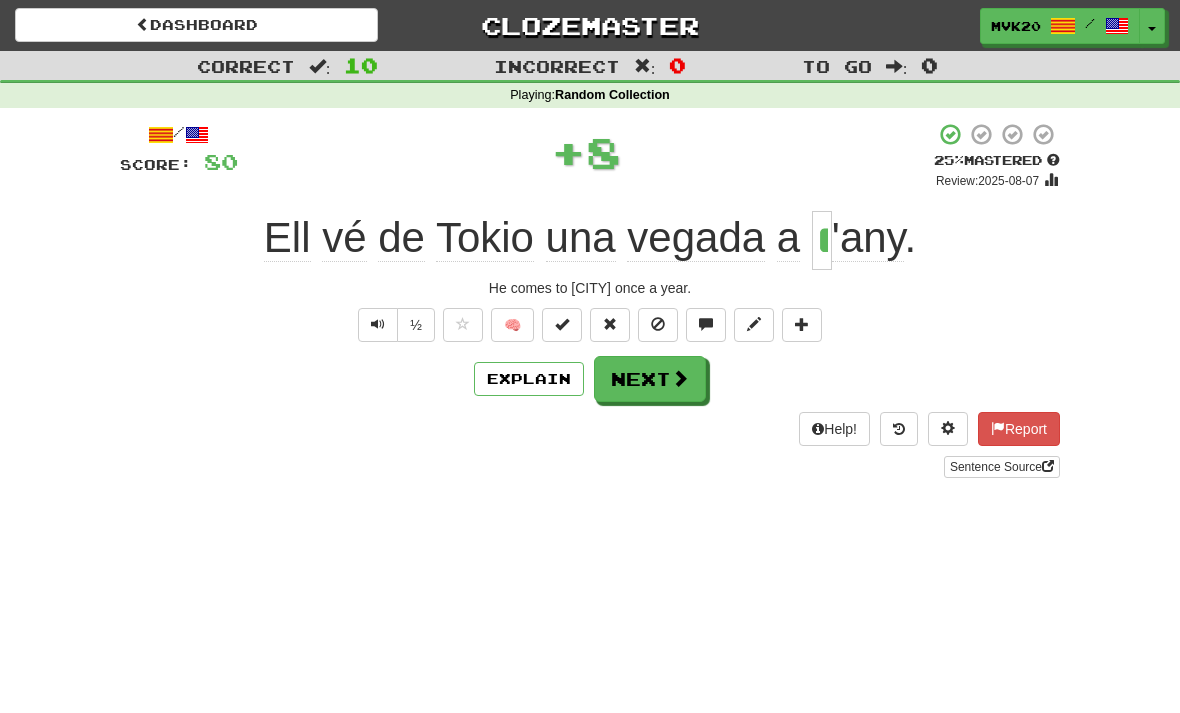 type 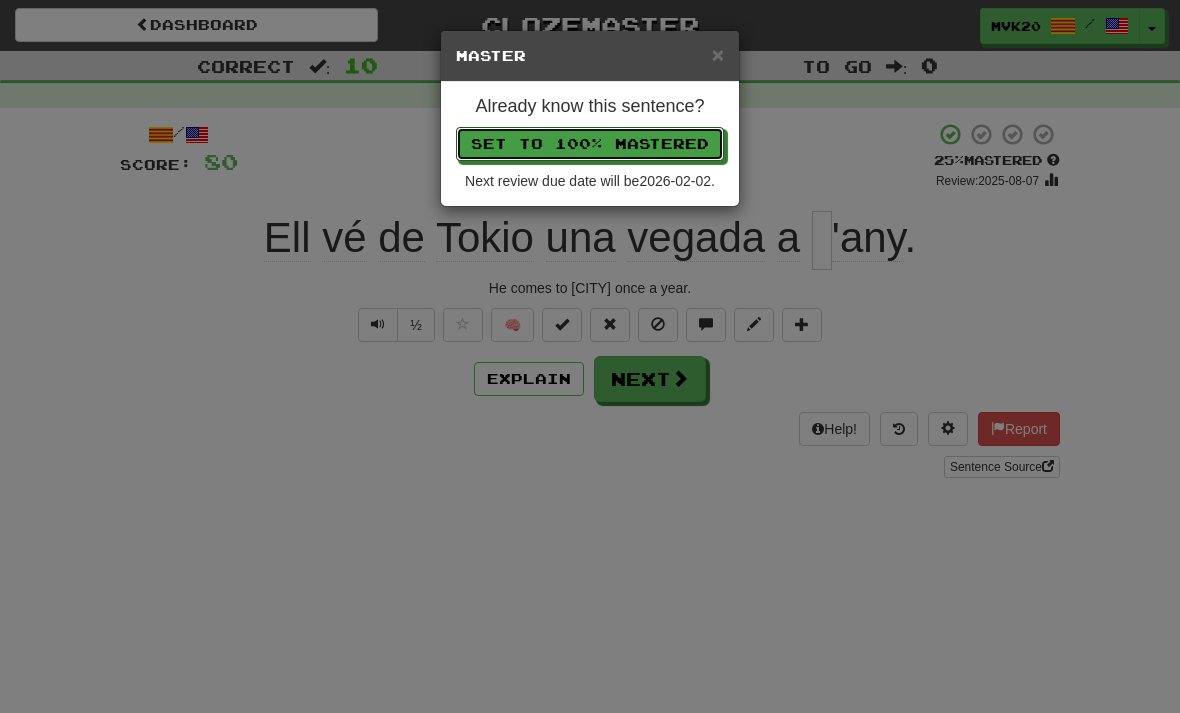 click on "Set to 100% Mastered" at bounding box center (590, 144) 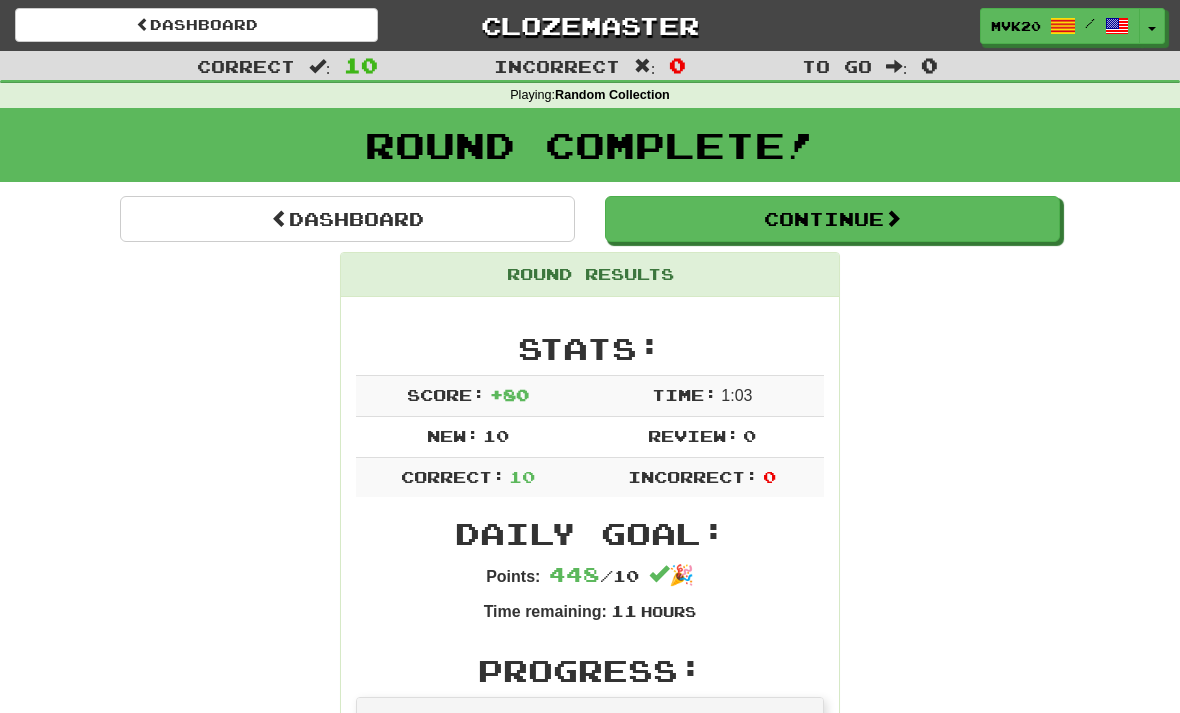 click on "Continue" at bounding box center (832, 219) 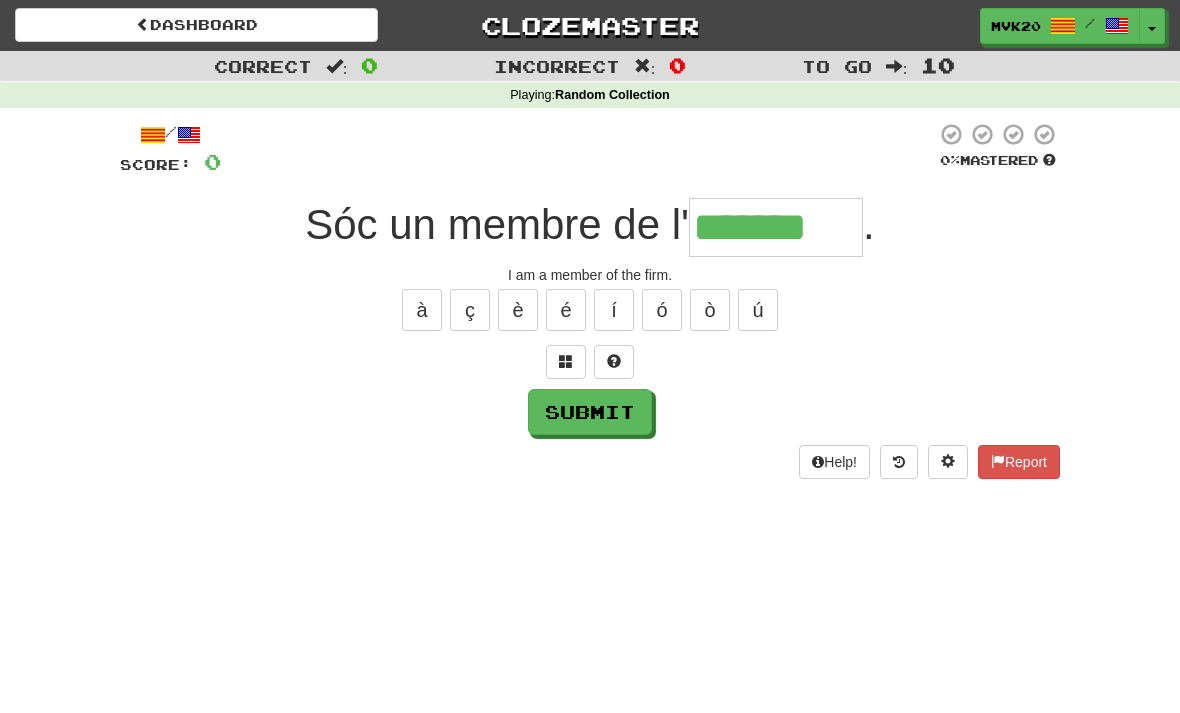 type on "*******" 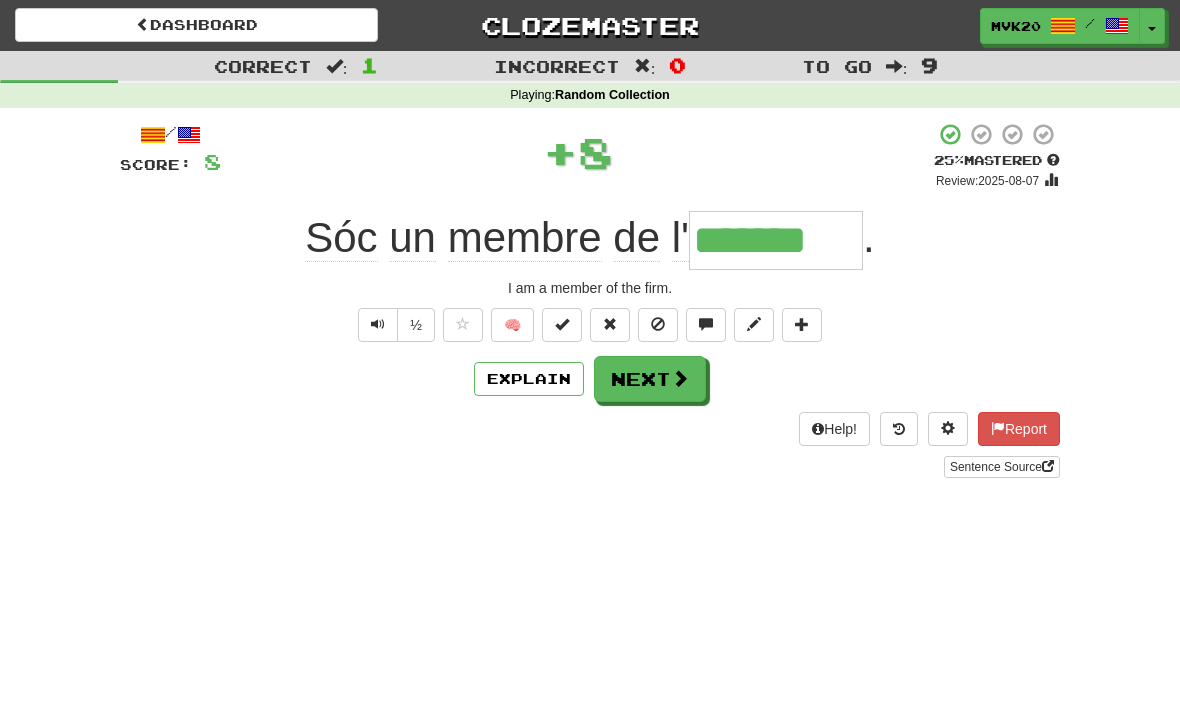 type 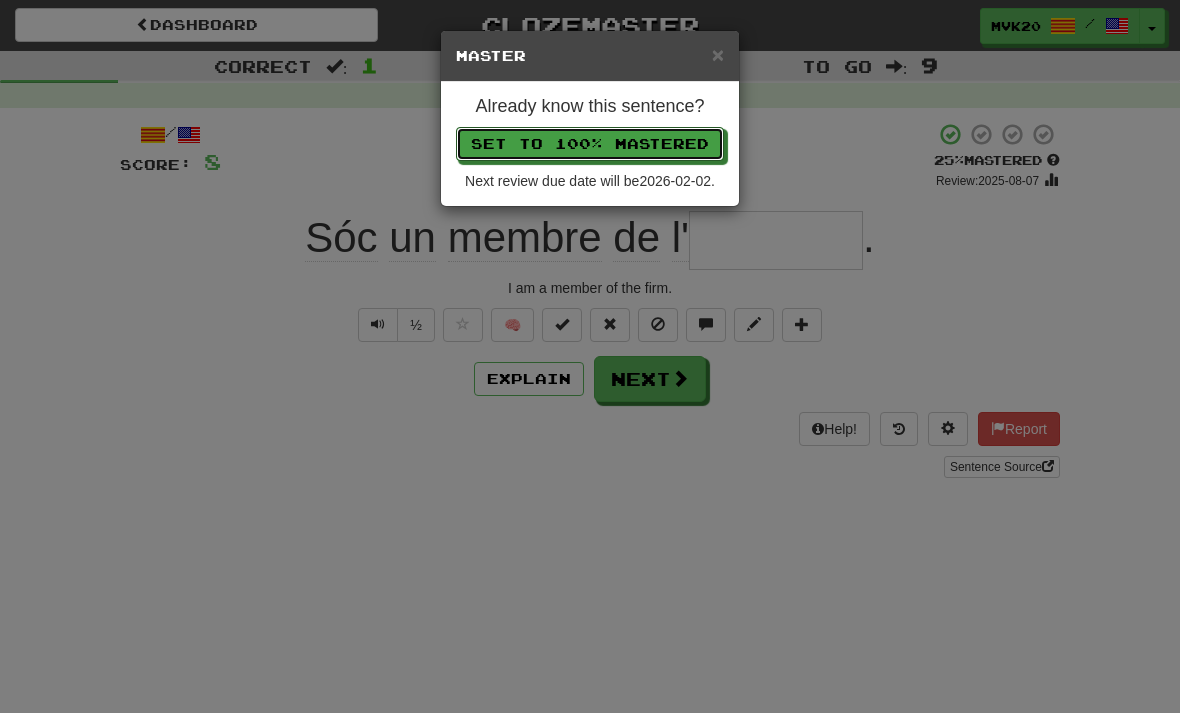 type 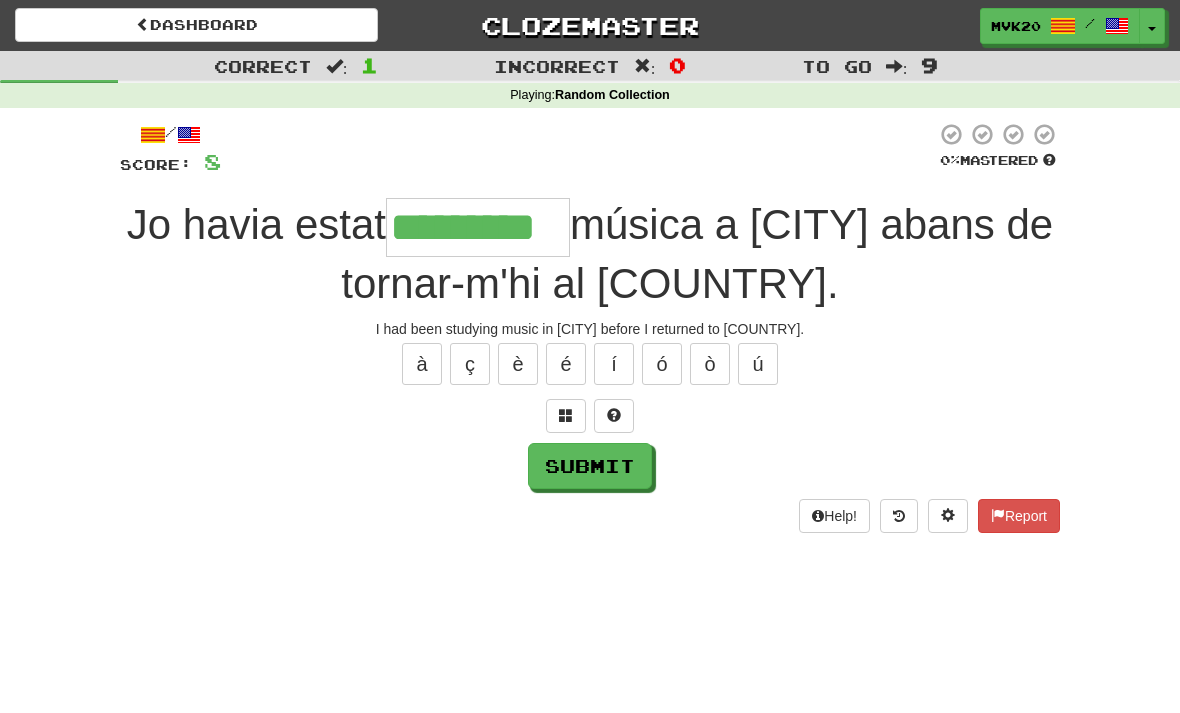 type on "*********" 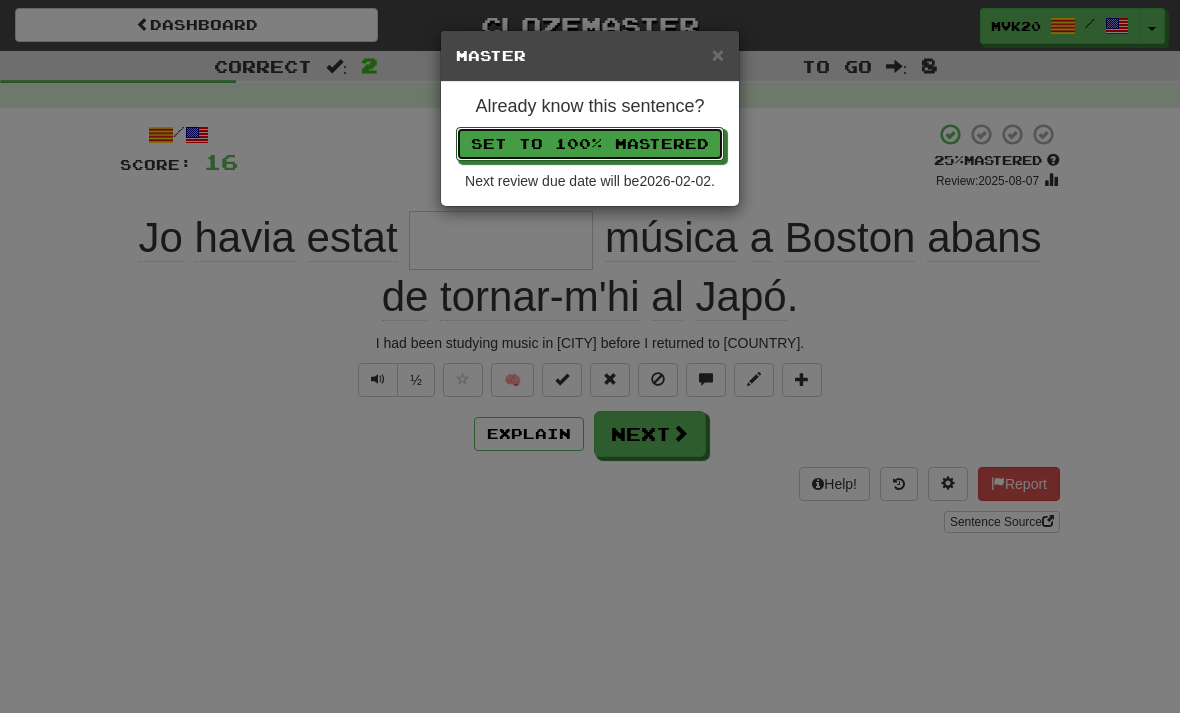 click on "Set to 100% Mastered" at bounding box center (590, 144) 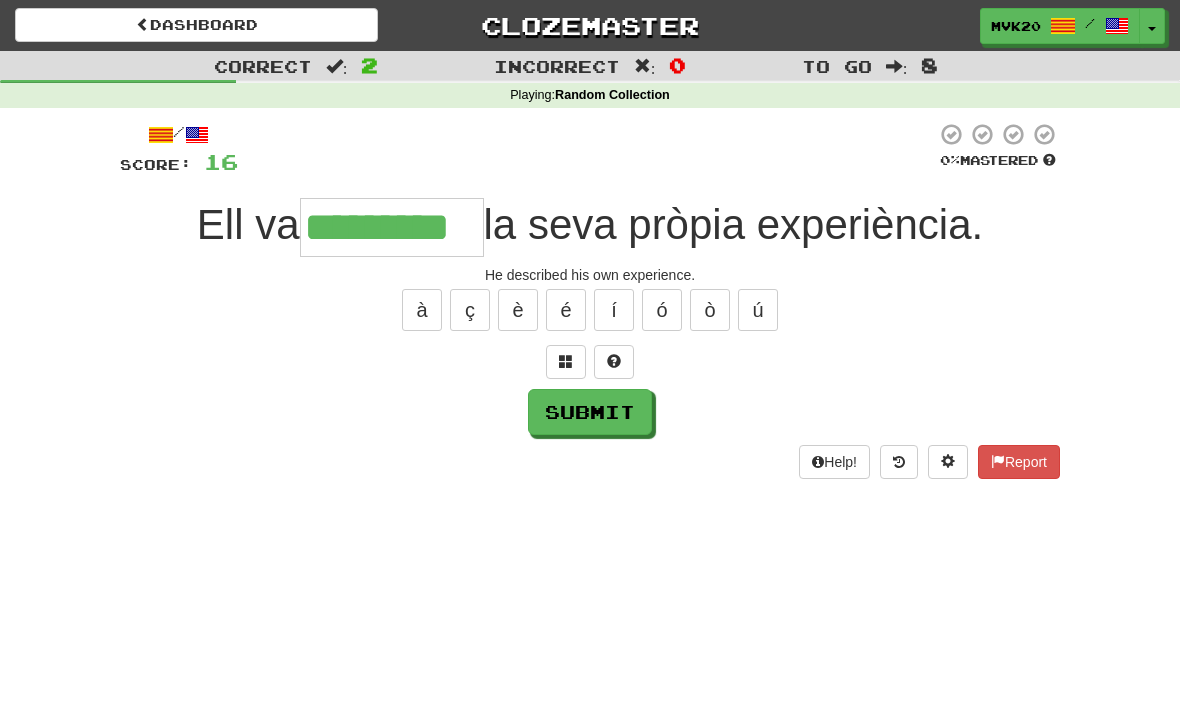 type on "*********" 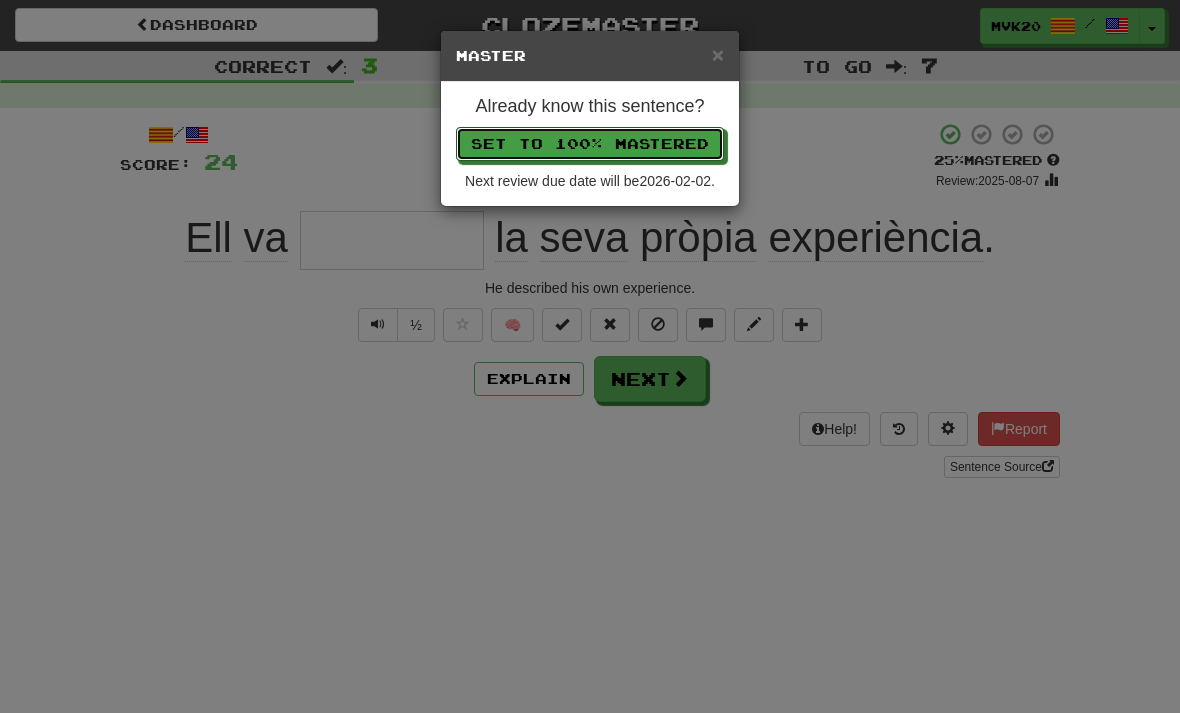 click on "Set to 100% Mastered" at bounding box center (590, 144) 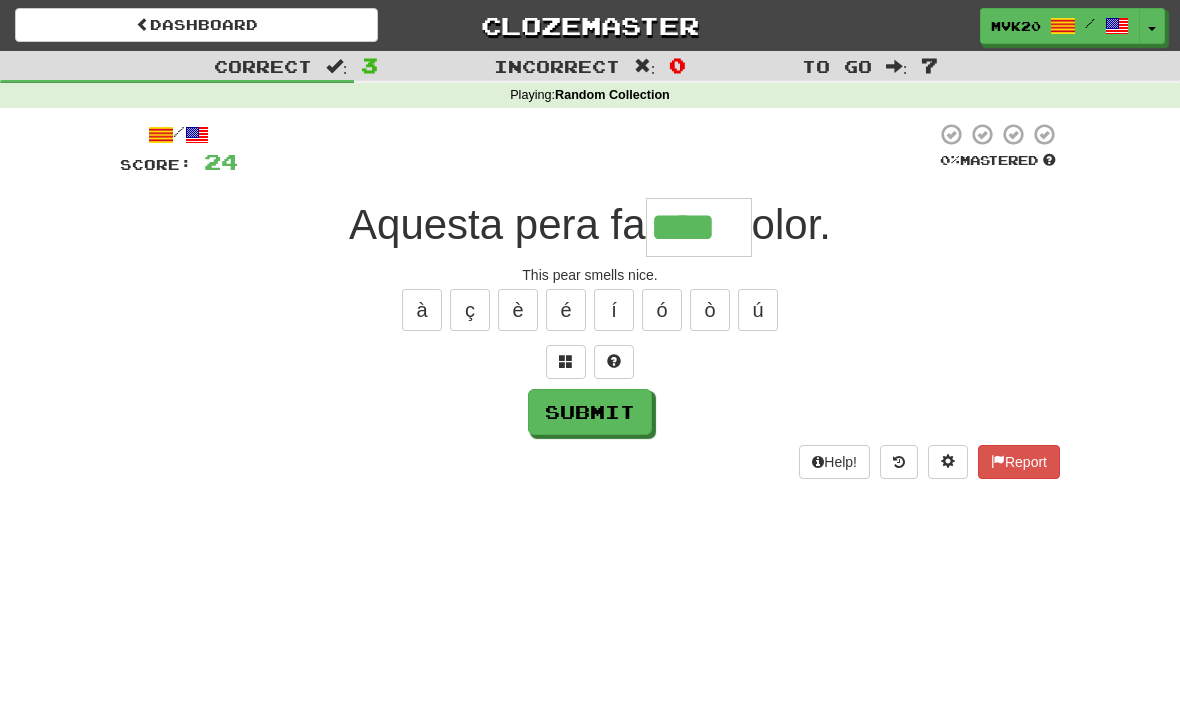 type on "****" 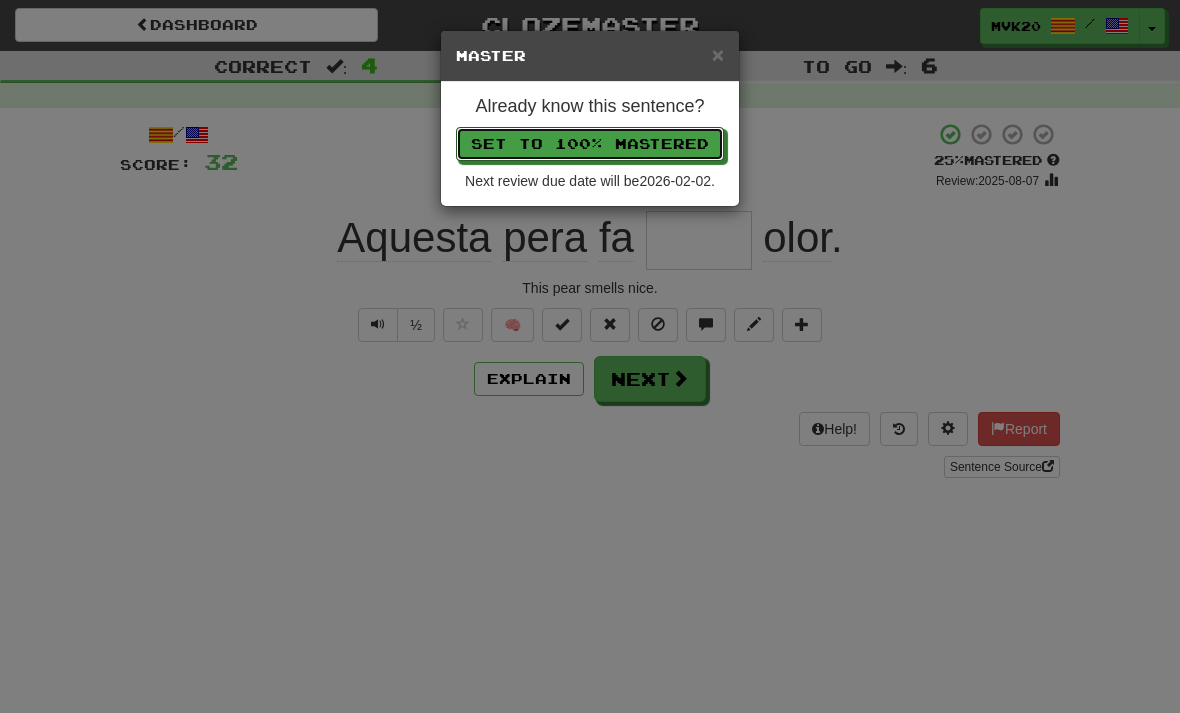 click on "Set to 100% Mastered" at bounding box center [590, 144] 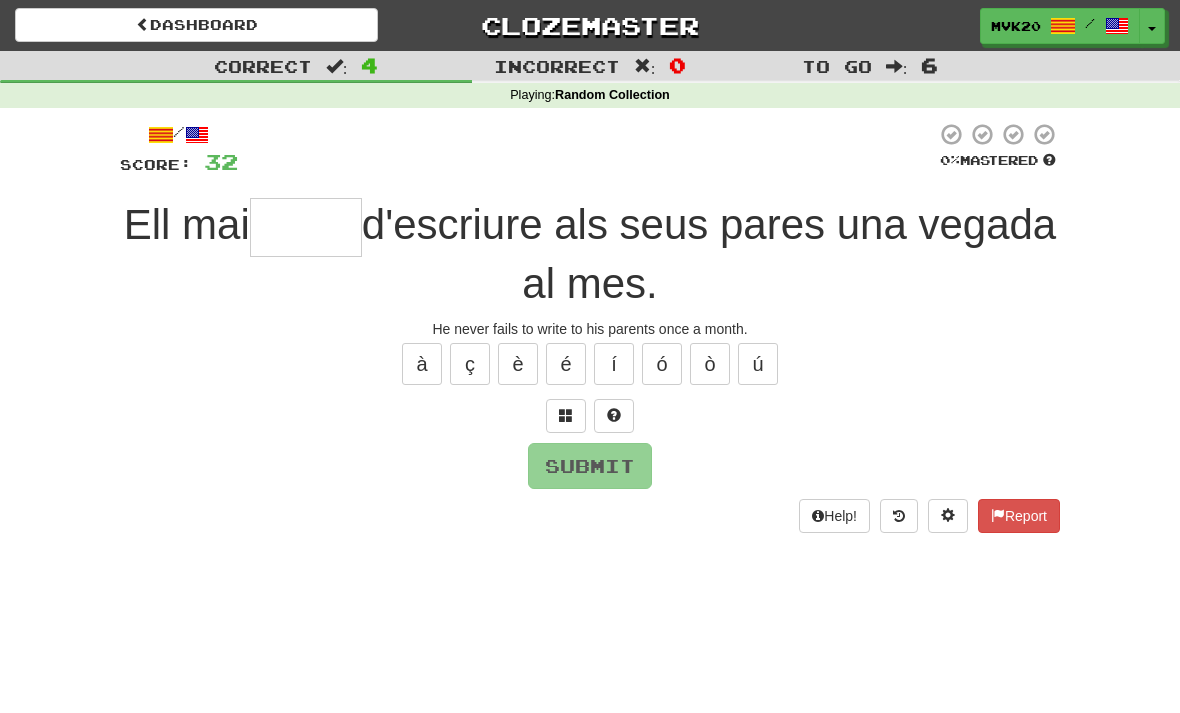 type on "*" 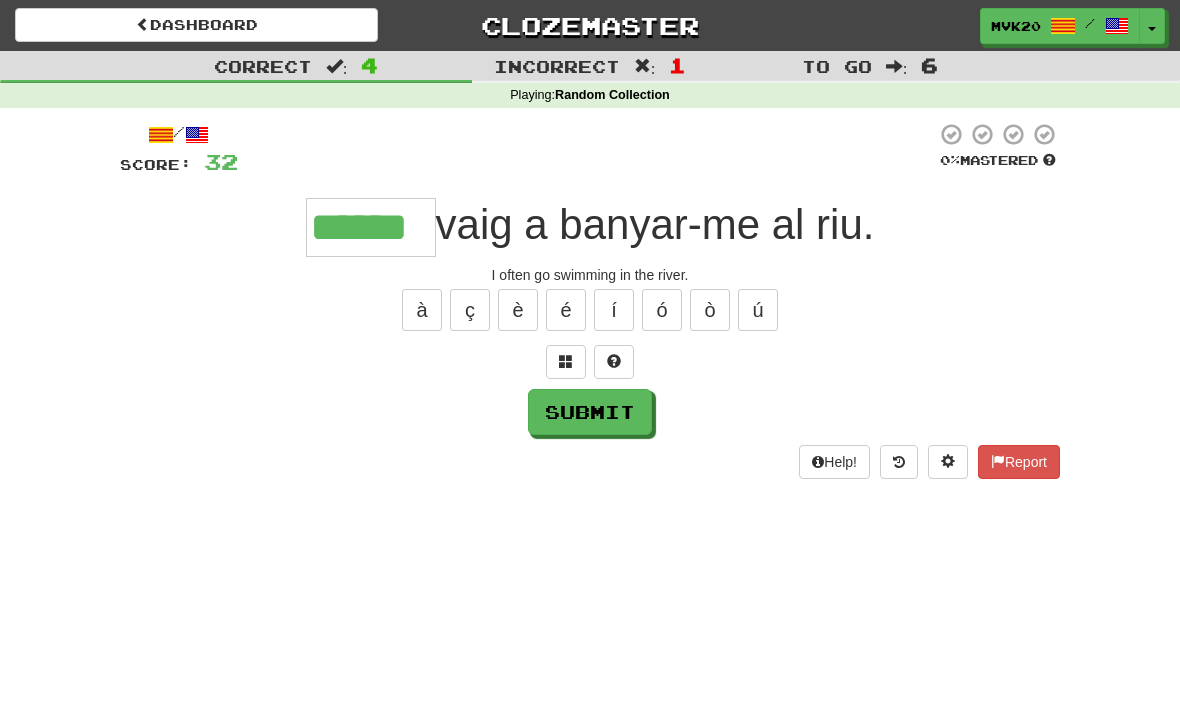 type on "******" 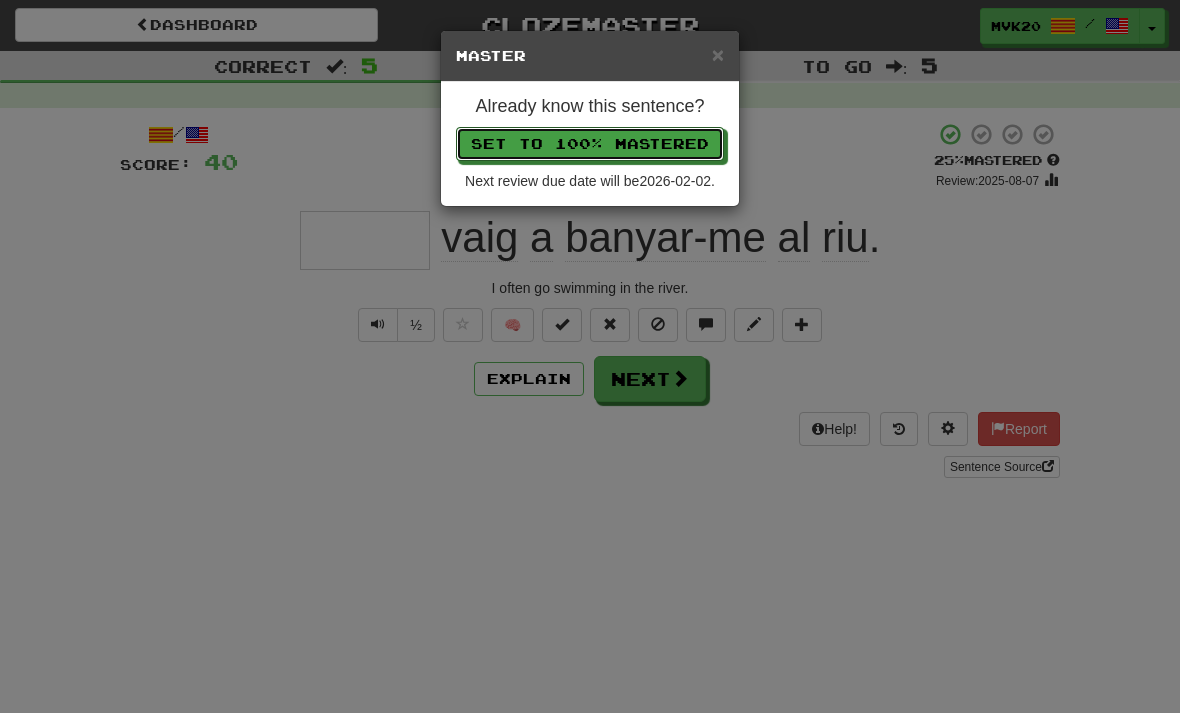 click on "Set to 100% Mastered" at bounding box center [590, 144] 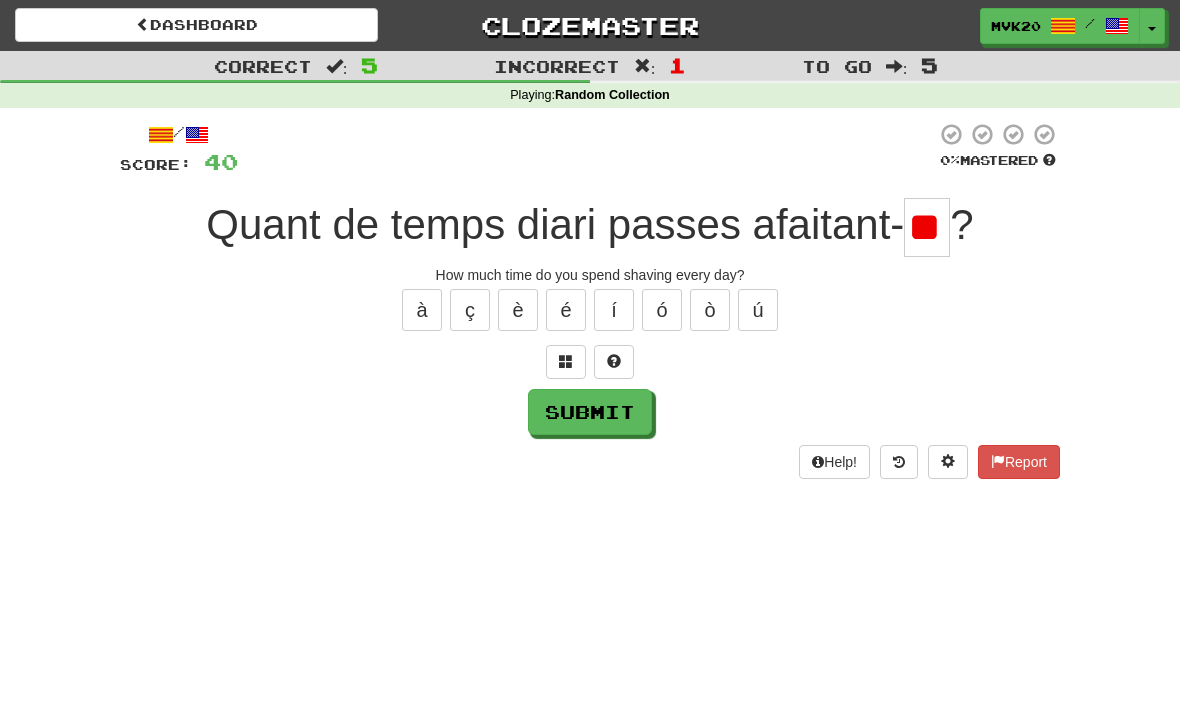 type on "*" 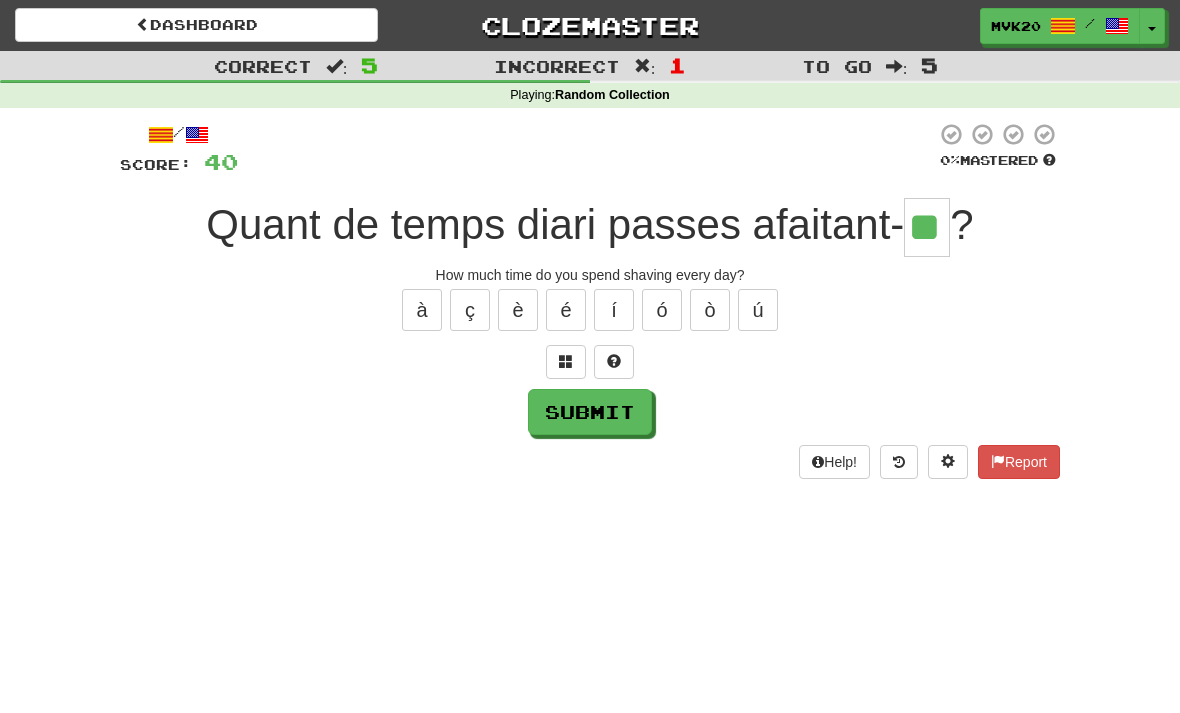 type on "**" 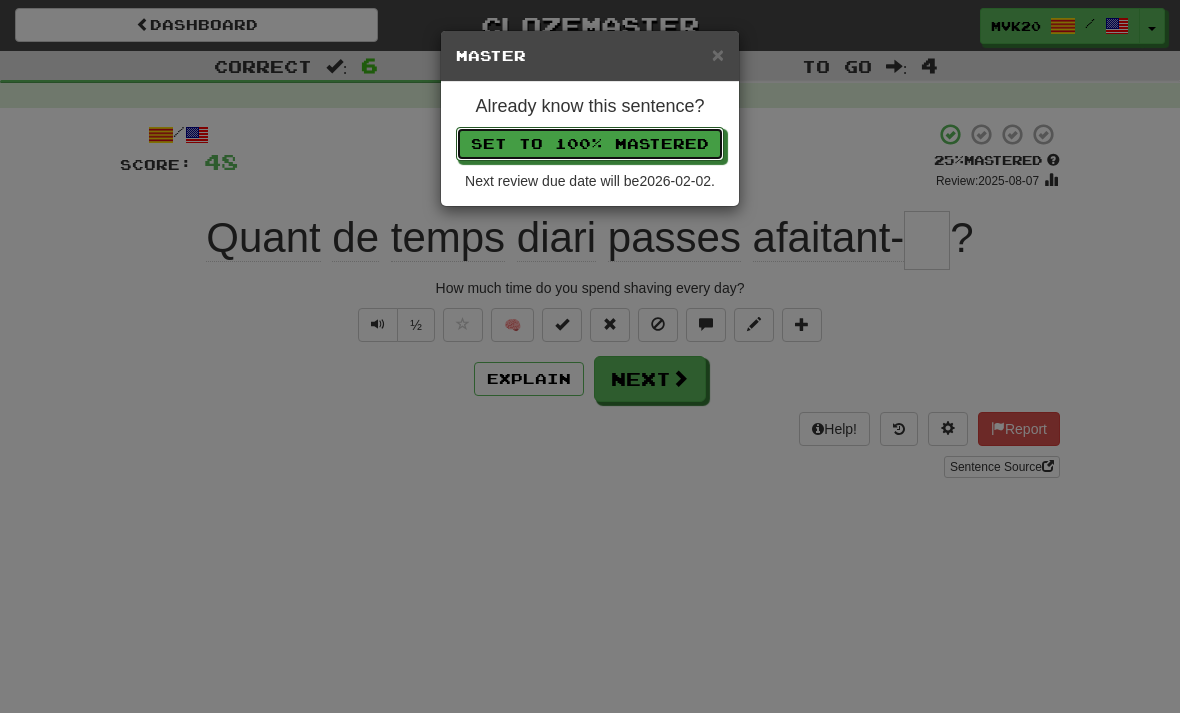 click on "Set to 100% Mastered" at bounding box center [590, 144] 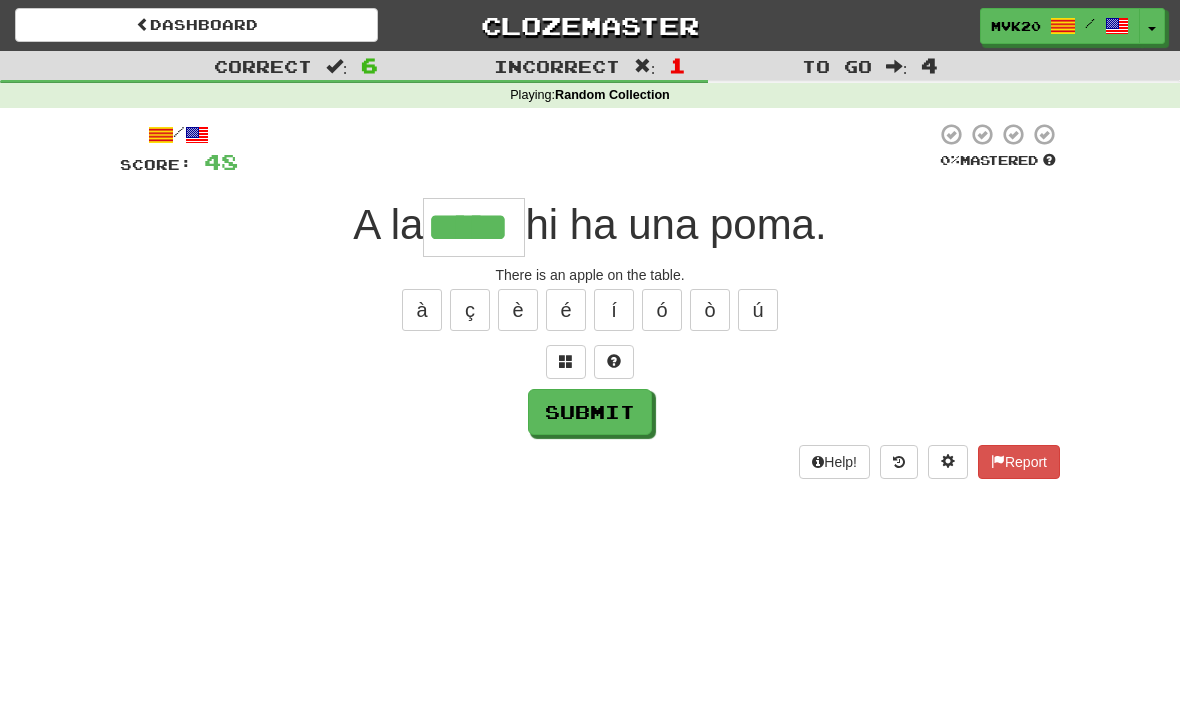 type on "*****" 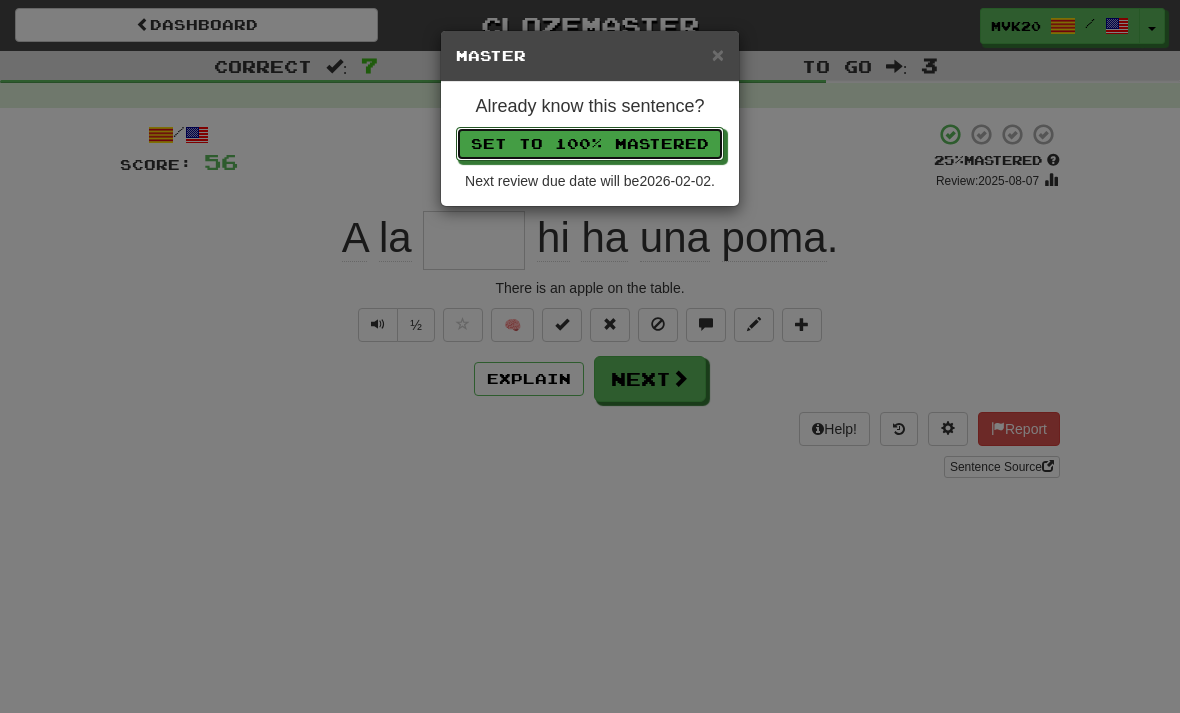 click on "Set to 100% Mastered" at bounding box center [590, 144] 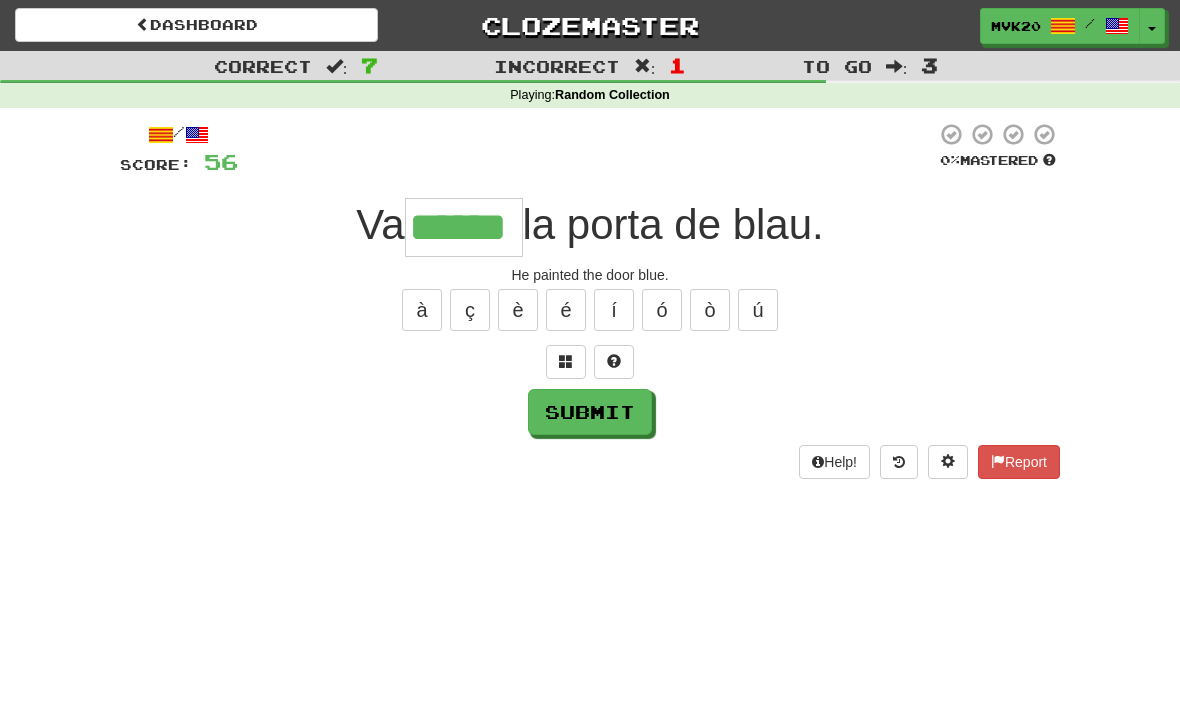 type on "******" 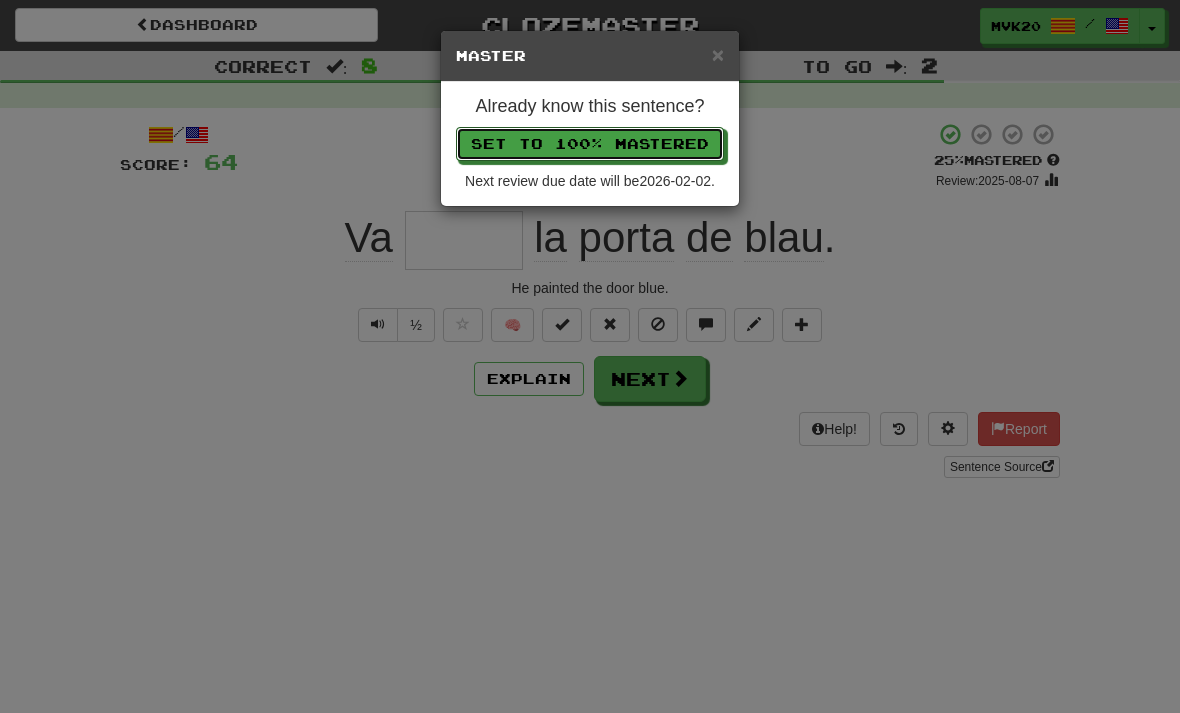 click on "Set to 100% Mastered" at bounding box center (590, 144) 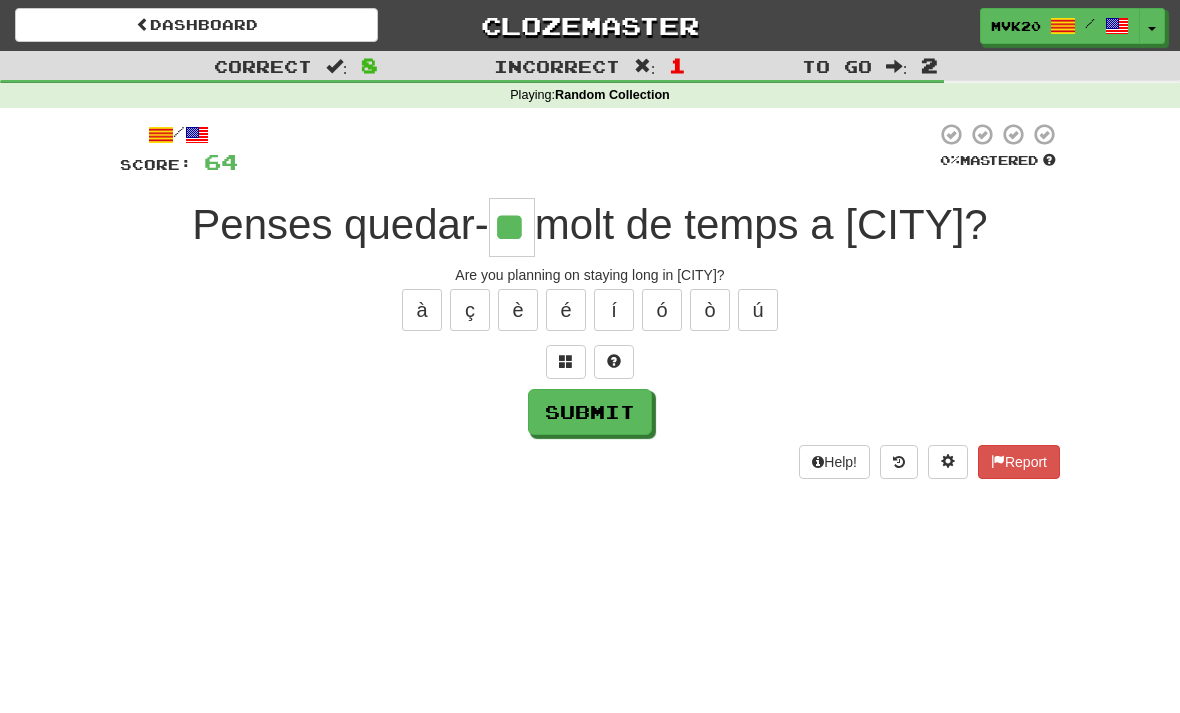 type on "**" 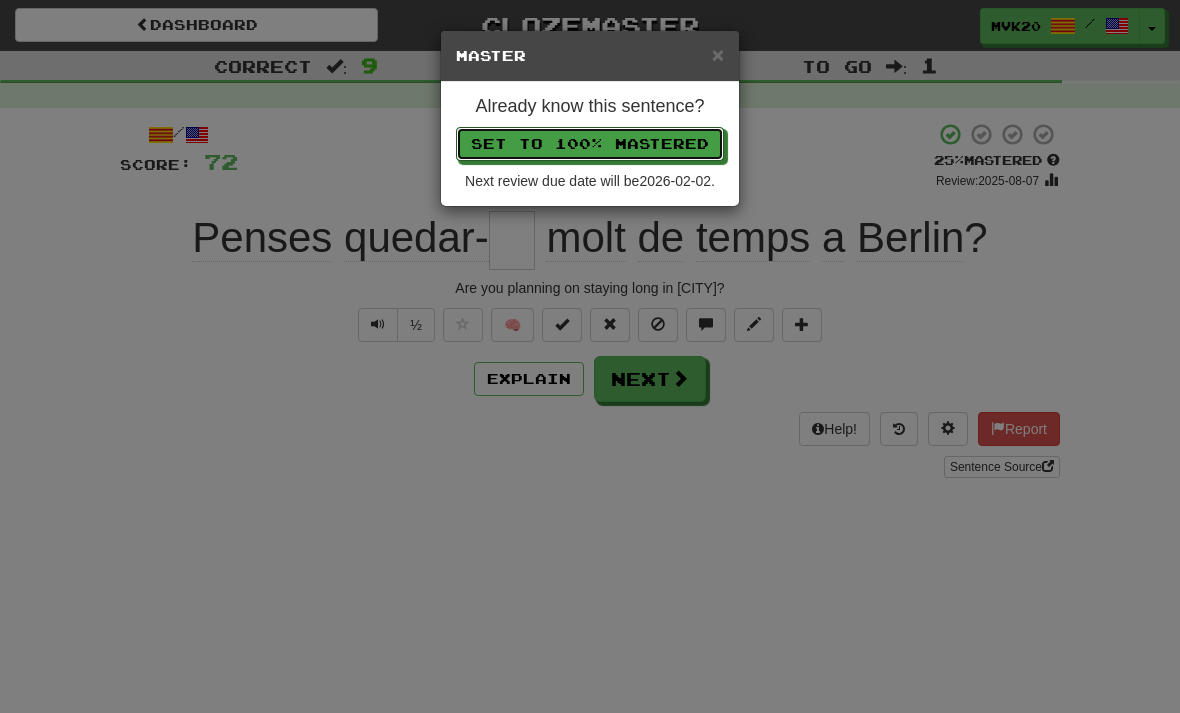 click on "Set to 100% Mastered" at bounding box center (590, 144) 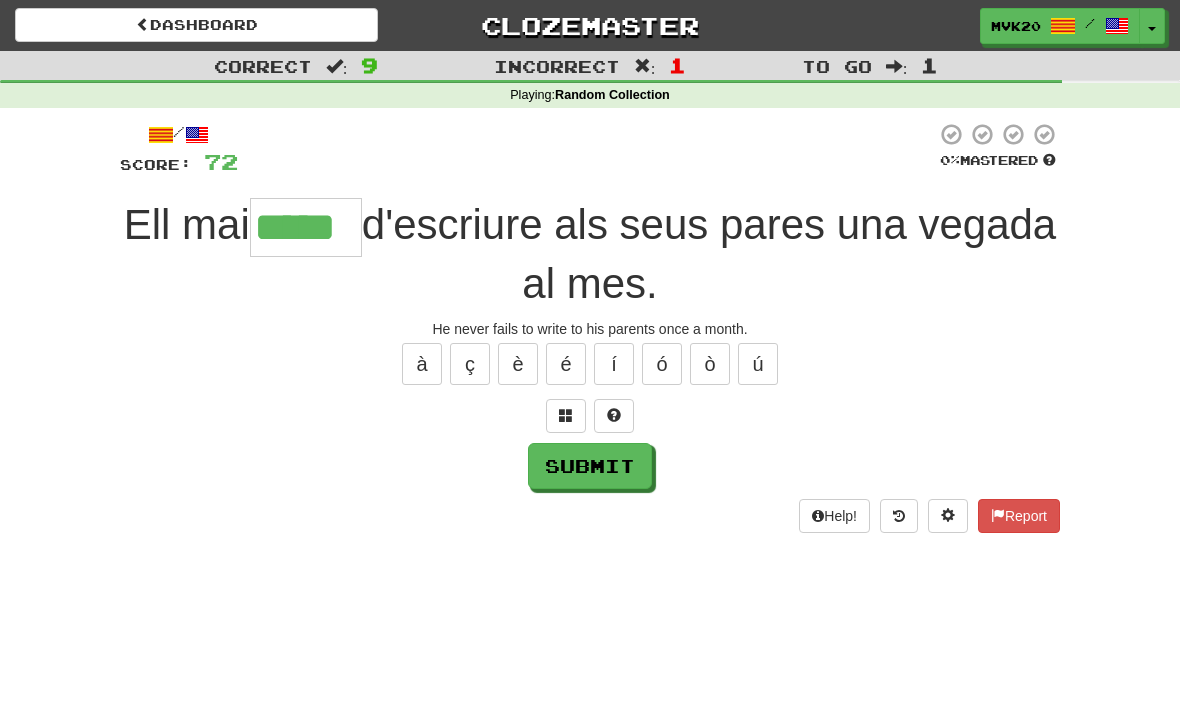 type on "*****" 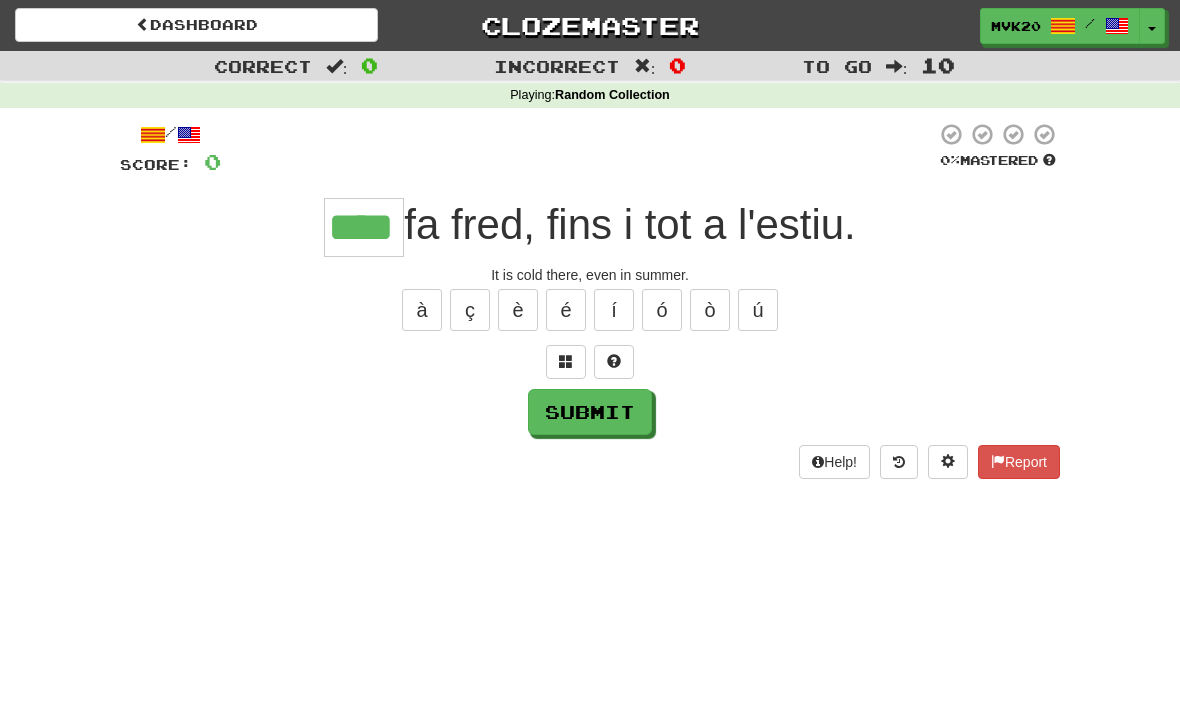 type on "****" 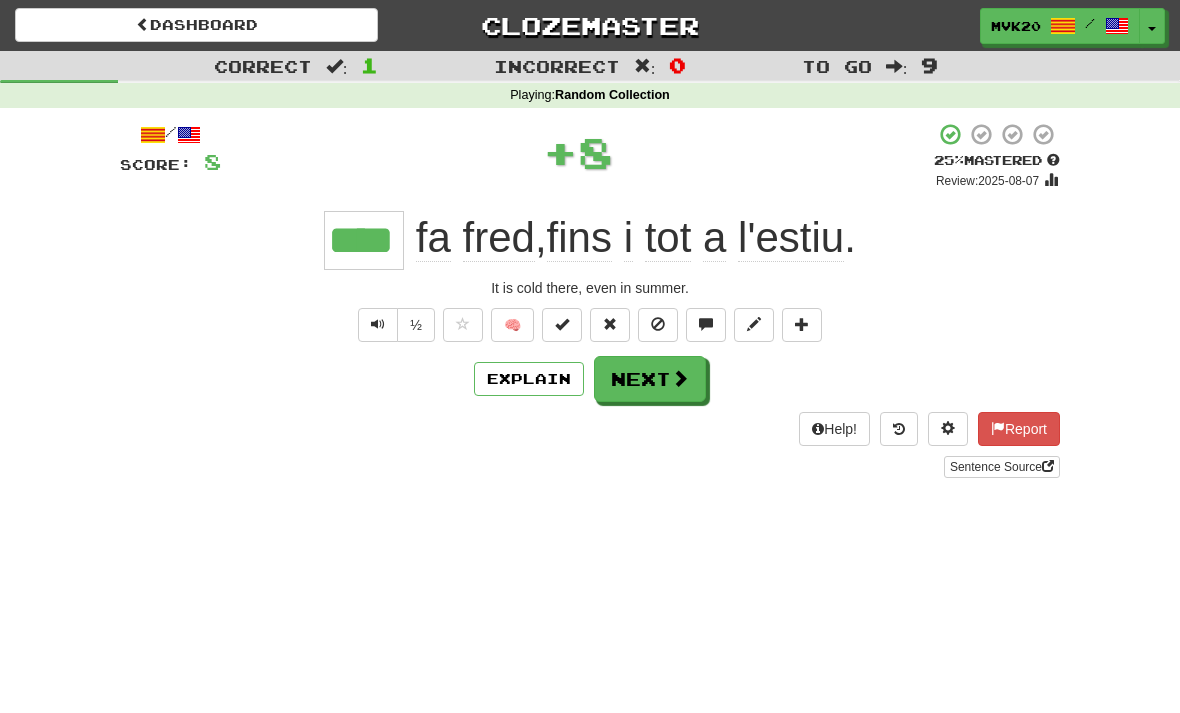 type 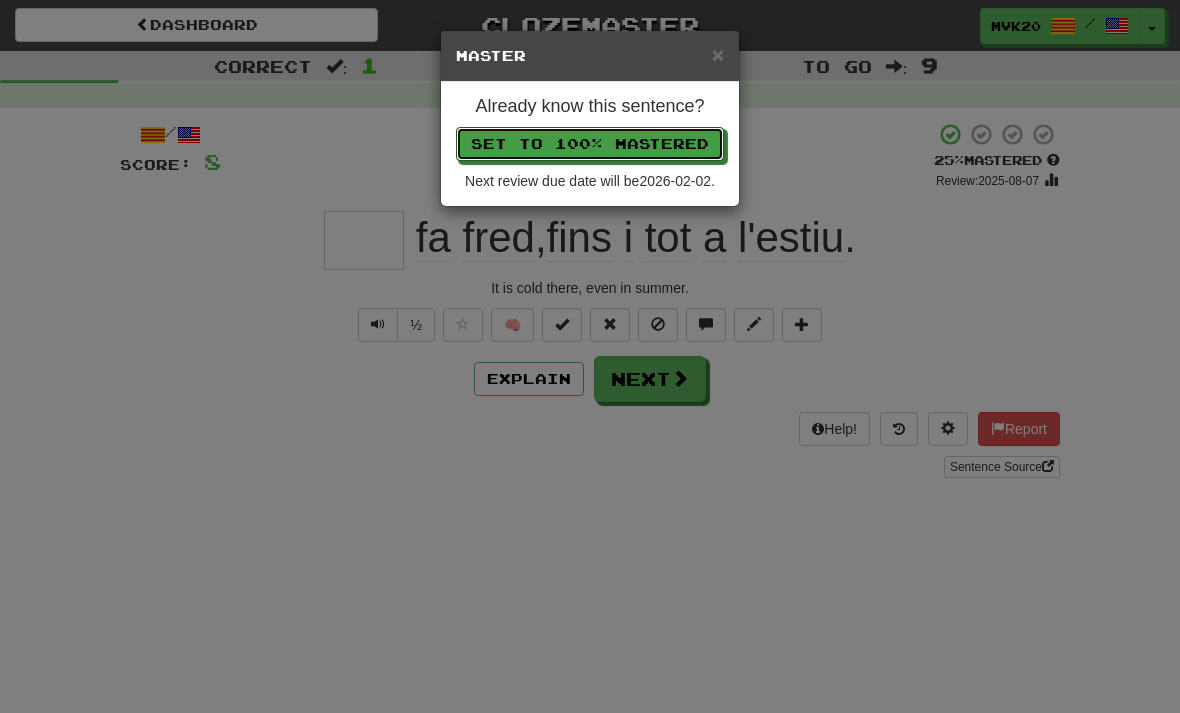 type 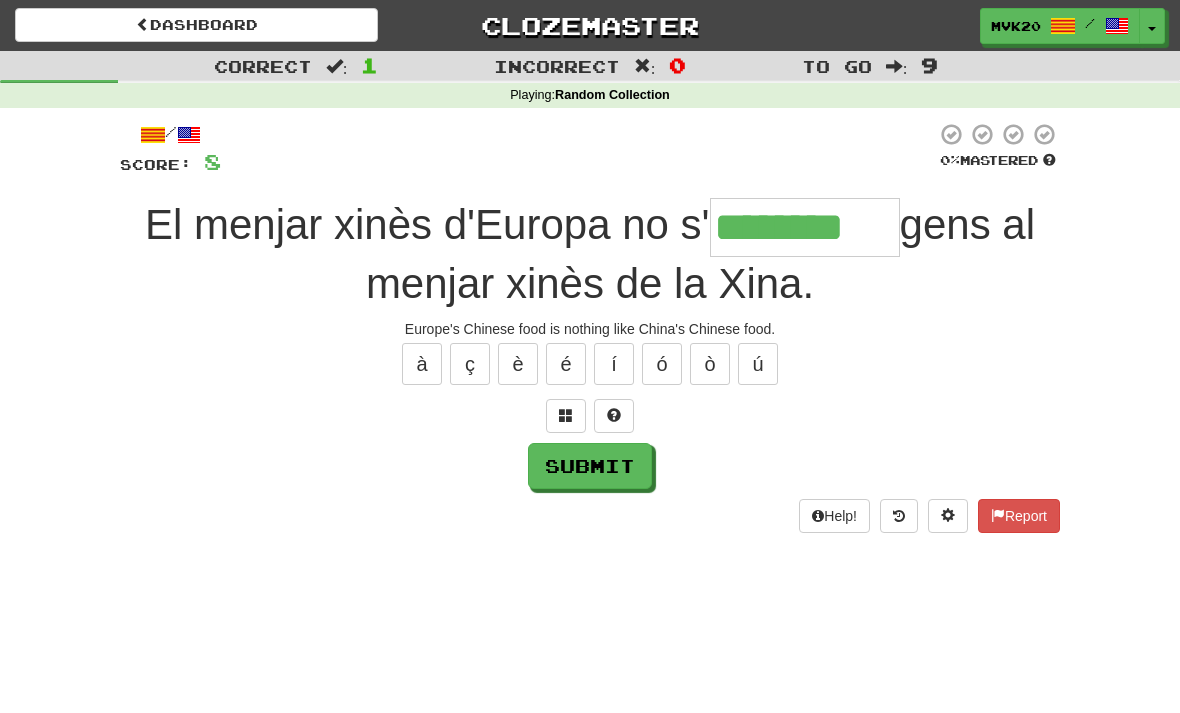 type on "********" 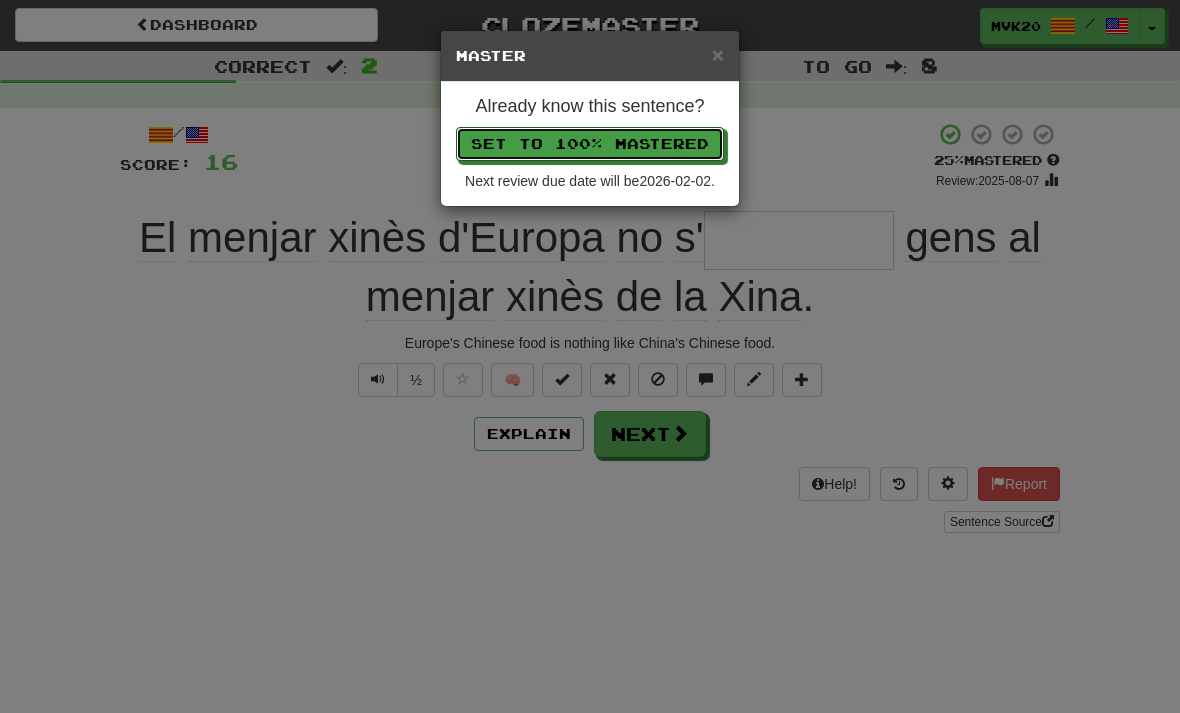 click on "Set to 100% Mastered" at bounding box center [590, 144] 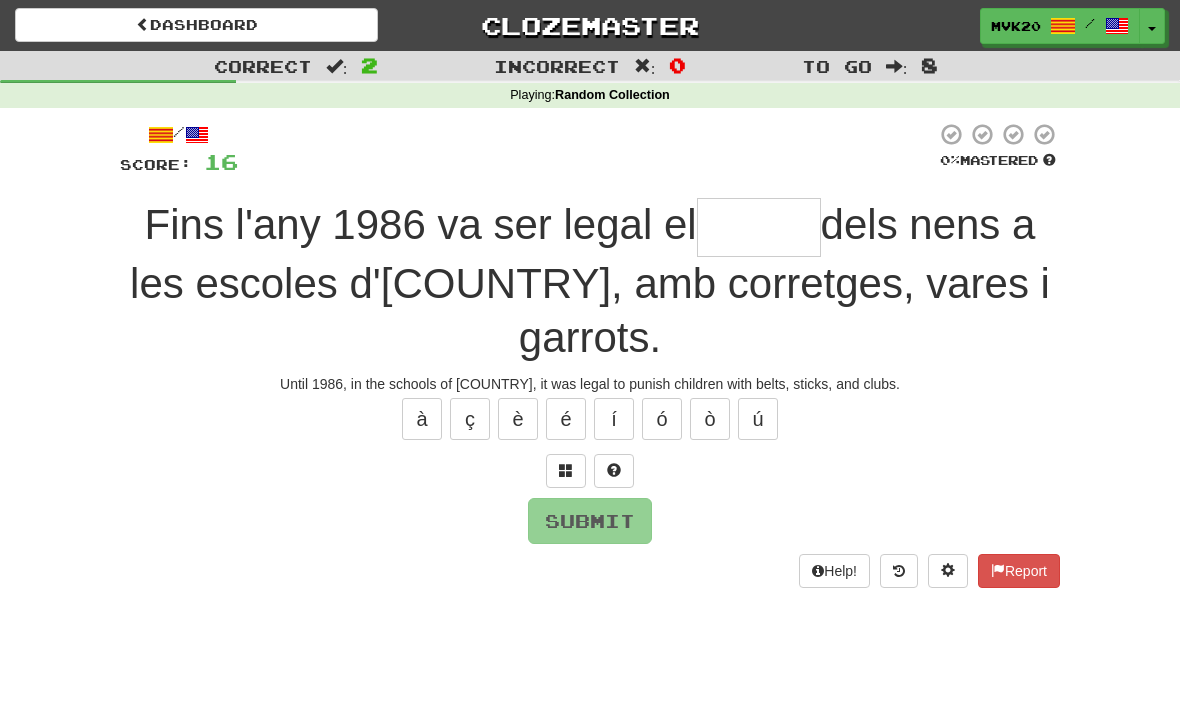 type on "*" 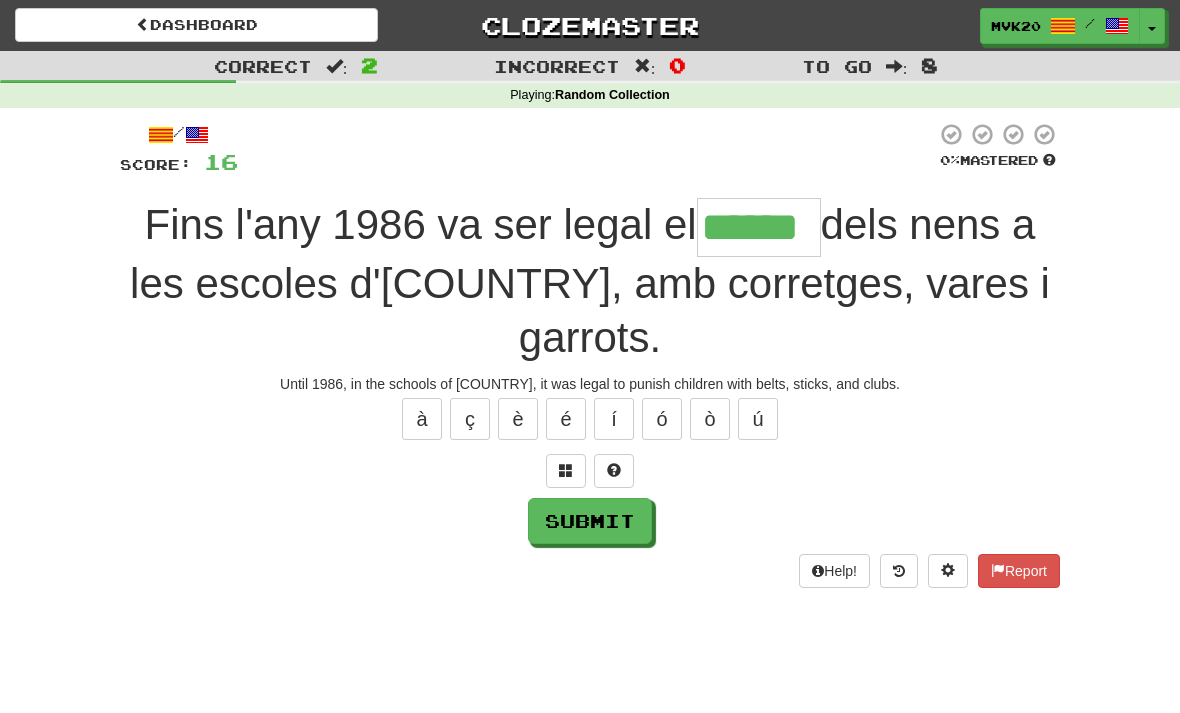 type on "******" 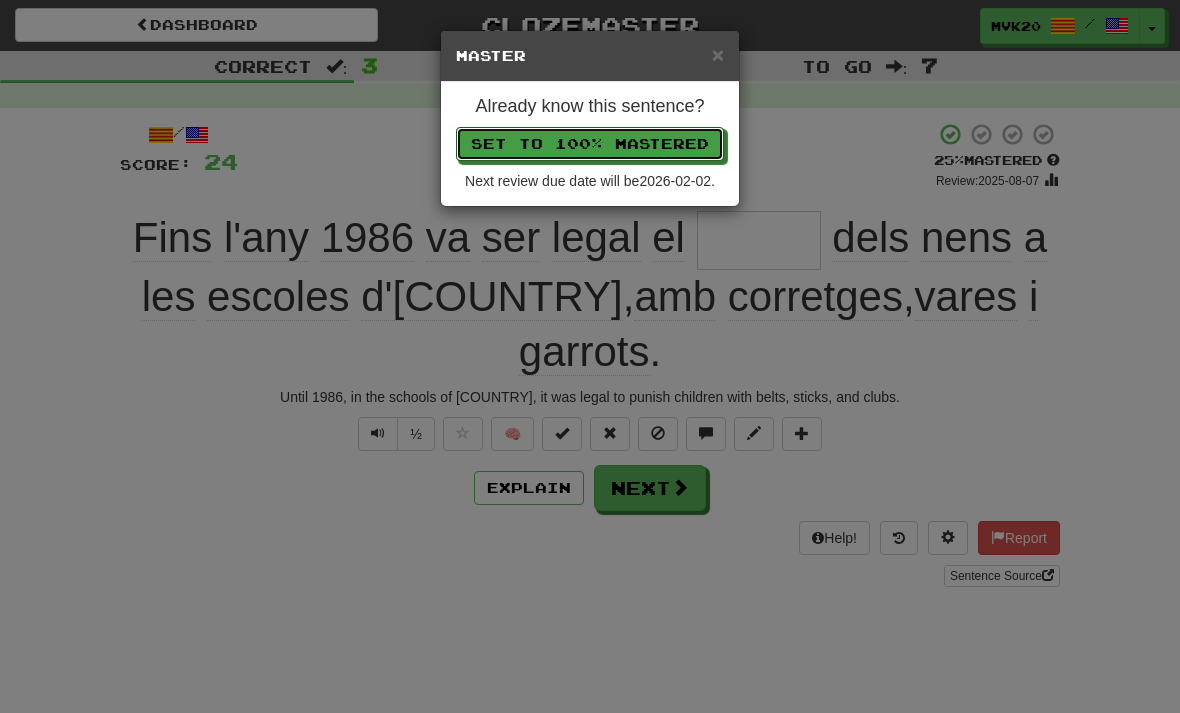 click on "Set to 100% Mastered" at bounding box center [590, 144] 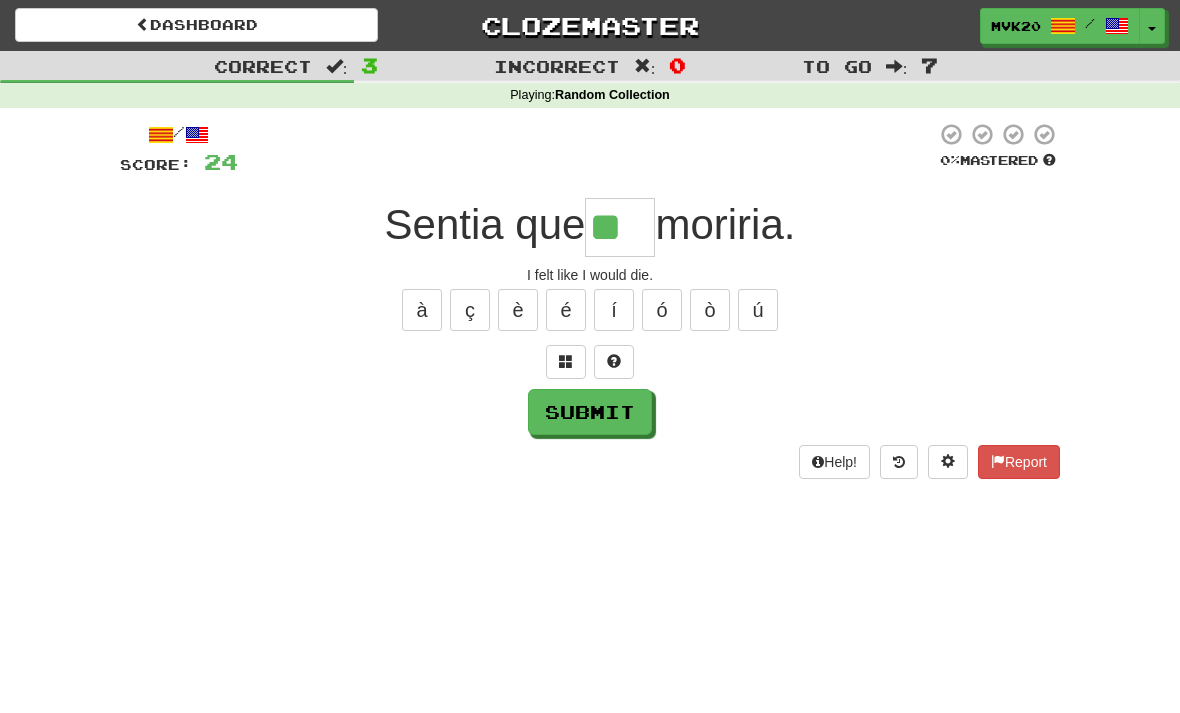 type on "**" 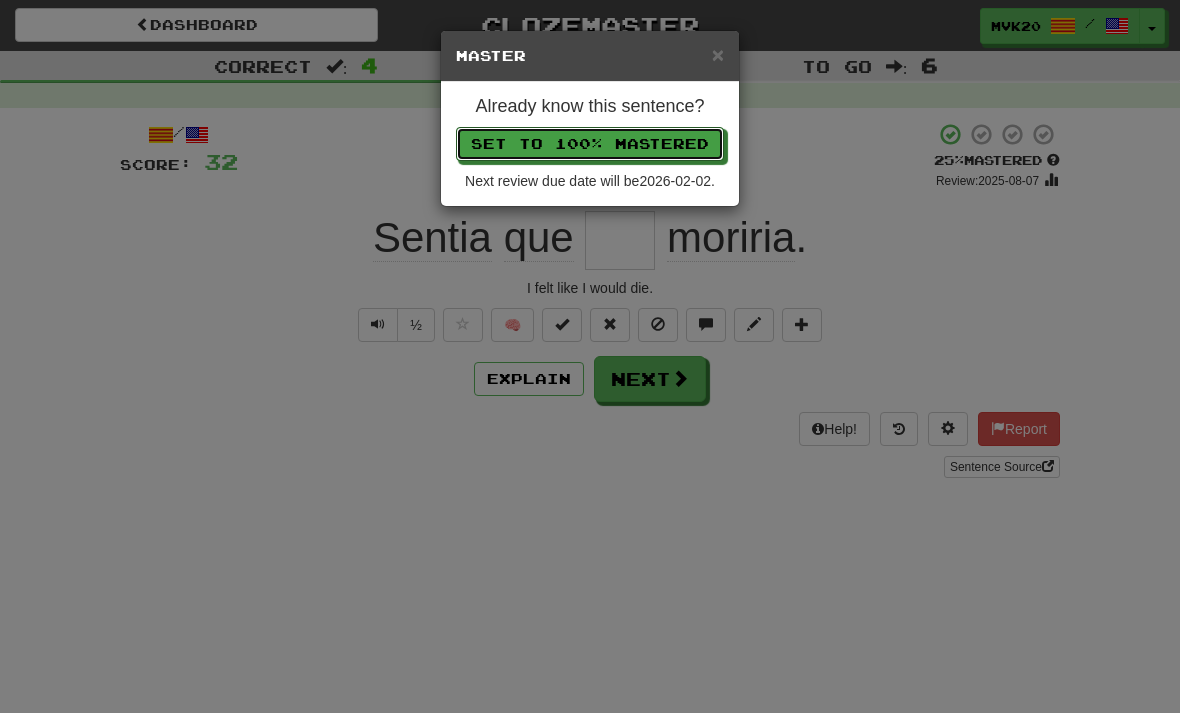 click on "Set to 100% Mastered" at bounding box center (590, 144) 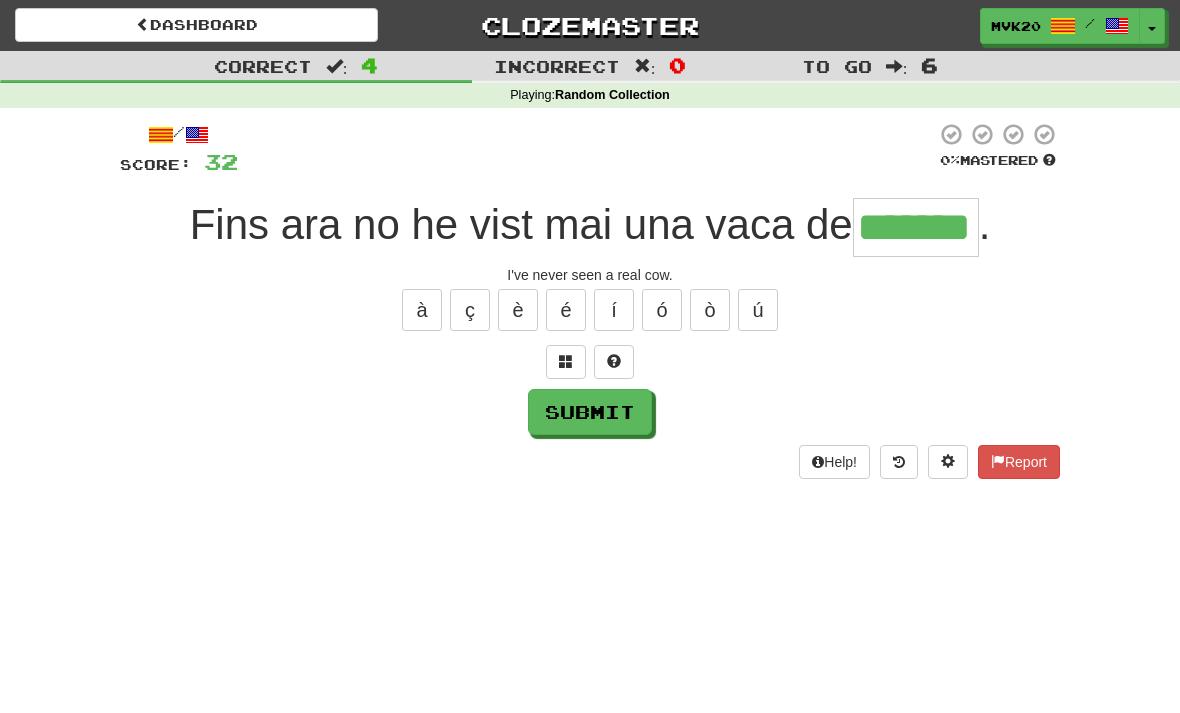 type on "*******" 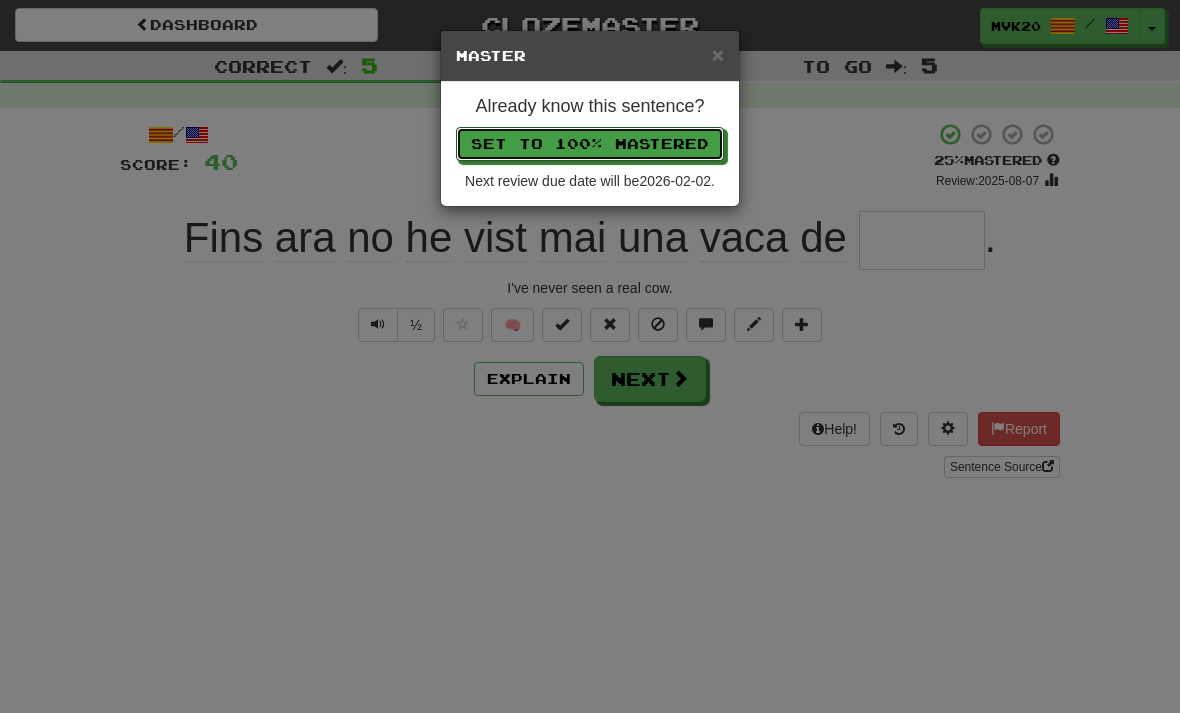 click on "Set to 100% Mastered" at bounding box center (590, 144) 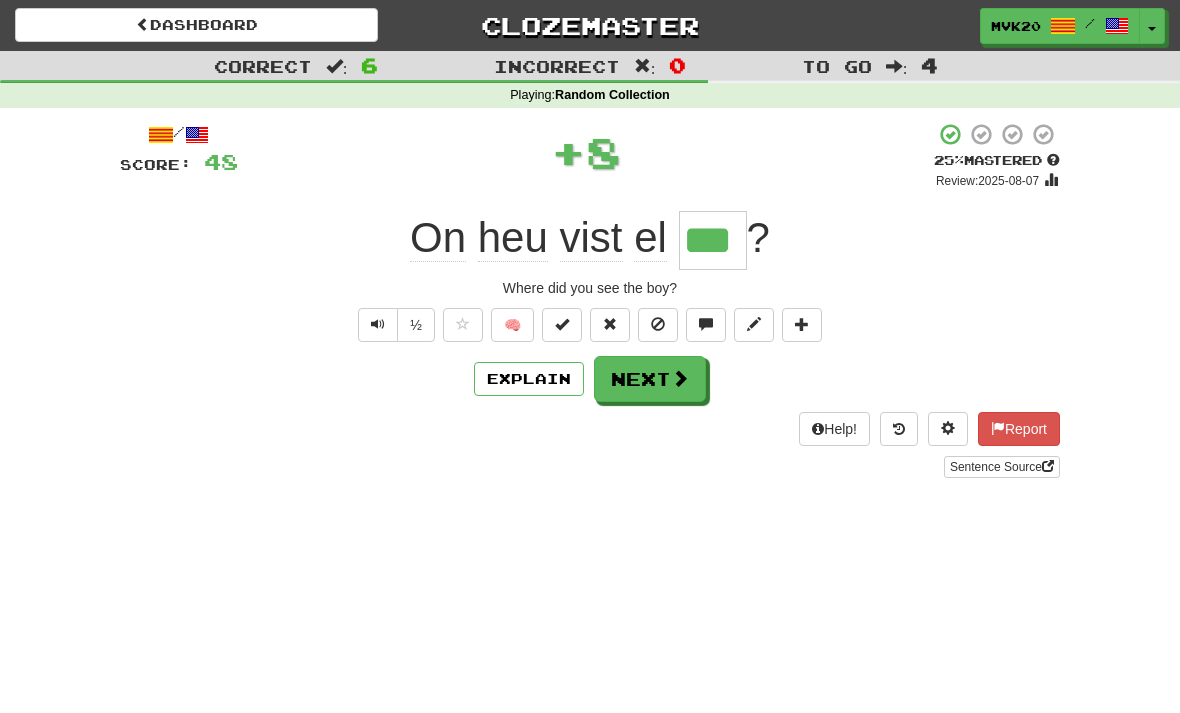 type on "***" 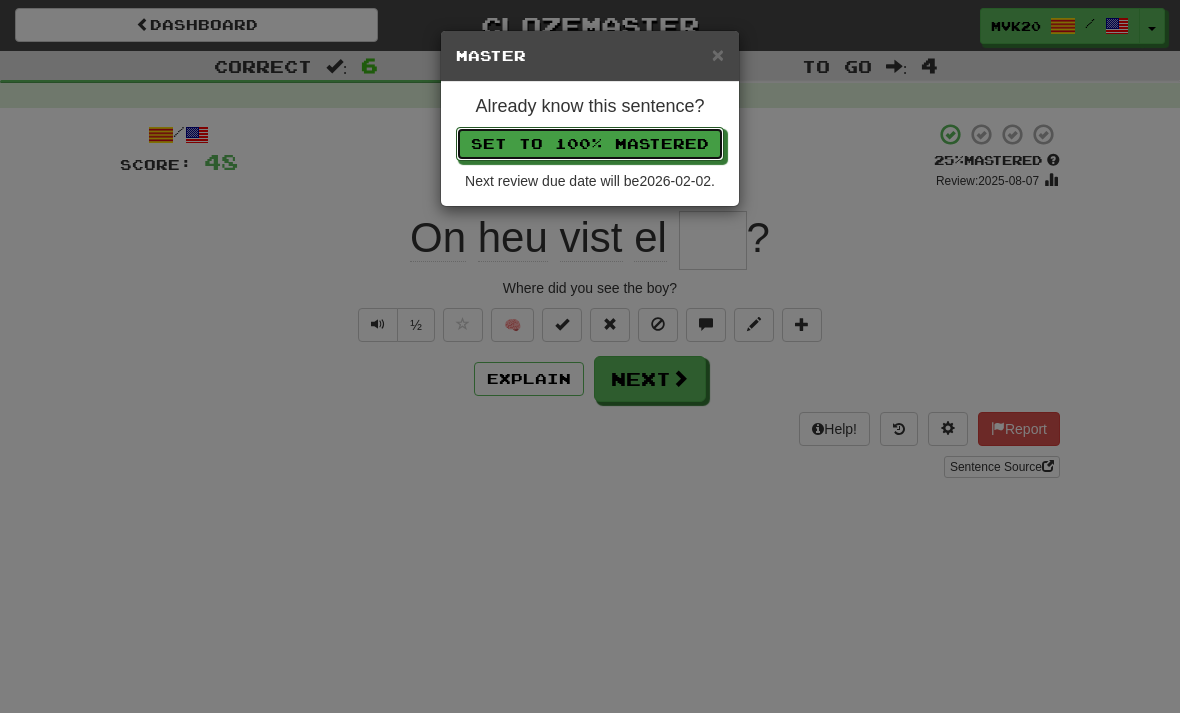 click on "Set to 100% Mastered" at bounding box center [590, 144] 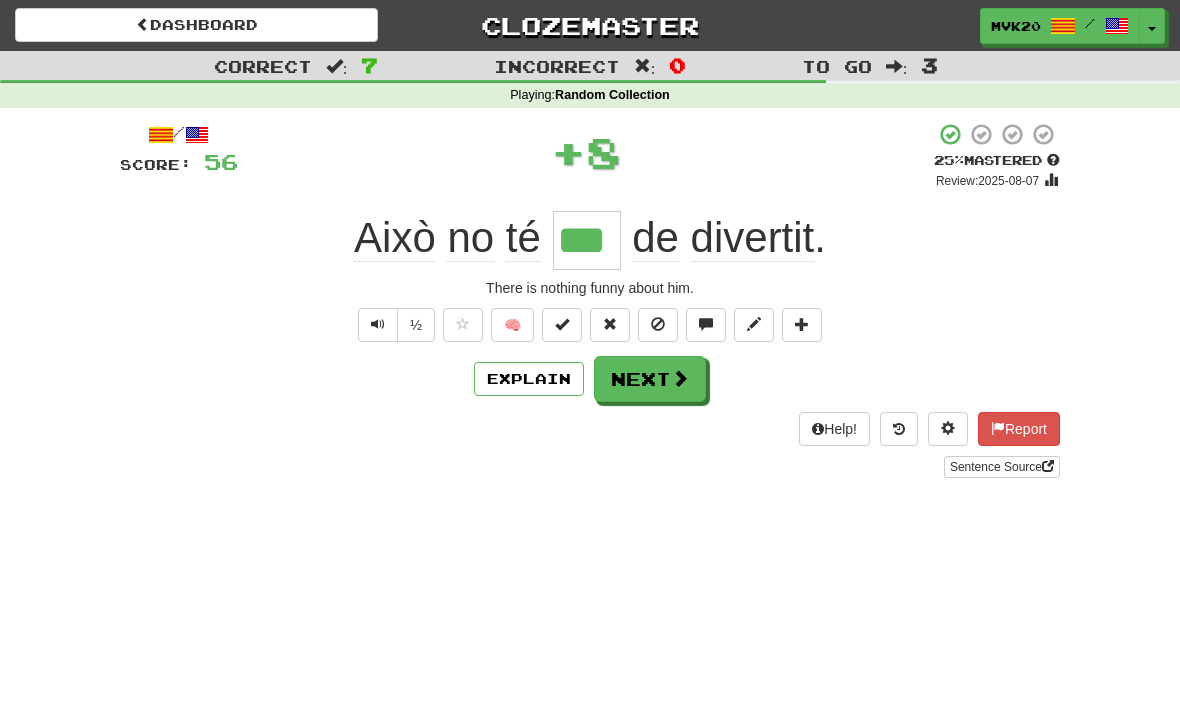 type on "***" 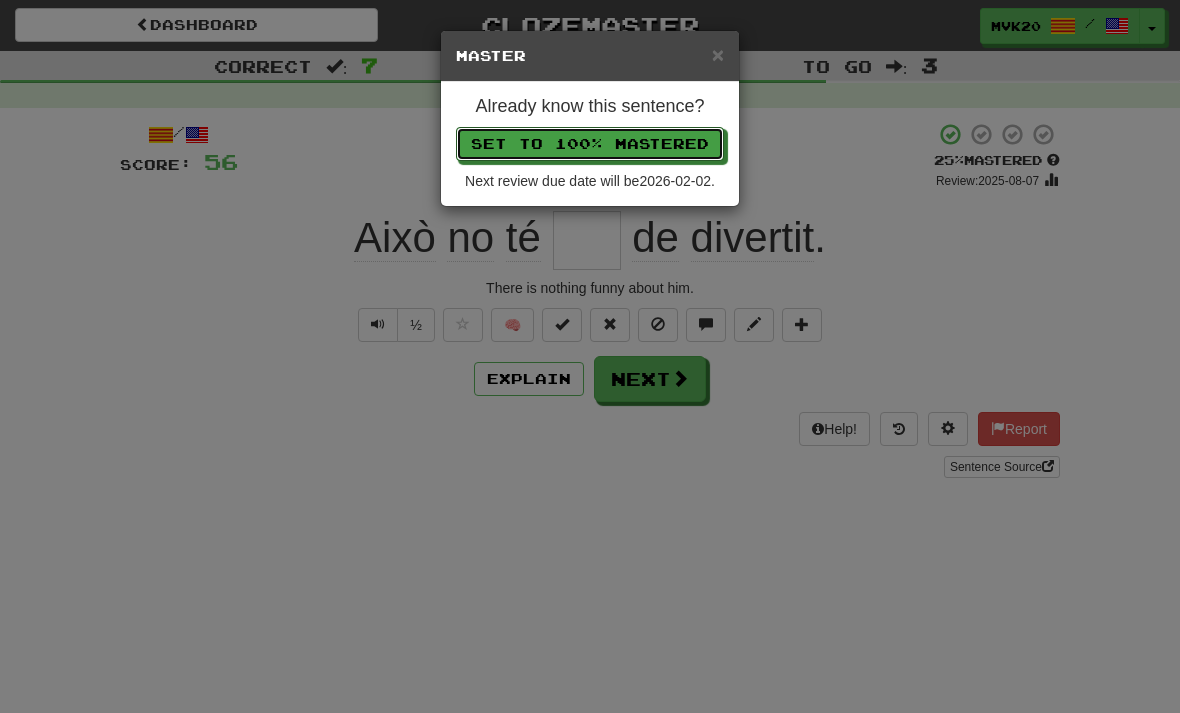 click on "Set to 100% Mastered" at bounding box center (590, 144) 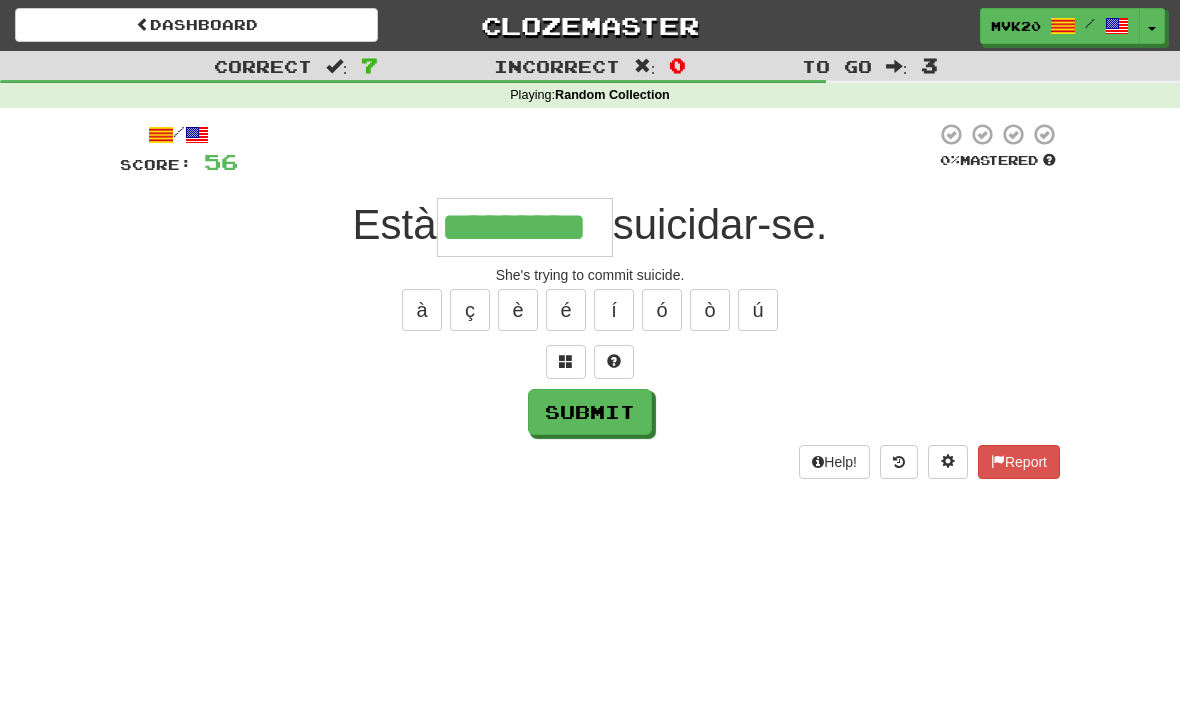 type on "*********" 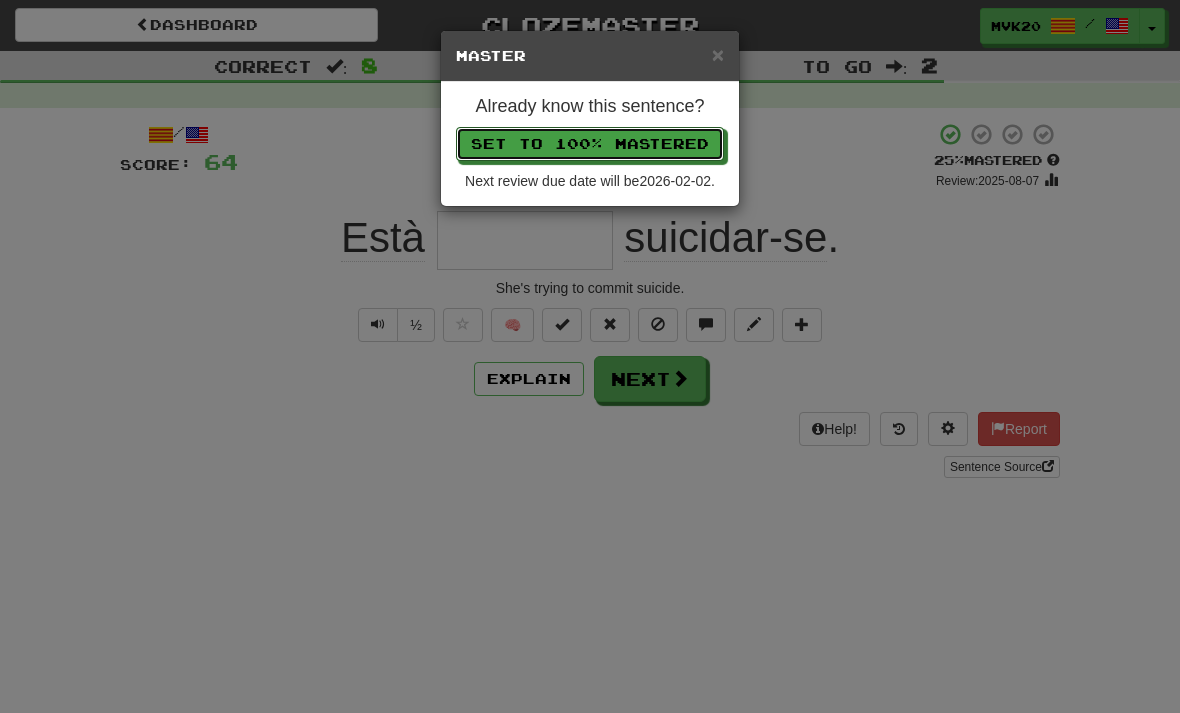 click on "Set to 100% Mastered" at bounding box center (590, 144) 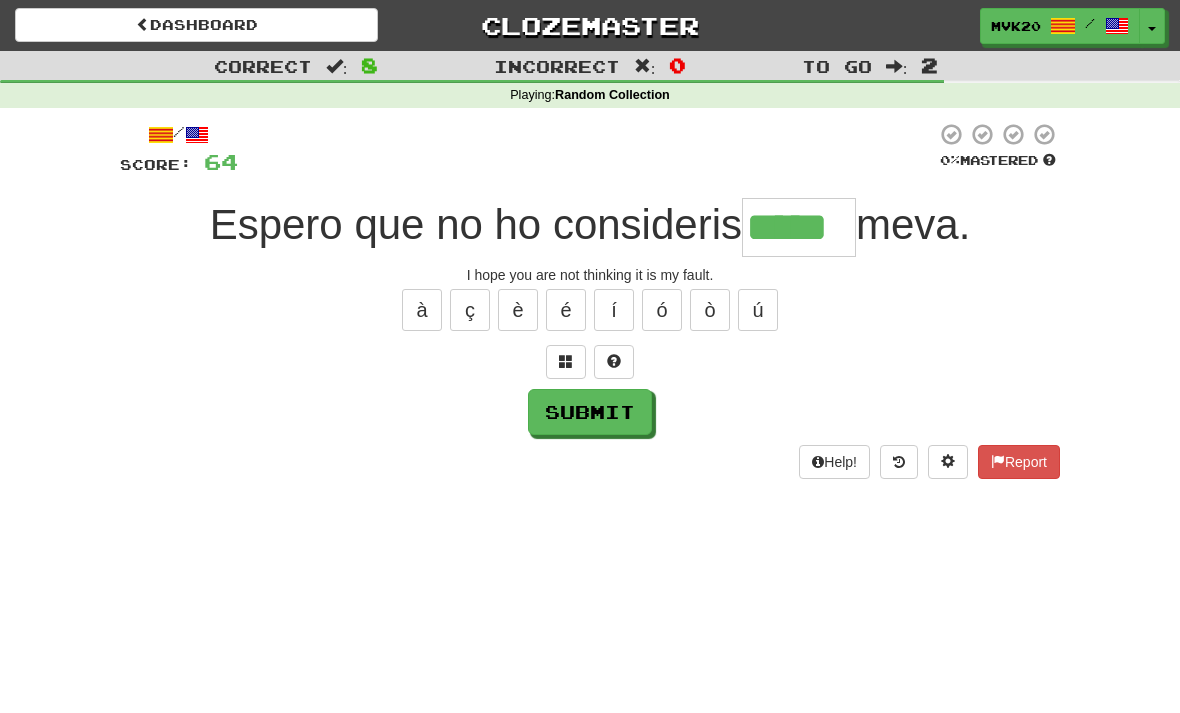 type on "*****" 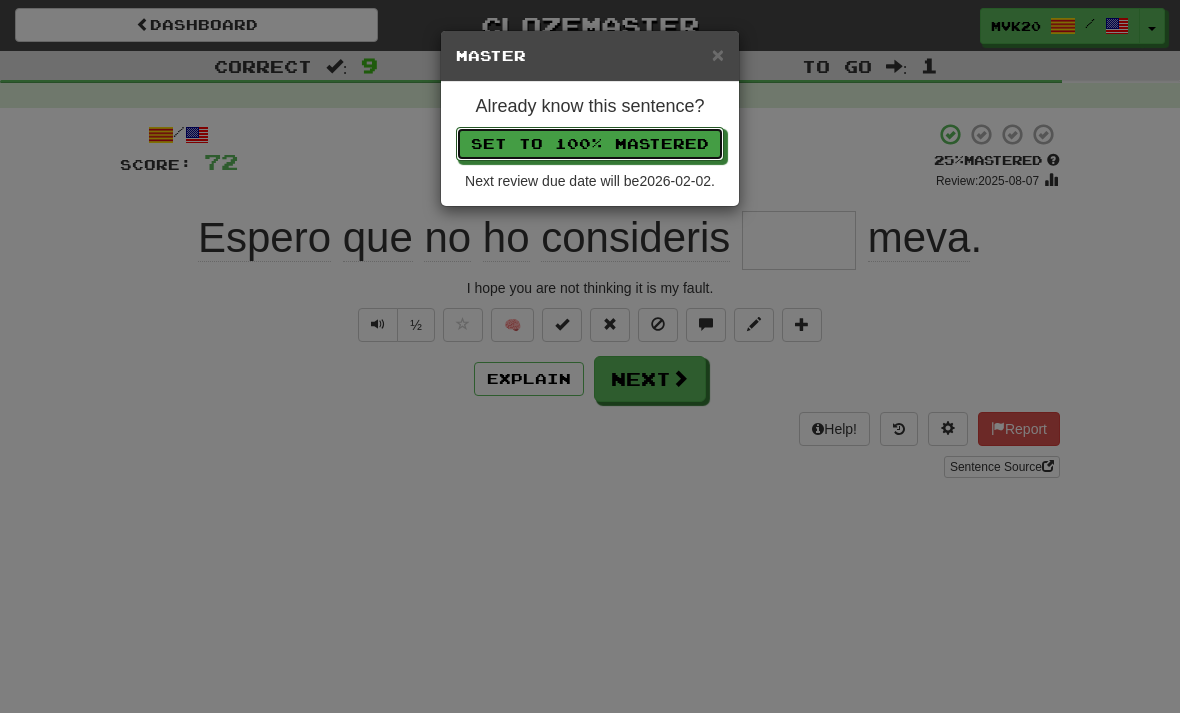 click on "Set to 100% Mastered" at bounding box center [590, 144] 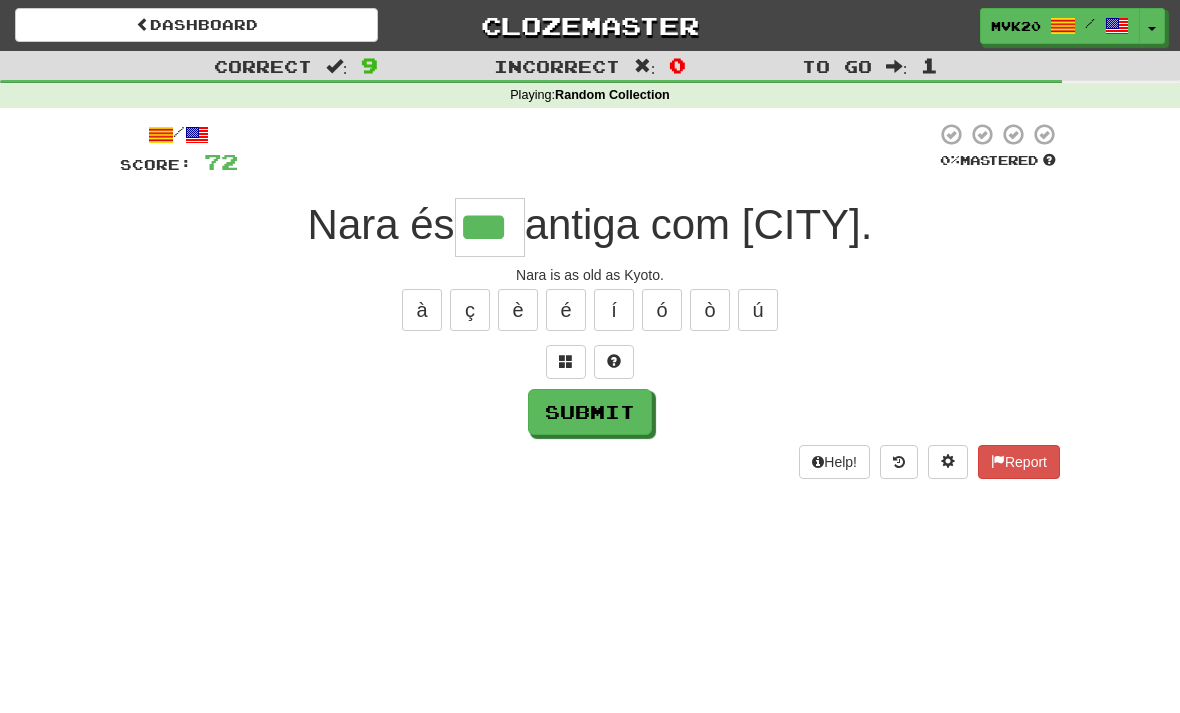 type on "***" 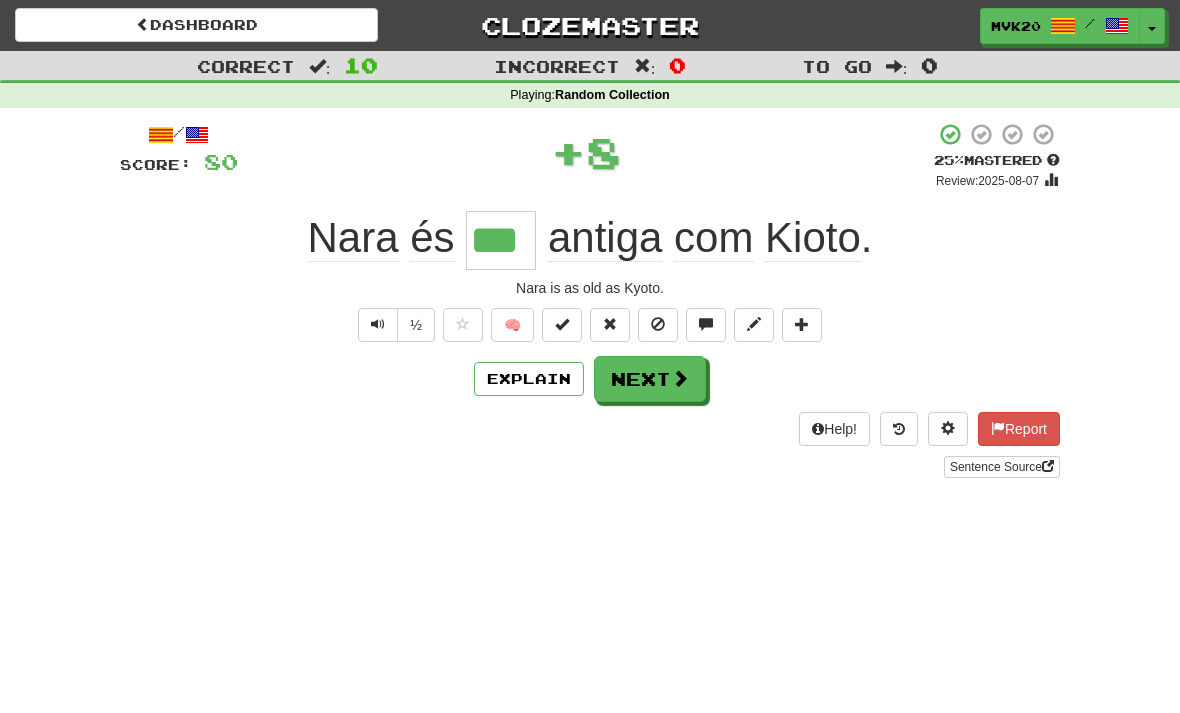 type 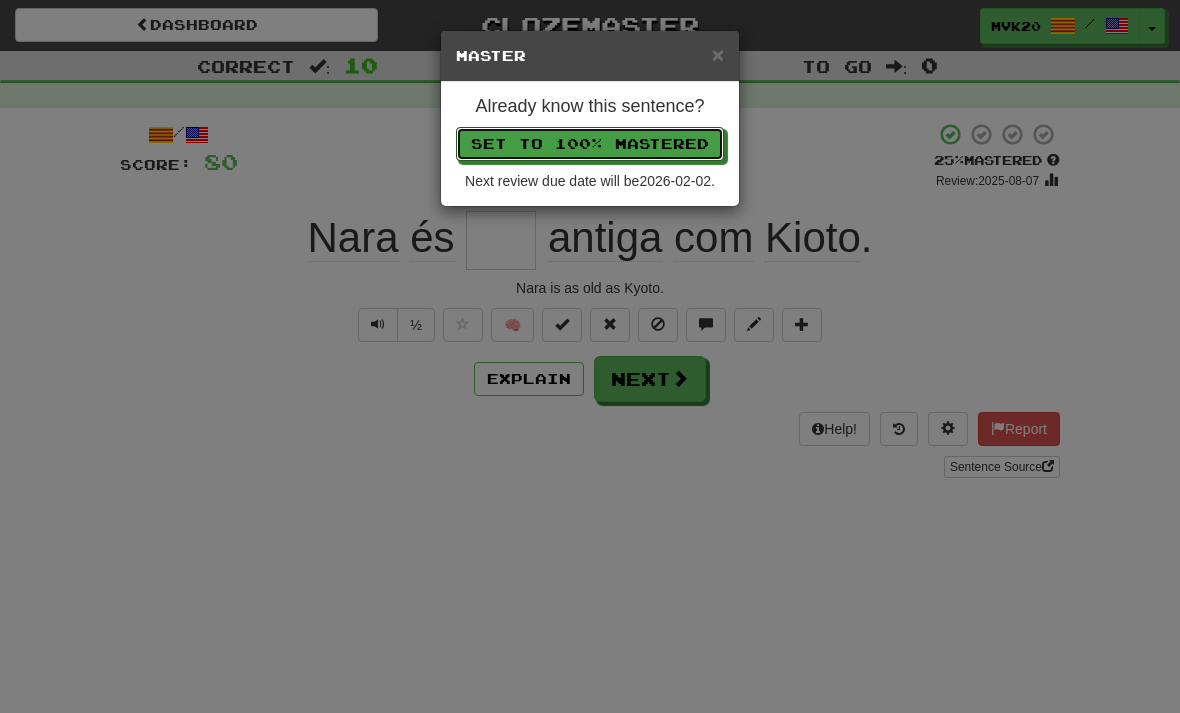 click on "Set to 100% Mastered" at bounding box center [590, 144] 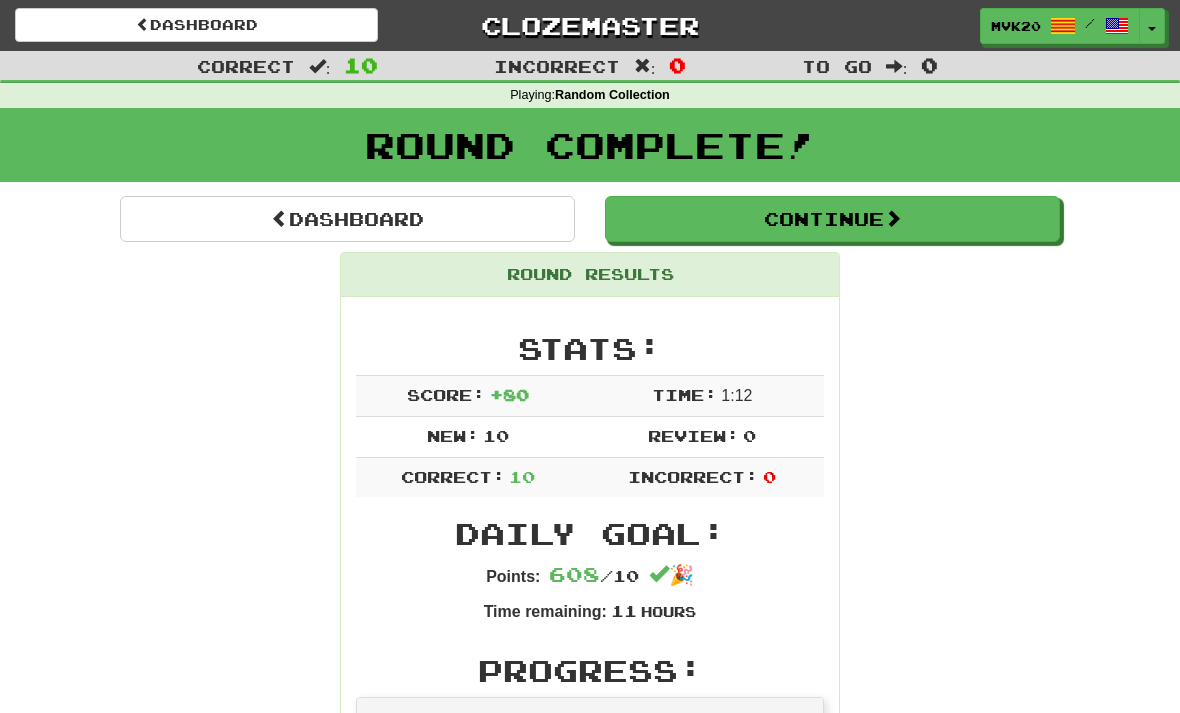 click on "Dashboard" at bounding box center (347, 219) 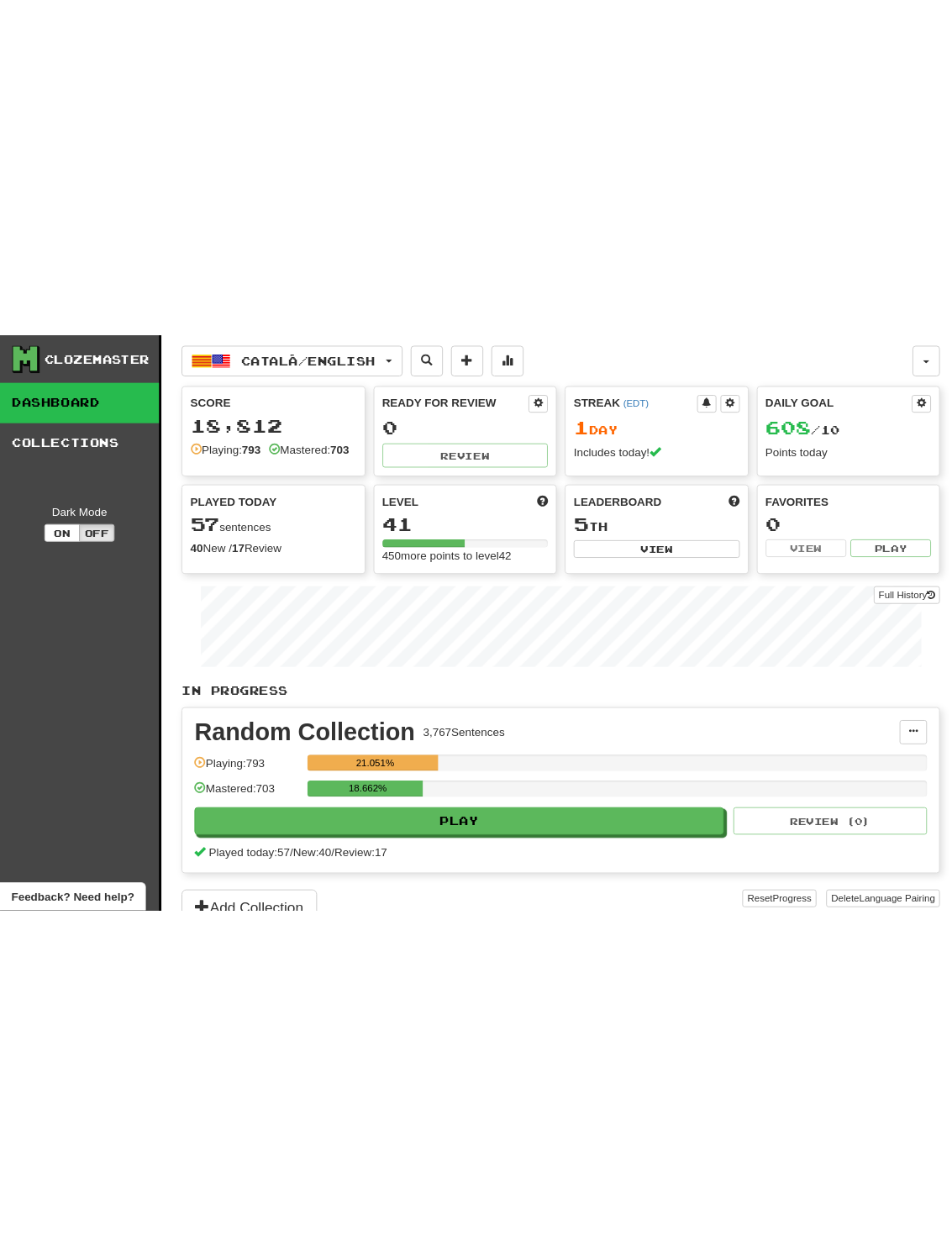 scroll, scrollTop: 0, scrollLeft: 0, axis: both 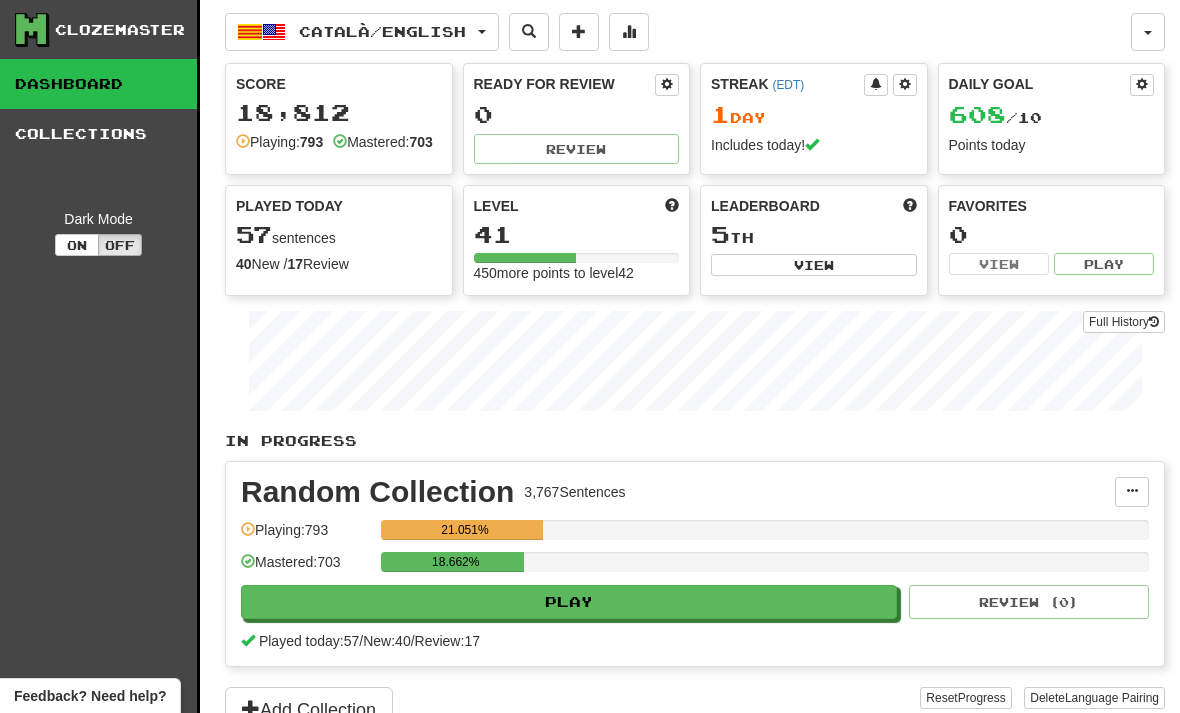 click at bounding box center [629, 32] 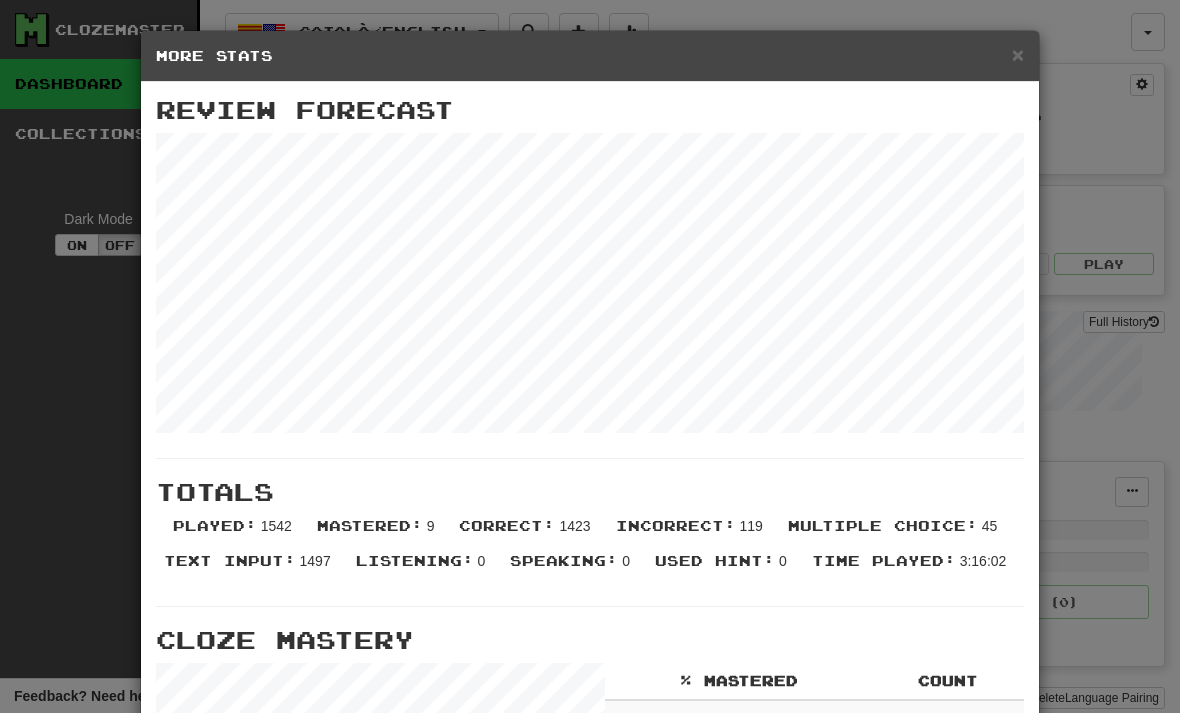 click on "×" at bounding box center (1018, 54) 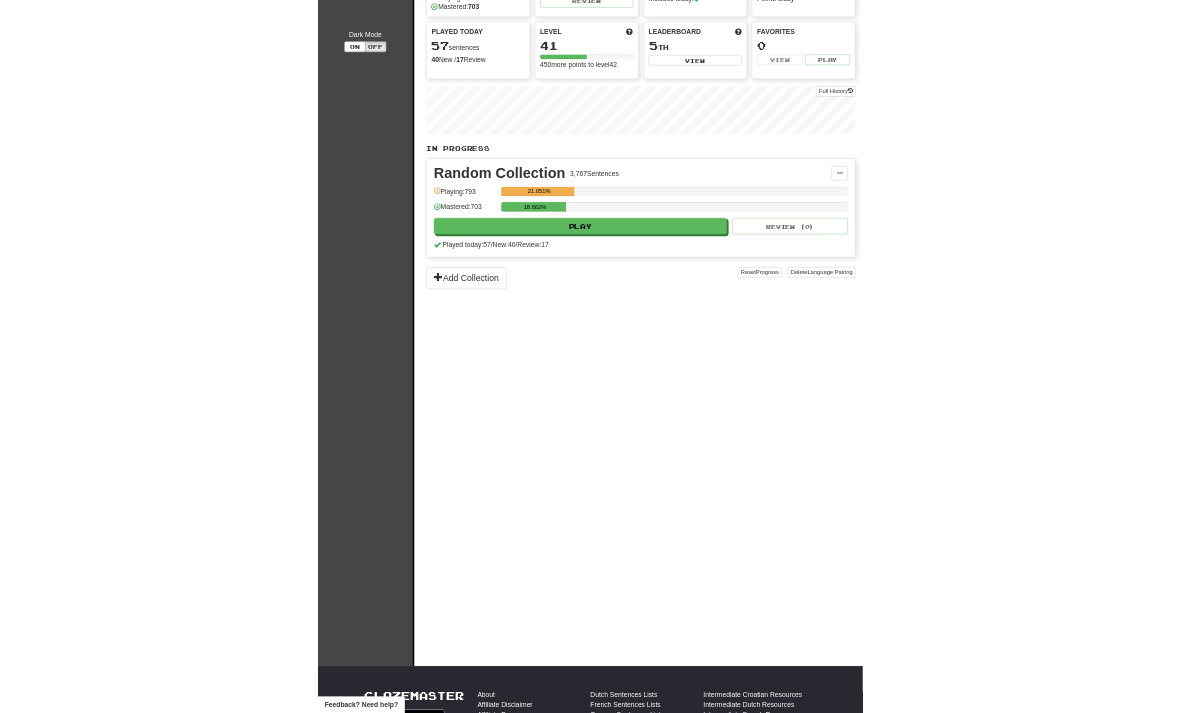 scroll, scrollTop: 97, scrollLeft: 0, axis: vertical 